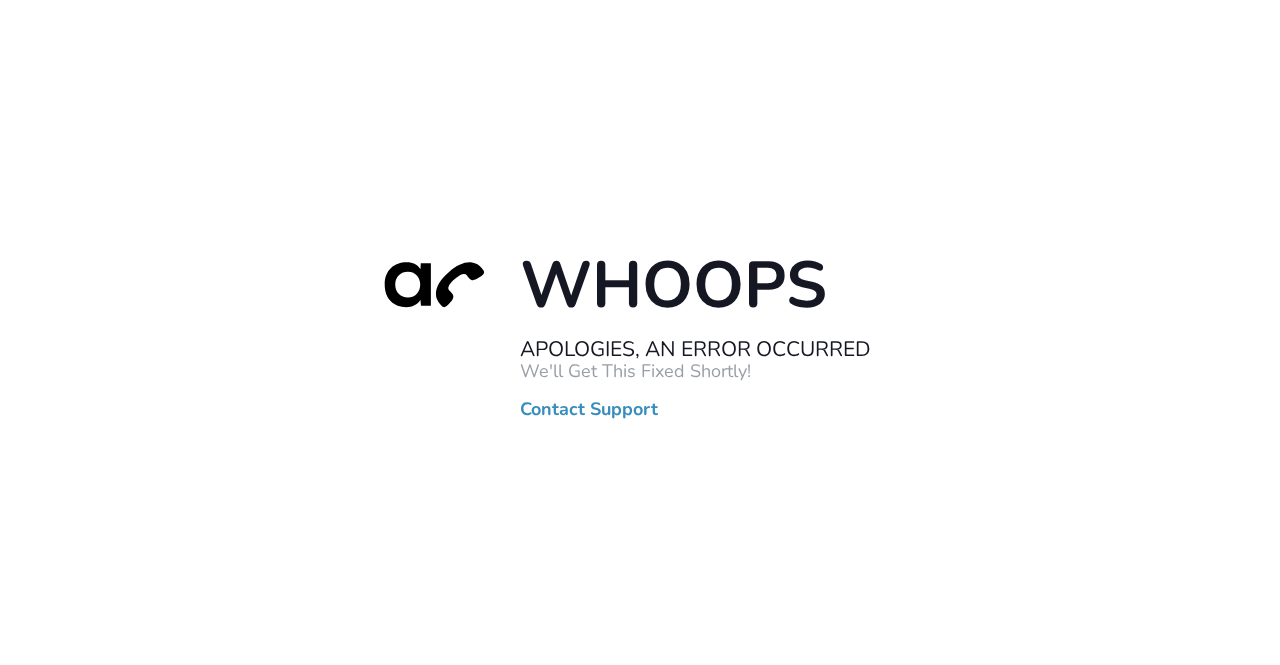 scroll, scrollTop: 0, scrollLeft: 0, axis: both 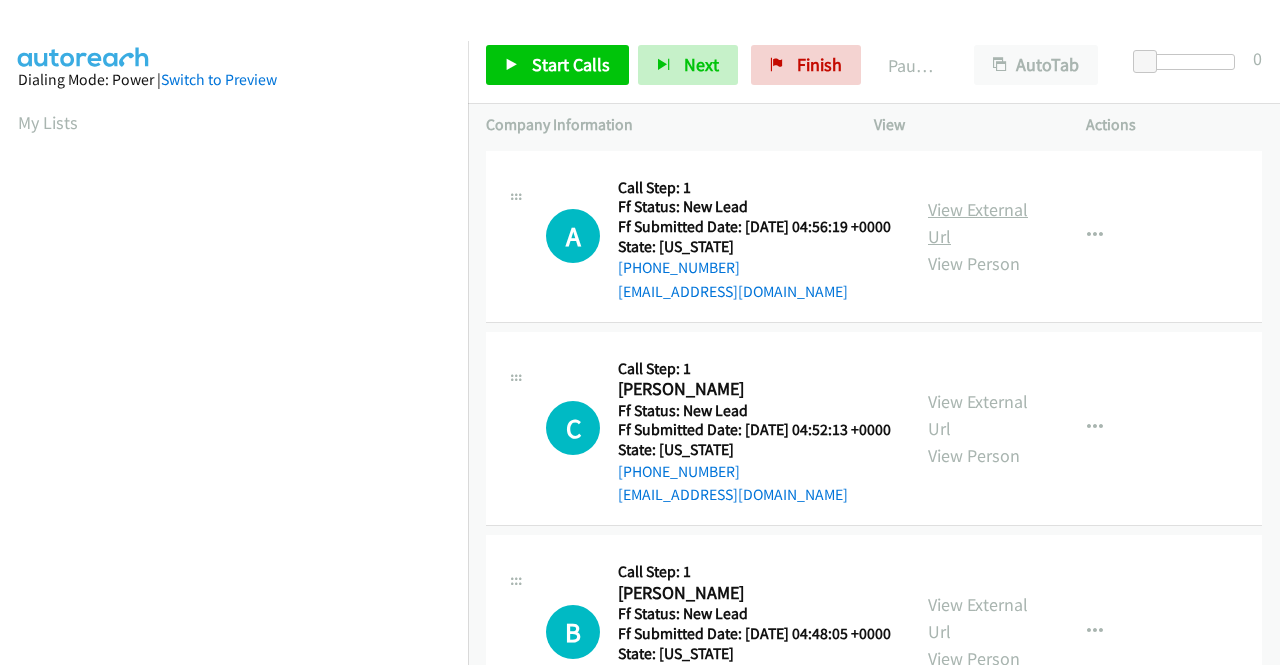 click on "View External Url" at bounding box center (978, 223) 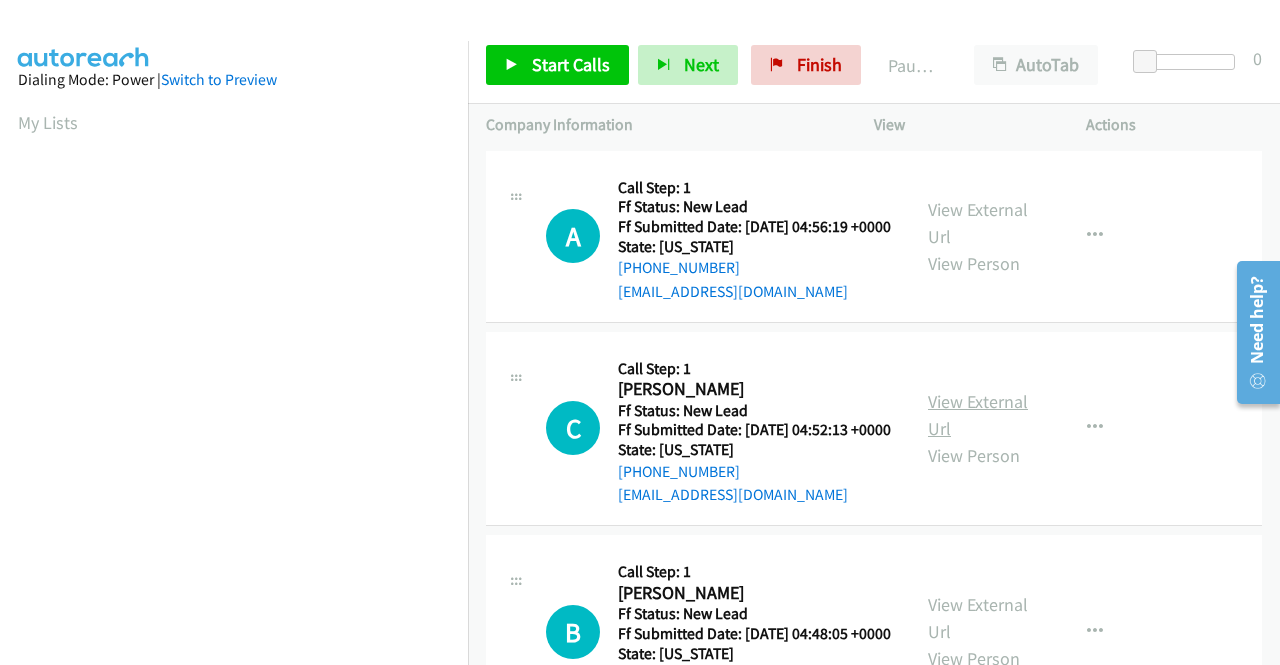 click on "View External Url" at bounding box center [978, 415] 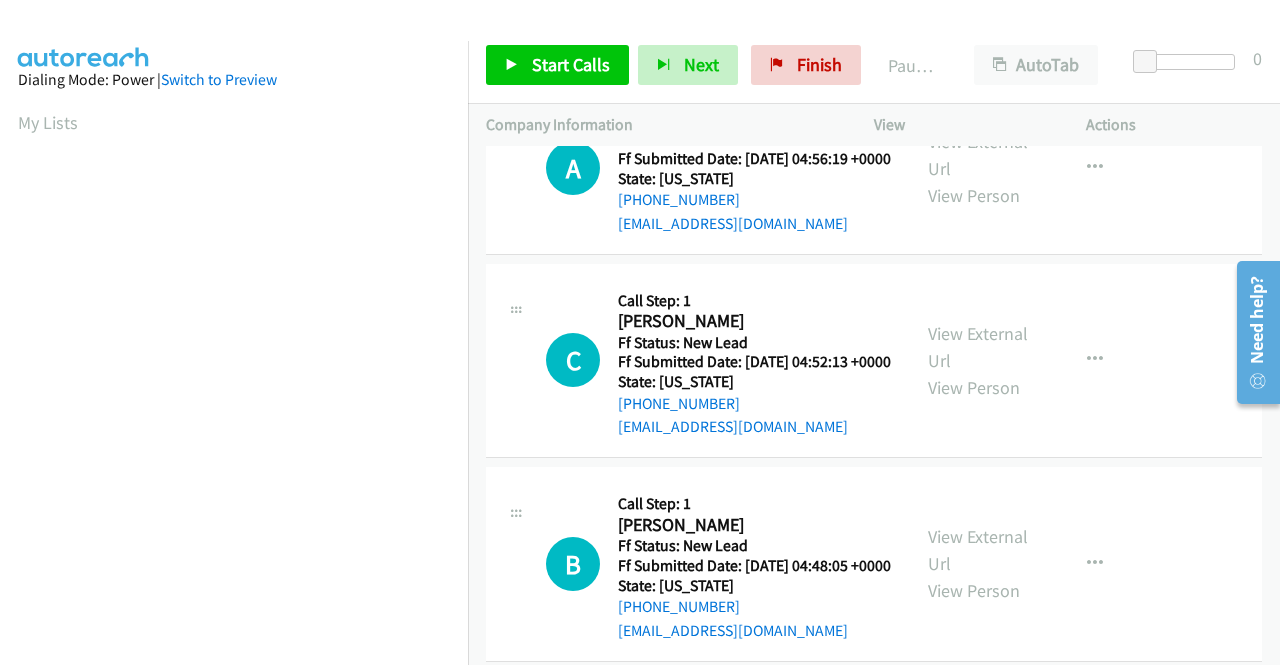 scroll, scrollTop: 100, scrollLeft: 0, axis: vertical 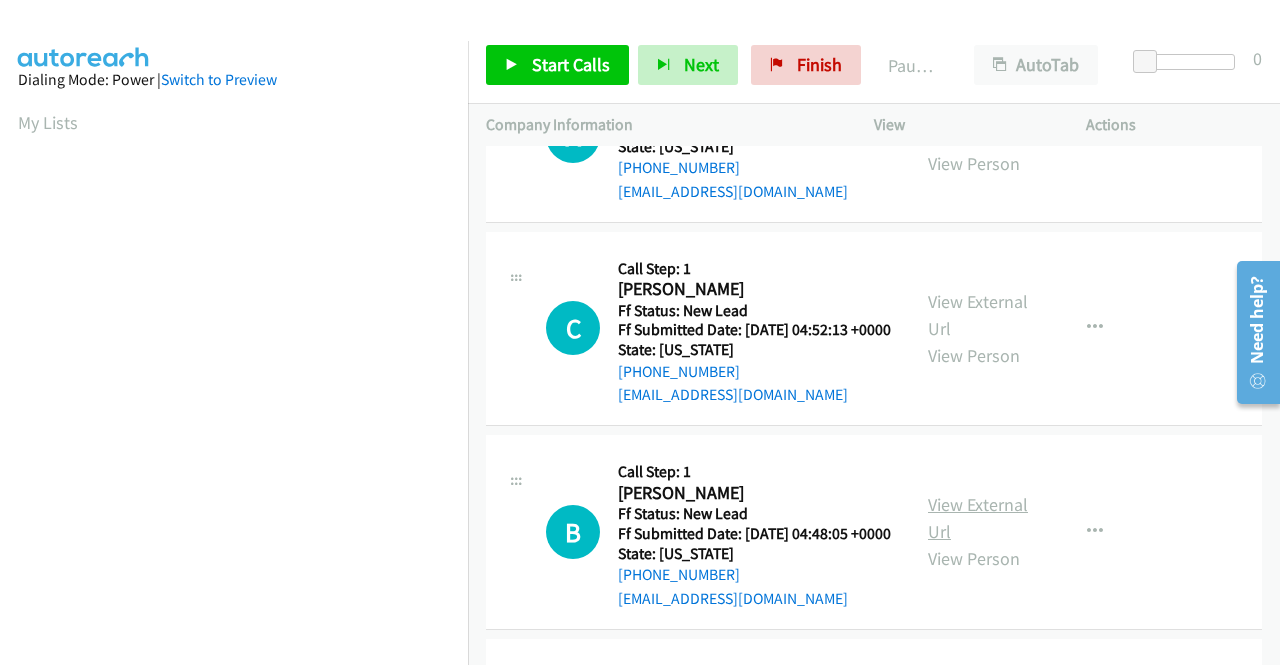 click on "View External Url" at bounding box center [978, 518] 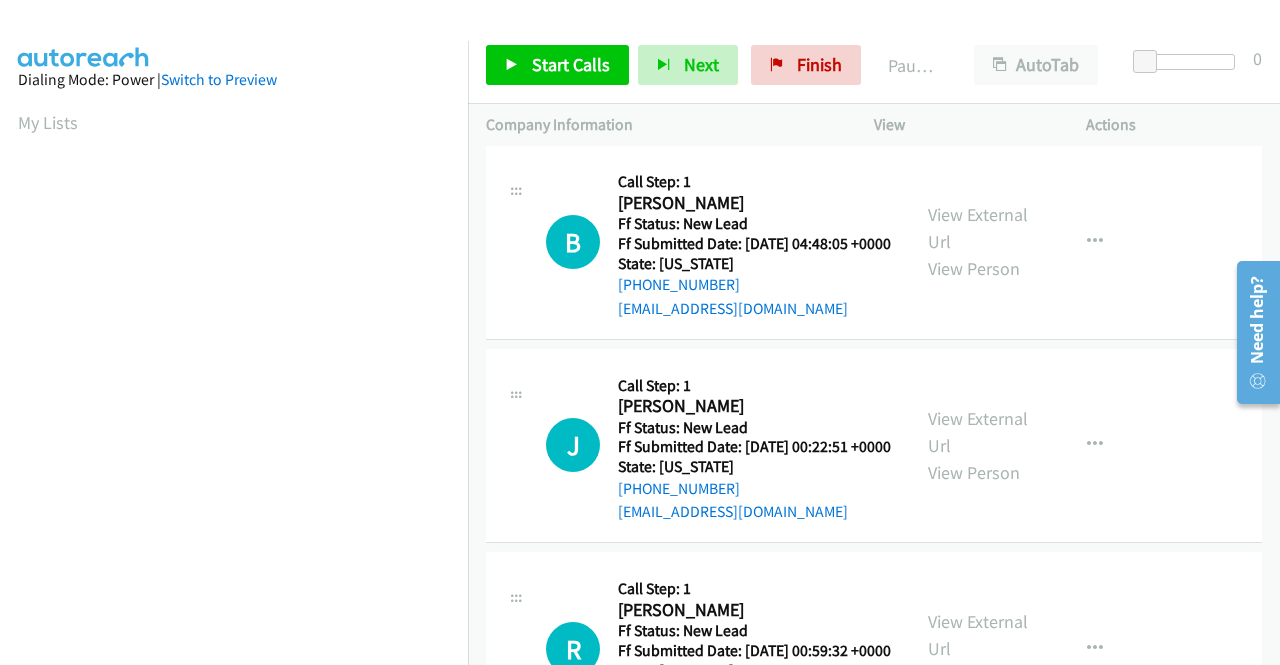 scroll, scrollTop: 400, scrollLeft: 0, axis: vertical 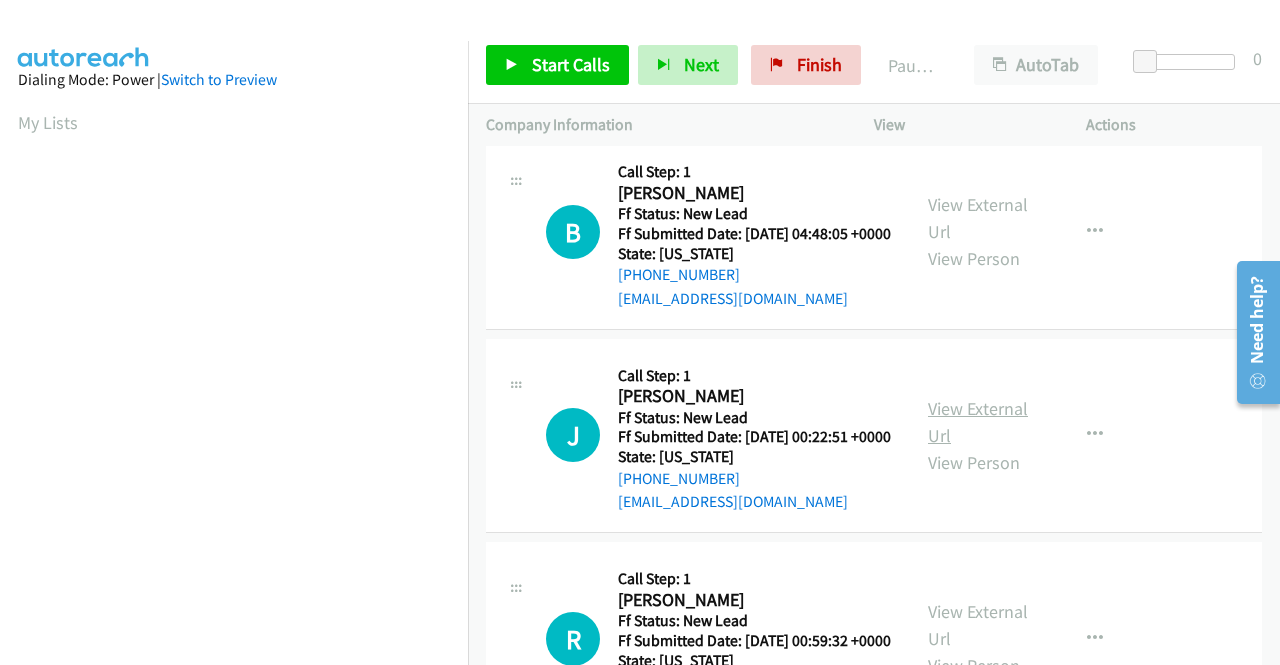click on "View External Url" at bounding box center [978, 422] 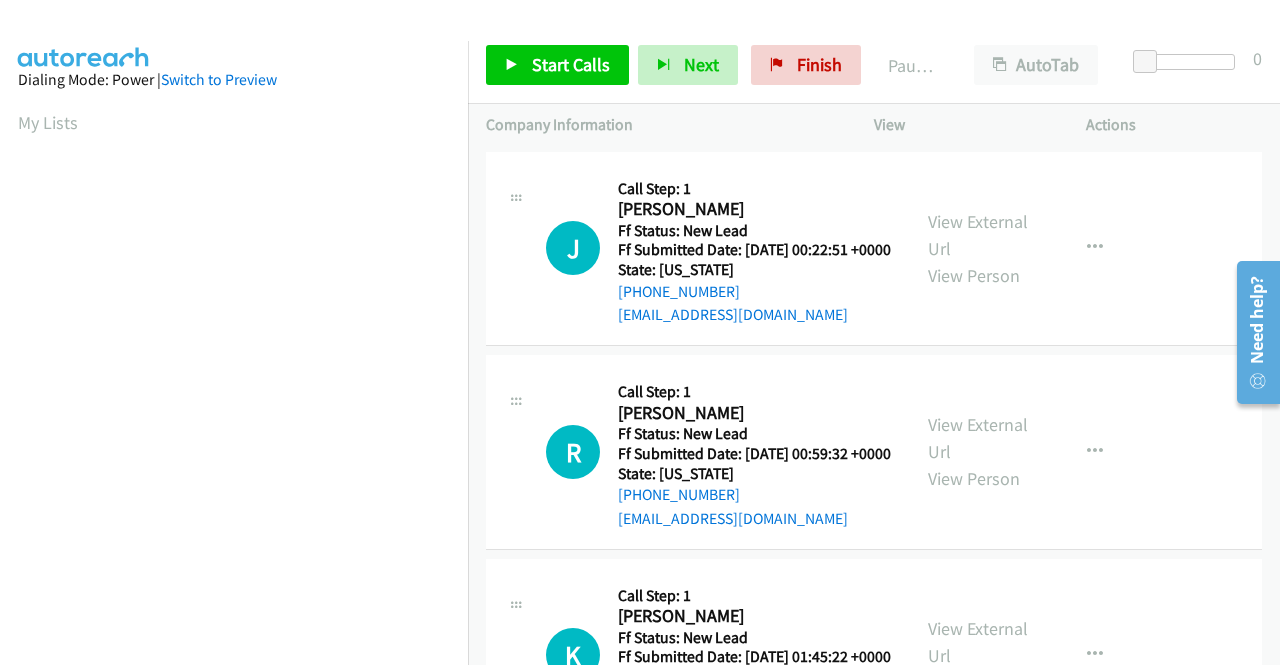 scroll, scrollTop: 600, scrollLeft: 0, axis: vertical 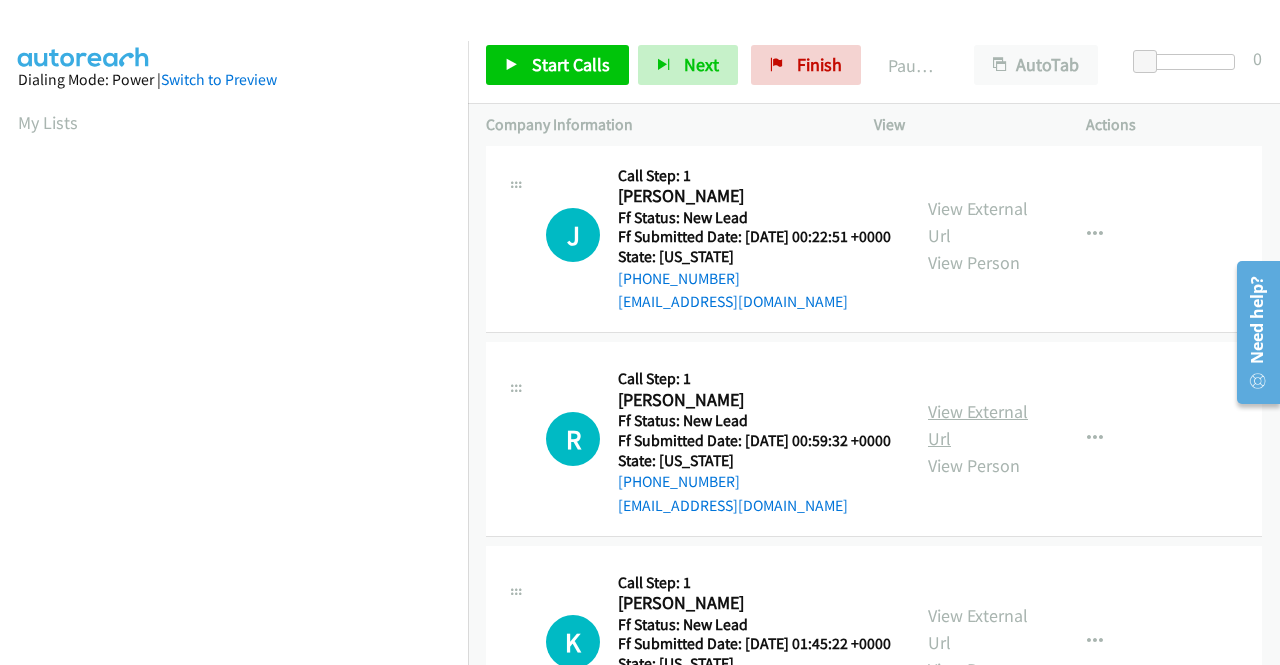 click on "View External Url" at bounding box center [978, 425] 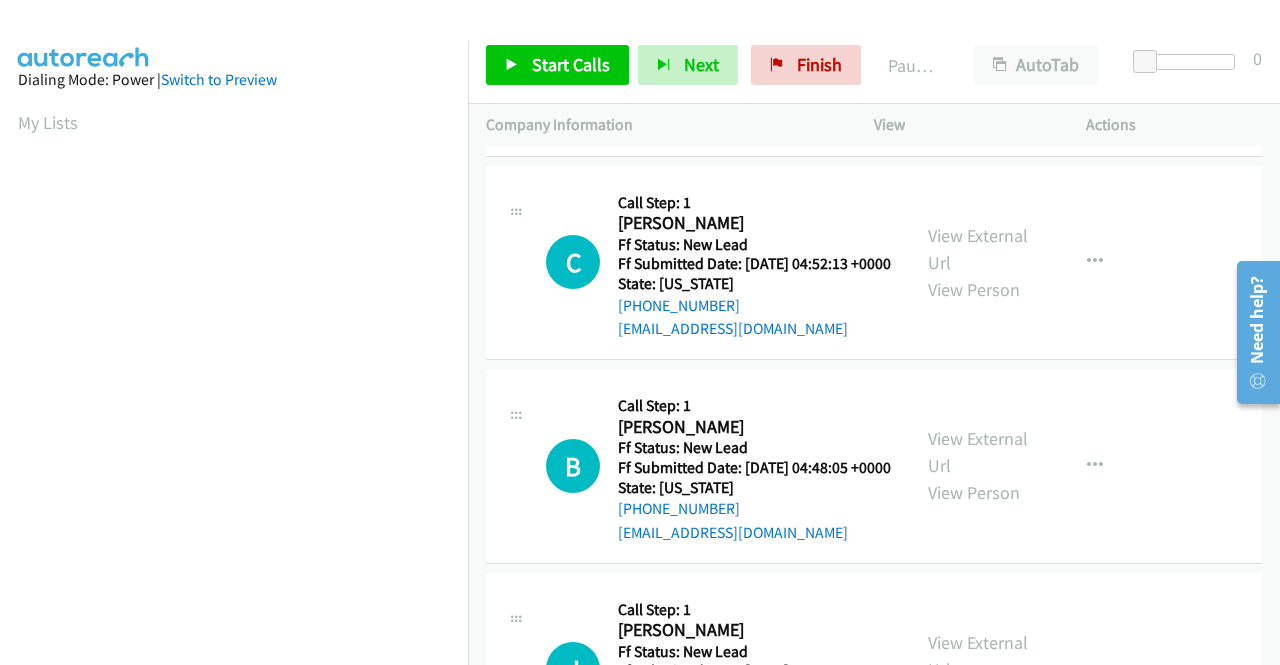scroll, scrollTop: 0, scrollLeft: 0, axis: both 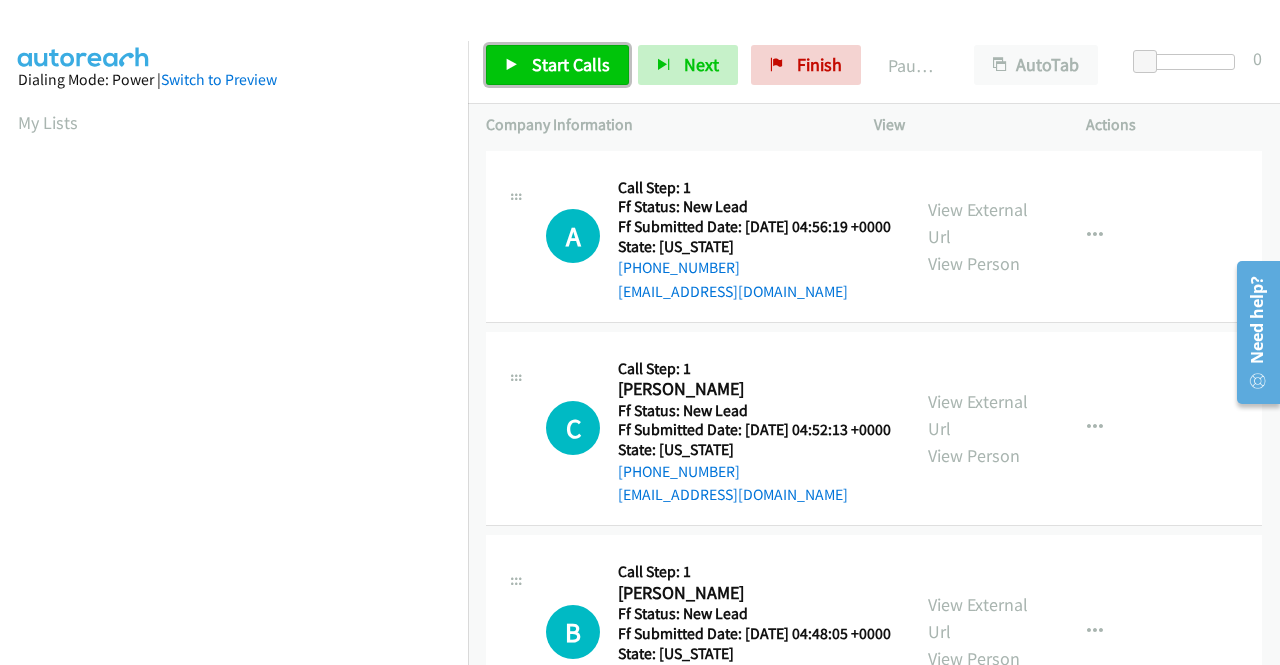 click on "Start Calls" at bounding box center (571, 64) 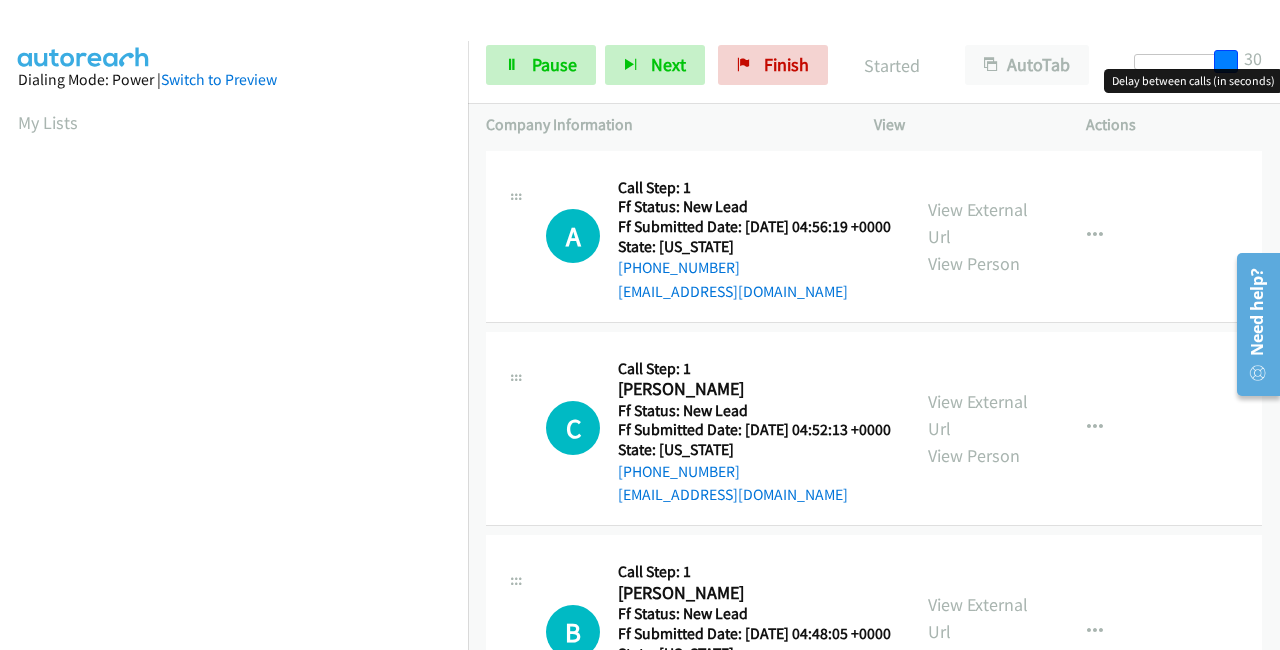drag, startPoint x: 1138, startPoint y: 57, endPoint x: 1236, endPoint y: 61, distance: 98.0816 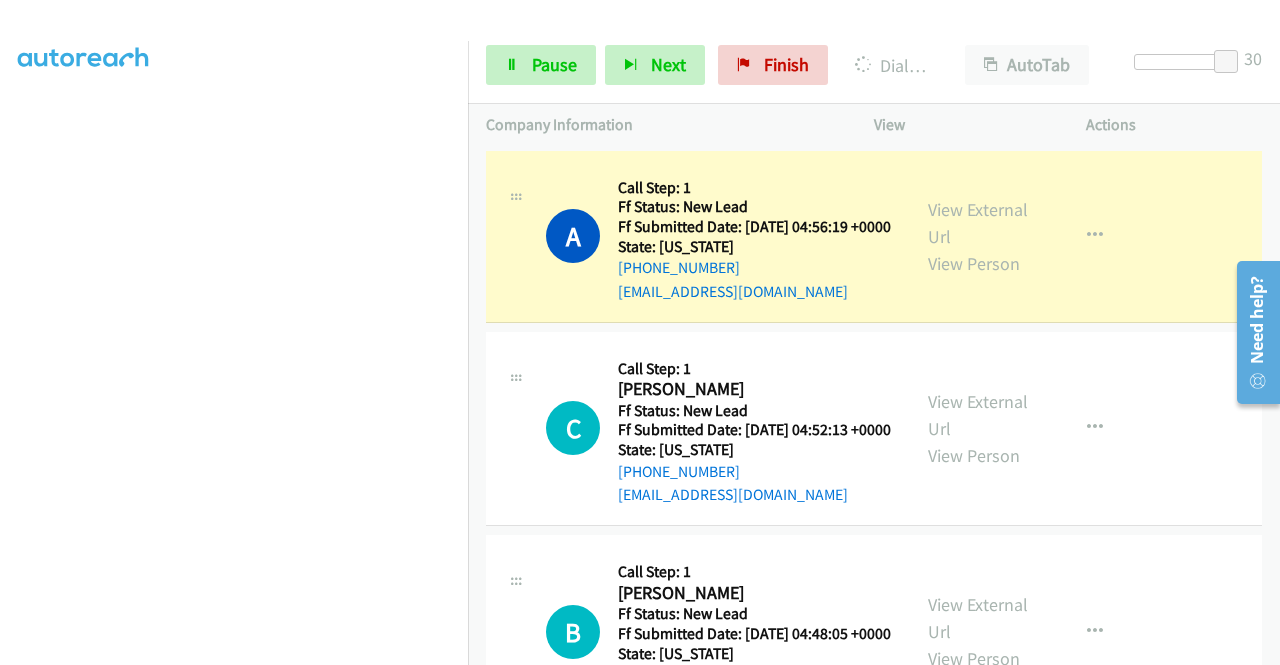 scroll, scrollTop: 456, scrollLeft: 0, axis: vertical 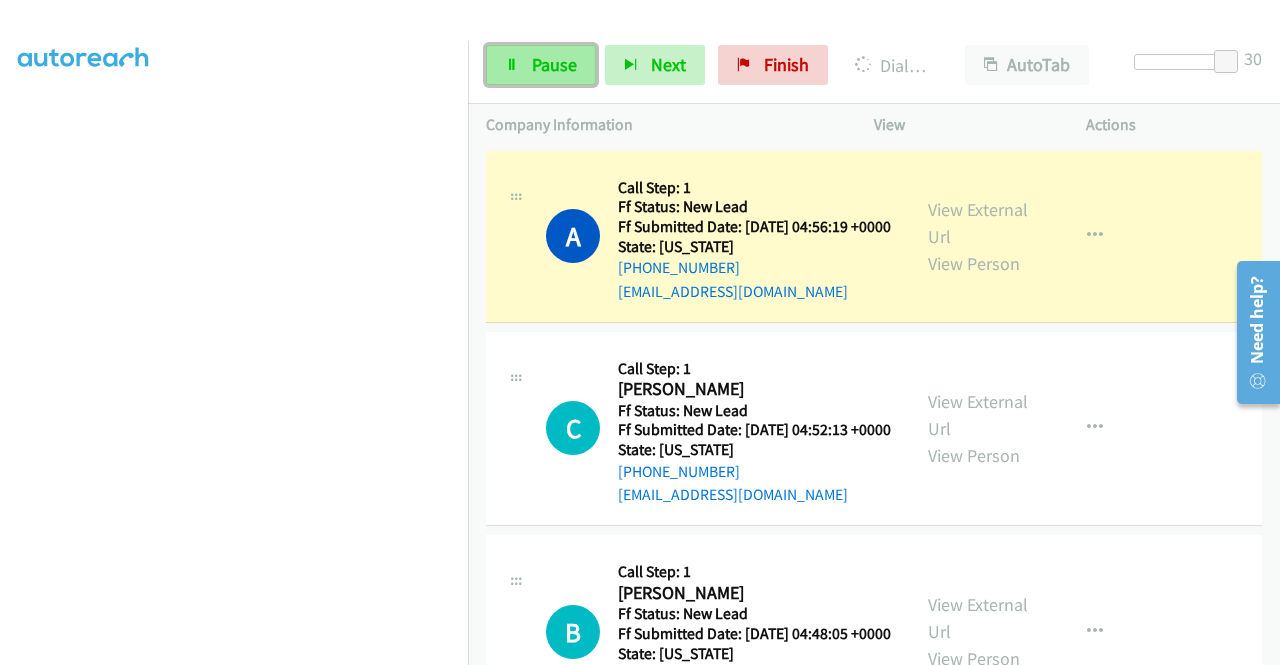 click on "Pause" at bounding box center (541, 65) 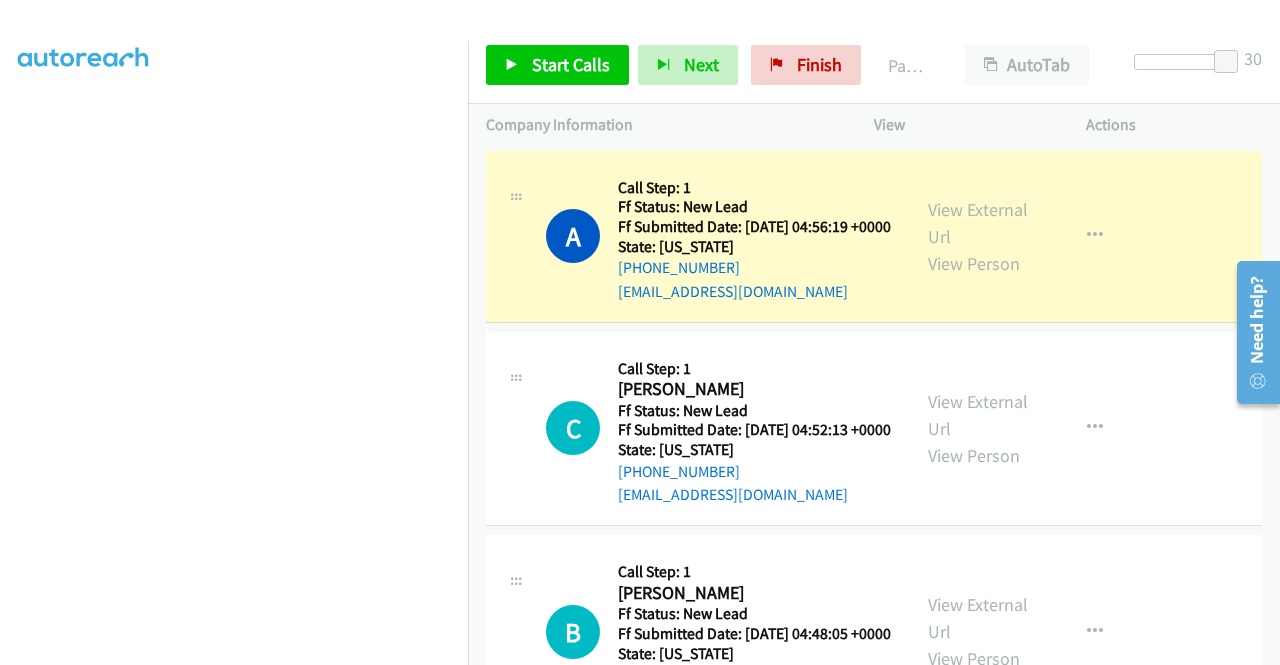 scroll, scrollTop: 0, scrollLeft: 0, axis: both 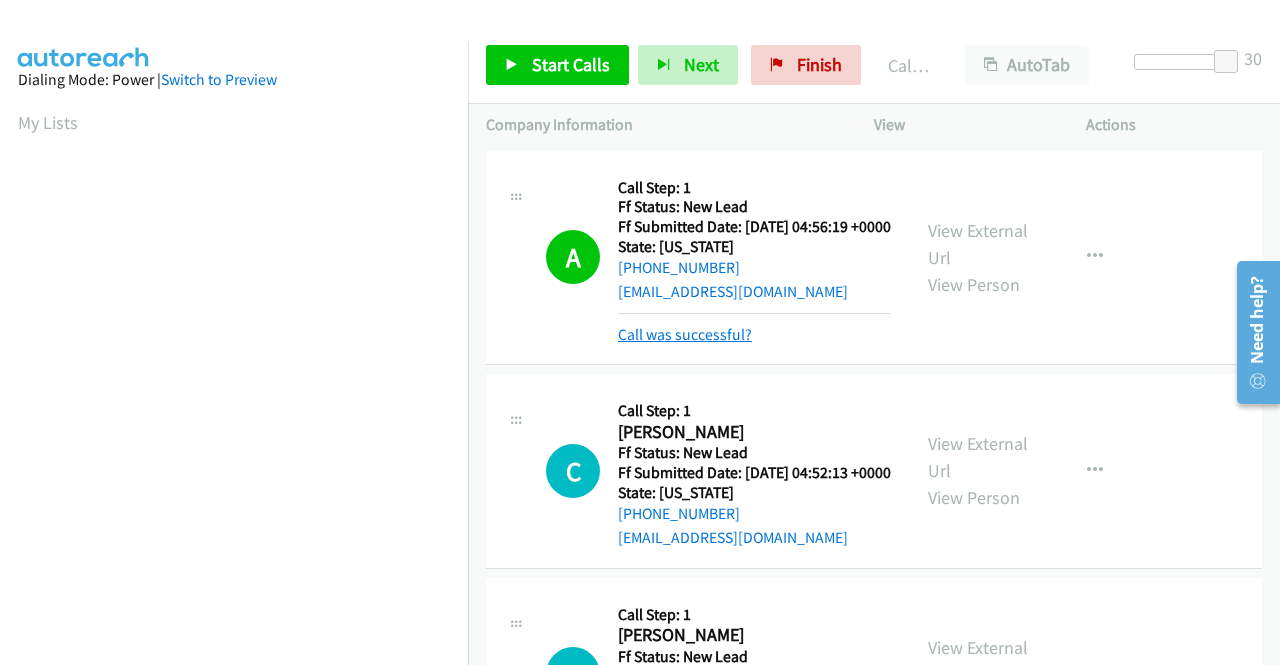 click on "Call was successful?" at bounding box center [685, 334] 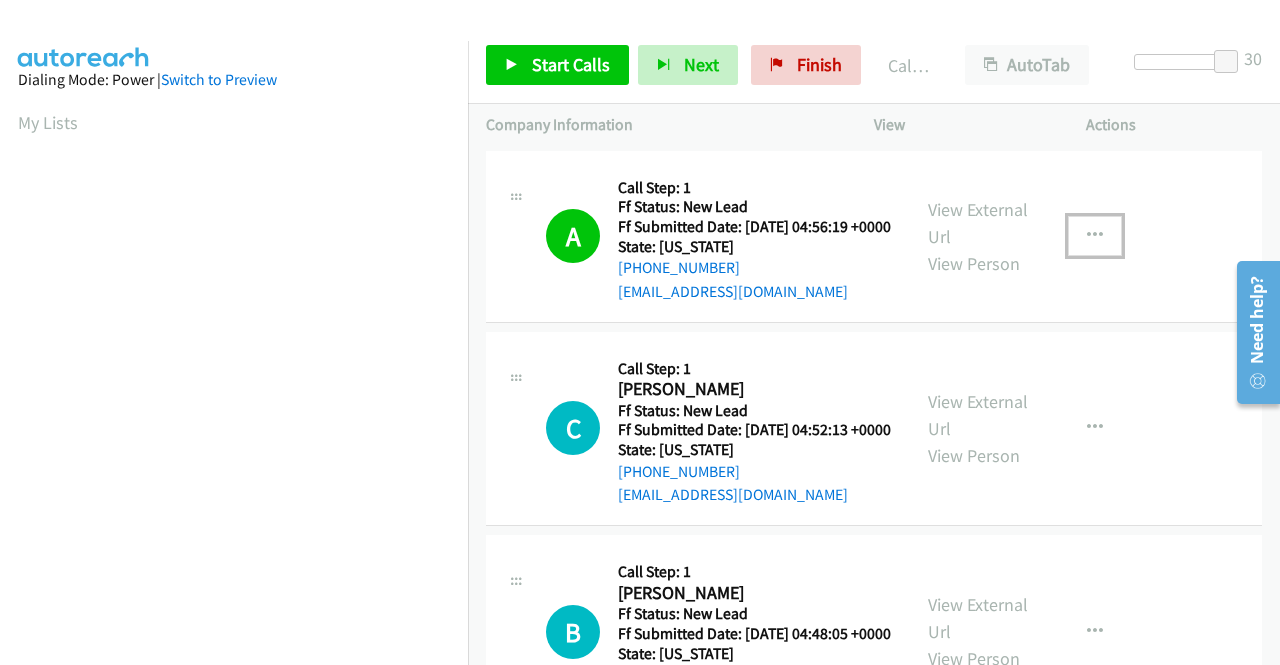 click at bounding box center [1095, 236] 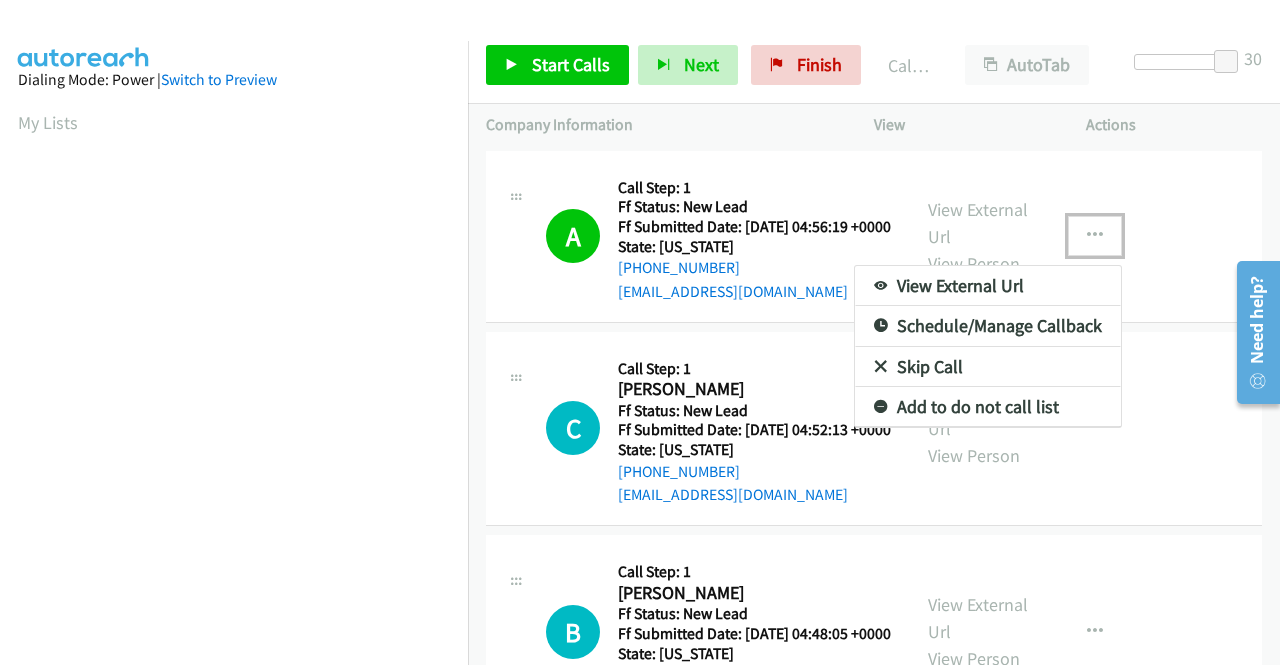 click on "Add to do not call list" at bounding box center (988, 407) 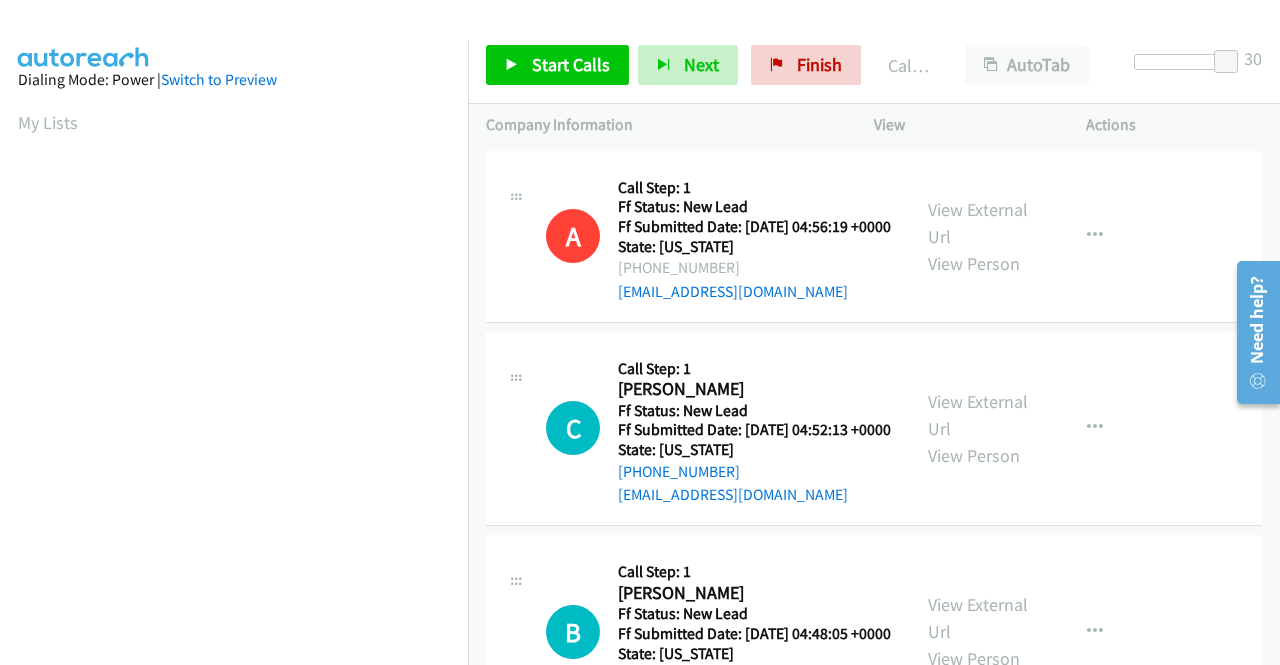 click on "Start Calls
Pause
Next
Finish
Call Completed
AutoTab
AutoTab
30" at bounding box center (874, 65) 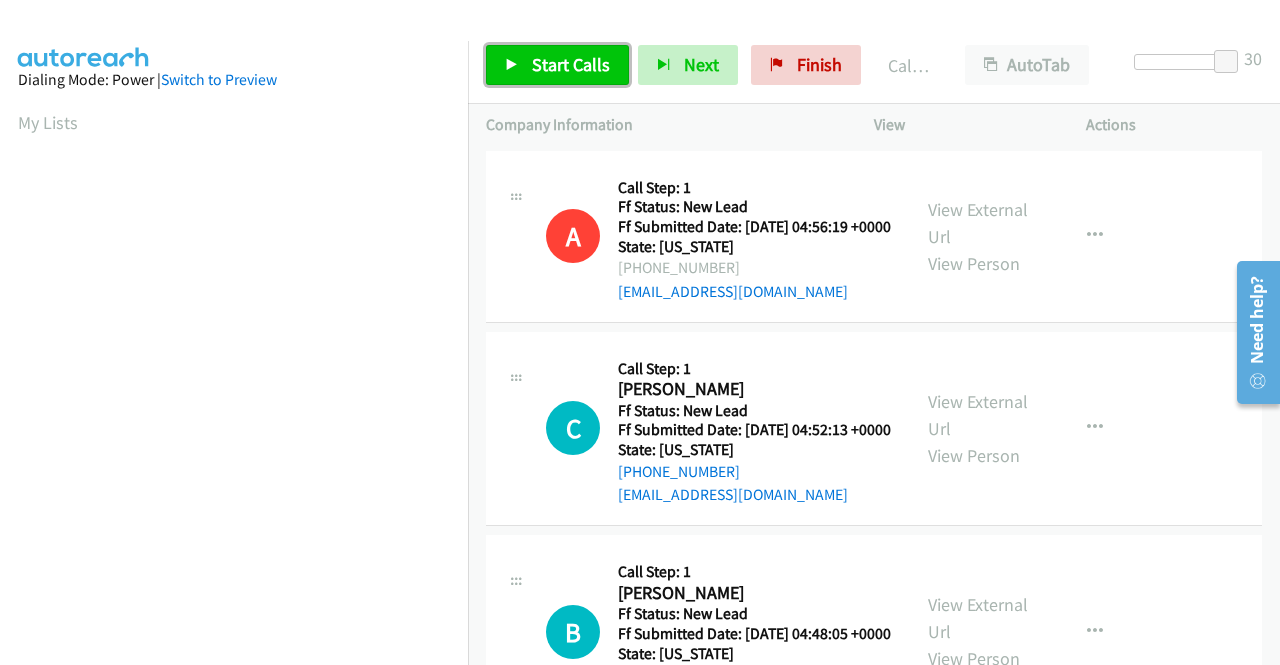 click on "Start Calls" at bounding box center (571, 64) 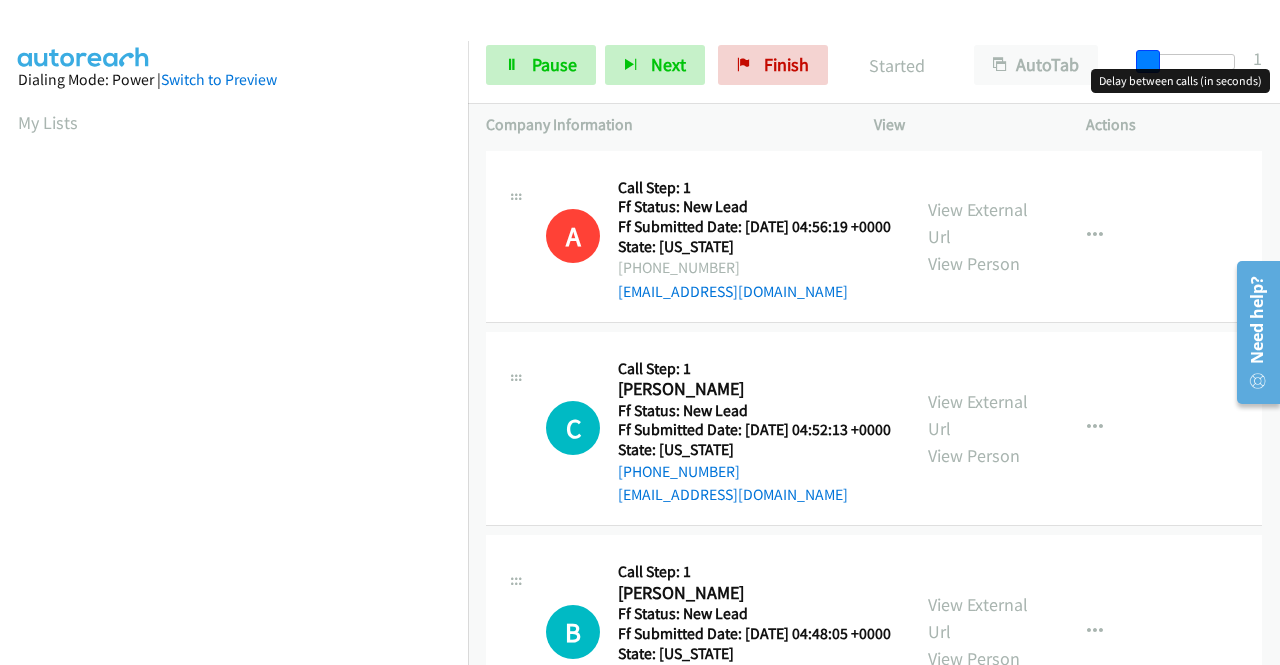 click at bounding box center [1189, 62] 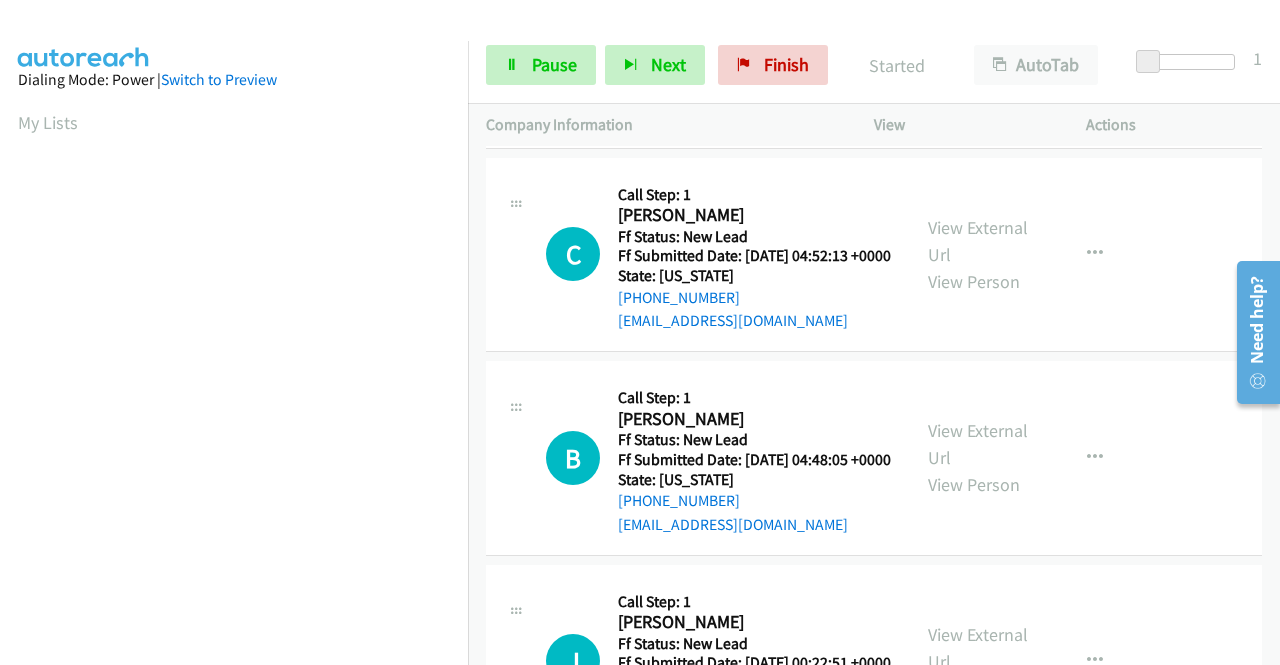 scroll, scrollTop: 200, scrollLeft: 0, axis: vertical 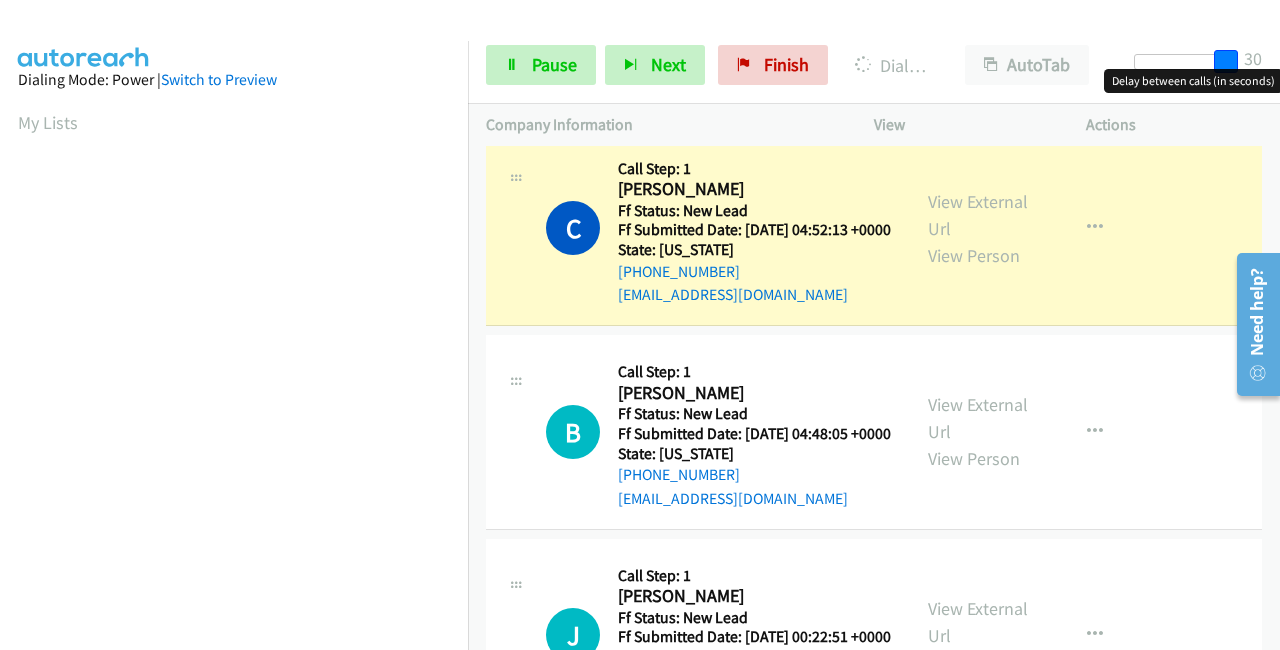 drag, startPoint x: 1146, startPoint y: 68, endPoint x: 1246, endPoint y: 63, distance: 100.12492 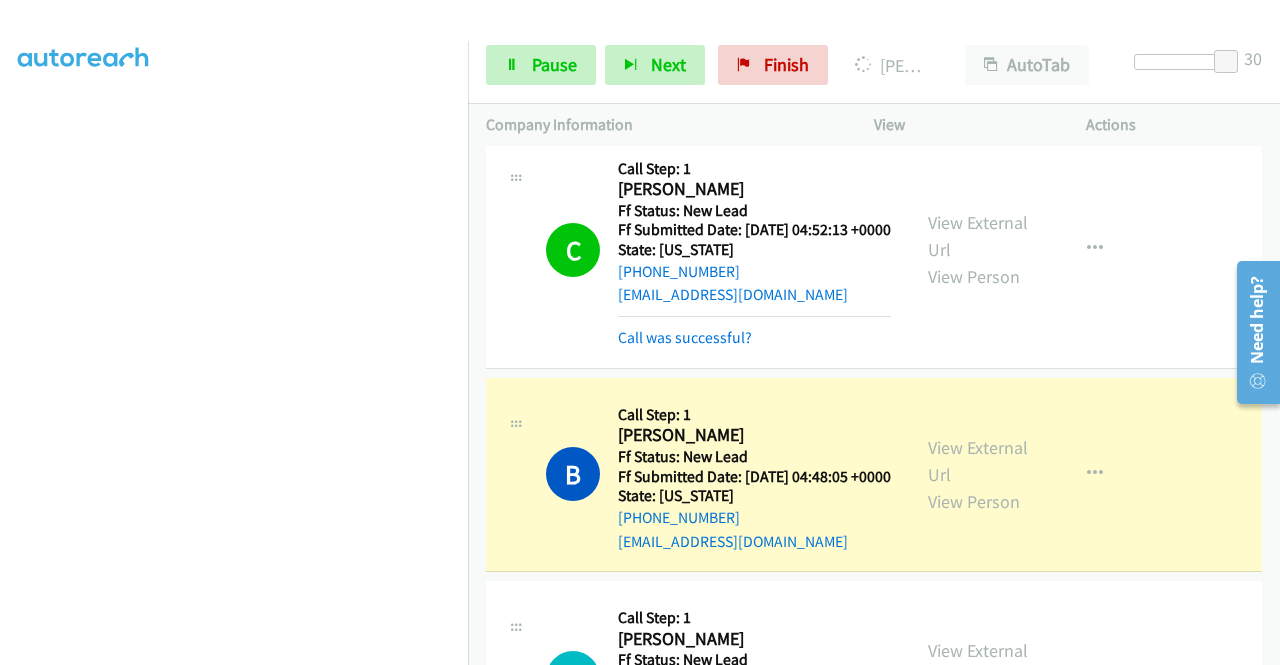 scroll, scrollTop: 0, scrollLeft: 0, axis: both 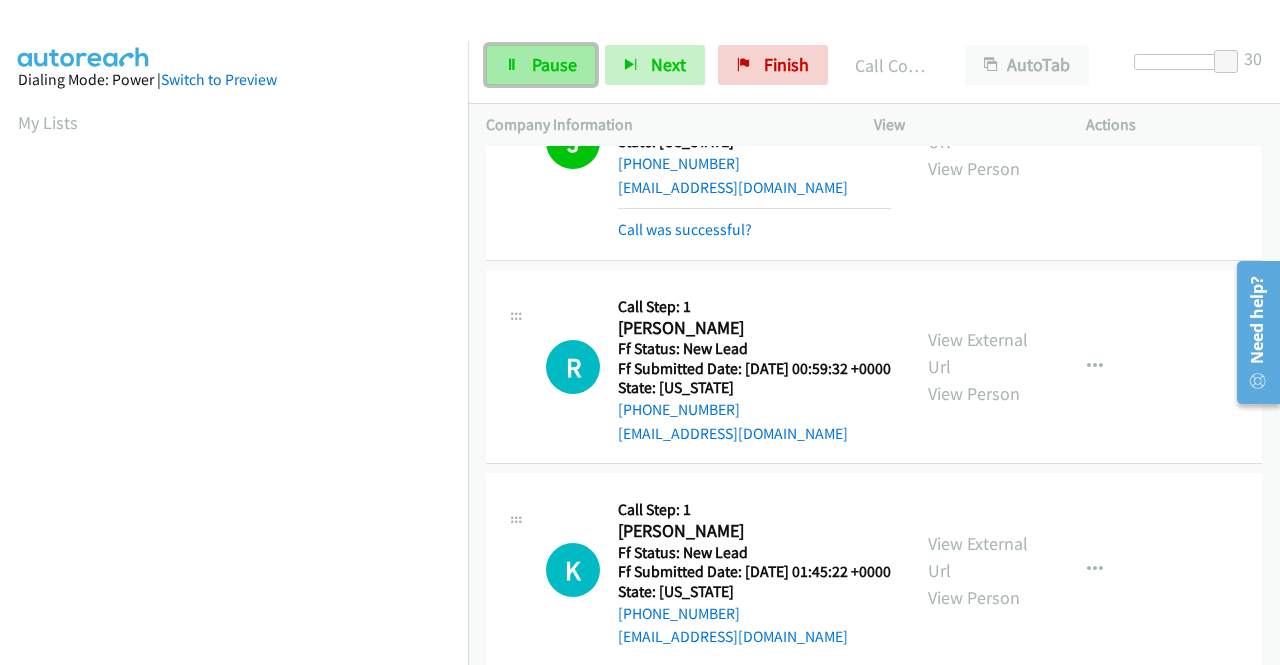 click on "Pause" at bounding box center (554, 64) 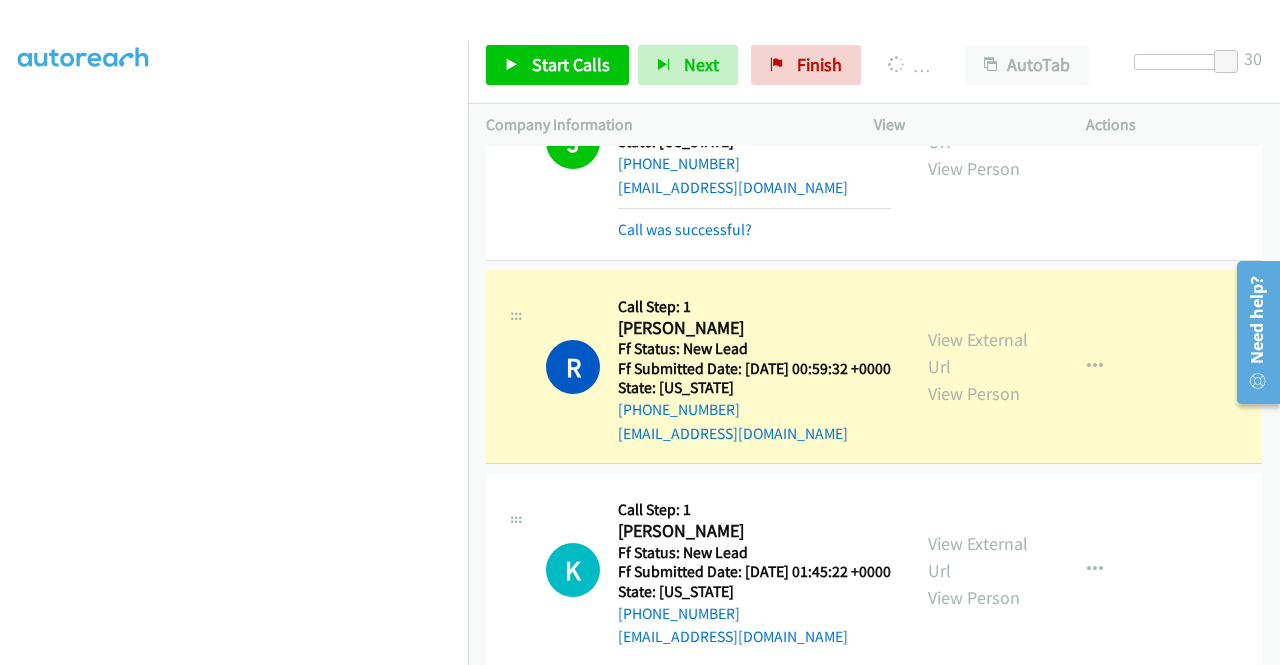 scroll, scrollTop: 0, scrollLeft: 0, axis: both 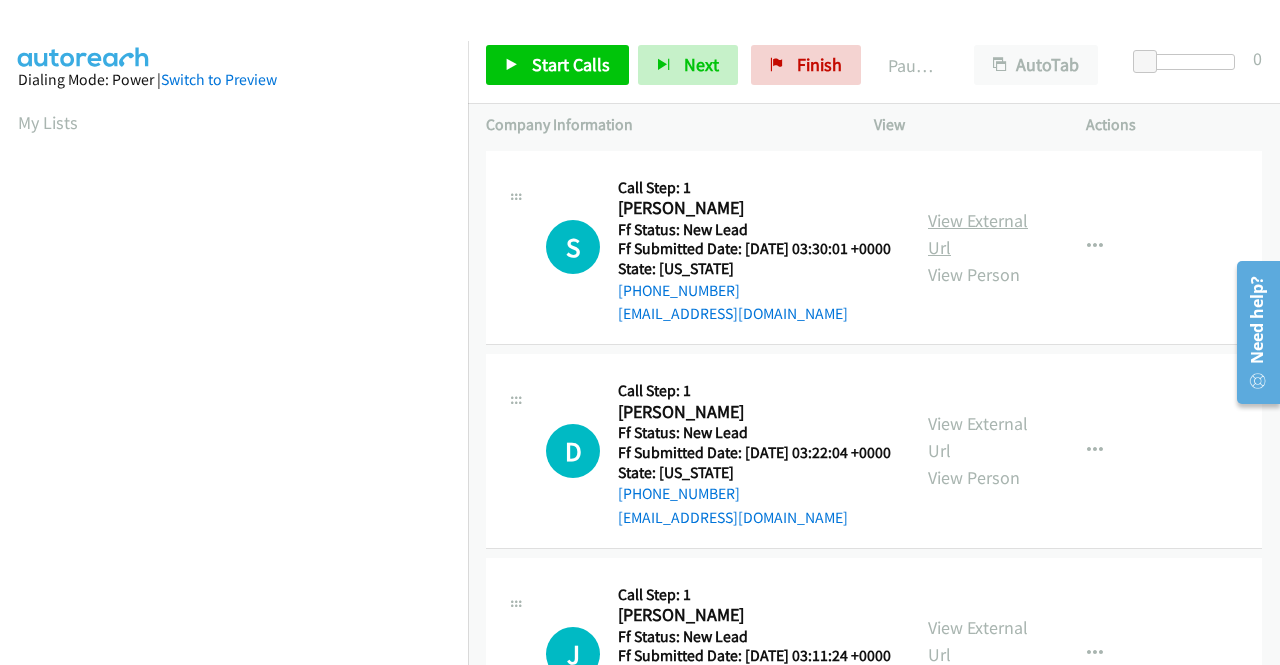 click on "View External Url" at bounding box center [978, 234] 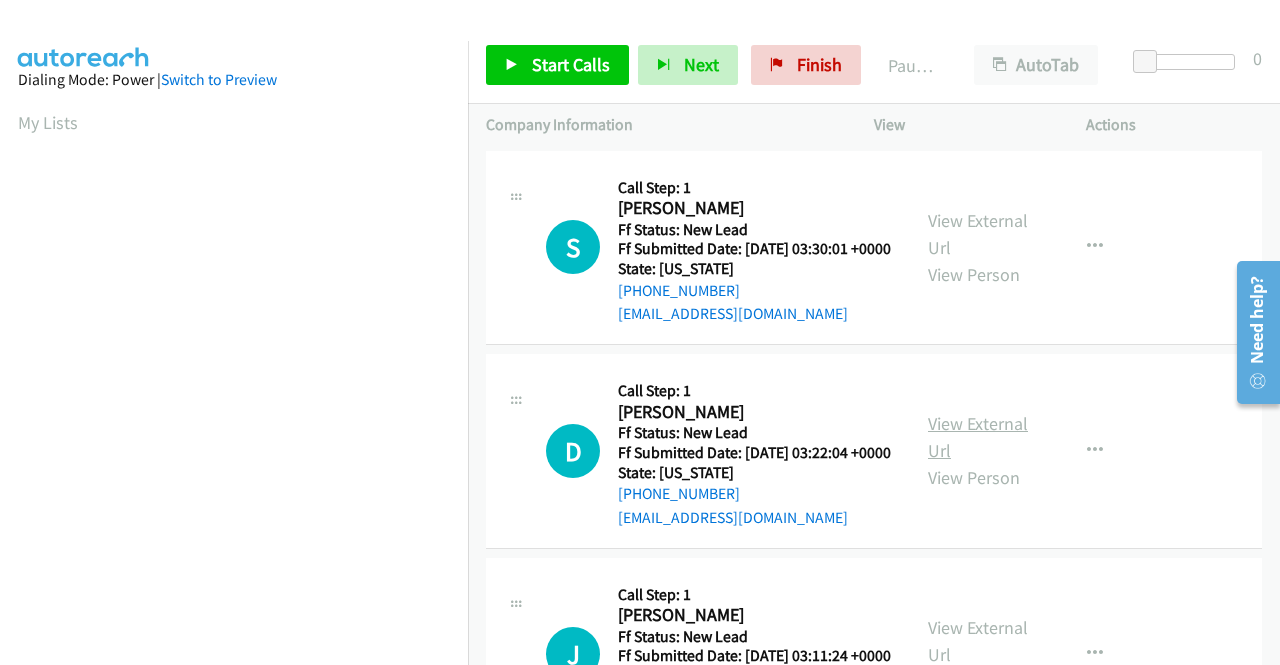 click on "View External Url" at bounding box center [978, 437] 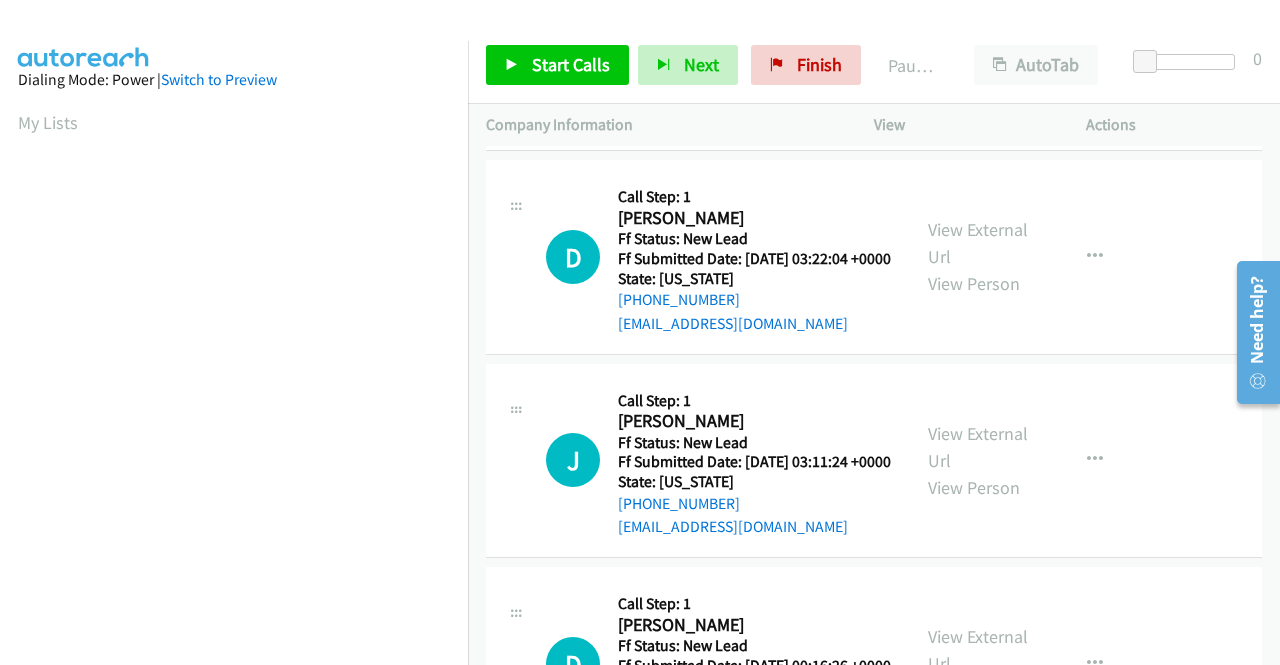 scroll, scrollTop: 200, scrollLeft: 0, axis: vertical 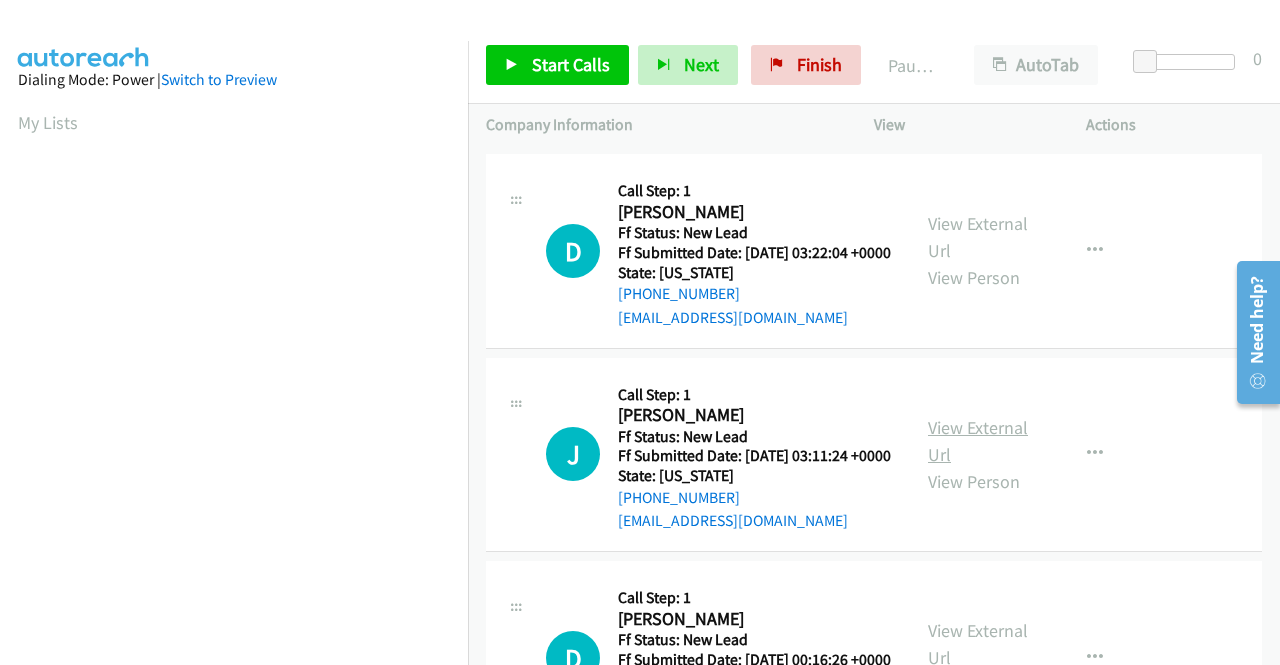 click on "View External Url" at bounding box center (978, 441) 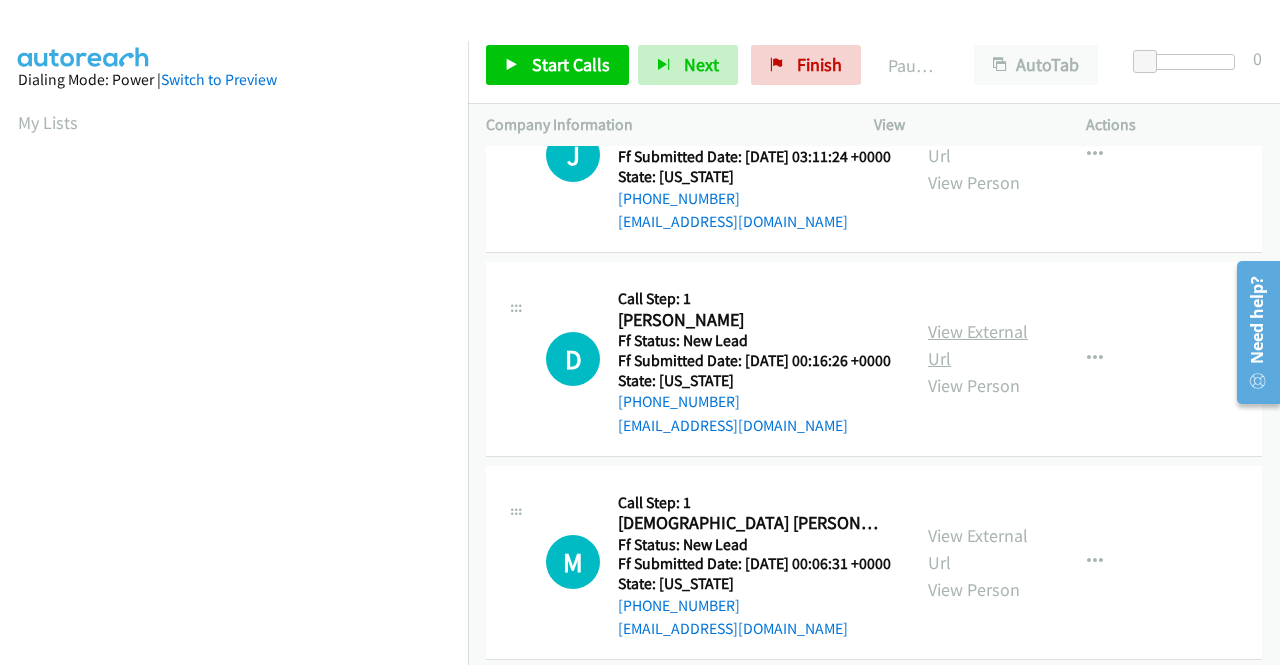 scroll, scrollTop: 500, scrollLeft: 0, axis: vertical 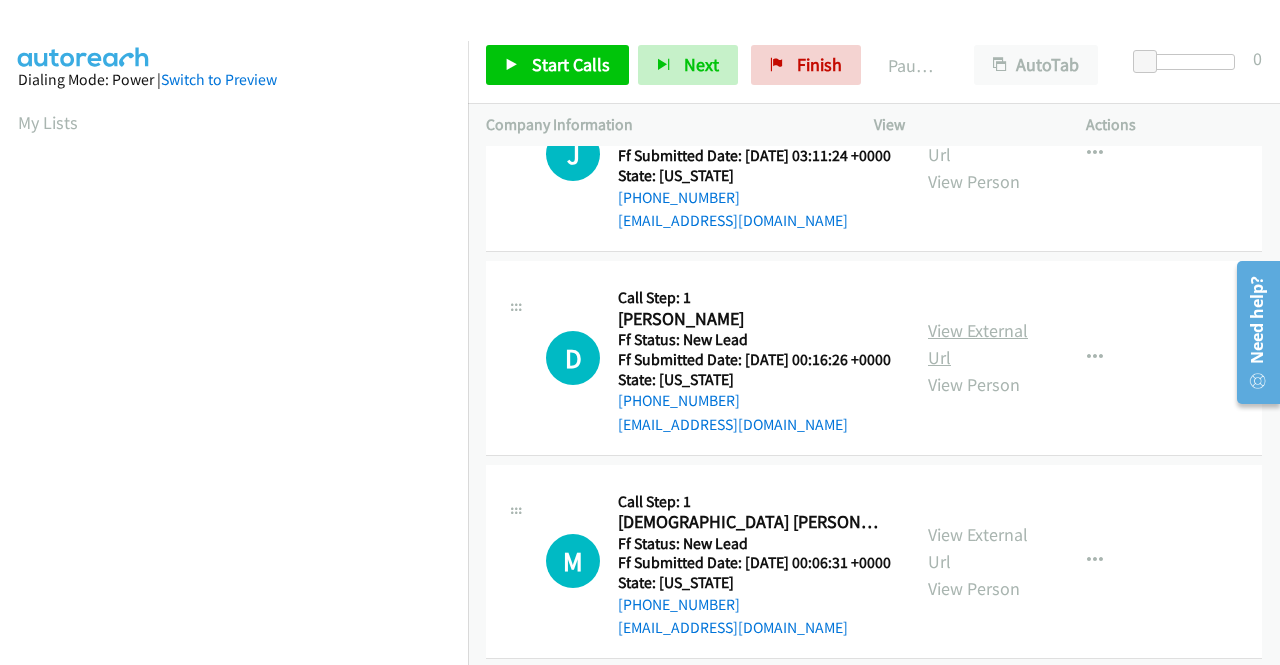 click on "View External Url" at bounding box center (978, 344) 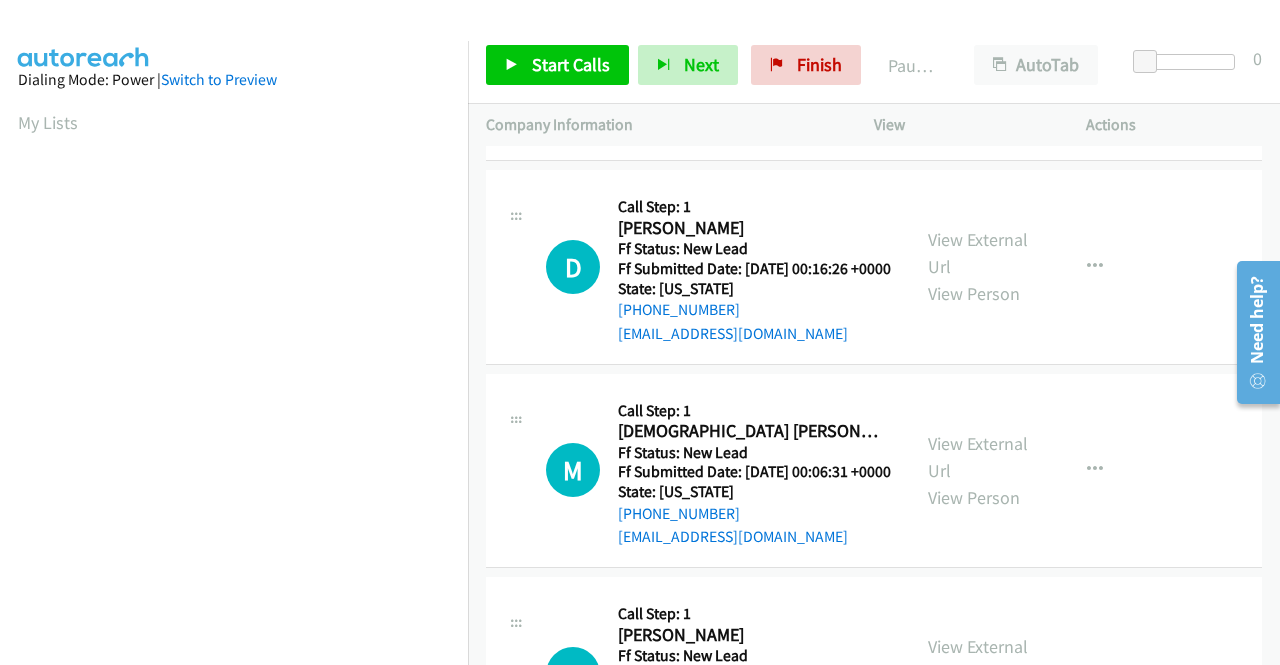 scroll, scrollTop: 700, scrollLeft: 0, axis: vertical 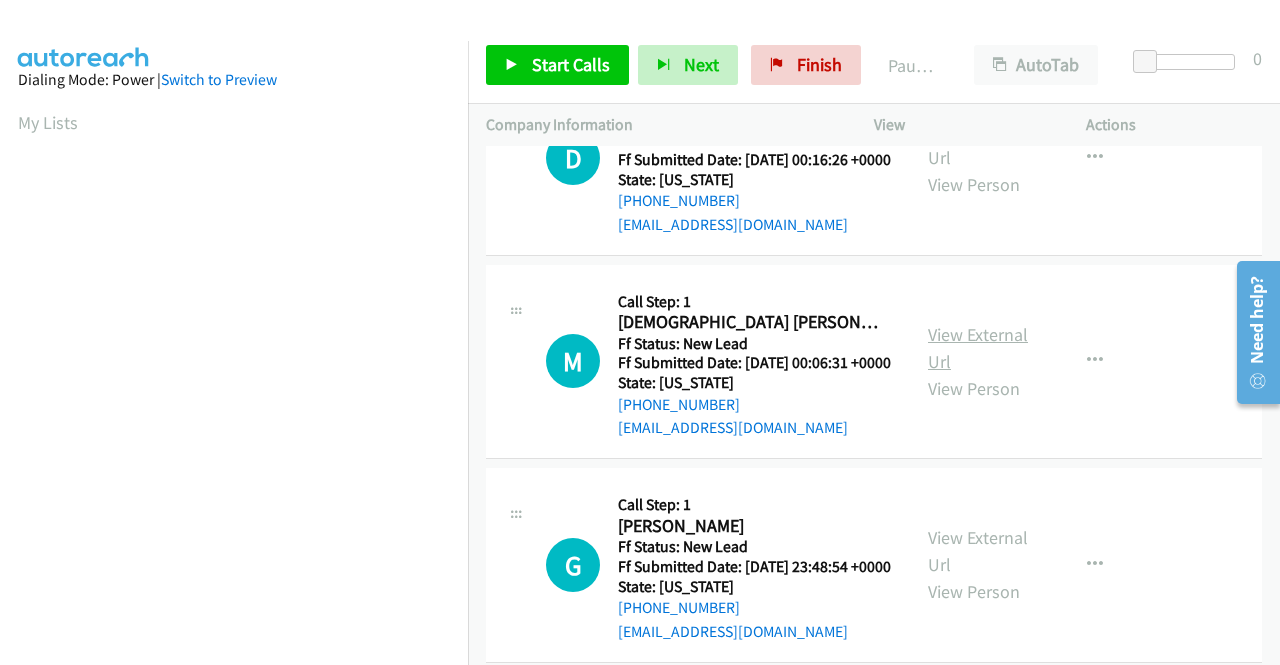 click on "View External Url" at bounding box center [978, 348] 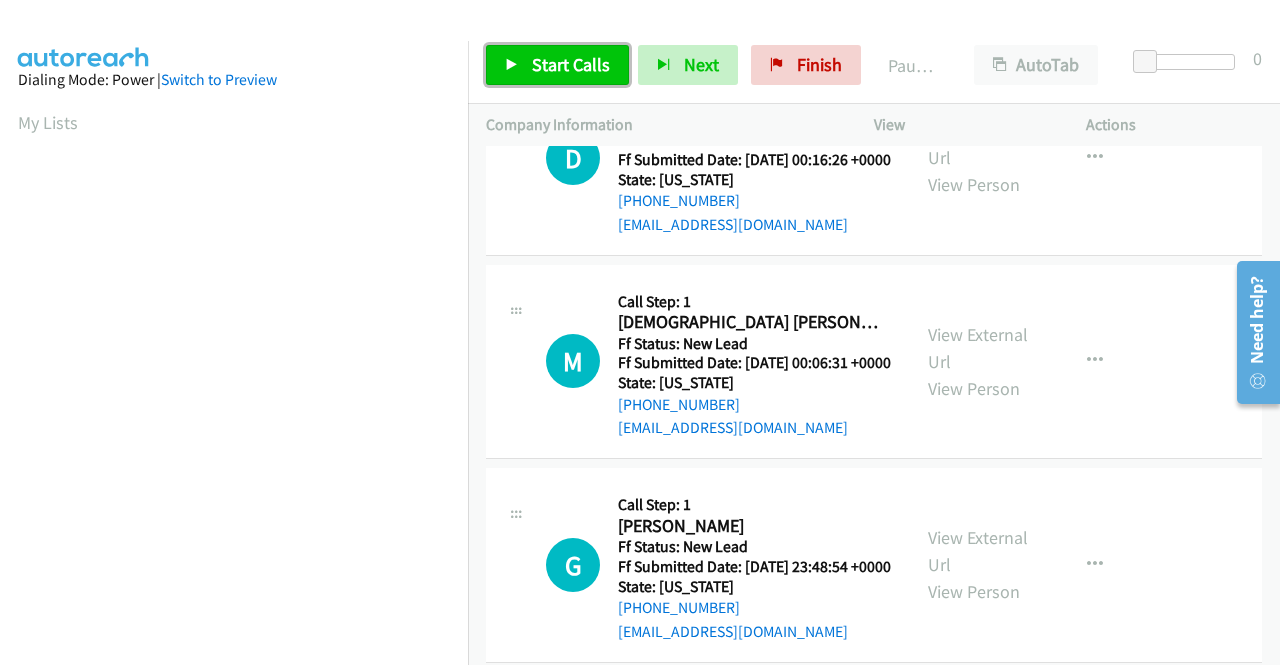 click on "Start Calls" at bounding box center (557, 65) 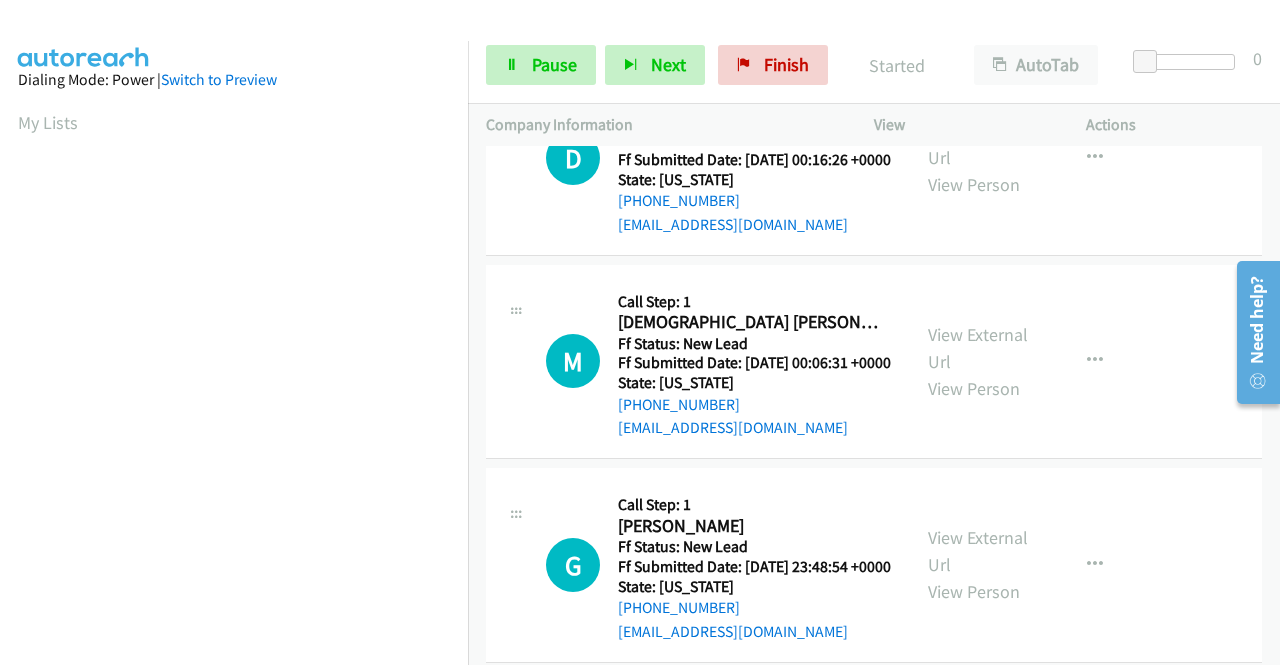 click on "Start Calls
Pause
Next
Finish
Started
AutoTab
AutoTab
0" at bounding box center (874, 65) 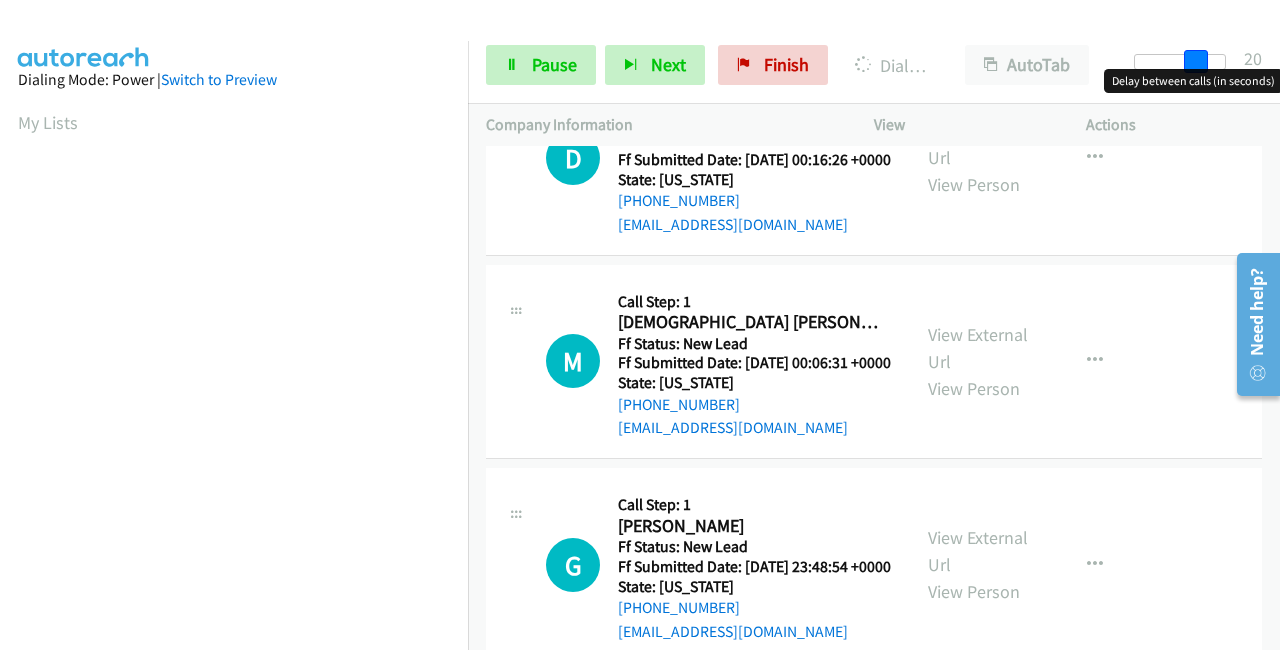 click at bounding box center [1180, 62] 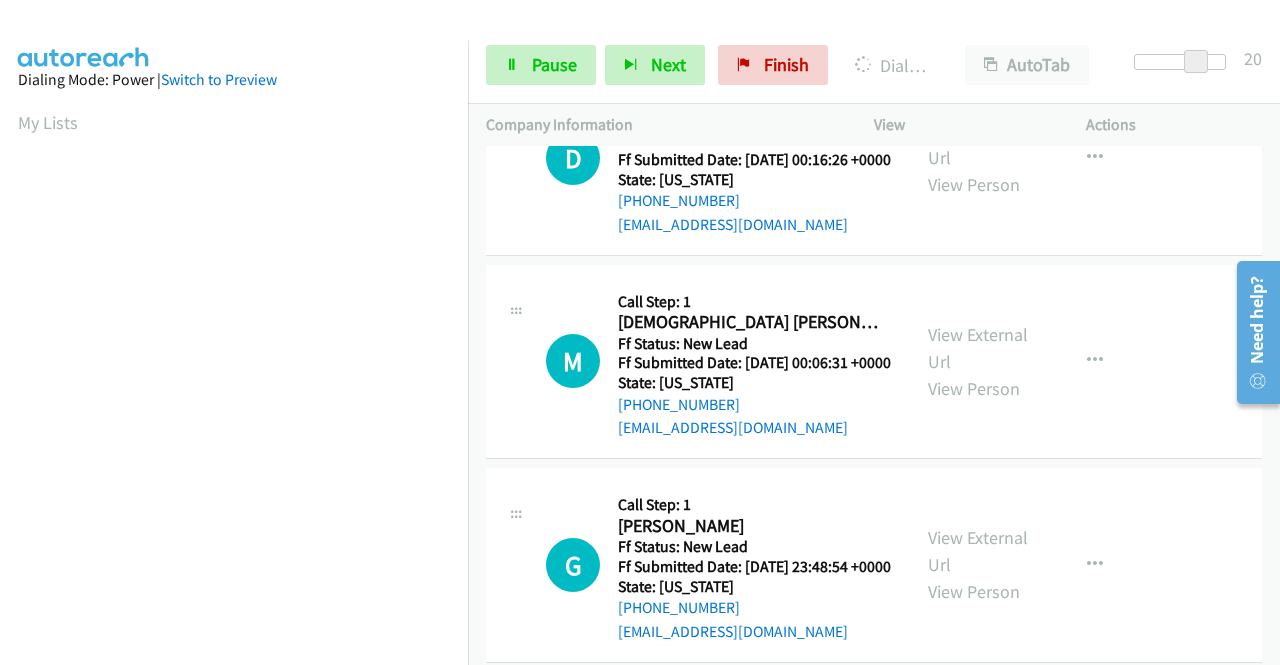 click at bounding box center (1180, 62) 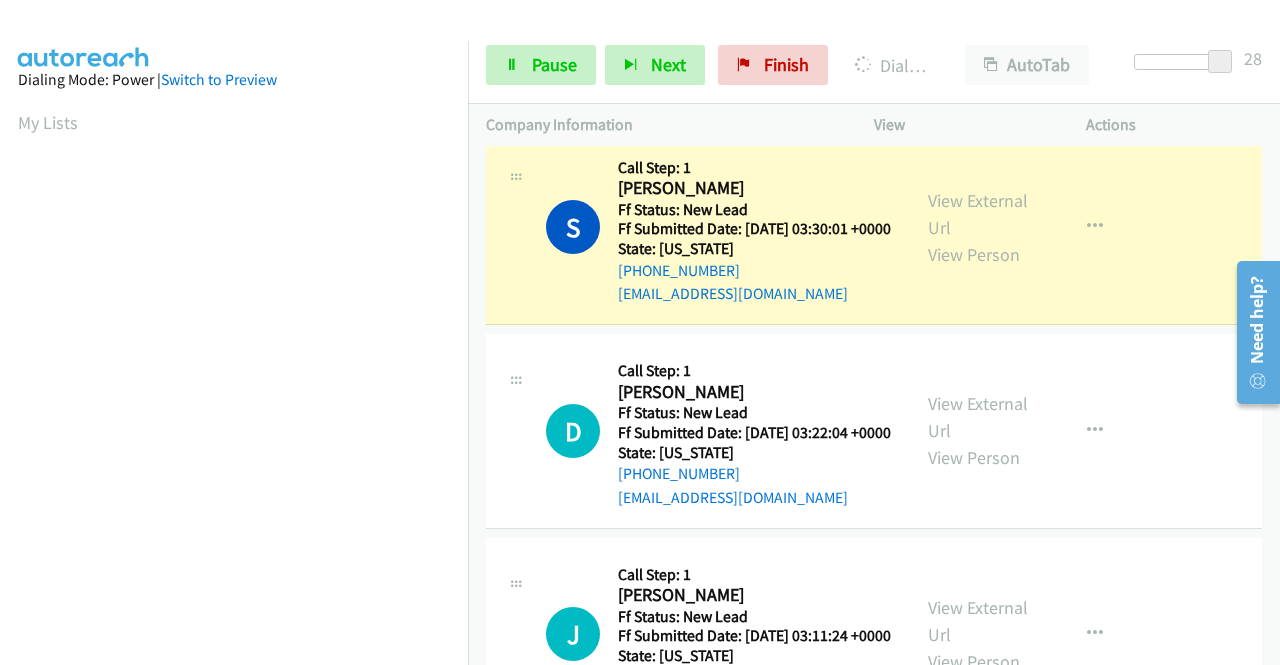 scroll, scrollTop: 0, scrollLeft: 0, axis: both 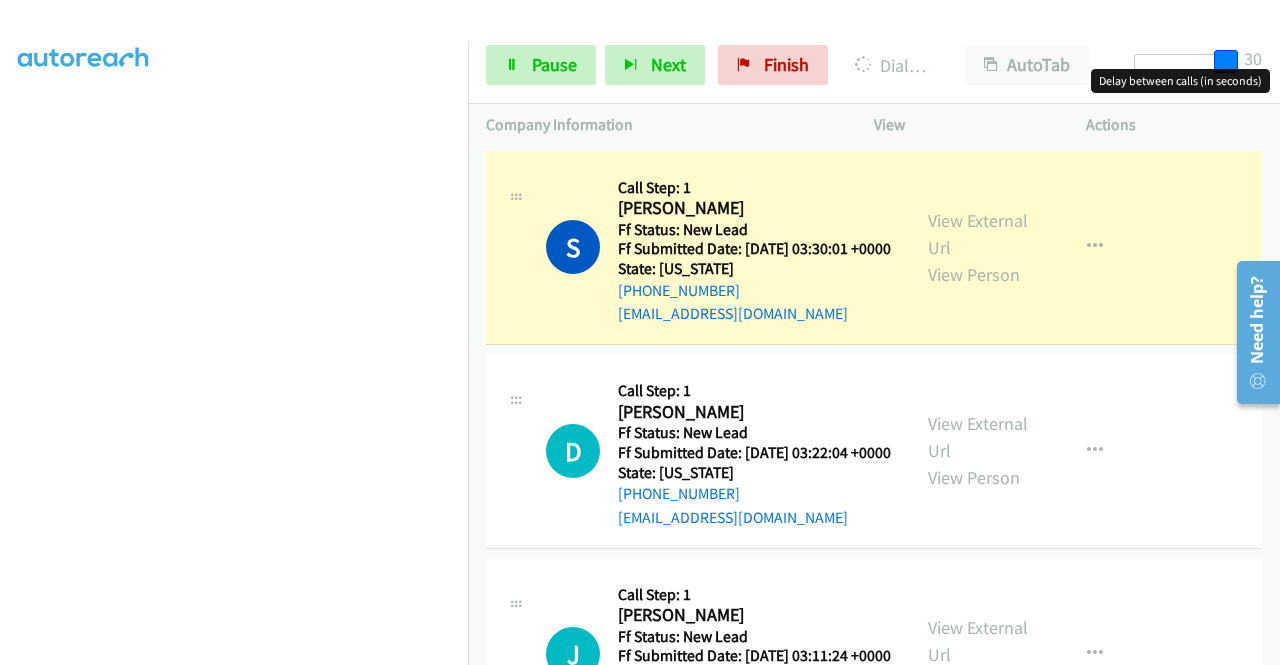 drag, startPoint x: 1225, startPoint y: 63, endPoint x: 1240, endPoint y: 64, distance: 15.033297 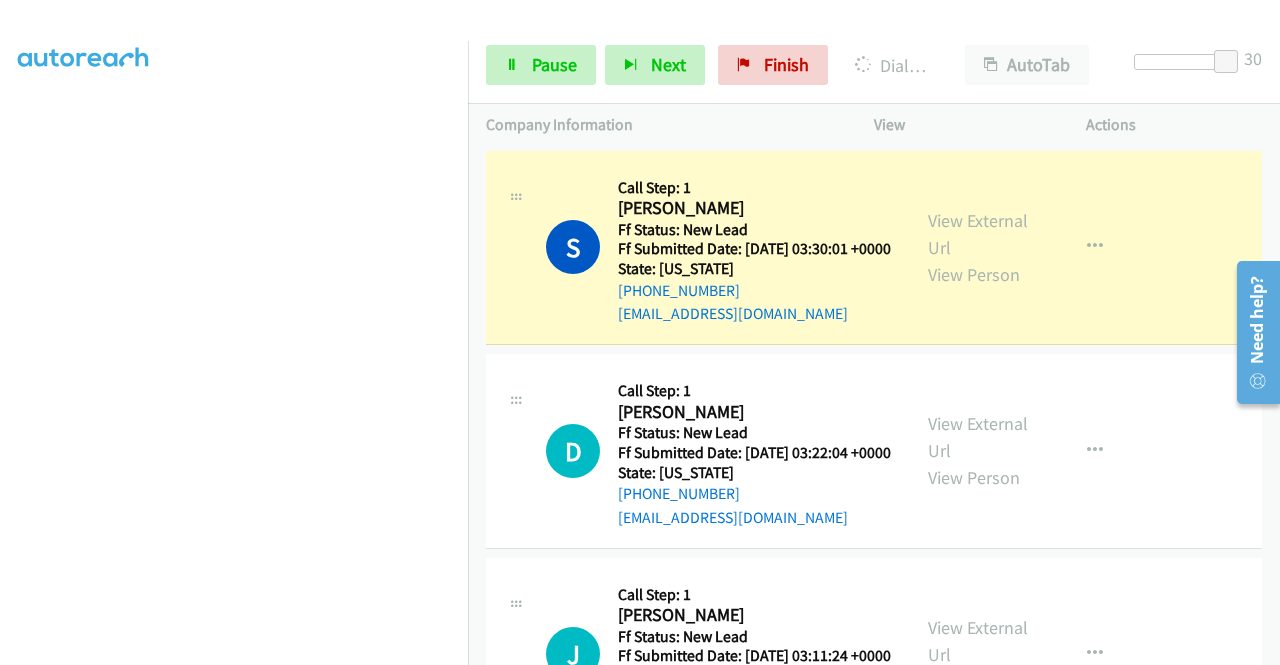 scroll, scrollTop: 0, scrollLeft: 0, axis: both 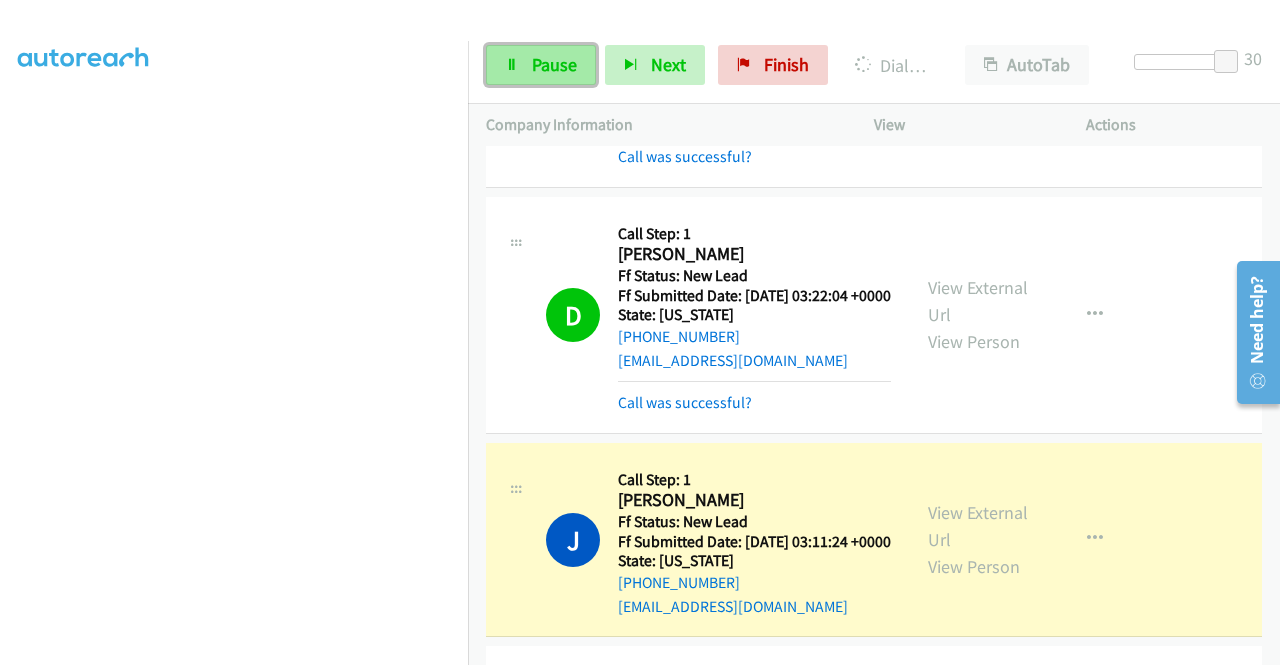click on "Pause" at bounding box center (541, 65) 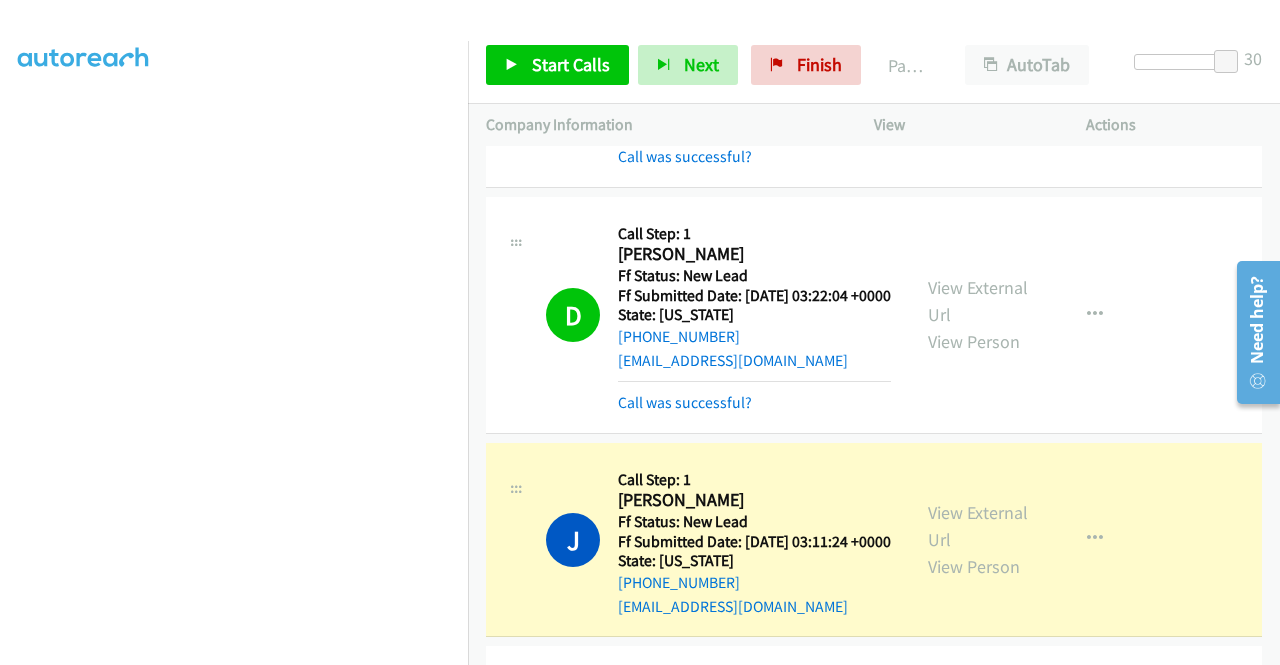 scroll, scrollTop: 0, scrollLeft: 0, axis: both 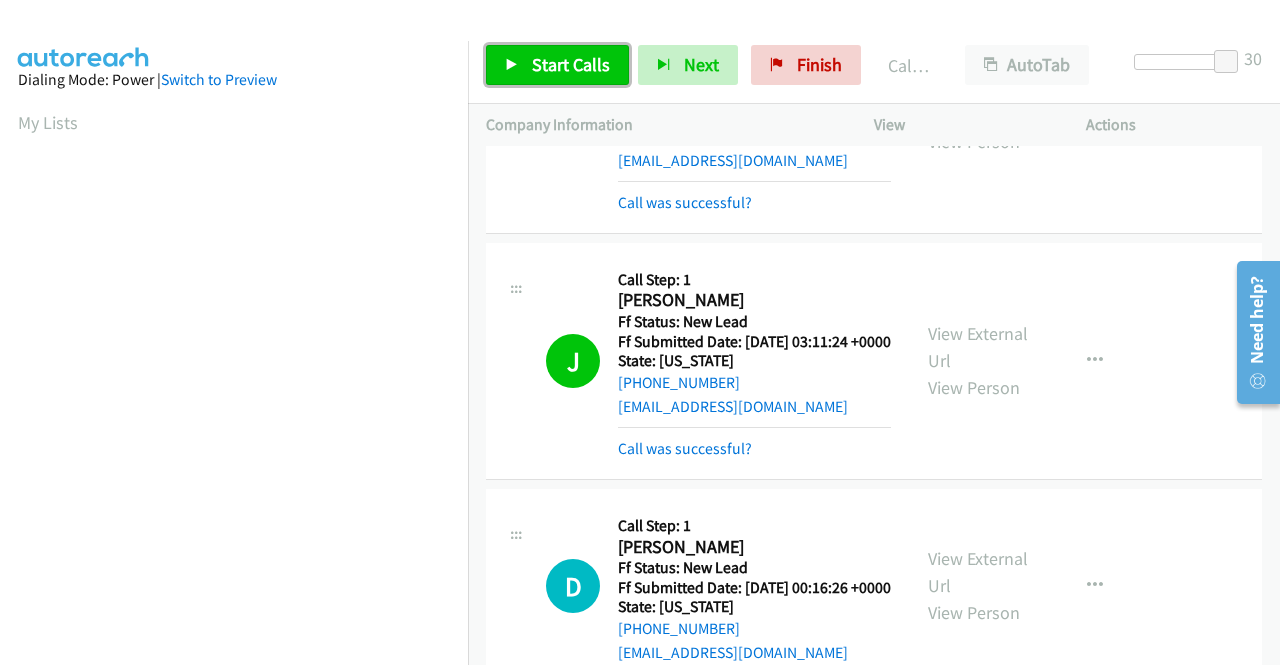 click on "Start Calls" at bounding box center [571, 64] 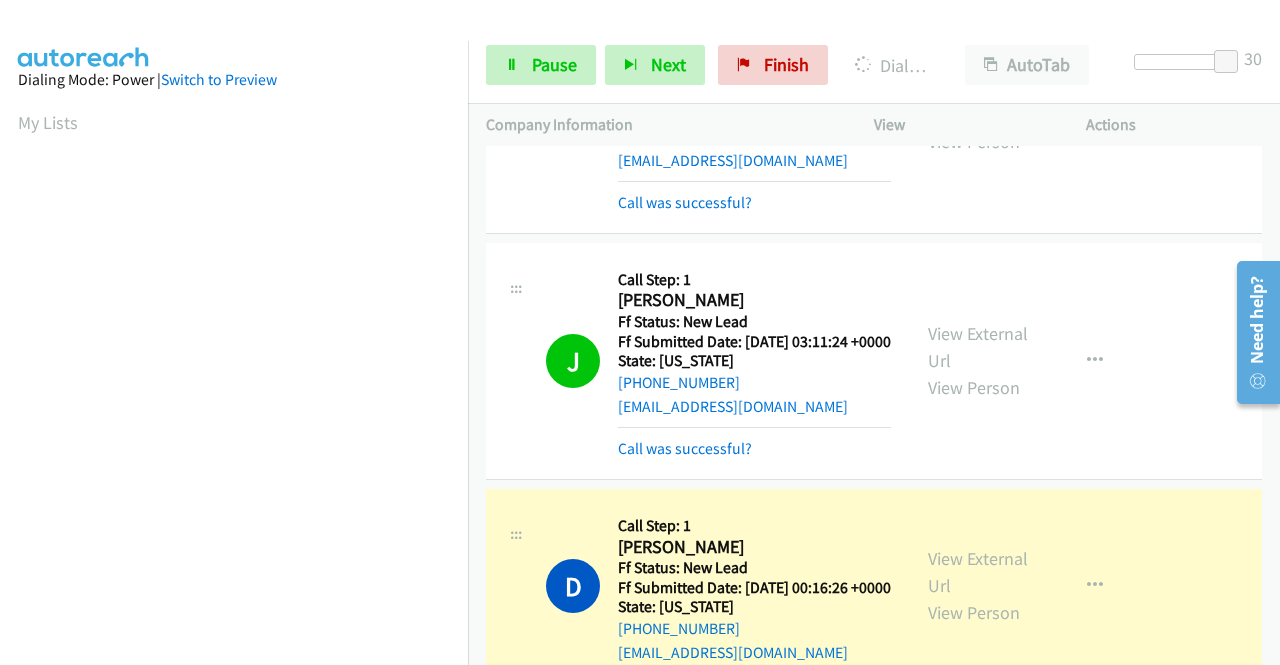 scroll, scrollTop: 456, scrollLeft: 0, axis: vertical 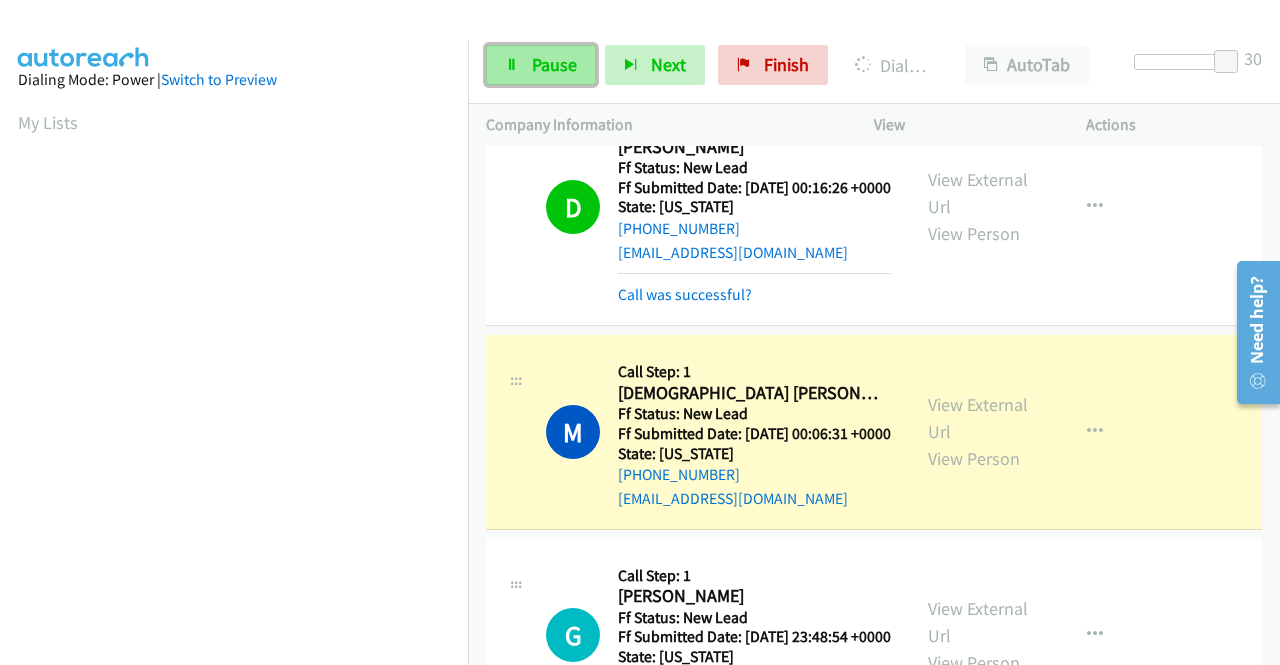 click on "Pause" at bounding box center [554, 64] 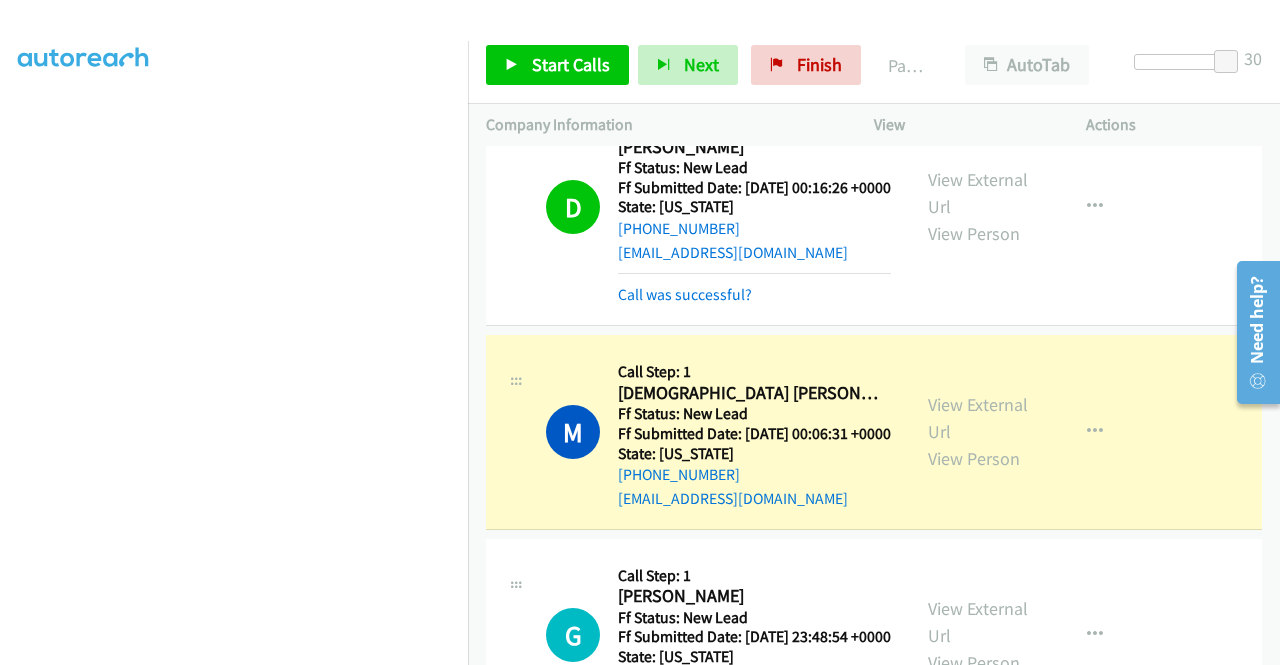 scroll, scrollTop: 0, scrollLeft: 0, axis: both 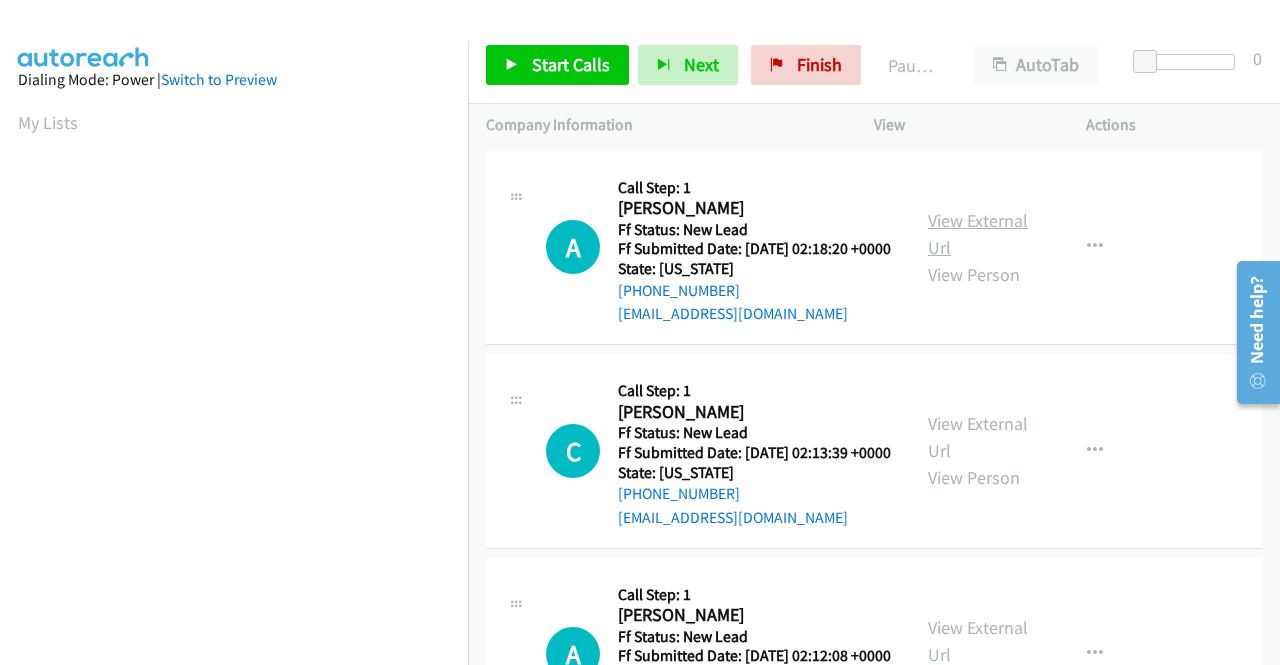 click on "View External Url" at bounding box center (978, 234) 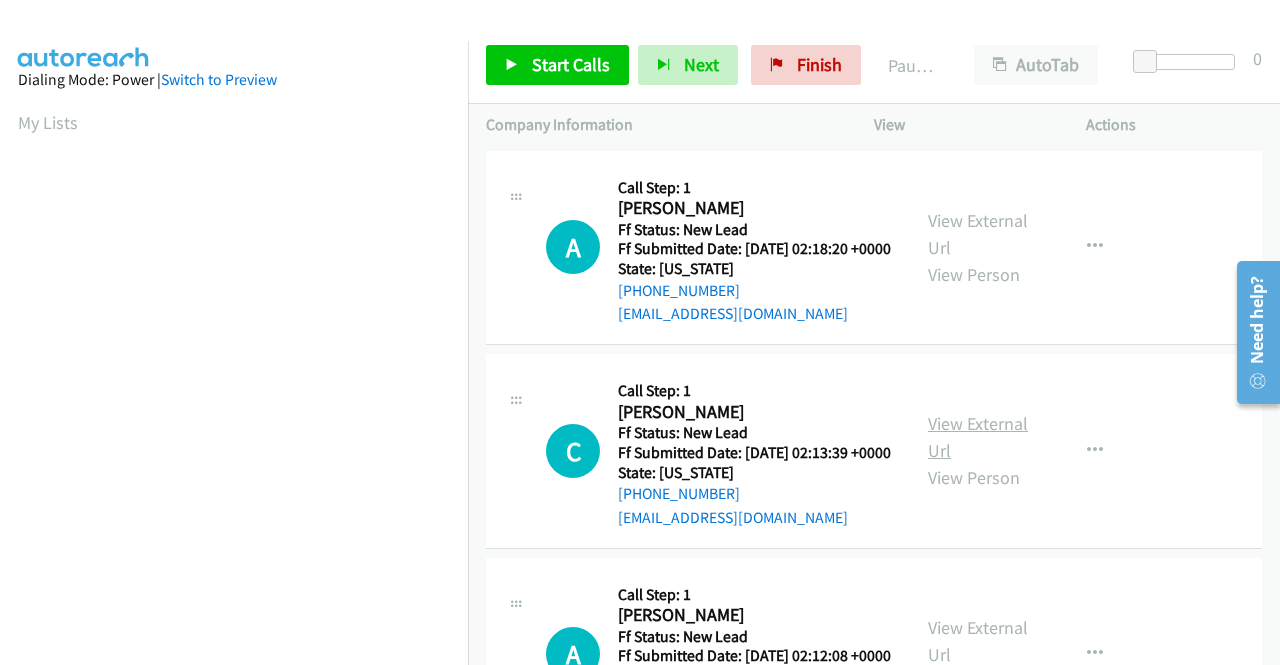click on "View External Url" at bounding box center (978, 437) 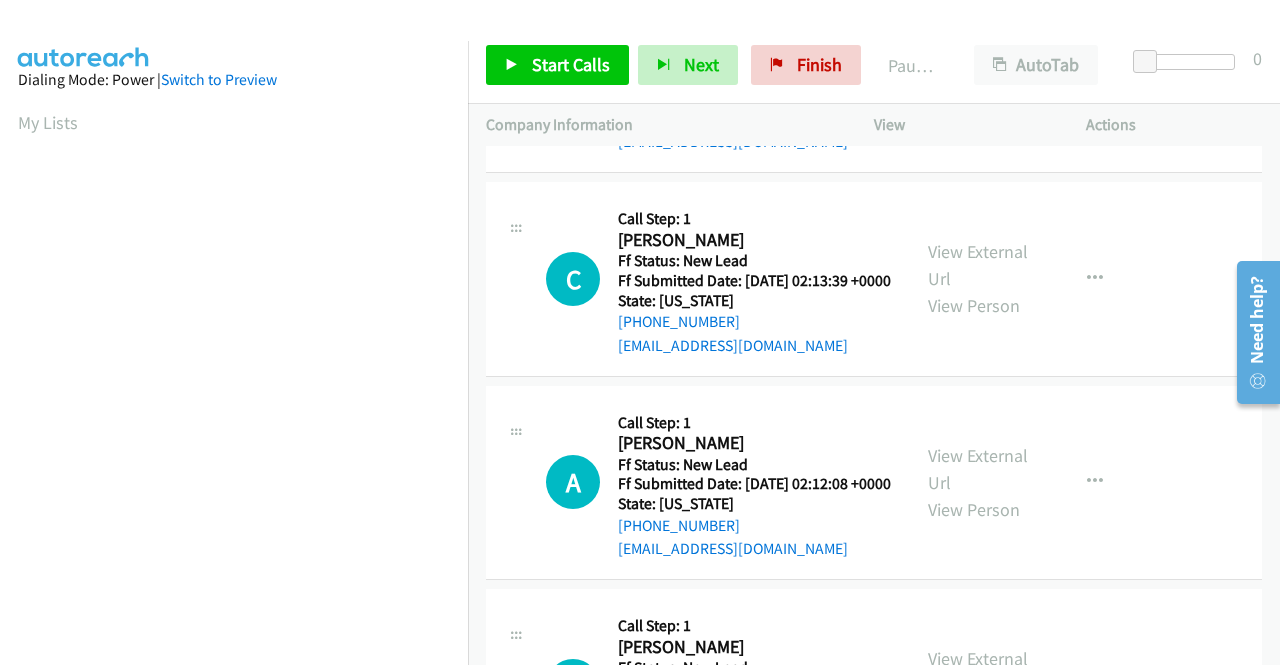 scroll, scrollTop: 200, scrollLeft: 0, axis: vertical 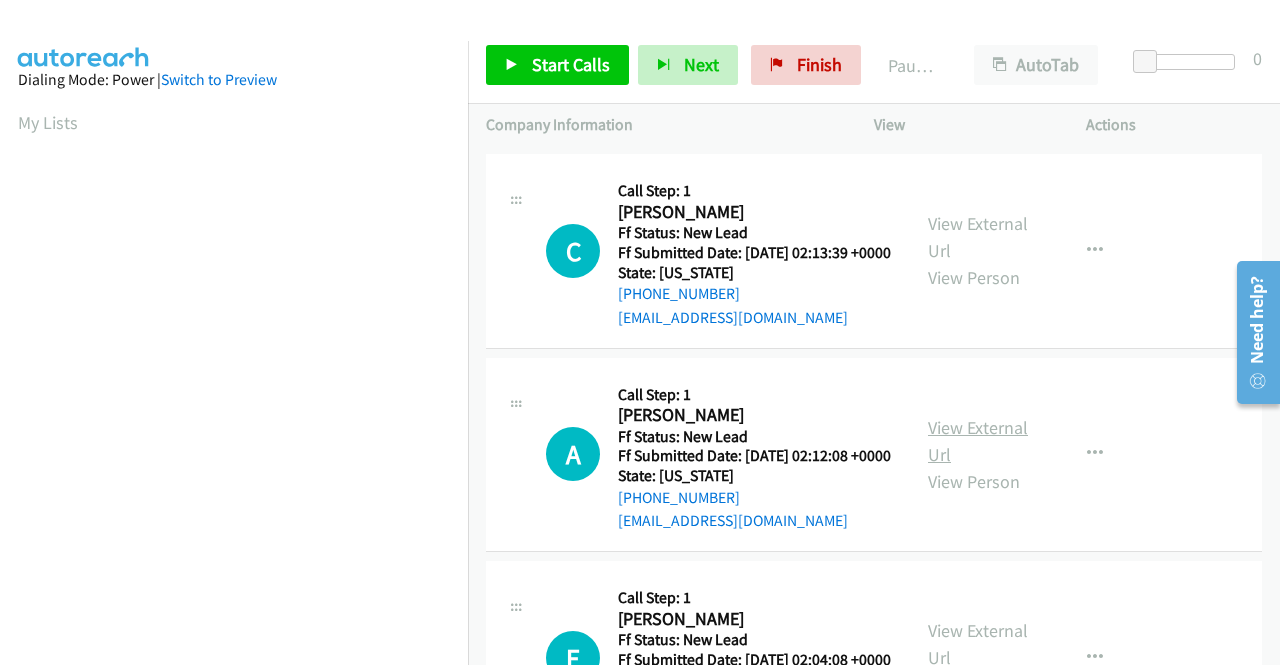 click on "View External Url" at bounding box center [978, 441] 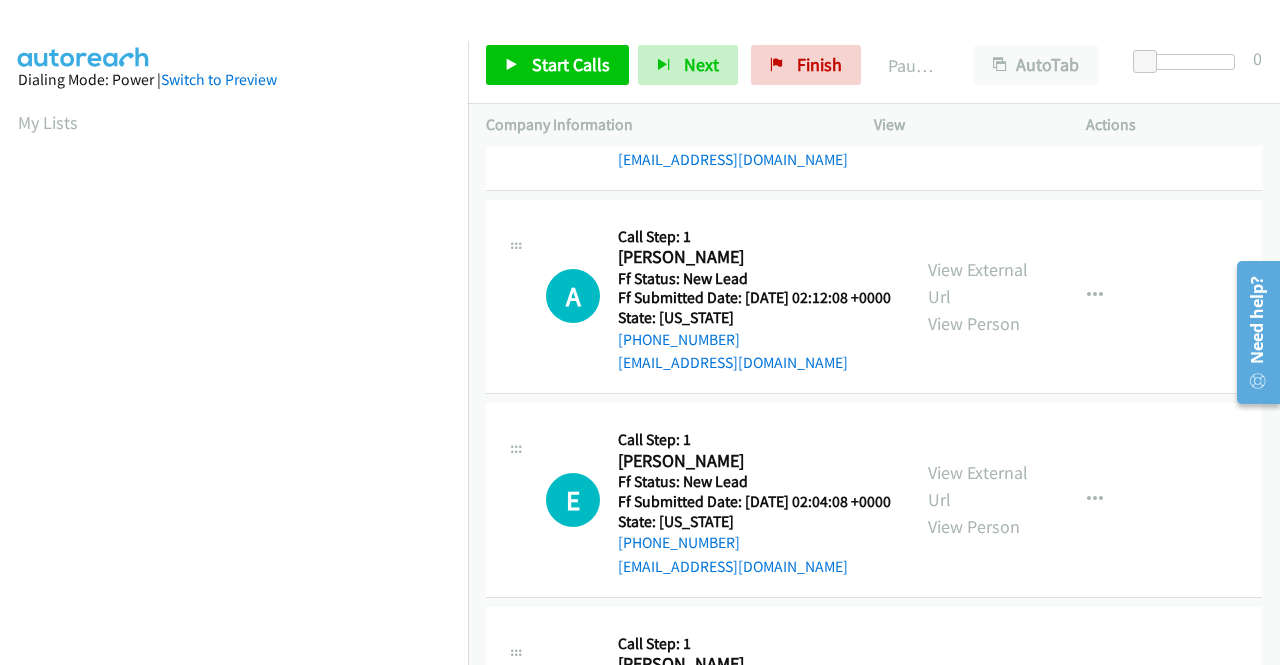 scroll, scrollTop: 400, scrollLeft: 0, axis: vertical 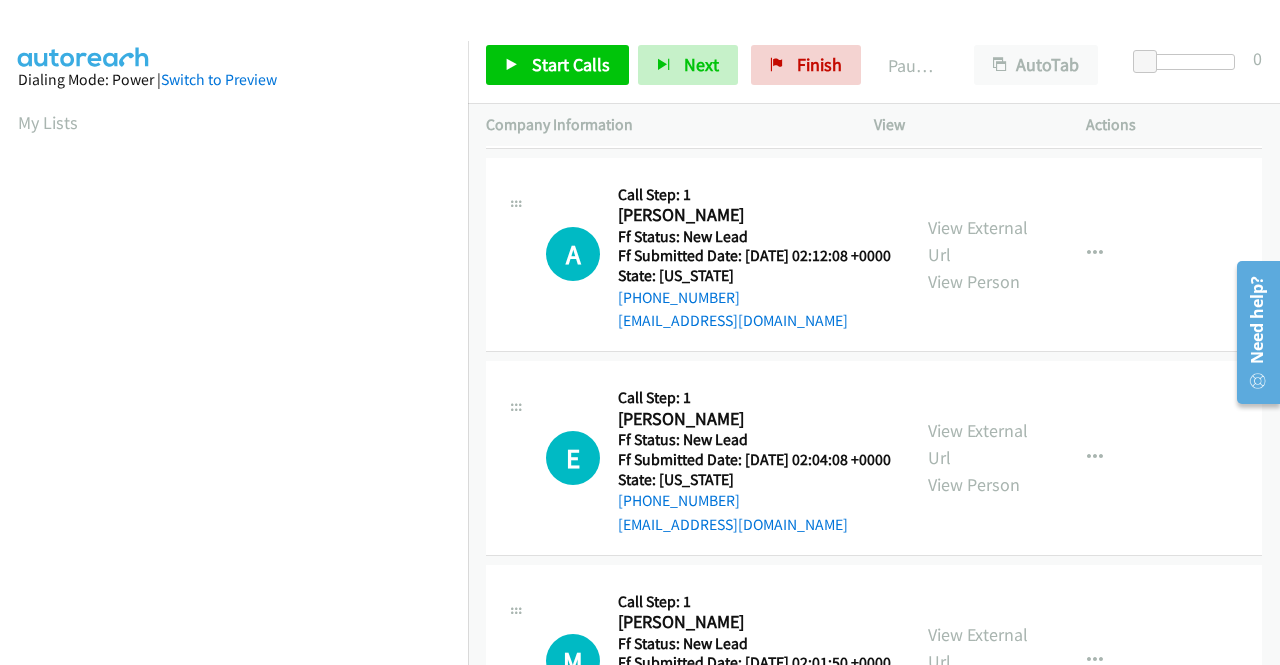 click on "View External Url
View Person" at bounding box center [980, 457] 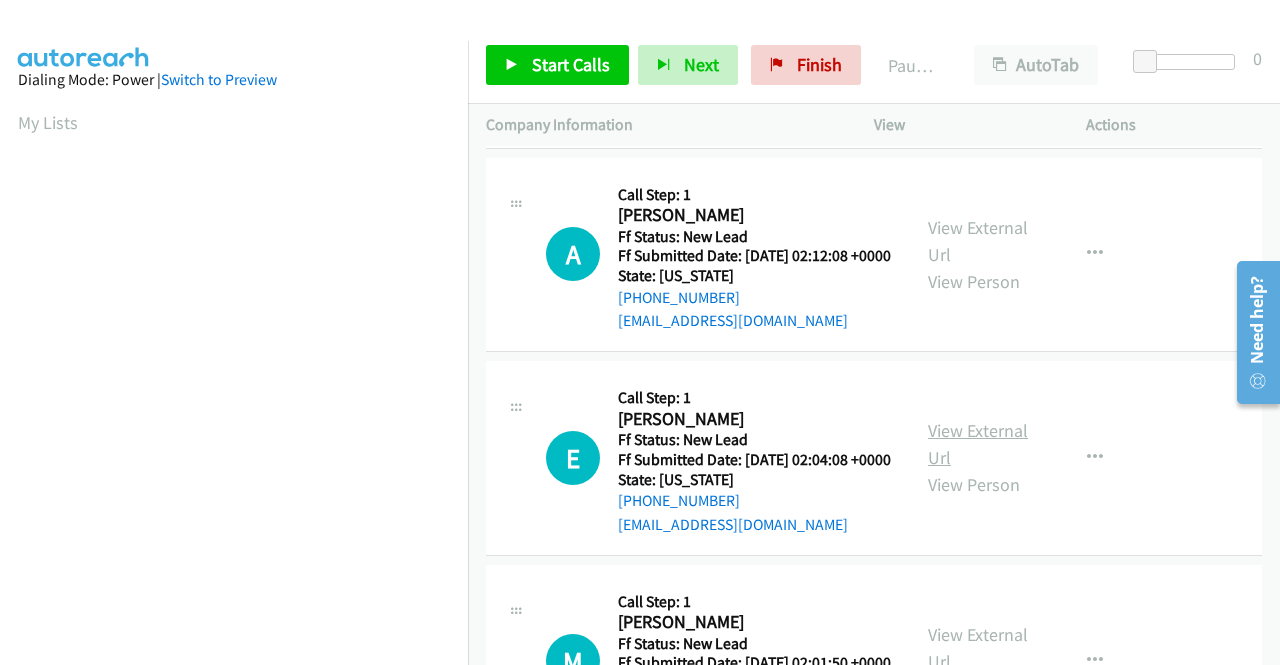 click on "View External Url" at bounding box center [978, 444] 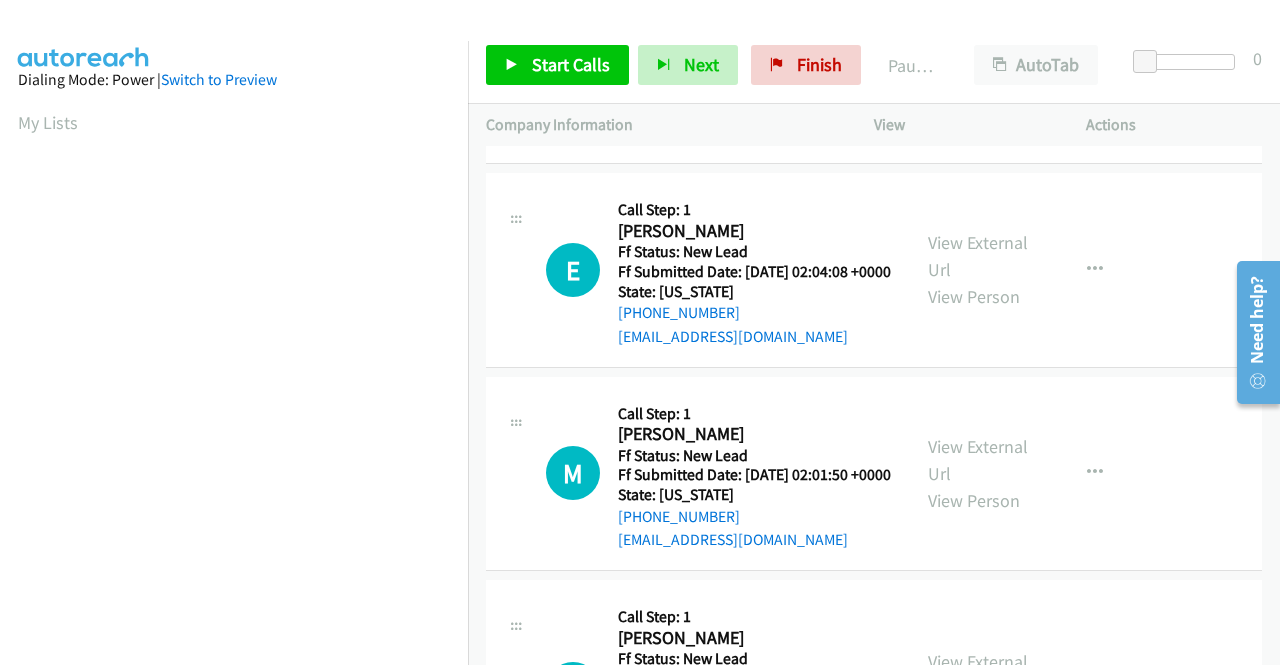 scroll, scrollTop: 600, scrollLeft: 0, axis: vertical 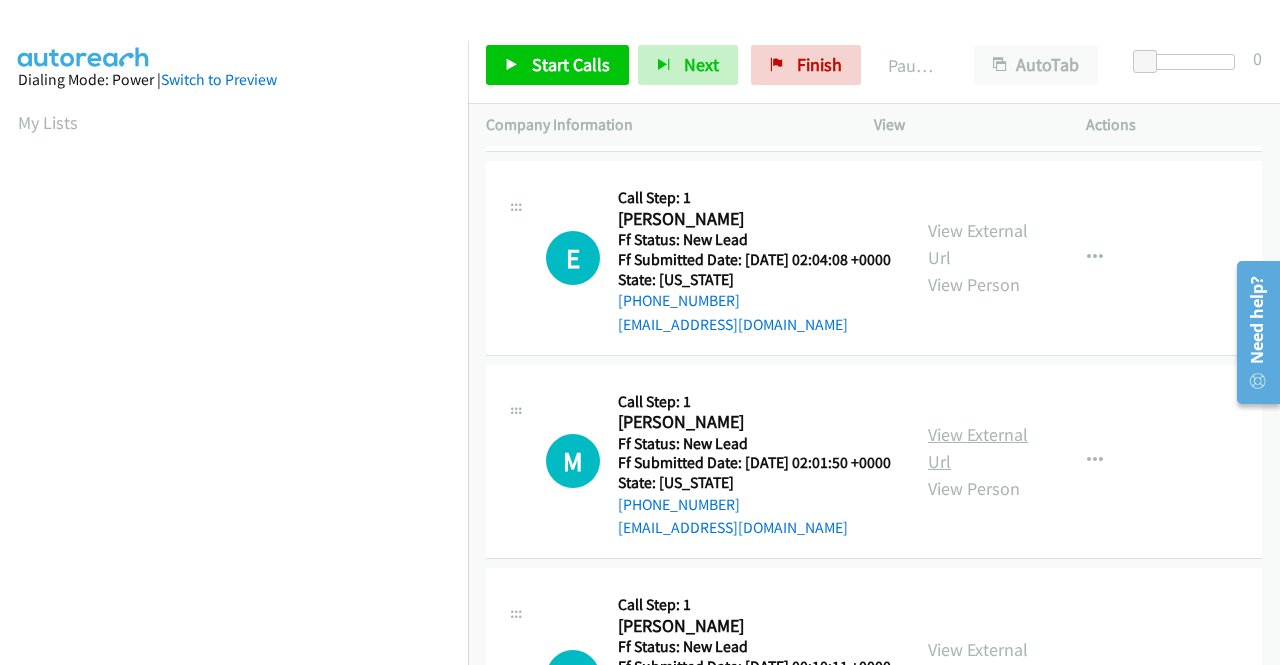 click on "View External Url" at bounding box center [978, 448] 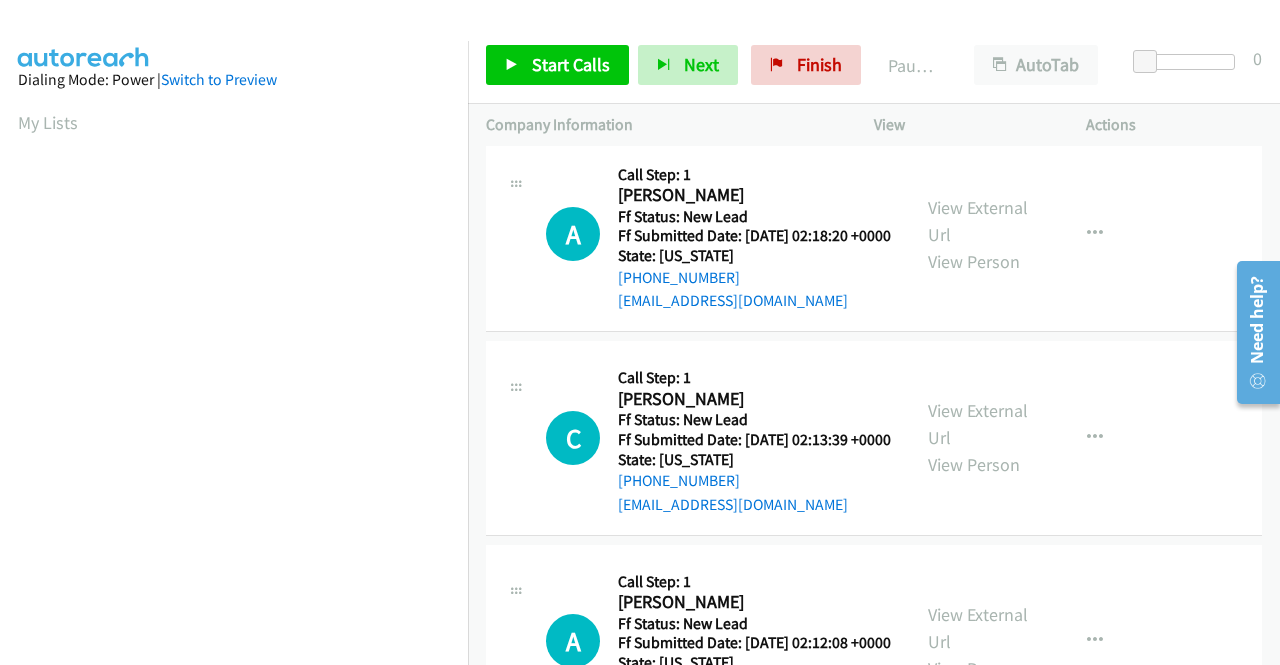 scroll, scrollTop: 0, scrollLeft: 0, axis: both 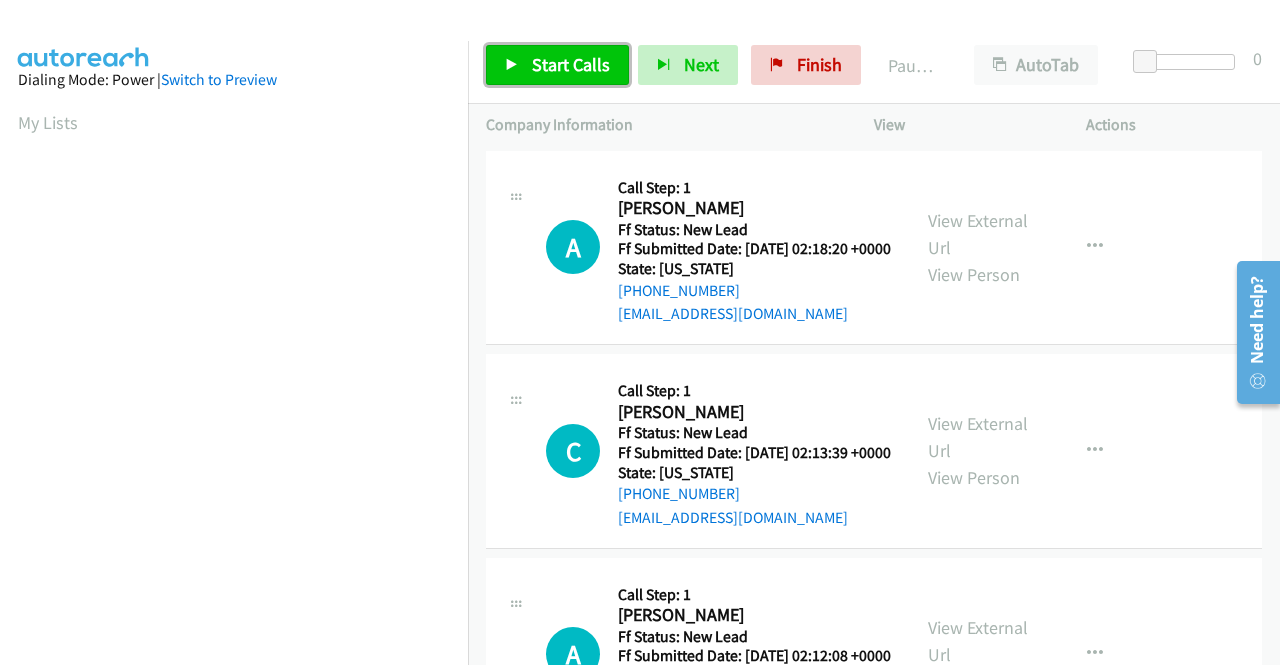 click on "Start Calls" at bounding box center [571, 64] 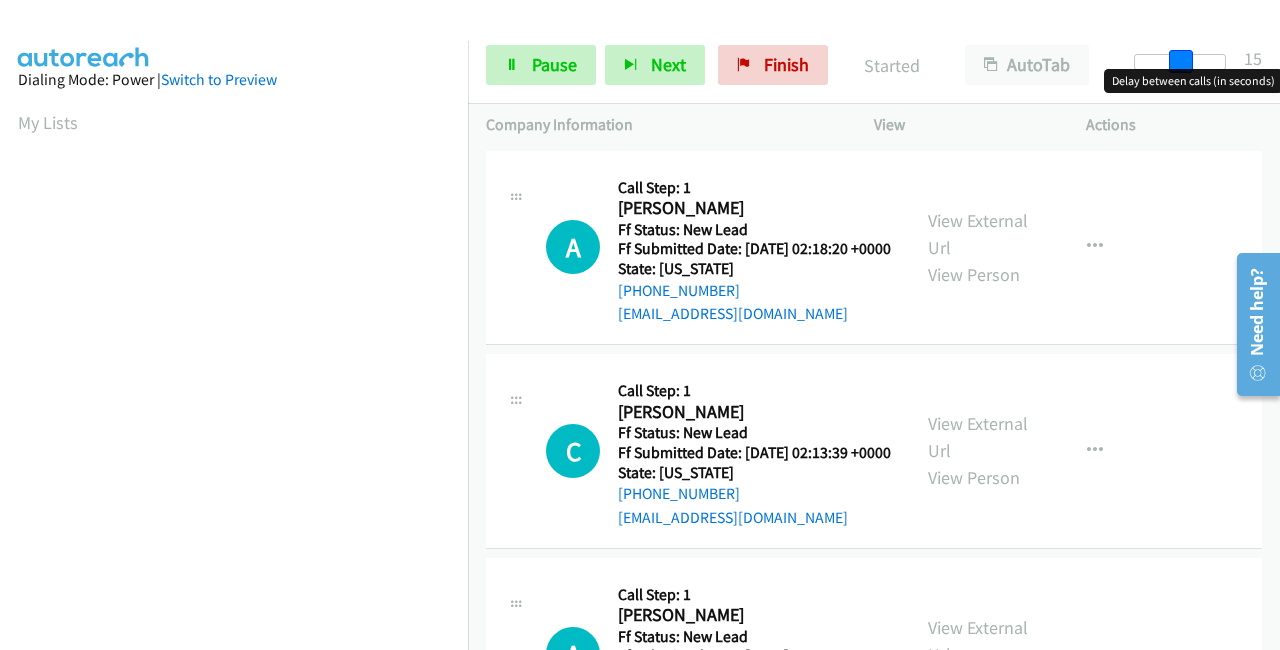 click at bounding box center (1180, 62) 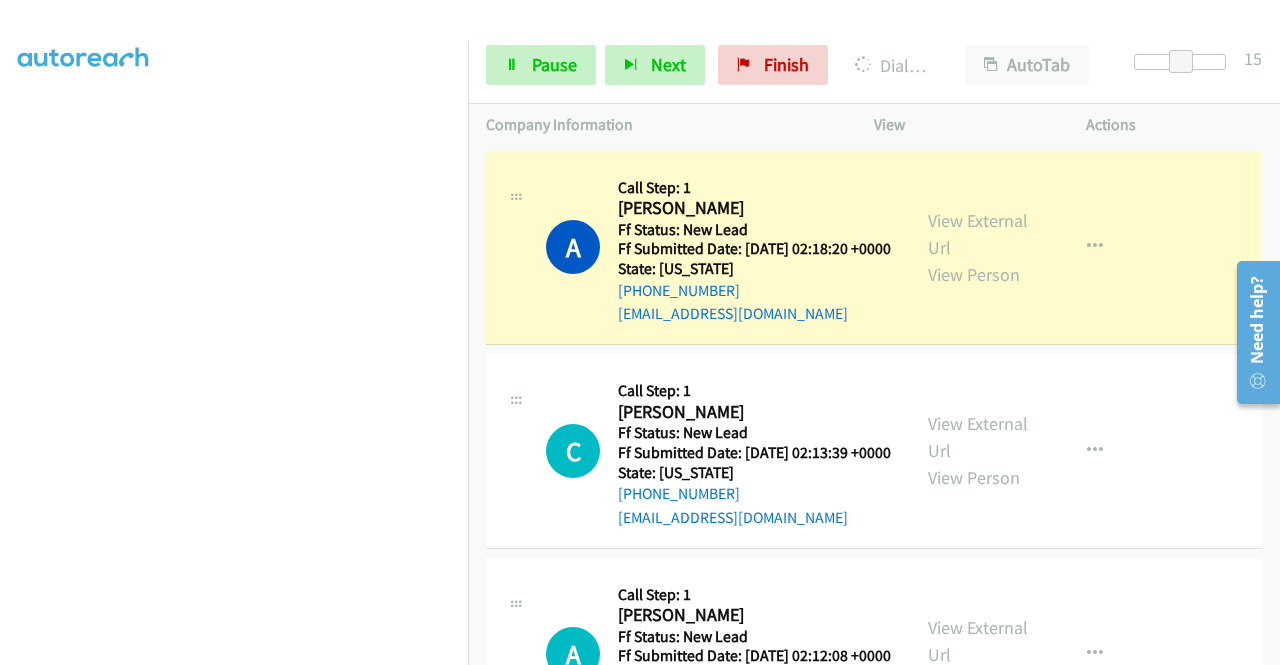 scroll, scrollTop: 0, scrollLeft: 0, axis: both 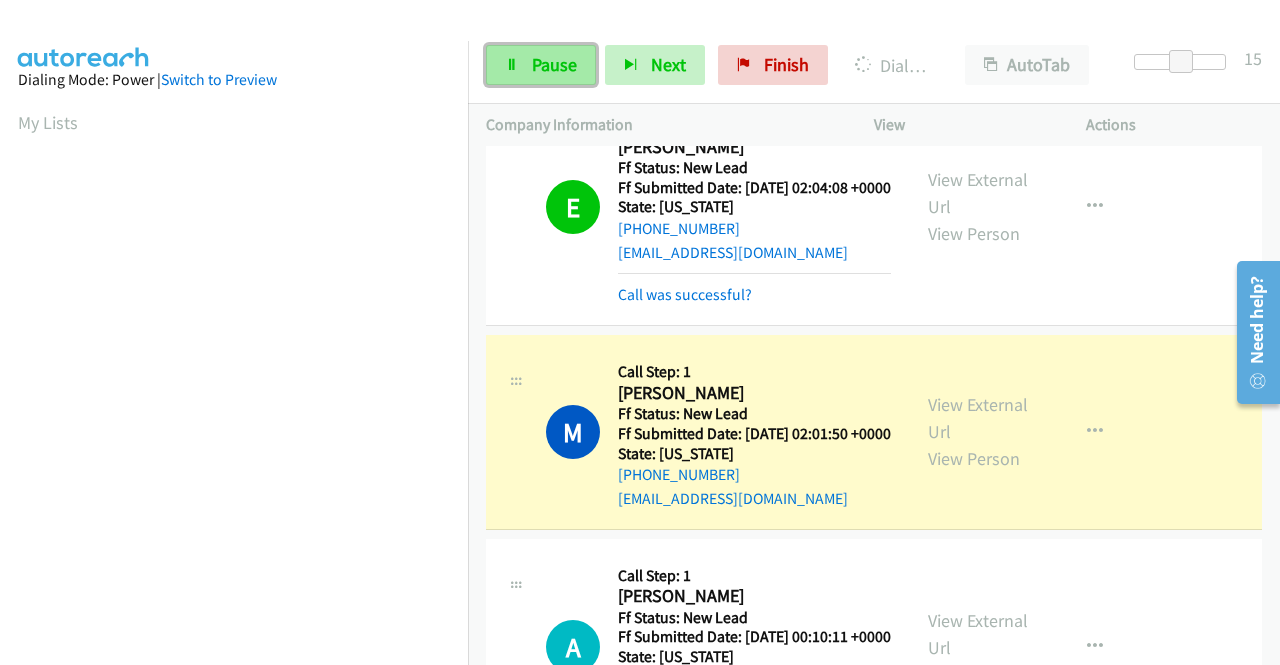 click on "Pause" at bounding box center [554, 64] 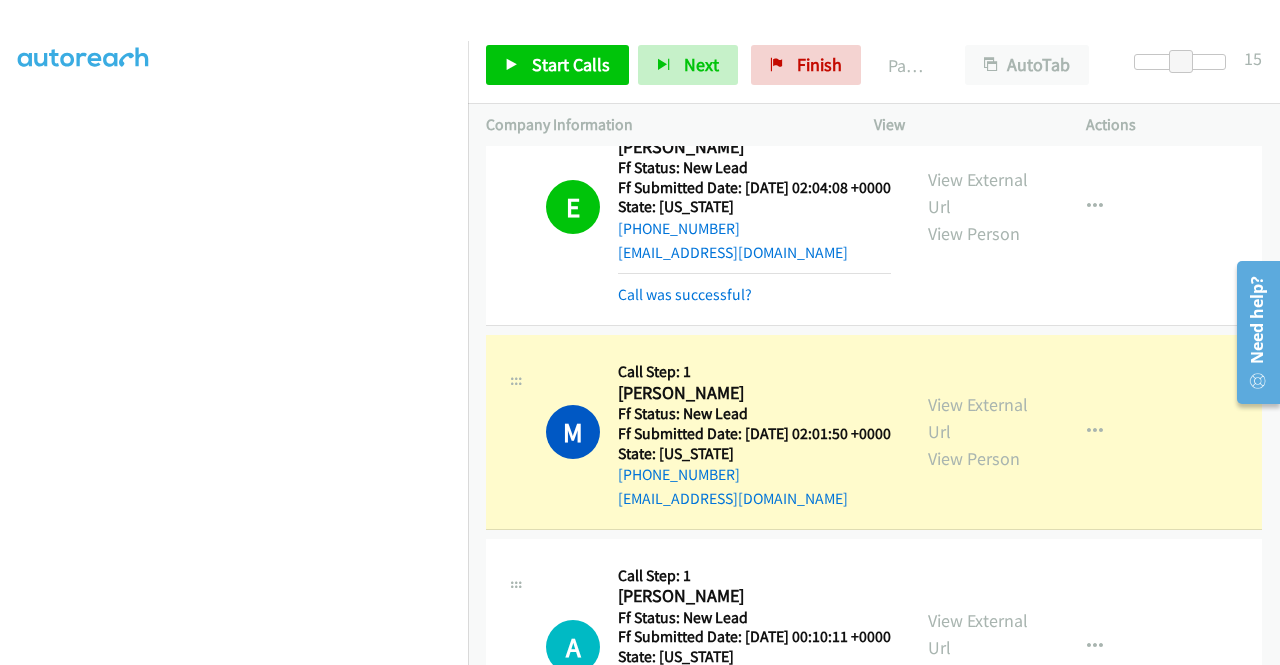 scroll, scrollTop: 0, scrollLeft: 0, axis: both 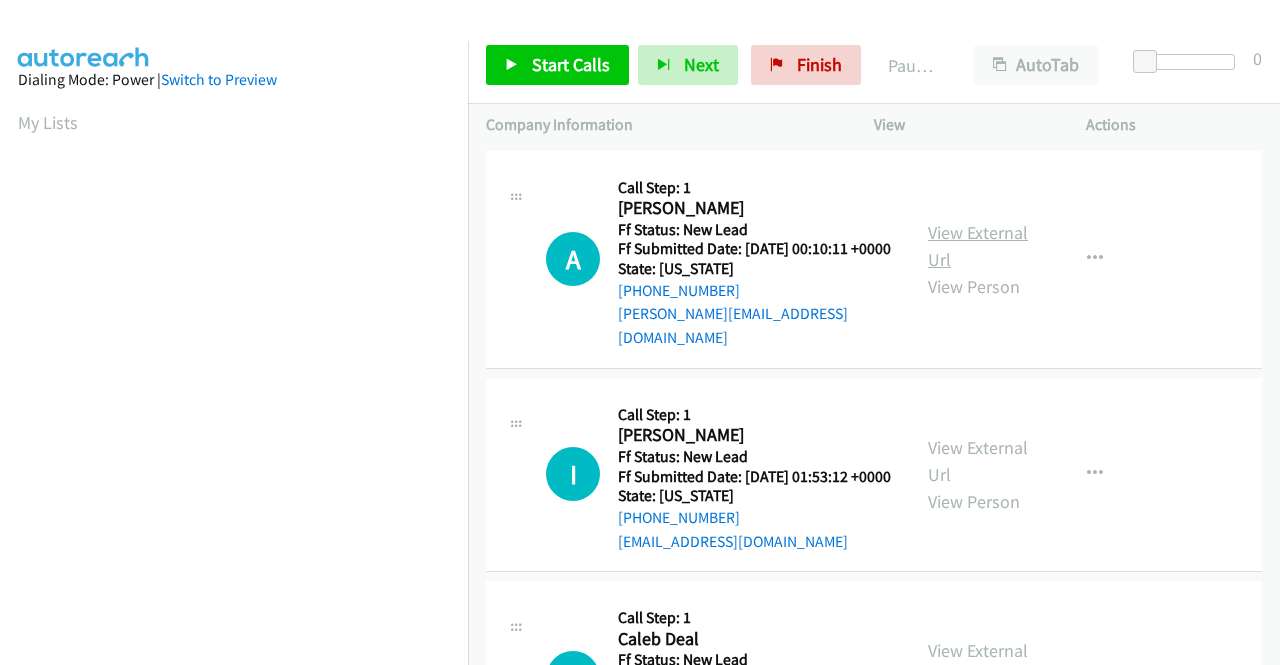 click on "View External Url" at bounding box center (978, 246) 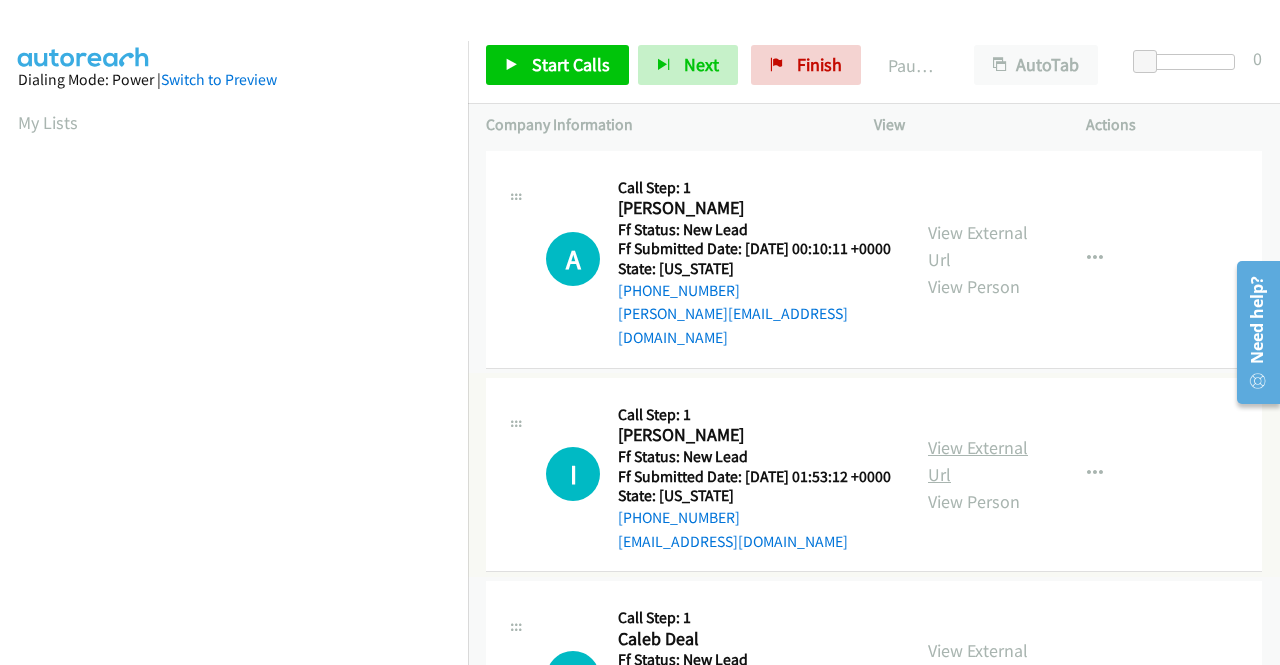 click on "View External Url" at bounding box center [978, 461] 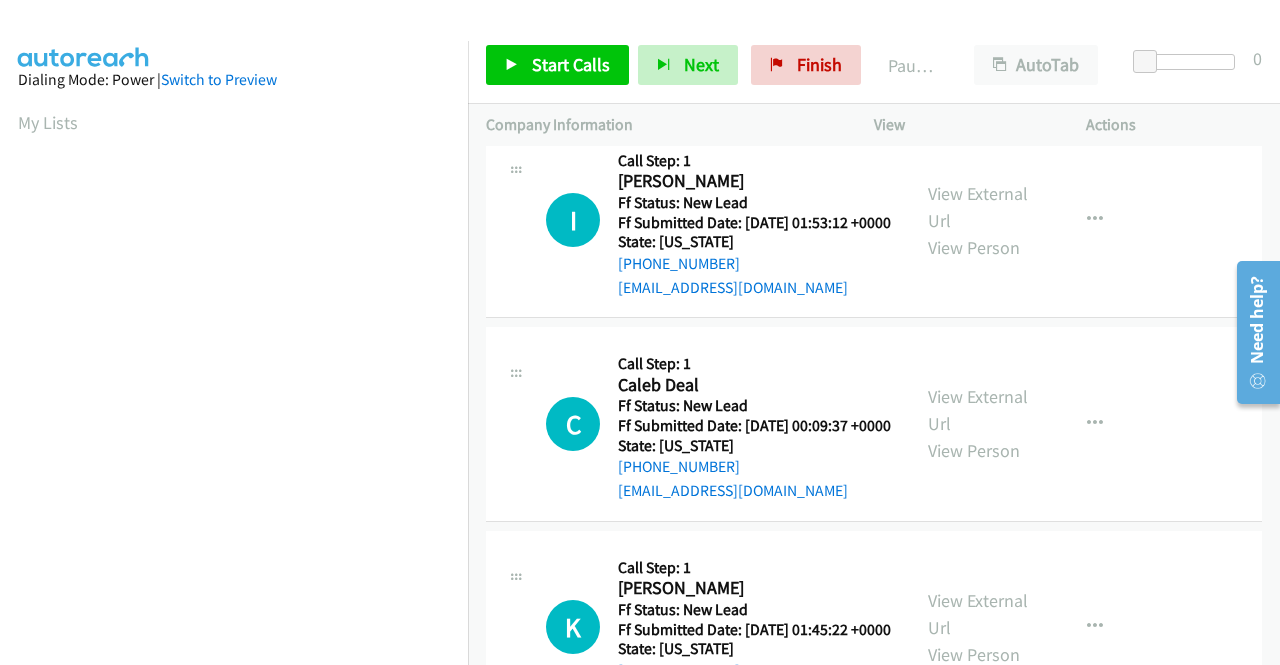 scroll, scrollTop: 300, scrollLeft: 0, axis: vertical 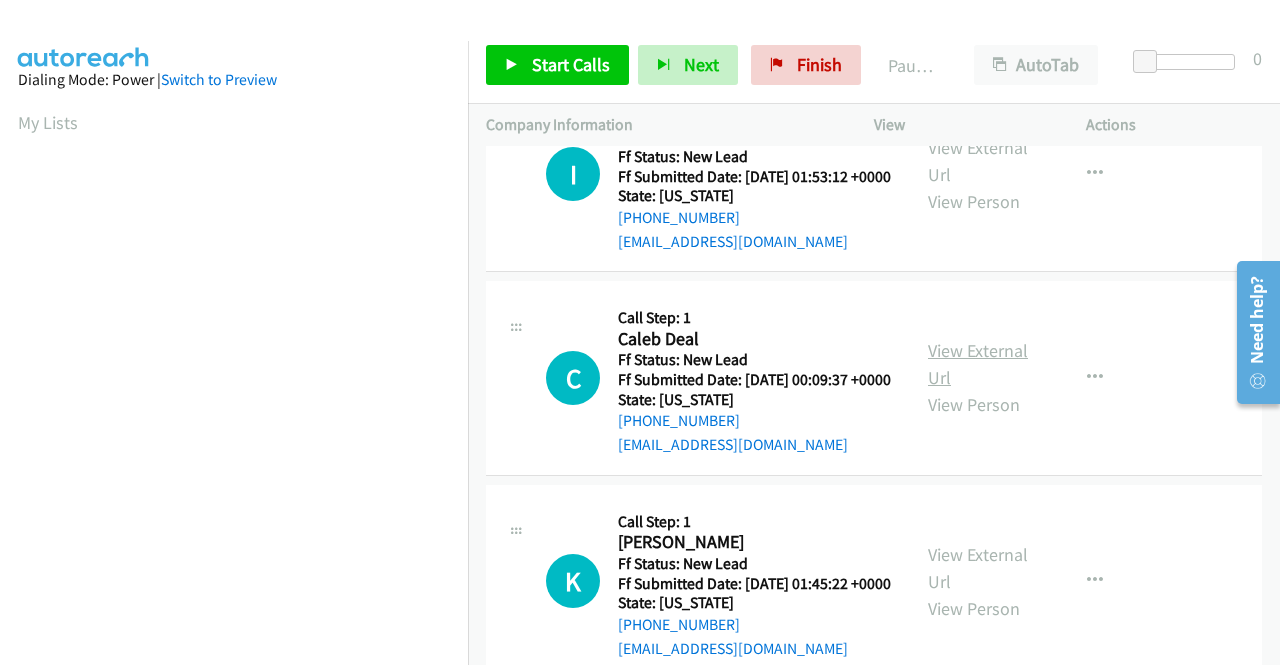 click on "View External Url" at bounding box center (978, 364) 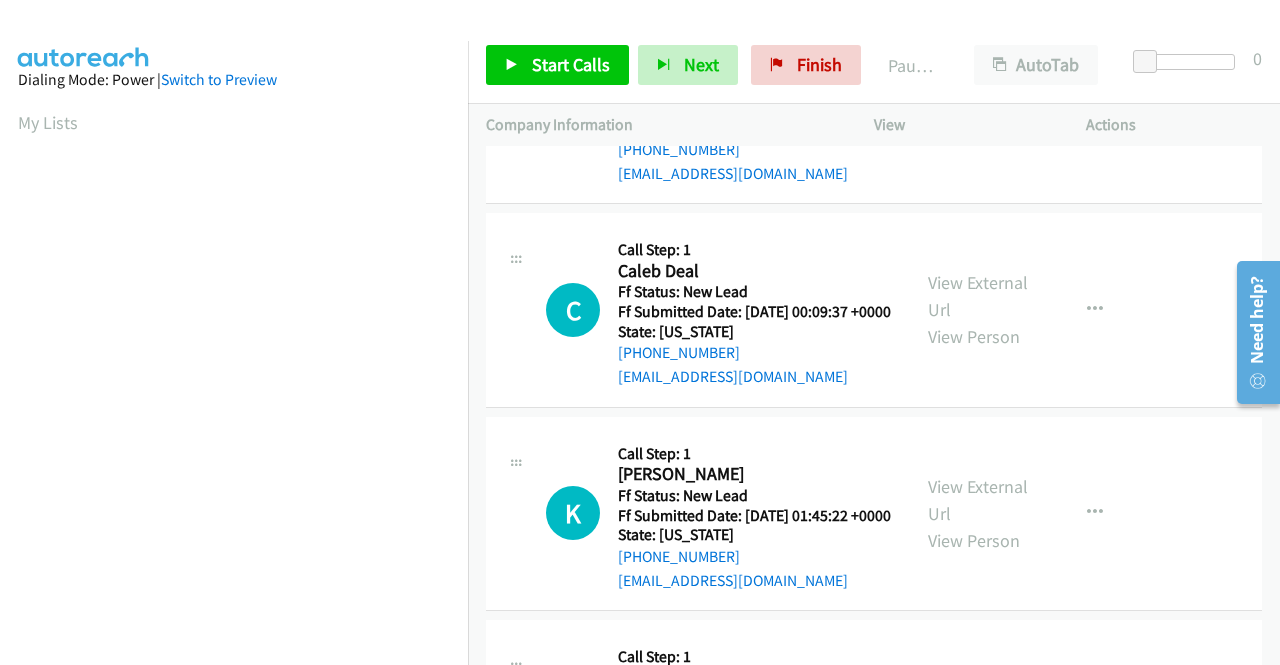 scroll, scrollTop: 500, scrollLeft: 0, axis: vertical 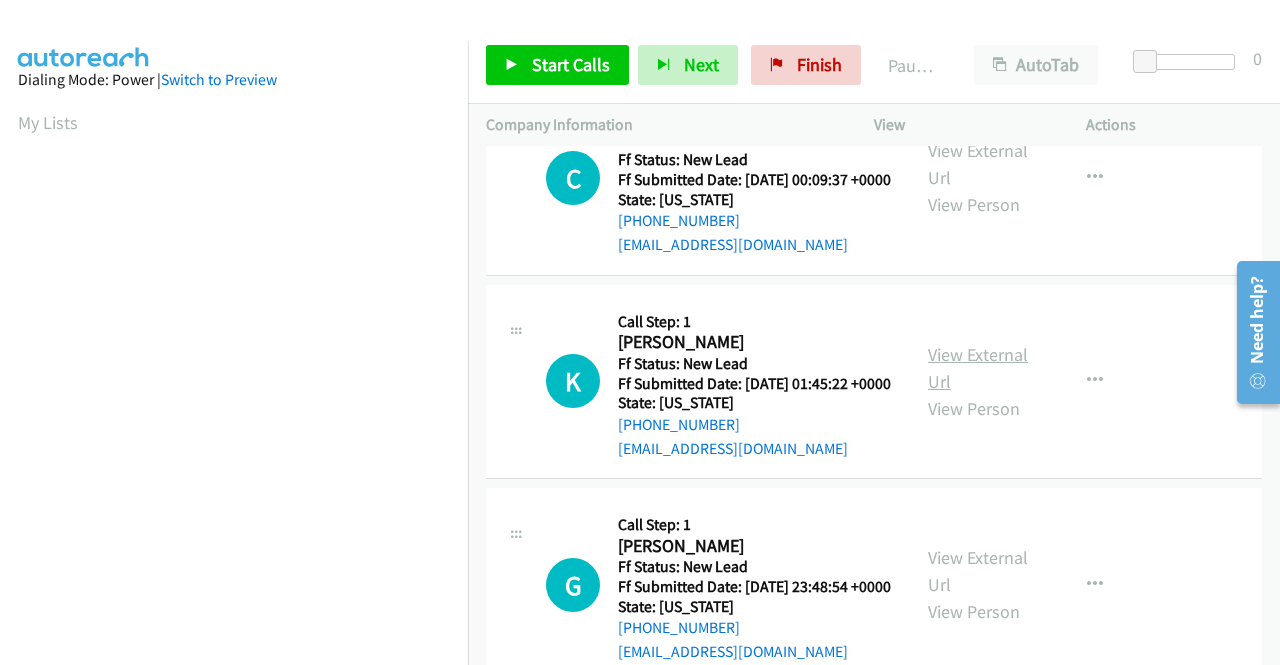click on "View External Url" at bounding box center [978, 368] 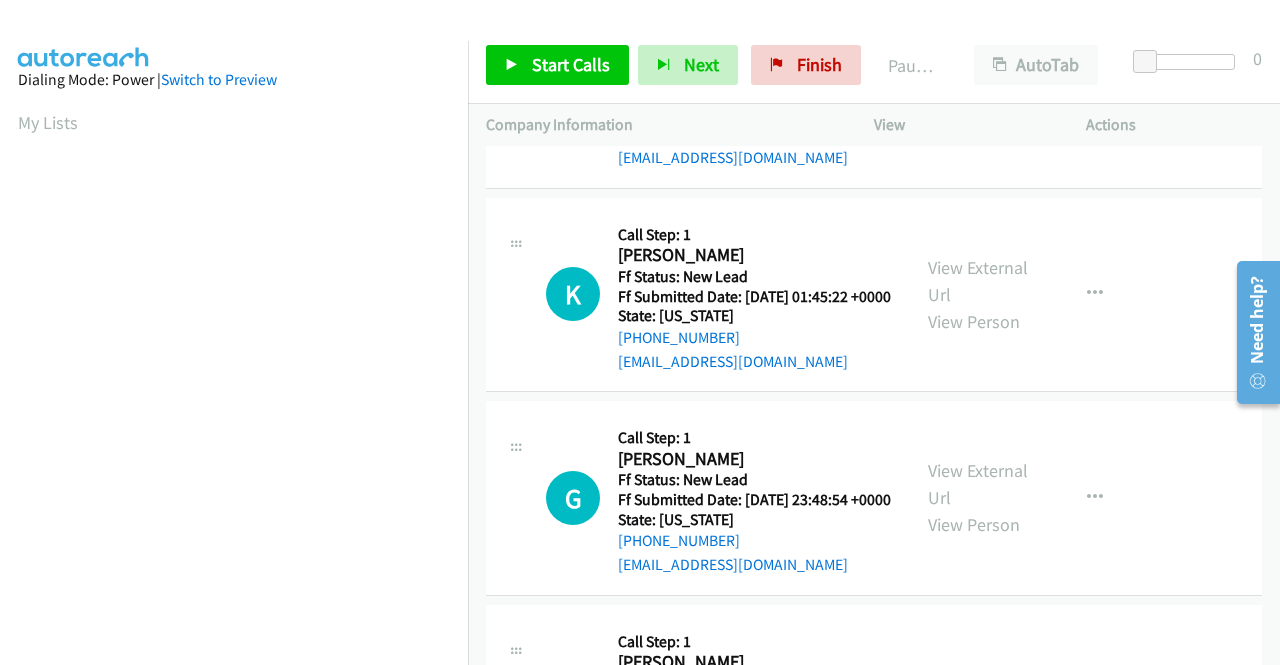 scroll, scrollTop: 700, scrollLeft: 0, axis: vertical 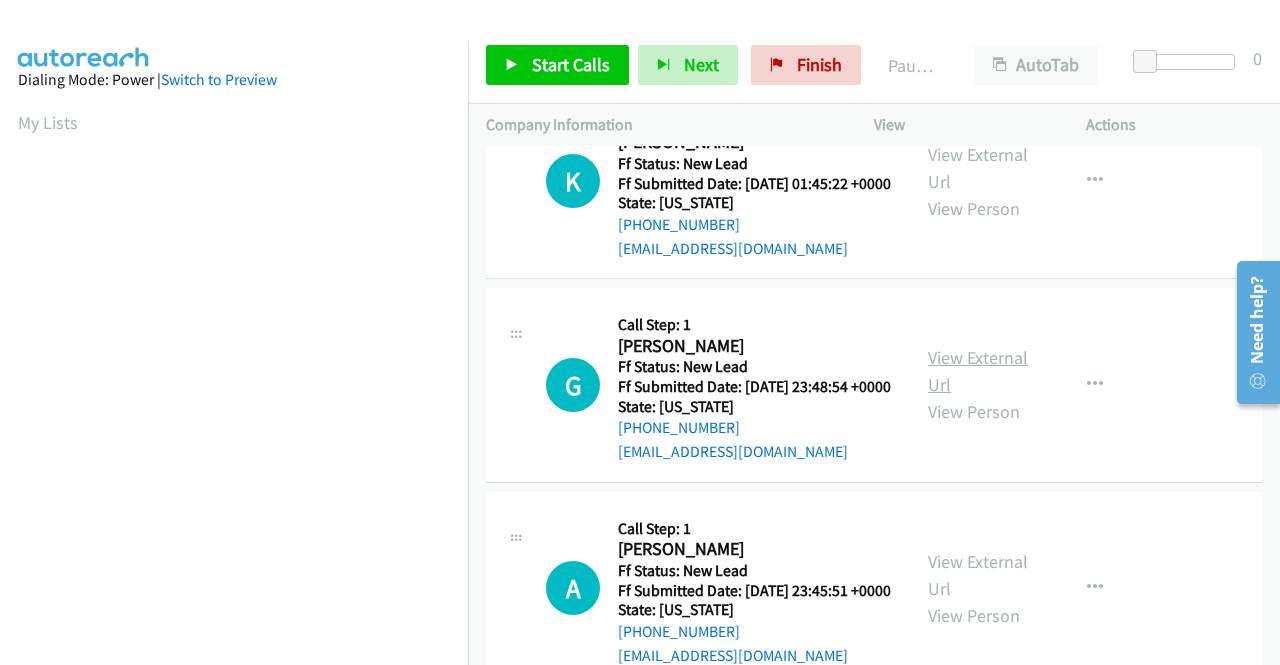 click on "View External Url" at bounding box center [978, 371] 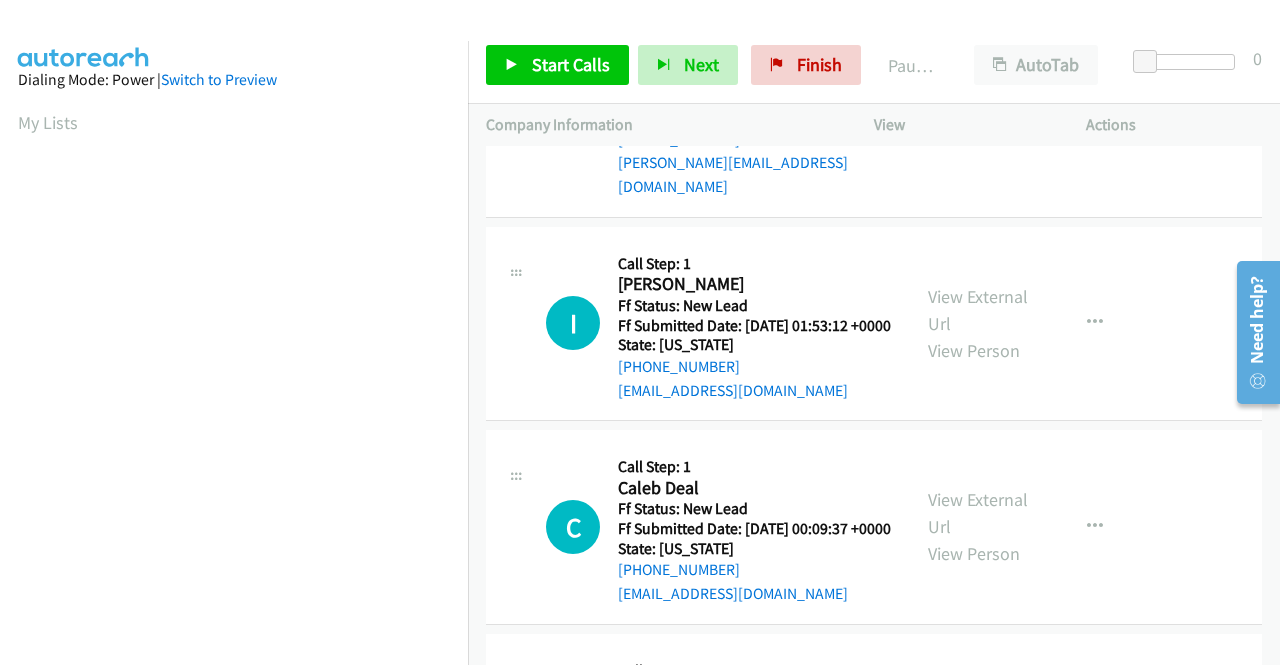 scroll, scrollTop: 0, scrollLeft: 0, axis: both 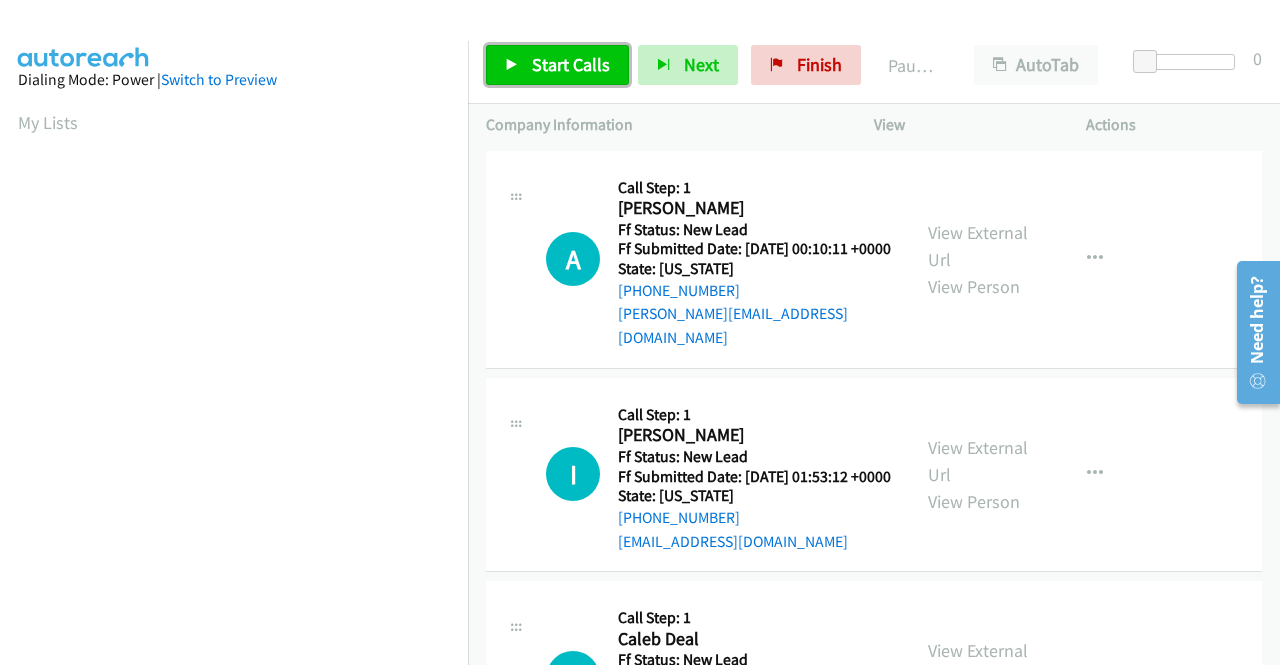 click at bounding box center (512, 66) 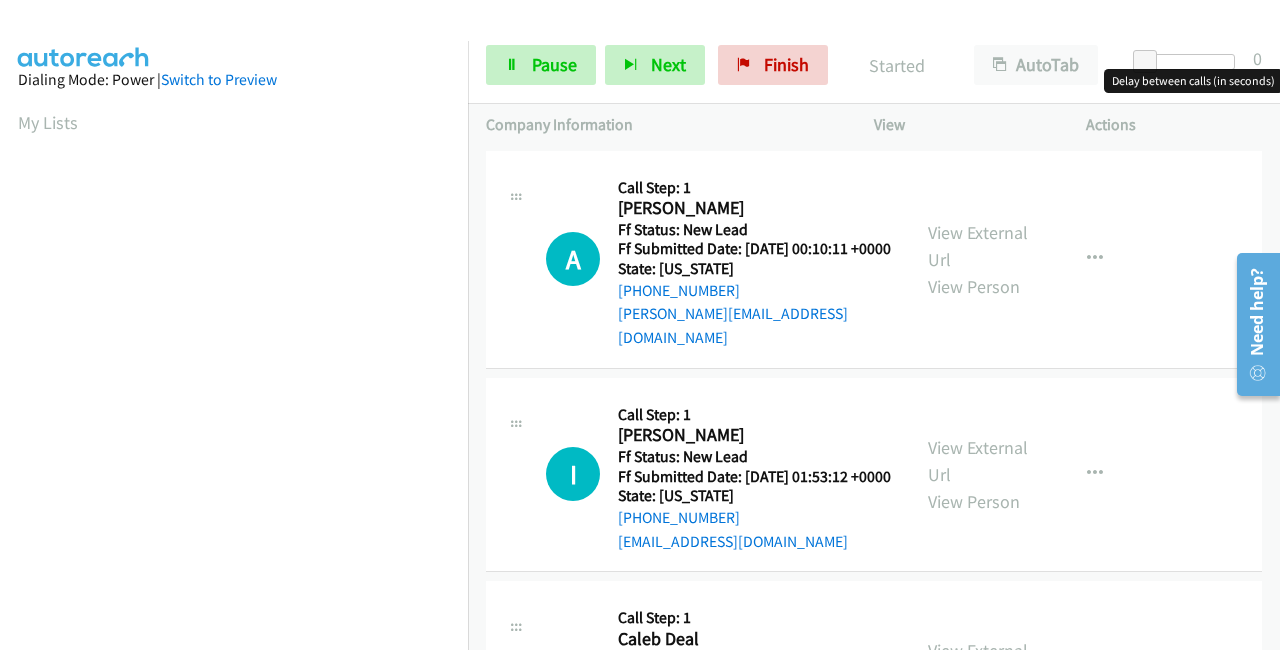 click at bounding box center [1189, 62] 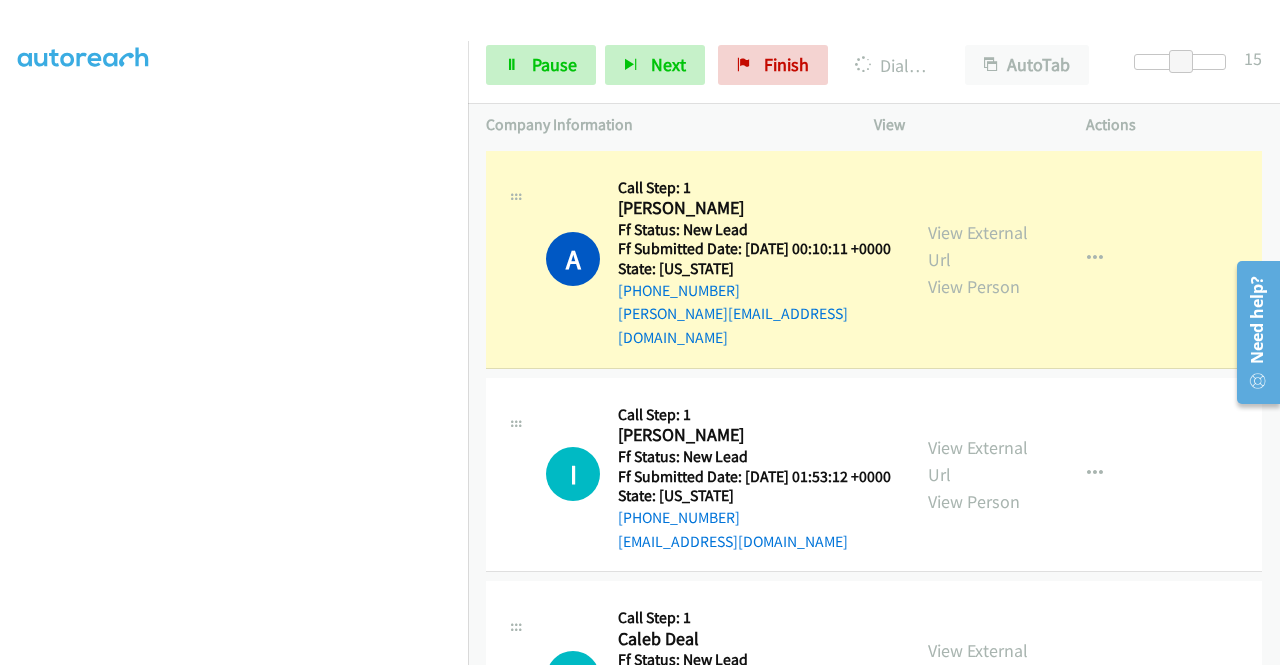 scroll, scrollTop: 0, scrollLeft: 0, axis: both 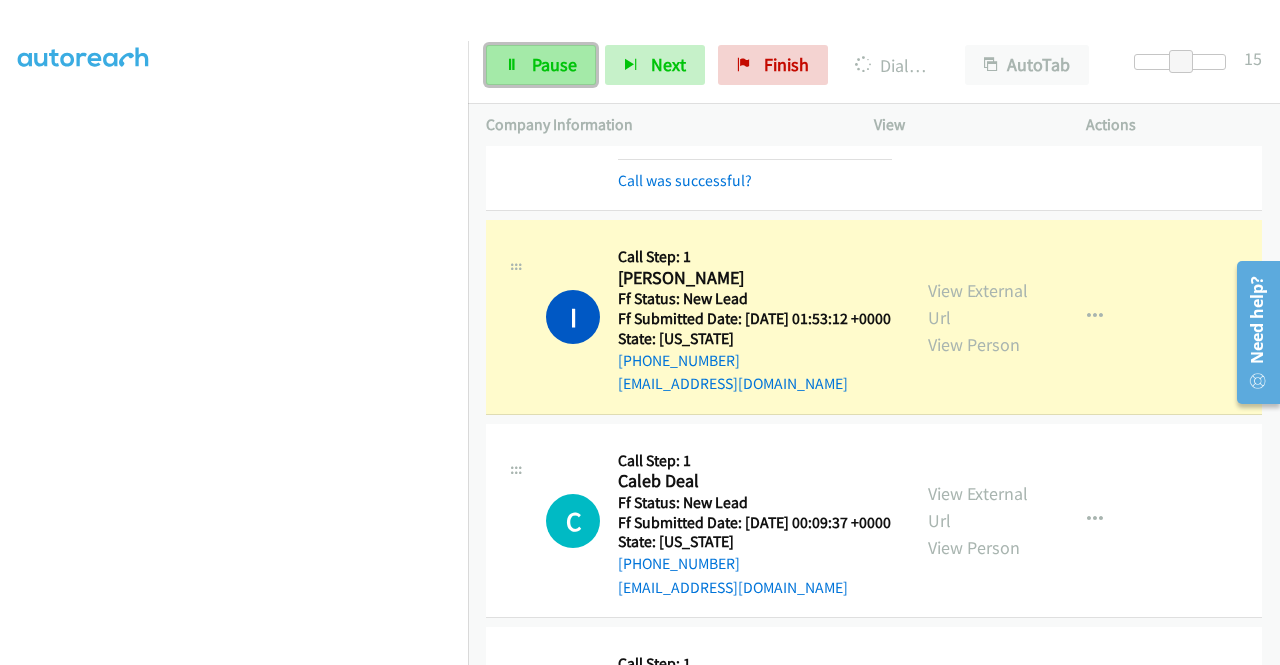 click on "Pause" at bounding box center (554, 64) 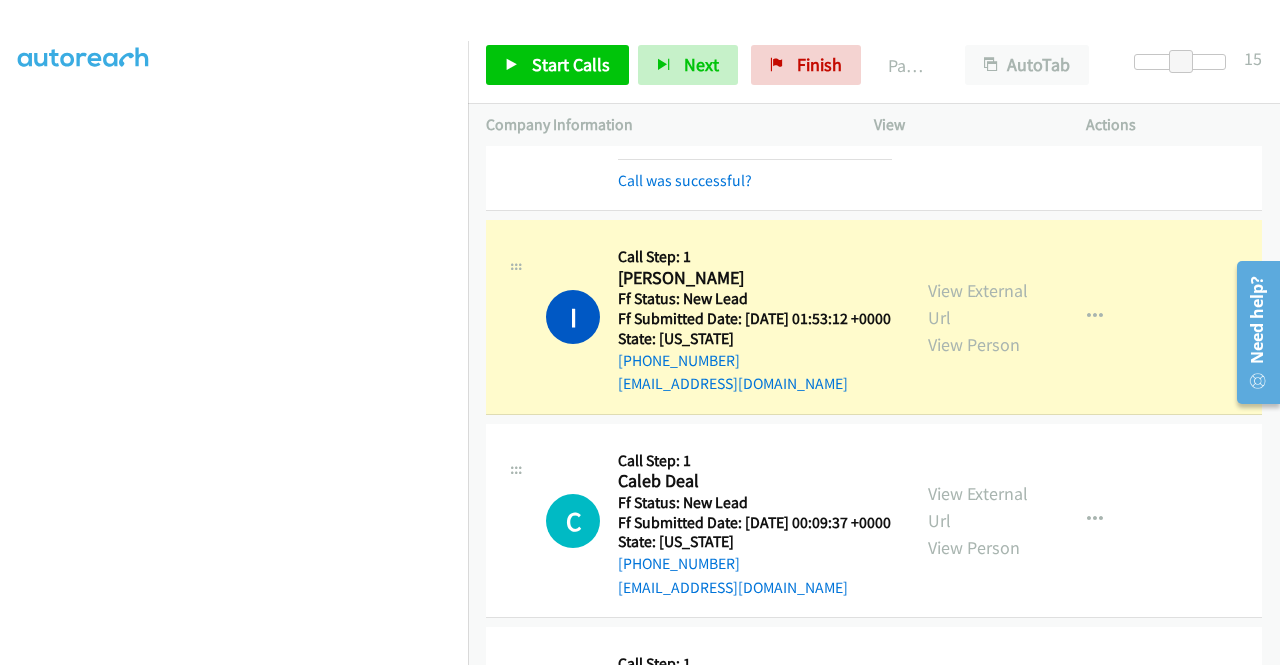 scroll, scrollTop: 0, scrollLeft: 0, axis: both 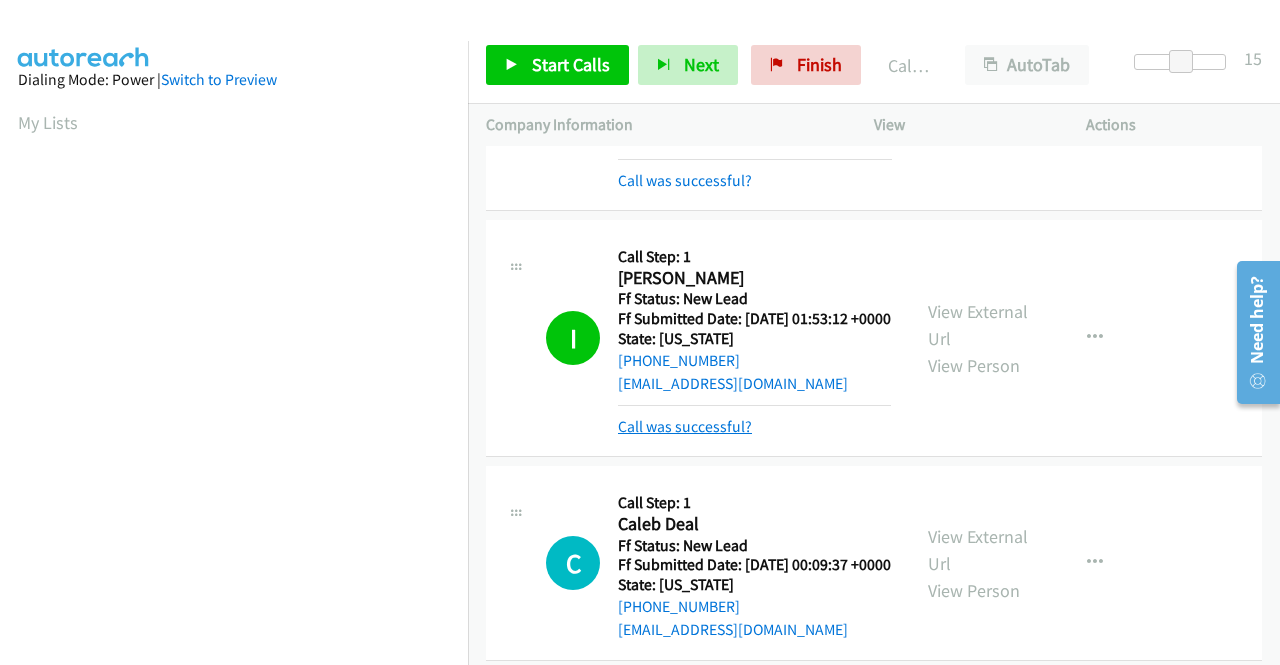 click on "Call was successful?" at bounding box center [685, 426] 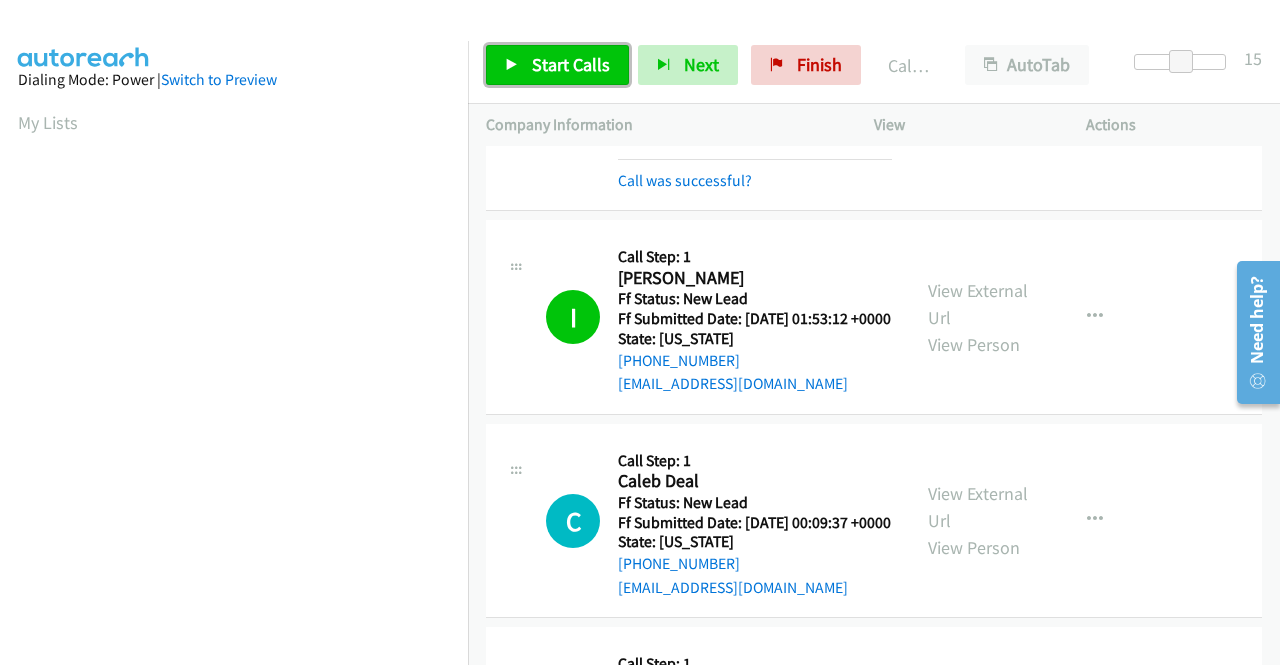 click on "Start Calls" at bounding box center [571, 64] 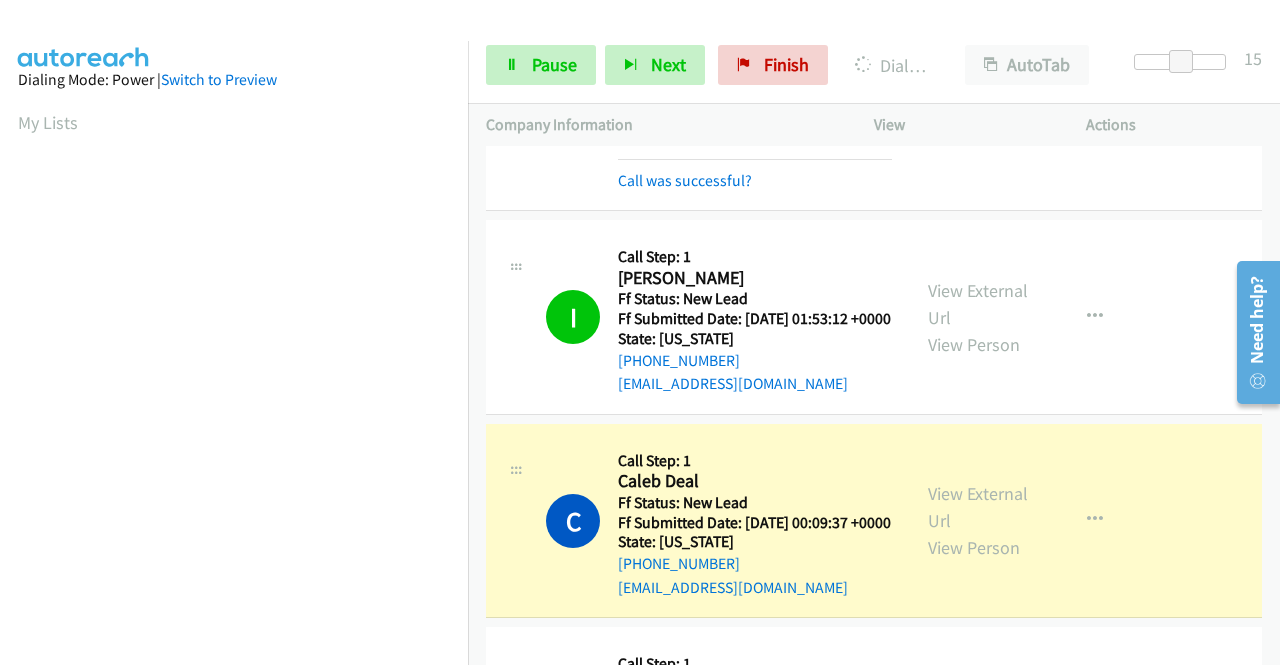 scroll, scrollTop: 300, scrollLeft: 0, axis: vertical 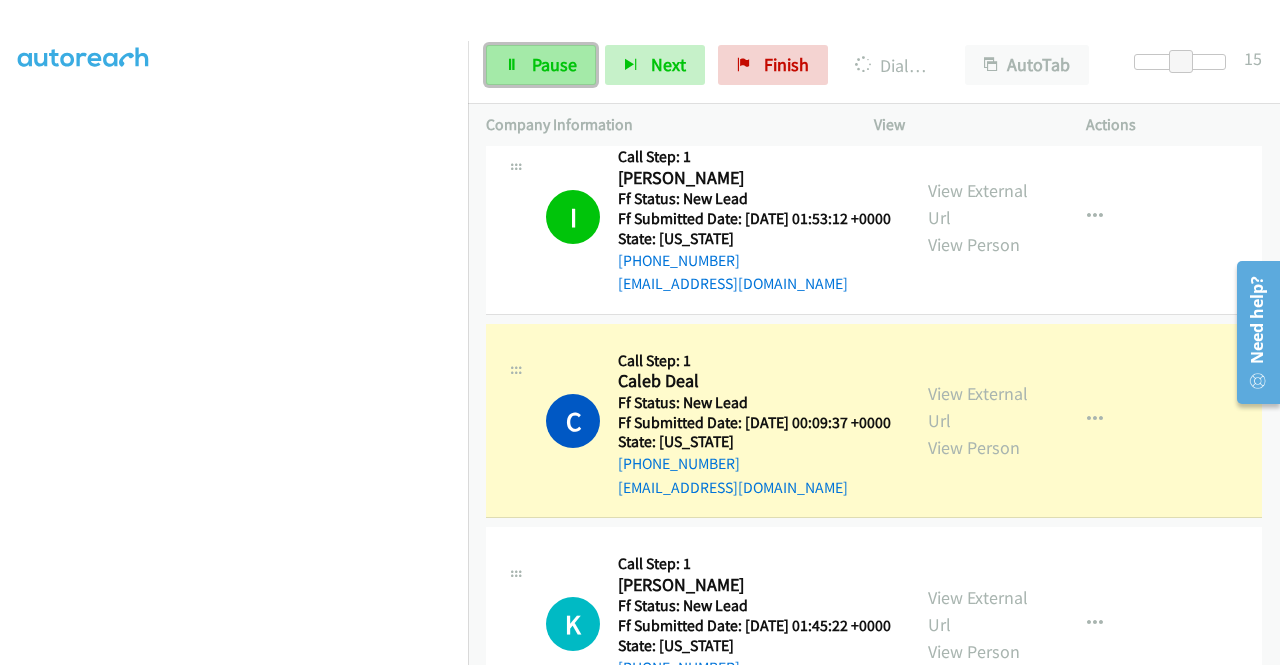 click on "Pause" at bounding box center (541, 65) 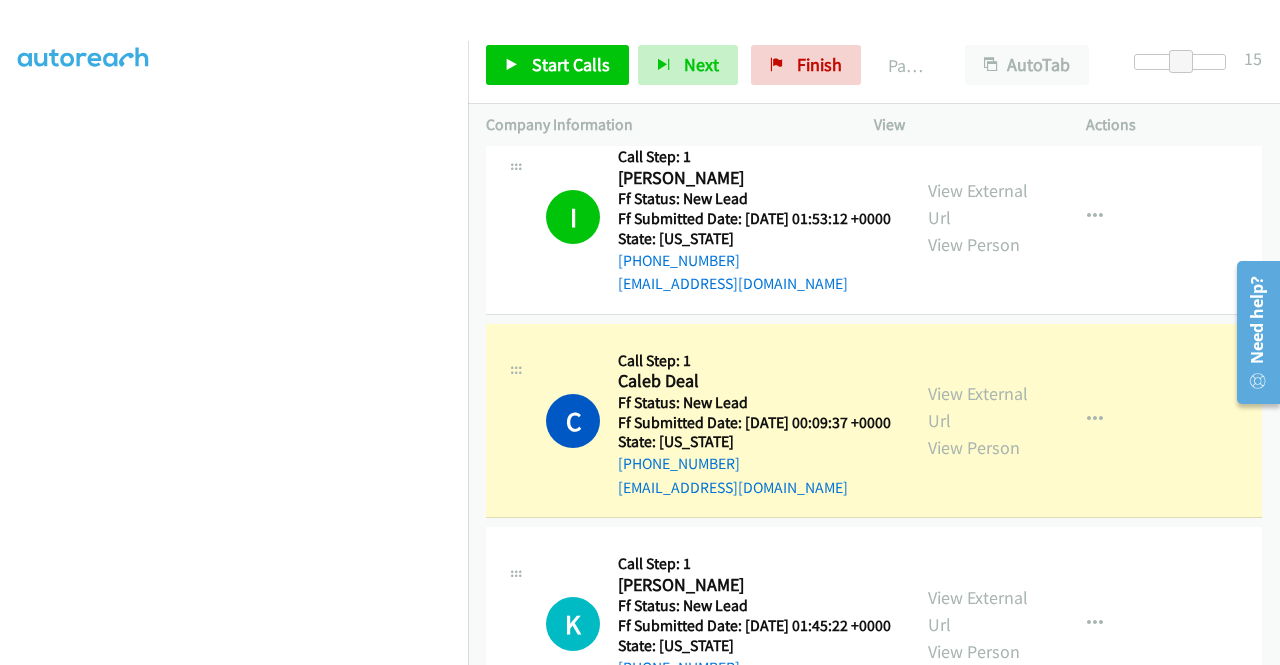 scroll, scrollTop: 0, scrollLeft: 0, axis: both 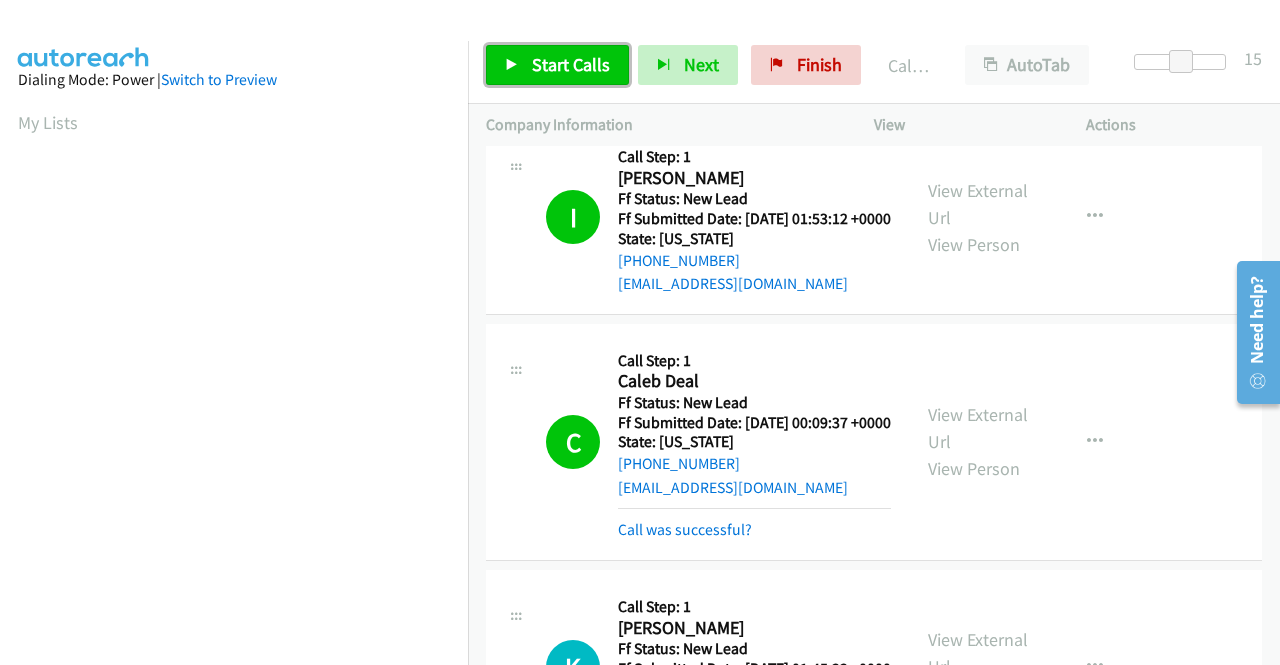 click on "Start Calls" at bounding box center (571, 64) 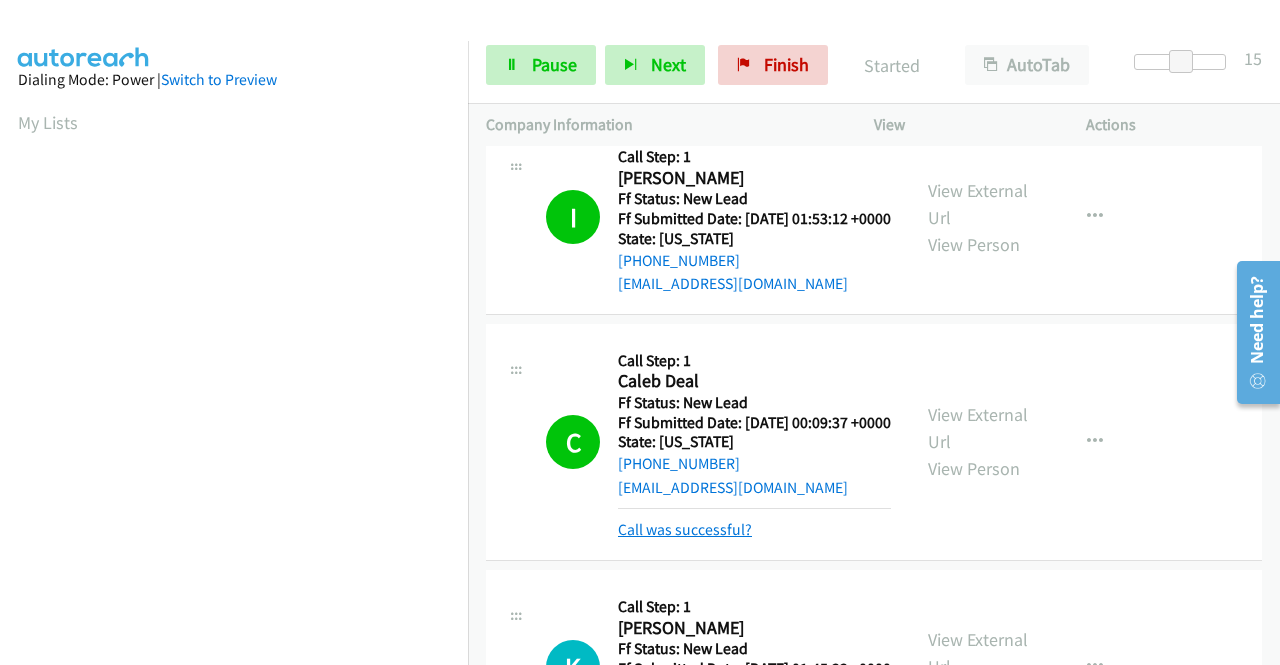 click on "Call was successful?" at bounding box center (685, 529) 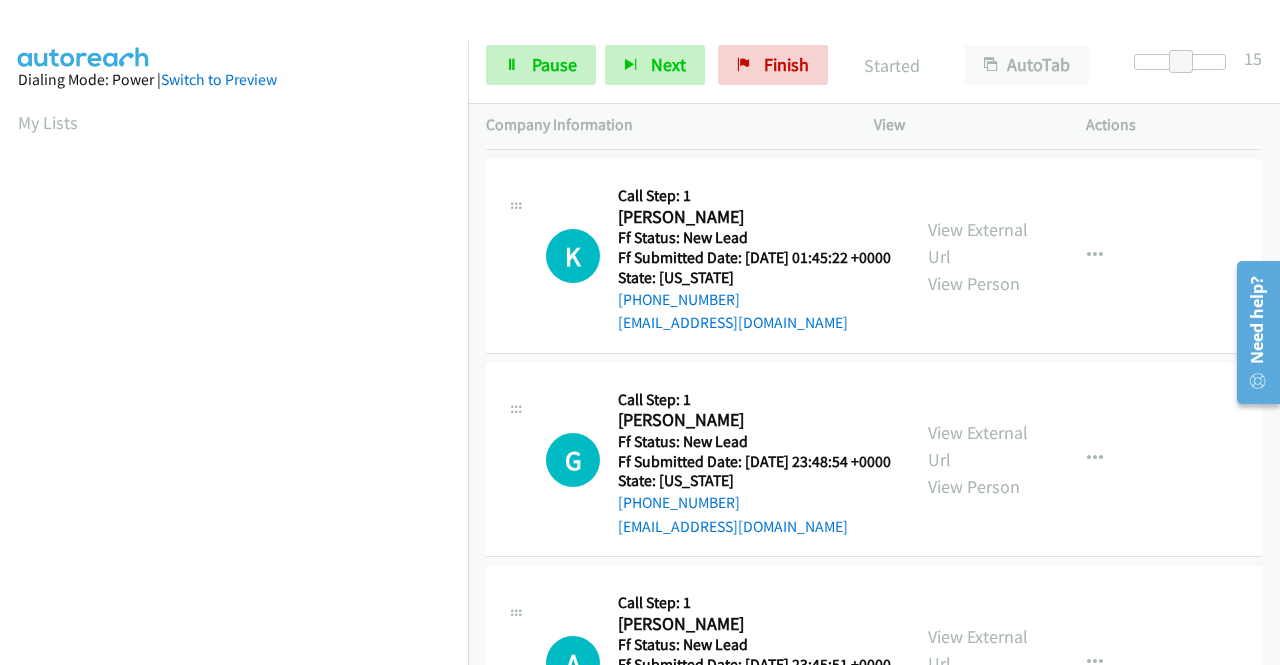 scroll, scrollTop: 700, scrollLeft: 0, axis: vertical 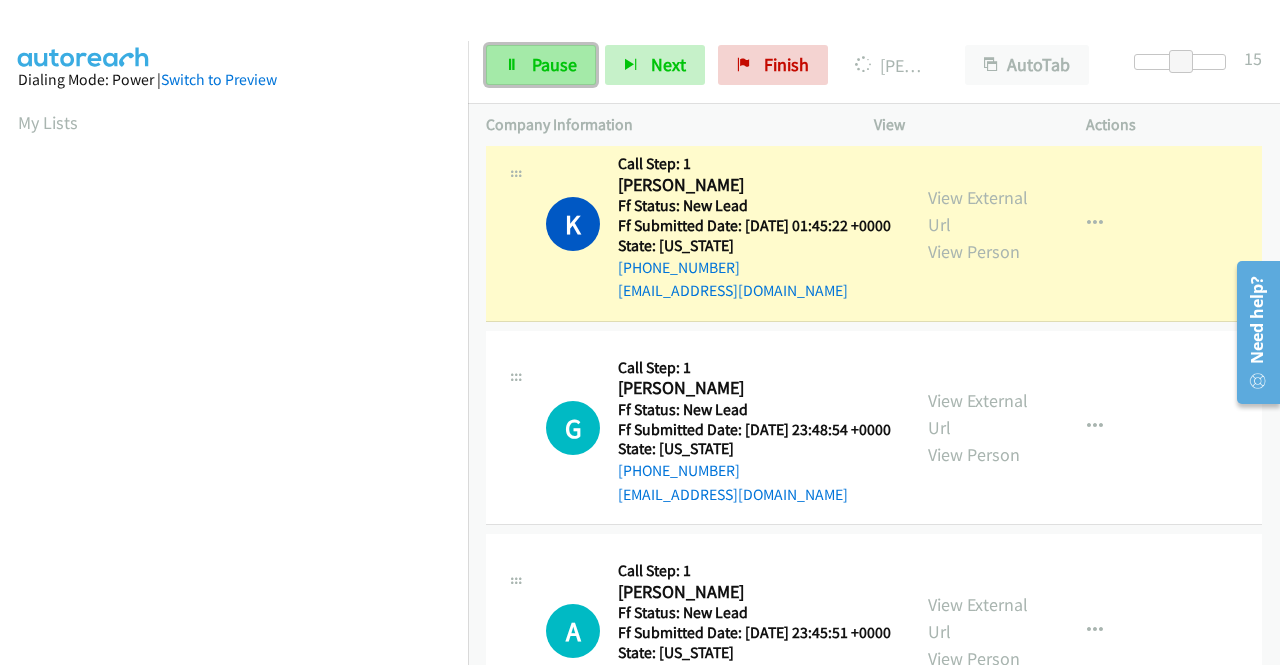 click on "Pause" at bounding box center (554, 64) 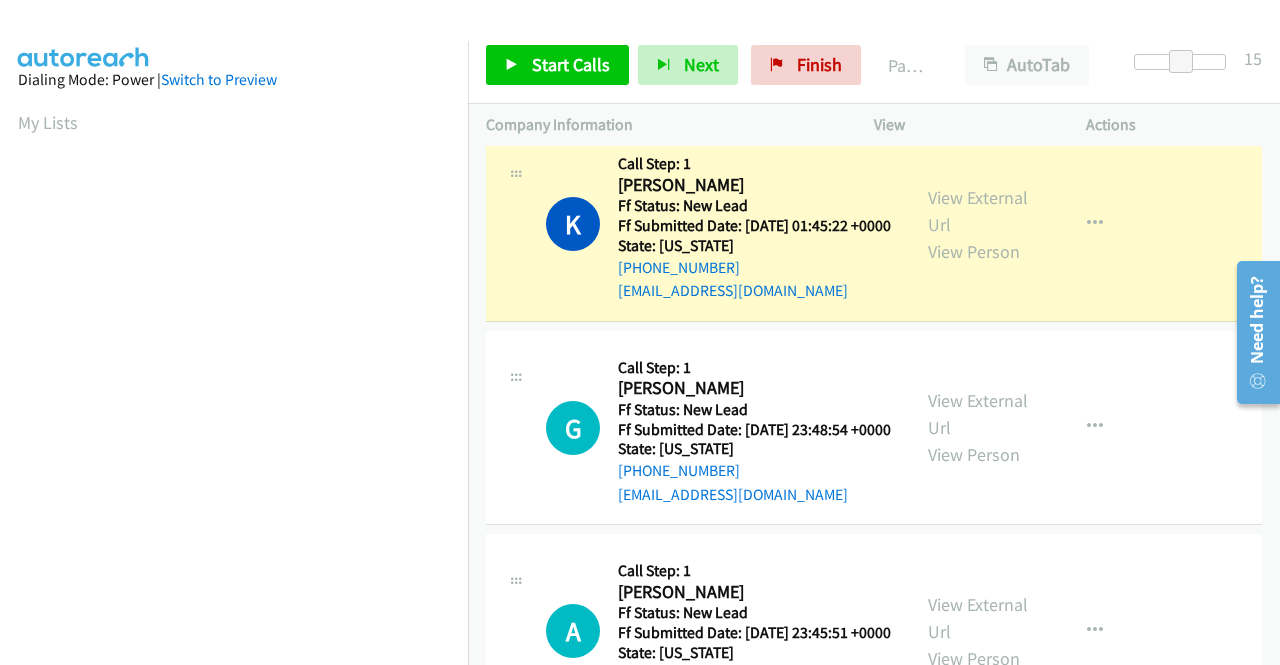 scroll, scrollTop: 456, scrollLeft: 0, axis: vertical 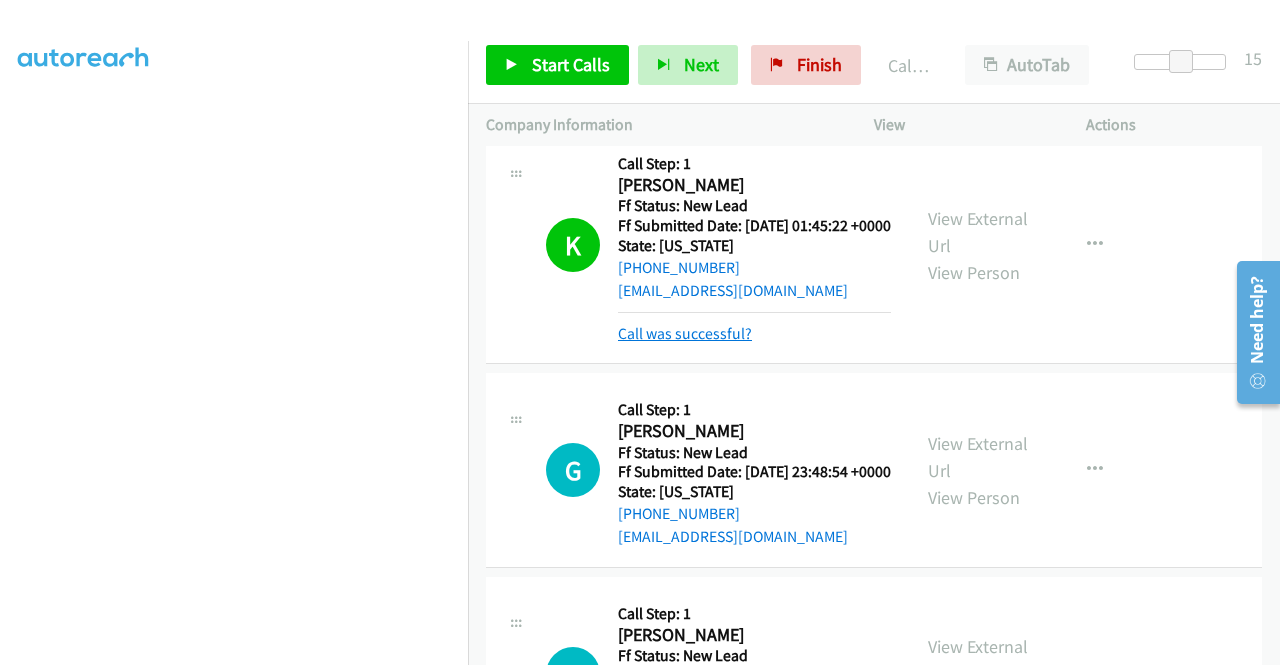 click on "Call was successful?" at bounding box center [685, 333] 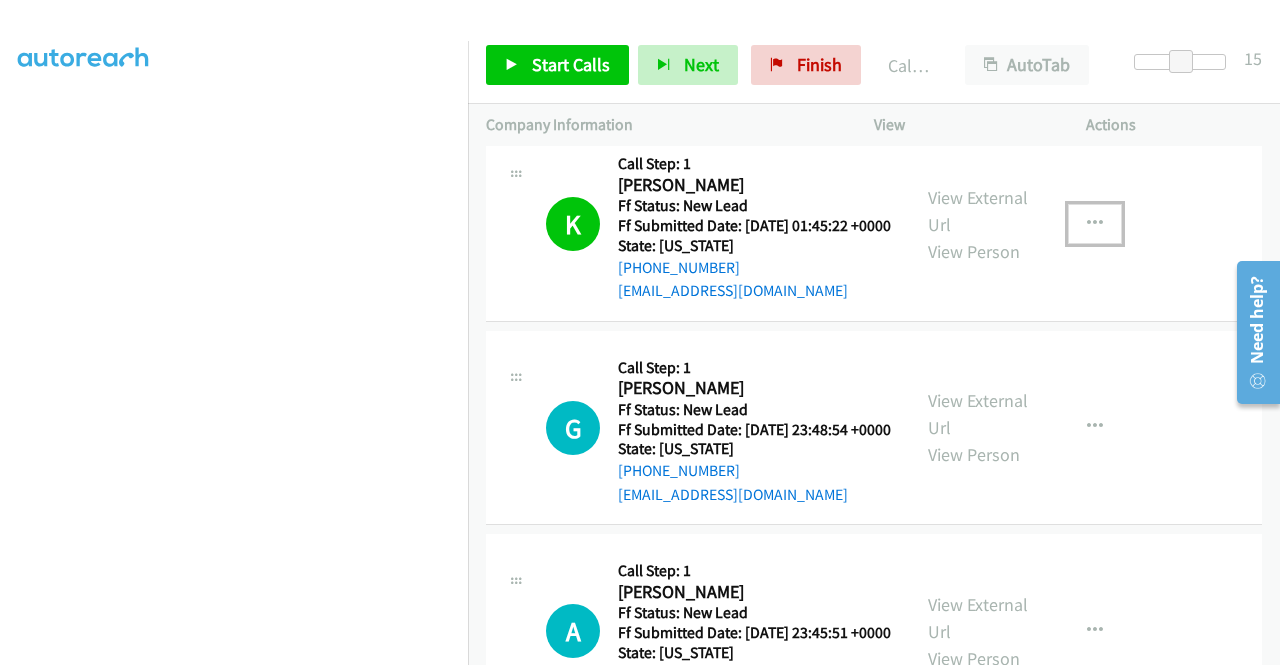 click at bounding box center (1095, 224) 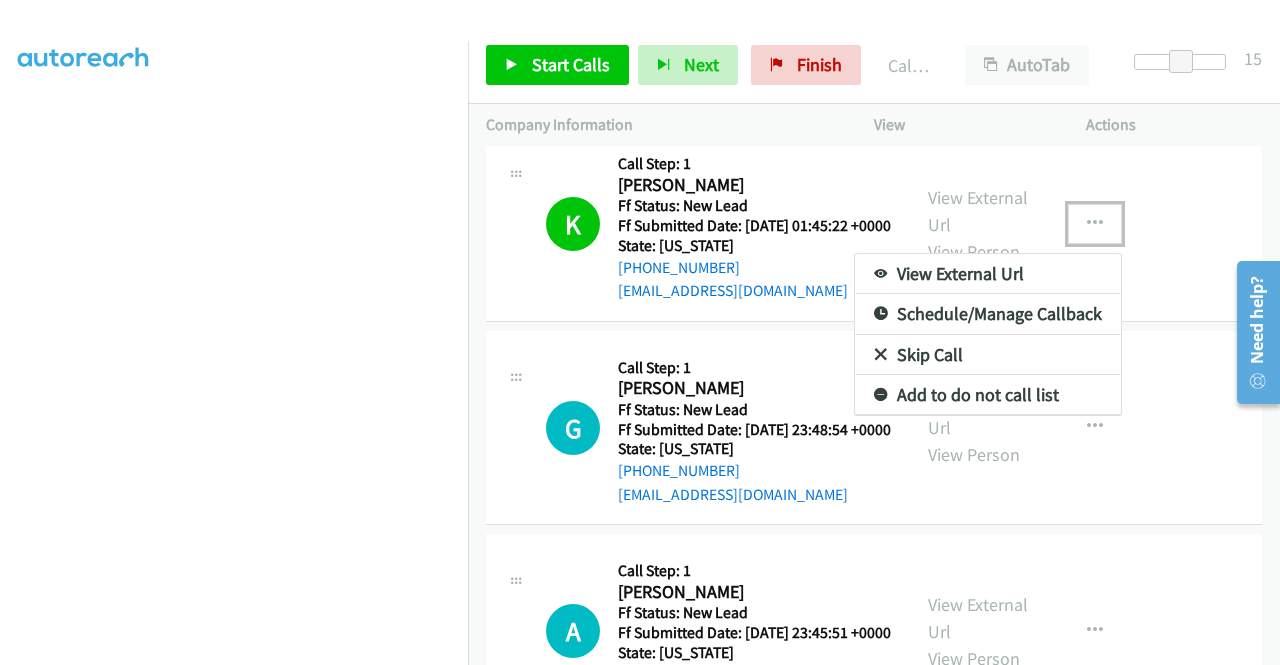click on "Add to do not call list" at bounding box center [988, 395] 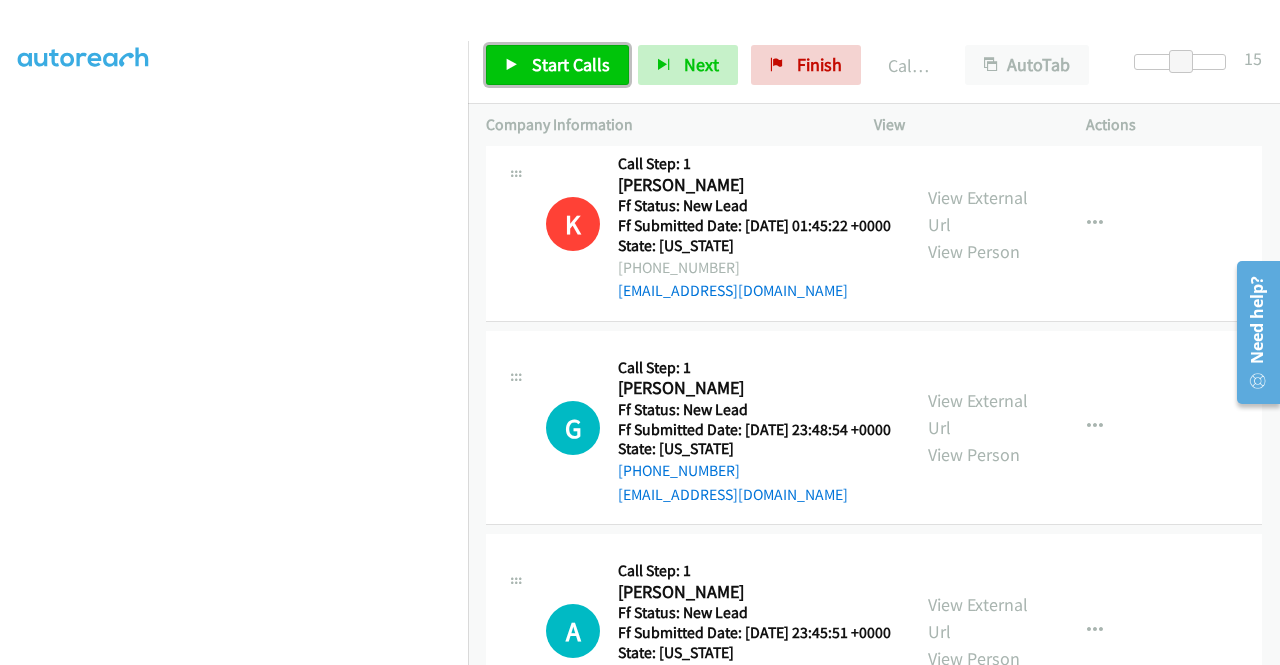 click on "Start Calls" at bounding box center [571, 64] 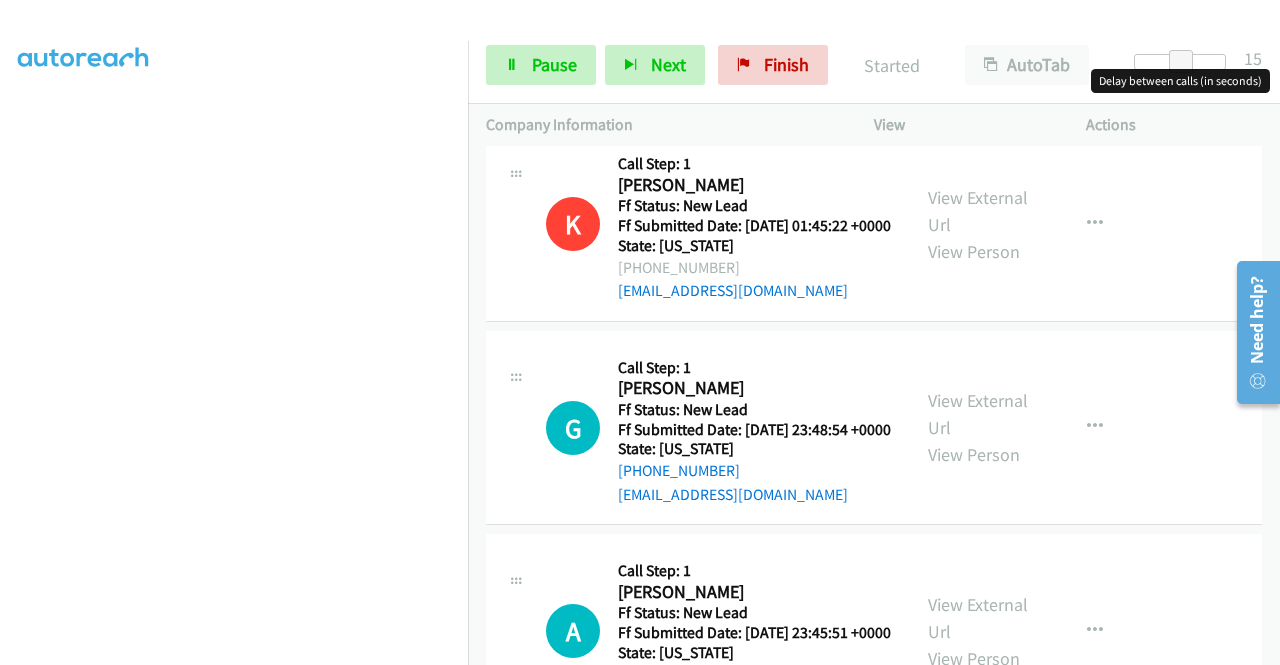 click at bounding box center (1180, 62) 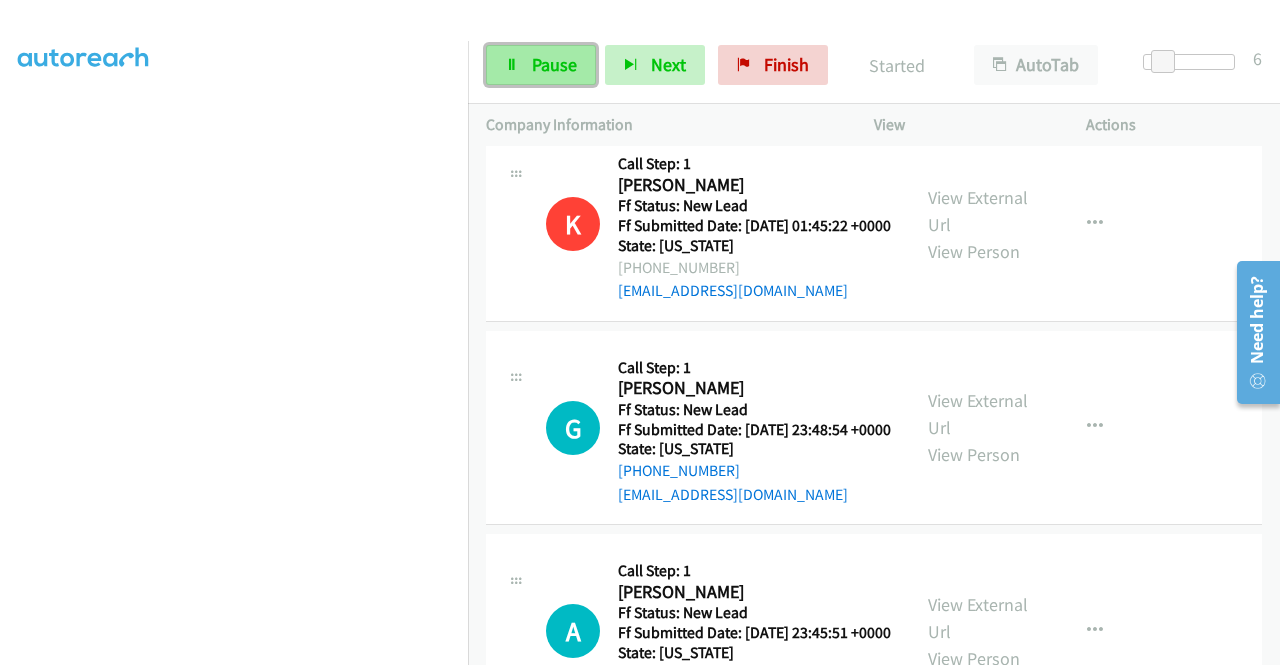 click on "Pause" at bounding box center (554, 64) 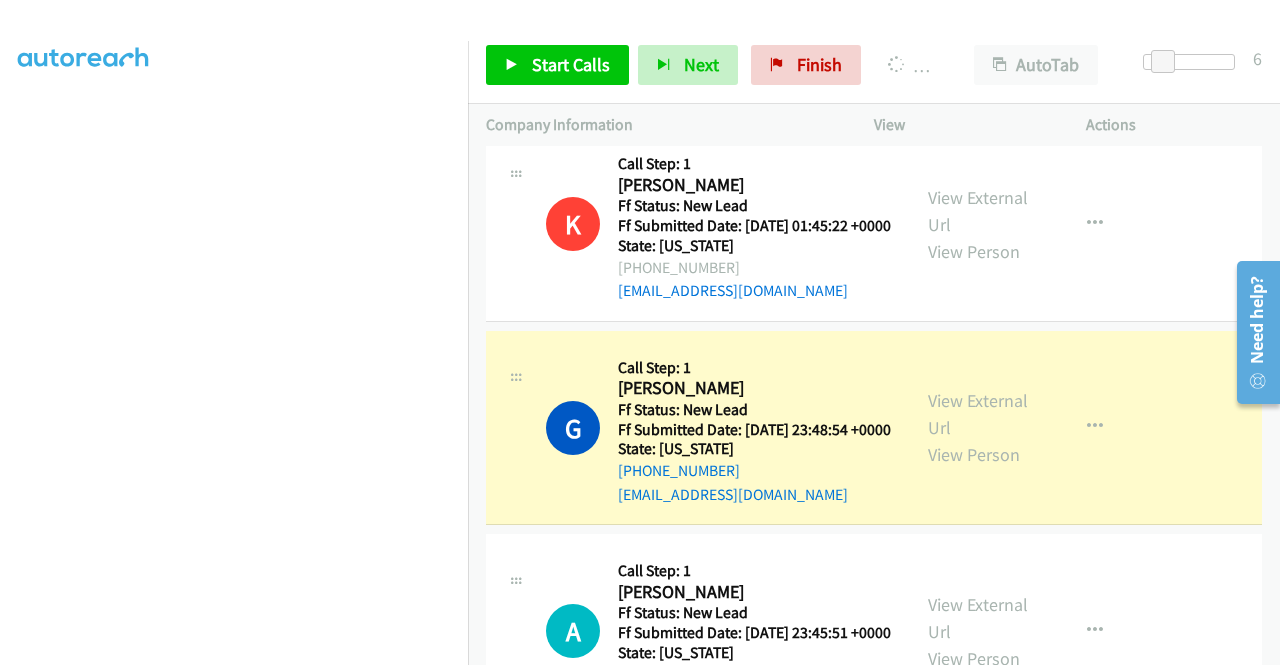 scroll, scrollTop: 0, scrollLeft: 0, axis: both 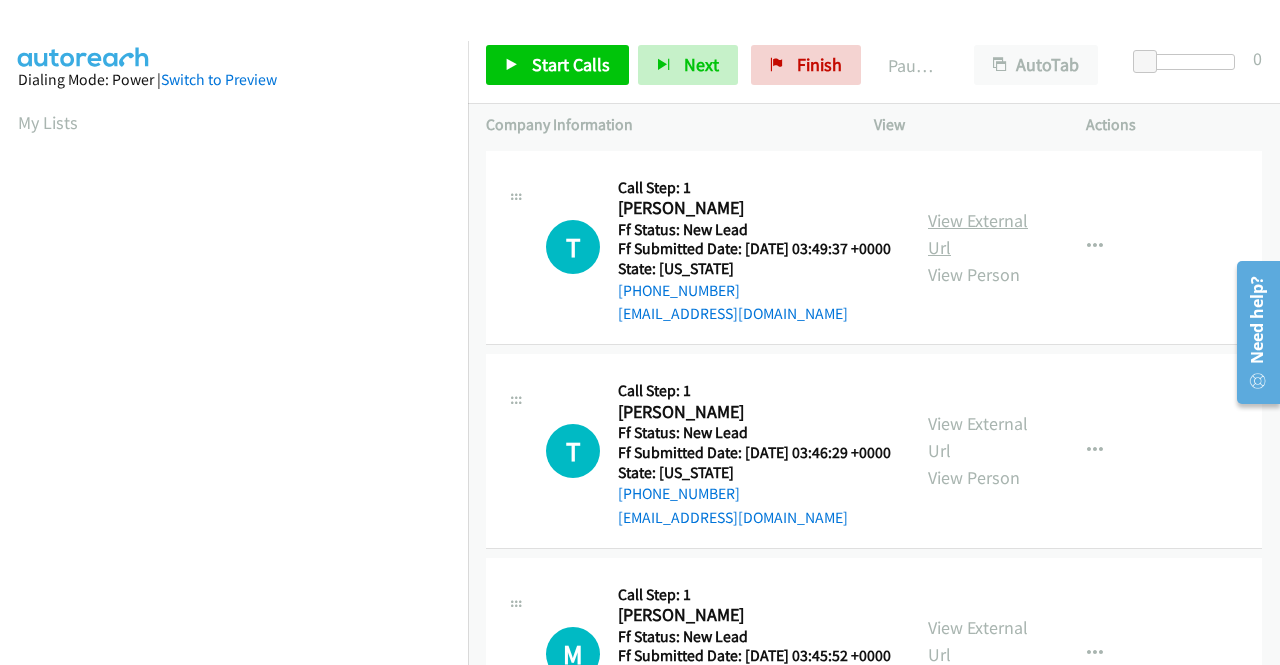 click on "View External Url" at bounding box center (978, 234) 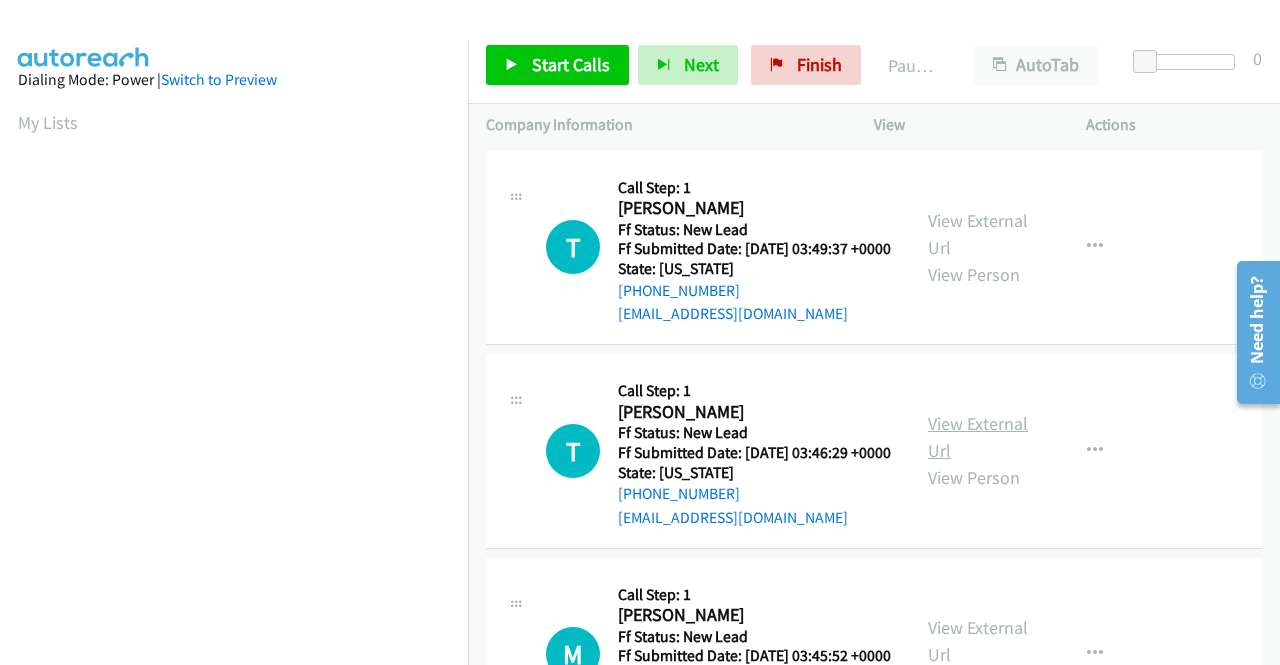 click on "View External Url" at bounding box center [978, 437] 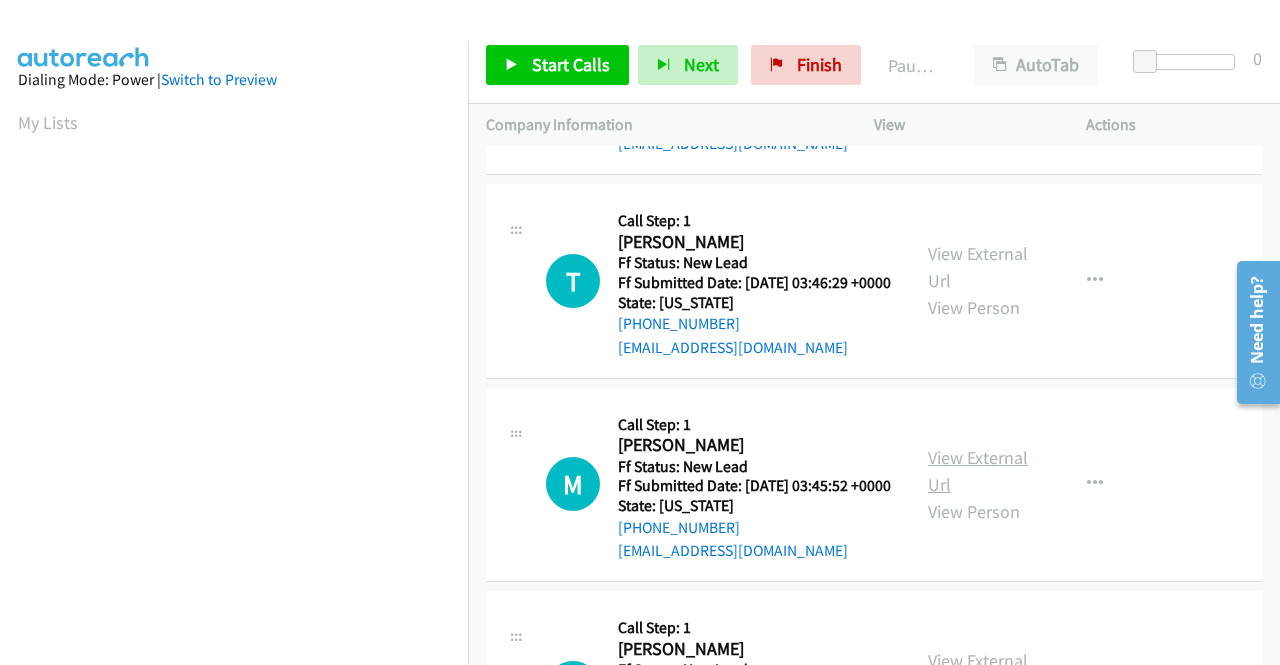scroll, scrollTop: 200, scrollLeft: 0, axis: vertical 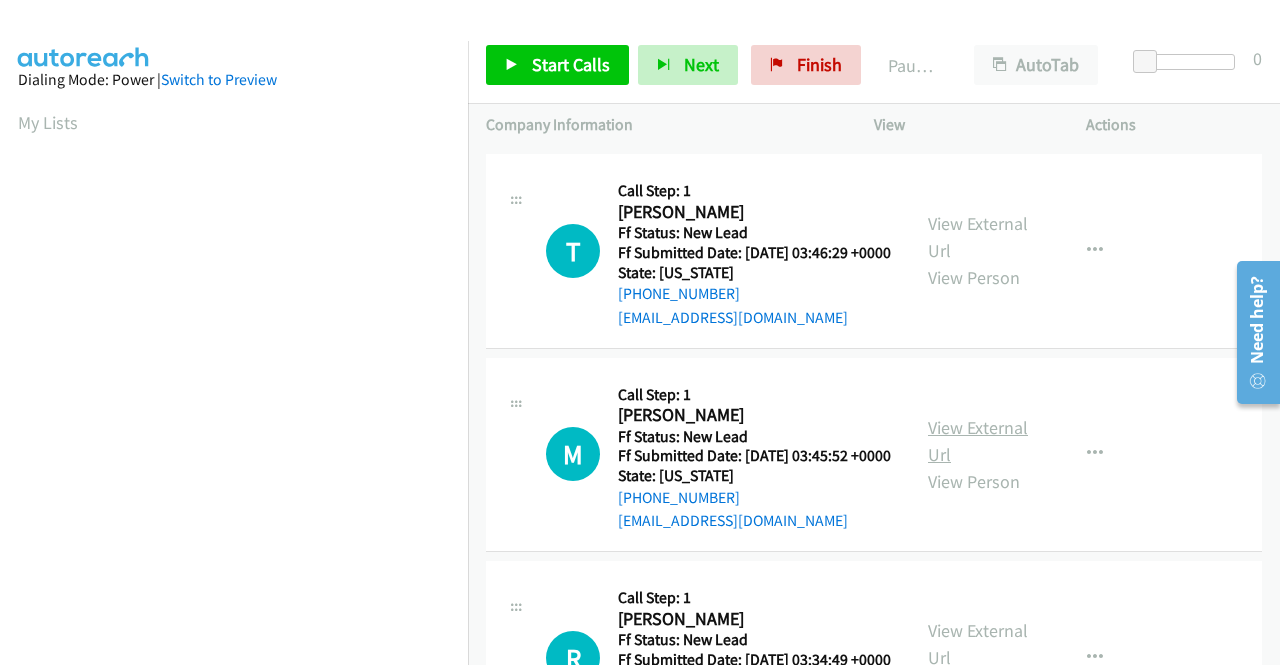 click on "View External Url" at bounding box center [978, 441] 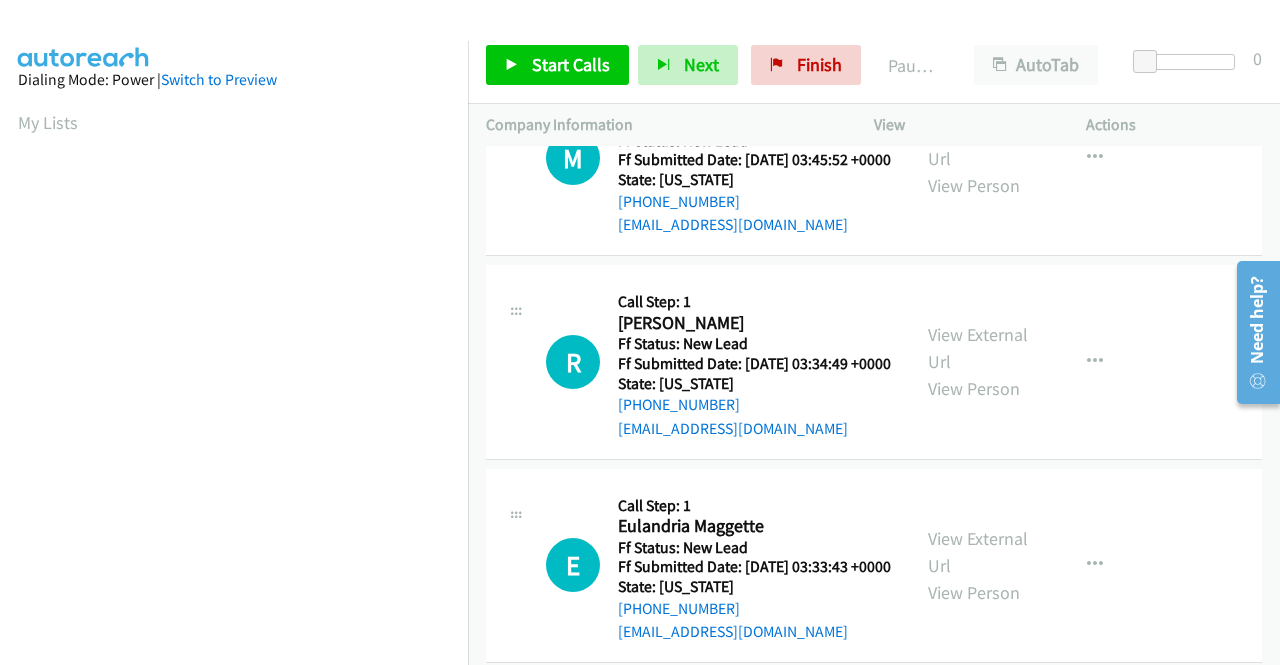 scroll, scrollTop: 500, scrollLeft: 0, axis: vertical 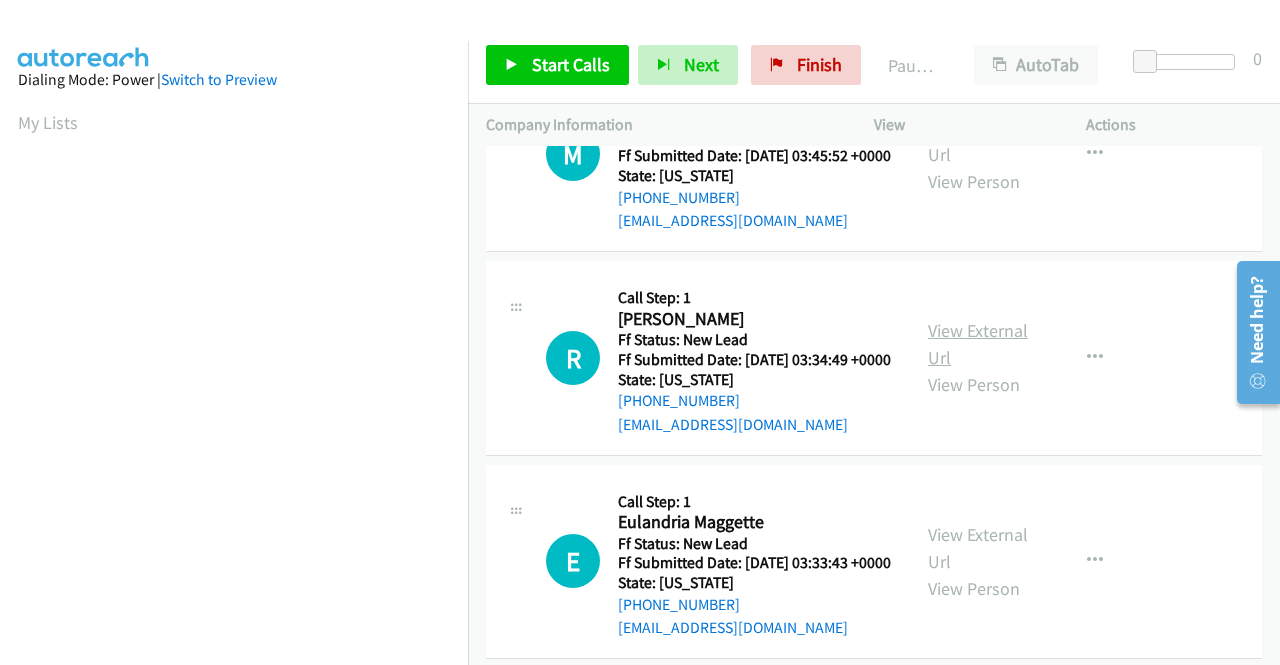 click on "View External Url" at bounding box center (978, 344) 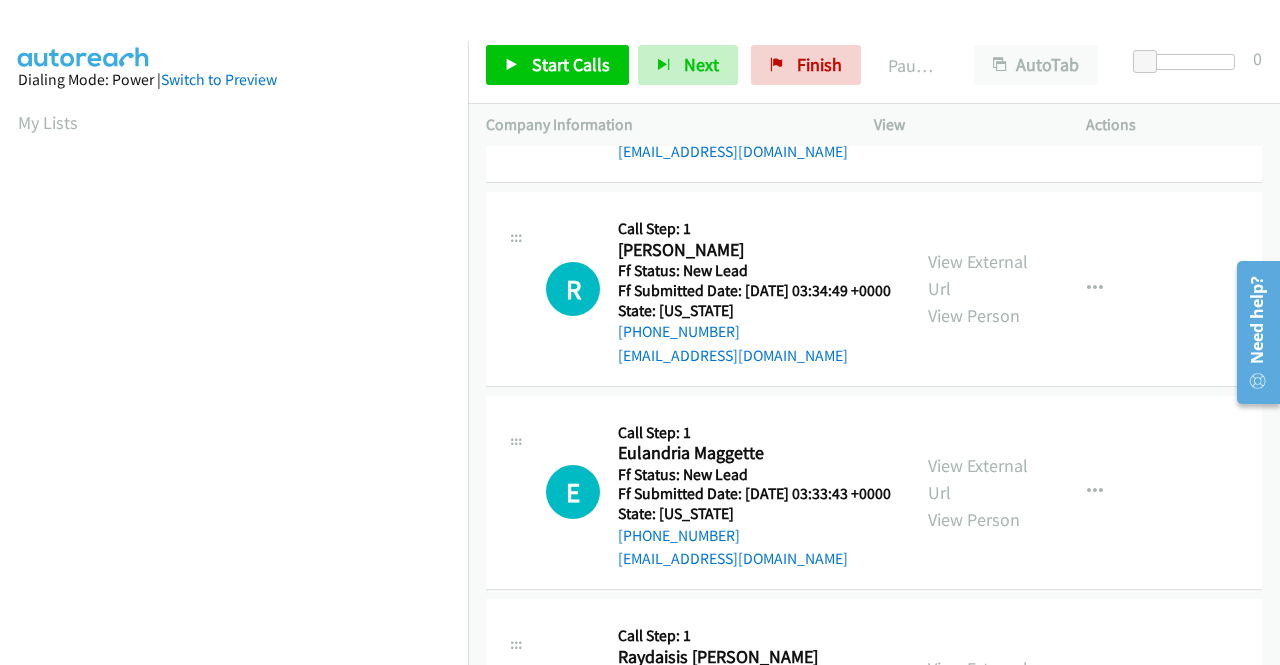 scroll, scrollTop: 600, scrollLeft: 0, axis: vertical 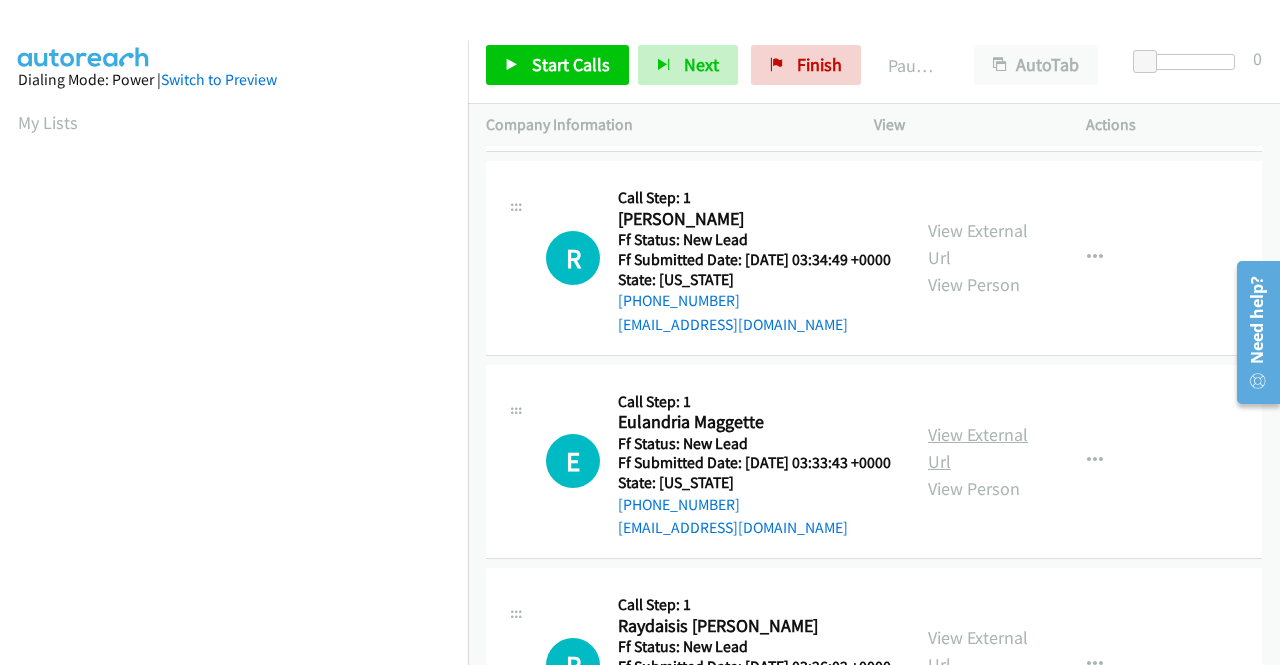 click on "View External Url" at bounding box center [978, 448] 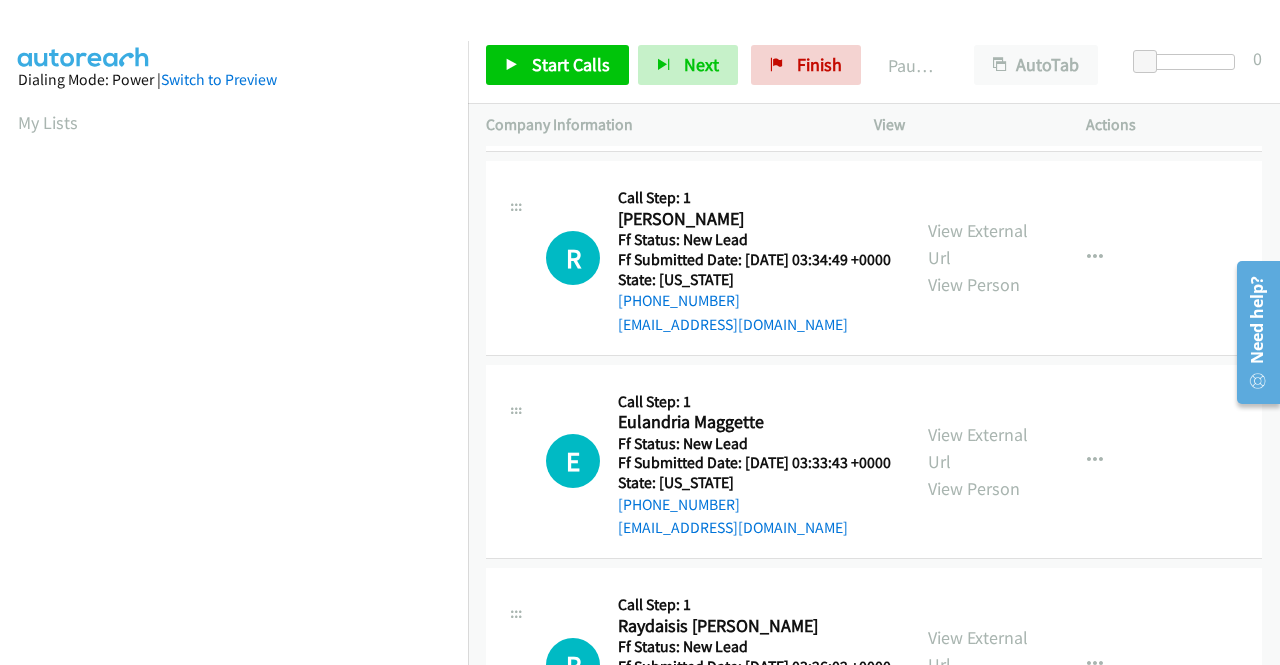 scroll, scrollTop: 159, scrollLeft: 0, axis: vertical 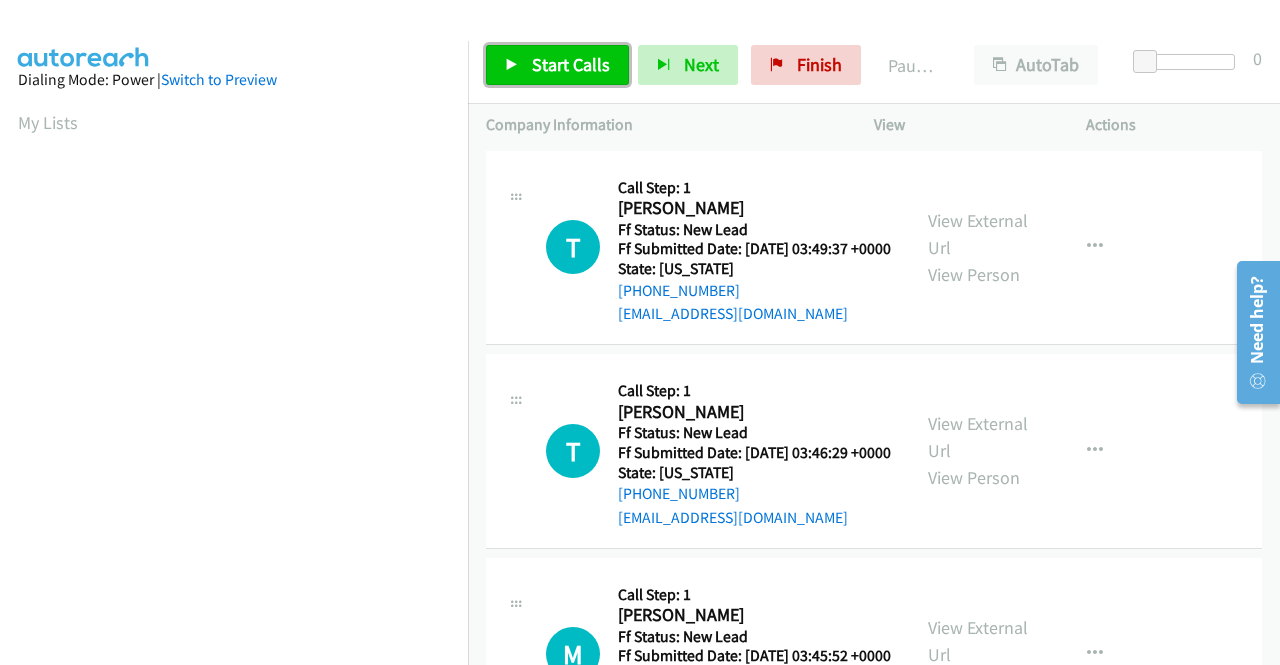 click on "Start Calls" at bounding box center [571, 64] 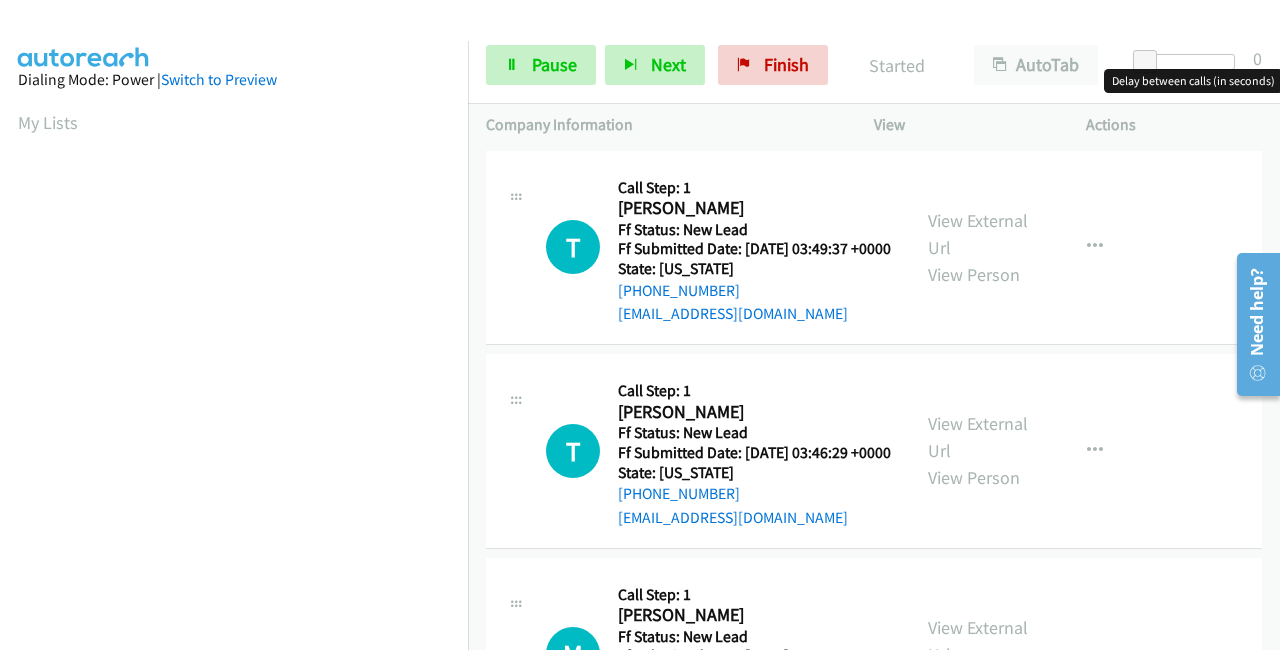 click at bounding box center (1189, 62) 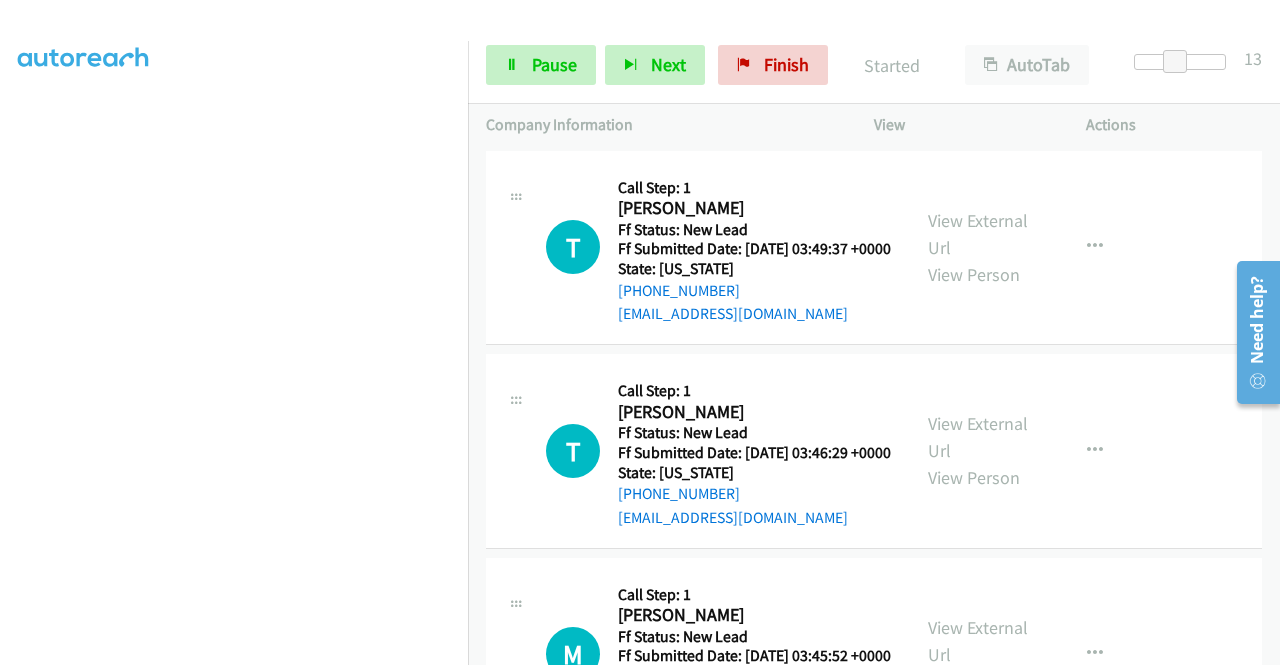 scroll, scrollTop: 456, scrollLeft: 0, axis: vertical 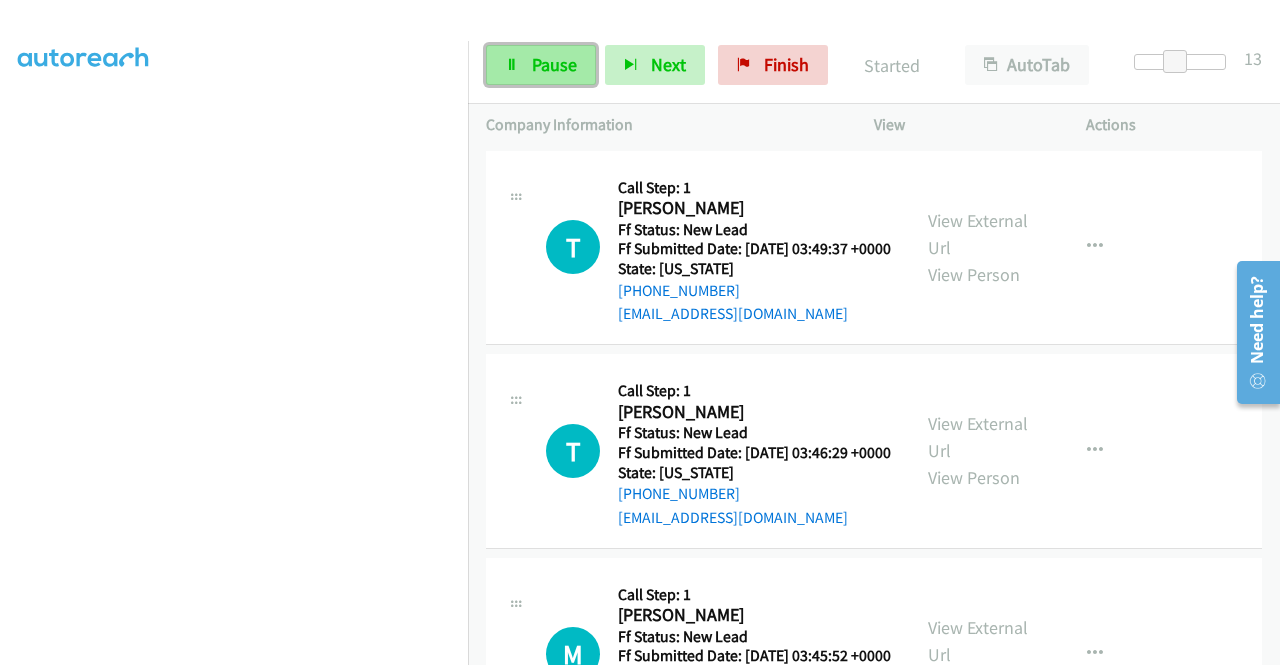 click on "Pause" at bounding box center [554, 64] 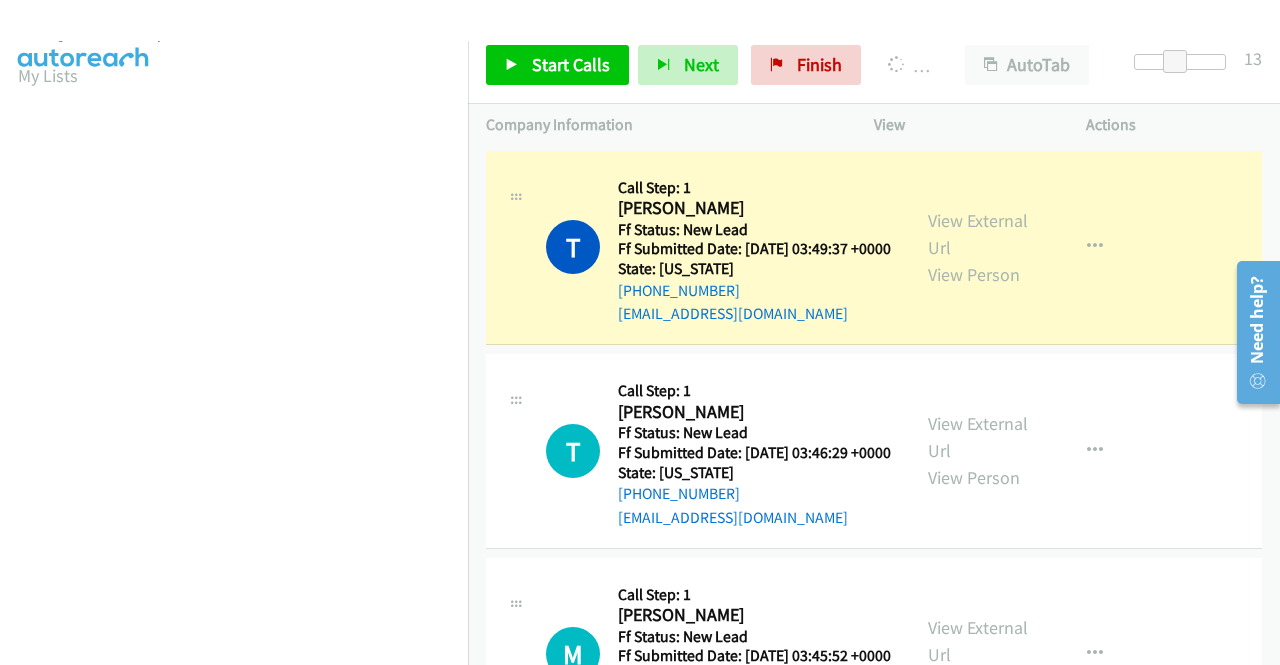 scroll, scrollTop: 0, scrollLeft: 0, axis: both 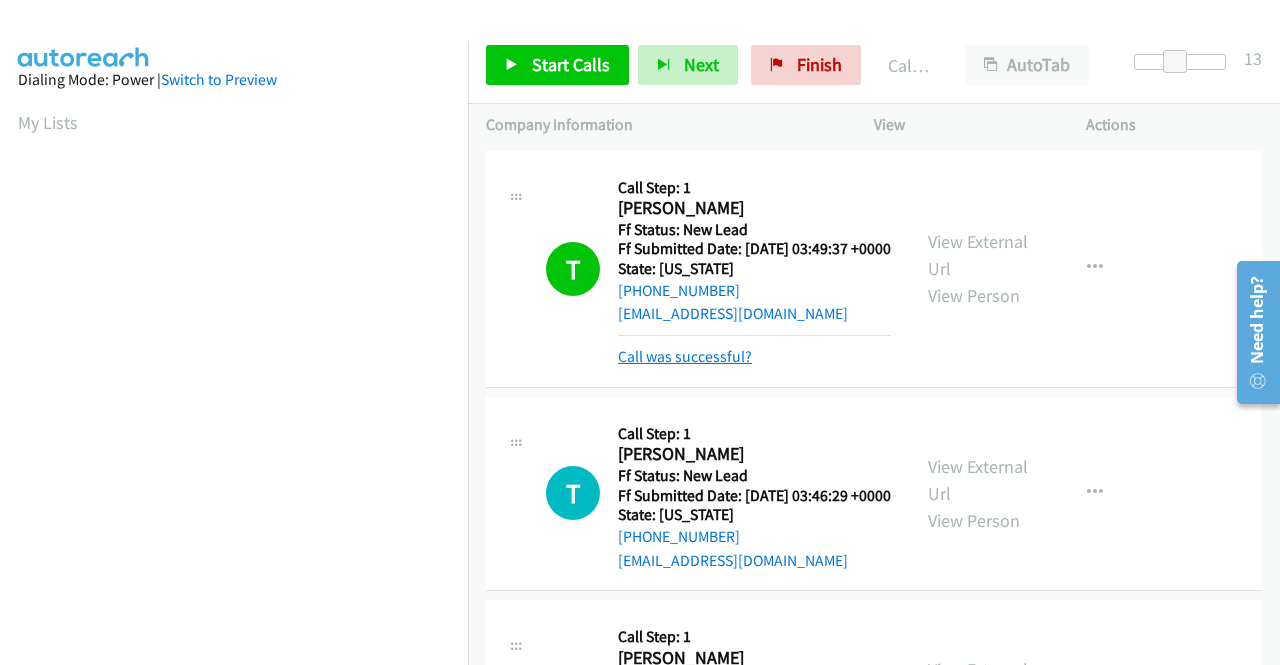 click on "Call was successful?" at bounding box center [685, 356] 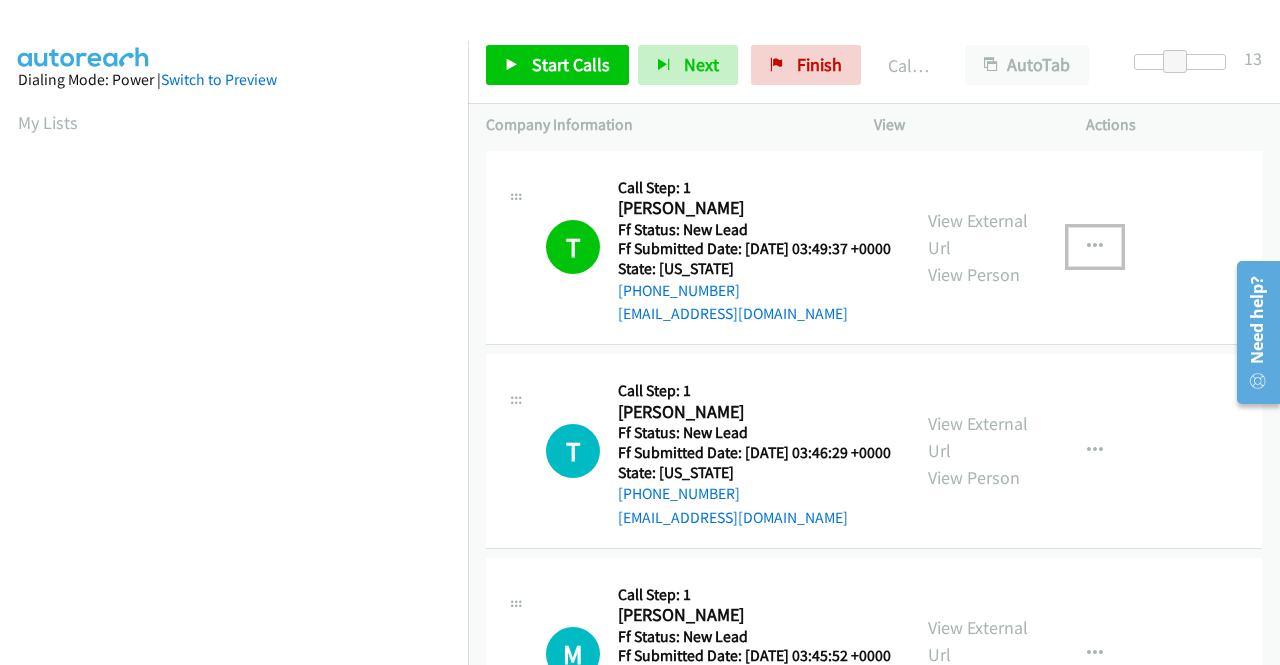 click at bounding box center (1095, 247) 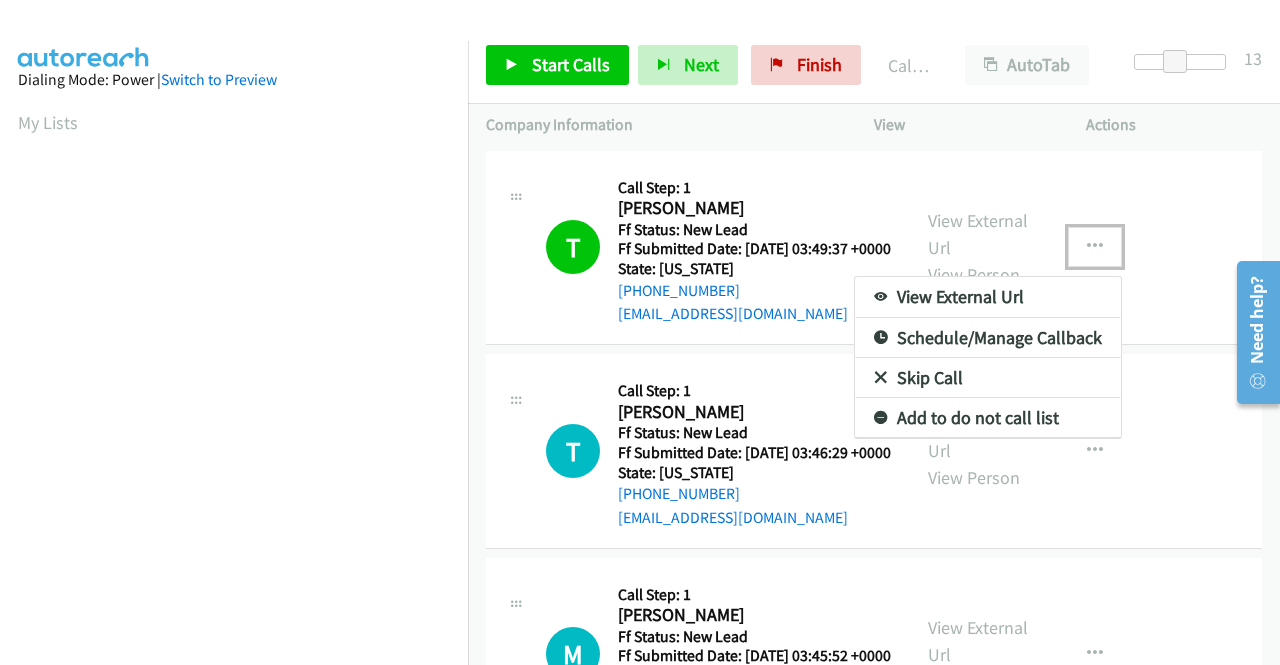 click on "Add to do not call list" at bounding box center [988, 418] 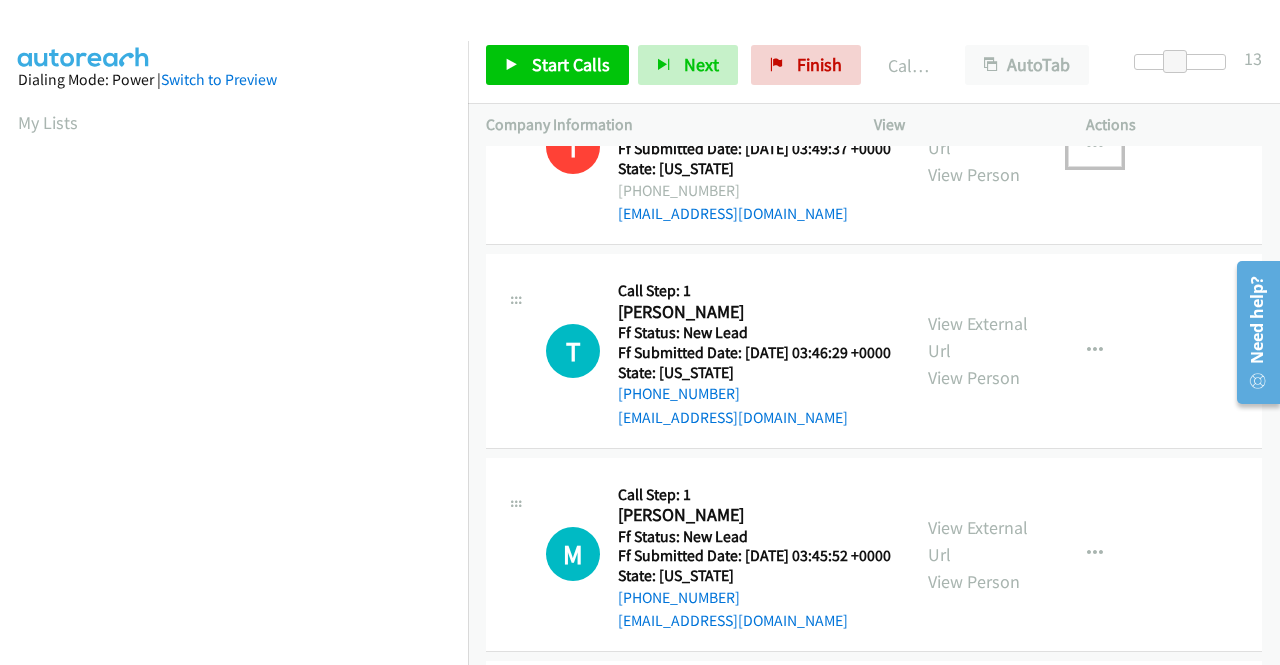 scroll, scrollTop: 200, scrollLeft: 0, axis: vertical 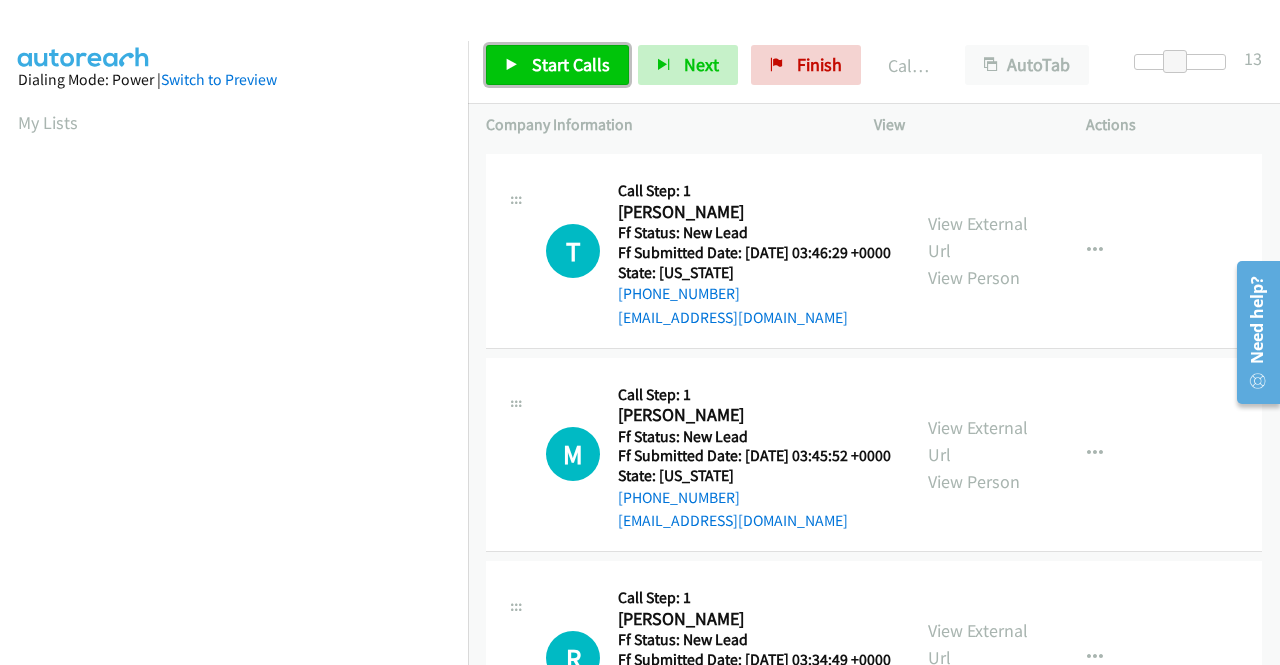 click on "Start Calls" at bounding box center [557, 65] 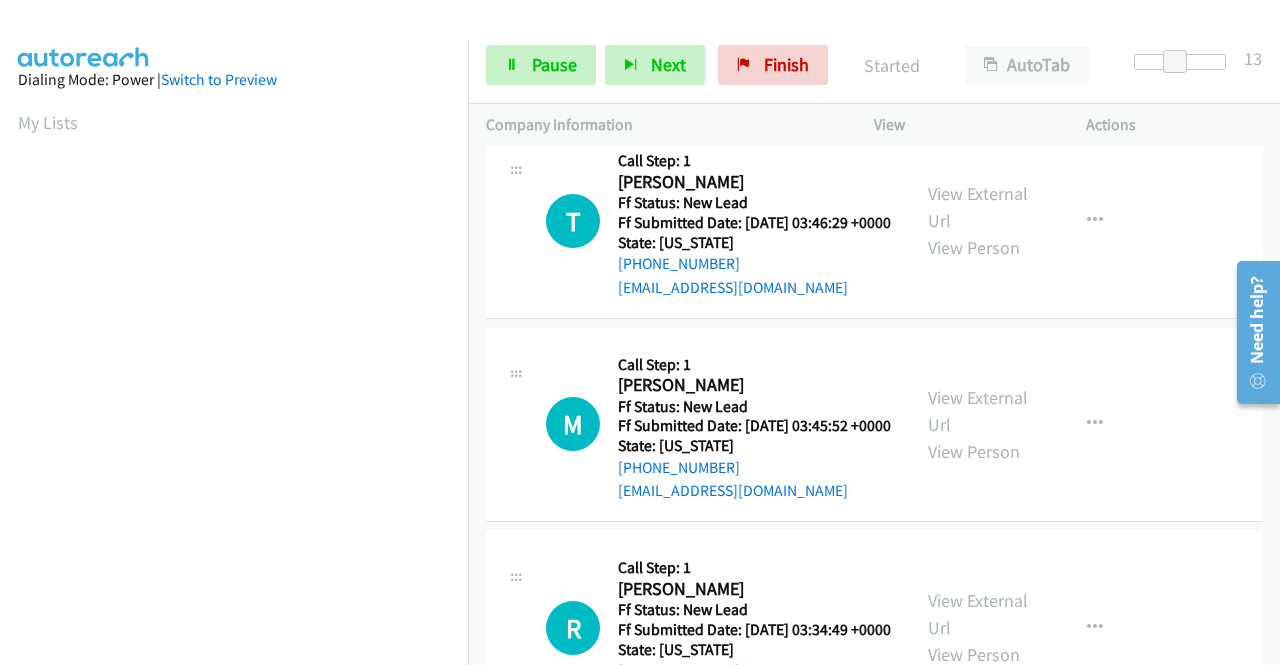 scroll, scrollTop: 200, scrollLeft: 0, axis: vertical 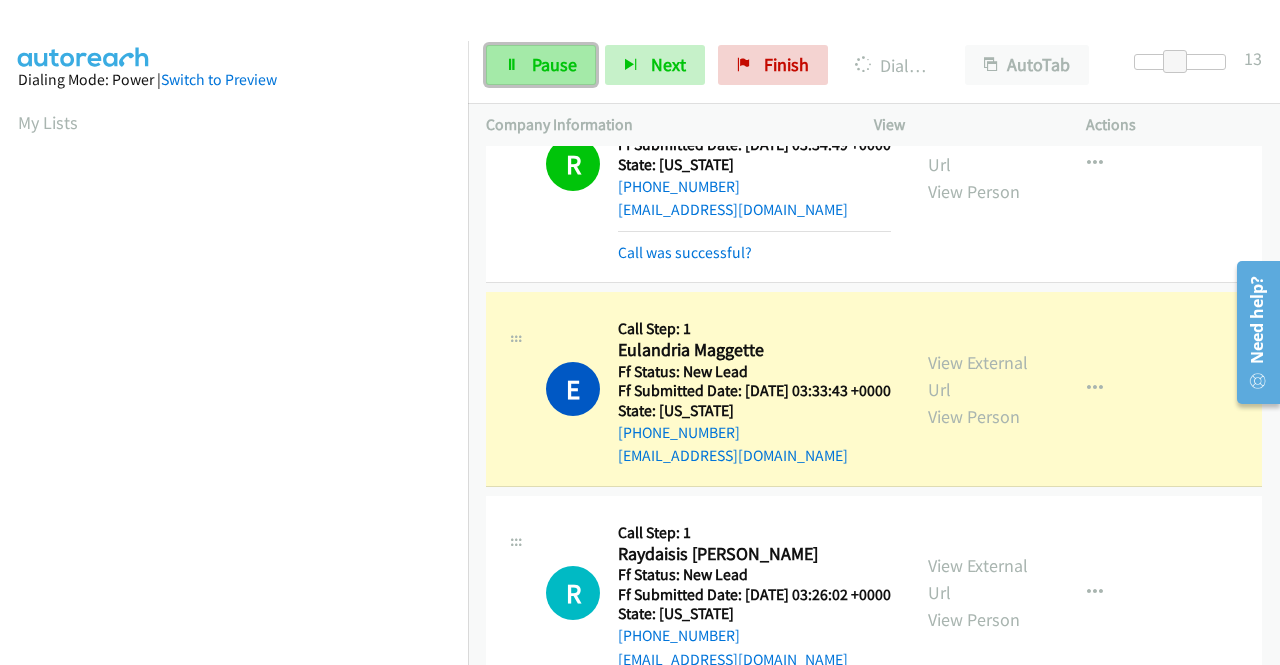 click on "Pause" at bounding box center [554, 64] 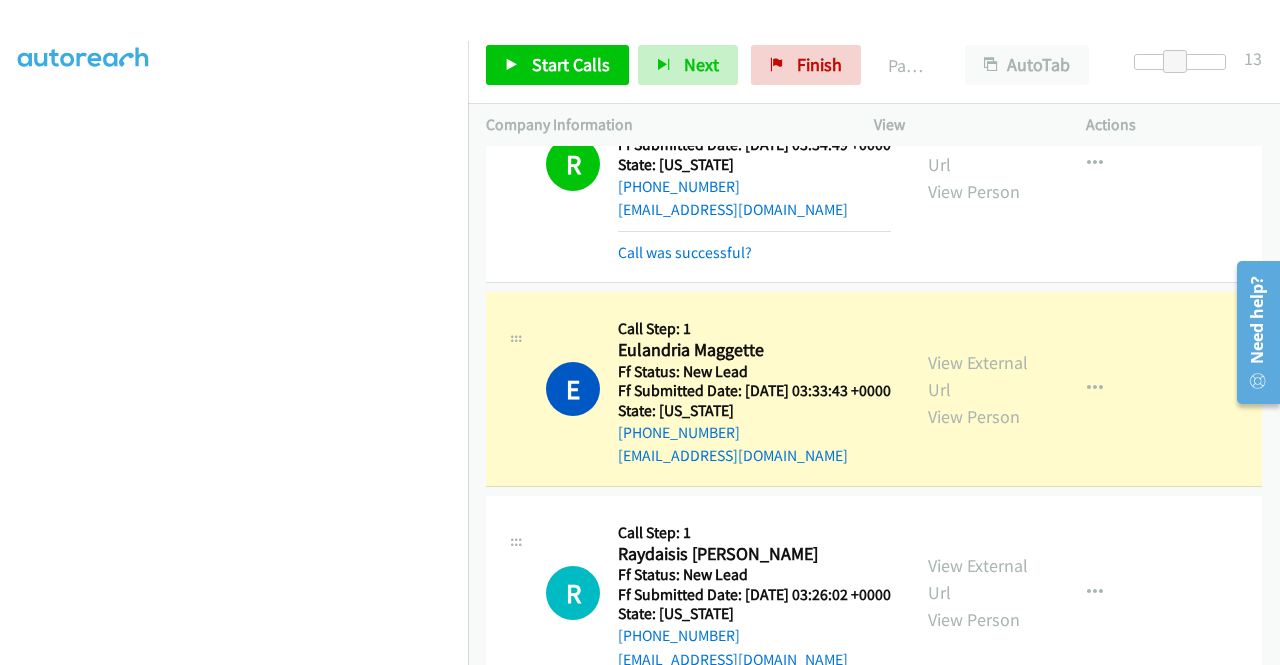scroll, scrollTop: 456, scrollLeft: 0, axis: vertical 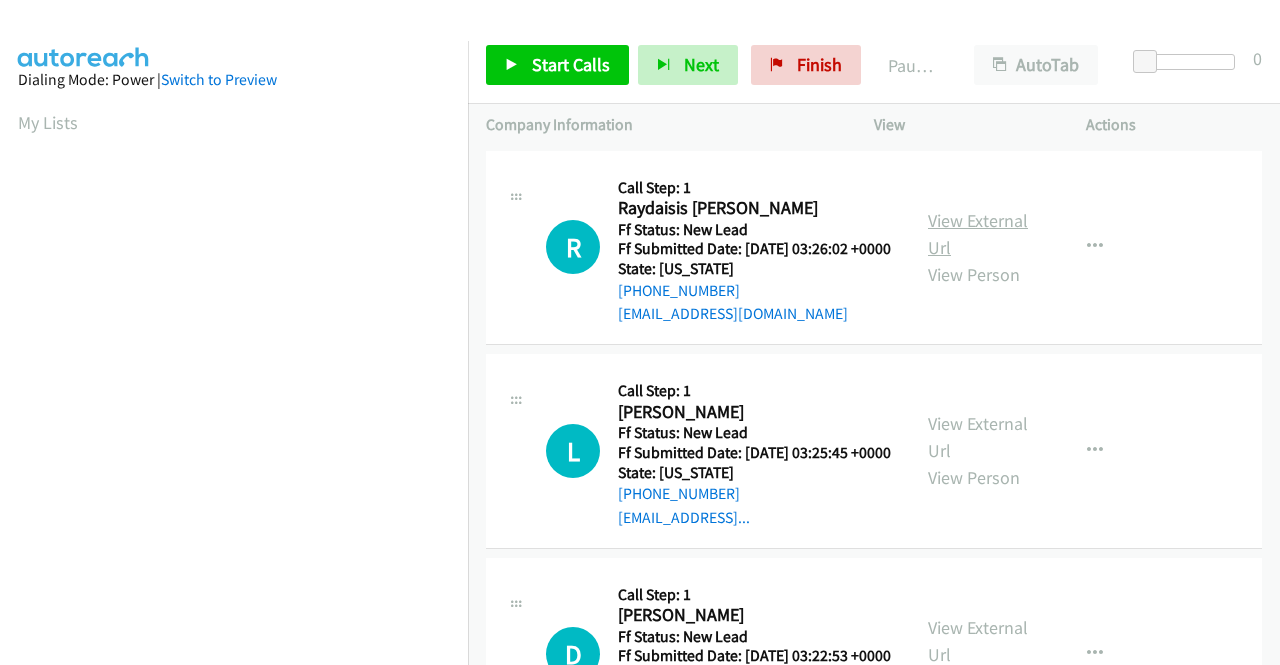 click on "View External Url" at bounding box center (978, 234) 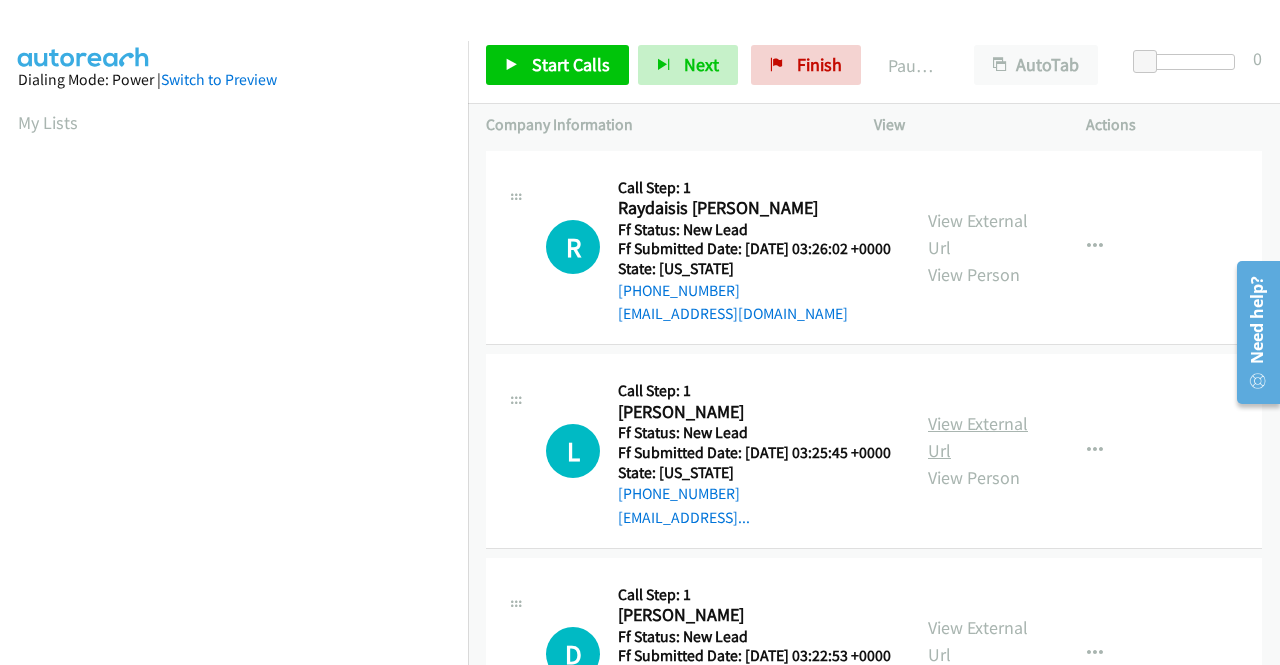 click on "View External Url" at bounding box center [978, 437] 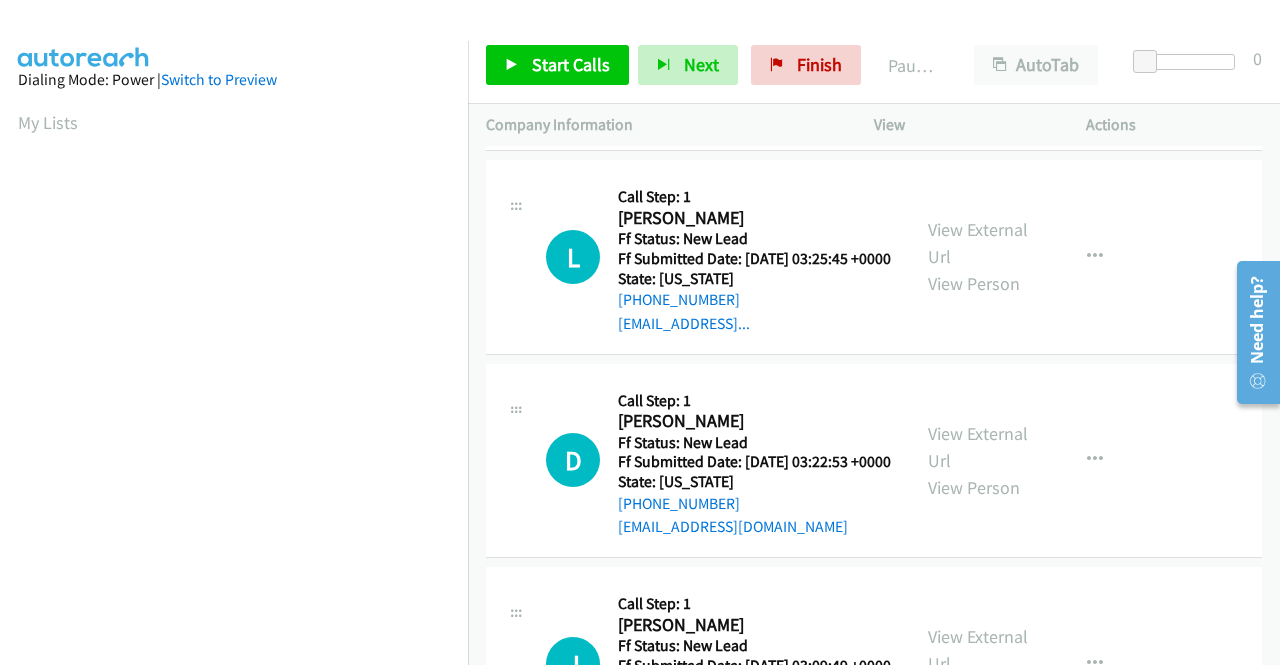 scroll, scrollTop: 200, scrollLeft: 0, axis: vertical 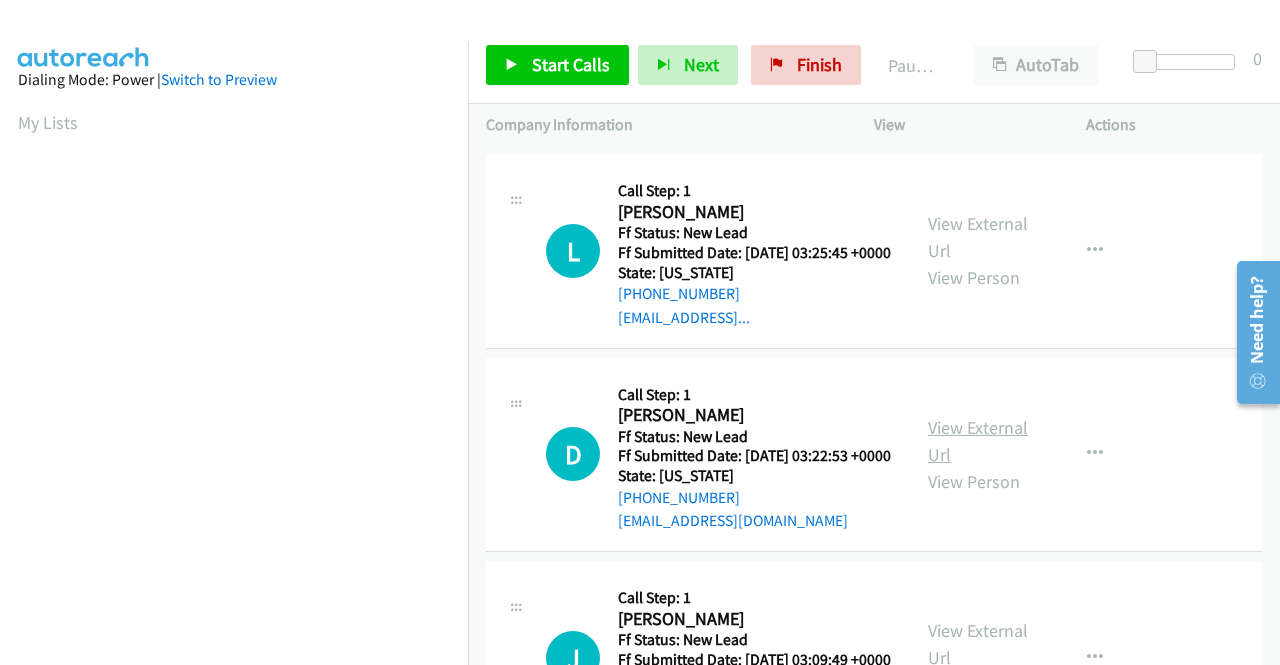 click on "View External Url" at bounding box center (978, 441) 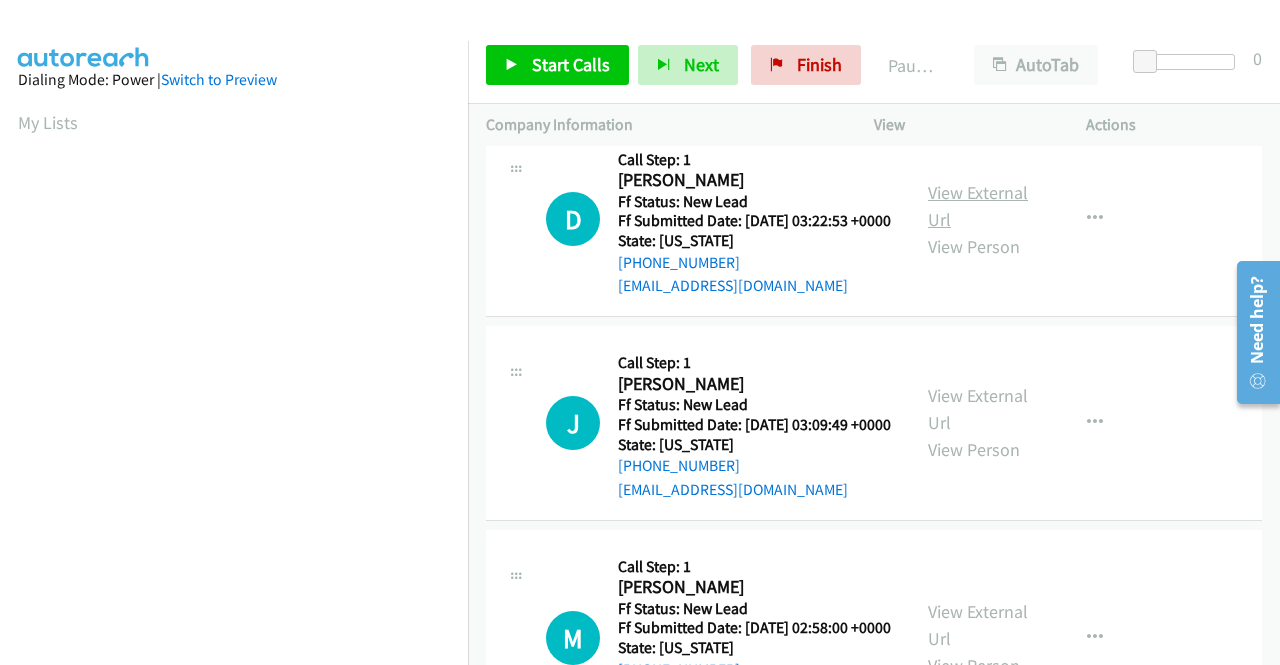 scroll, scrollTop: 500, scrollLeft: 0, axis: vertical 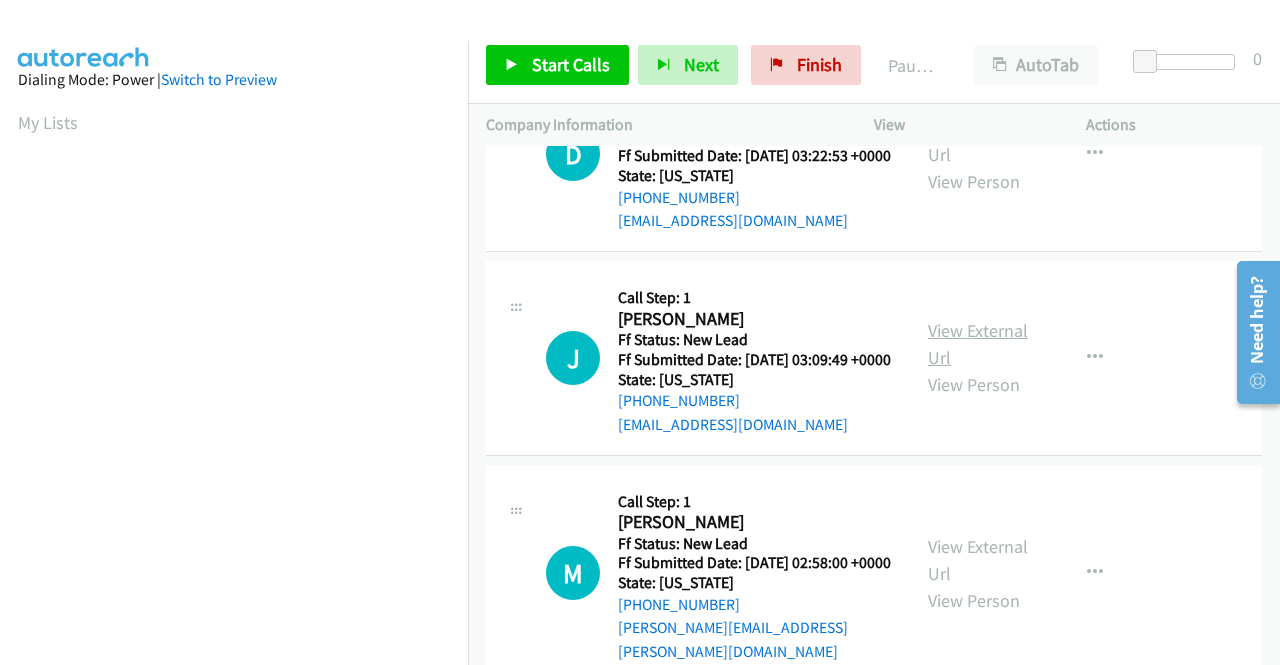 click on "View External Url" at bounding box center [978, 344] 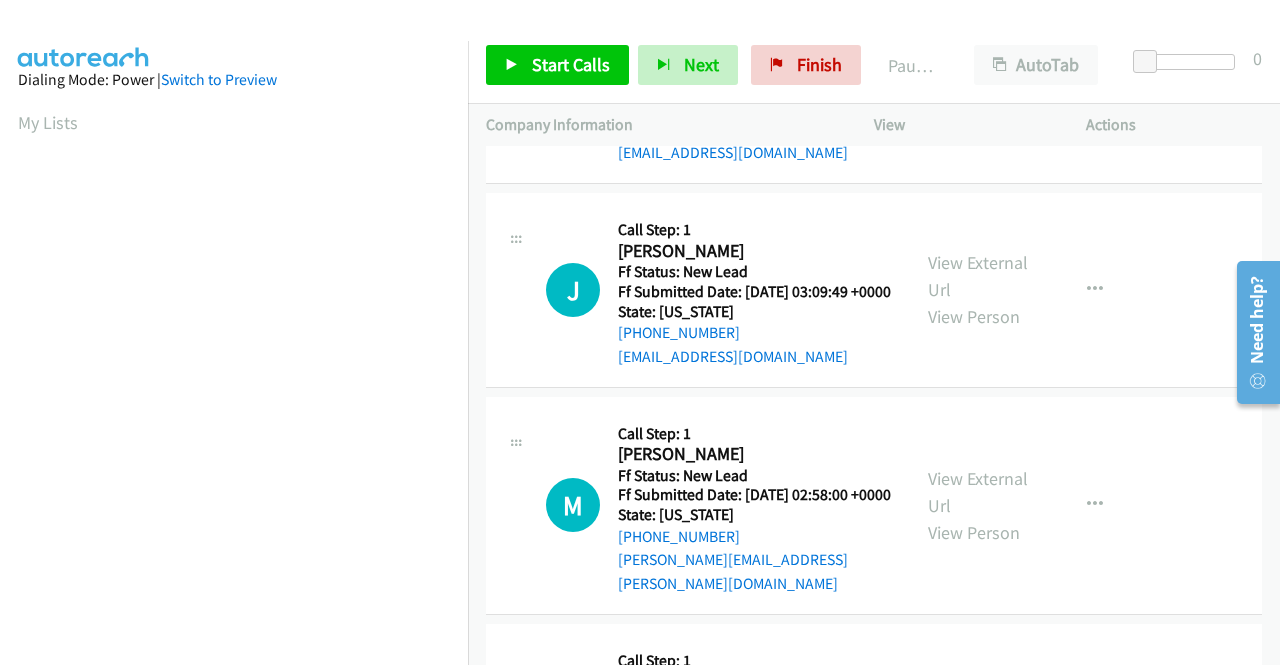 scroll, scrollTop: 600, scrollLeft: 0, axis: vertical 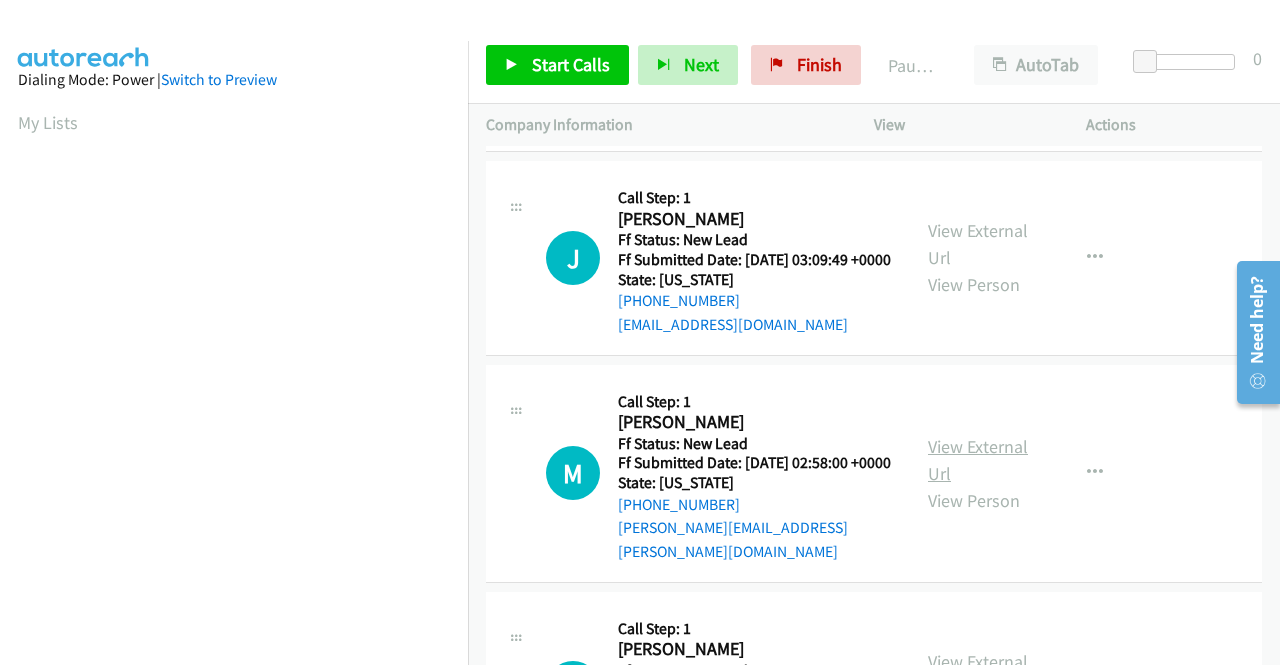 click on "View External Url" at bounding box center [978, 460] 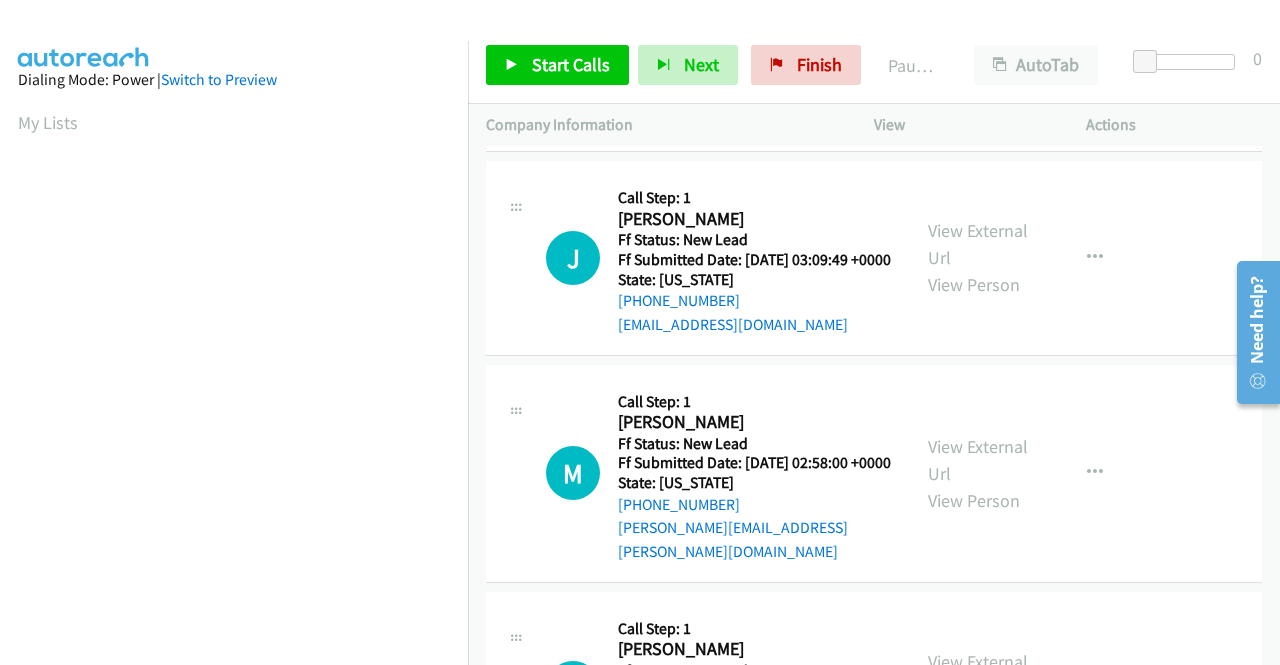 scroll, scrollTop: 159, scrollLeft: 0, axis: vertical 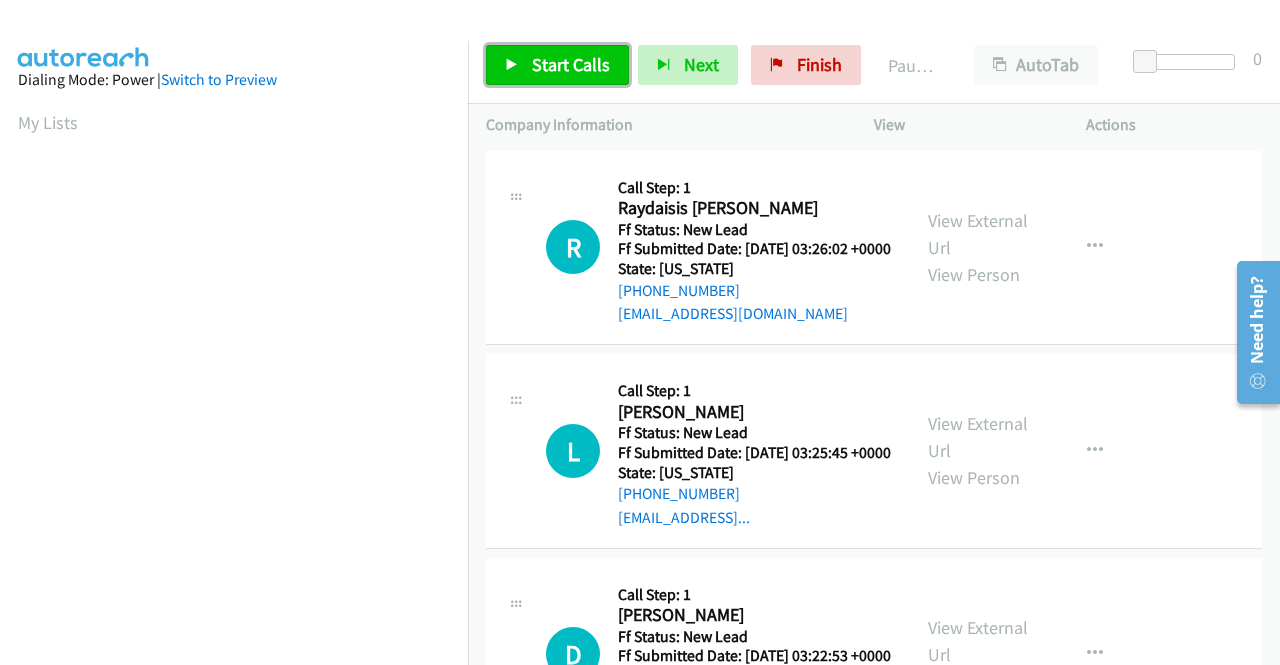click on "Start Calls" at bounding box center (571, 64) 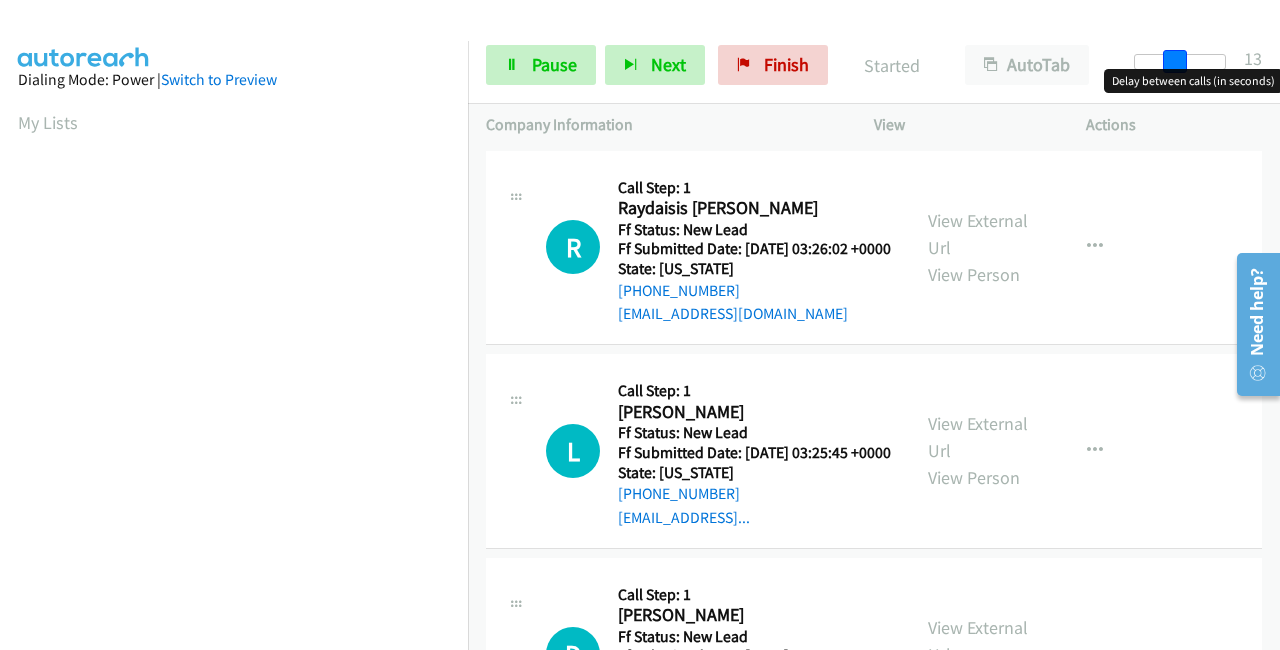 click at bounding box center [1180, 62] 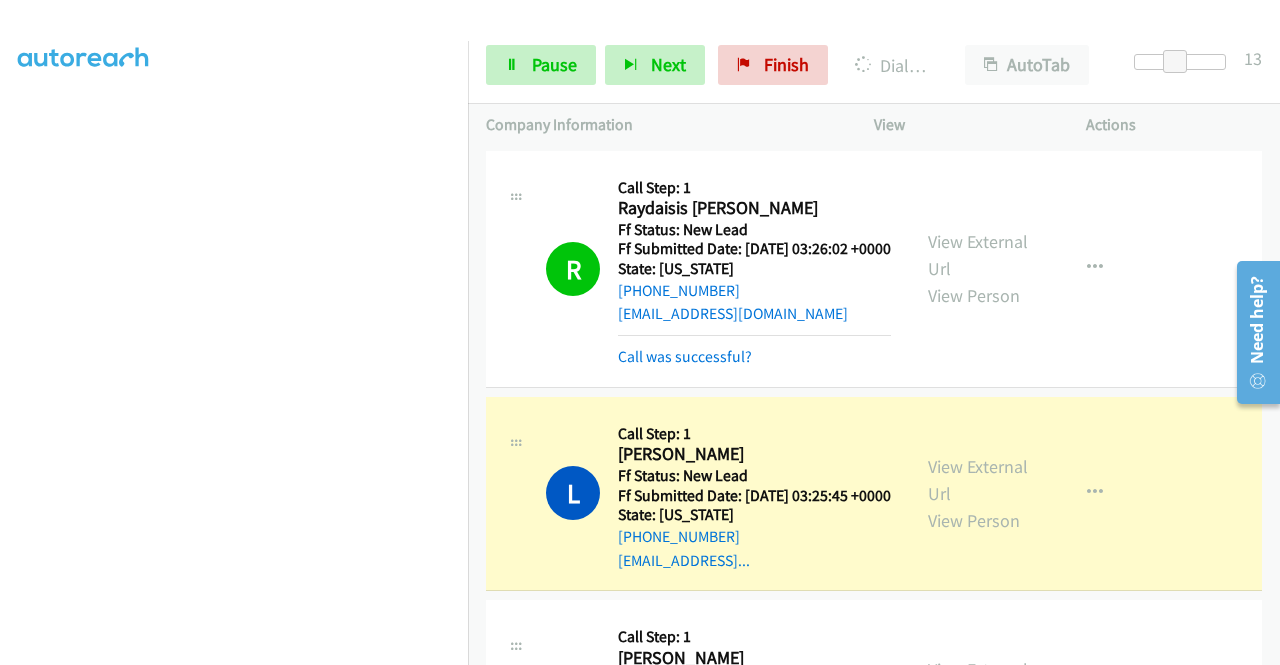 scroll, scrollTop: 0, scrollLeft: 0, axis: both 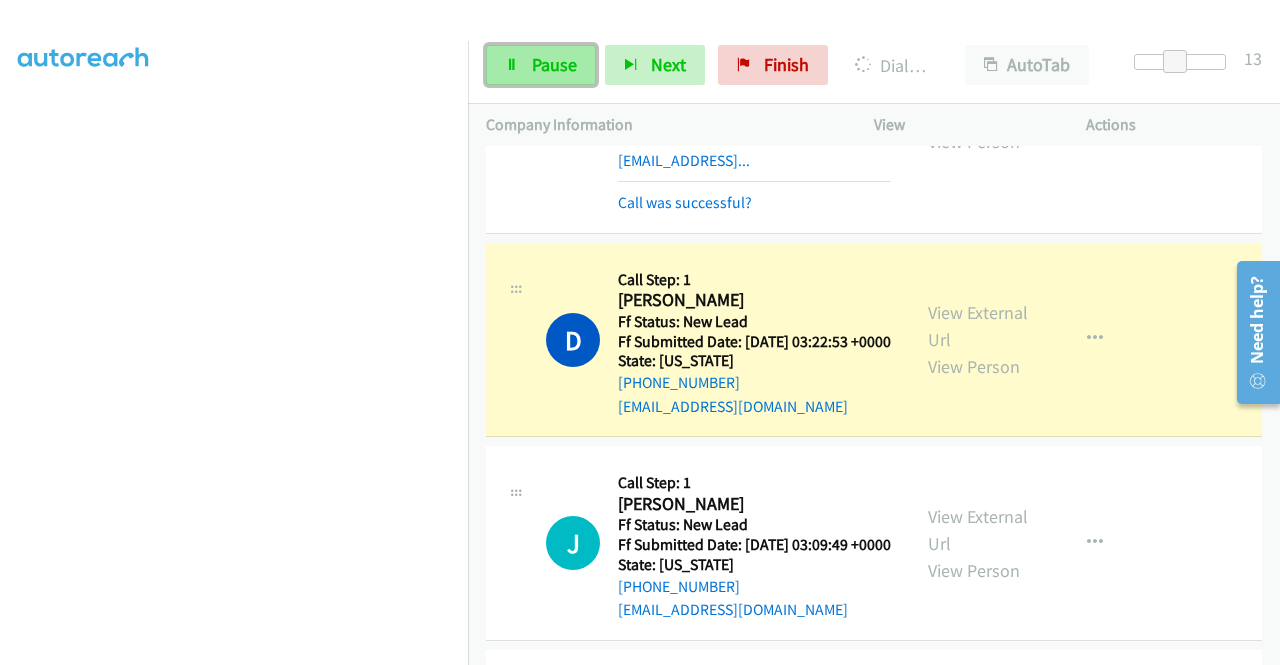 click on "Pause" at bounding box center (554, 64) 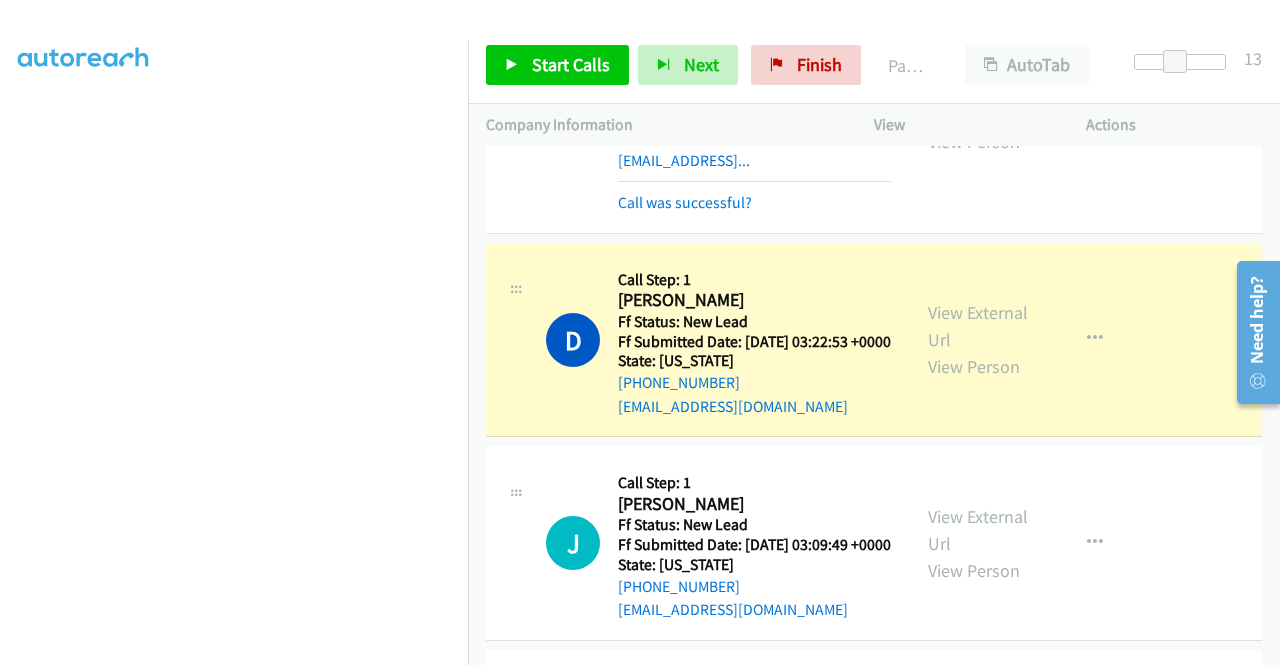 scroll, scrollTop: 156, scrollLeft: 0, axis: vertical 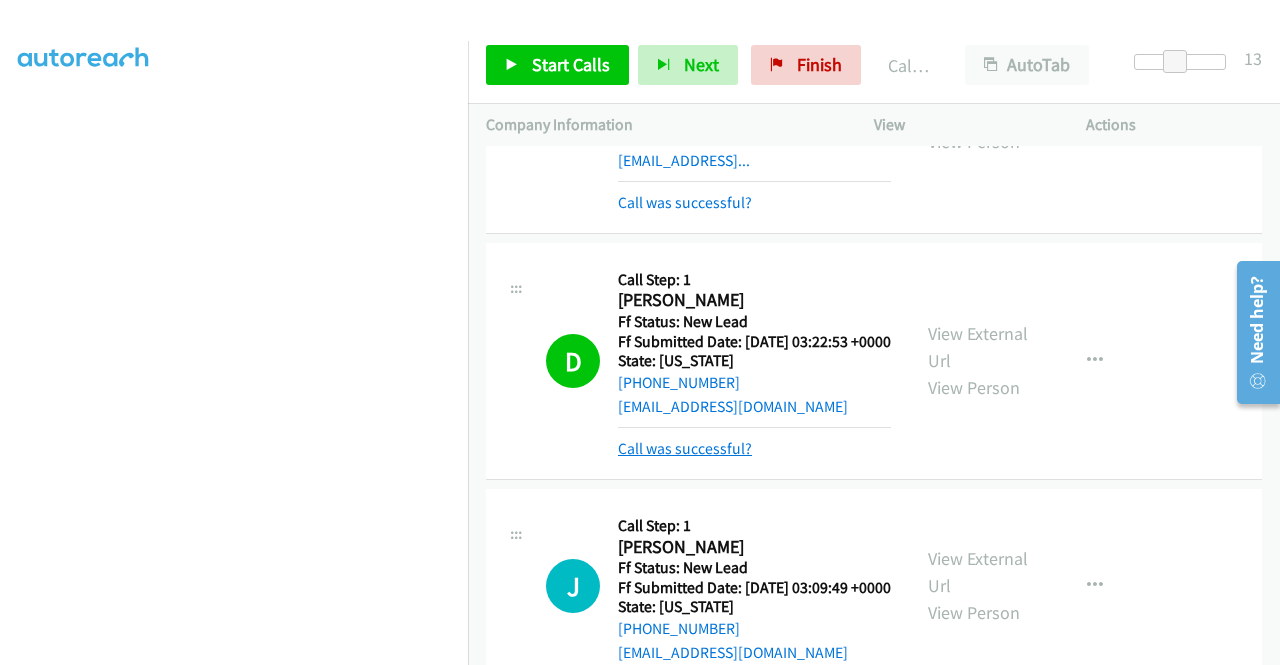 click on "Call was successful?" at bounding box center [685, 448] 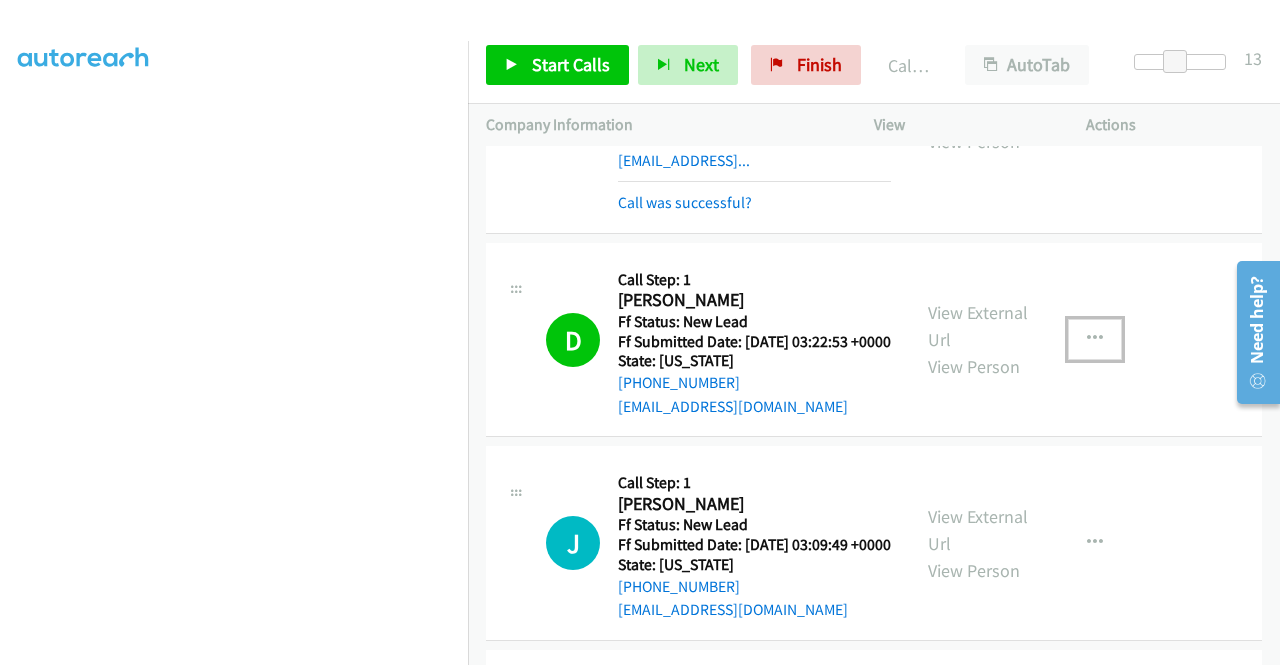 click at bounding box center [1095, 339] 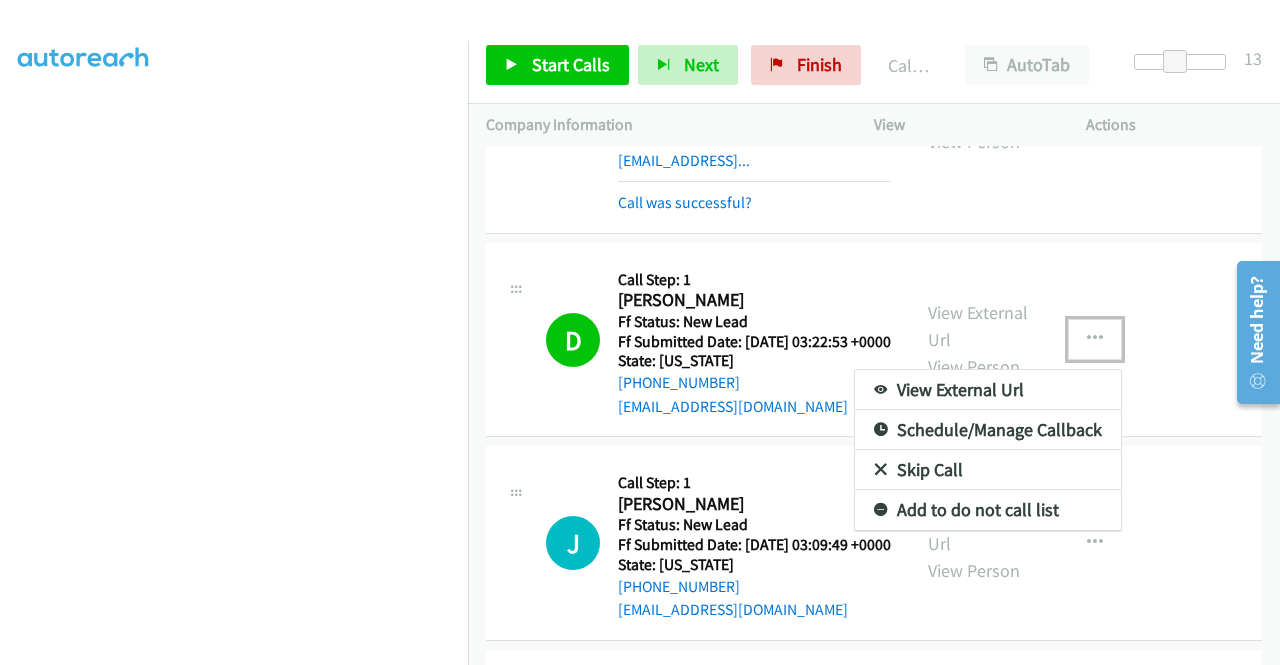click on "Add to do not call list" at bounding box center [988, 510] 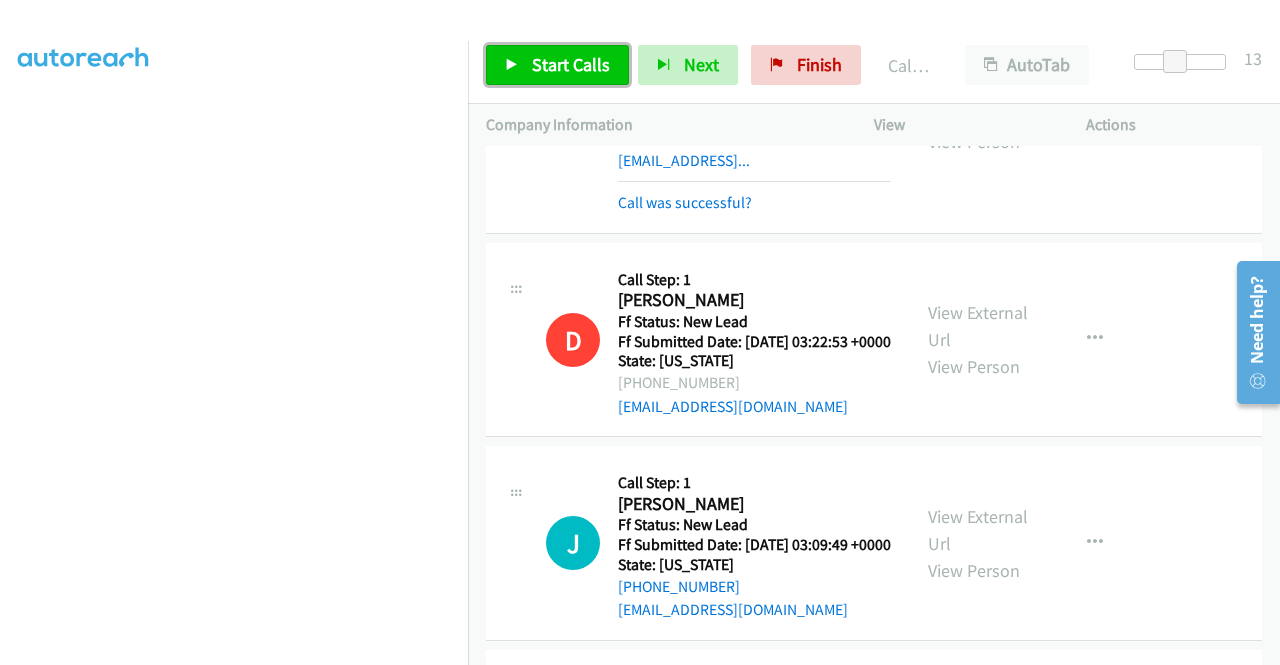 click on "Start Calls" at bounding box center [571, 64] 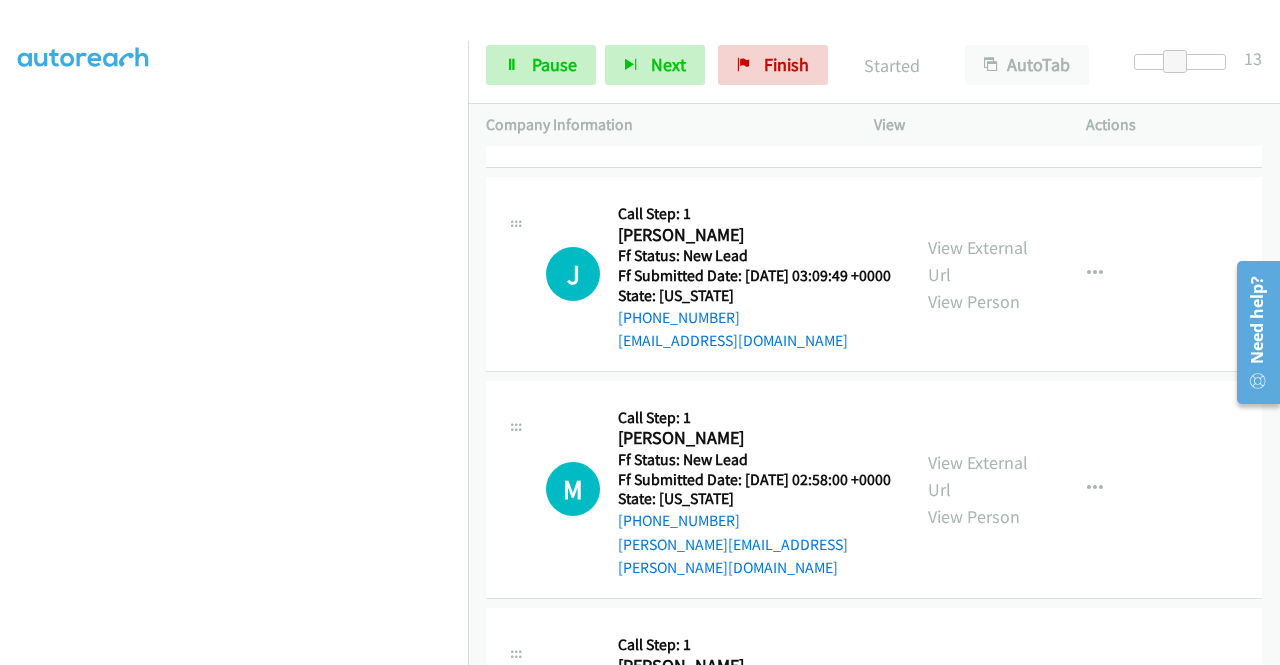scroll, scrollTop: 700, scrollLeft: 0, axis: vertical 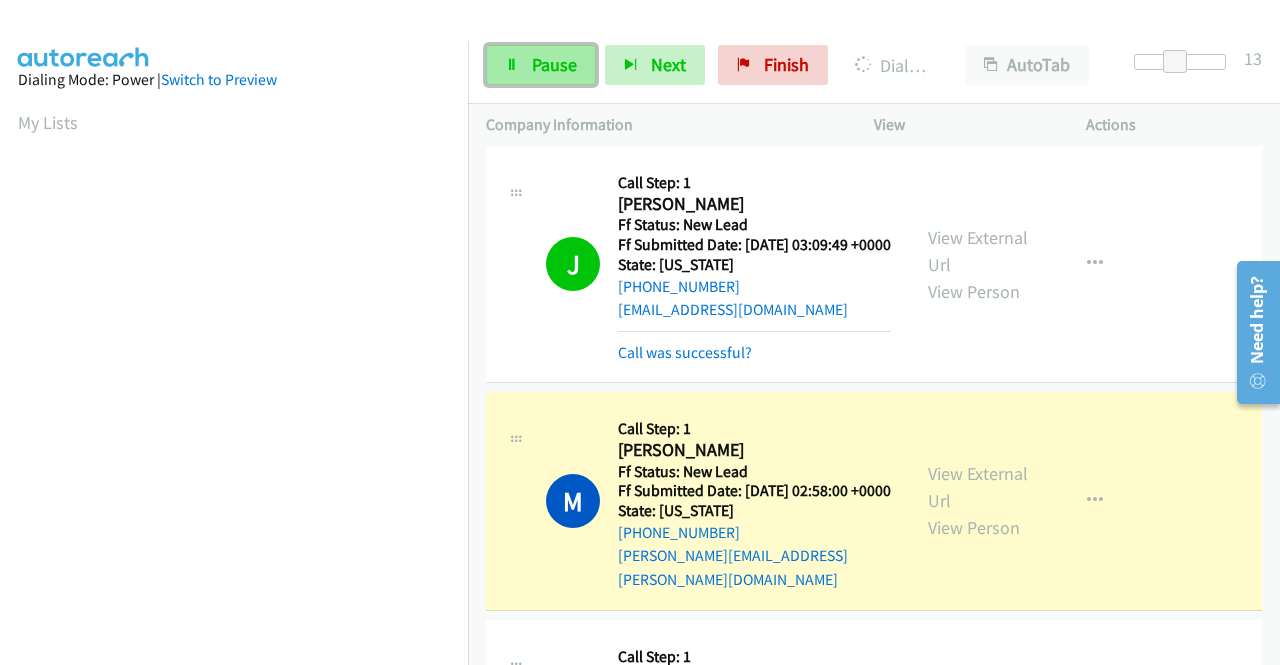 click on "Pause" at bounding box center [554, 64] 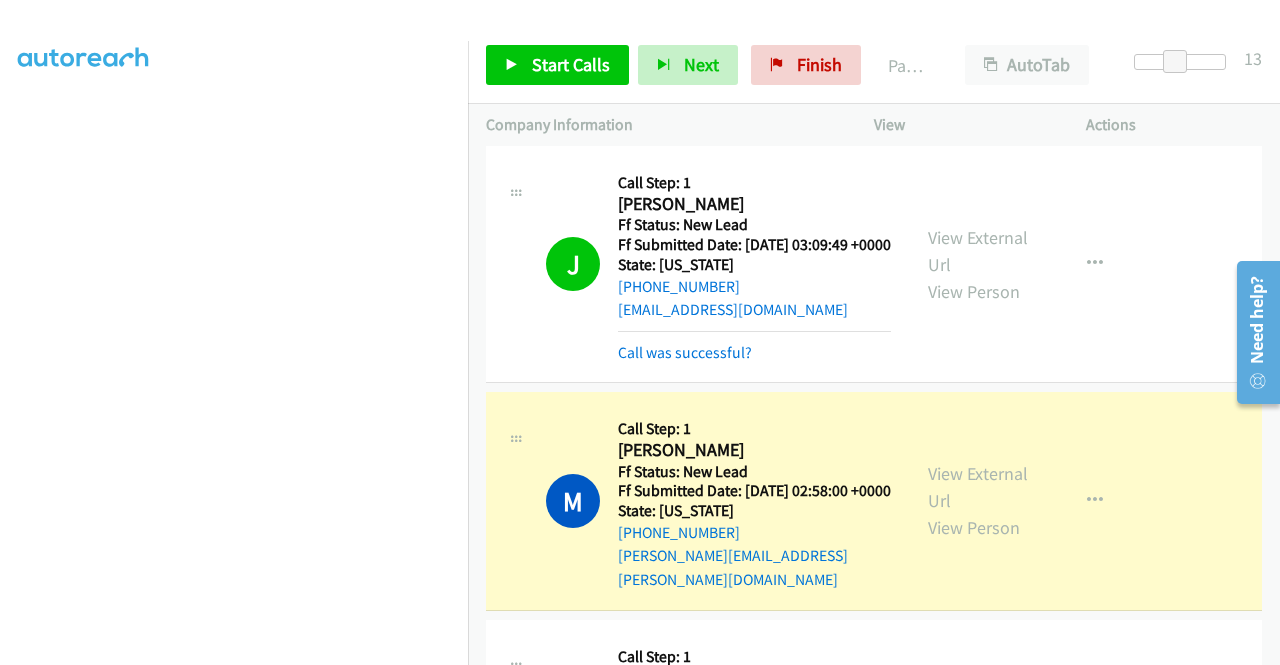 scroll, scrollTop: 0, scrollLeft: 0, axis: both 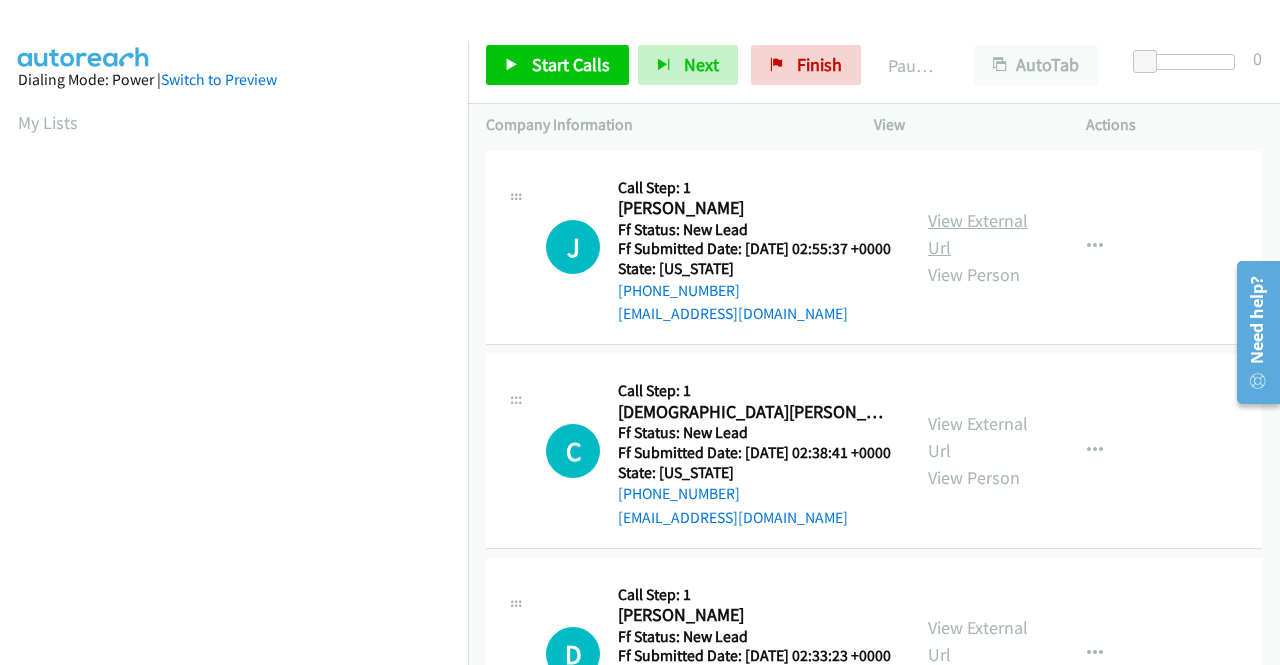 click on "View External Url" at bounding box center (978, 234) 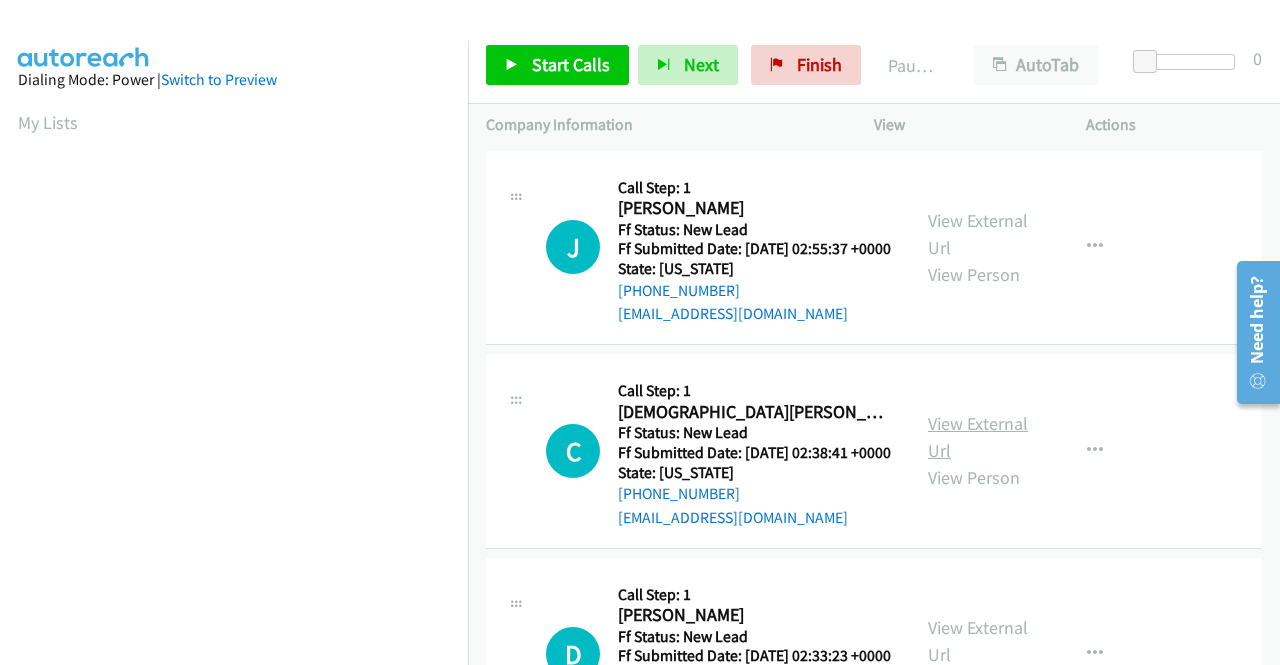 click on "View External Url" at bounding box center [978, 437] 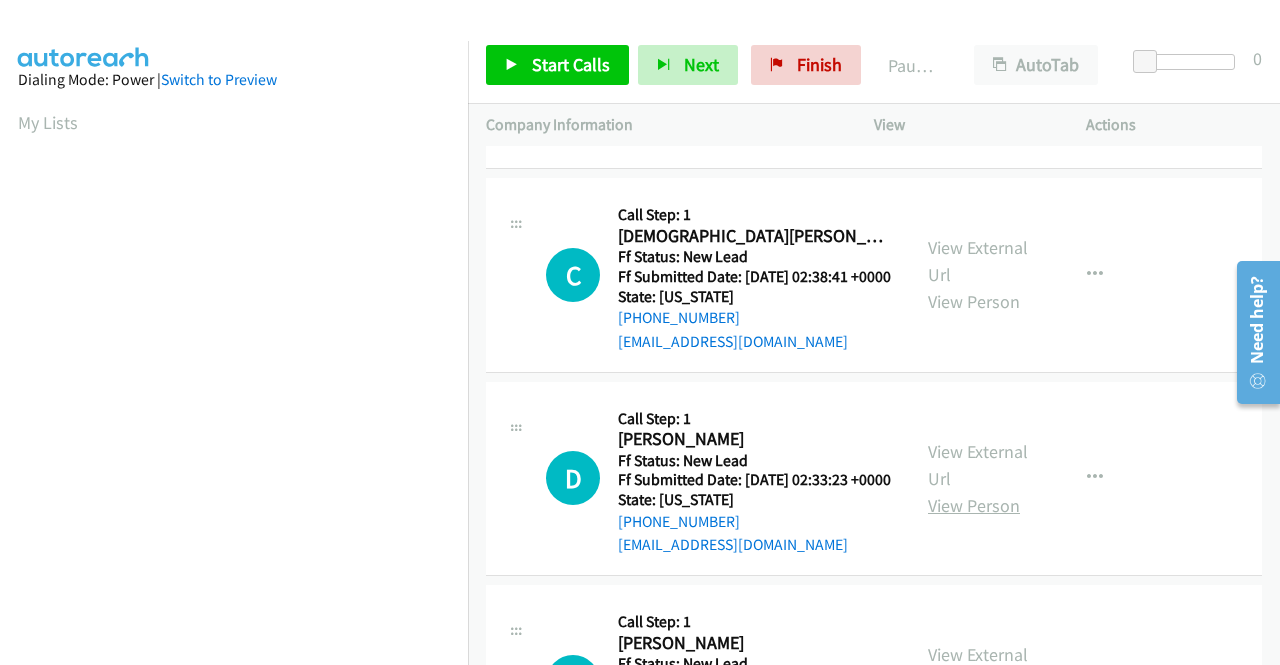 scroll, scrollTop: 200, scrollLeft: 0, axis: vertical 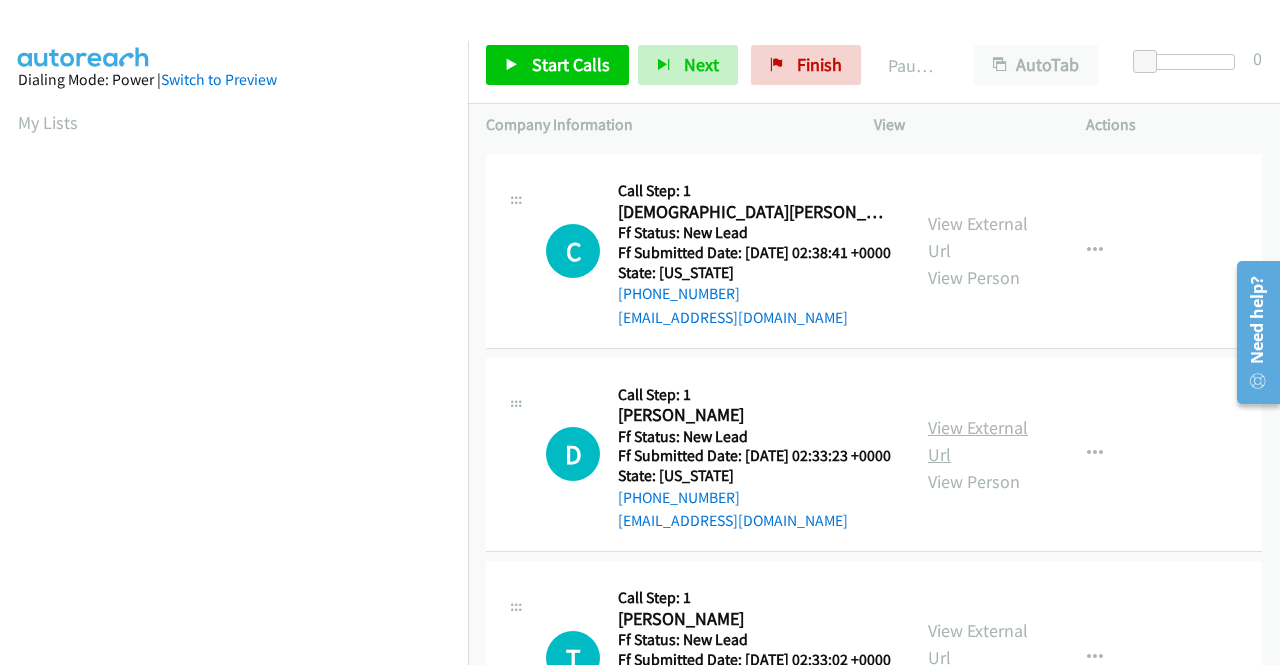 click on "View External Url" at bounding box center (978, 441) 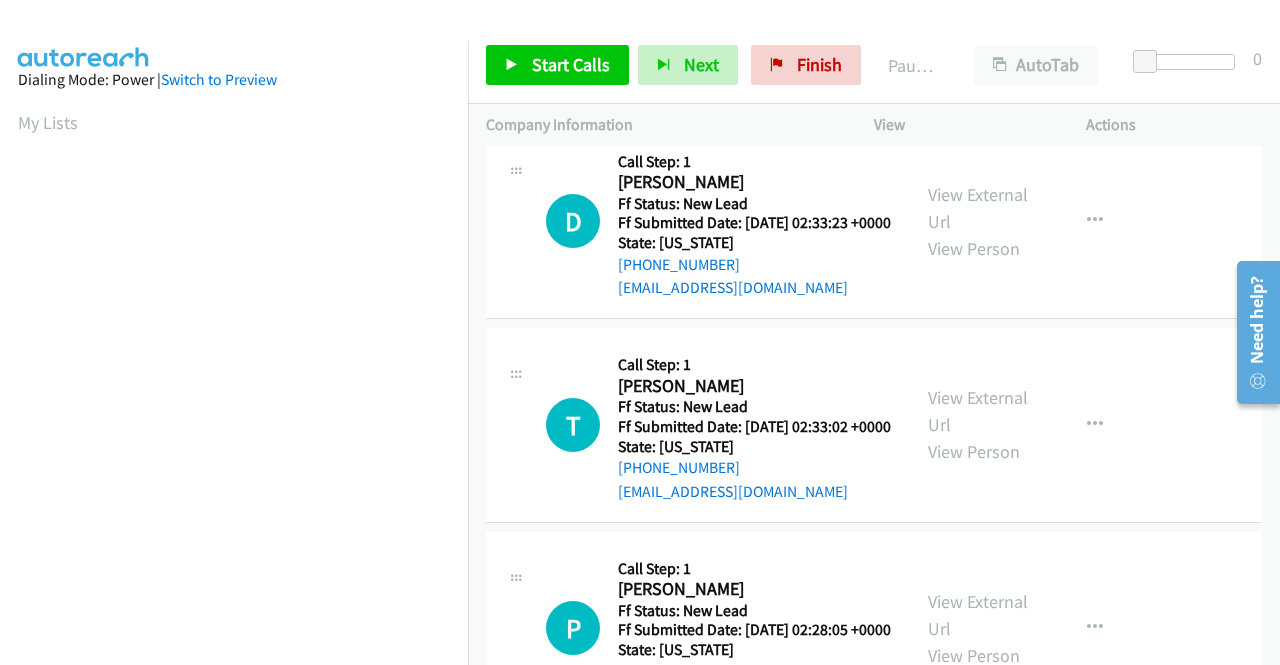 scroll, scrollTop: 500, scrollLeft: 0, axis: vertical 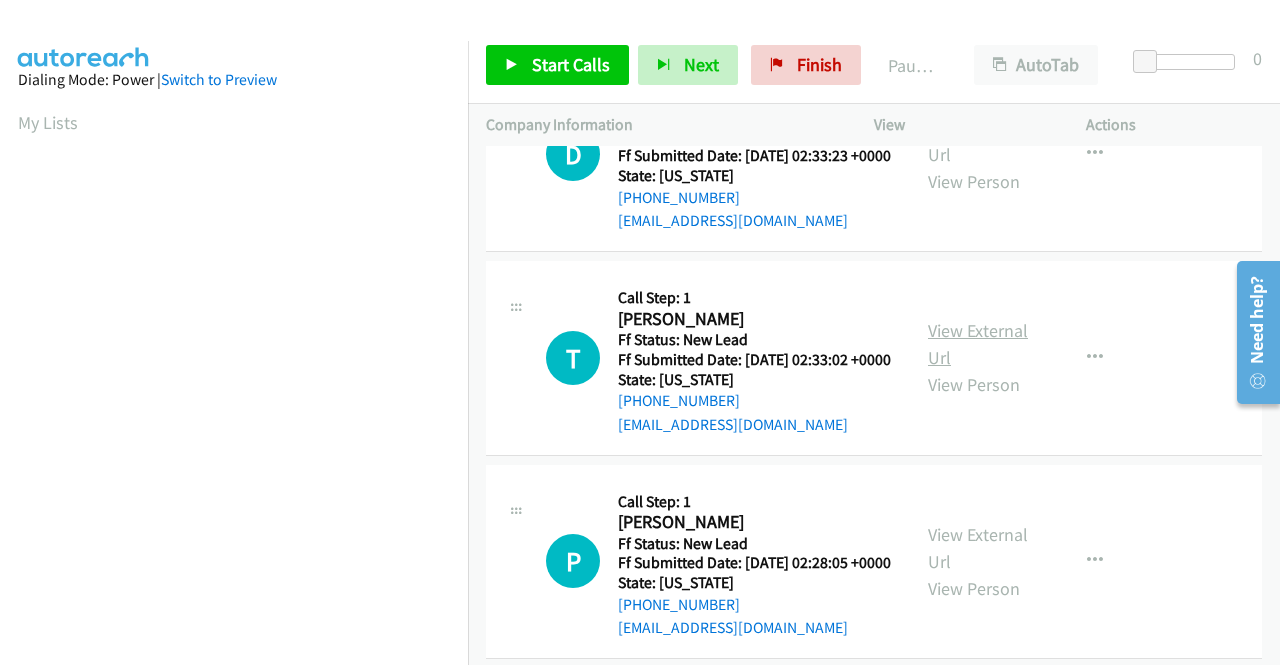 click on "View External Url" at bounding box center [978, 344] 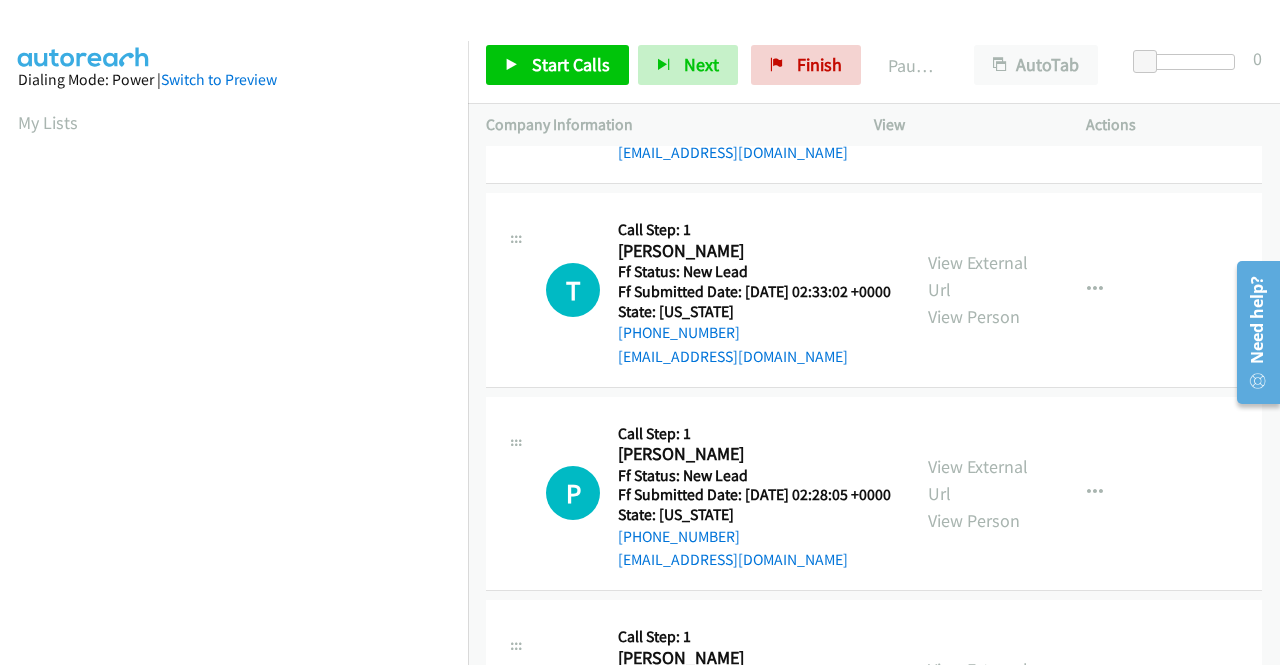 scroll, scrollTop: 600, scrollLeft: 0, axis: vertical 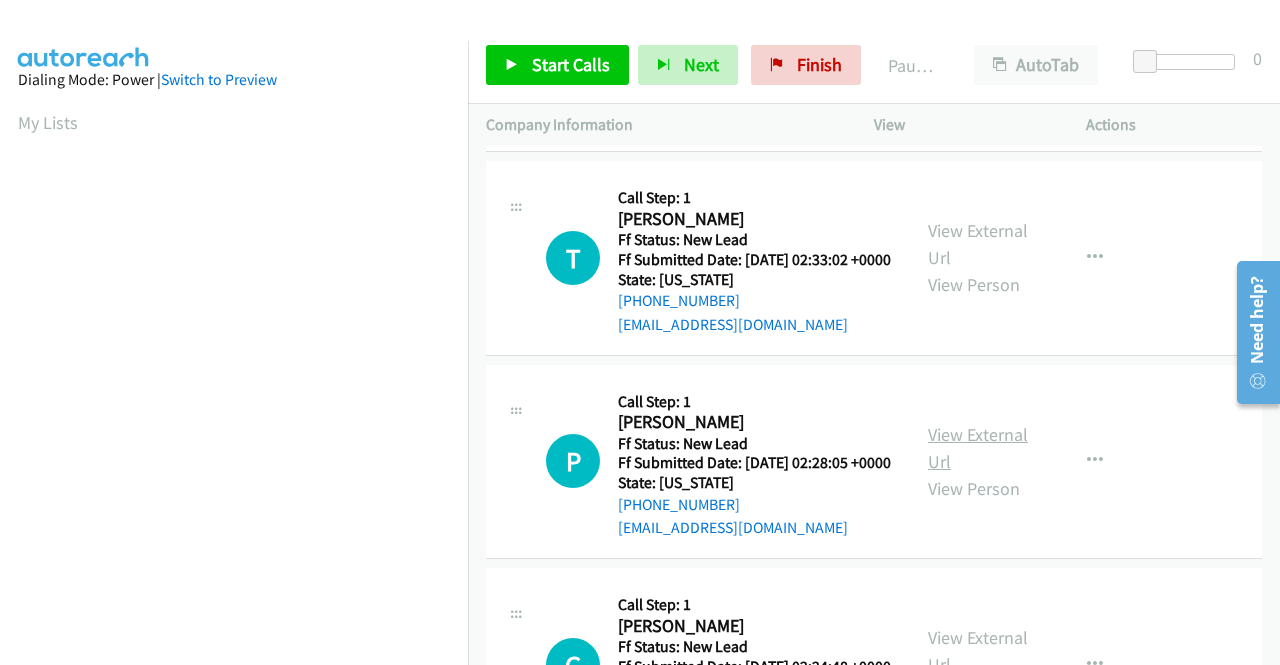 click on "View External Url" at bounding box center [978, 448] 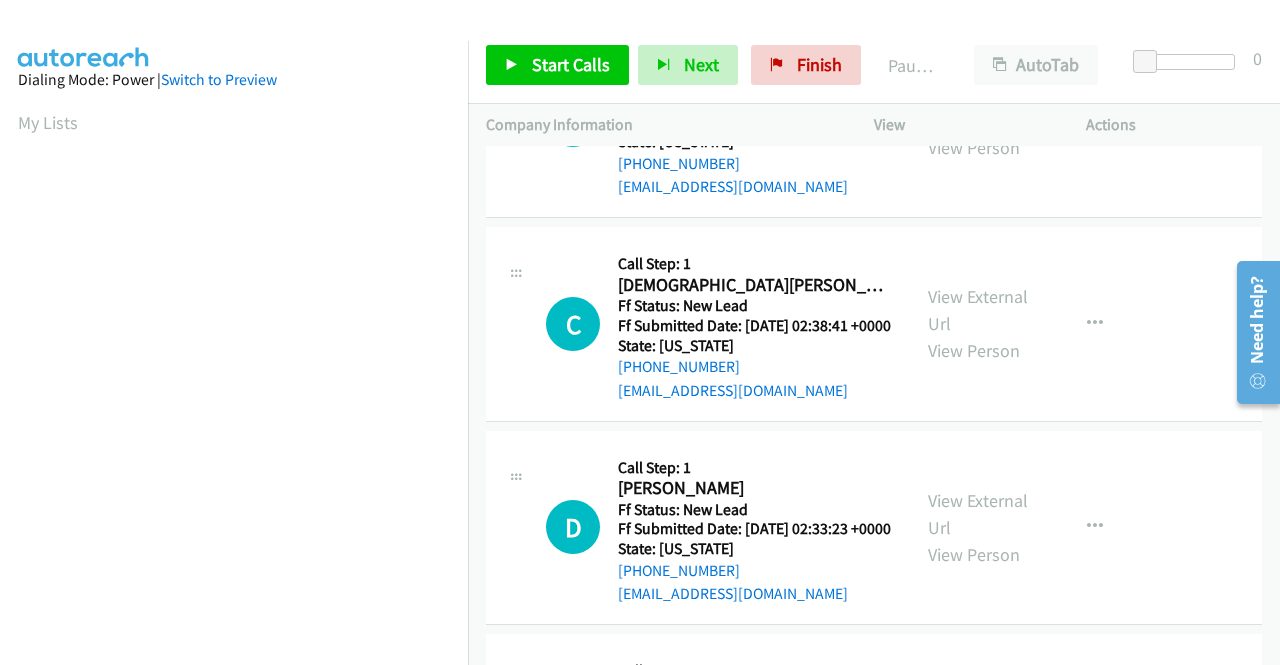 scroll, scrollTop: 0, scrollLeft: 0, axis: both 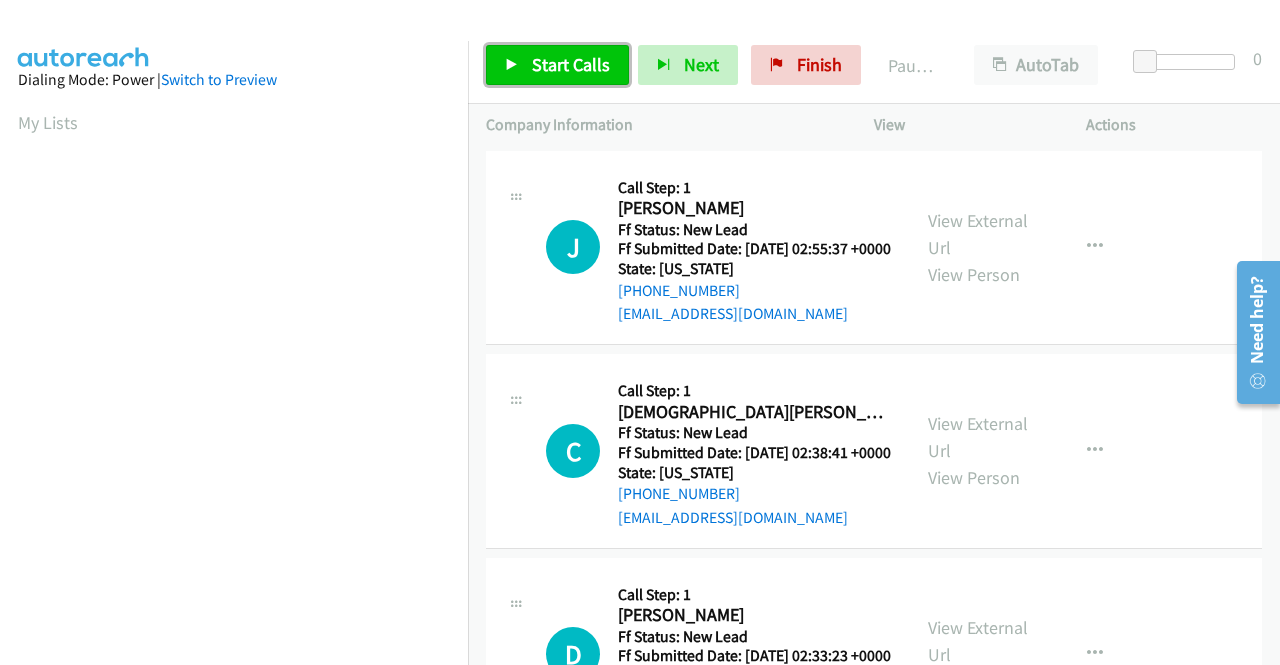 click on "Start Calls" at bounding box center (571, 64) 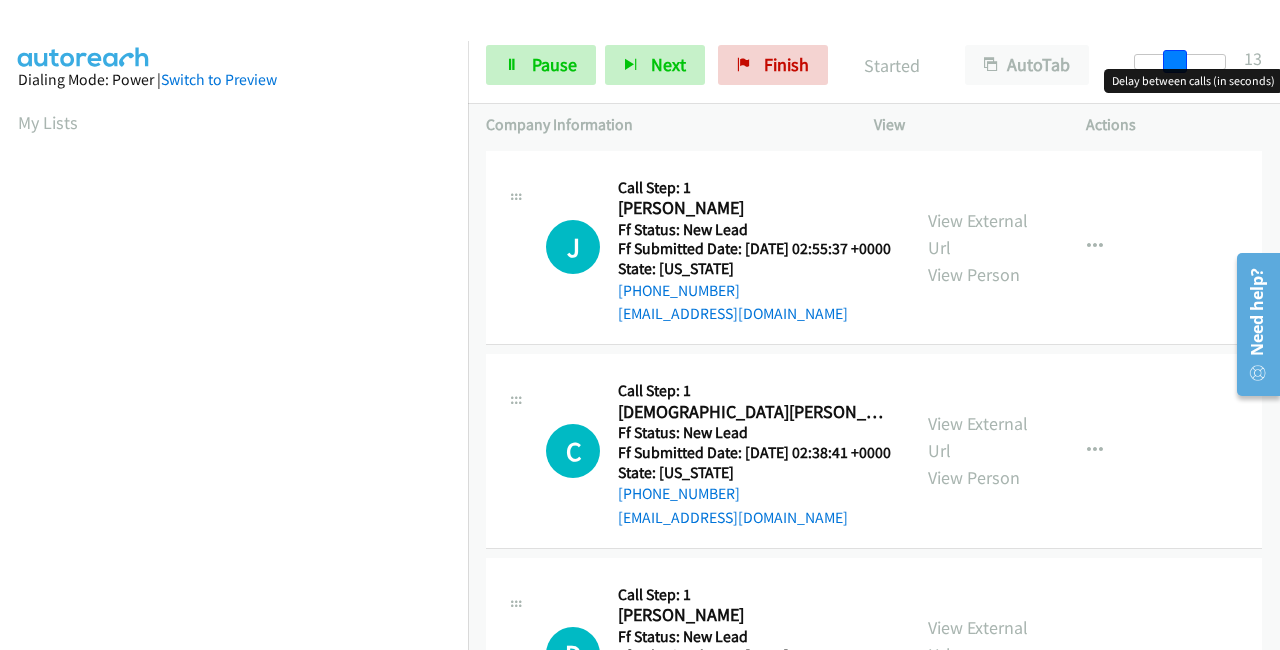click at bounding box center [1180, 62] 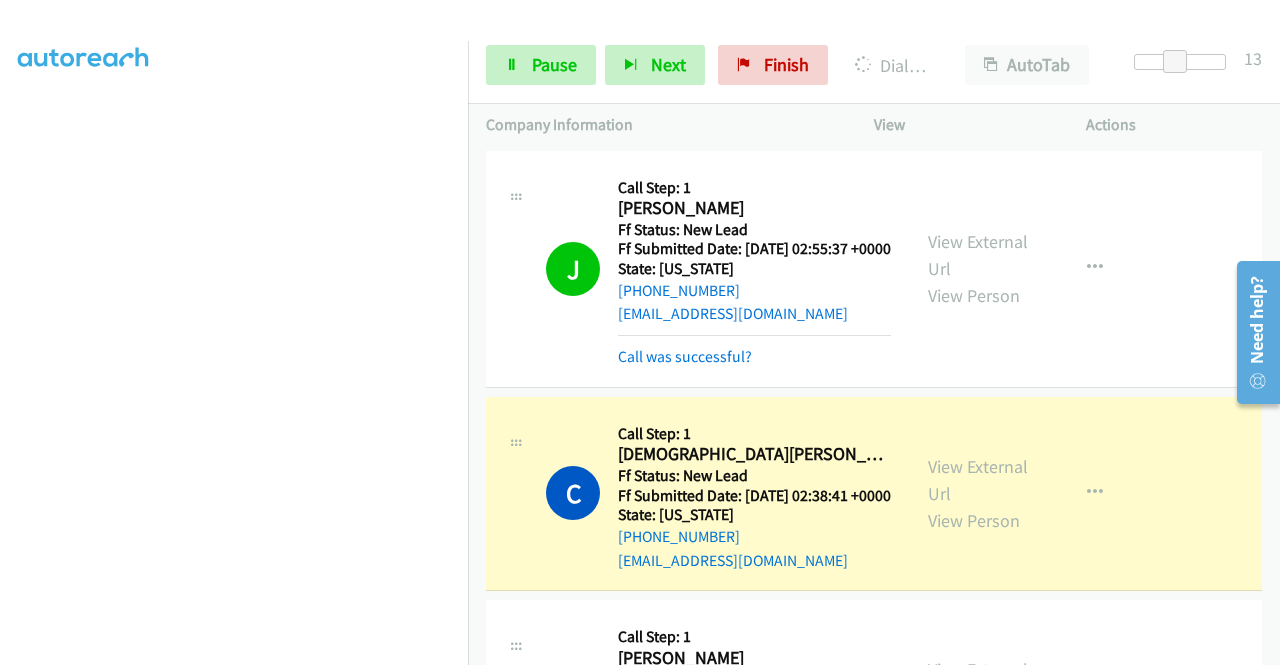 scroll, scrollTop: 456, scrollLeft: 0, axis: vertical 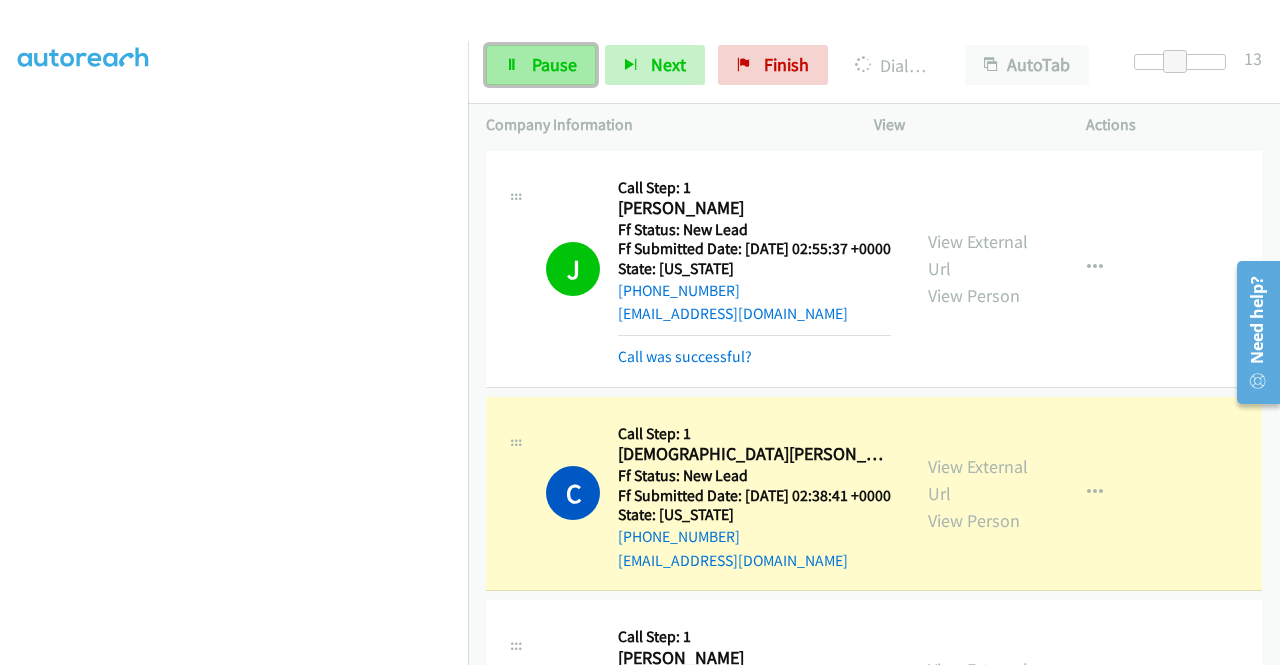 click on "Pause" at bounding box center [541, 65] 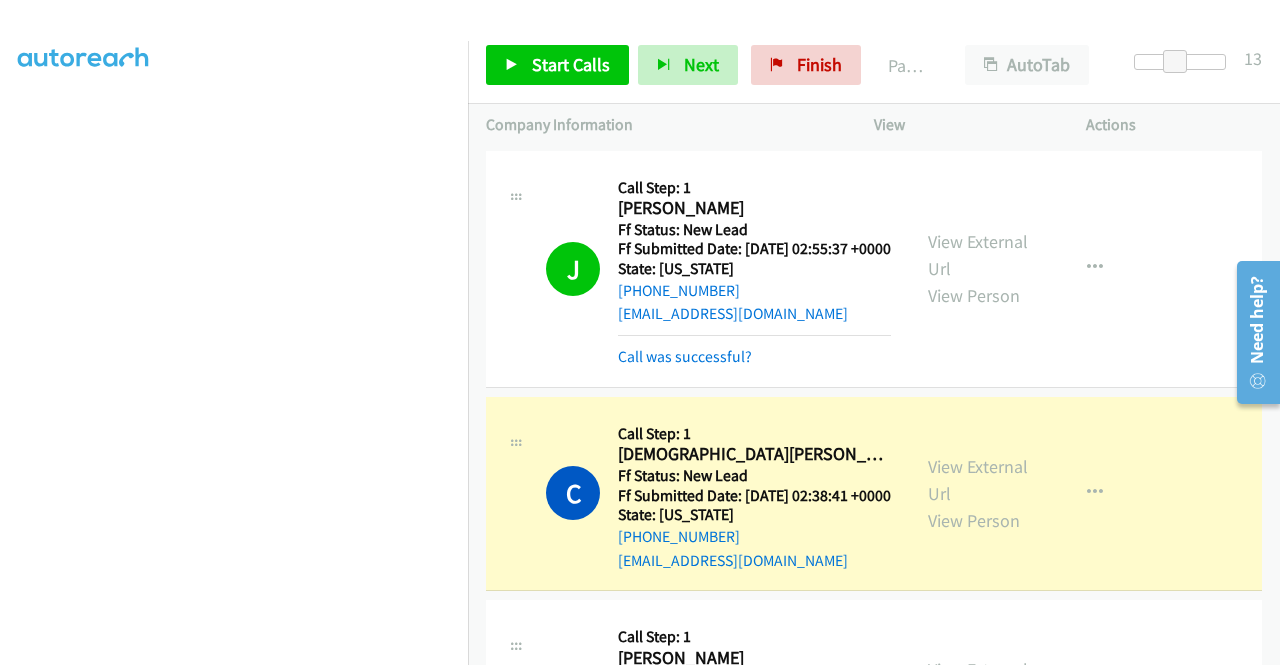 scroll, scrollTop: 0, scrollLeft: 0, axis: both 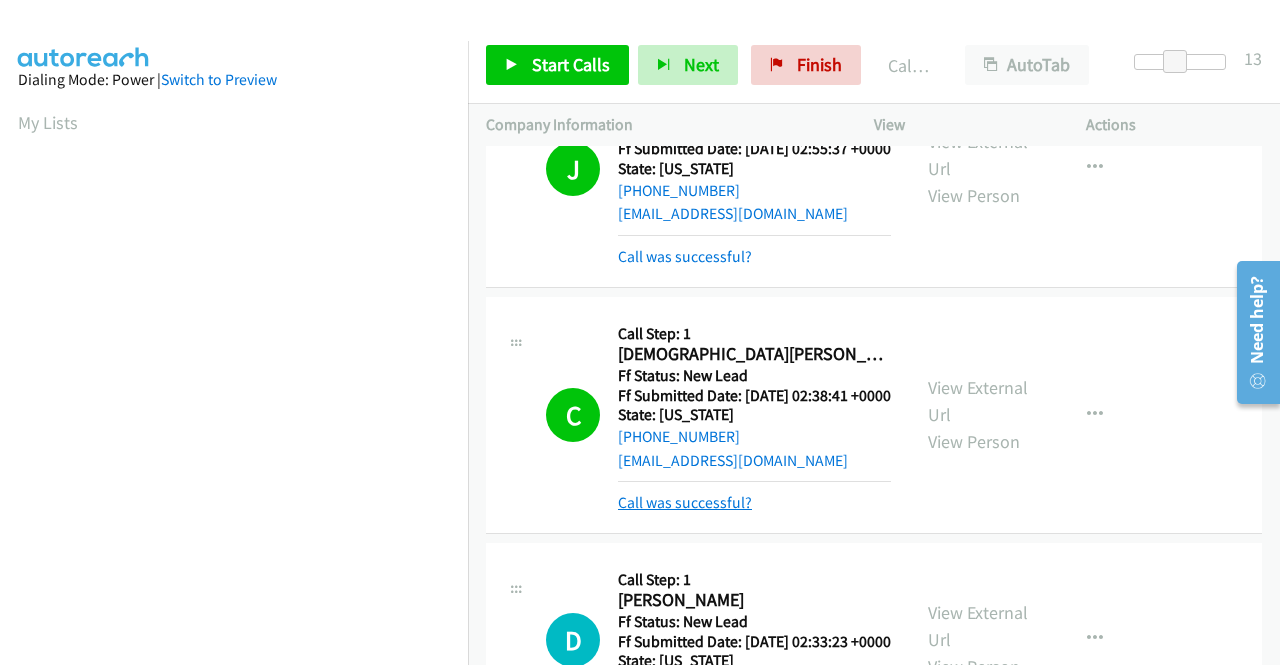 click on "Call was successful?" at bounding box center (685, 502) 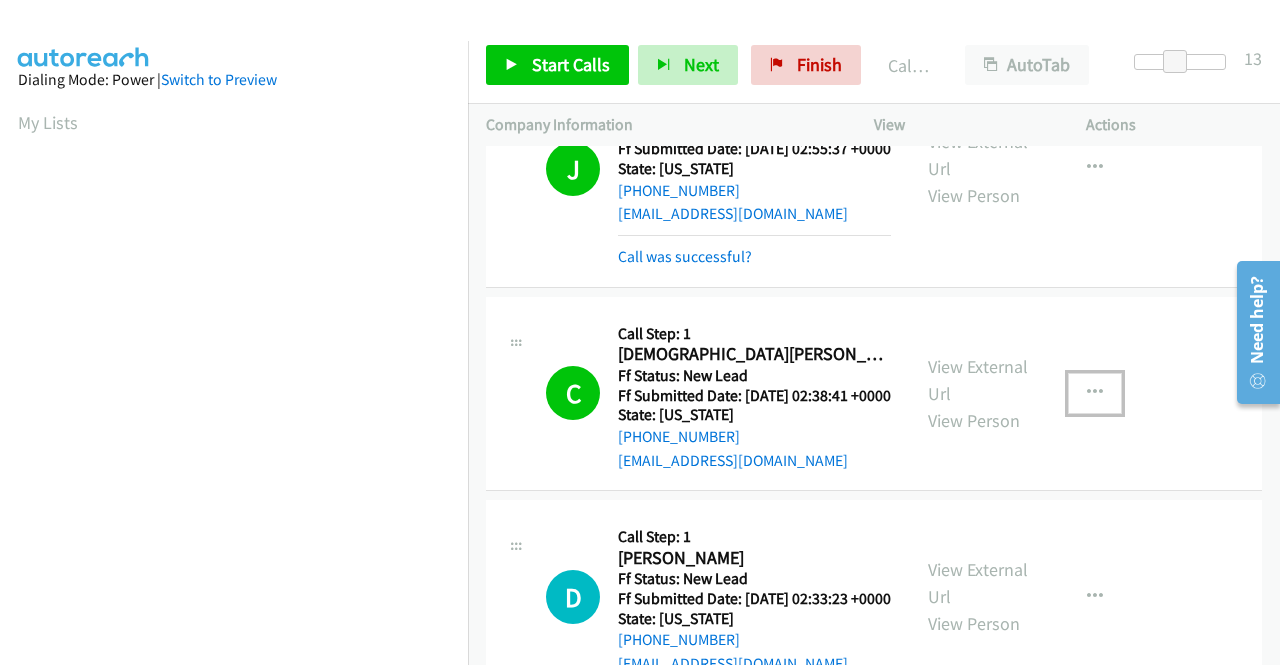 click at bounding box center (1095, 393) 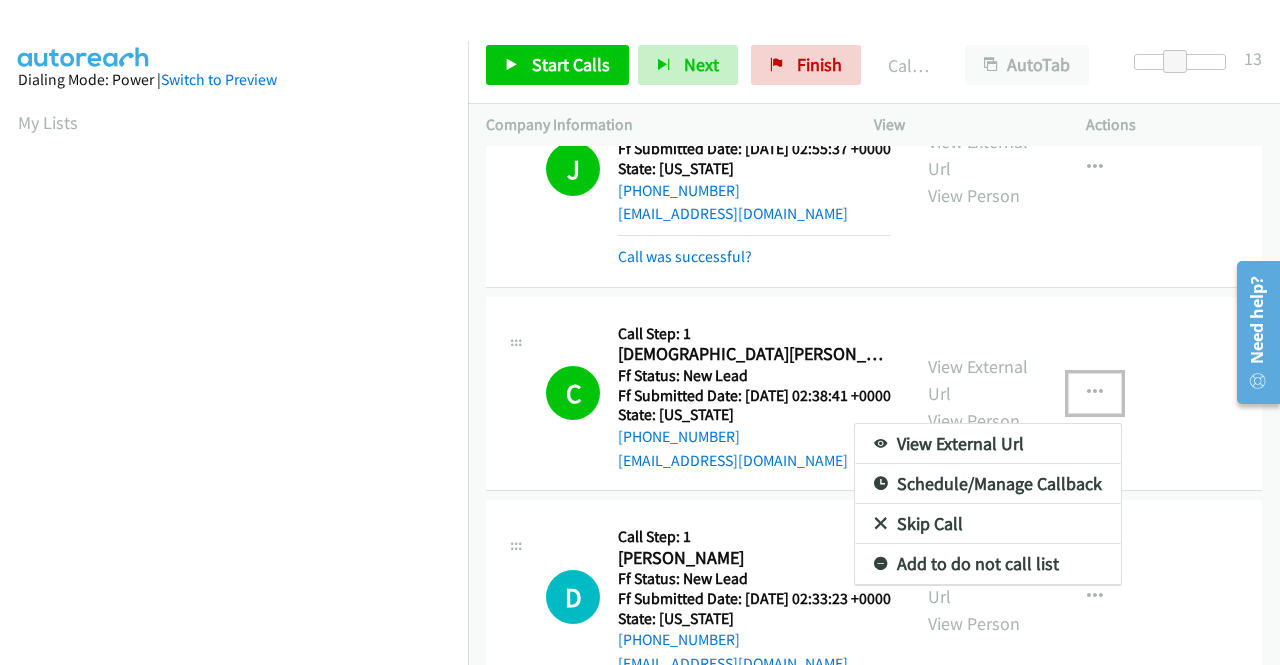 click on "Add to do not call list" at bounding box center (988, 564) 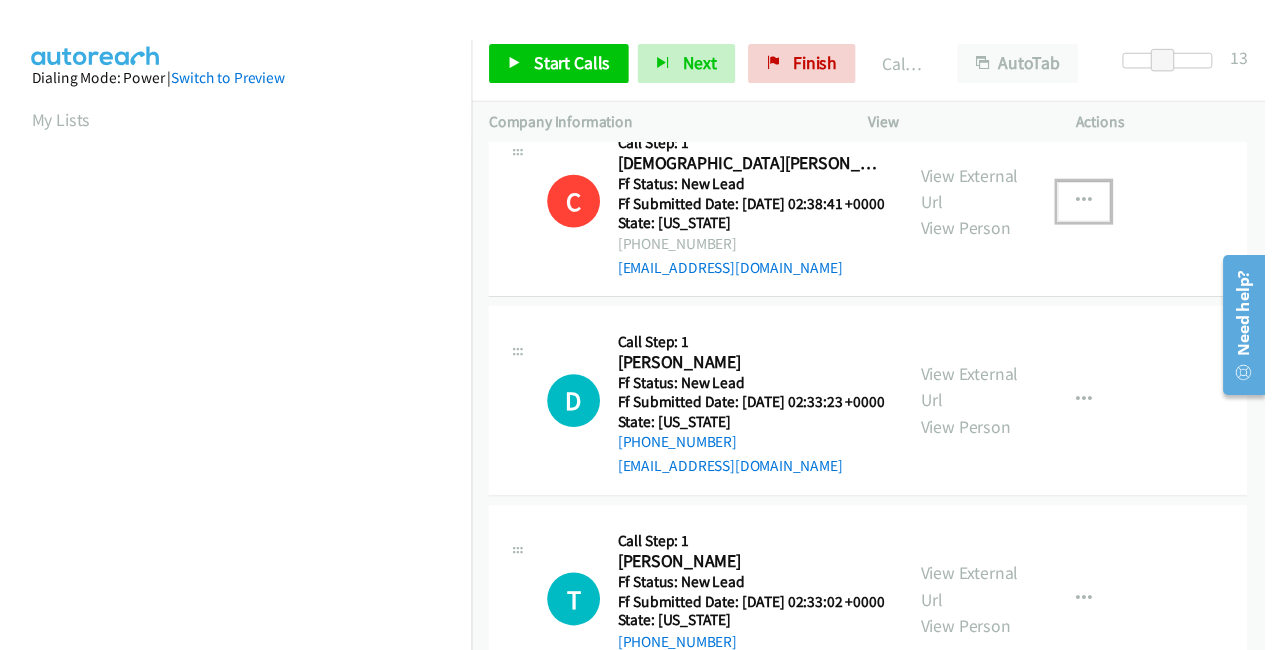 scroll, scrollTop: 300, scrollLeft: 0, axis: vertical 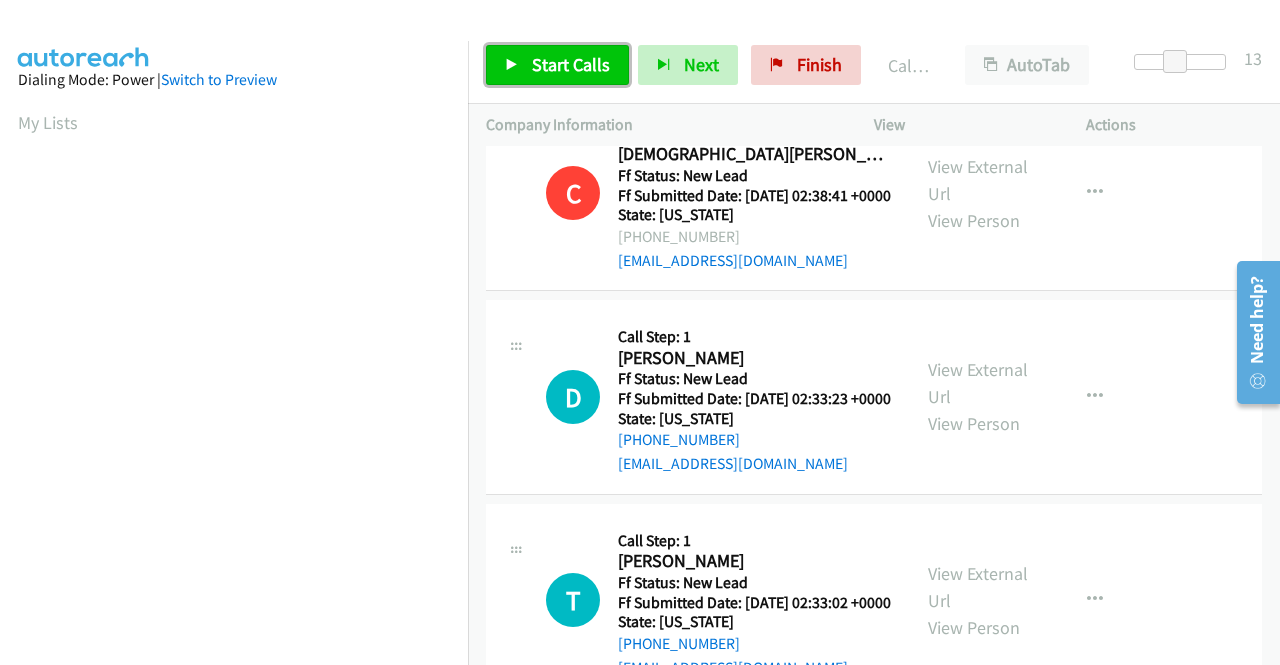 click on "Start Calls" at bounding box center (557, 65) 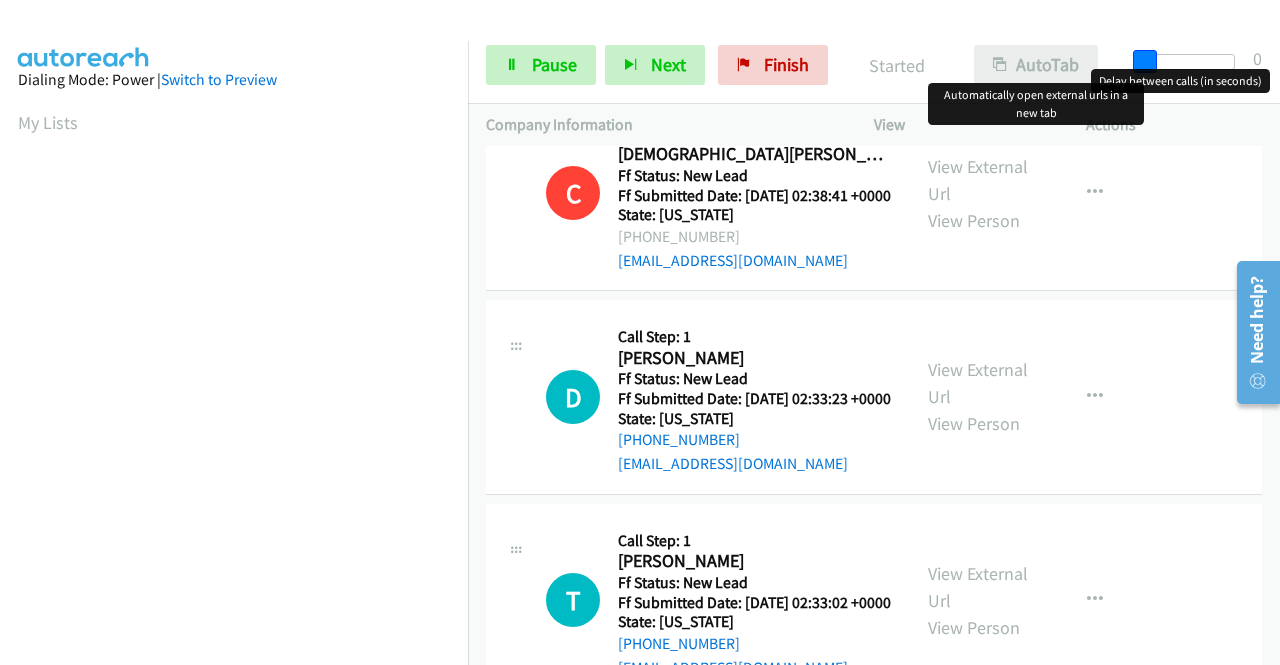 drag, startPoint x: 1179, startPoint y: 63, endPoint x: 1082, endPoint y: 77, distance: 98.005104 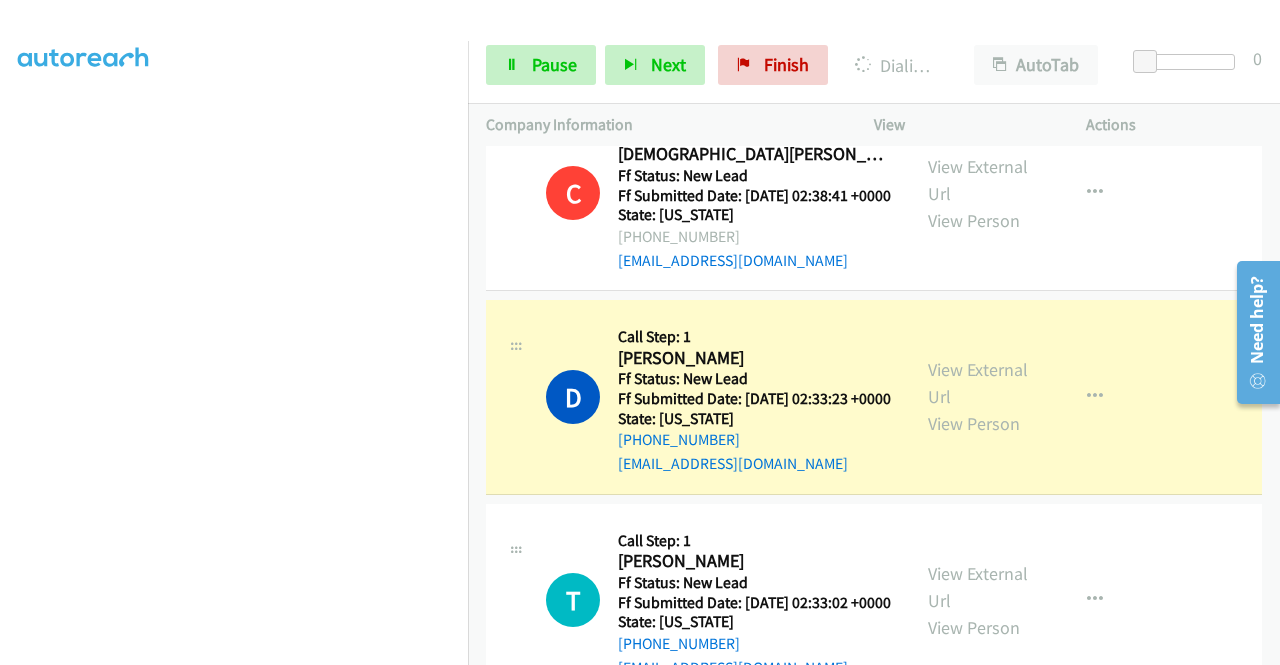 scroll, scrollTop: 0, scrollLeft: 0, axis: both 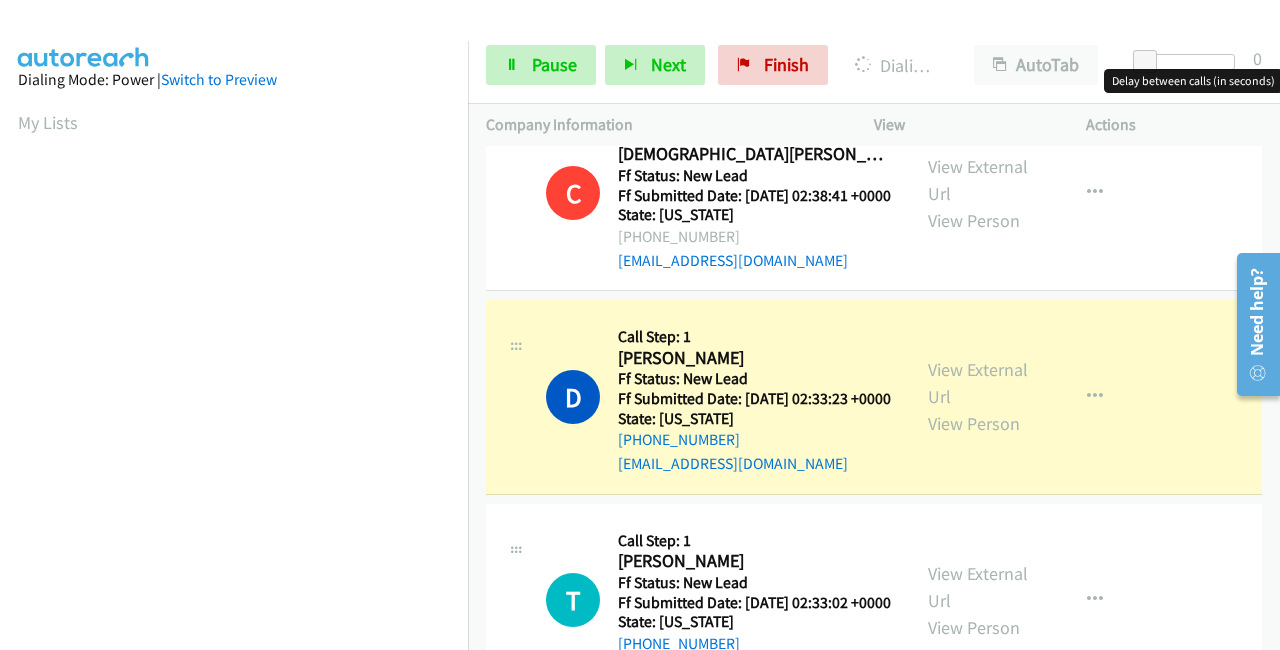 click at bounding box center (1189, 62) 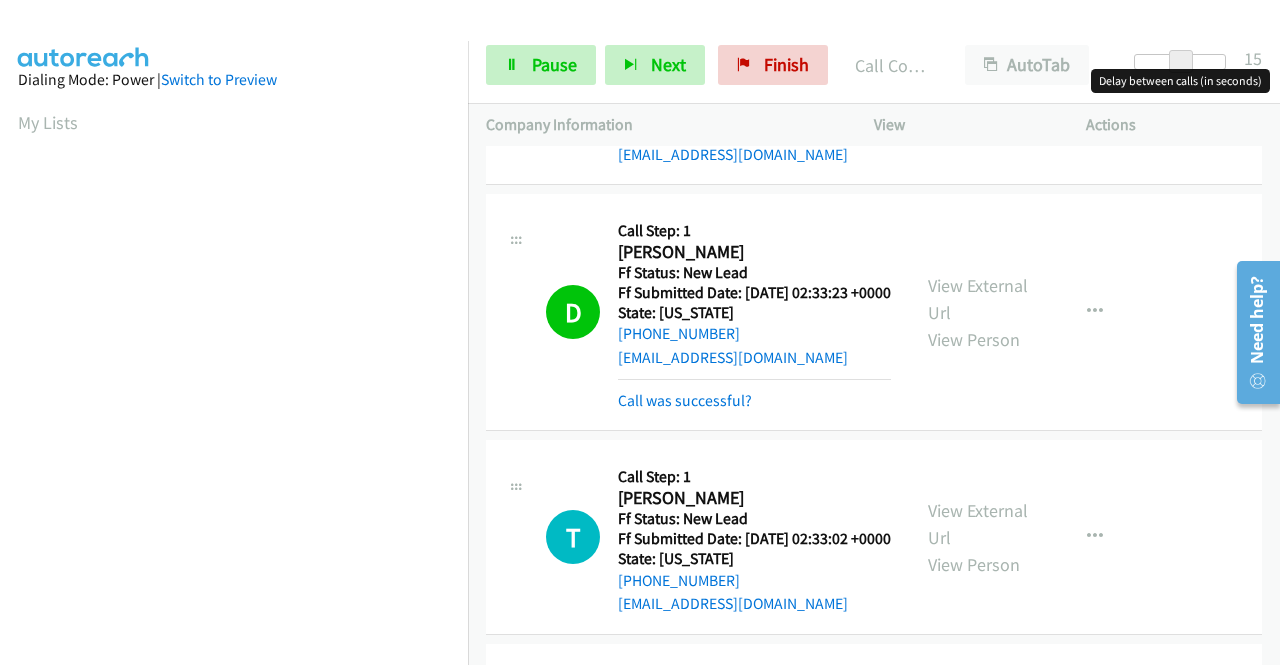 scroll, scrollTop: 500, scrollLeft: 0, axis: vertical 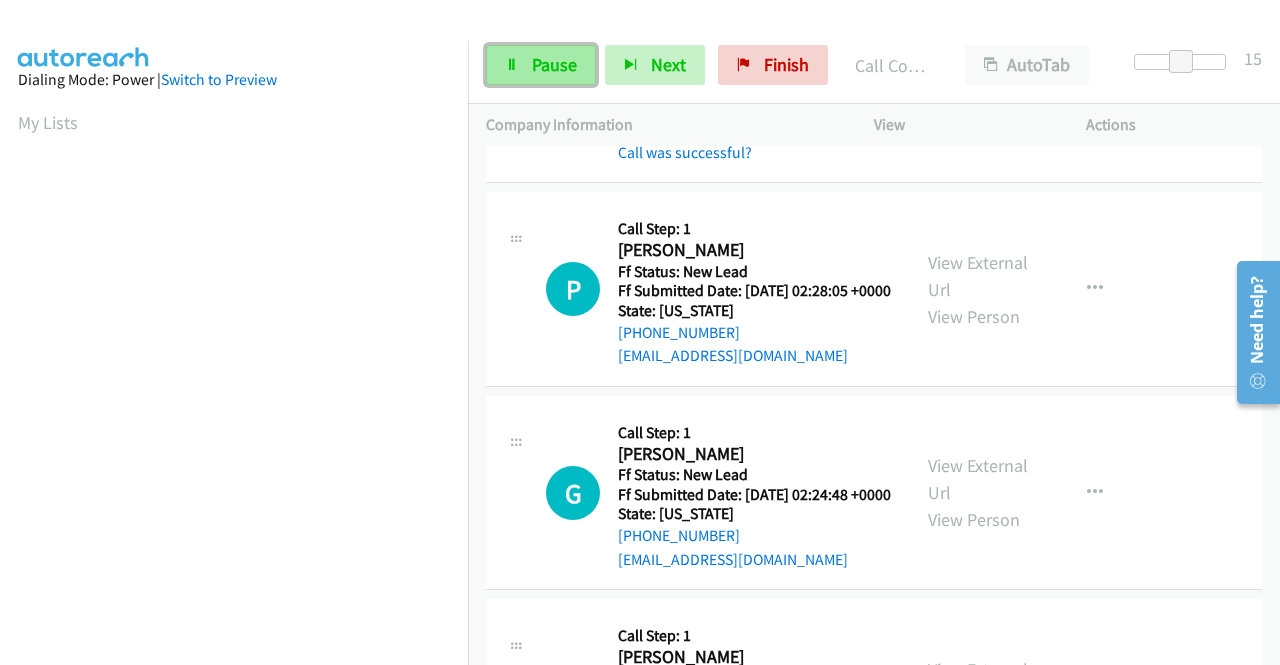 click on "Pause" at bounding box center [554, 64] 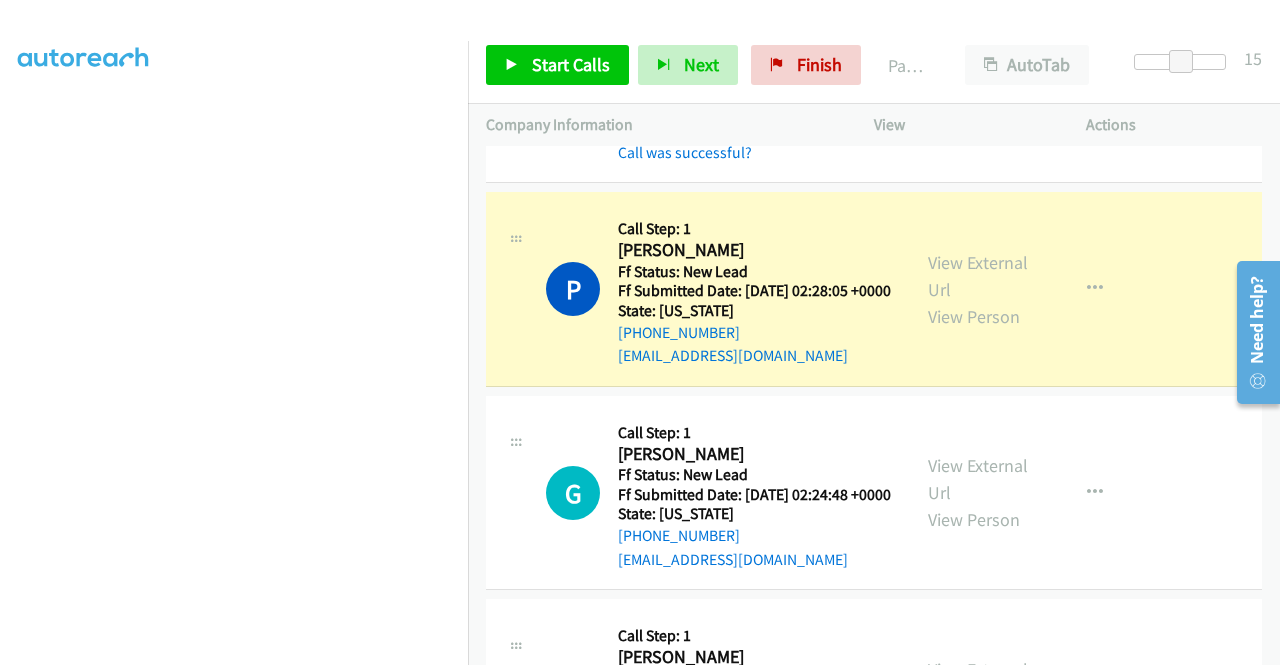 scroll, scrollTop: 0, scrollLeft: 0, axis: both 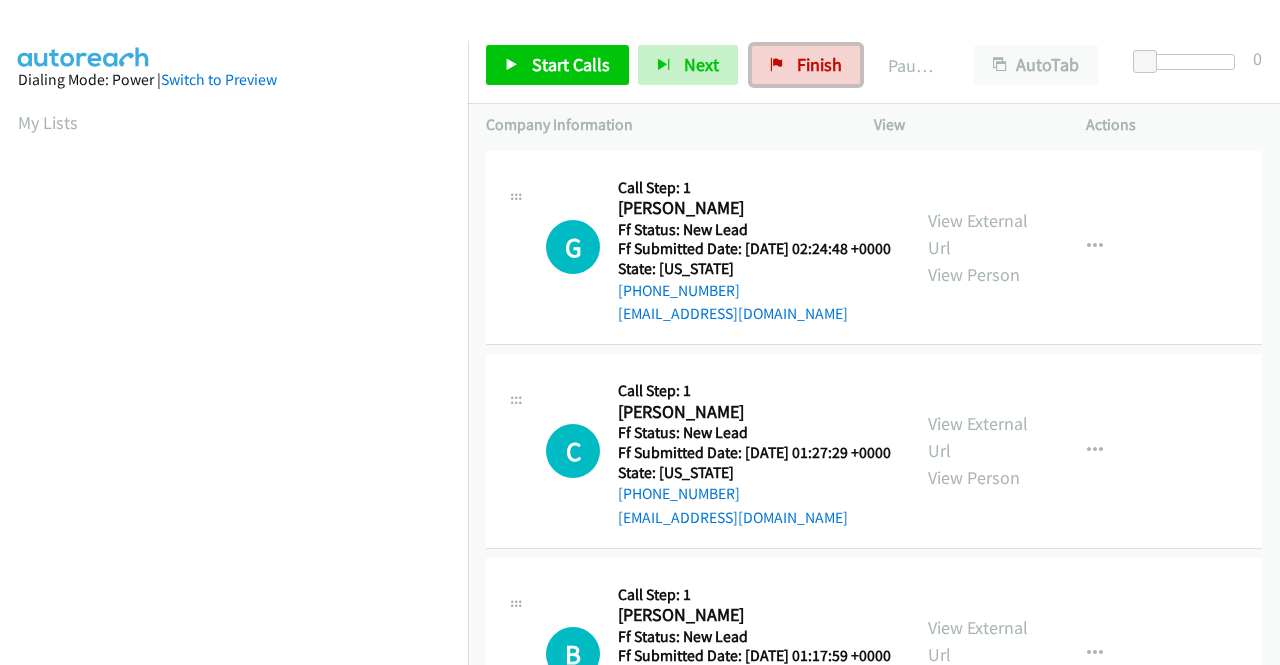 click on "Finish" at bounding box center (806, 65) 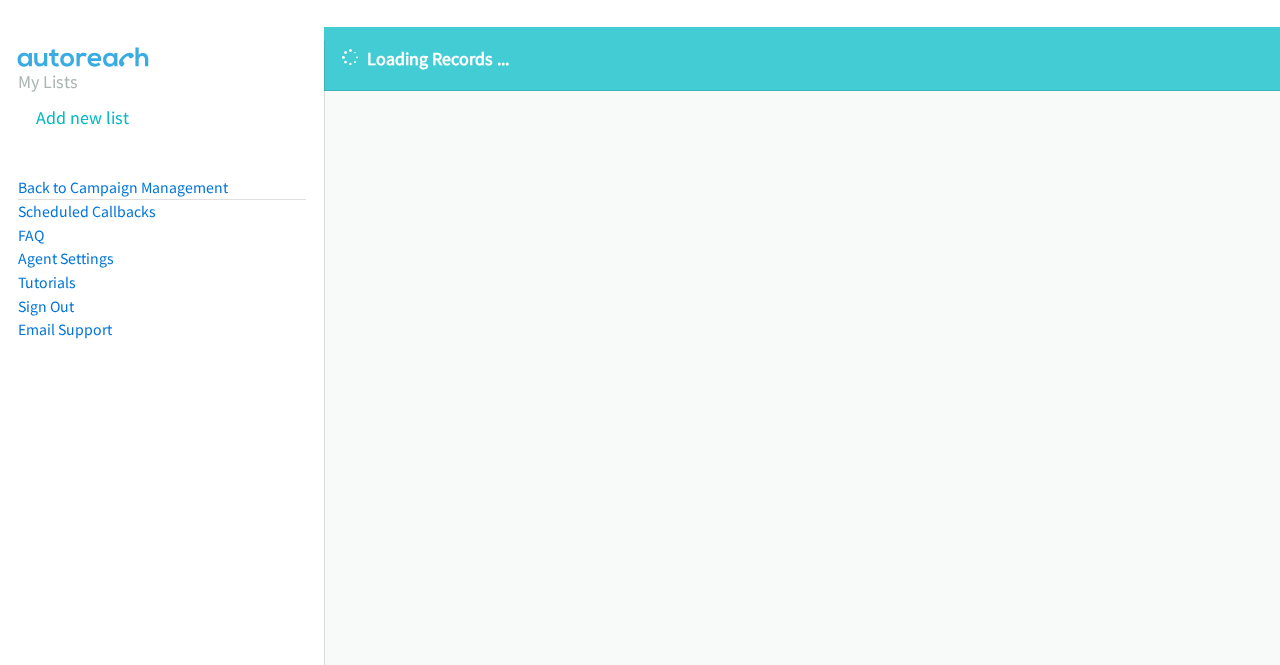 scroll, scrollTop: 0, scrollLeft: 0, axis: both 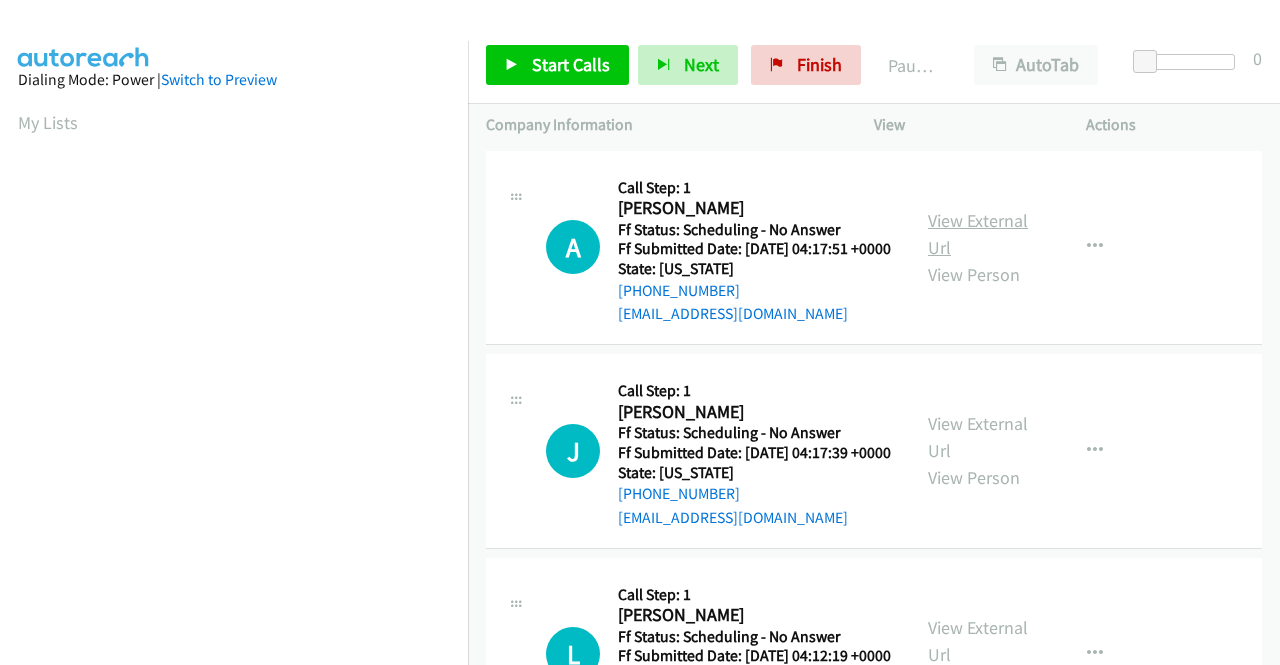 click on "View External Url" at bounding box center [978, 234] 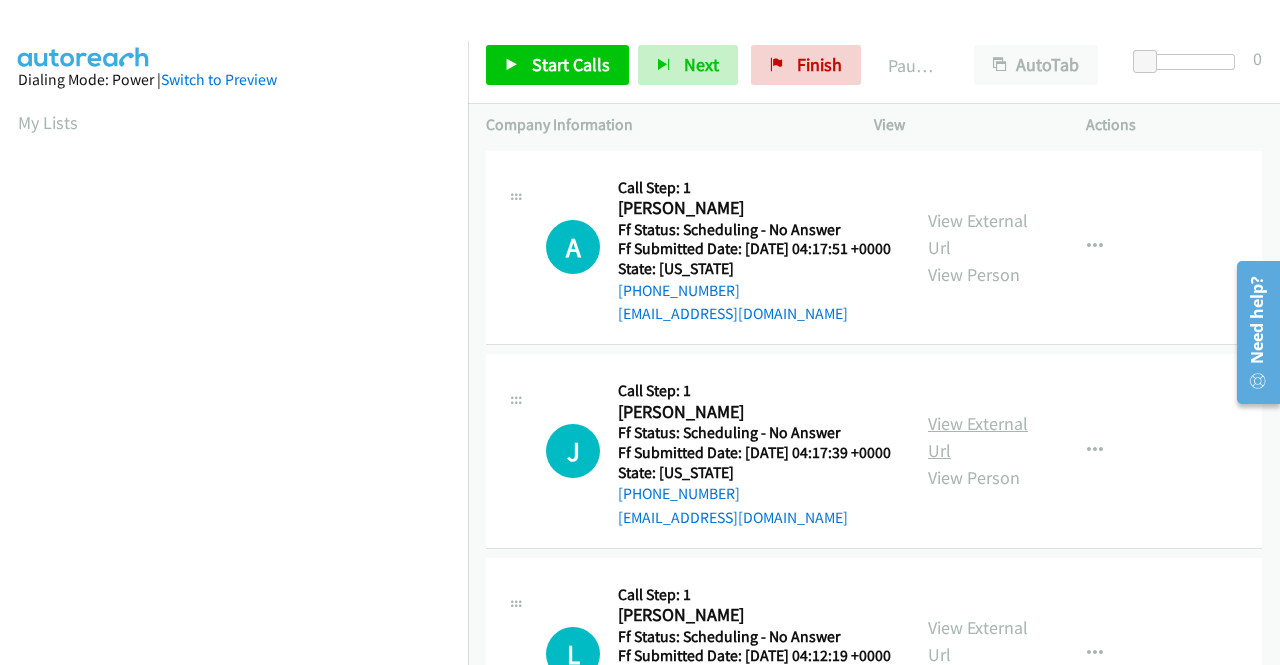 click on "View External Url" at bounding box center [978, 437] 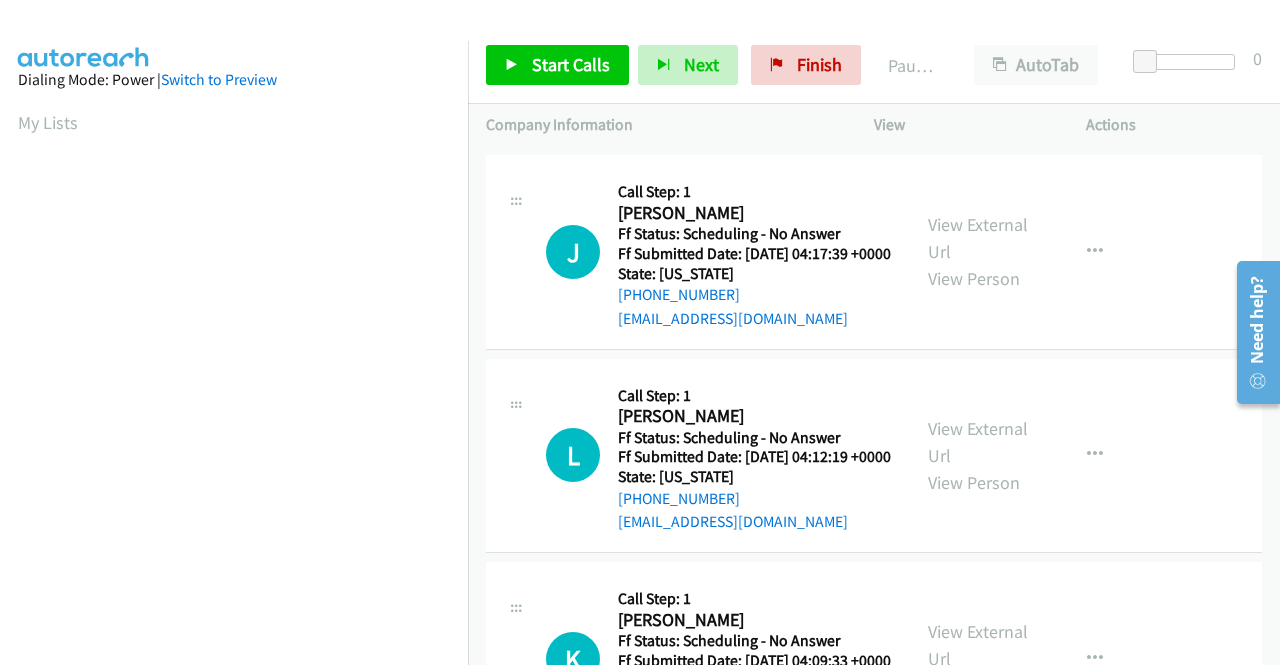 scroll, scrollTop: 200, scrollLeft: 0, axis: vertical 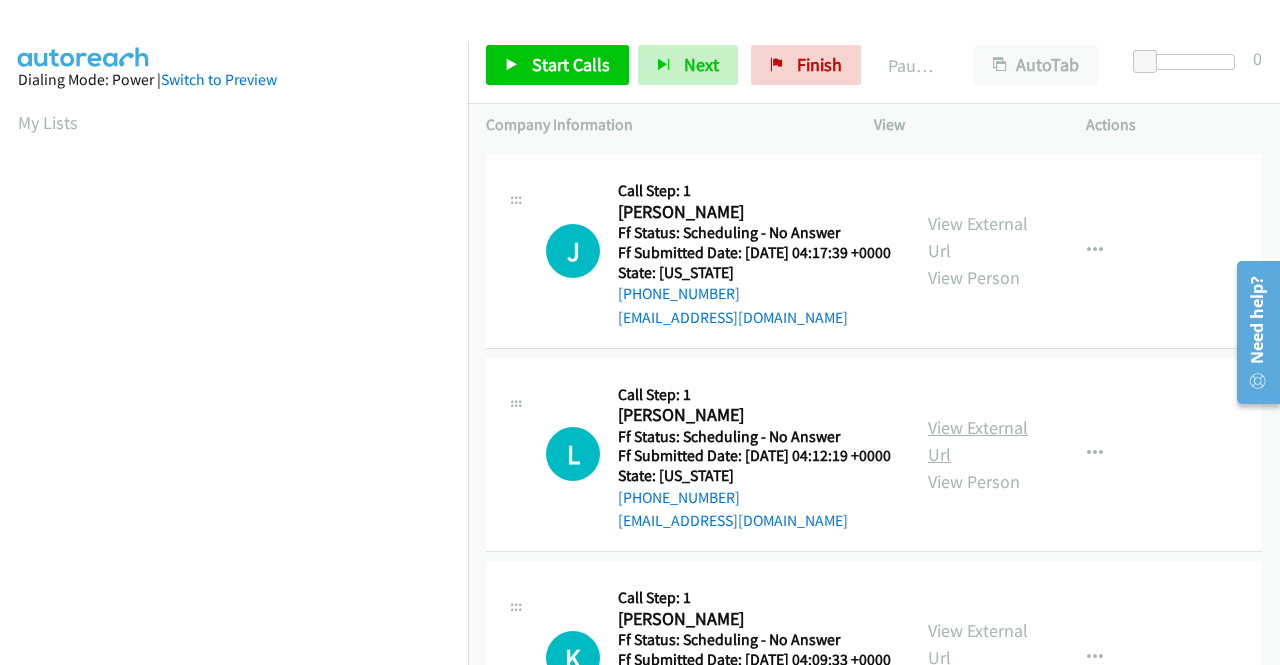 click on "View External Url" at bounding box center [978, 441] 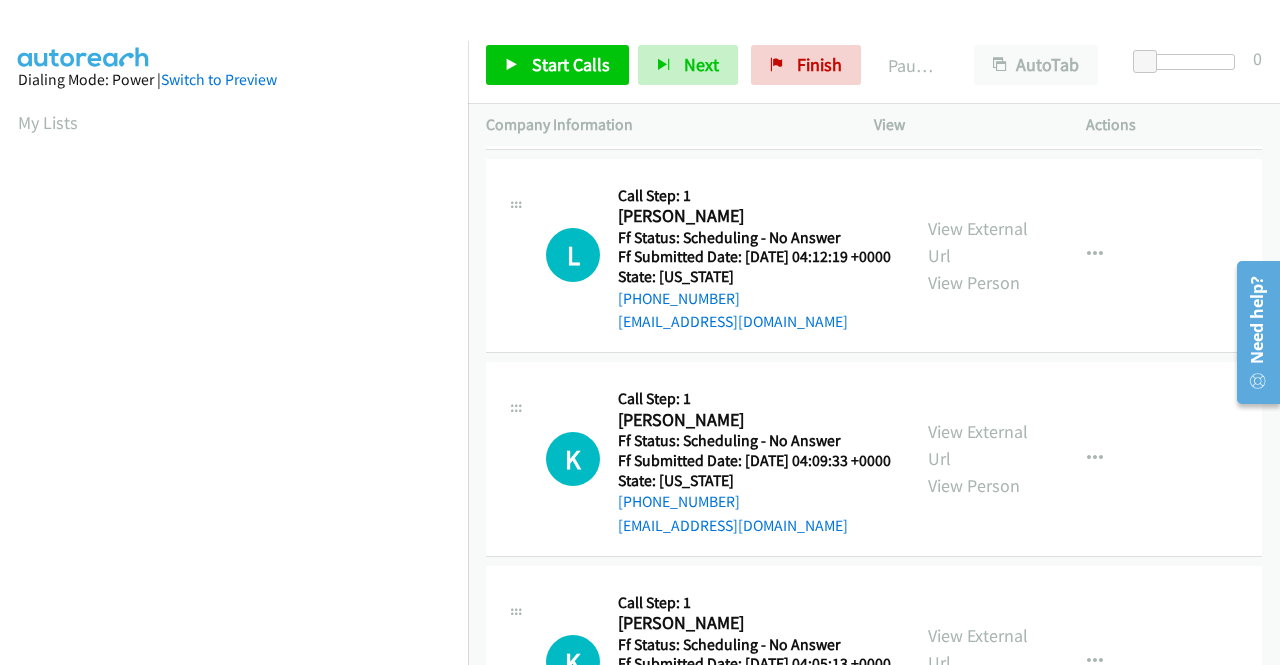 scroll, scrollTop: 400, scrollLeft: 0, axis: vertical 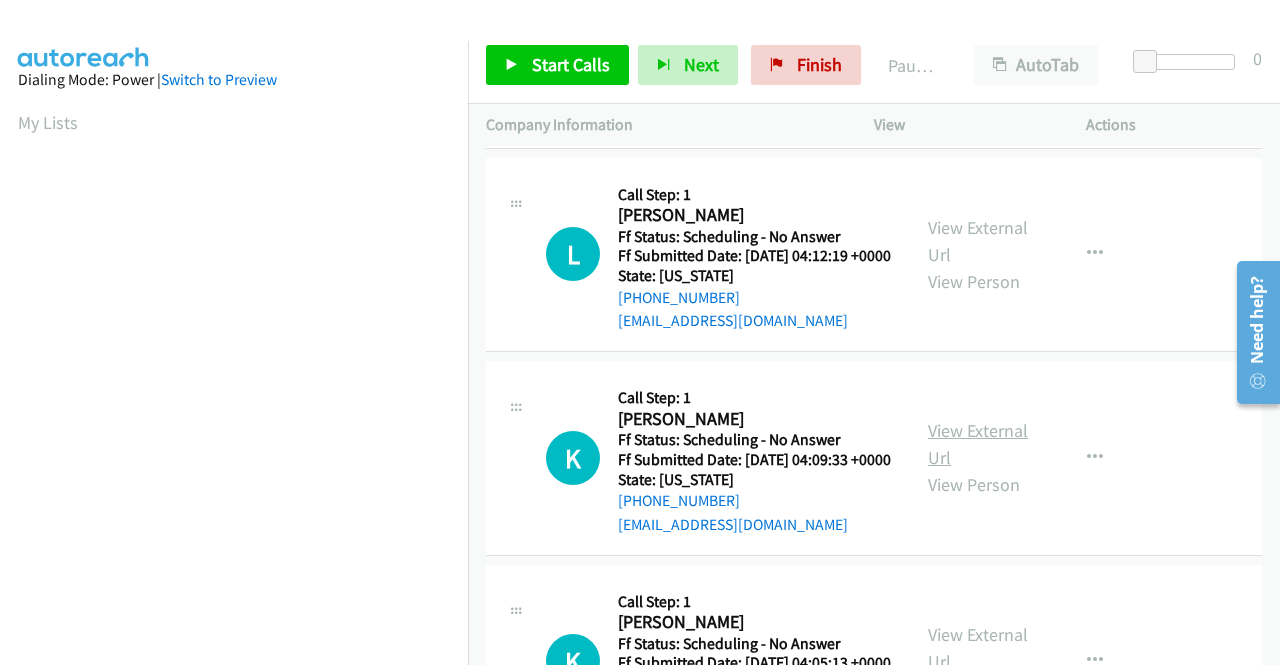 click on "View External Url" at bounding box center (978, 444) 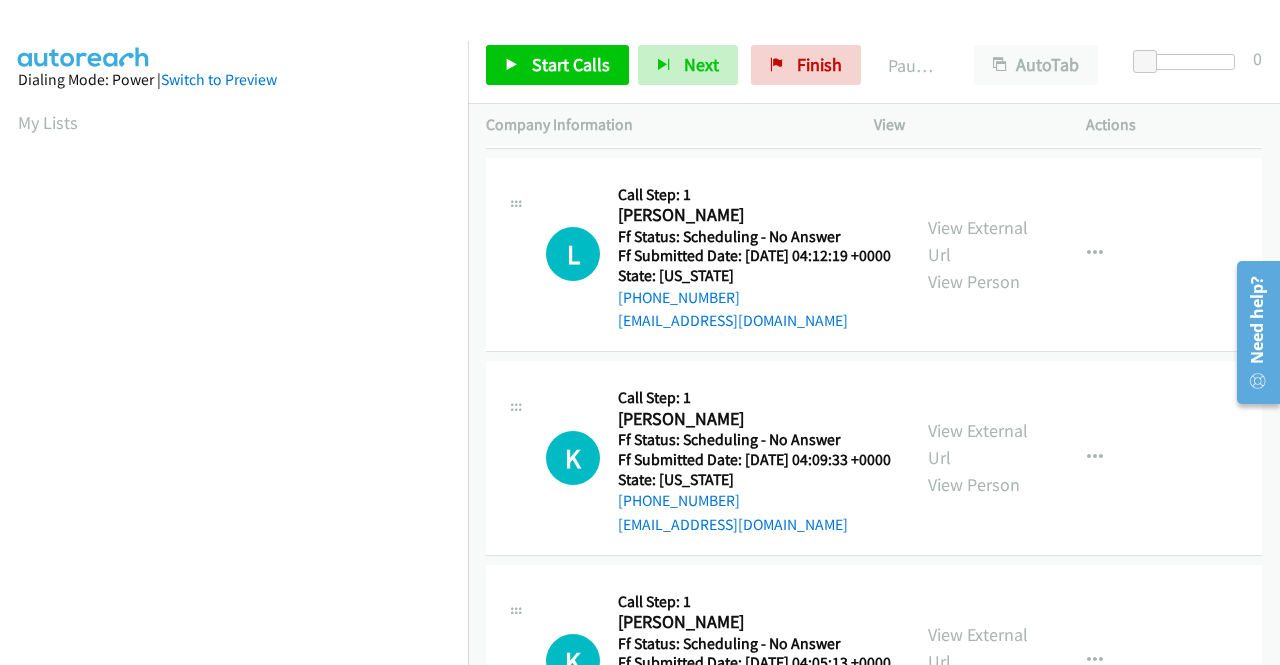 scroll, scrollTop: 600, scrollLeft: 0, axis: vertical 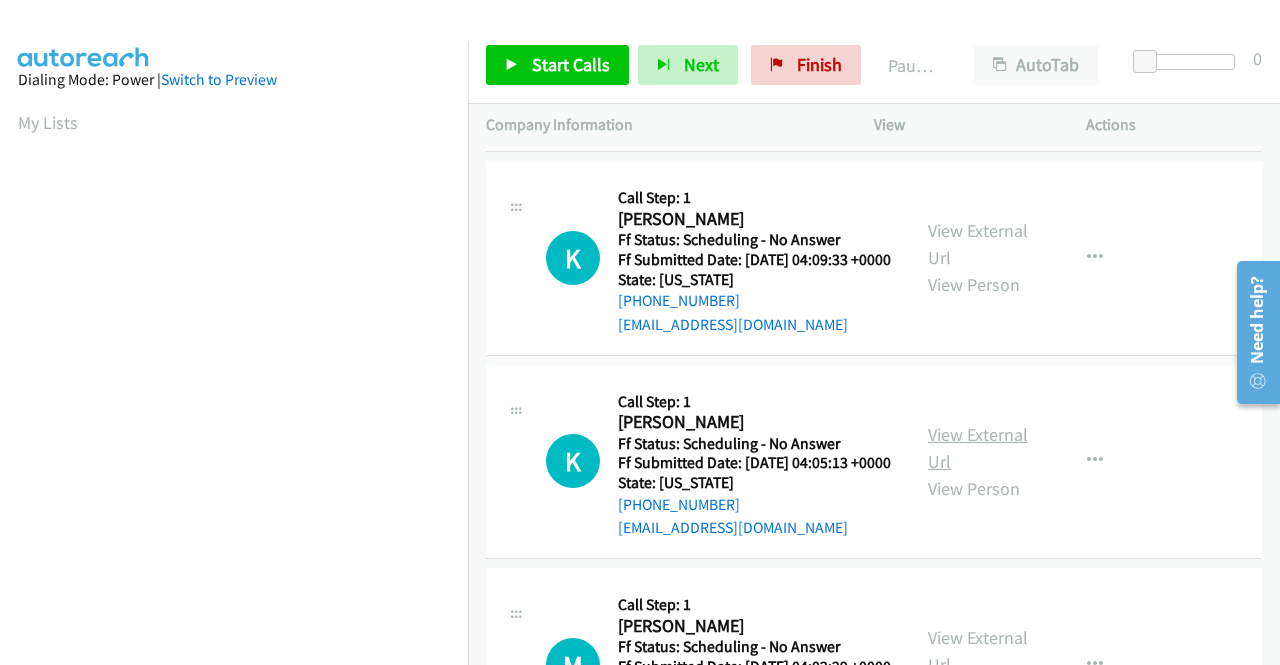 click on "View External Url" at bounding box center (978, 448) 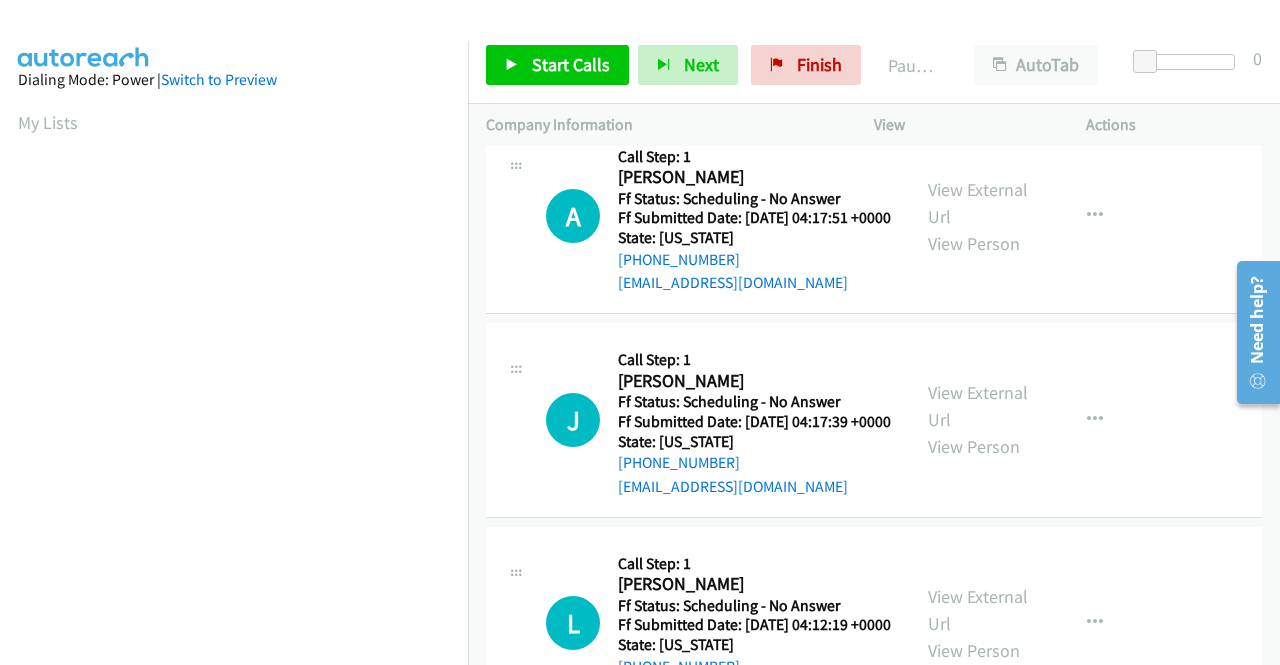 scroll, scrollTop: 0, scrollLeft: 0, axis: both 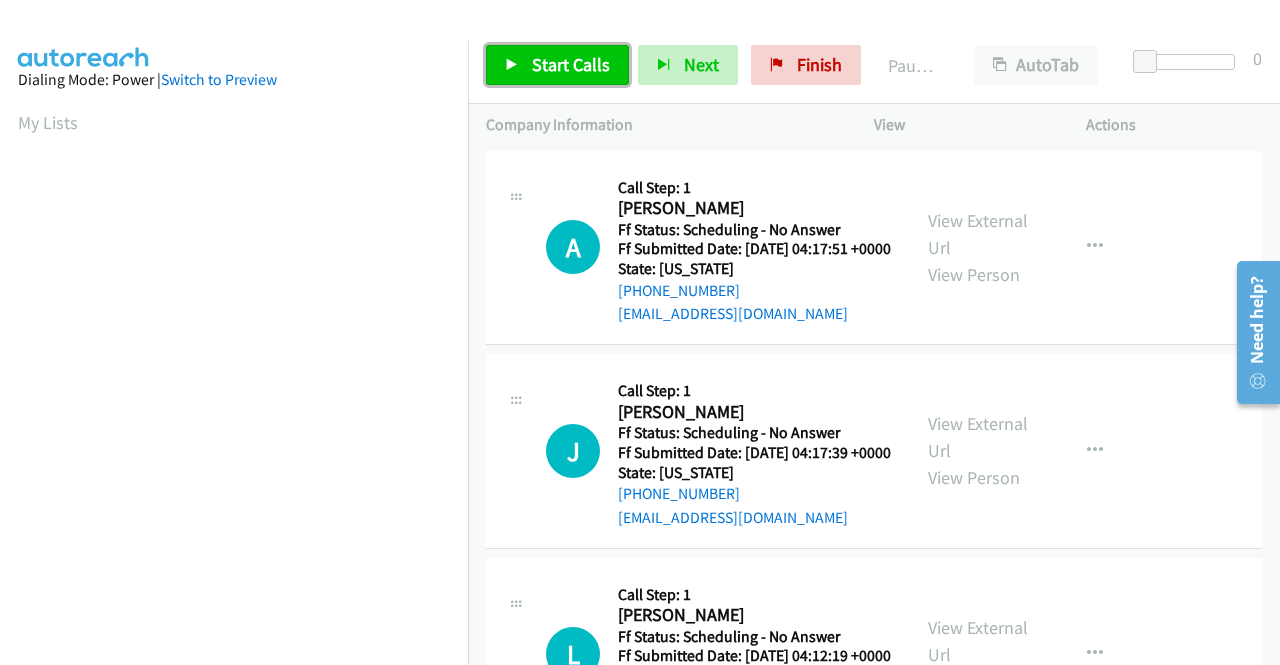 click on "Start Calls" at bounding box center [571, 64] 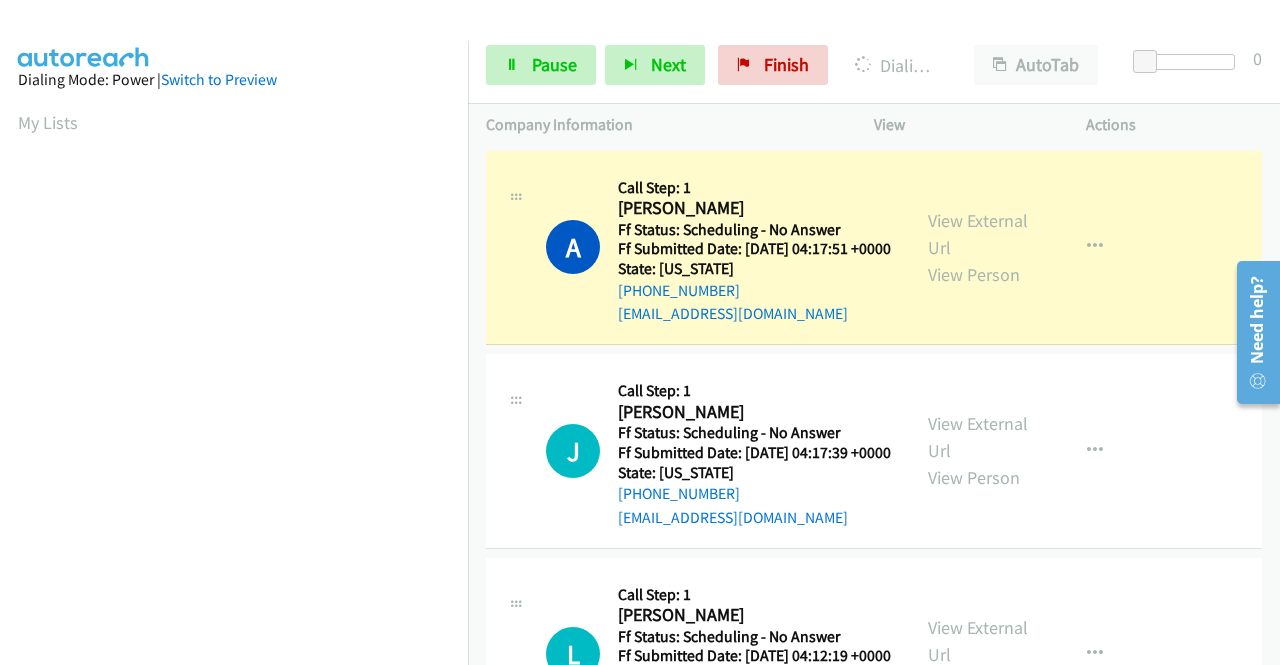 scroll, scrollTop: 456, scrollLeft: 0, axis: vertical 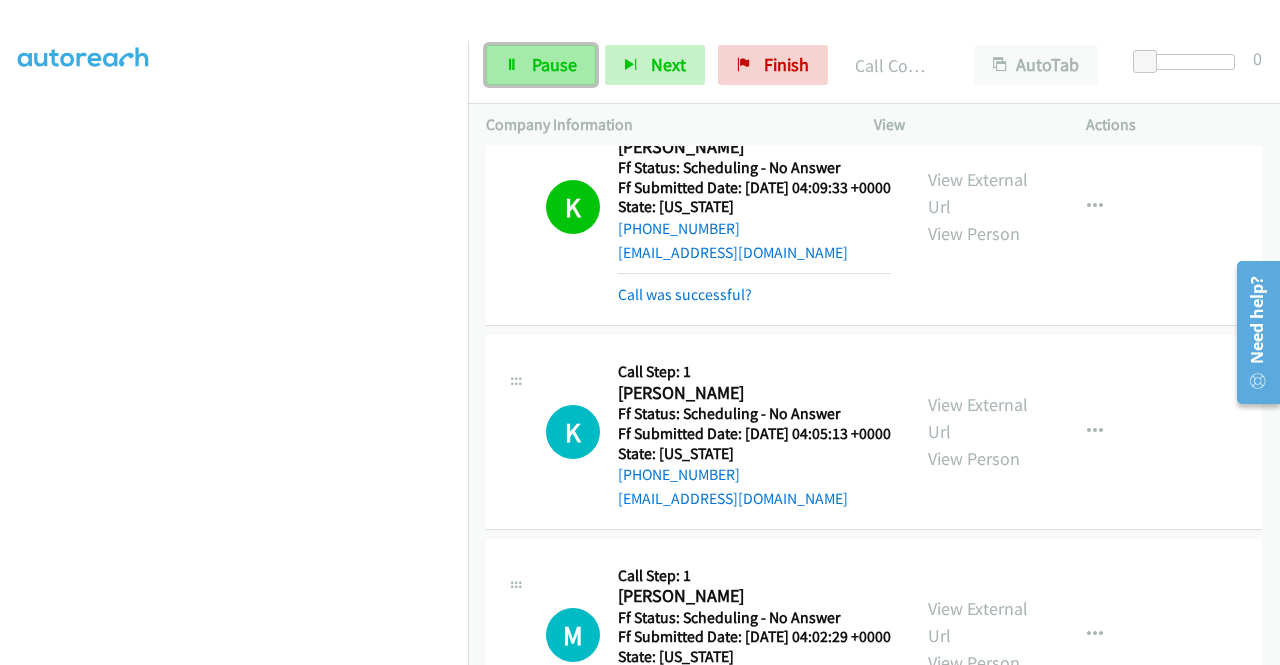 click on "Pause" at bounding box center [554, 64] 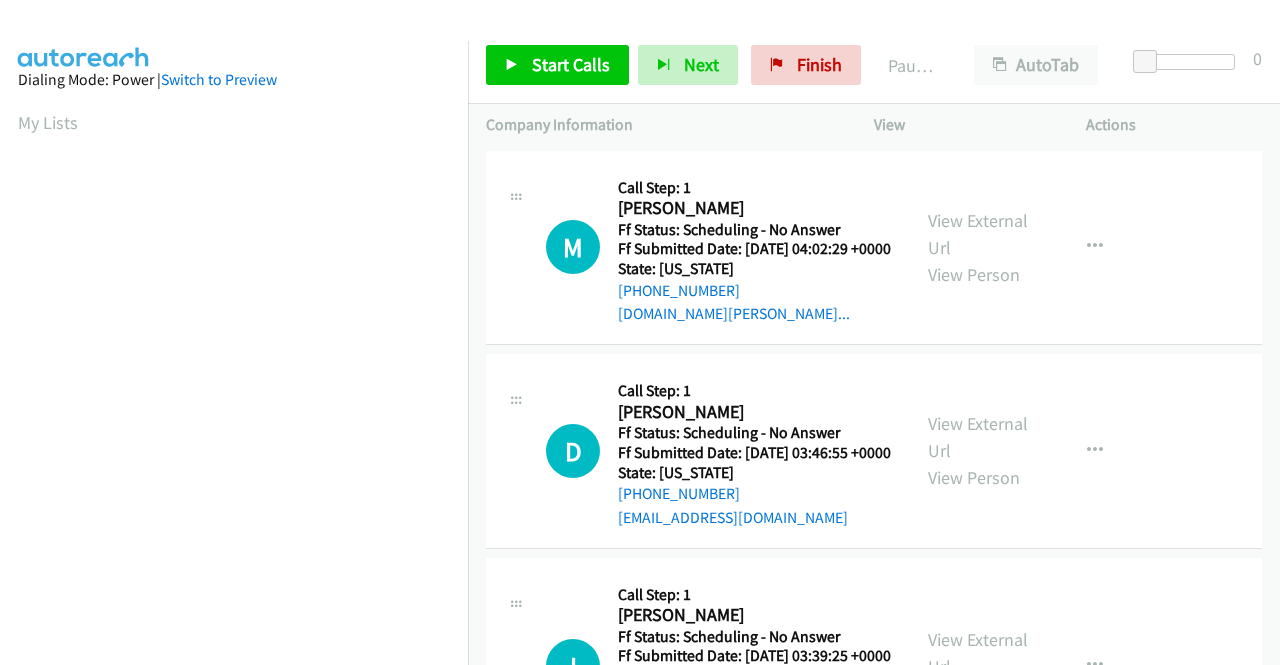 scroll, scrollTop: 0, scrollLeft: 0, axis: both 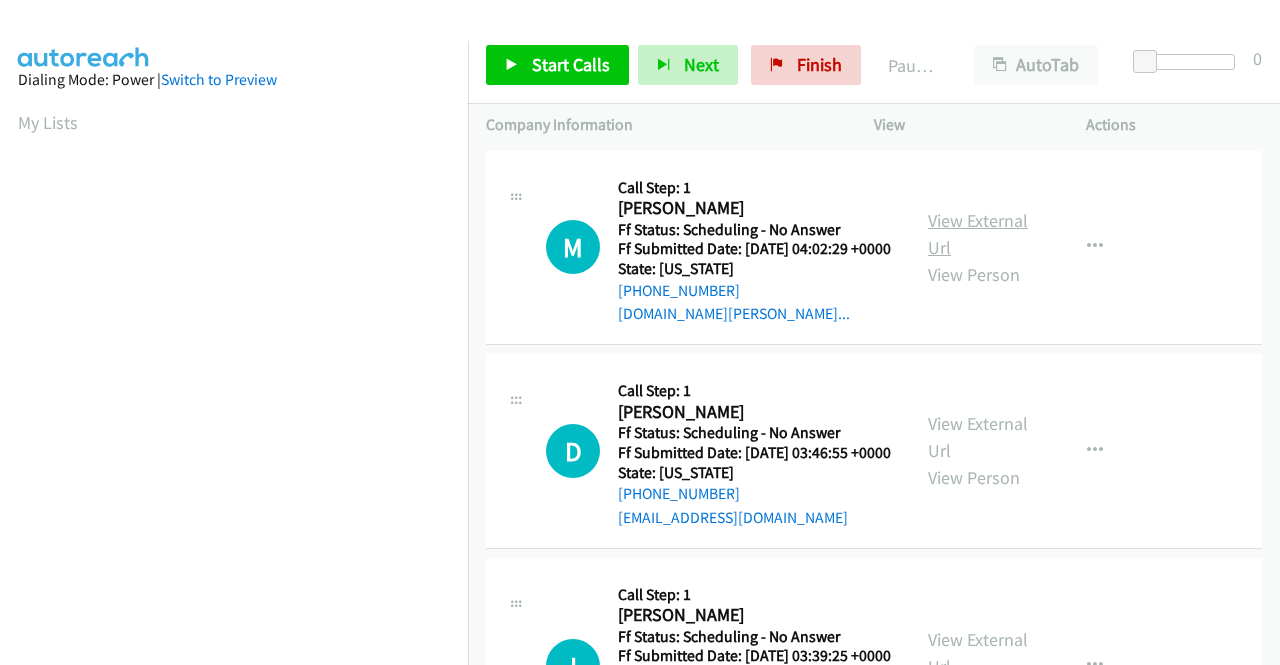 click on "View External Url" at bounding box center (978, 234) 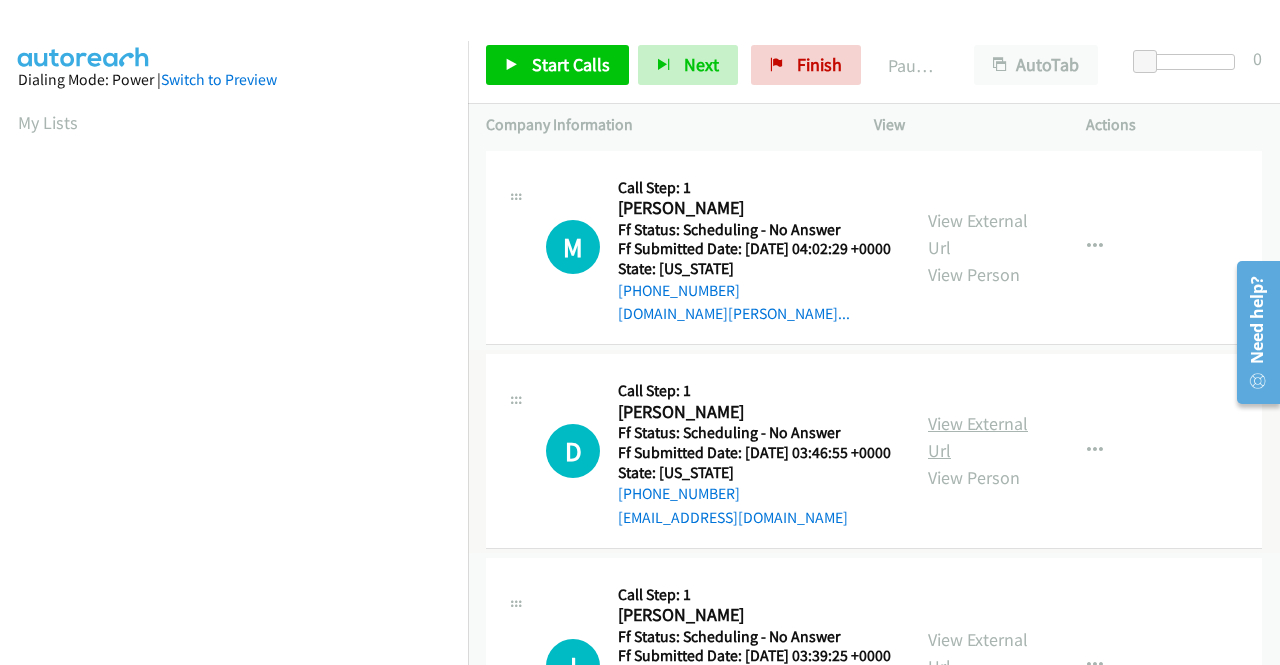 click on "View External Url" at bounding box center [978, 437] 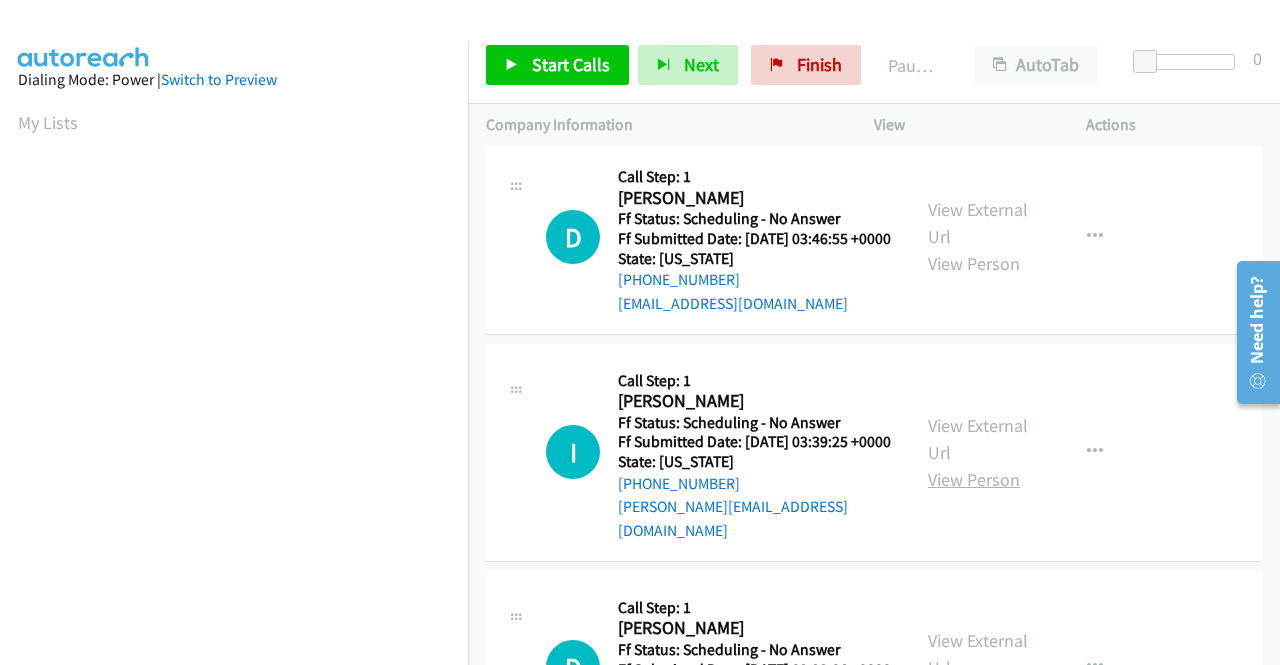scroll, scrollTop: 300, scrollLeft: 0, axis: vertical 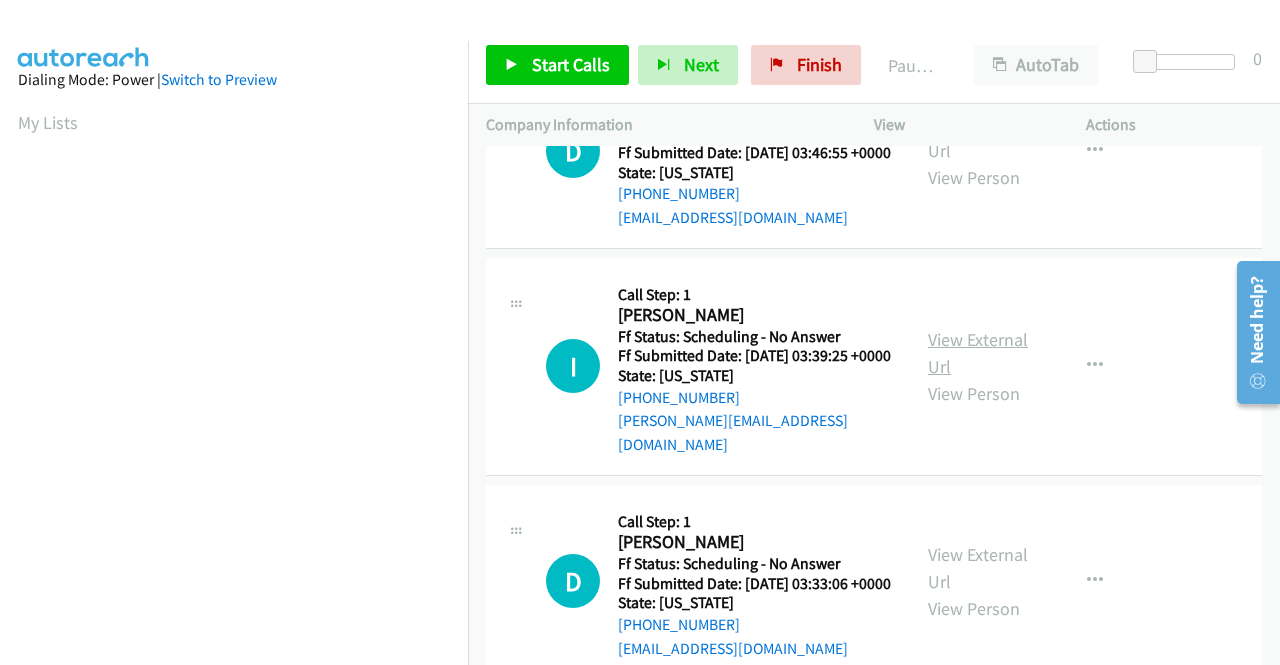 click on "View External Url" at bounding box center [978, 353] 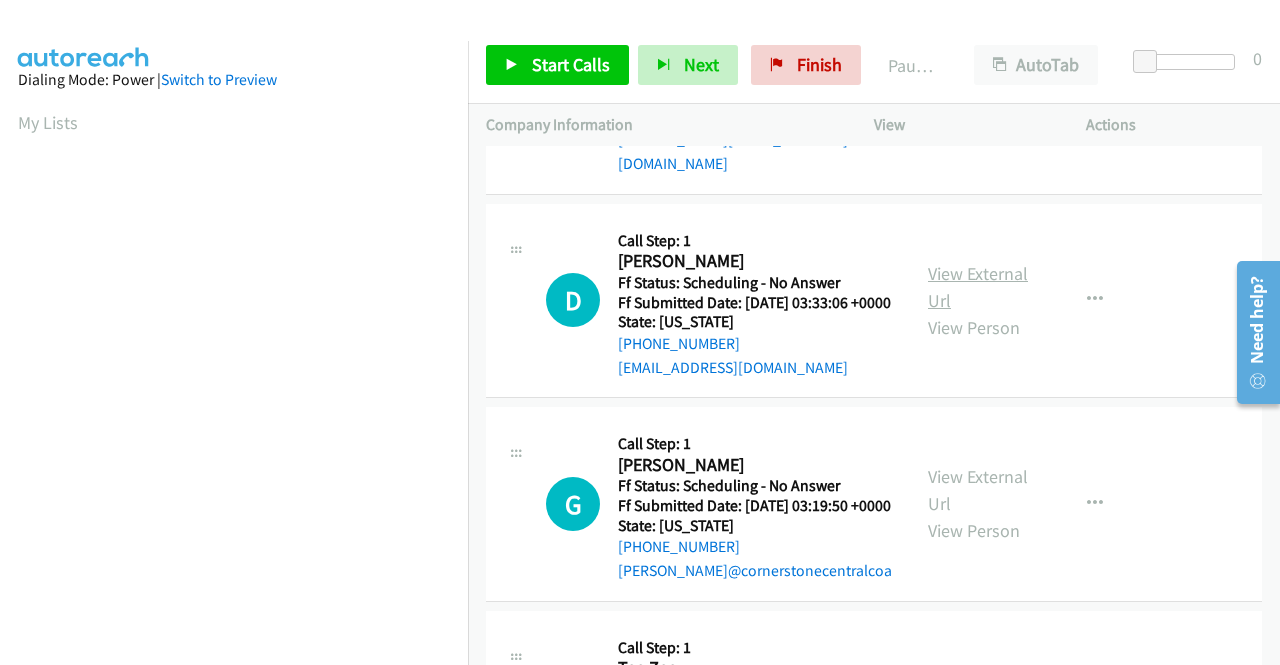 scroll, scrollTop: 600, scrollLeft: 0, axis: vertical 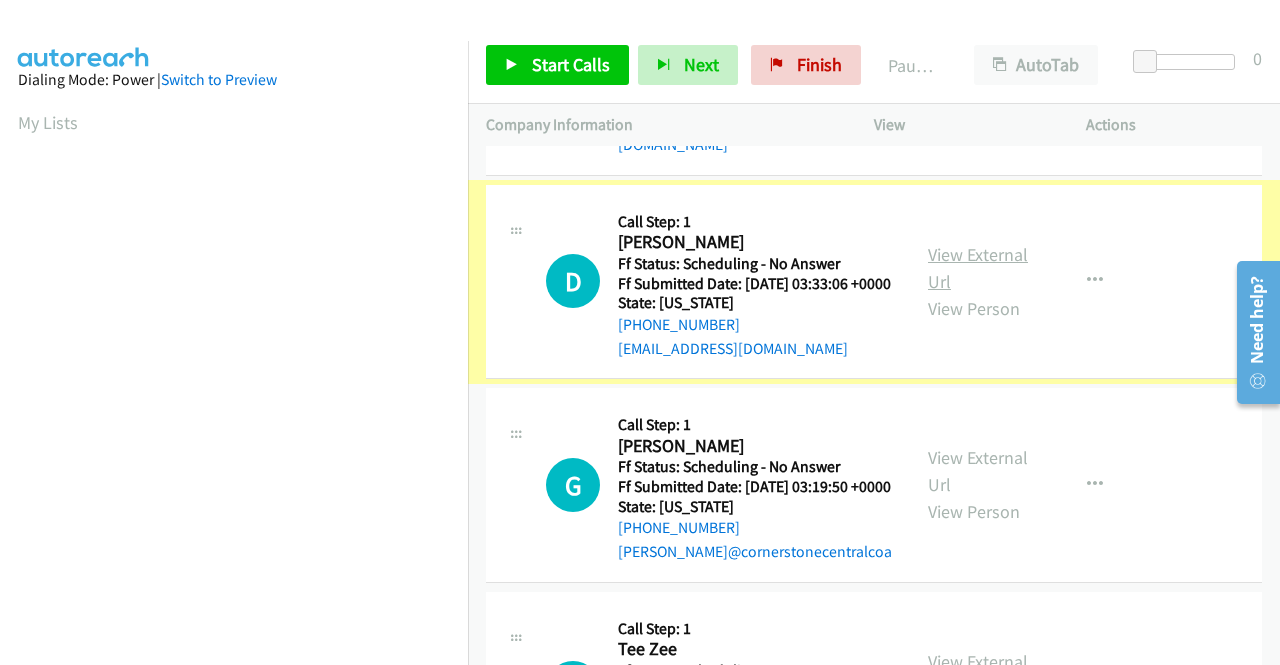 click on "View External Url" at bounding box center (978, 268) 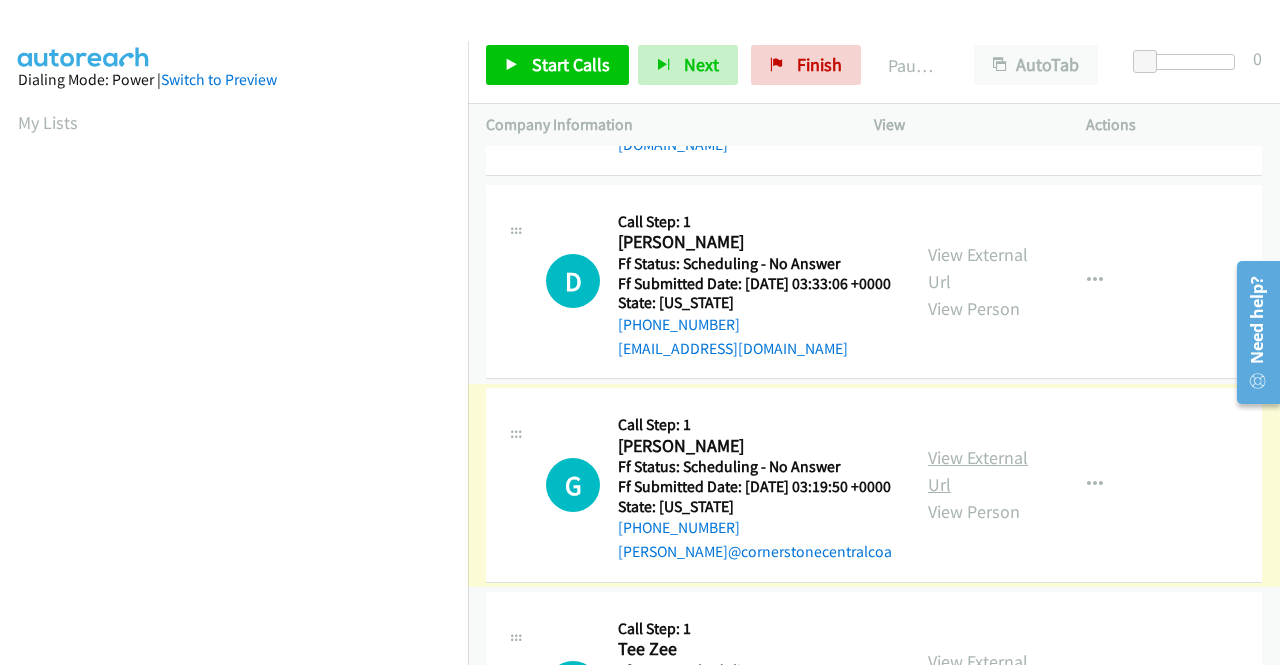 click on "View External Url" at bounding box center [978, 471] 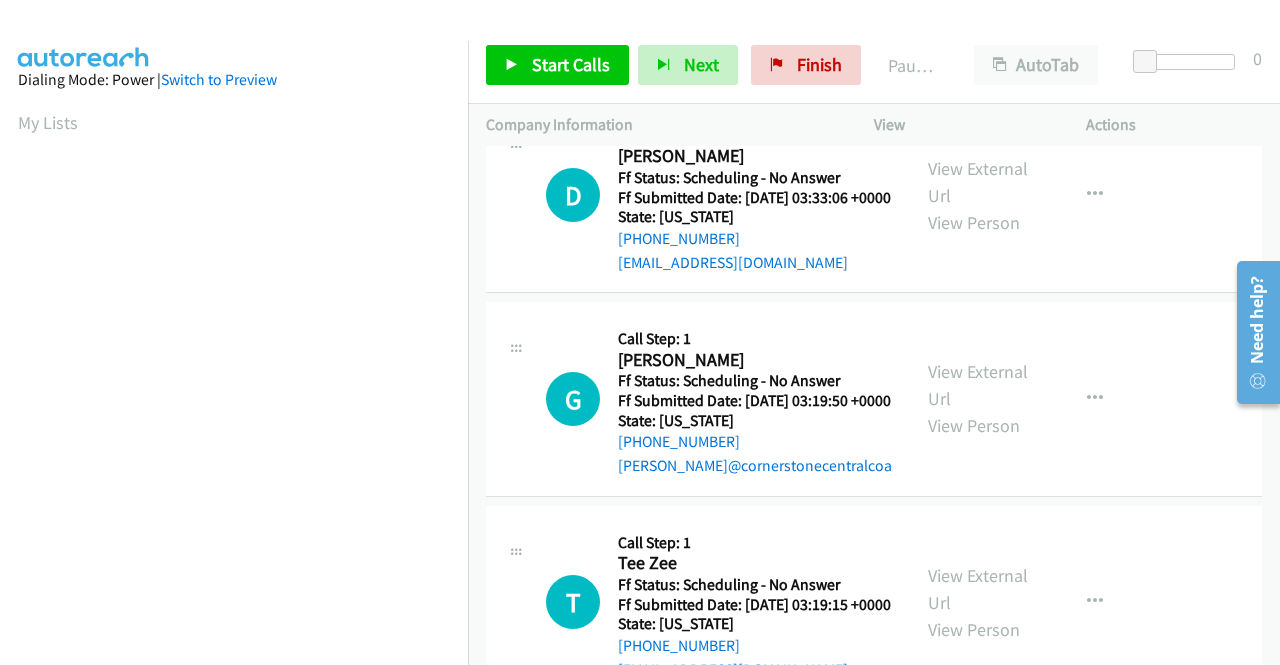 scroll, scrollTop: 800, scrollLeft: 0, axis: vertical 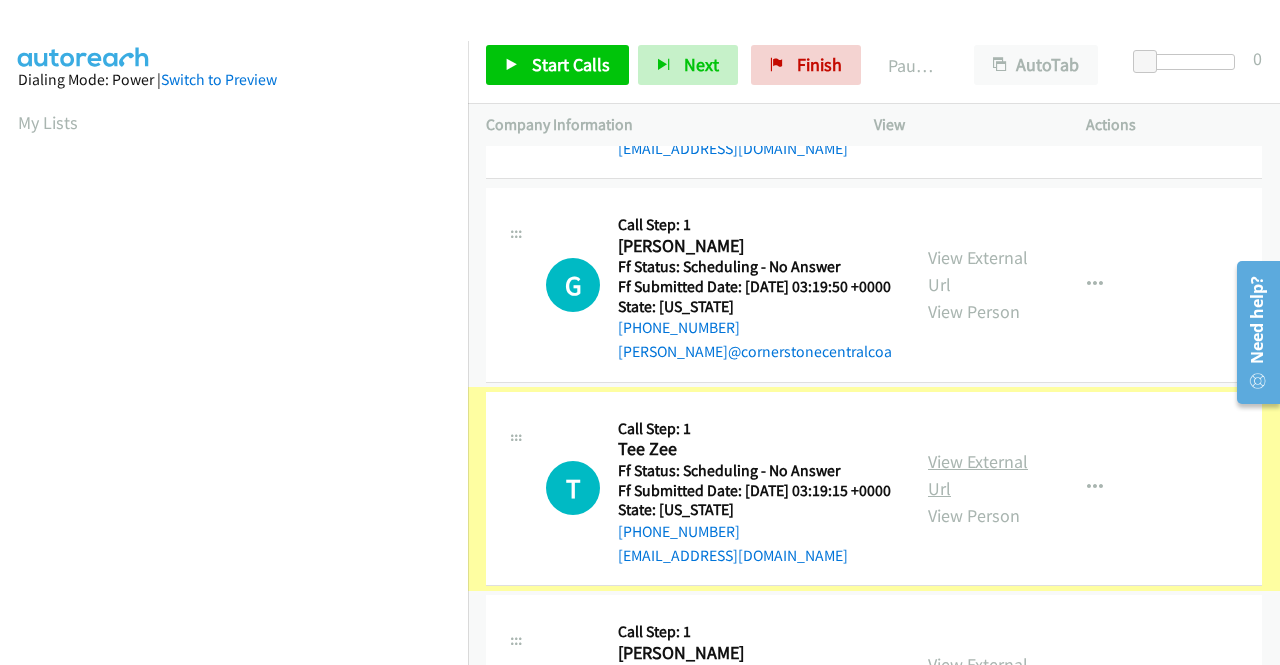 click on "View External Url" at bounding box center (978, 475) 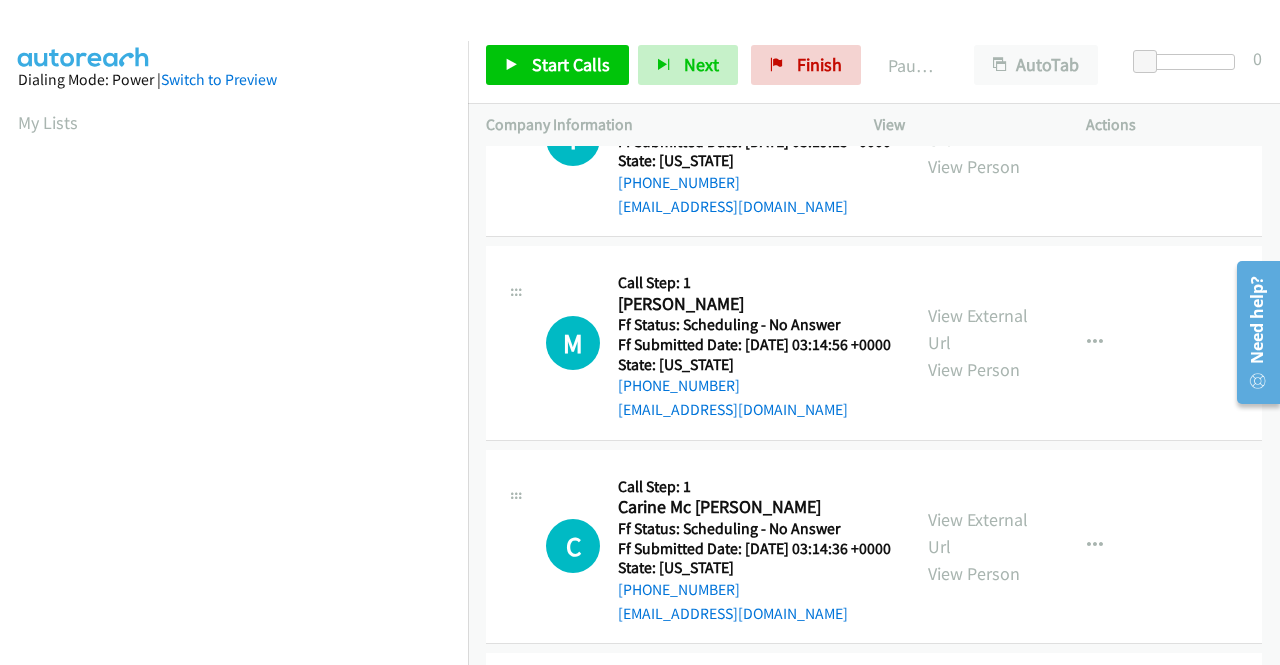 scroll, scrollTop: 1200, scrollLeft: 0, axis: vertical 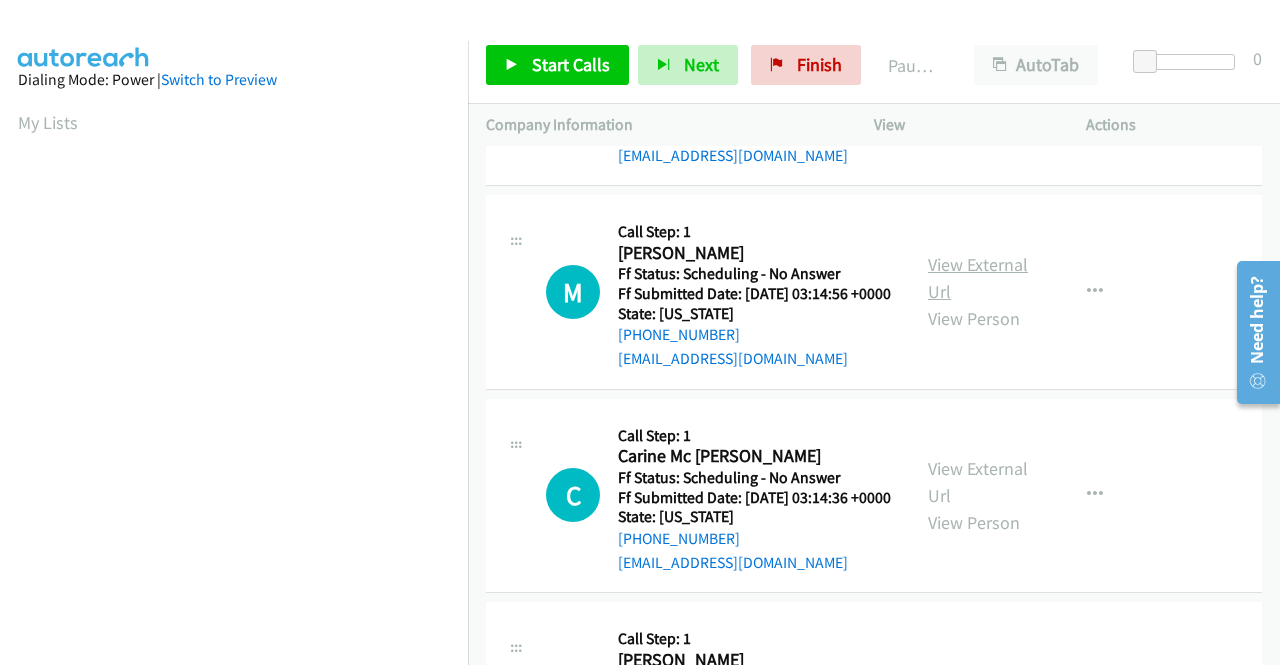 click on "View External Url" at bounding box center [978, 278] 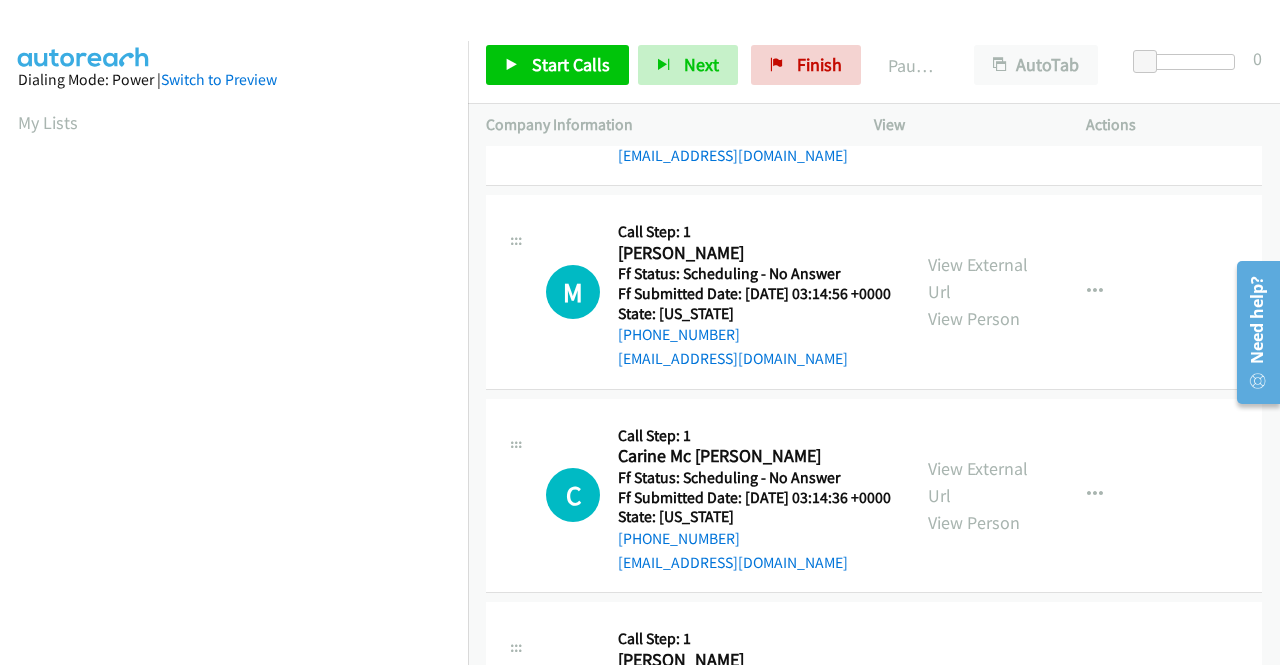 scroll, scrollTop: 1300, scrollLeft: 0, axis: vertical 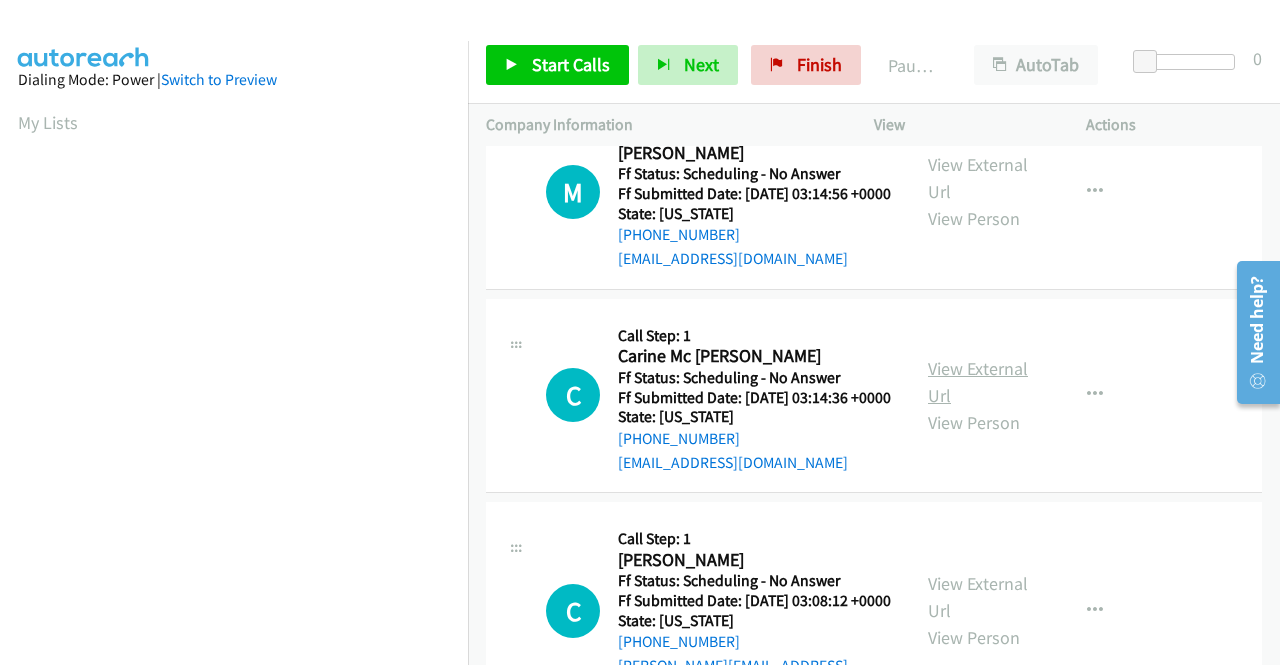 click on "View External Url" at bounding box center [978, 382] 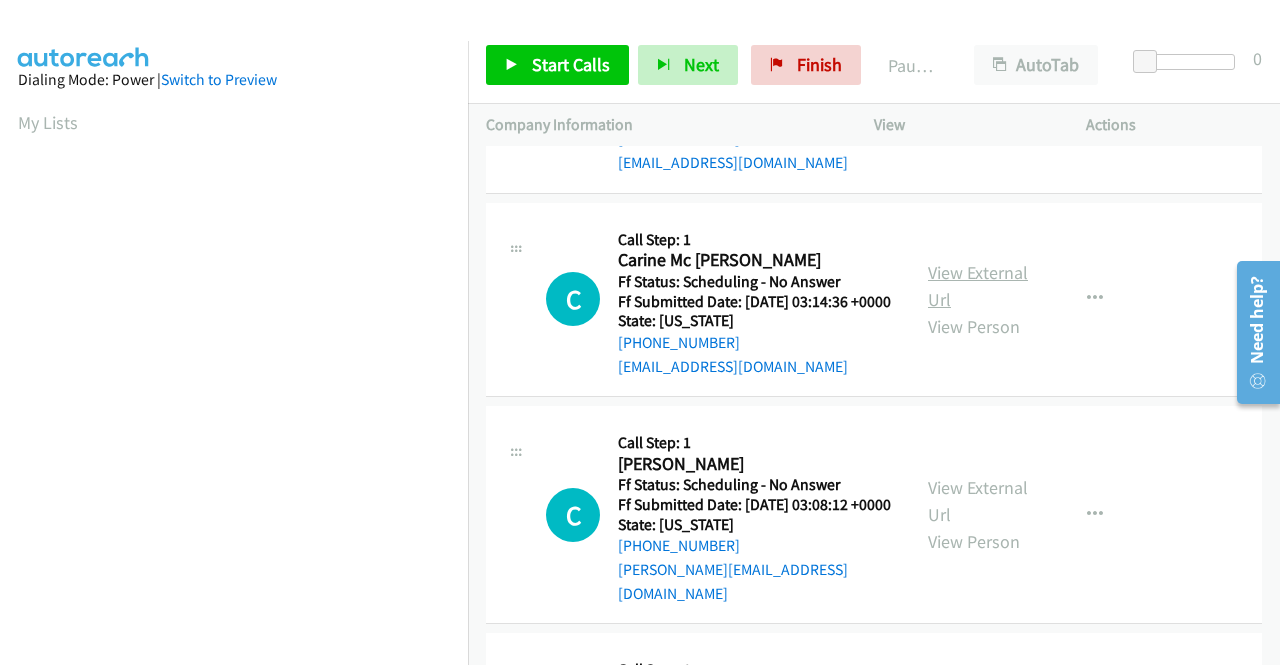 scroll, scrollTop: 1500, scrollLeft: 0, axis: vertical 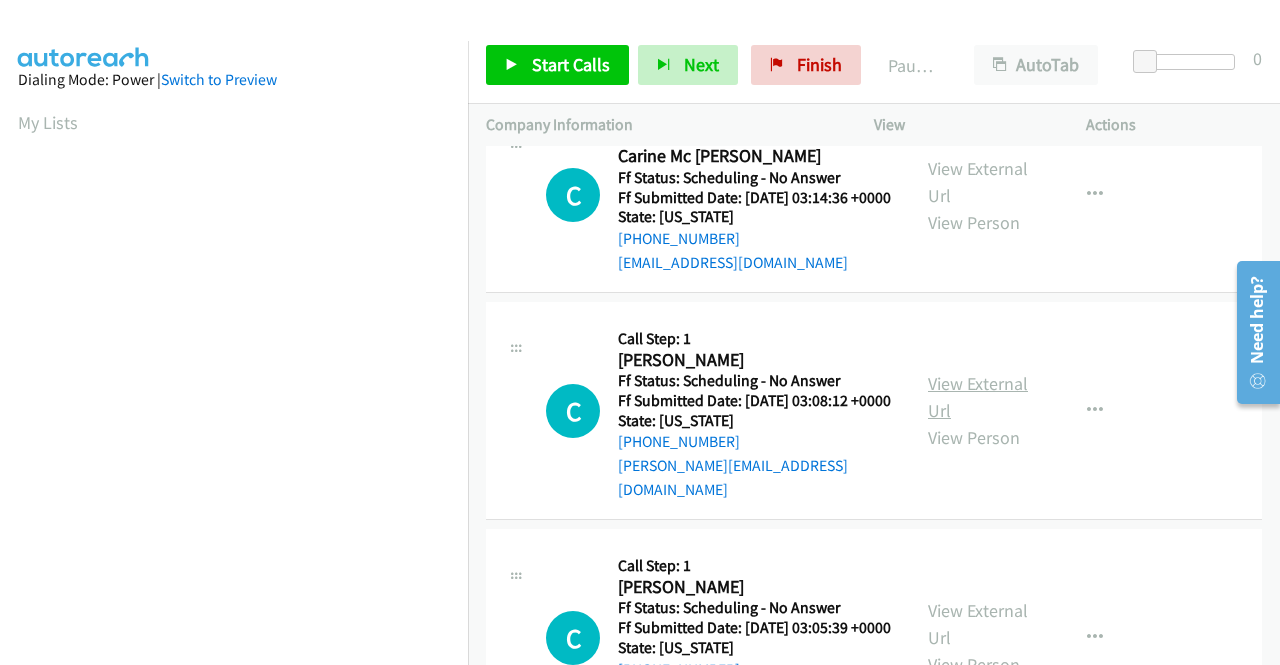 click on "View External Url" at bounding box center [978, 397] 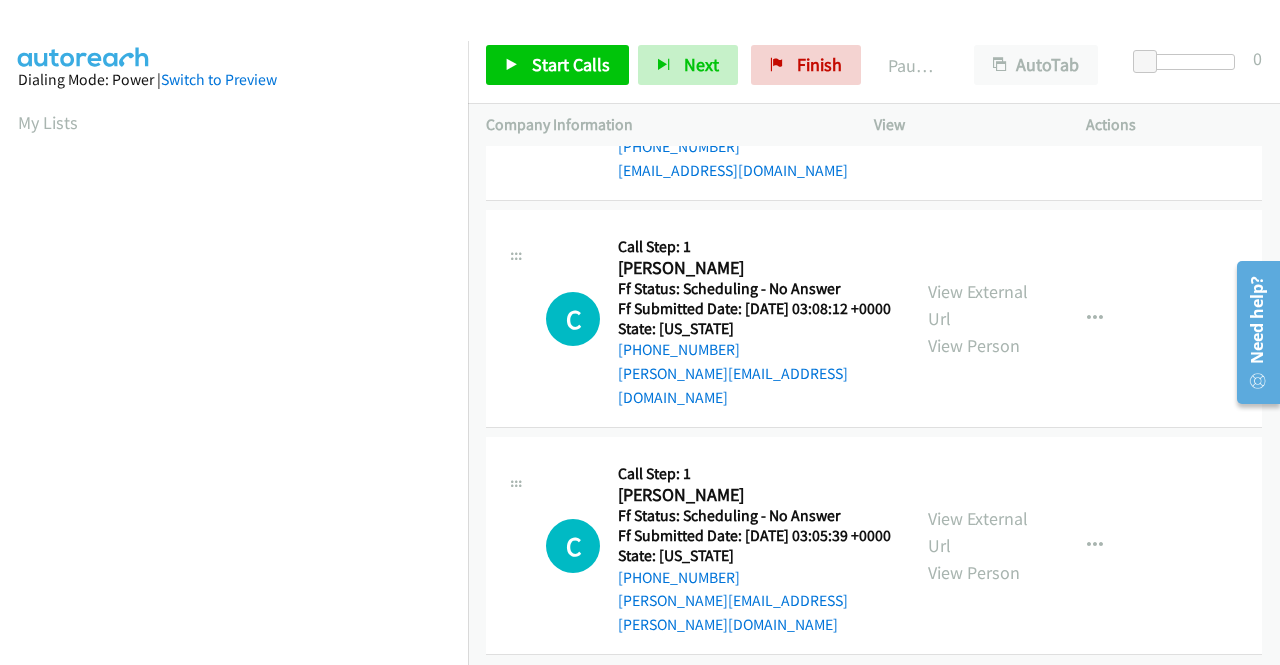 scroll, scrollTop: 1700, scrollLeft: 0, axis: vertical 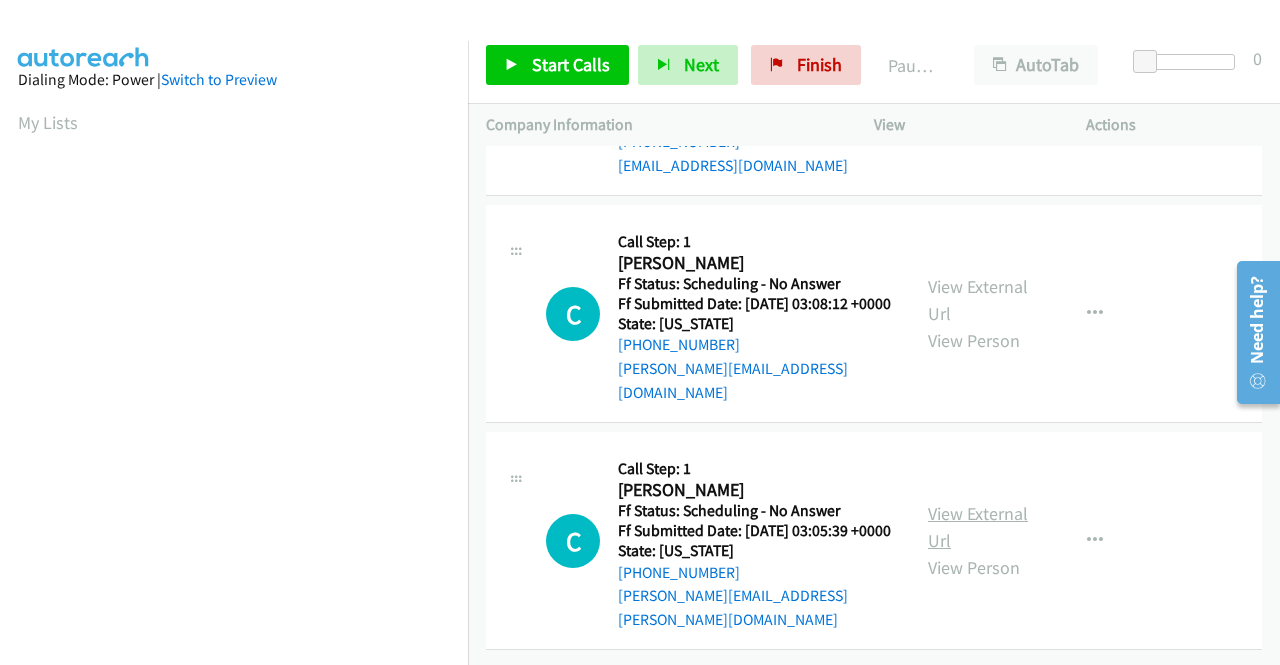click on "View External Url" at bounding box center [978, 527] 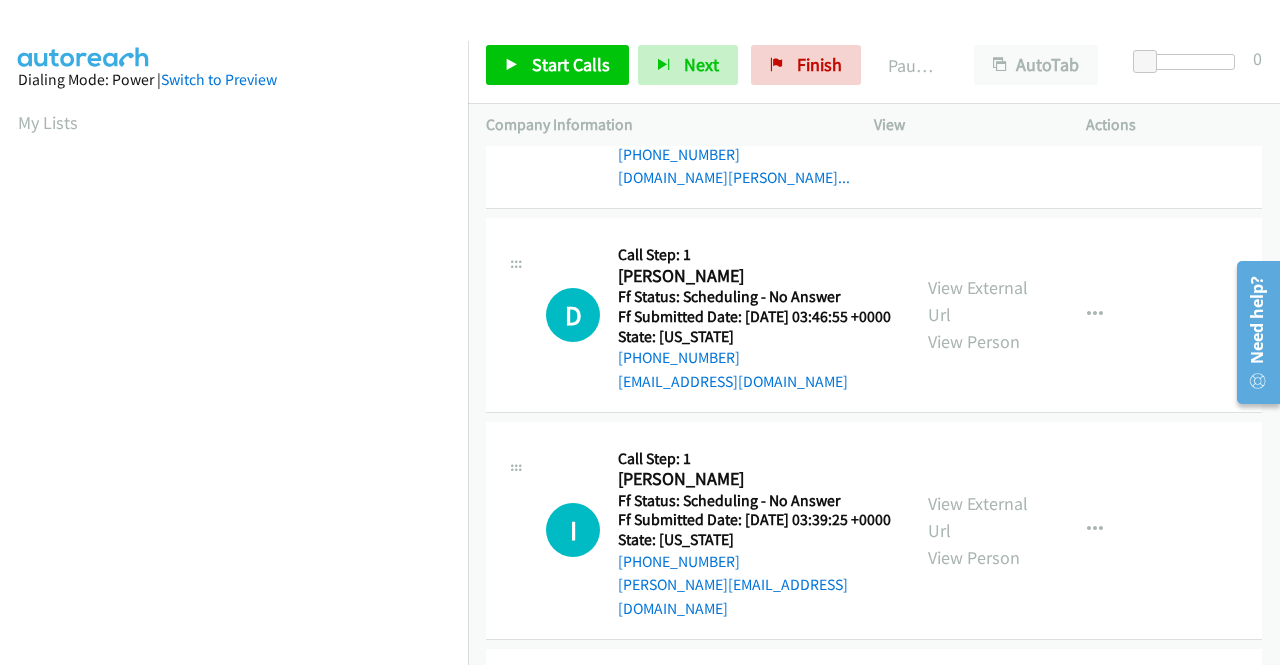 scroll, scrollTop: 0, scrollLeft: 0, axis: both 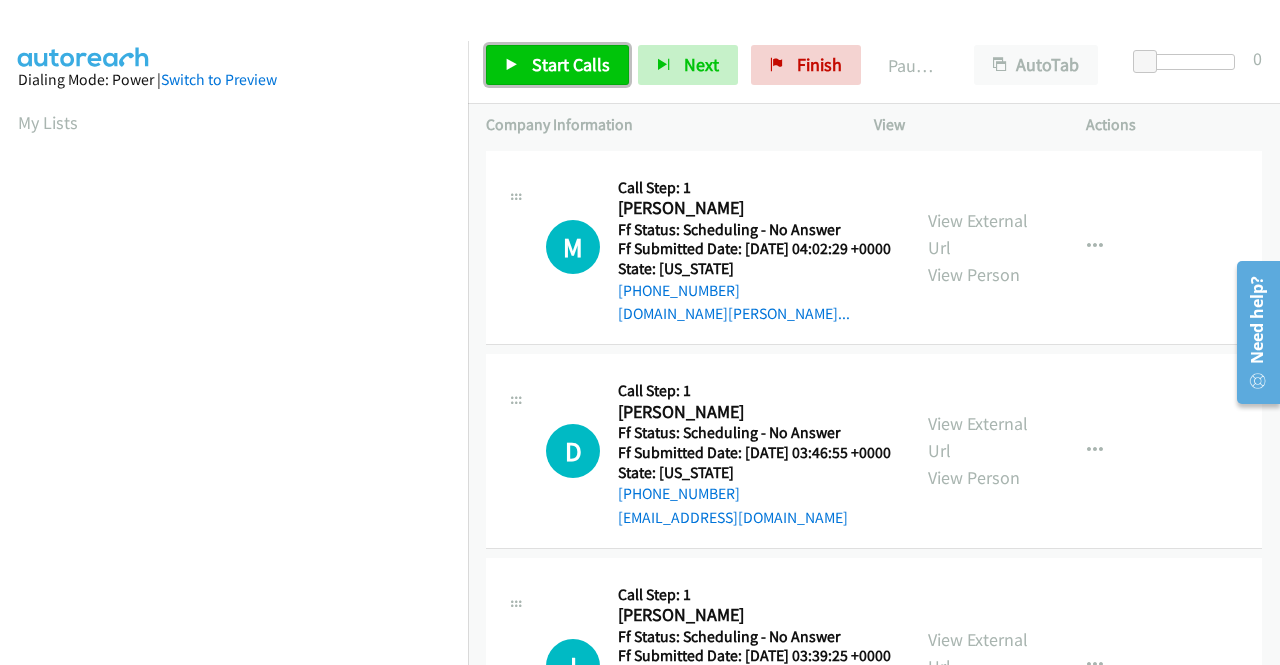 click on "Start Calls" at bounding box center [557, 65] 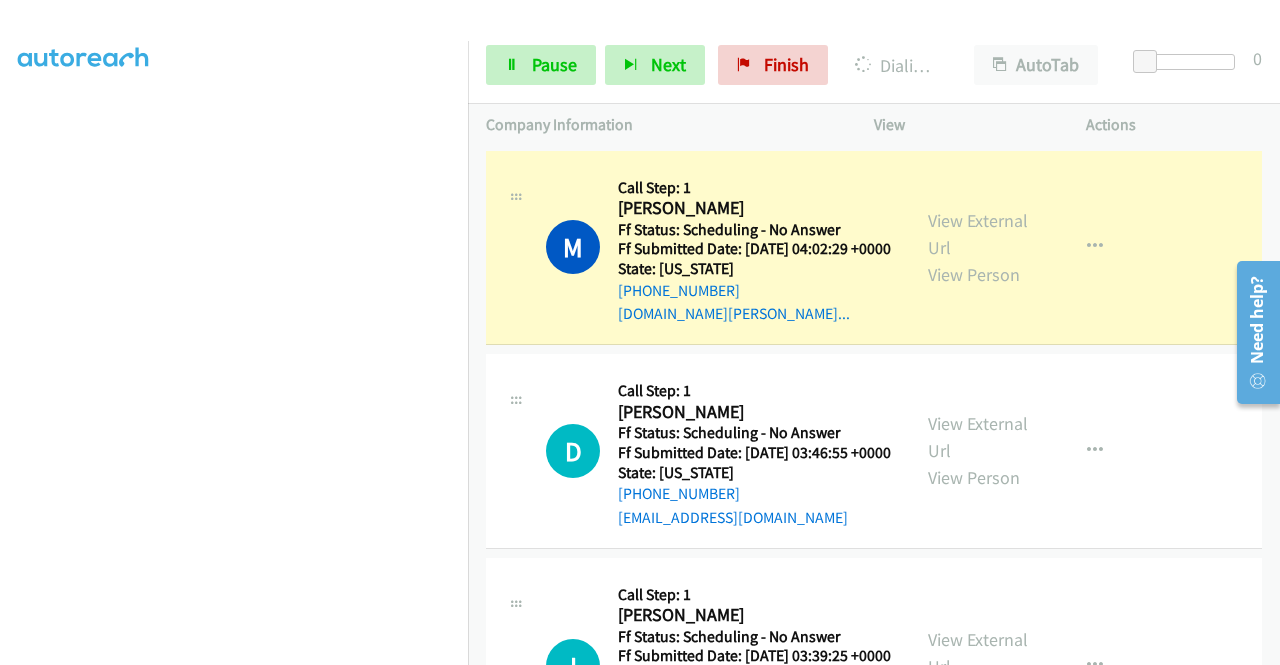 scroll, scrollTop: 456, scrollLeft: 0, axis: vertical 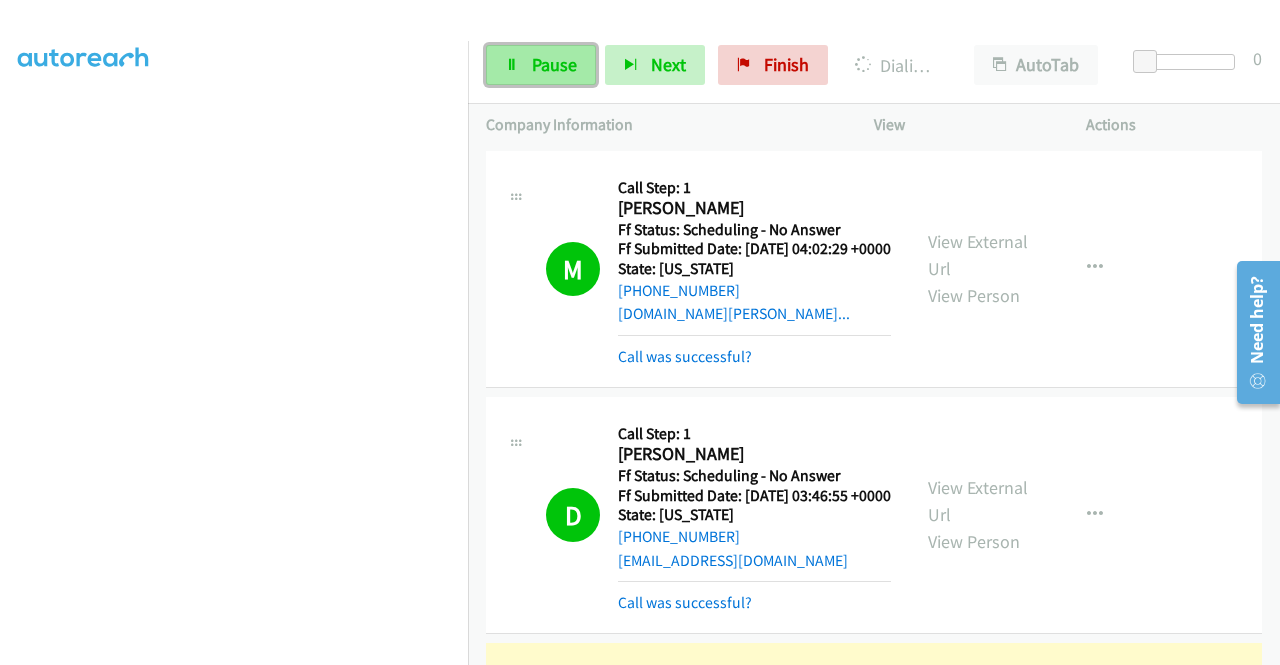 click on "Pause" at bounding box center [541, 65] 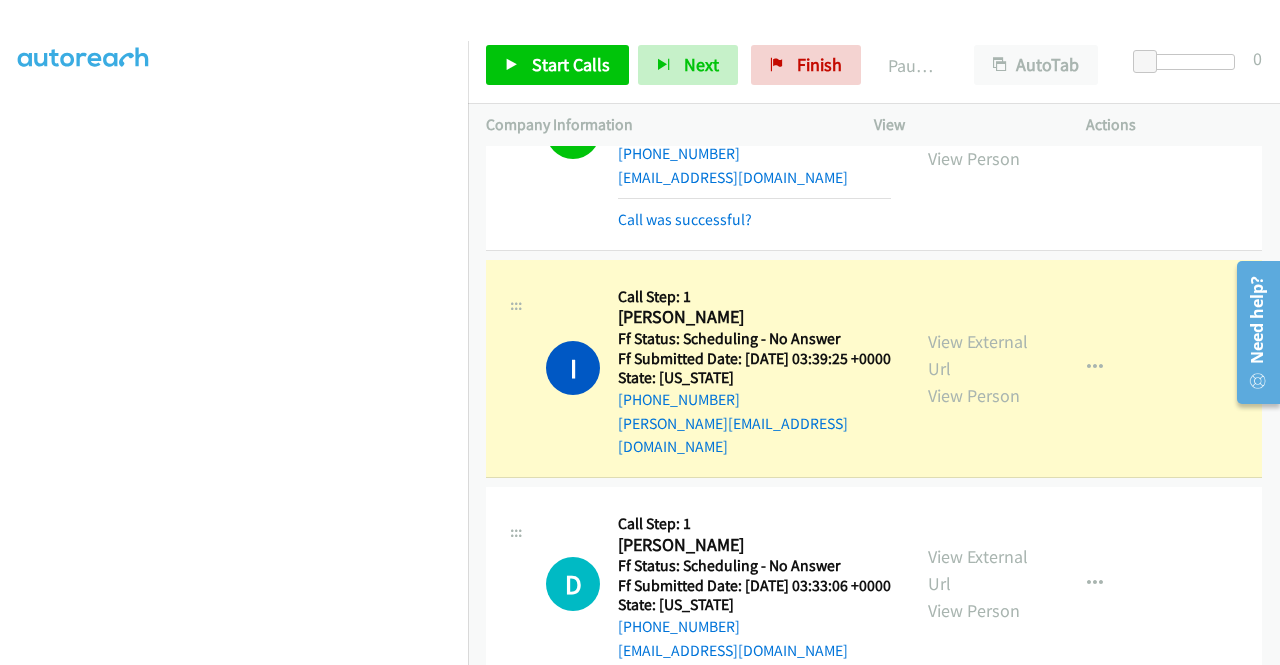 scroll, scrollTop: 400, scrollLeft: 0, axis: vertical 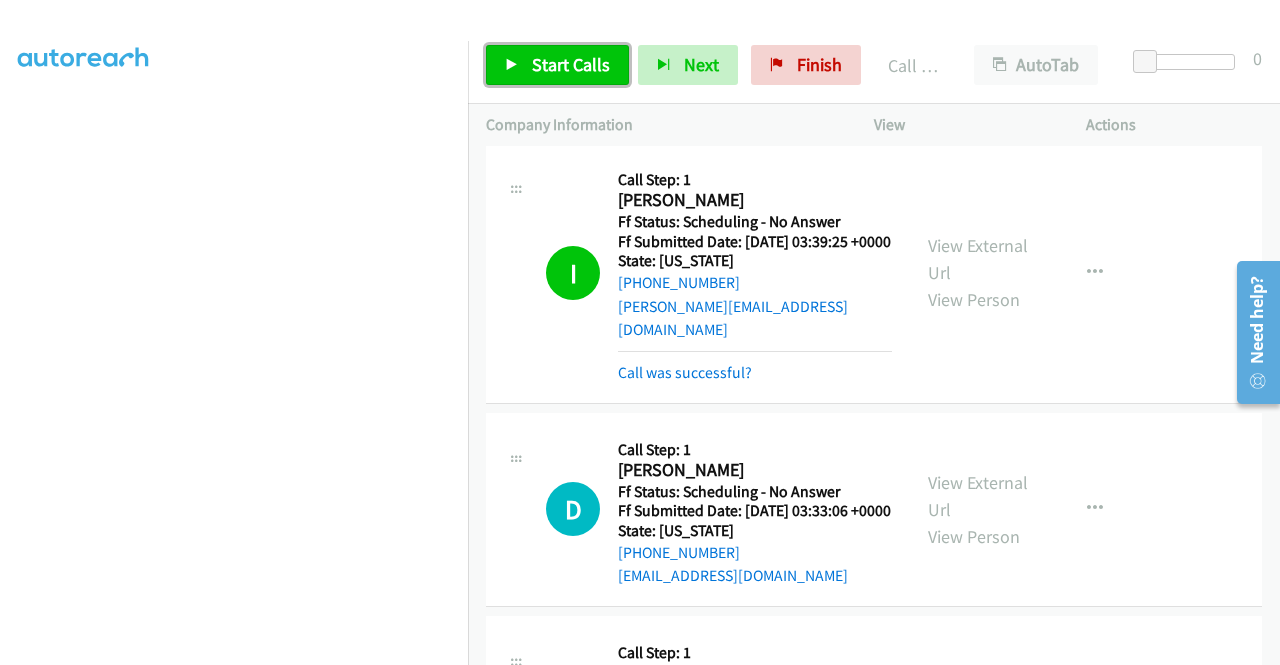 click on "Start Calls" at bounding box center [571, 64] 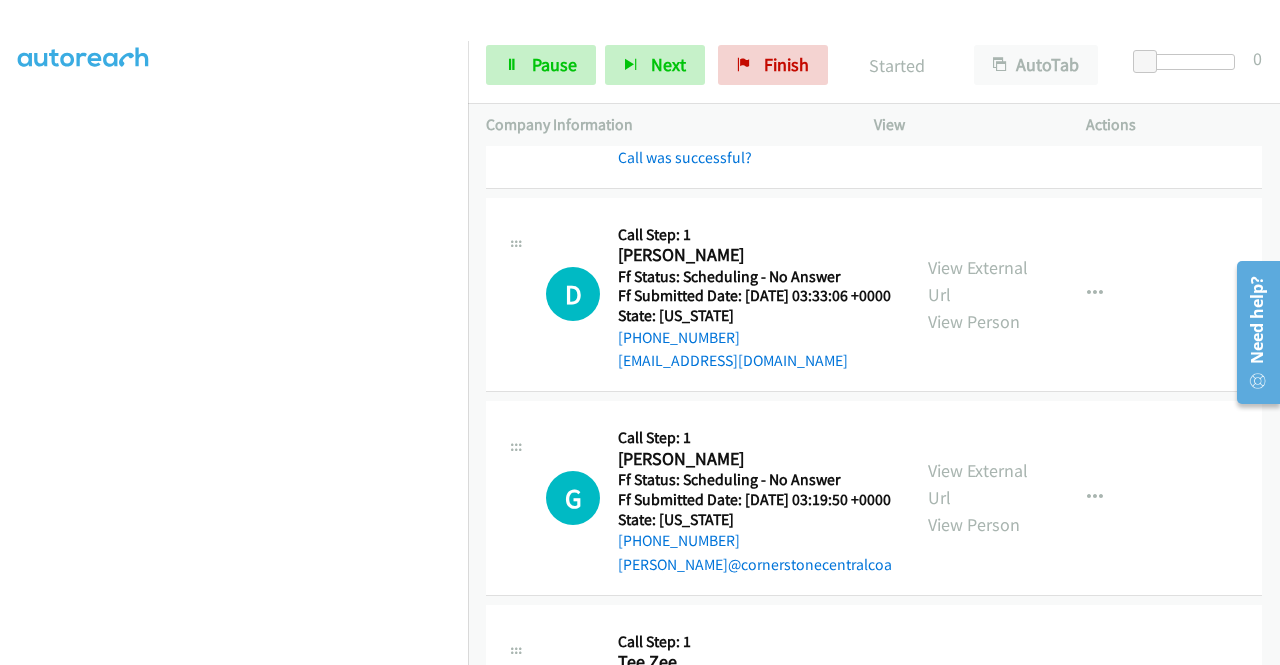 scroll, scrollTop: 762, scrollLeft: 0, axis: vertical 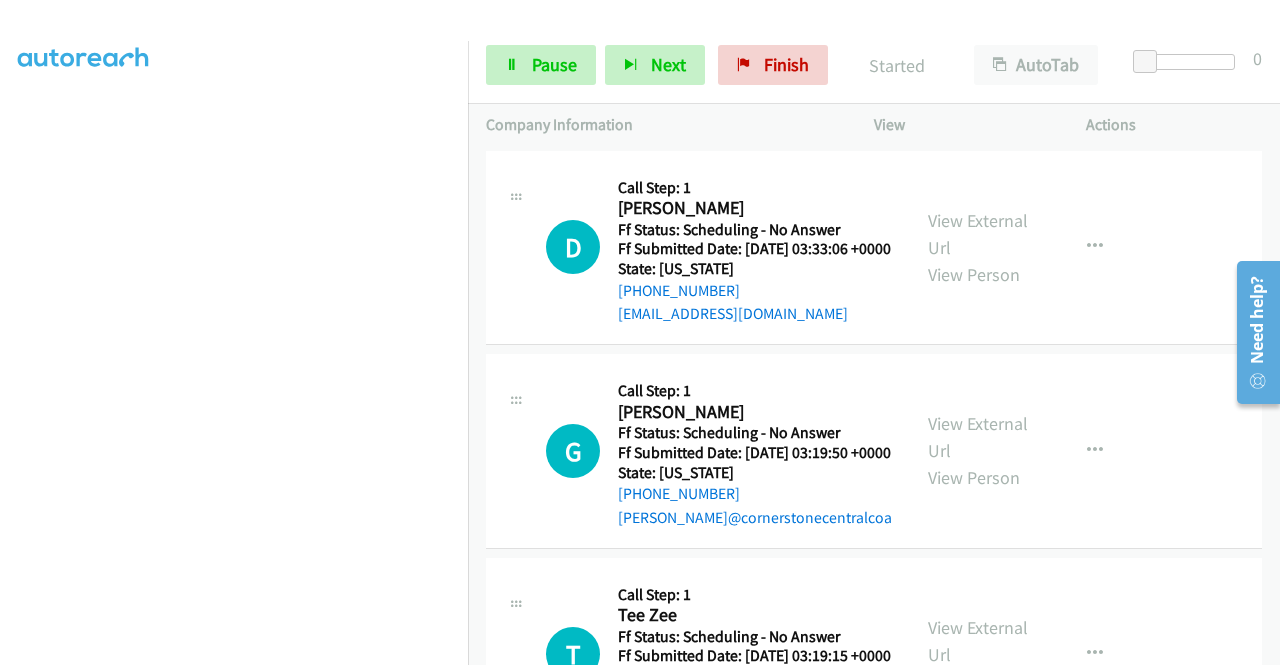 drag, startPoint x: 1275, startPoint y: 229, endPoint x: 56, endPoint y: 6, distance: 1239.2296 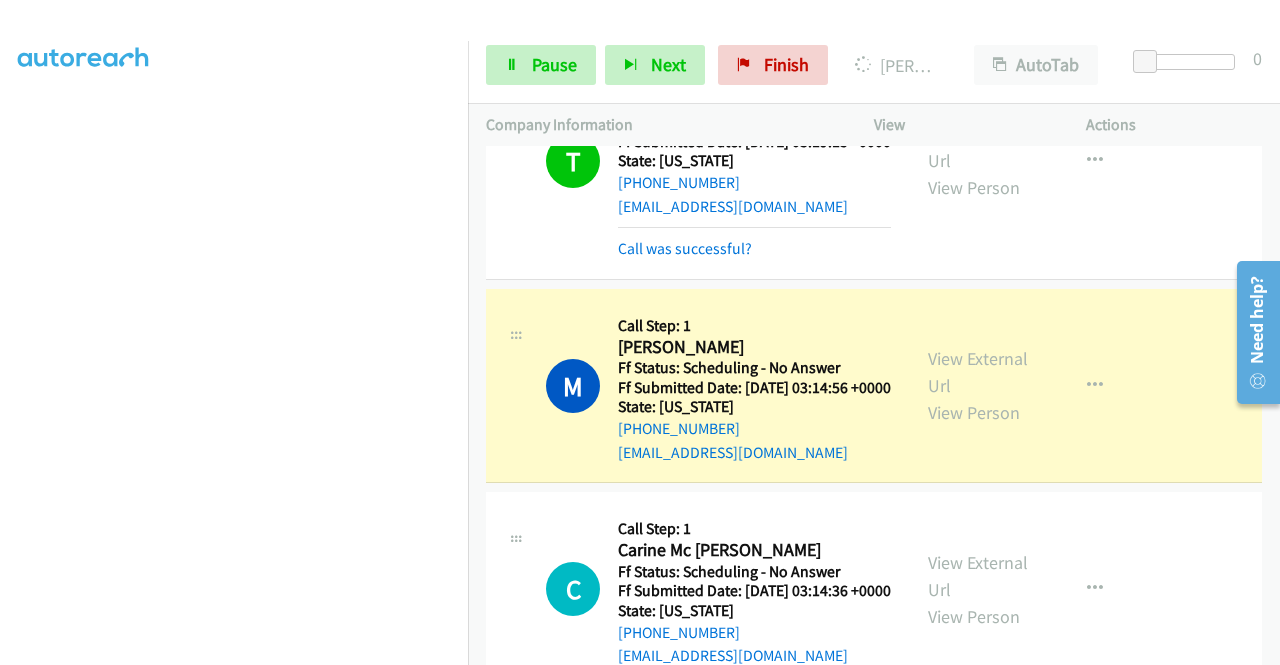 scroll, scrollTop: 1462, scrollLeft: 0, axis: vertical 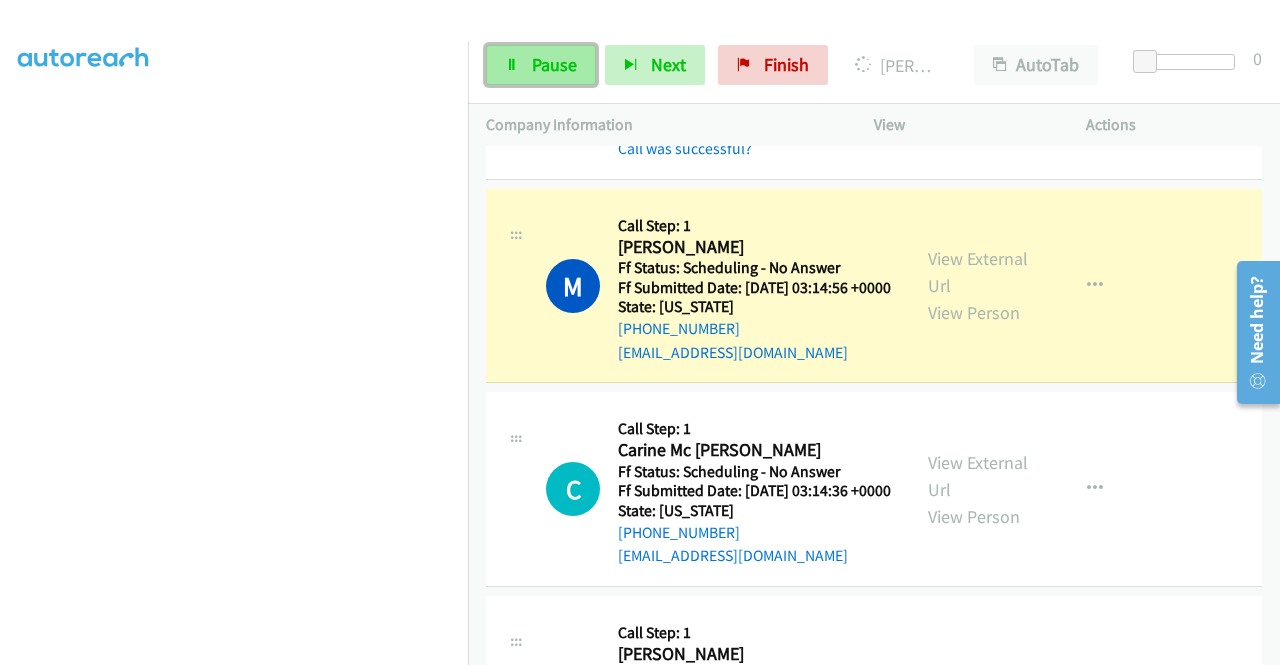 click on "Pause" at bounding box center (541, 65) 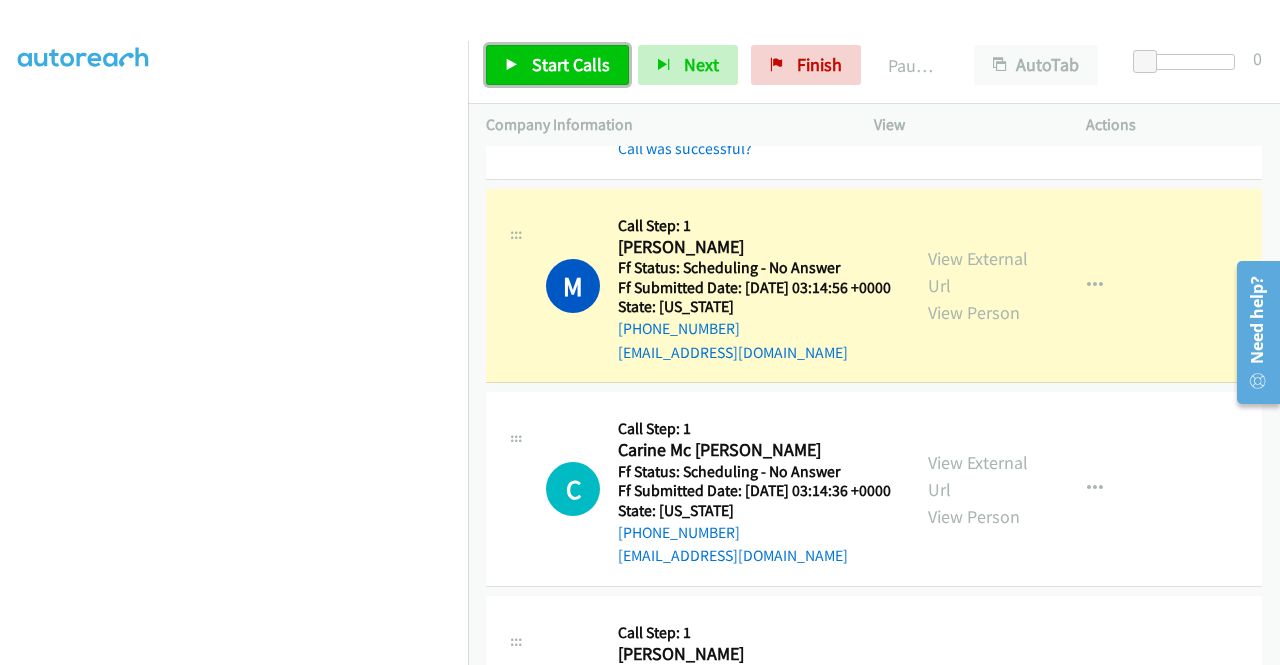 click on "Start Calls" at bounding box center [557, 65] 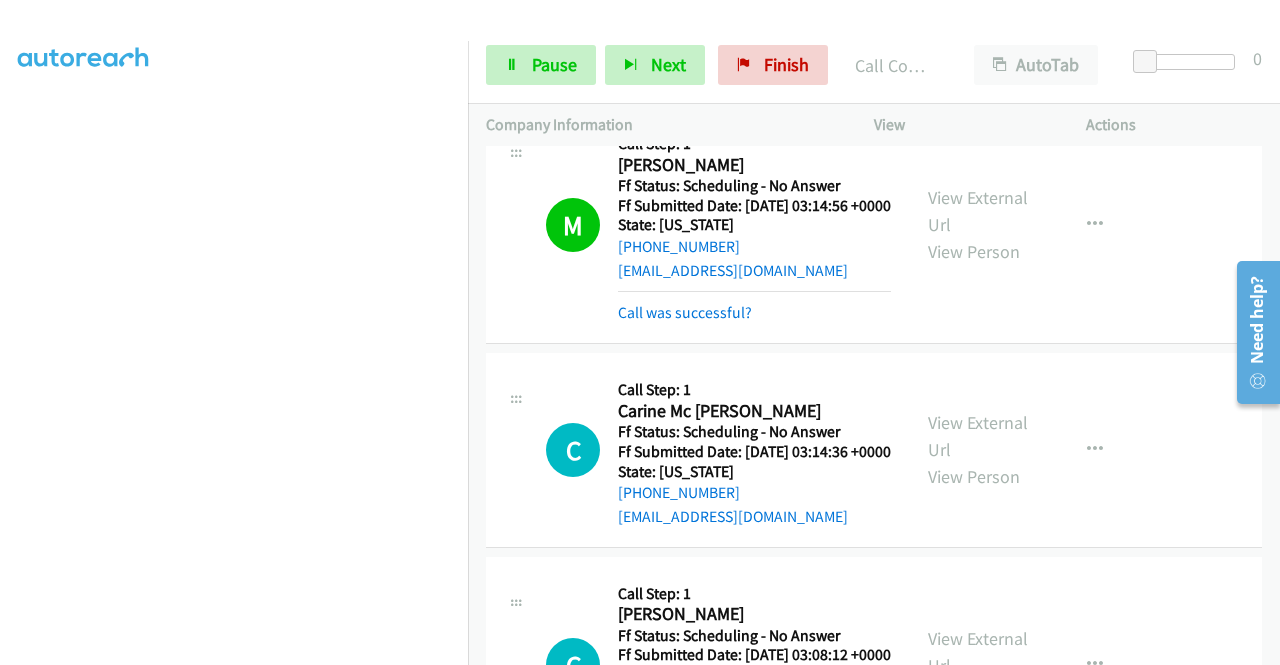 scroll, scrollTop: 1662, scrollLeft: 0, axis: vertical 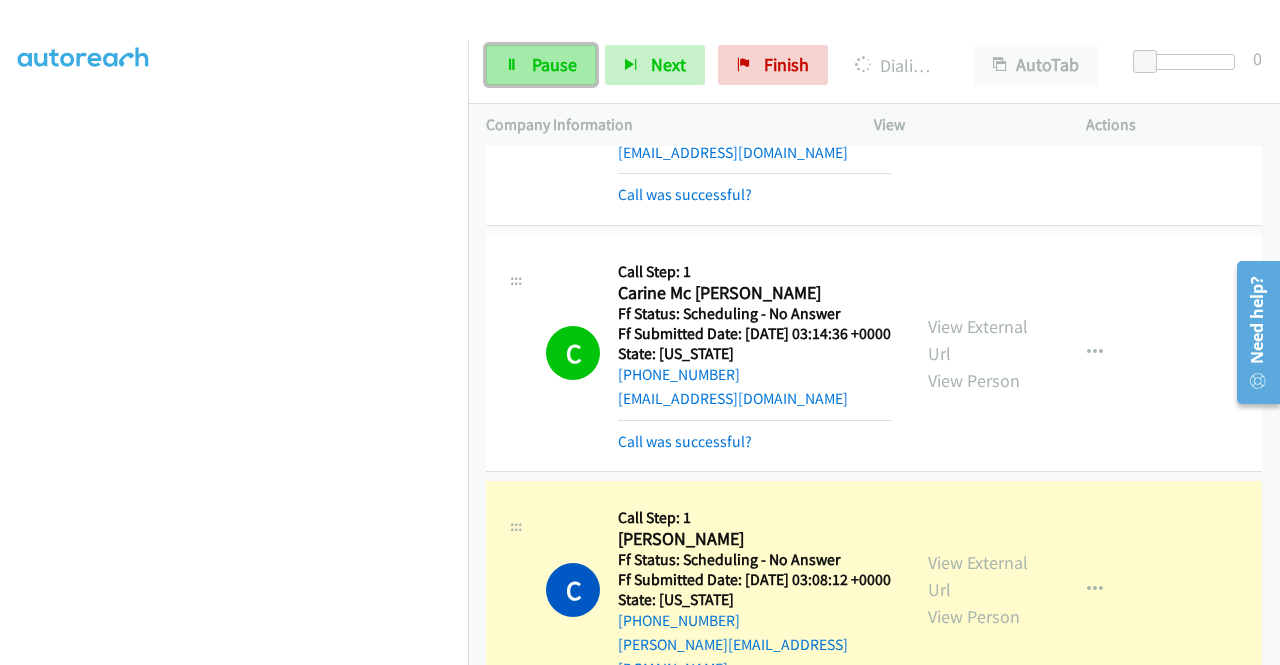 click on "Pause" at bounding box center (541, 65) 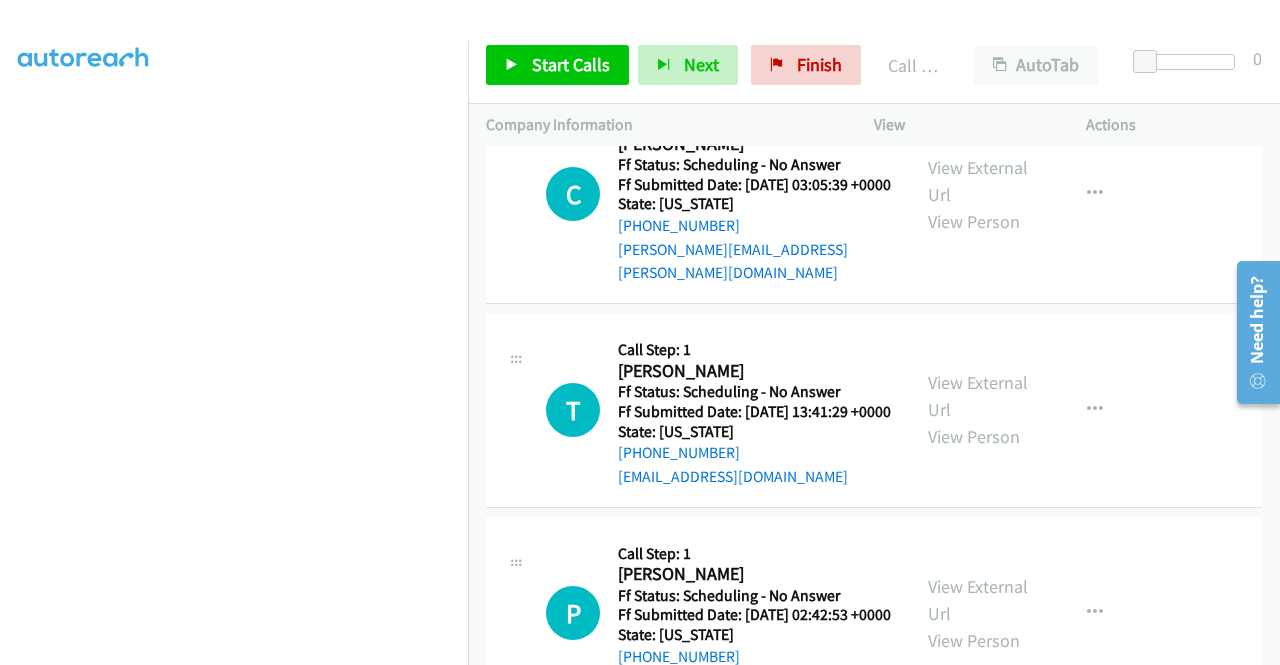 scroll, scrollTop: 2362, scrollLeft: 0, axis: vertical 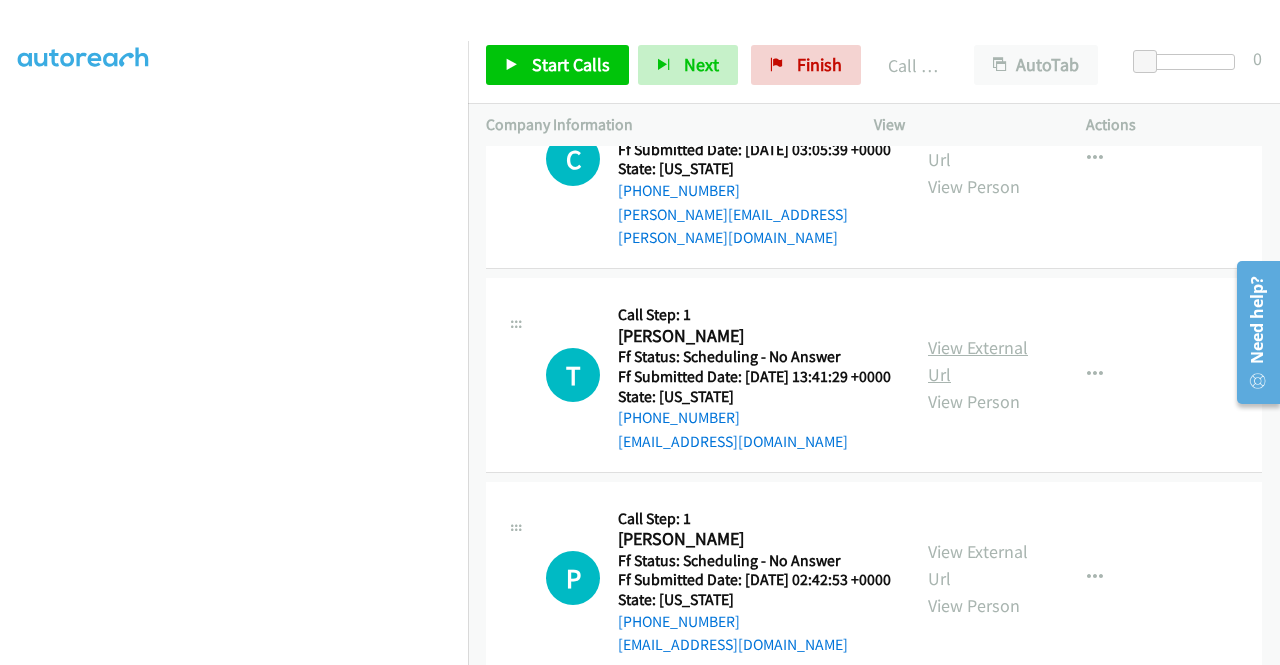 click on "View External Url" at bounding box center [978, 361] 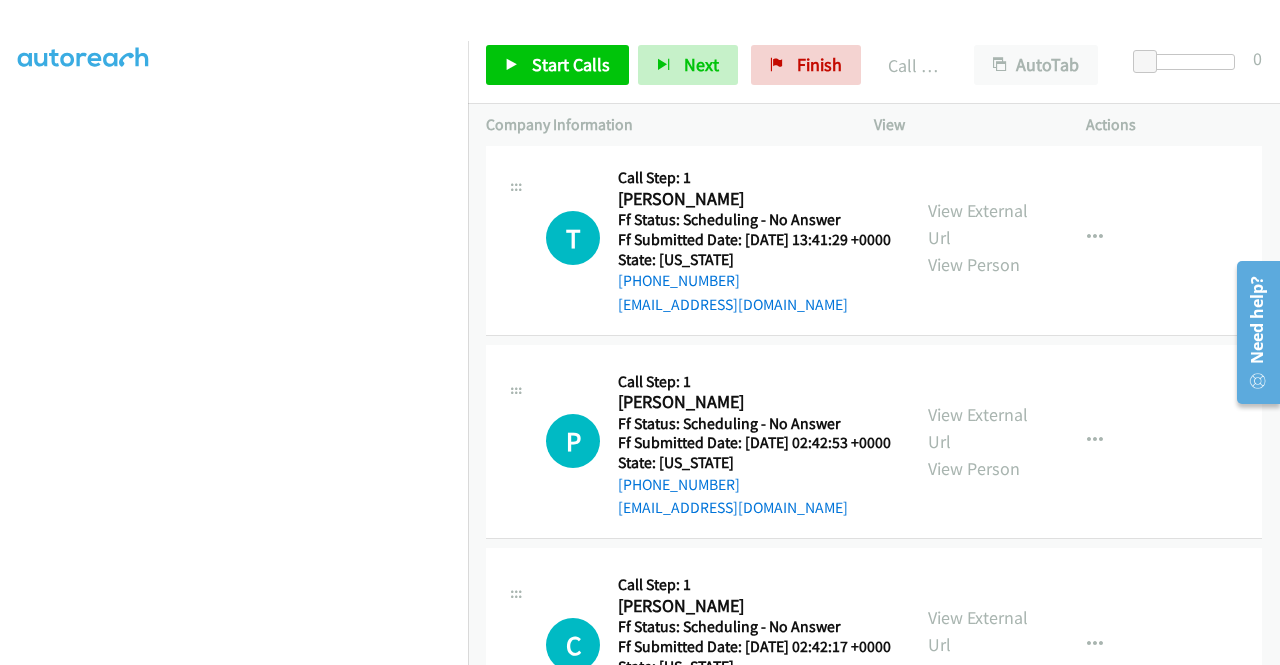 scroll, scrollTop: 2562, scrollLeft: 0, axis: vertical 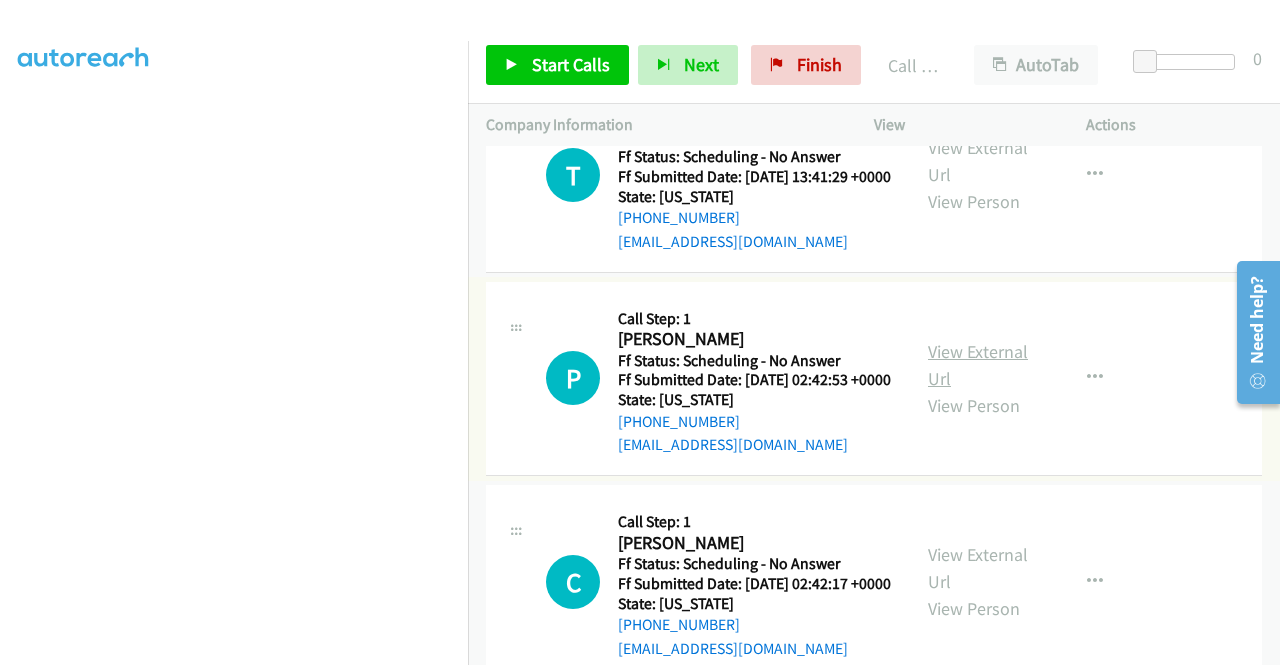 click on "View External Url" at bounding box center [978, 365] 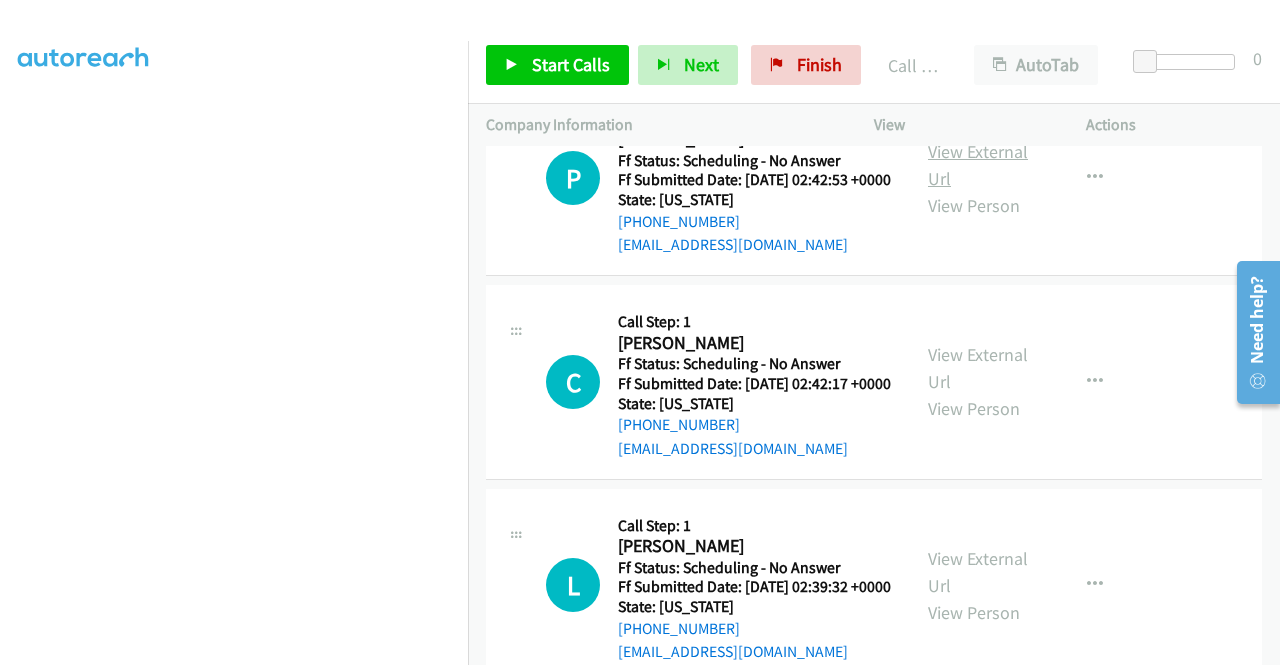 scroll, scrollTop: 2762, scrollLeft: 0, axis: vertical 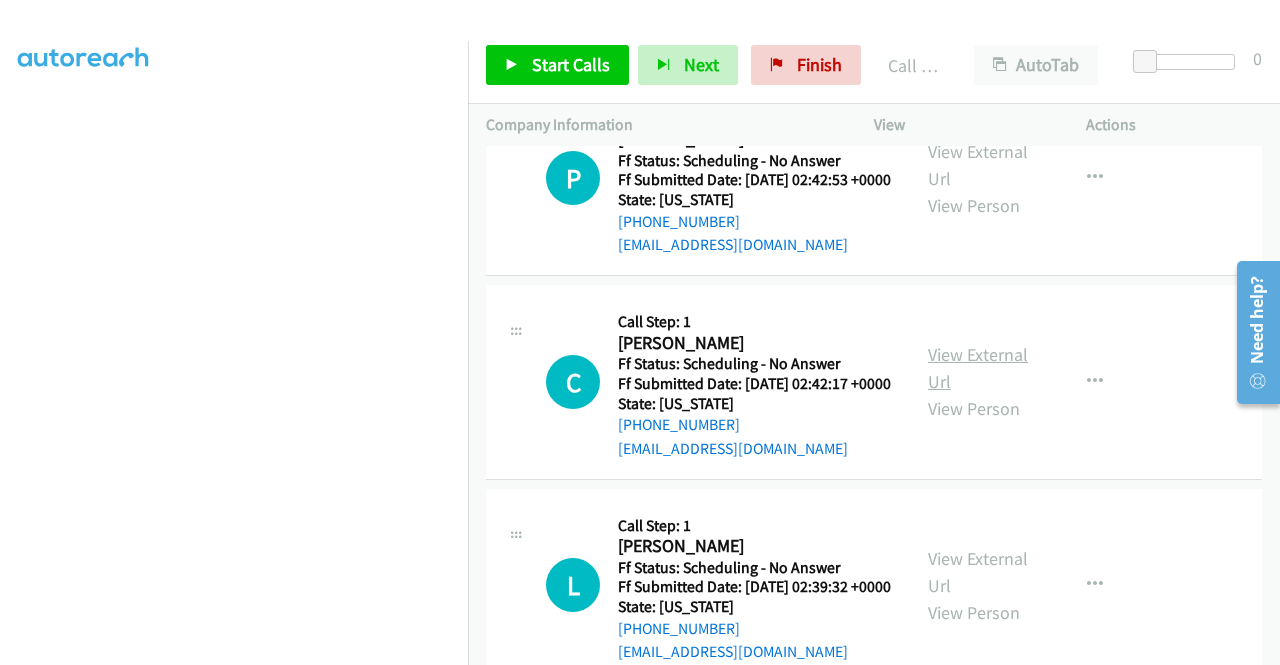 click on "View External Url" at bounding box center (978, 368) 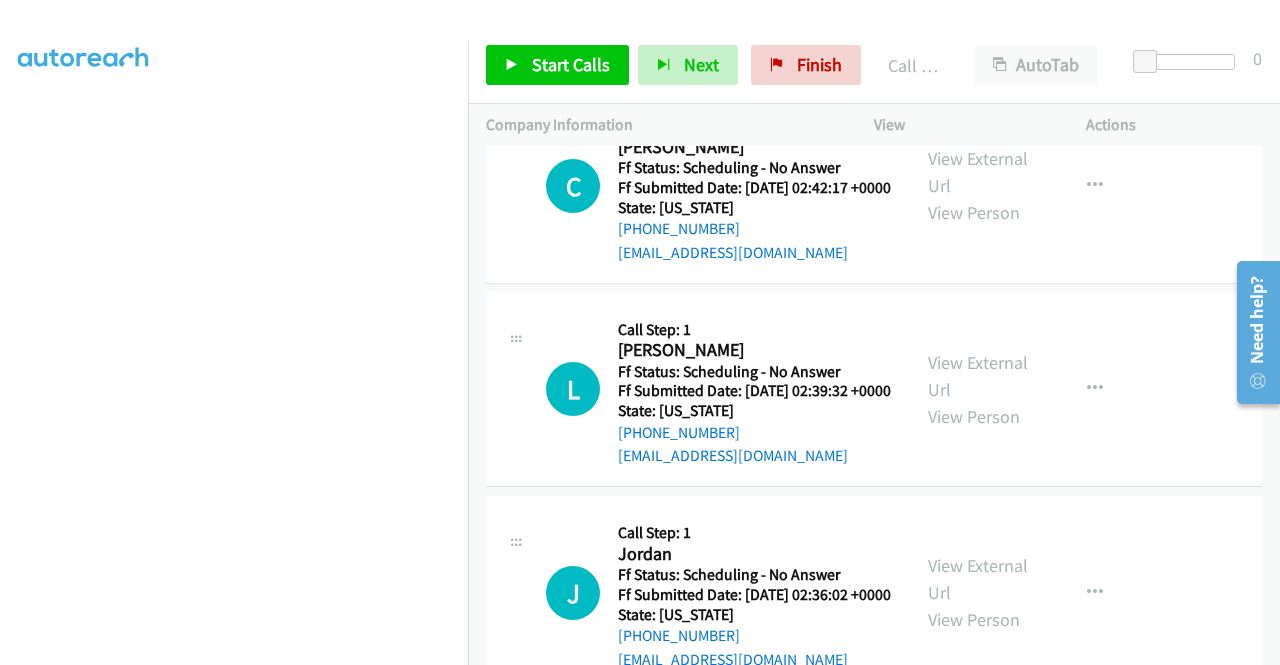 scroll, scrollTop: 3062, scrollLeft: 0, axis: vertical 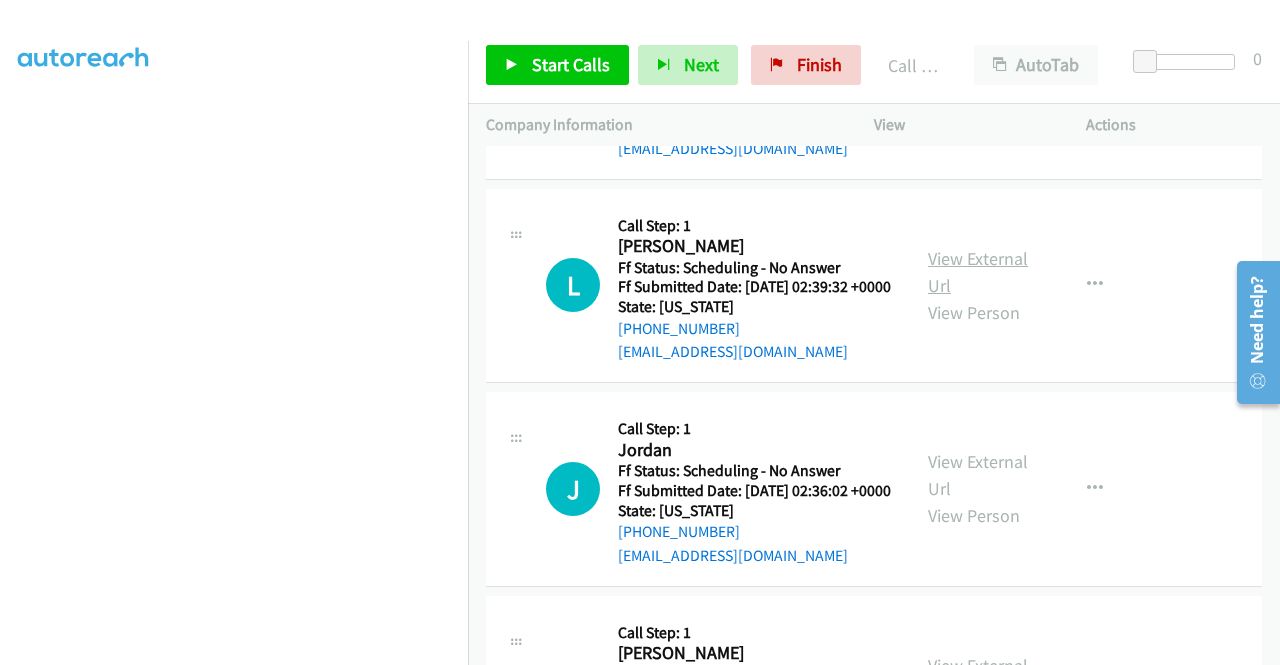 click on "View External Url" at bounding box center (978, 272) 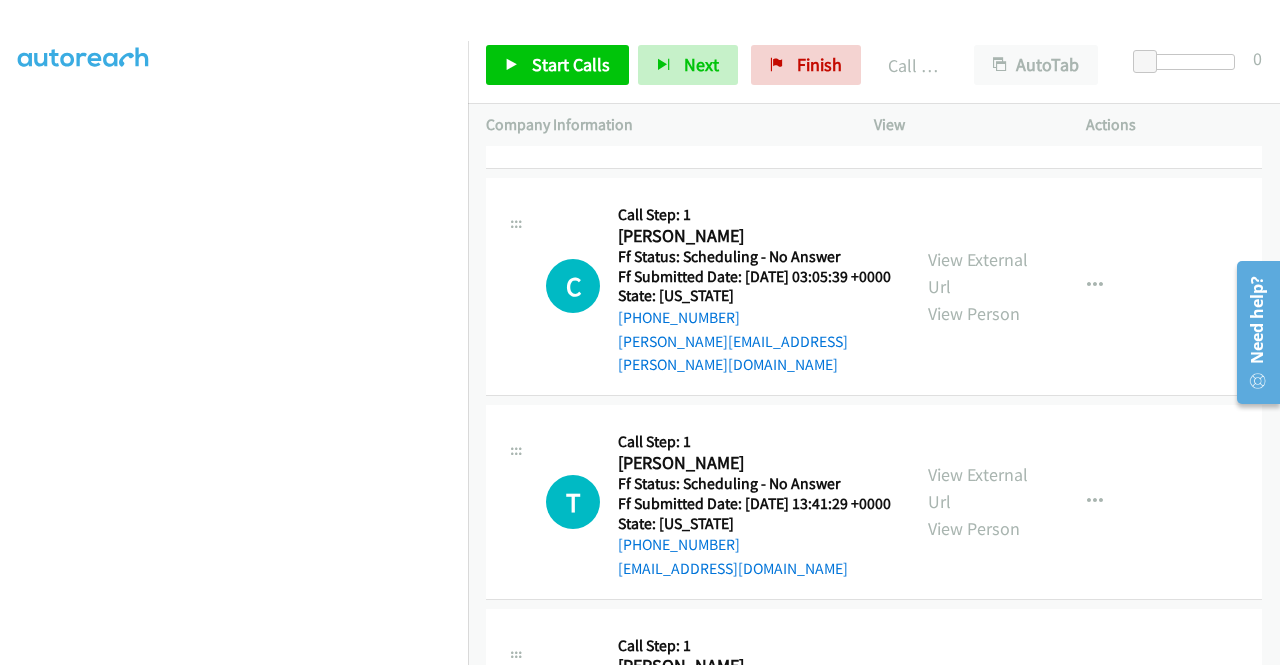 scroll, scrollTop: 2262, scrollLeft: 0, axis: vertical 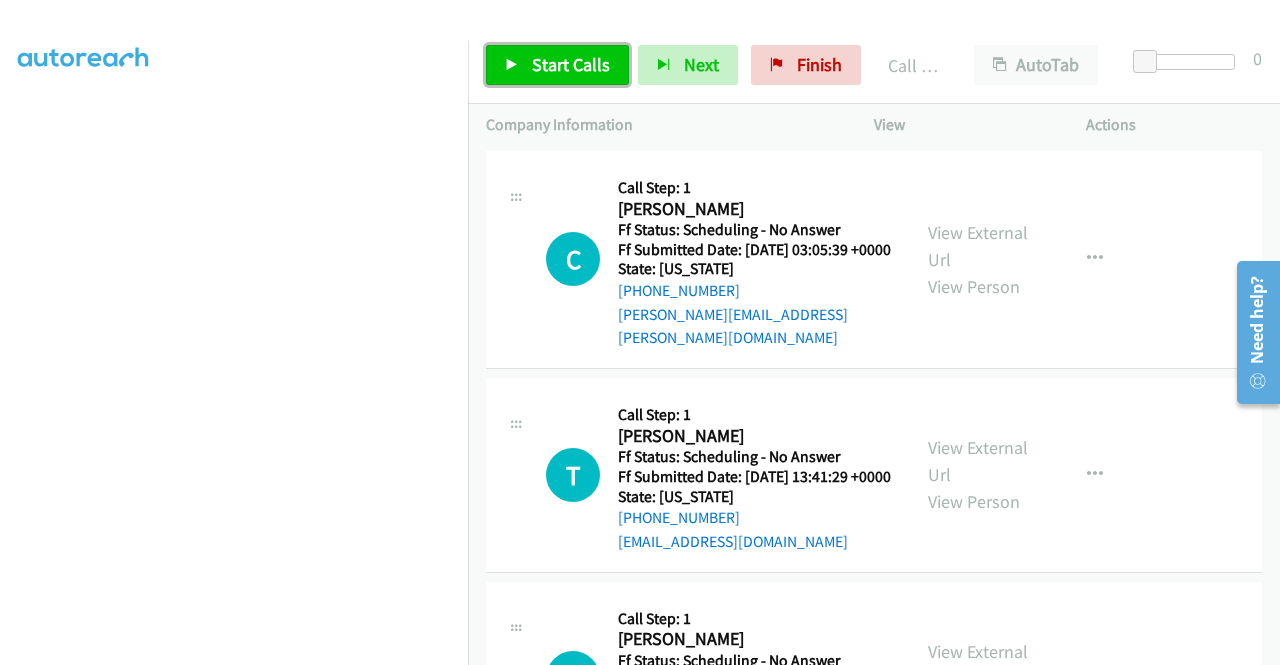 click on "Start Calls" at bounding box center [571, 64] 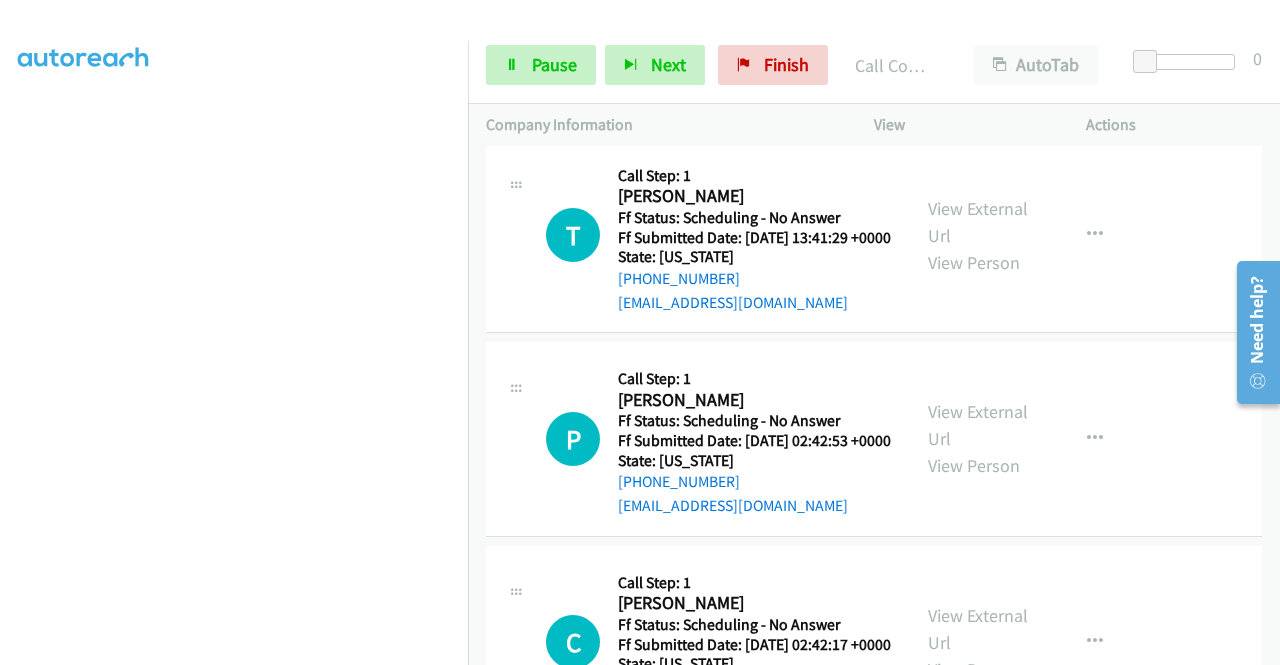 scroll, scrollTop: 2562, scrollLeft: 0, axis: vertical 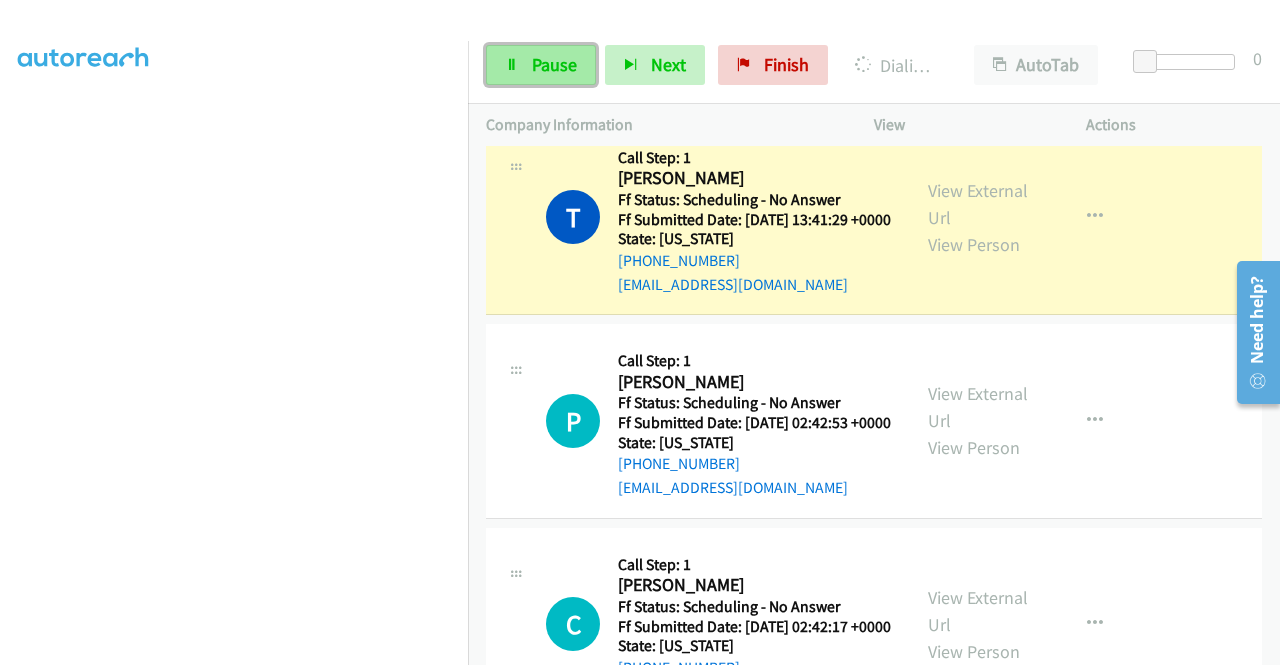 click on "Pause" at bounding box center [554, 64] 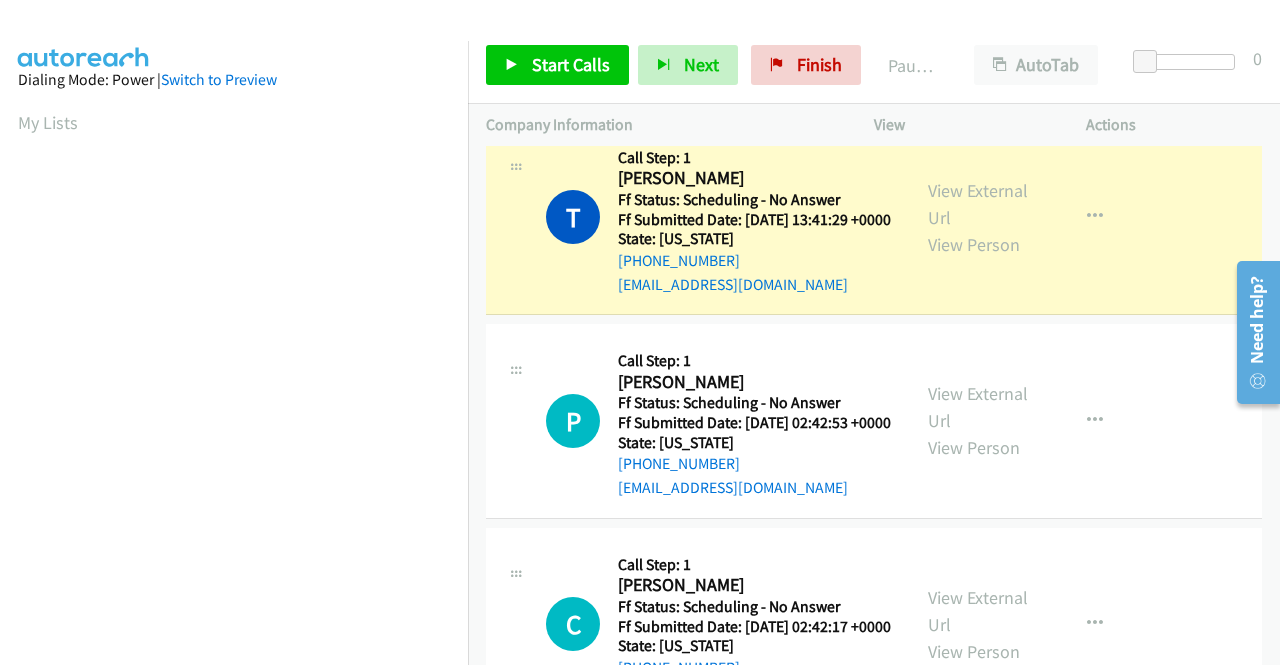 scroll, scrollTop: 456, scrollLeft: 0, axis: vertical 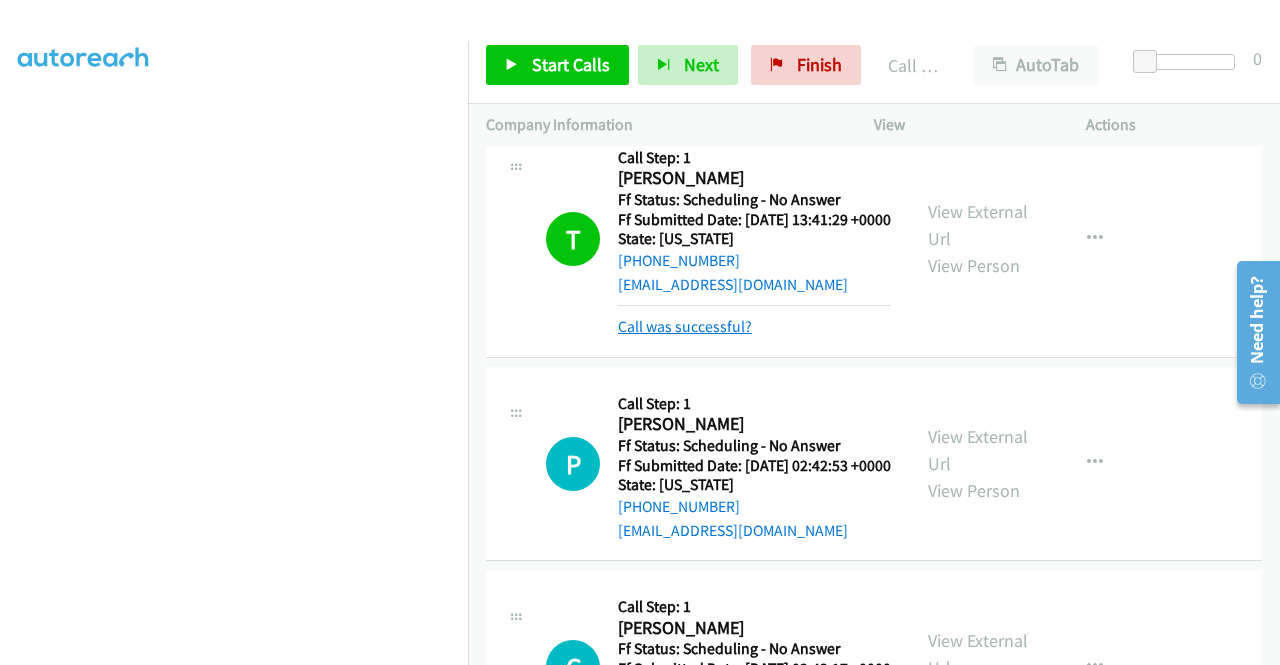 click on "Call was successful?" at bounding box center [685, 326] 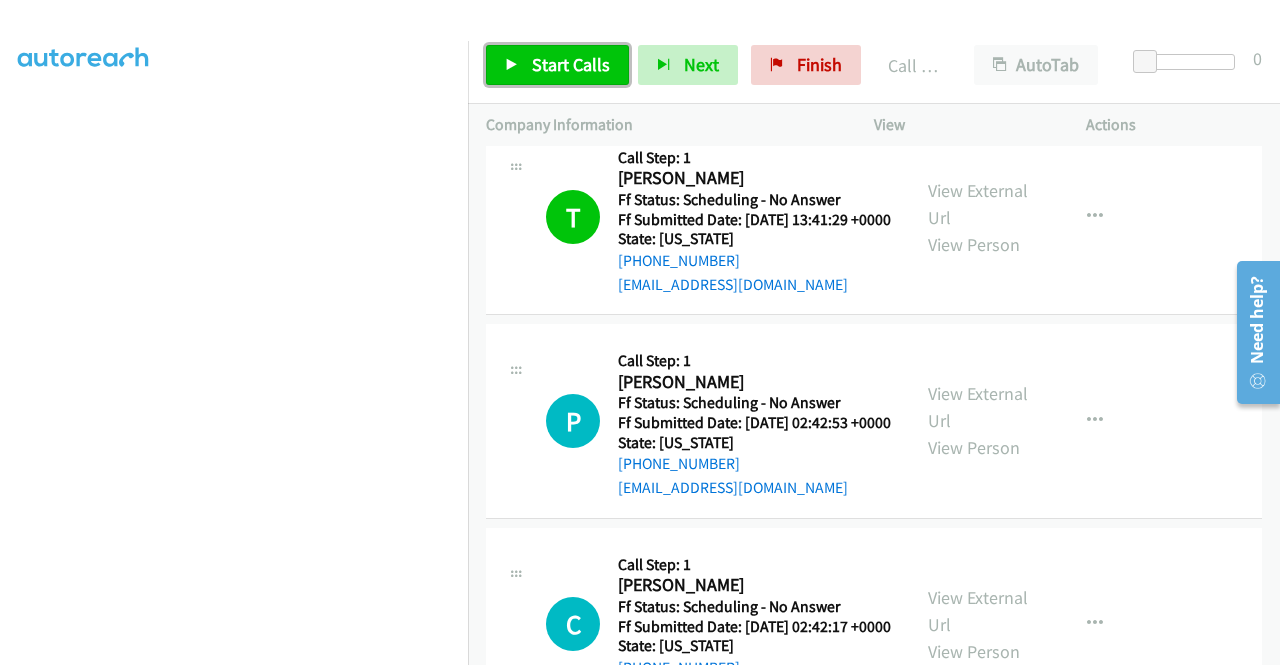 click on "Start Calls" at bounding box center [571, 64] 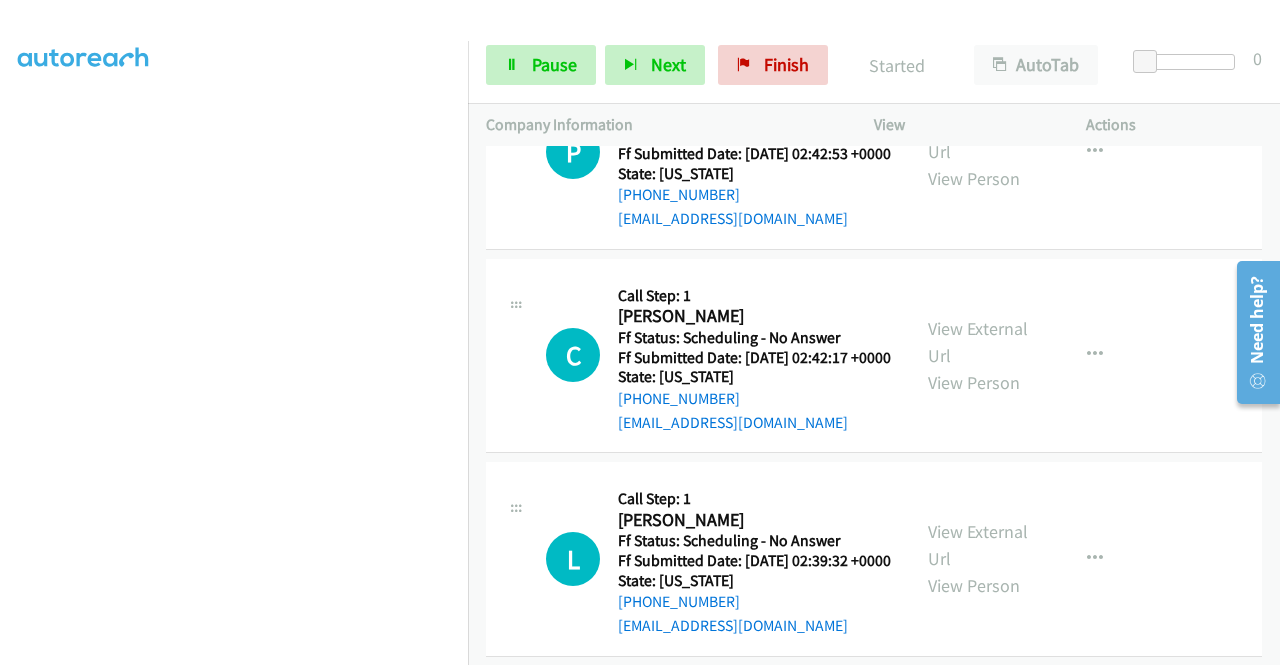 scroll, scrollTop: 2862, scrollLeft: 0, axis: vertical 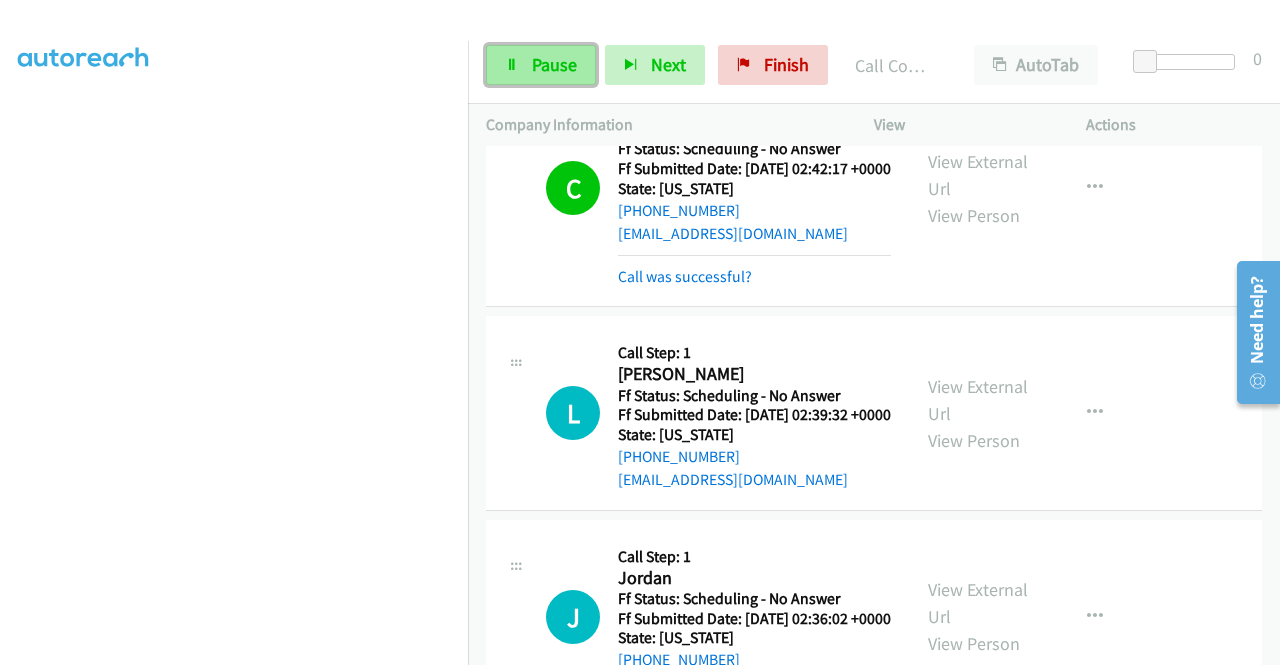 click on "Pause" at bounding box center (554, 64) 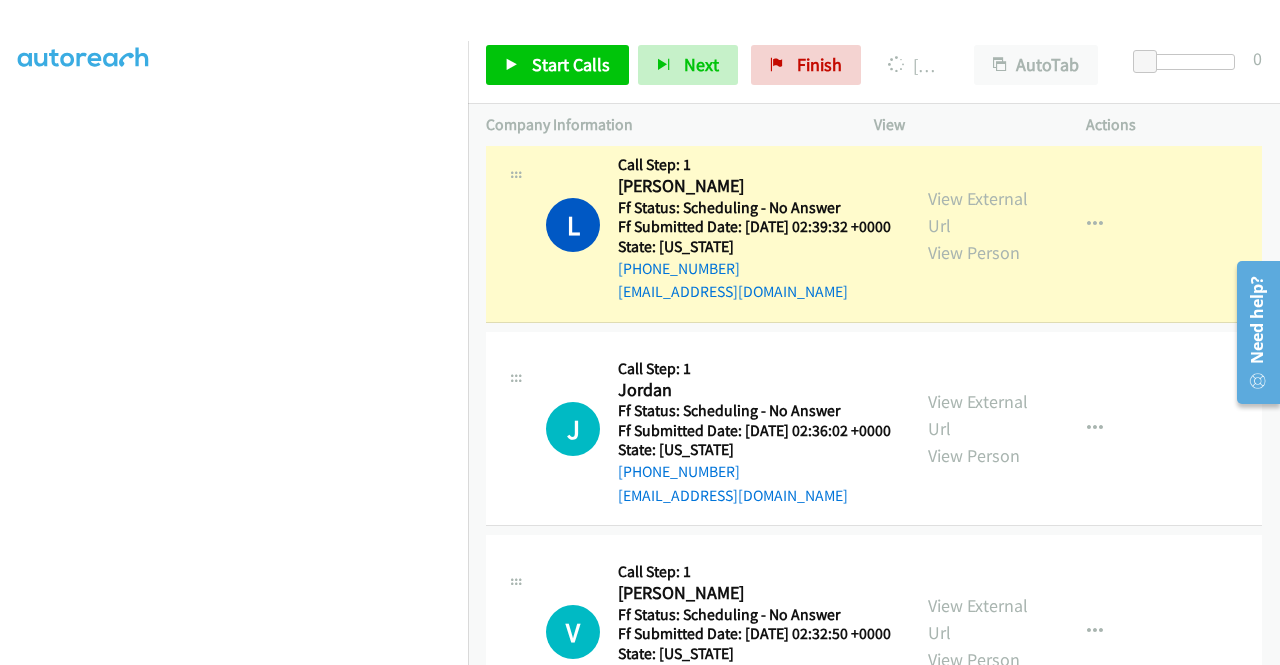 scroll, scrollTop: 3262, scrollLeft: 0, axis: vertical 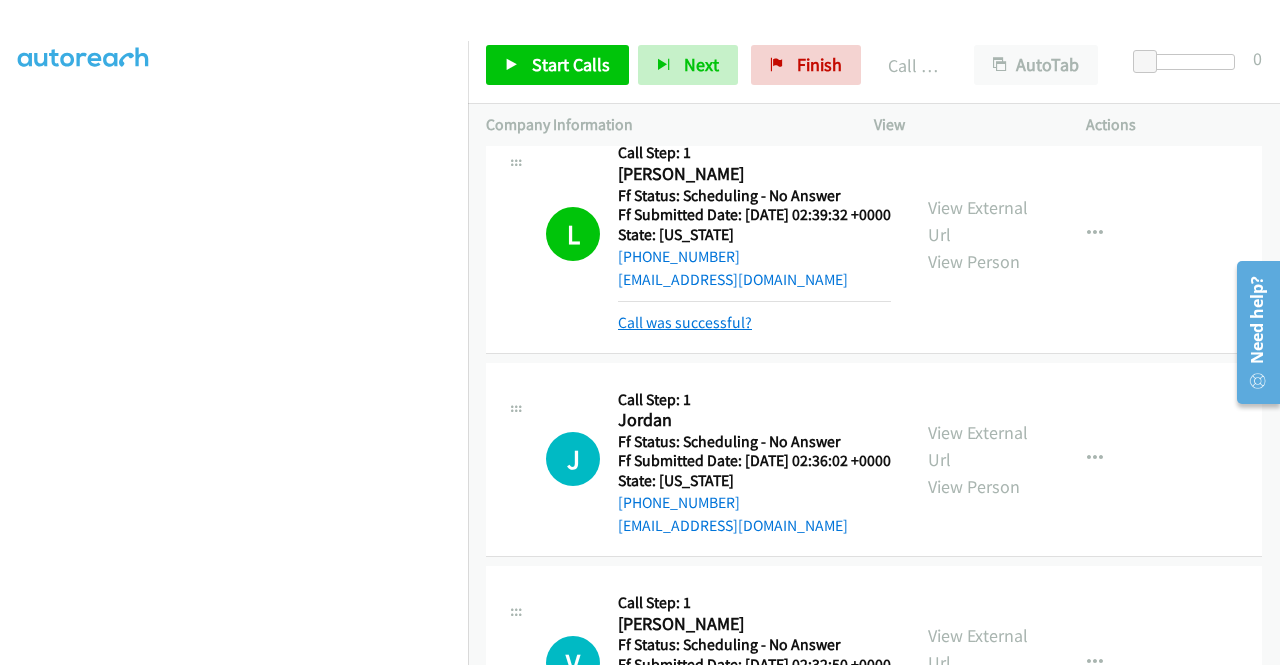 click on "Call was successful?" at bounding box center [685, 322] 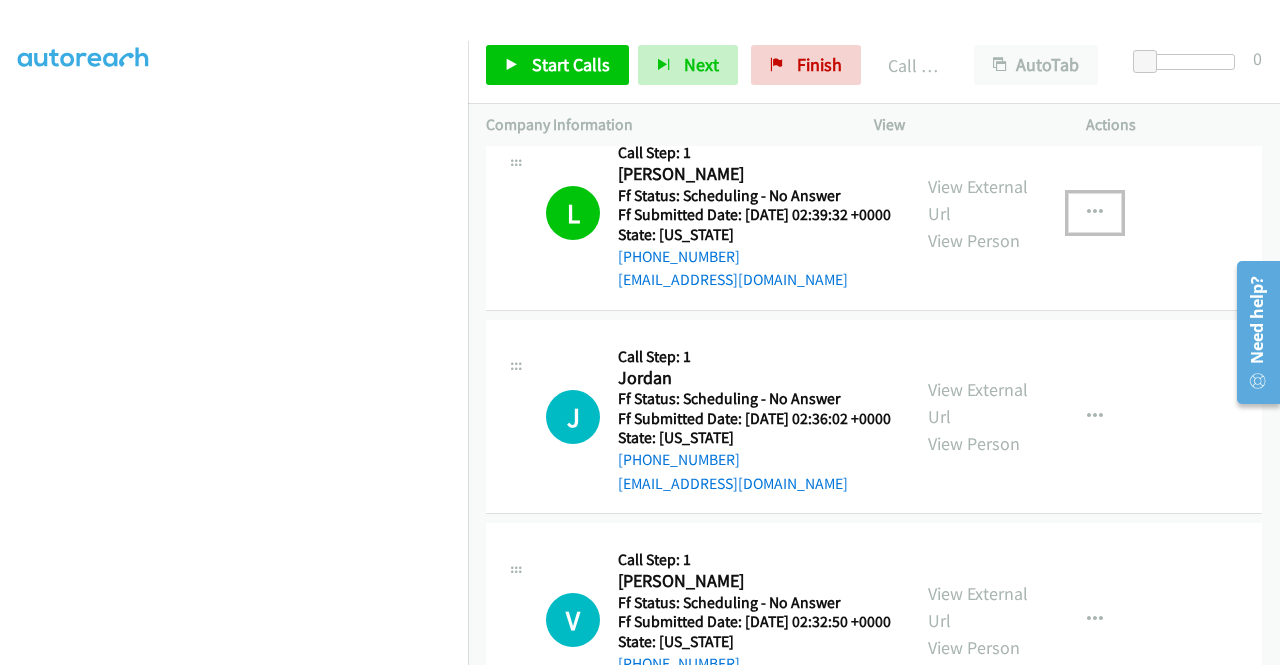 click at bounding box center (1095, 213) 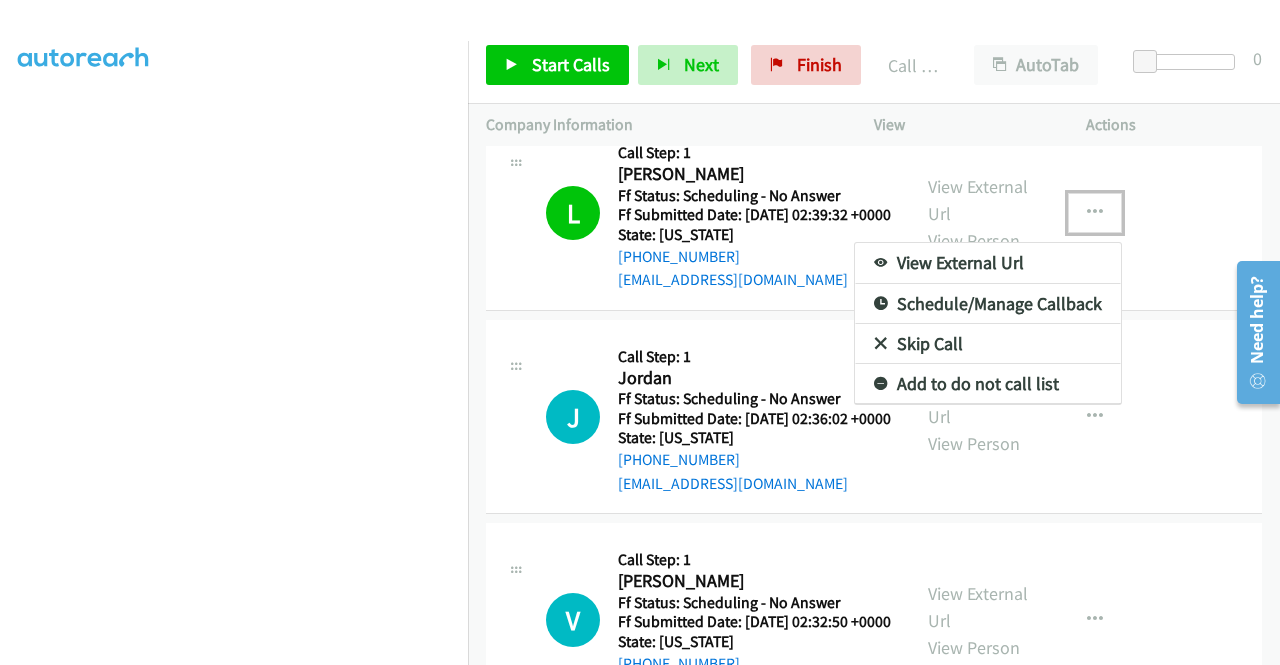 click on "Add to do not call list" at bounding box center [988, 384] 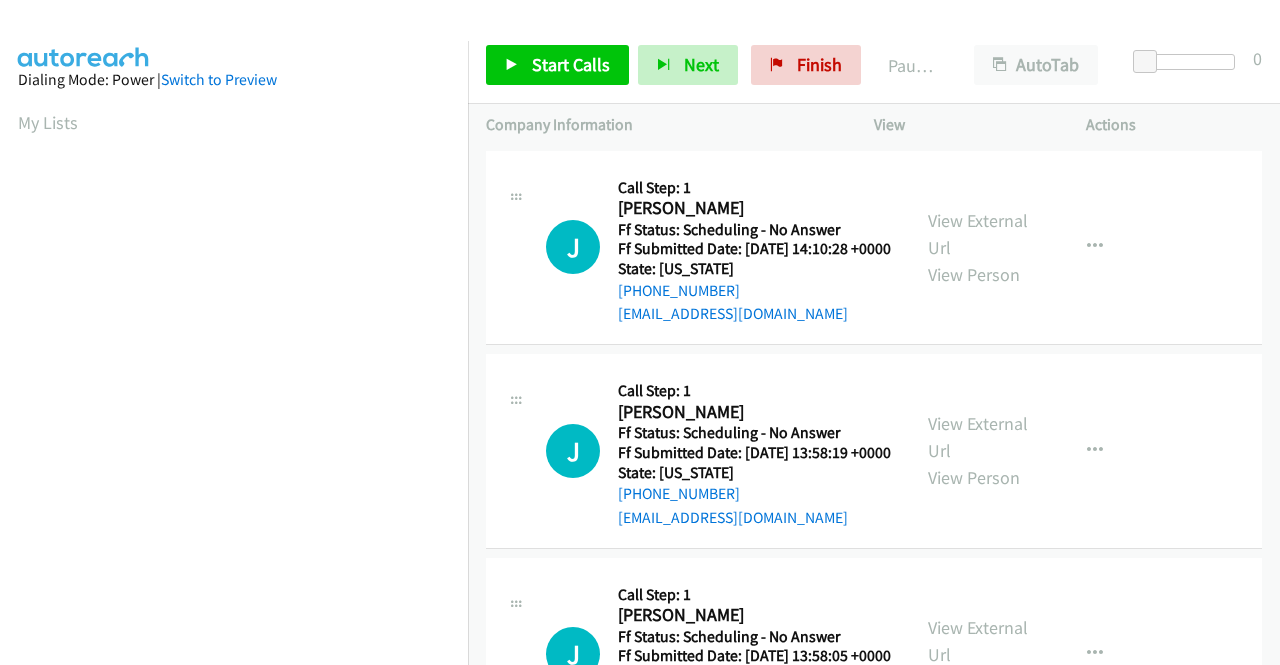 scroll, scrollTop: 0, scrollLeft: 0, axis: both 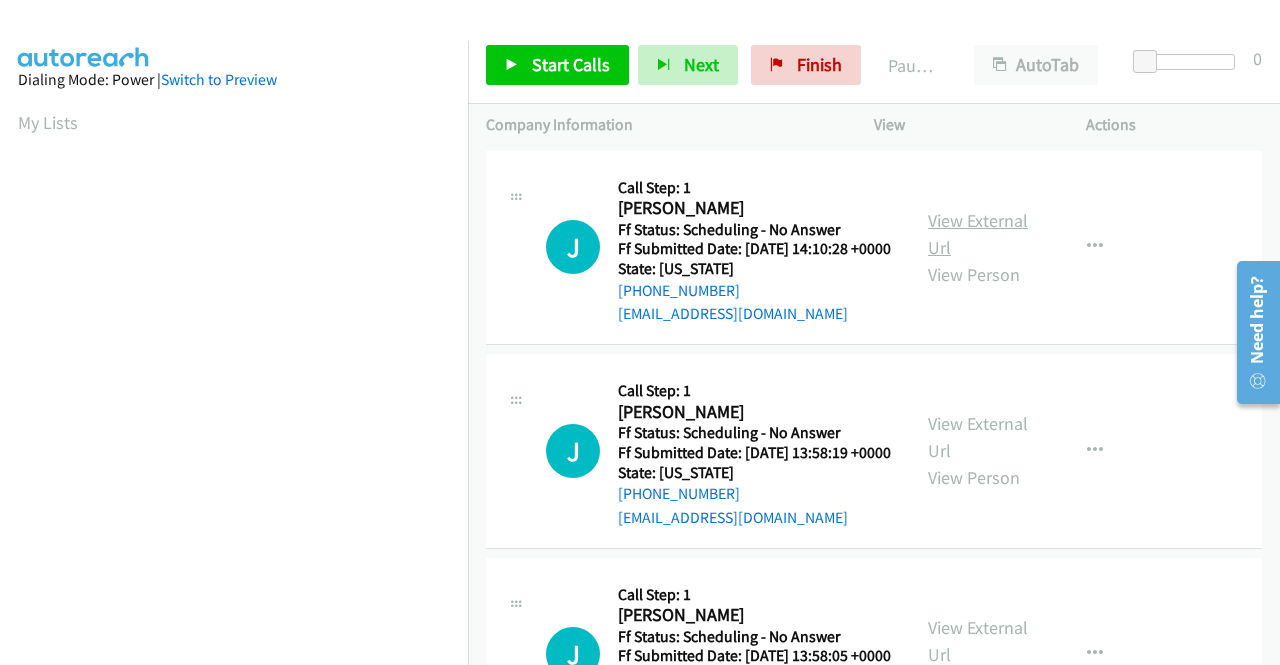 click on "View External Url" at bounding box center (978, 234) 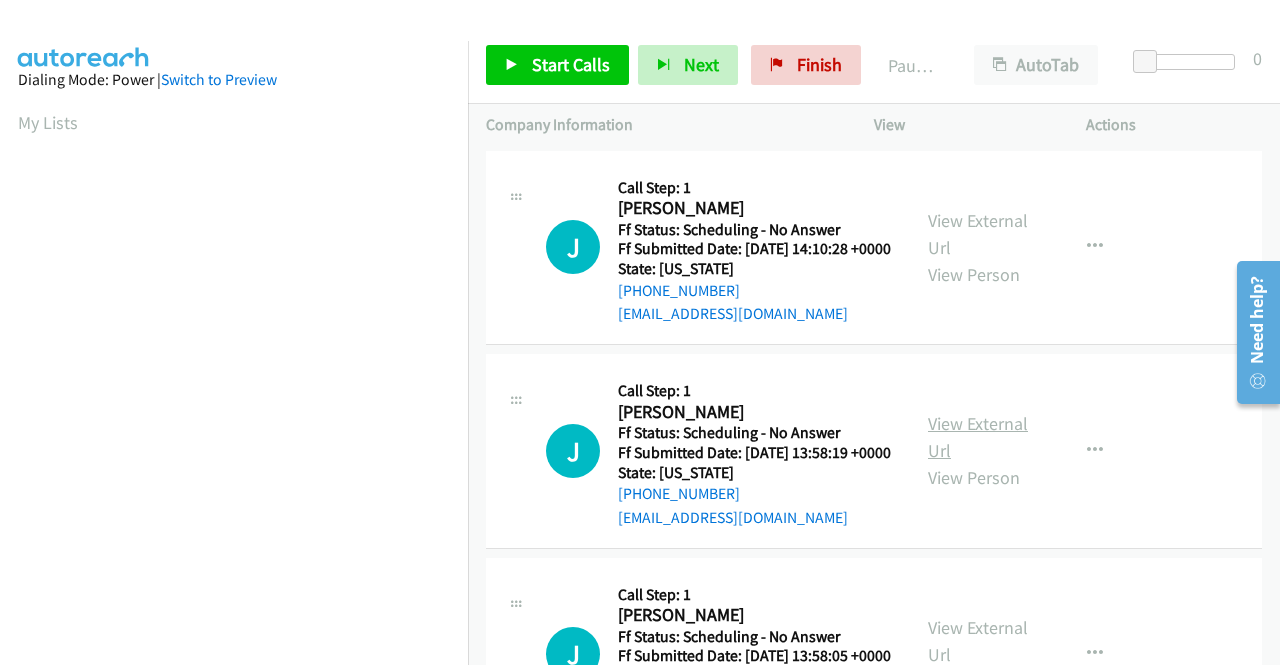 click on "View External Url" at bounding box center (978, 437) 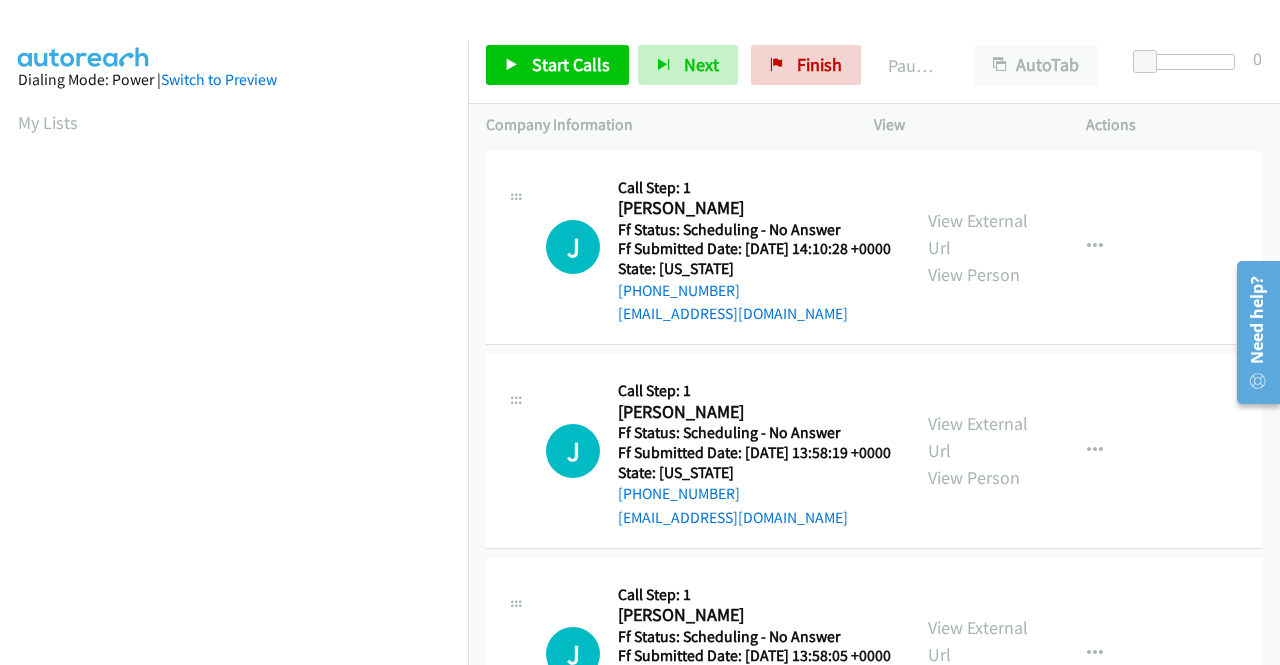 scroll, scrollTop: 100, scrollLeft: 0, axis: vertical 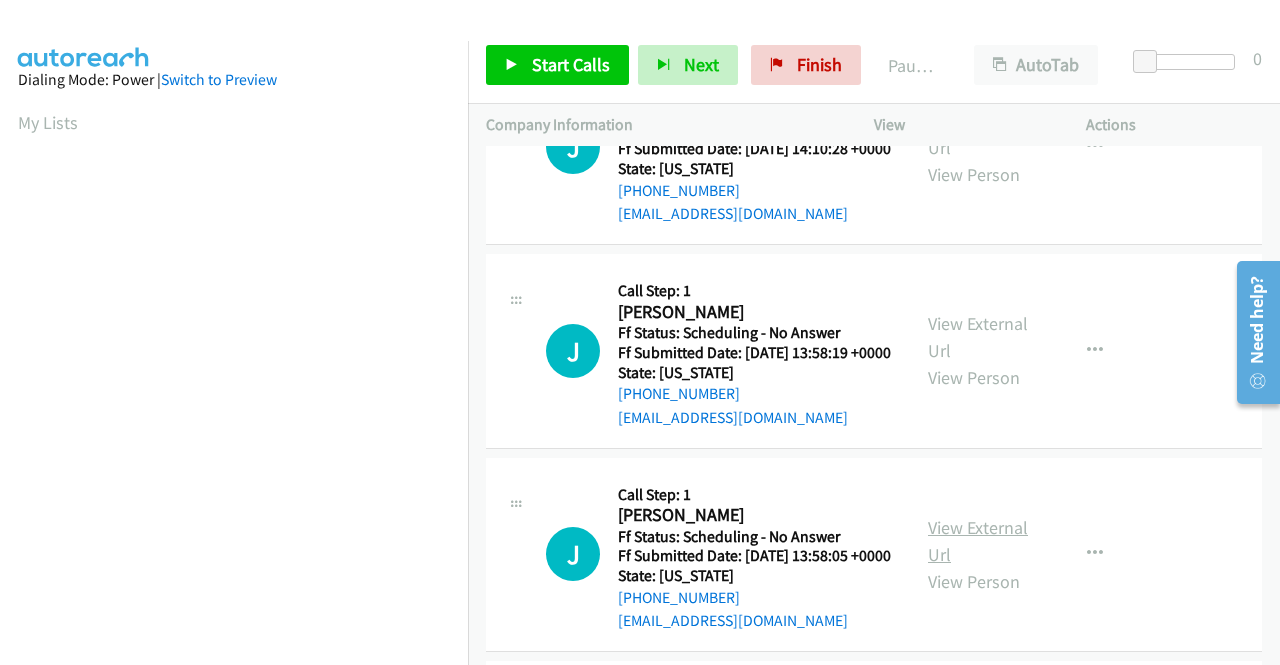 click on "View External Url" at bounding box center (978, 541) 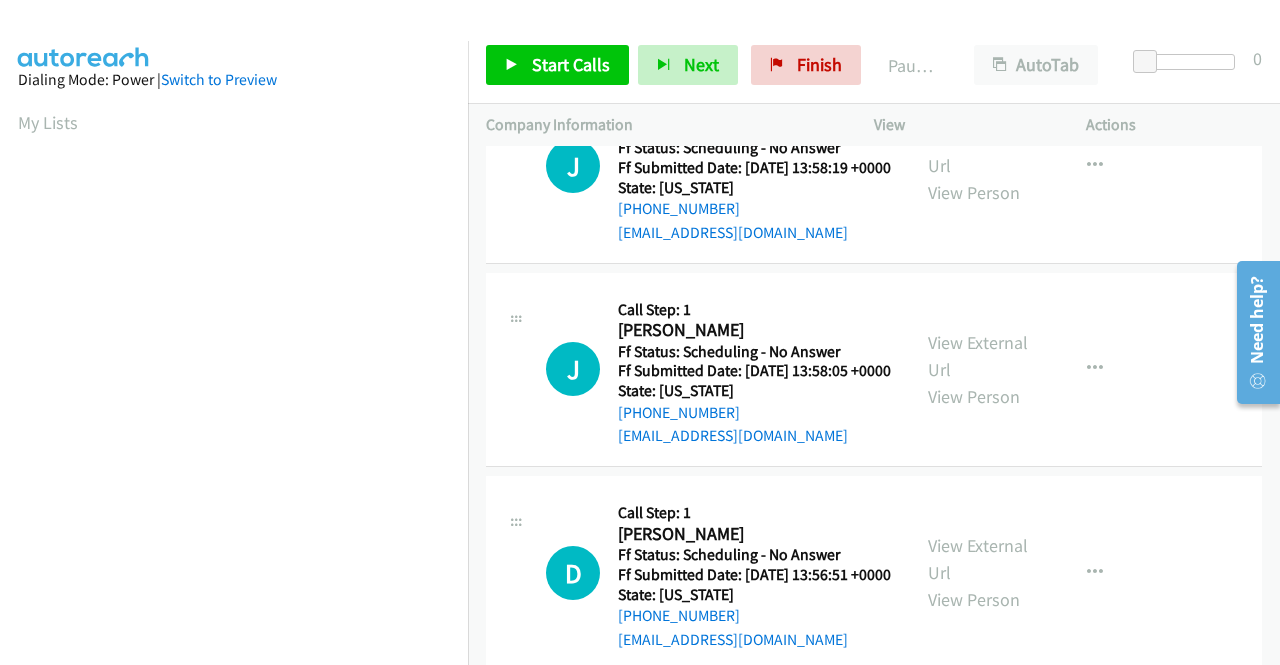 scroll, scrollTop: 400, scrollLeft: 0, axis: vertical 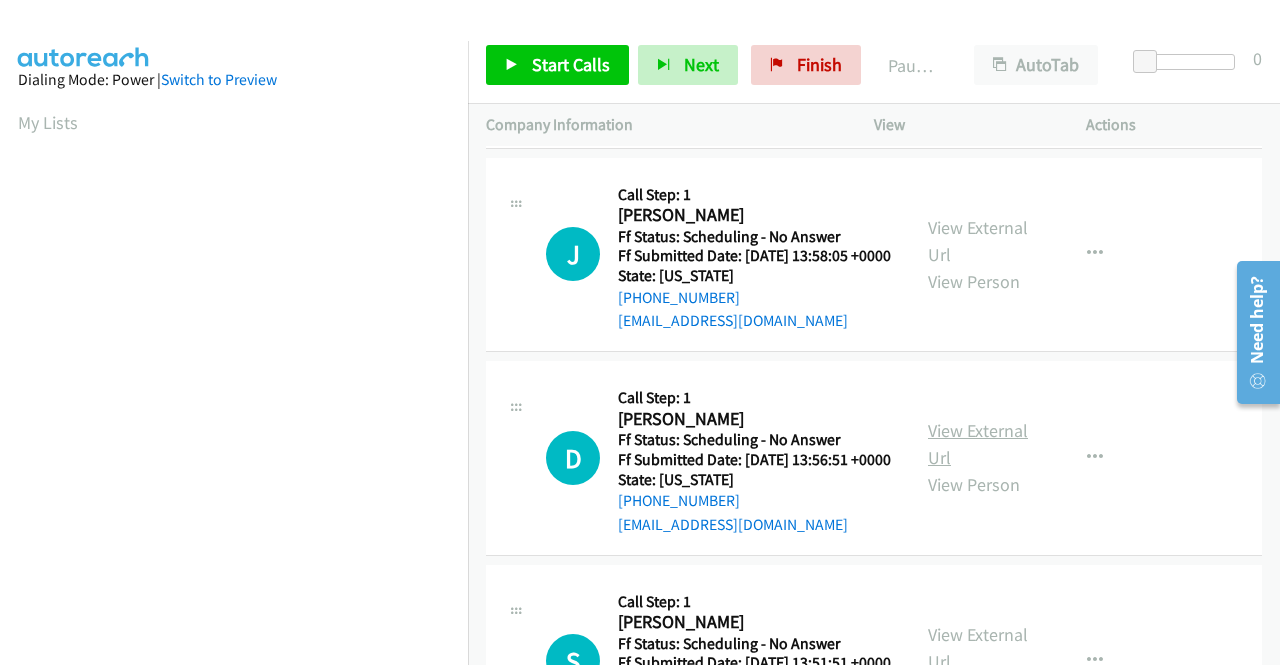 click on "View External Url" at bounding box center [978, 444] 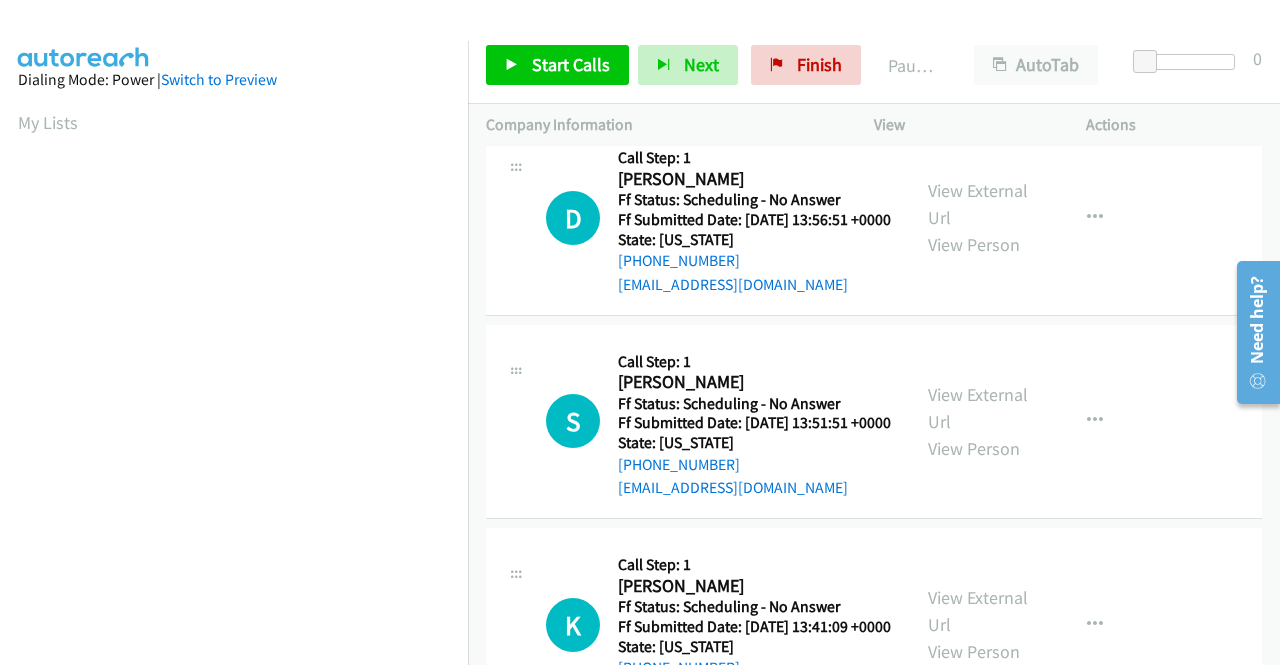 scroll, scrollTop: 700, scrollLeft: 0, axis: vertical 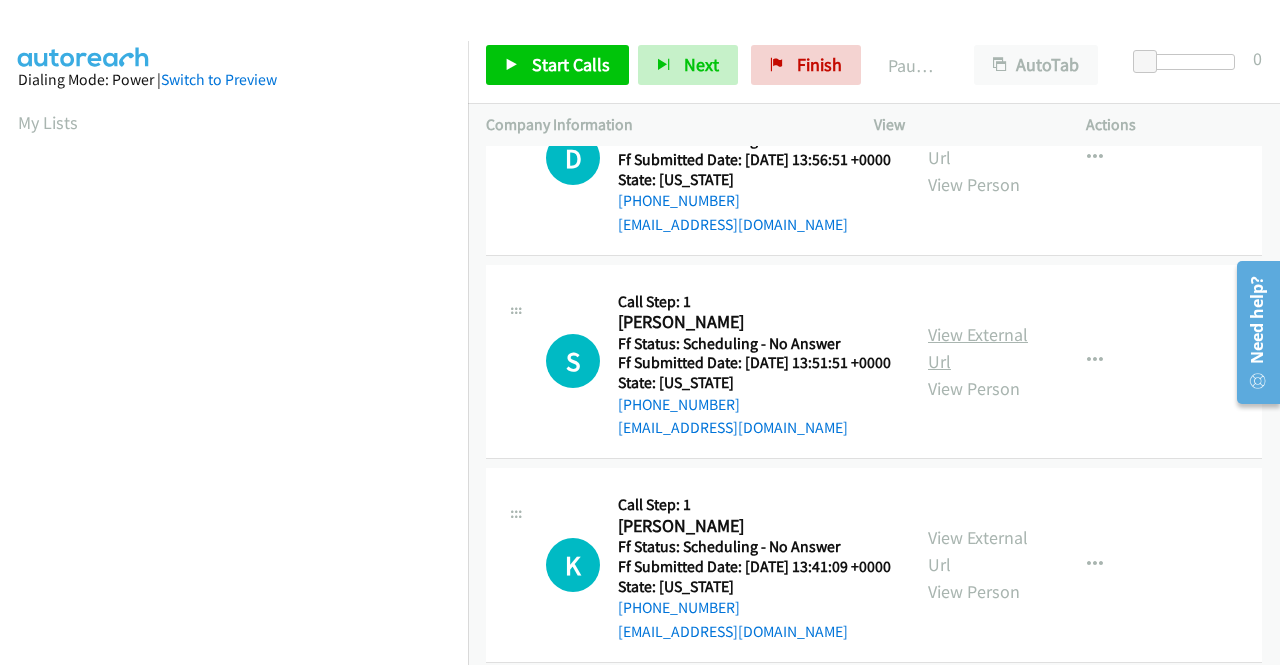 click on "View External Url" at bounding box center (978, 348) 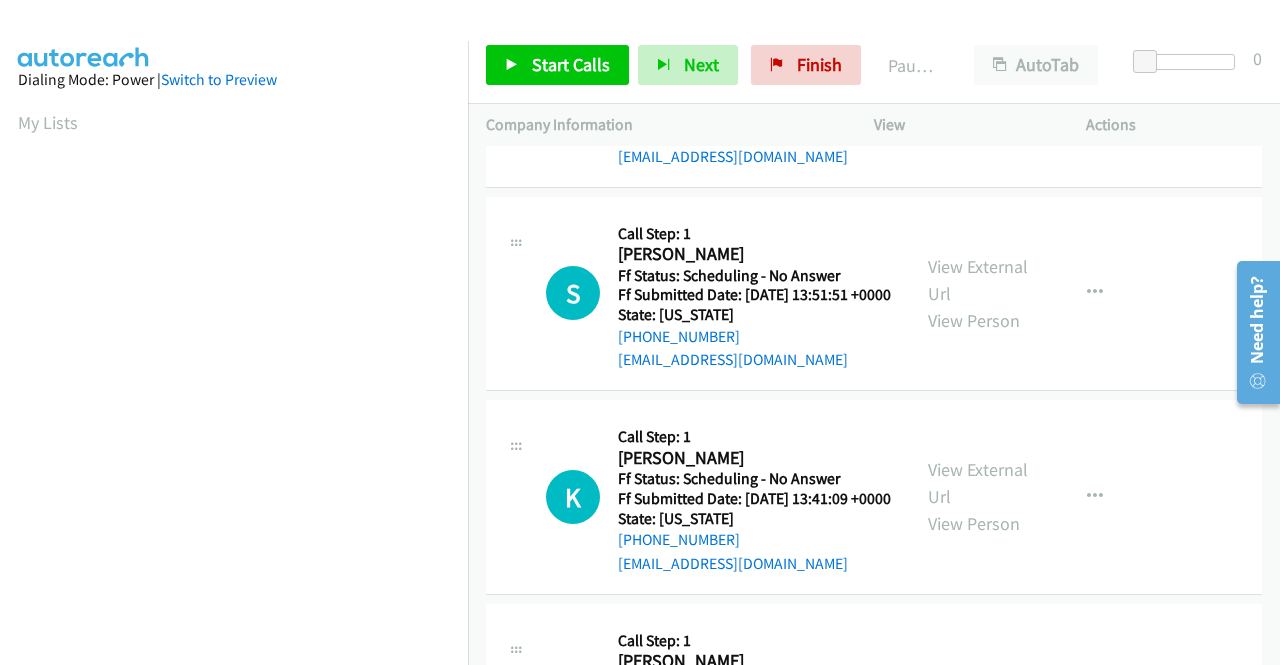 scroll, scrollTop: 900, scrollLeft: 0, axis: vertical 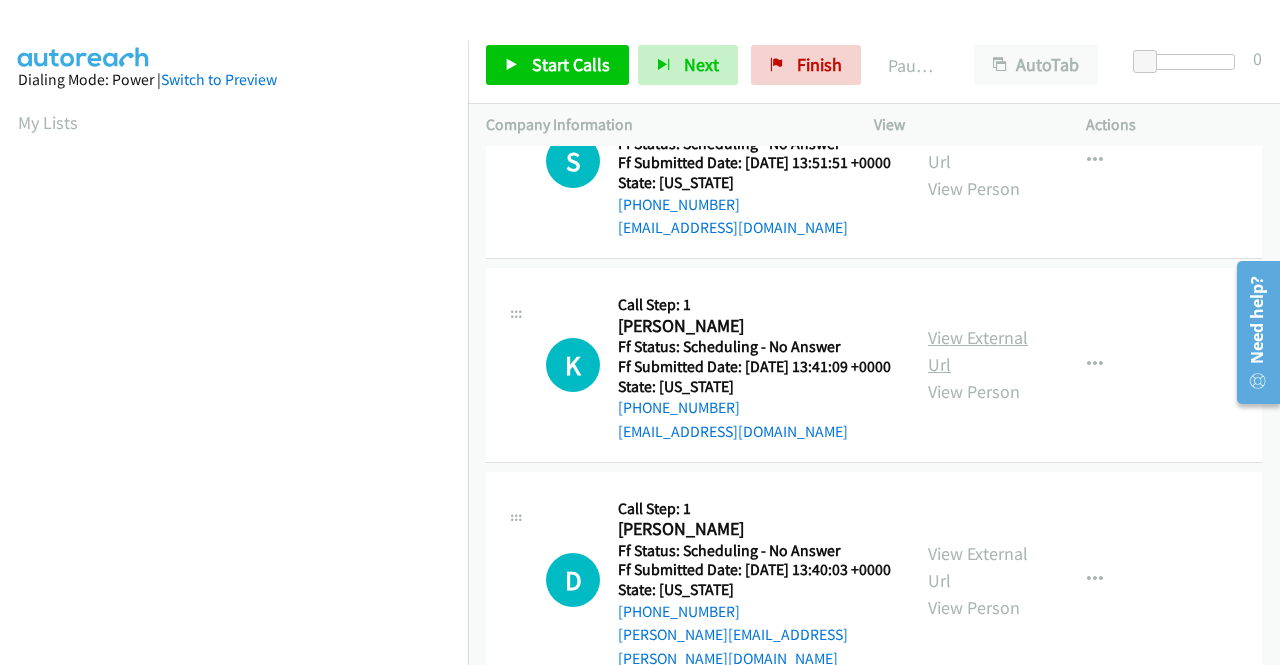 click on "View External Url" at bounding box center (978, 351) 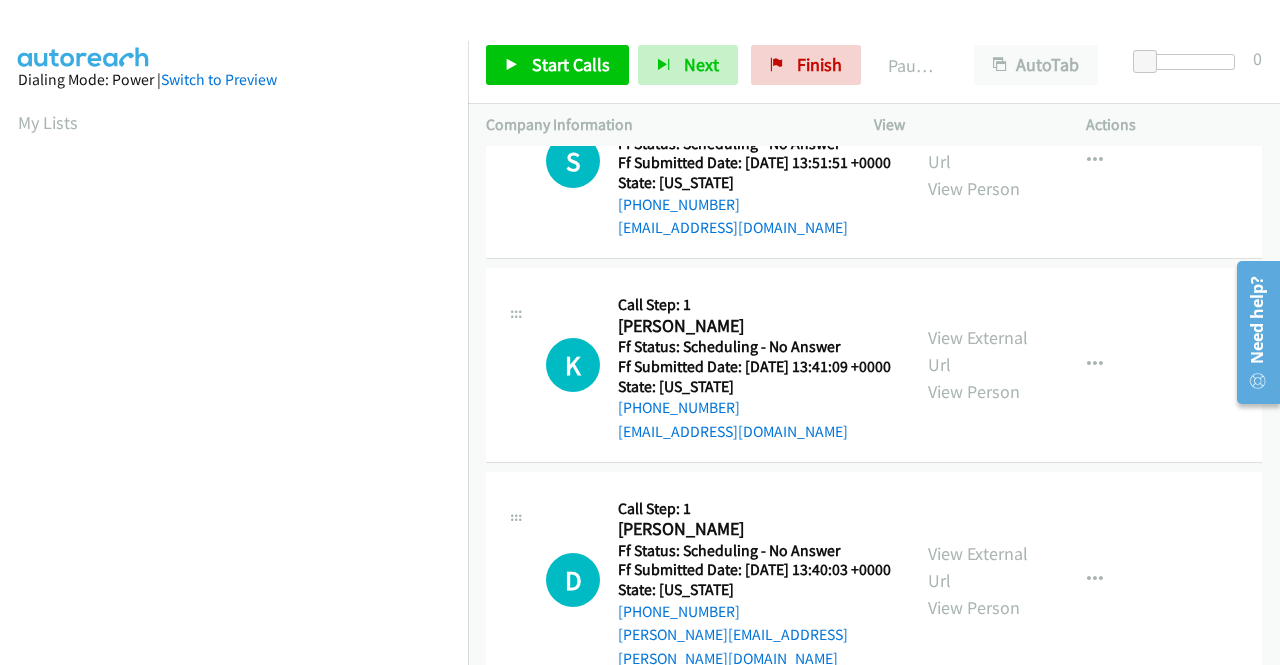 scroll, scrollTop: 1100, scrollLeft: 0, axis: vertical 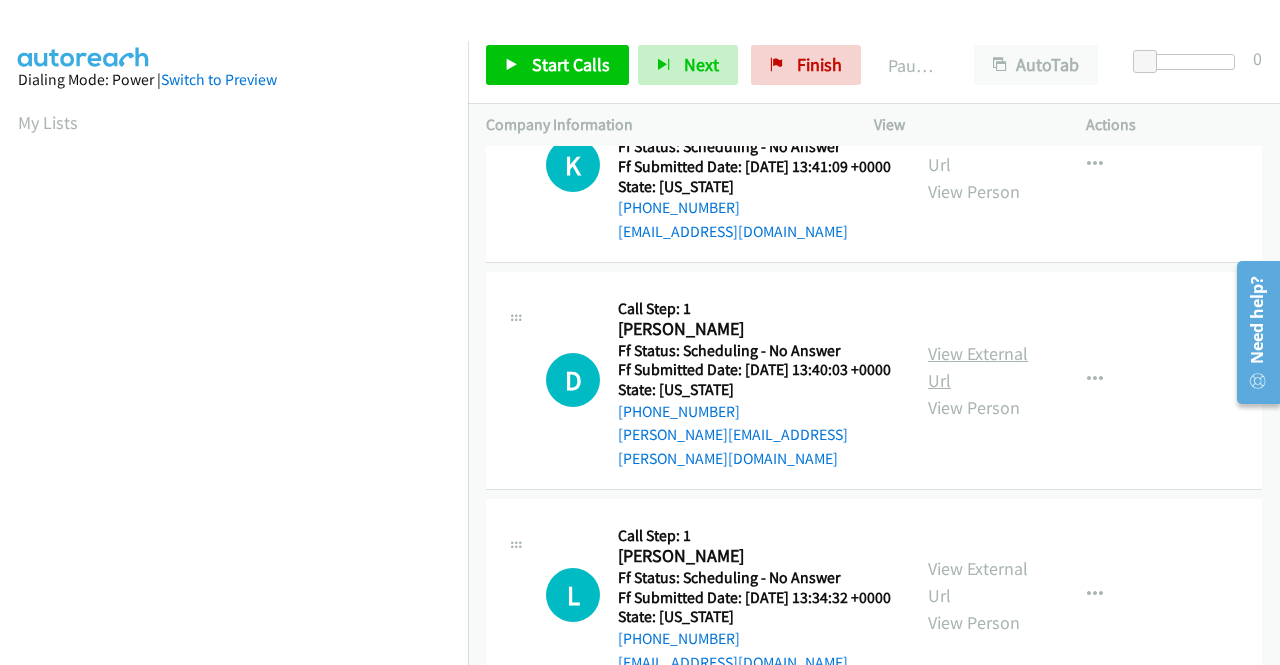 click on "View External Url" at bounding box center [978, 367] 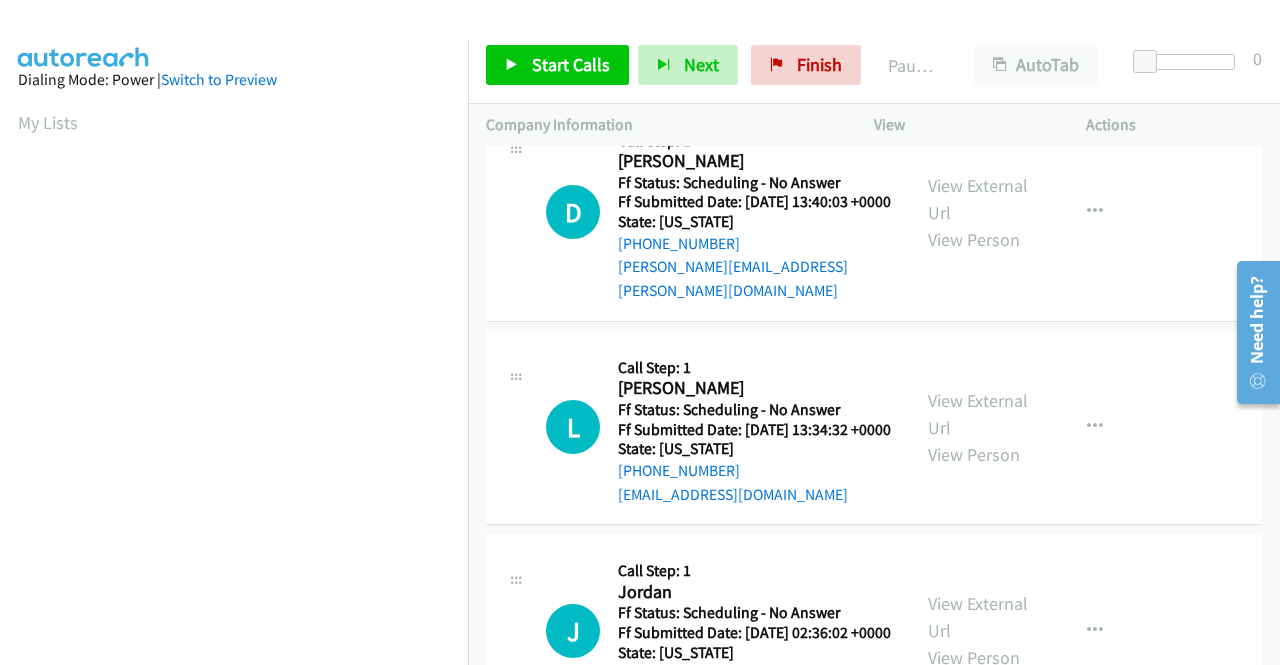 scroll, scrollTop: 1300, scrollLeft: 0, axis: vertical 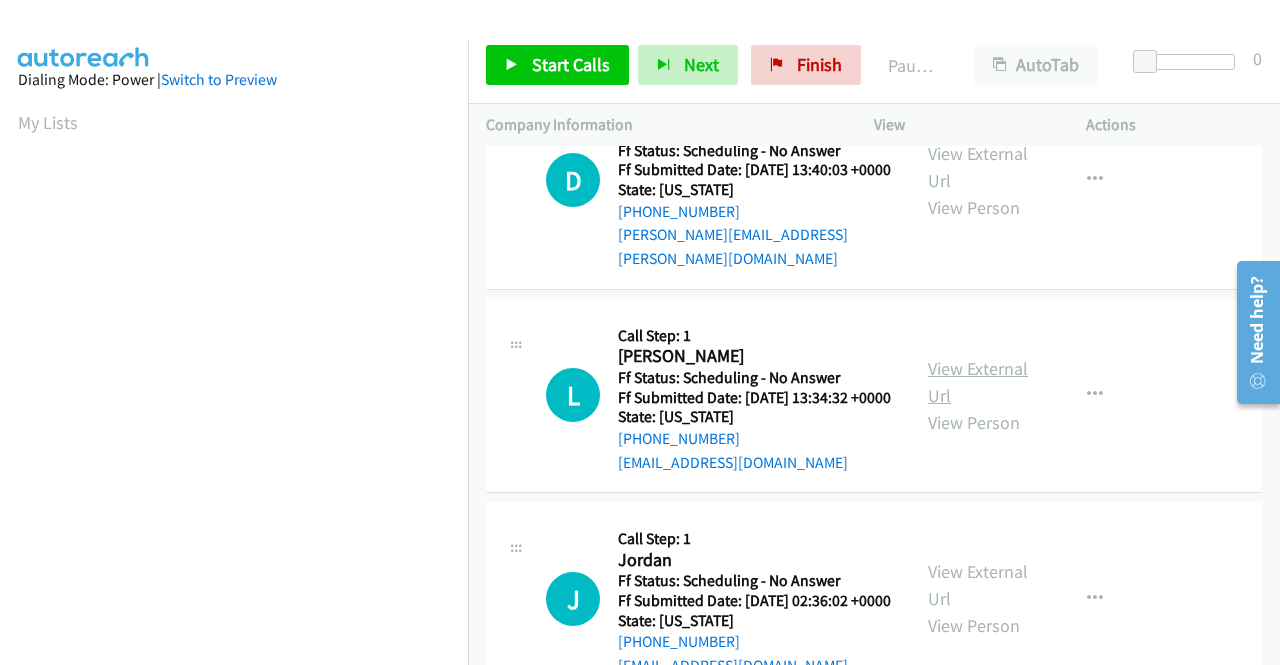 click on "View External Url" at bounding box center [978, 382] 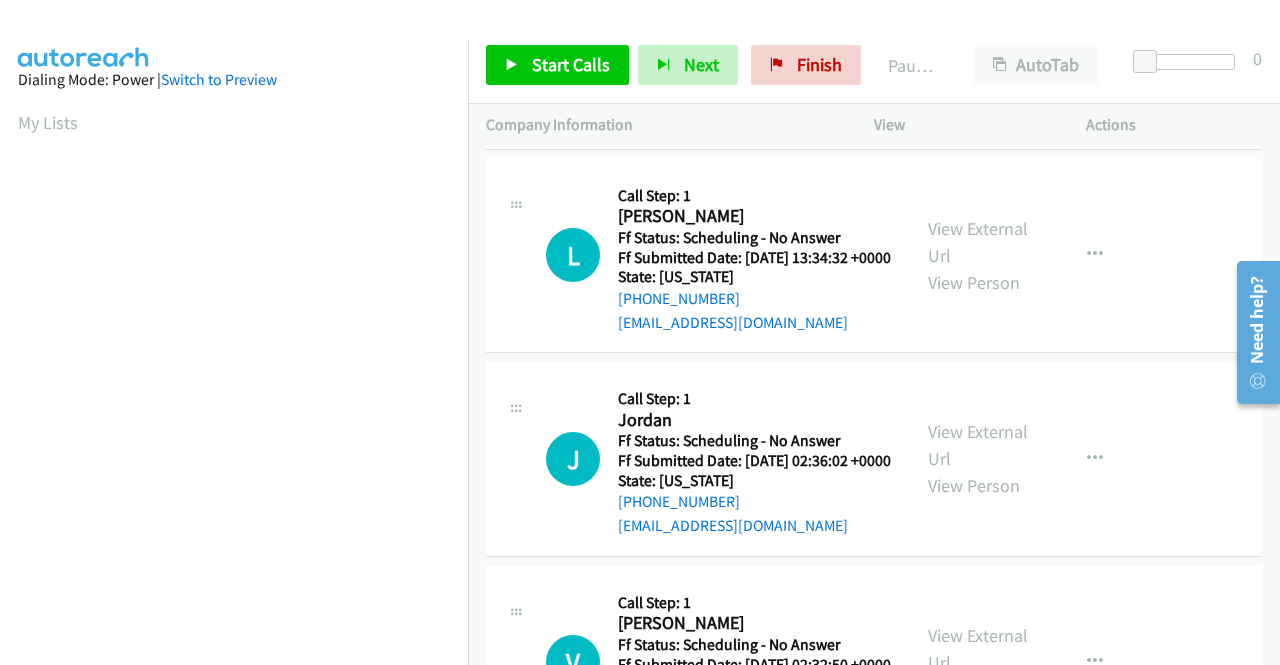 scroll, scrollTop: 1500, scrollLeft: 0, axis: vertical 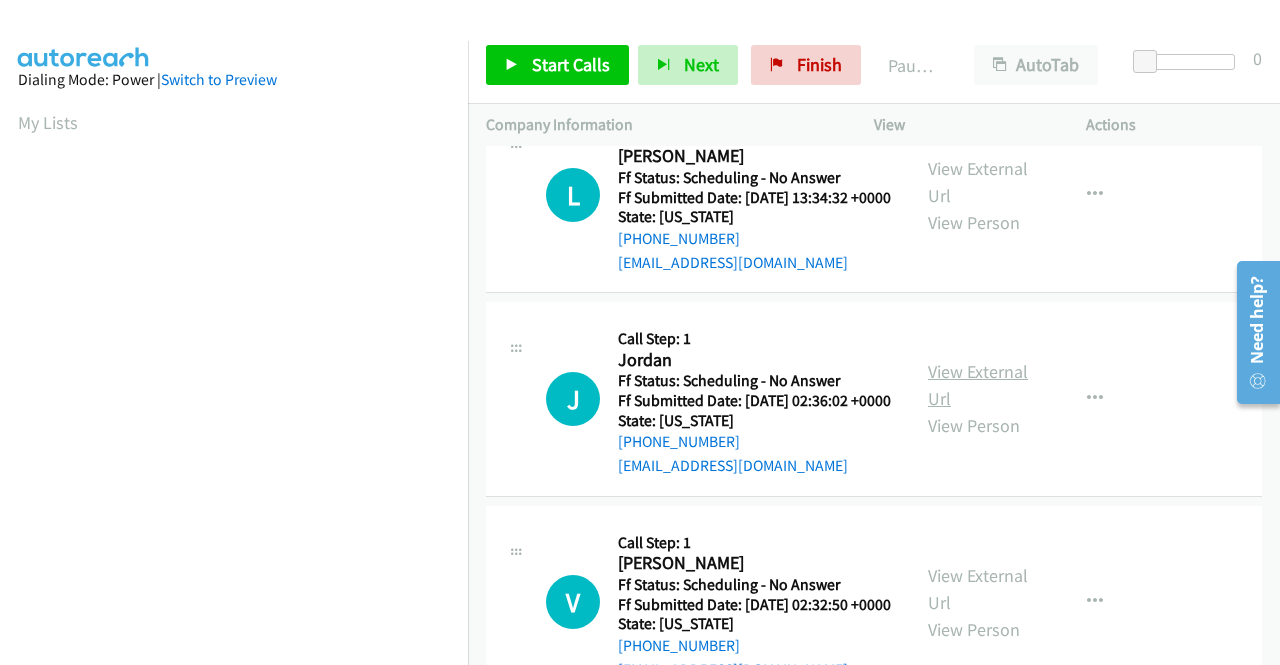click on "View External Url" at bounding box center [978, 385] 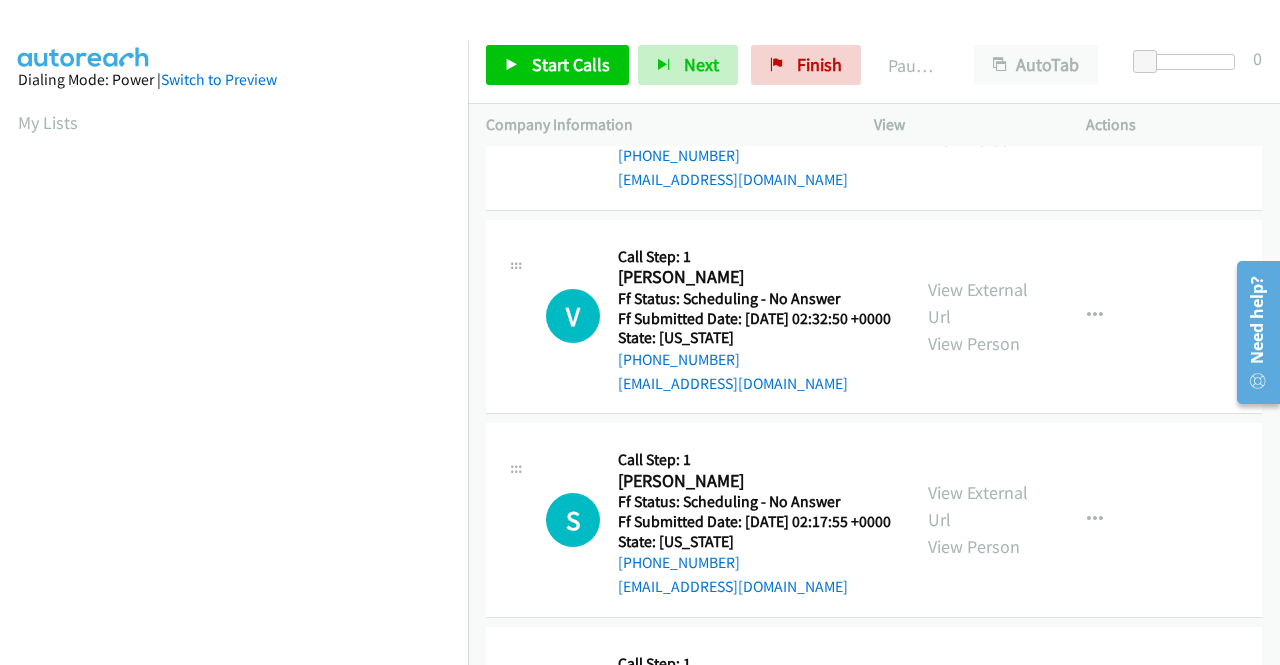 scroll, scrollTop: 1800, scrollLeft: 0, axis: vertical 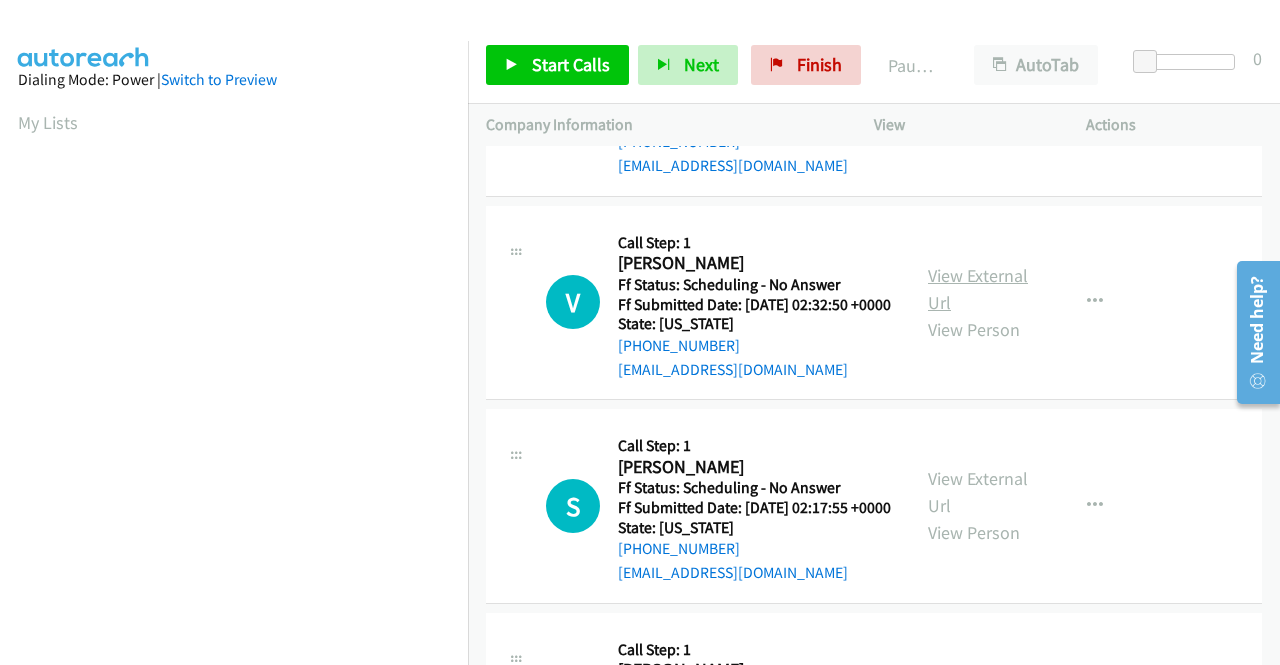 click on "View External Url" at bounding box center (978, 289) 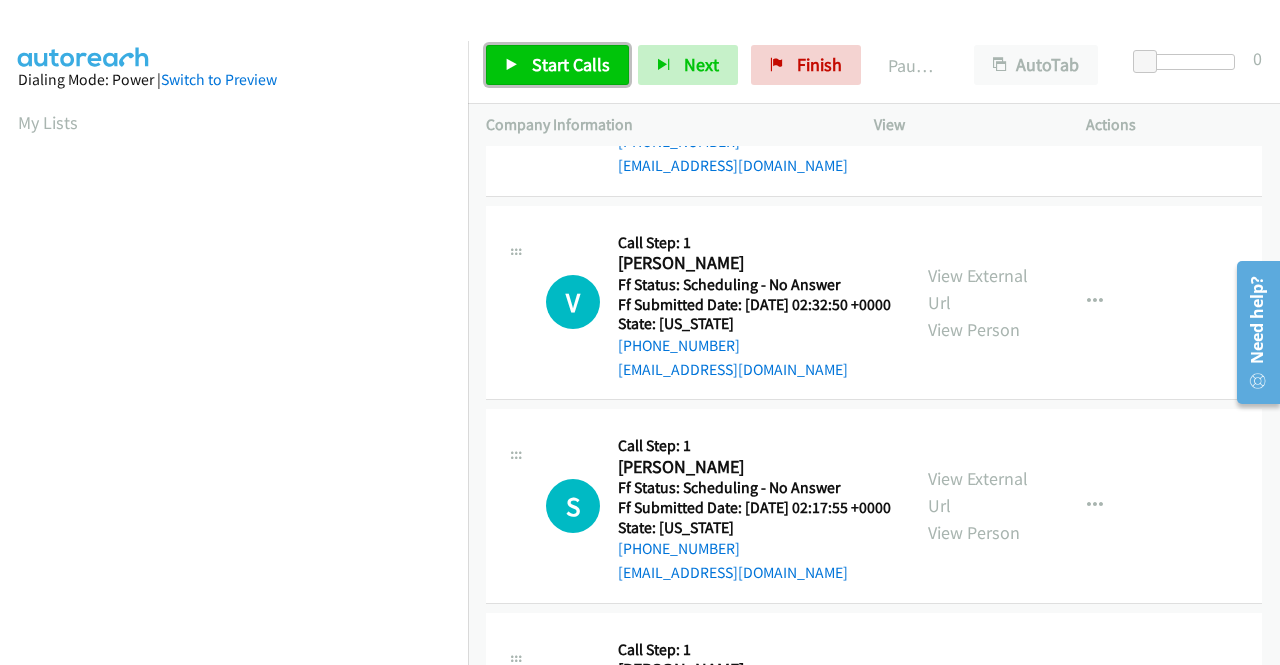 click on "Start Calls" at bounding box center [571, 64] 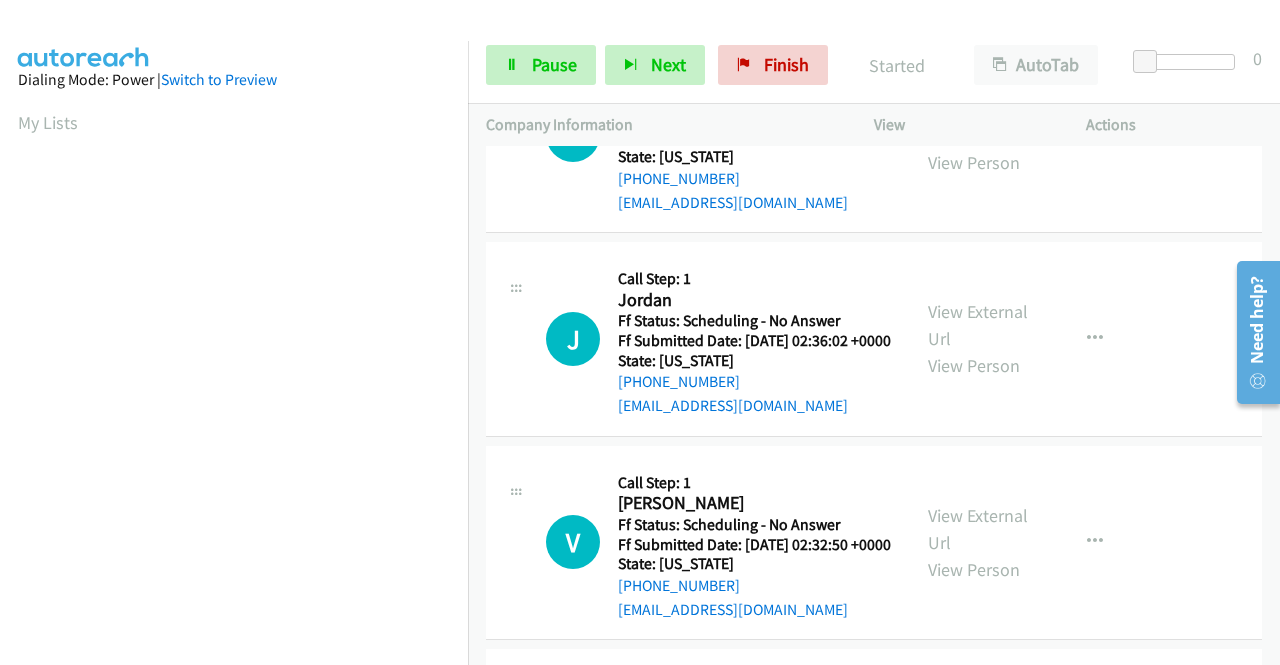 scroll, scrollTop: 0, scrollLeft: 0, axis: both 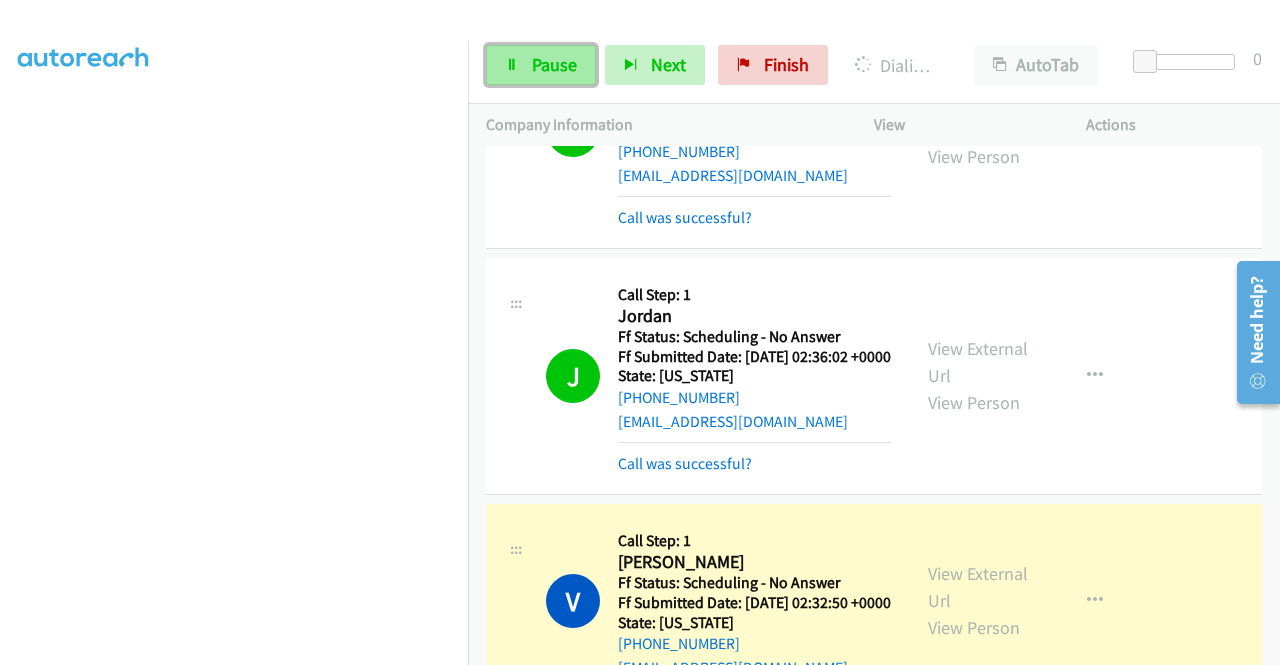 click on "Pause" at bounding box center [541, 65] 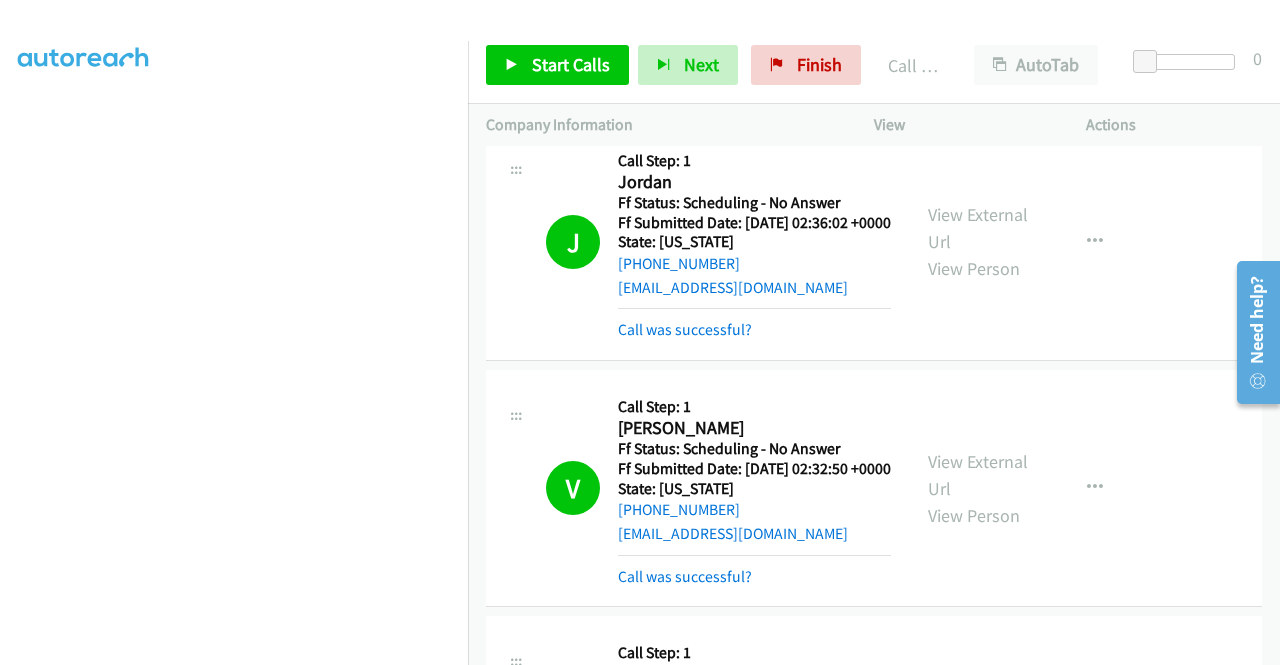 scroll, scrollTop: 1900, scrollLeft: 0, axis: vertical 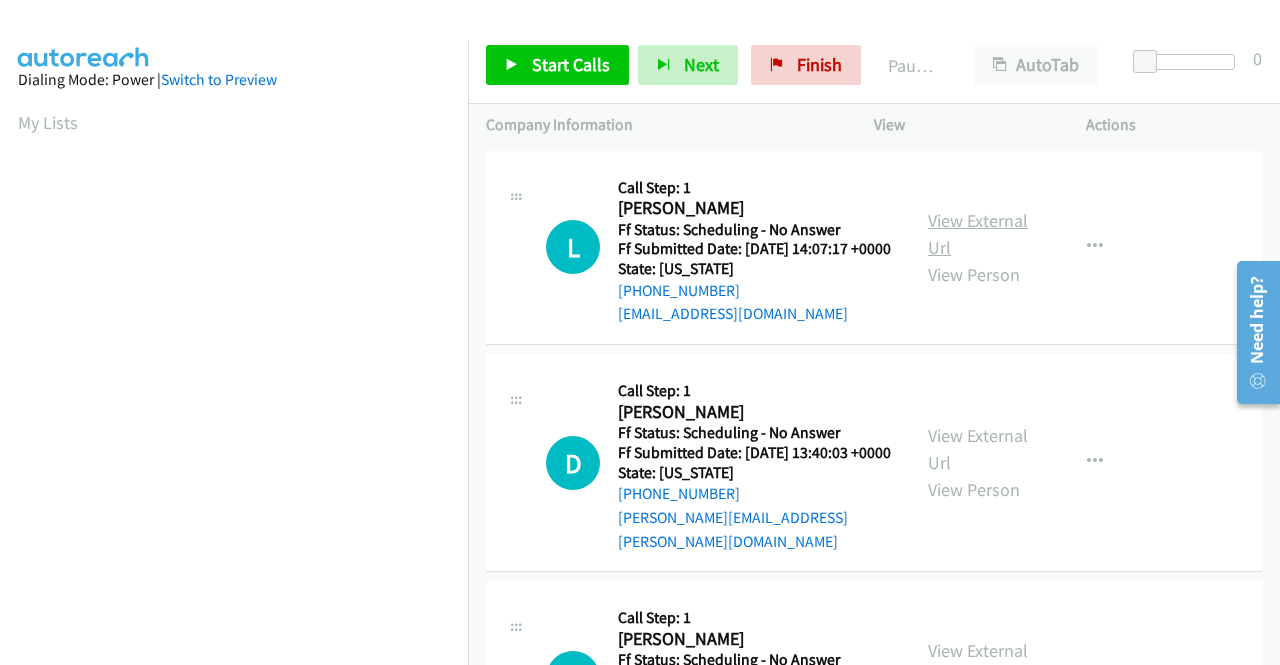 click on "View External Url" at bounding box center [978, 234] 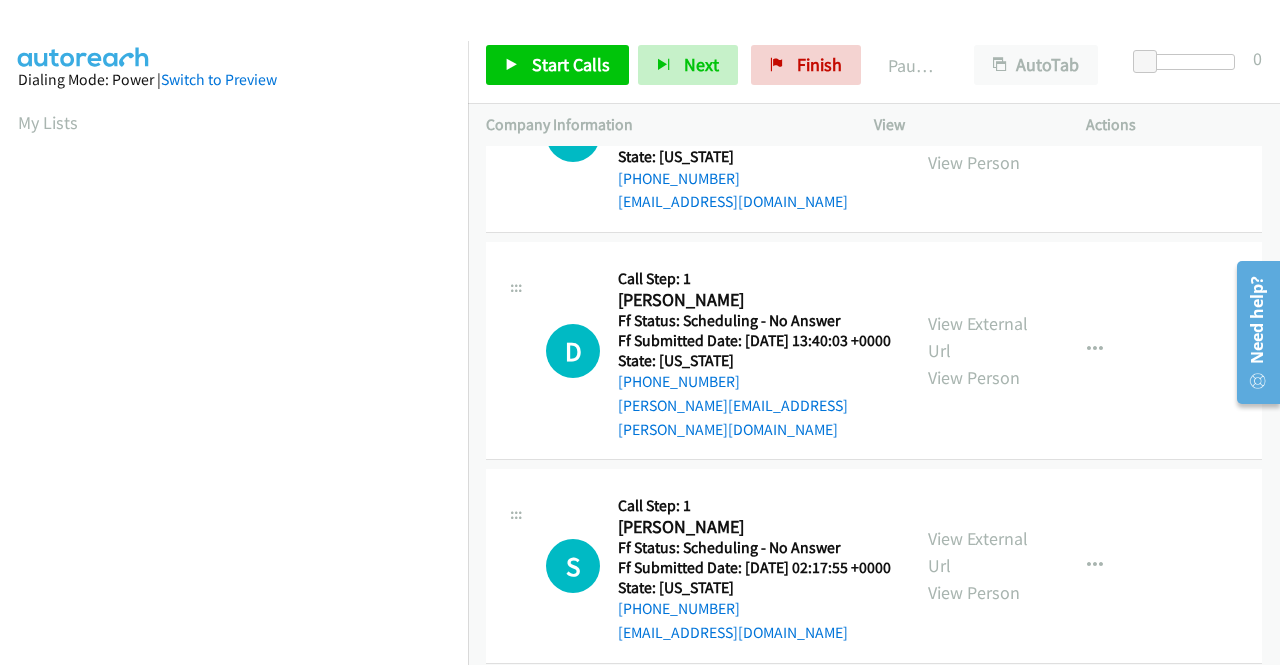 scroll, scrollTop: 300, scrollLeft: 0, axis: vertical 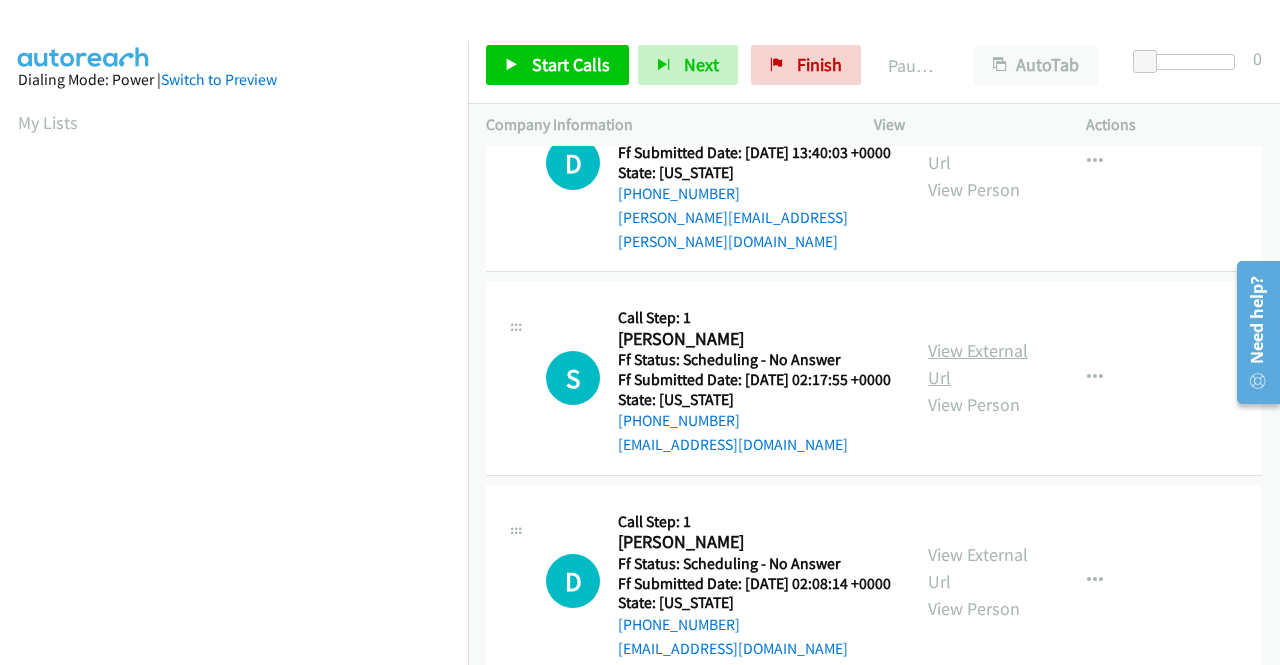 click on "View External Url" at bounding box center (978, 364) 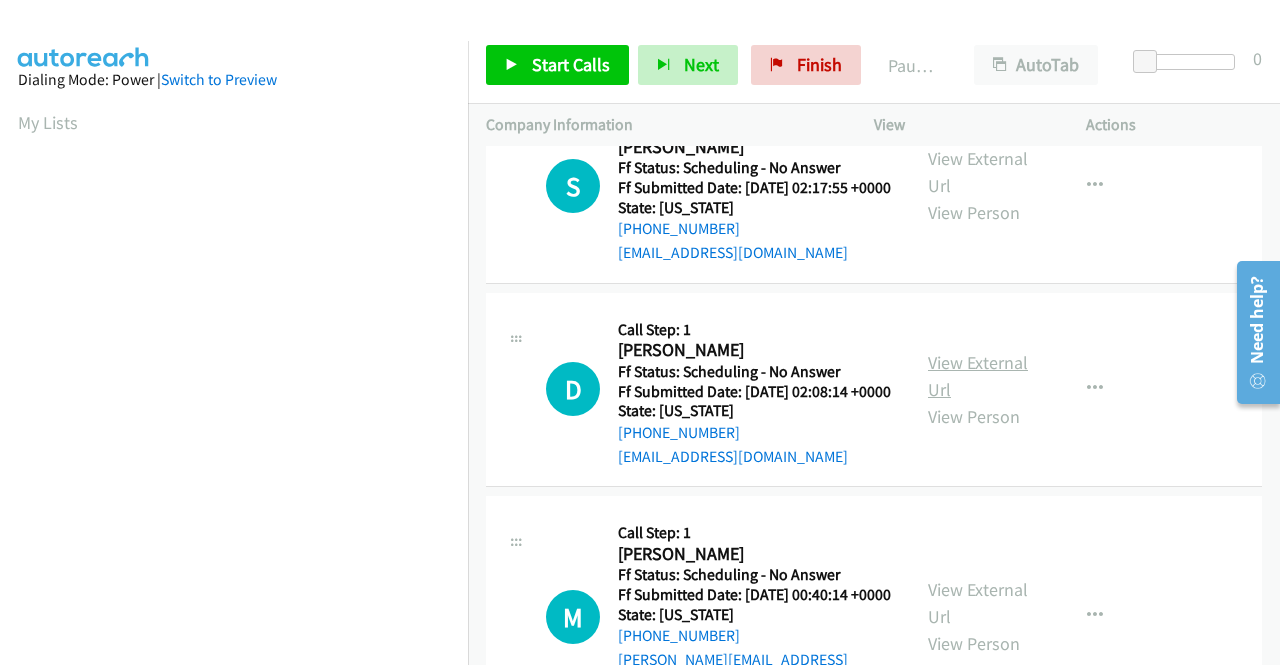 scroll, scrollTop: 500, scrollLeft: 0, axis: vertical 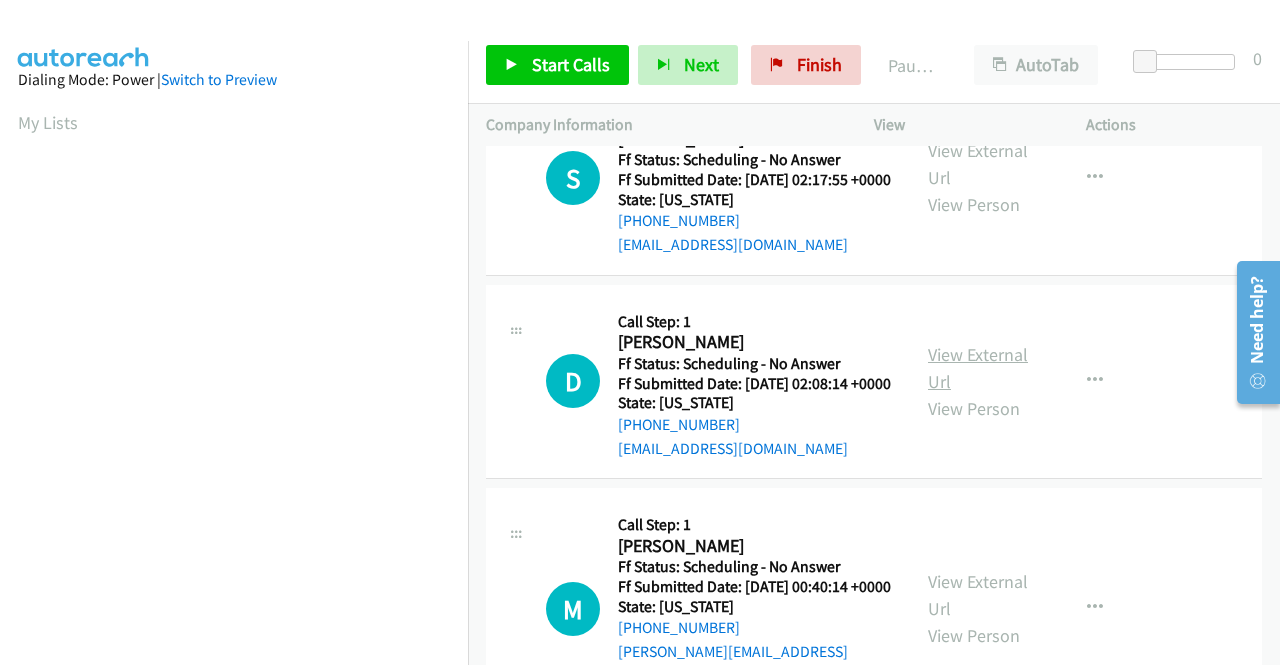click on "View External Url" at bounding box center (978, 368) 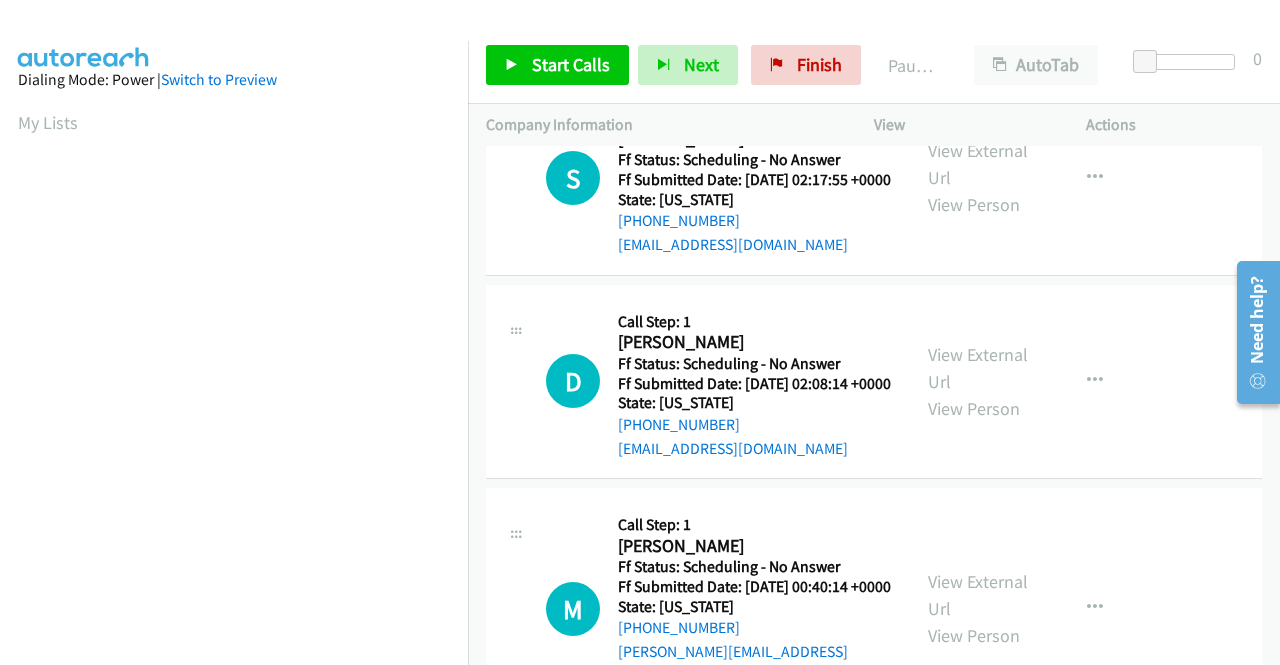 scroll, scrollTop: 700, scrollLeft: 0, axis: vertical 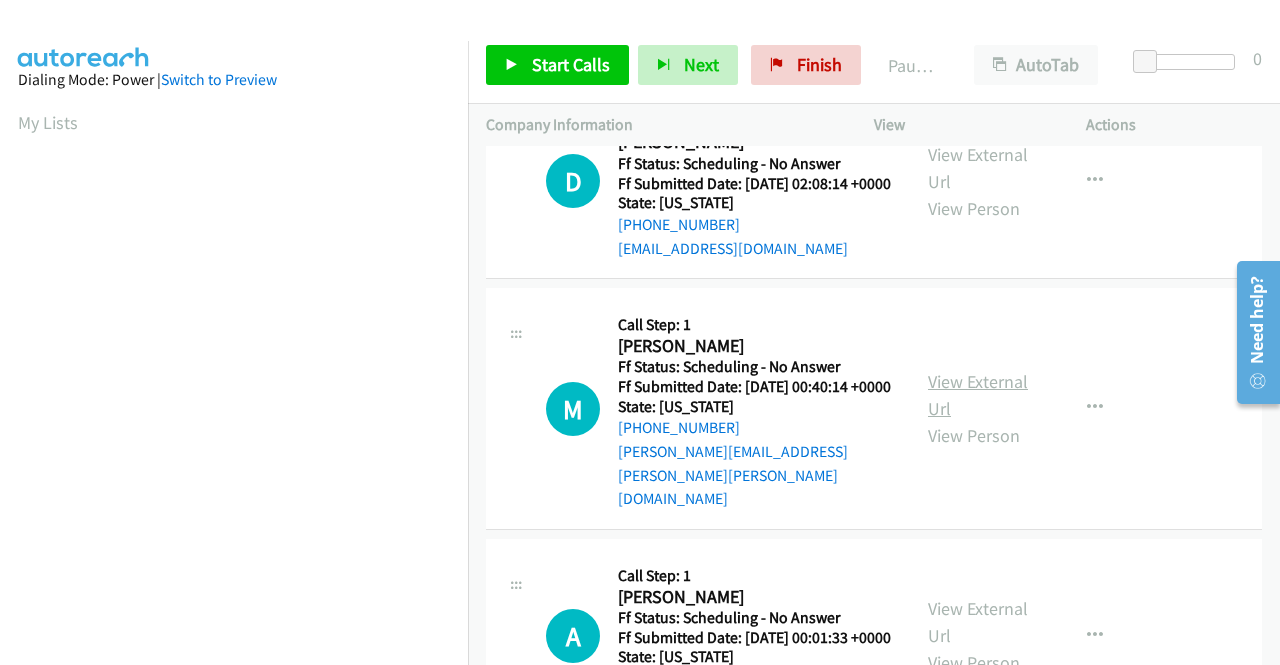 click on "View External Url" at bounding box center (978, 395) 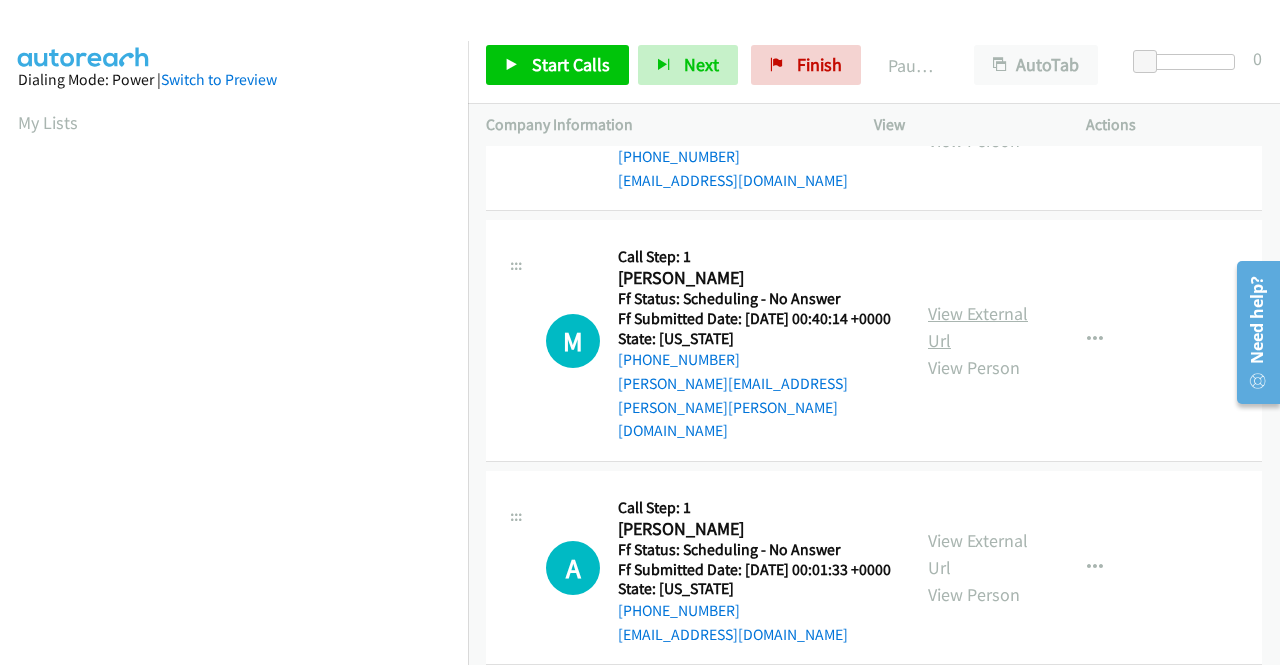 scroll, scrollTop: 800, scrollLeft: 0, axis: vertical 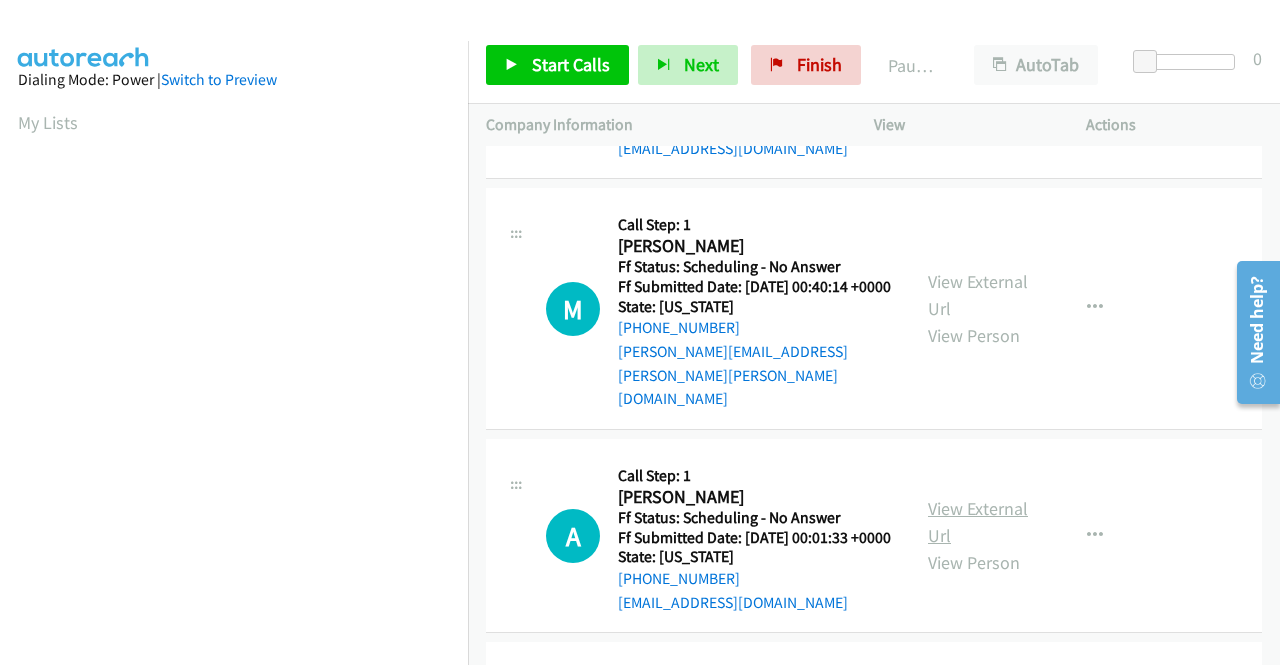 click on "View External Url" at bounding box center [978, 522] 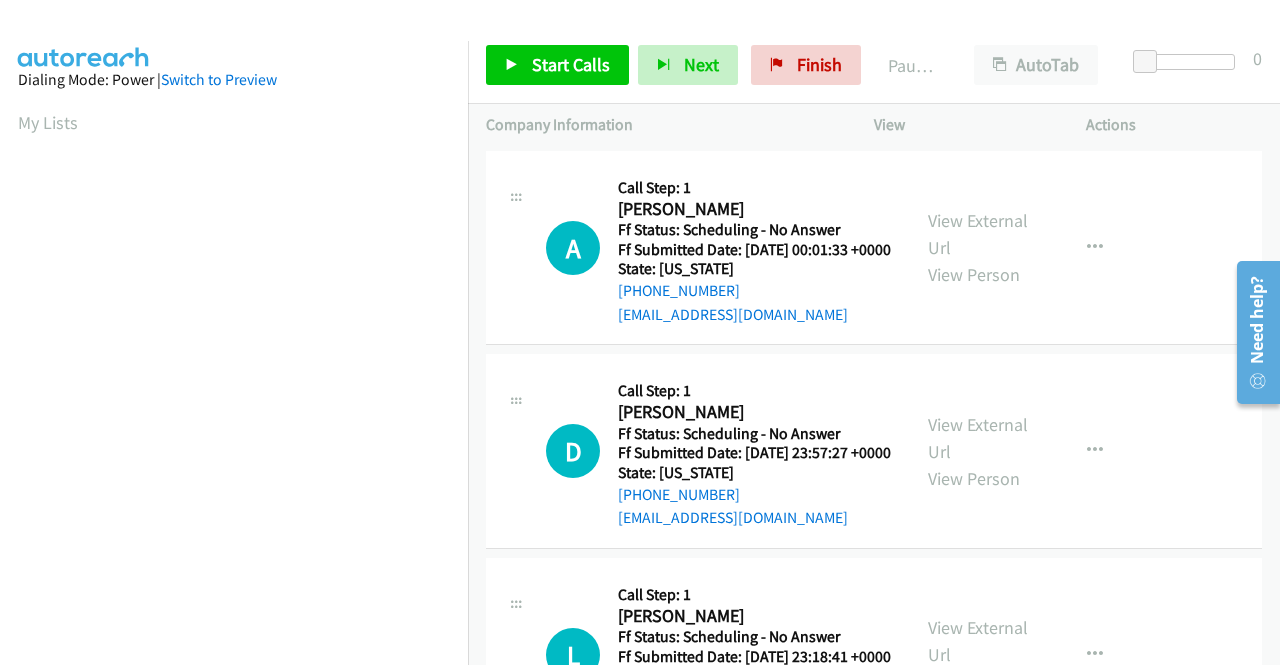 scroll, scrollTop: 1100, scrollLeft: 0, axis: vertical 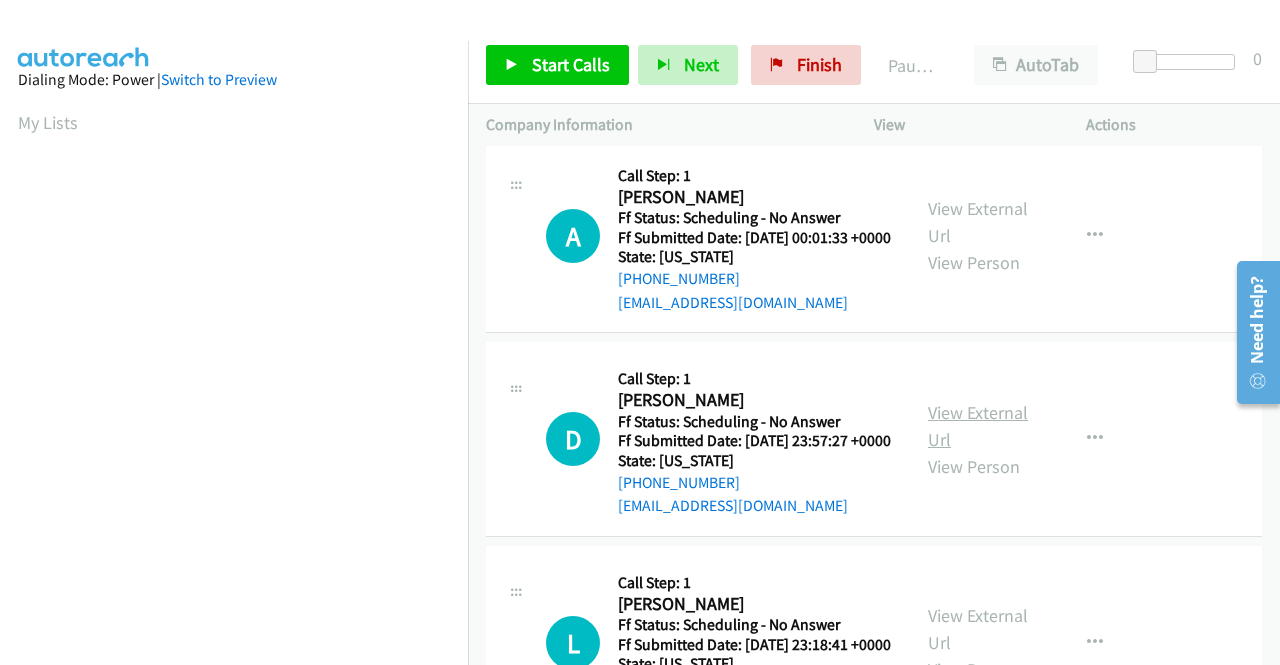click on "View External Url" at bounding box center (978, 426) 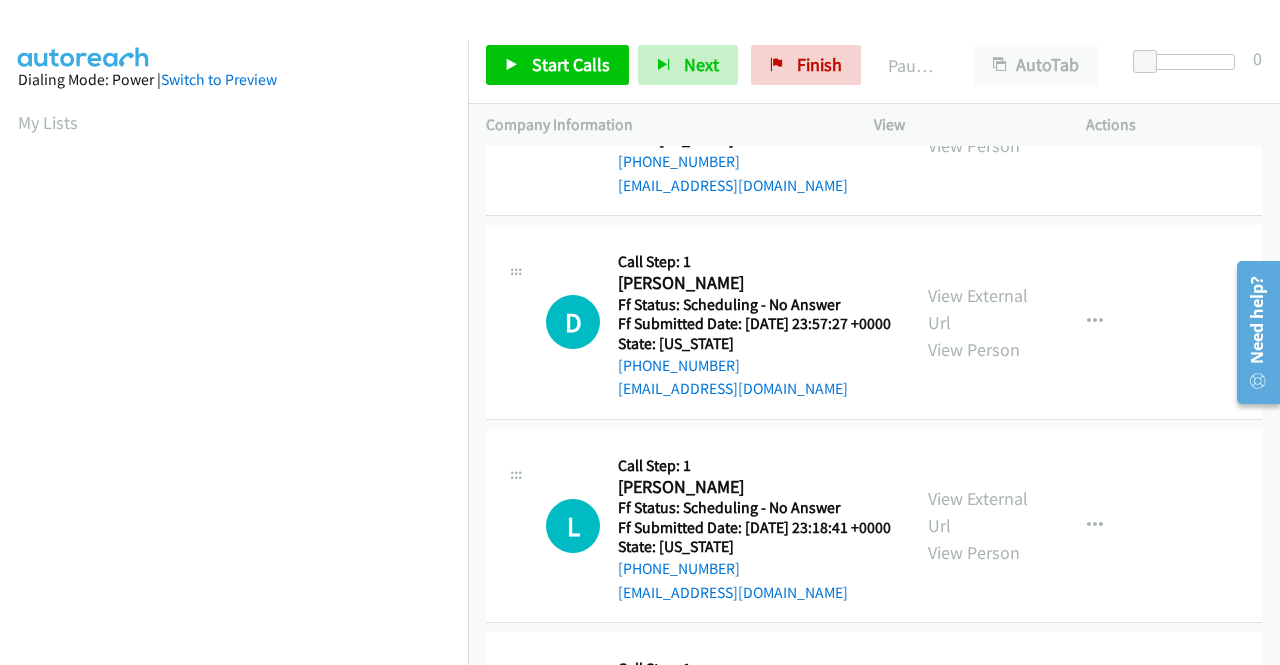 scroll, scrollTop: 1300, scrollLeft: 0, axis: vertical 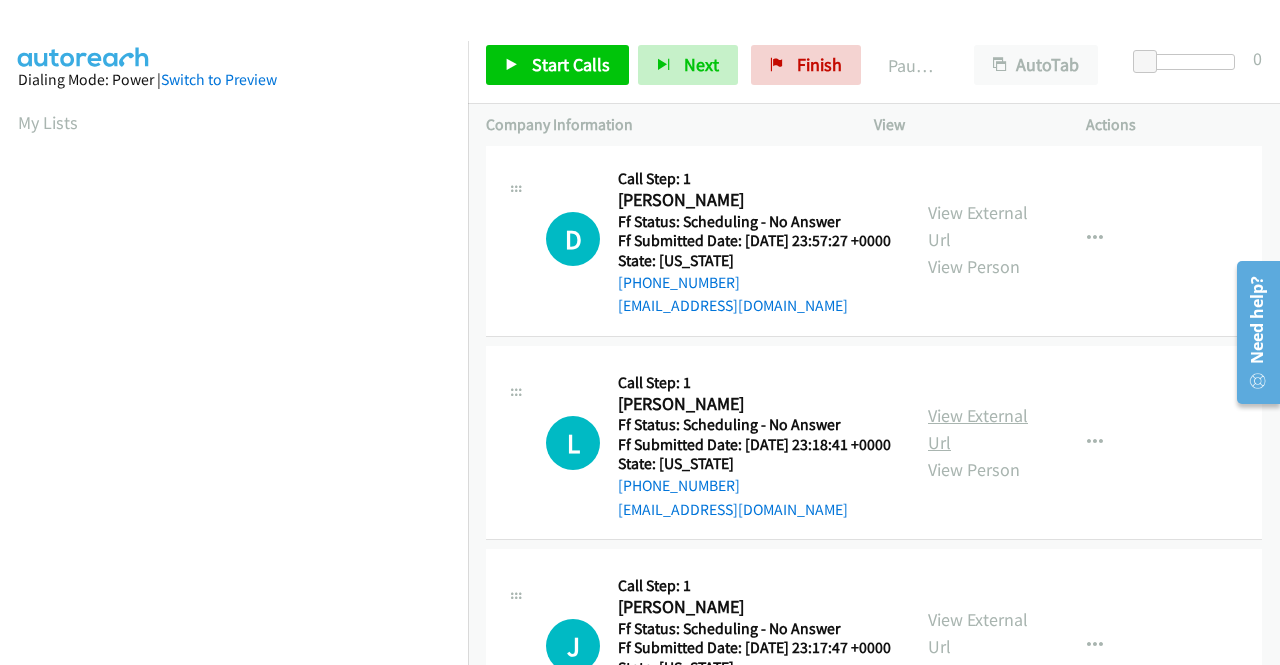 click on "View External Url" at bounding box center (978, 429) 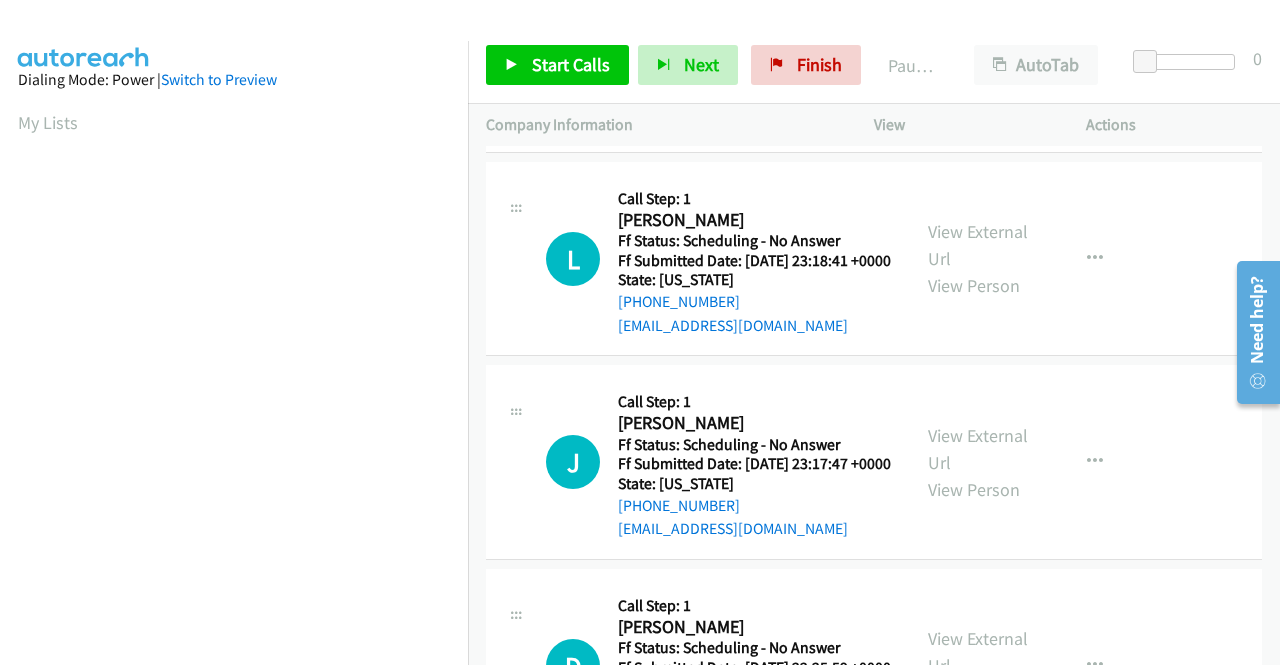scroll, scrollTop: 1500, scrollLeft: 0, axis: vertical 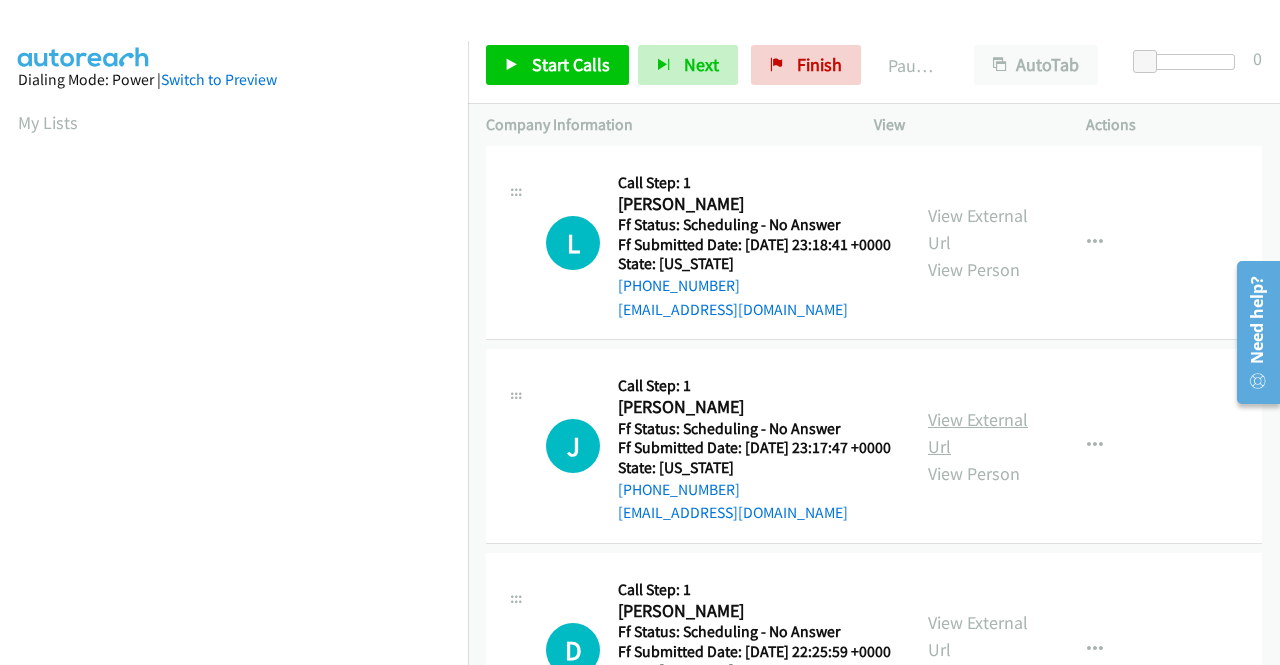click on "View External Url" at bounding box center (978, 433) 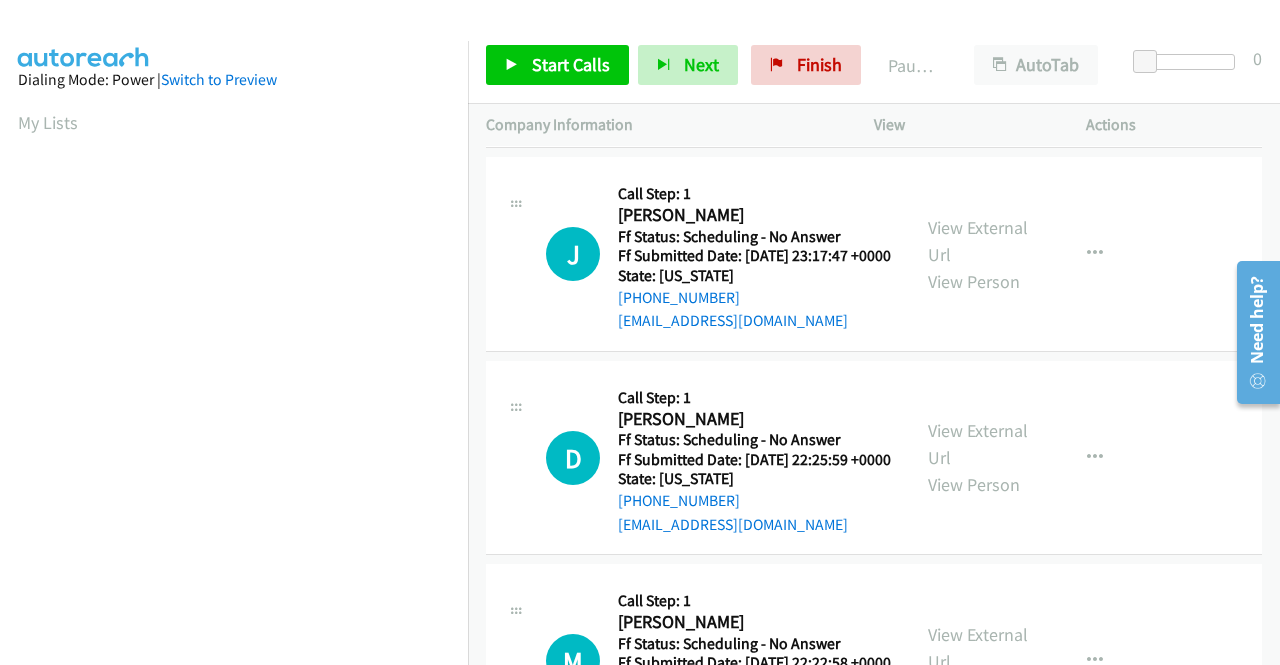 scroll, scrollTop: 1700, scrollLeft: 0, axis: vertical 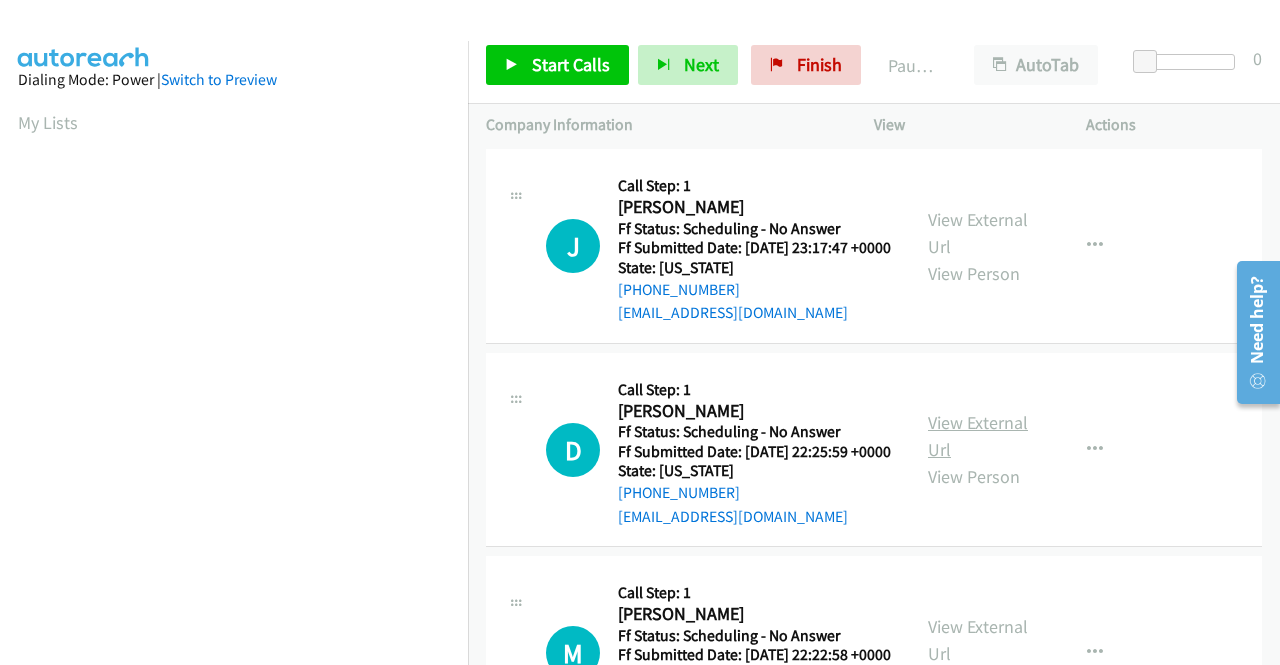 click on "View External Url" at bounding box center [978, 436] 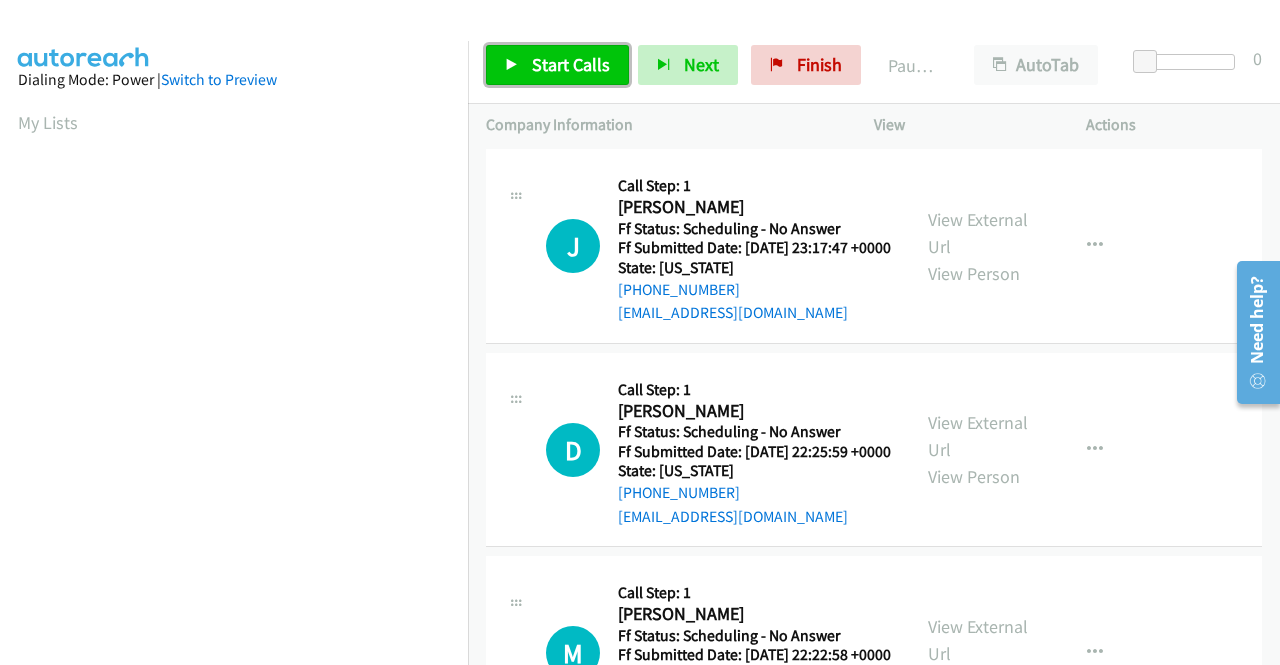 click on "Start Calls" at bounding box center [557, 65] 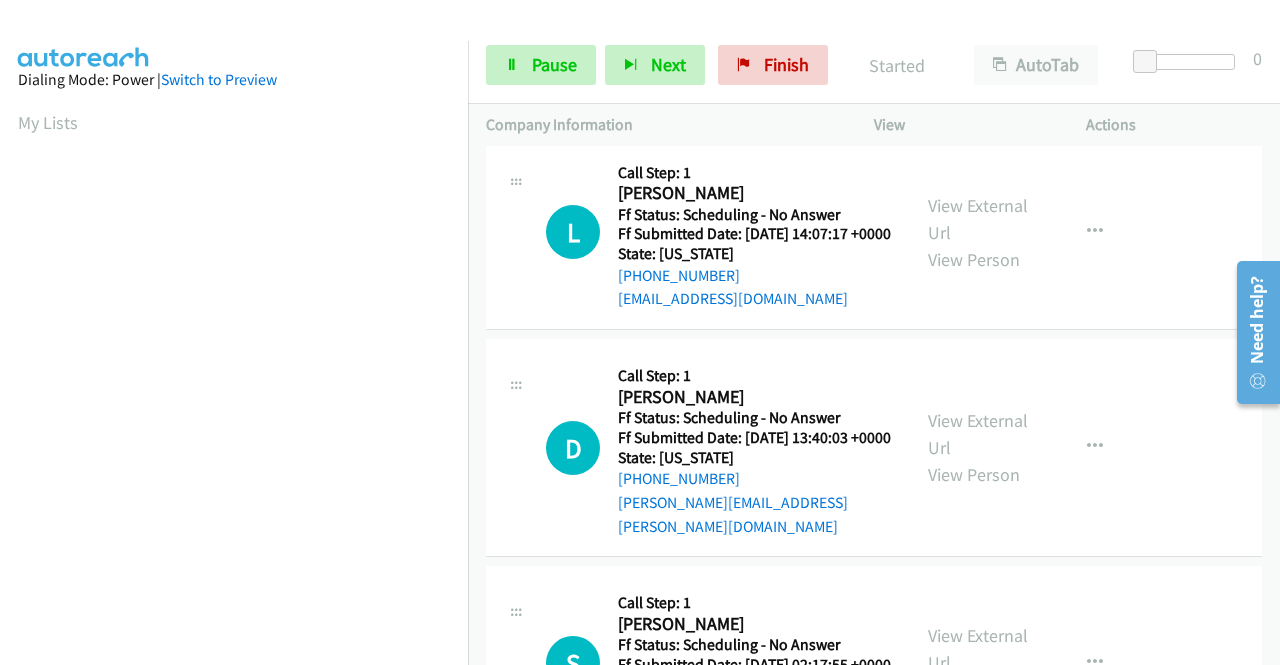 scroll, scrollTop: 0, scrollLeft: 0, axis: both 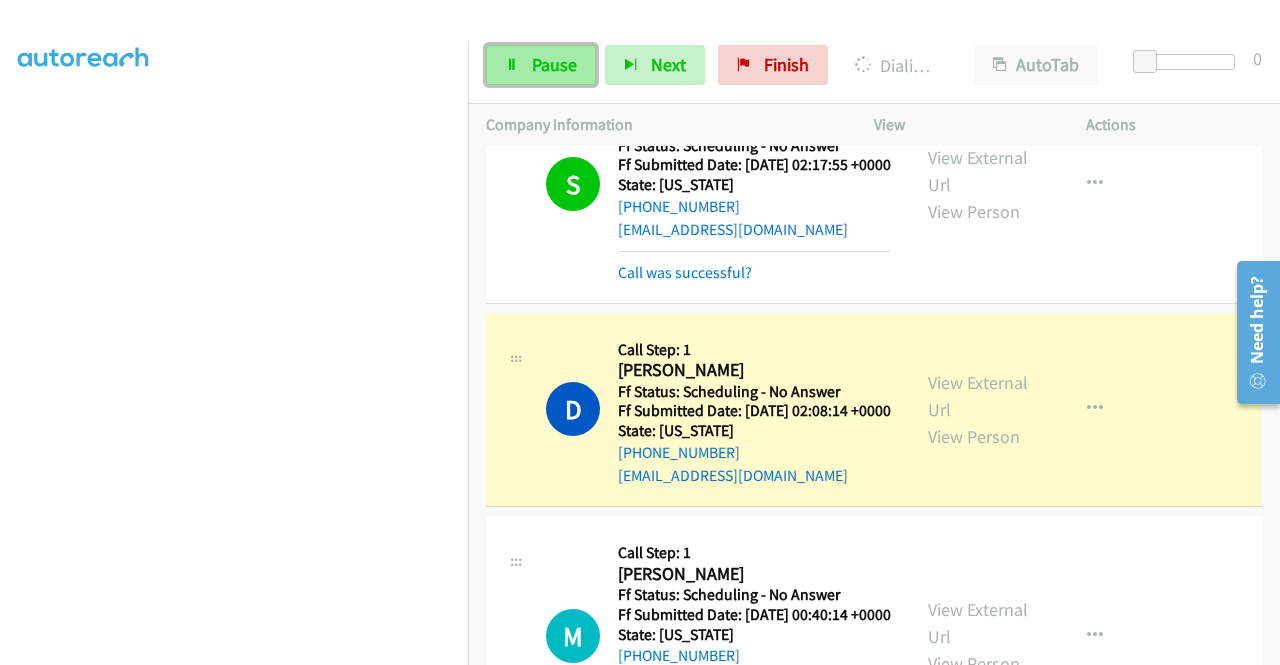 click on "Pause" at bounding box center [554, 64] 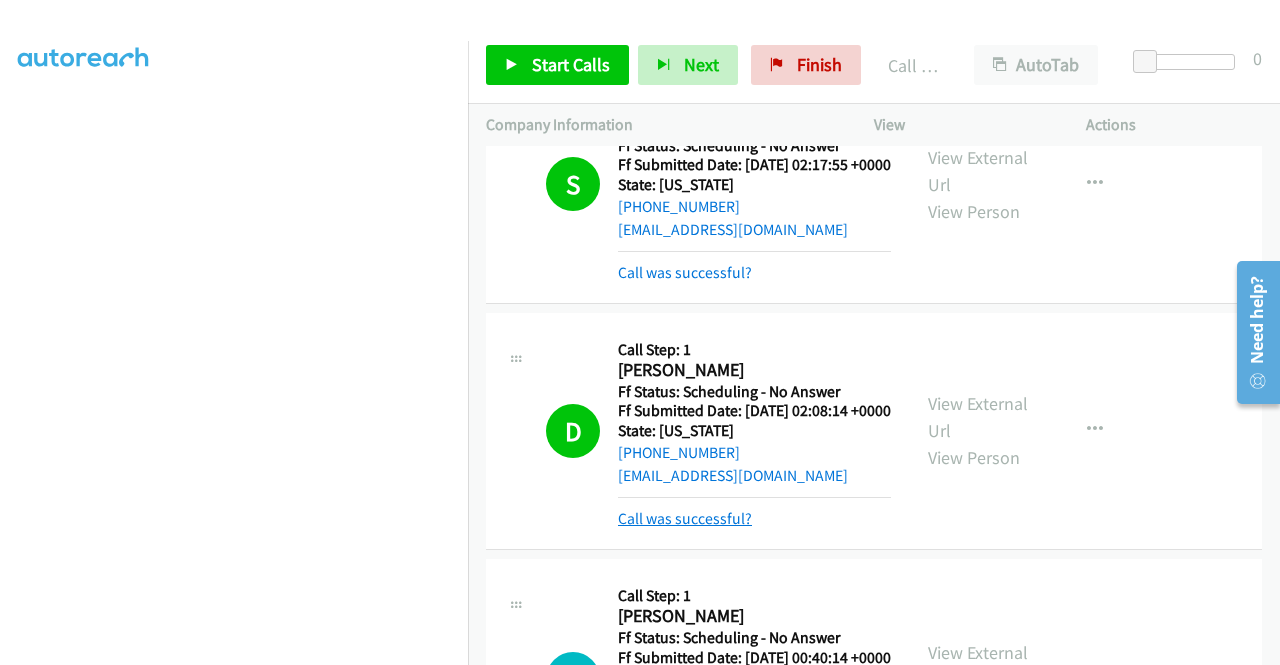 click on "Call was successful?" at bounding box center (685, 518) 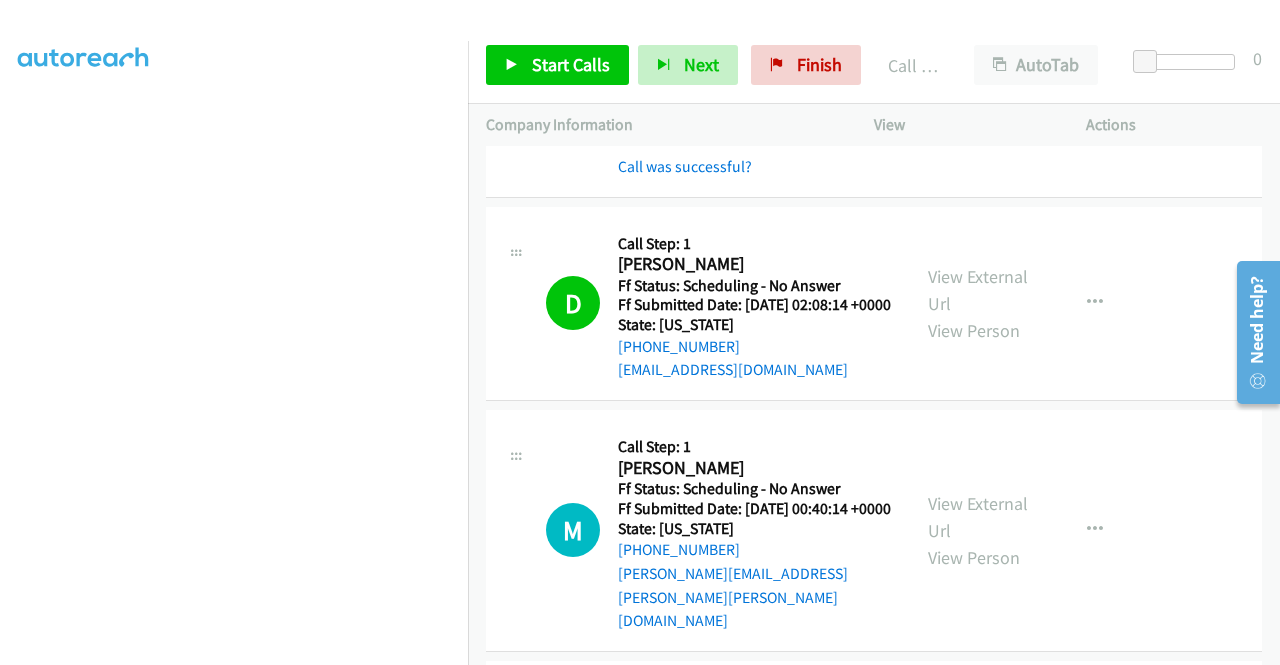 scroll, scrollTop: 800, scrollLeft: 0, axis: vertical 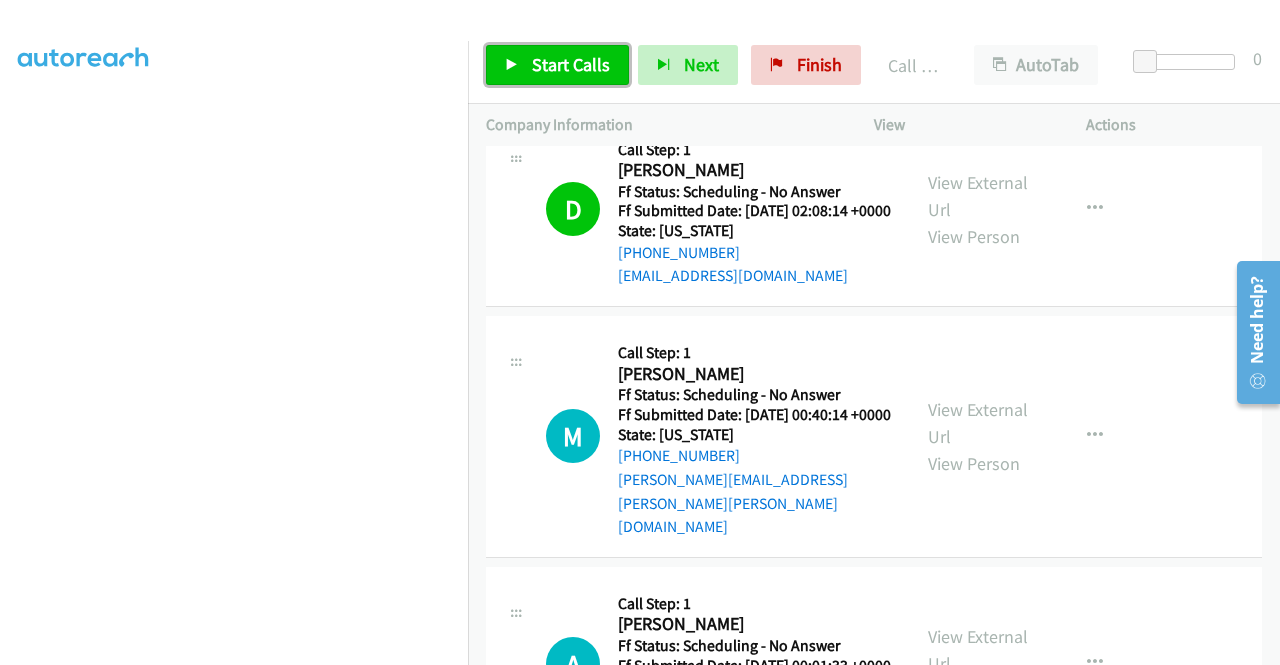 click on "Start Calls" at bounding box center (571, 64) 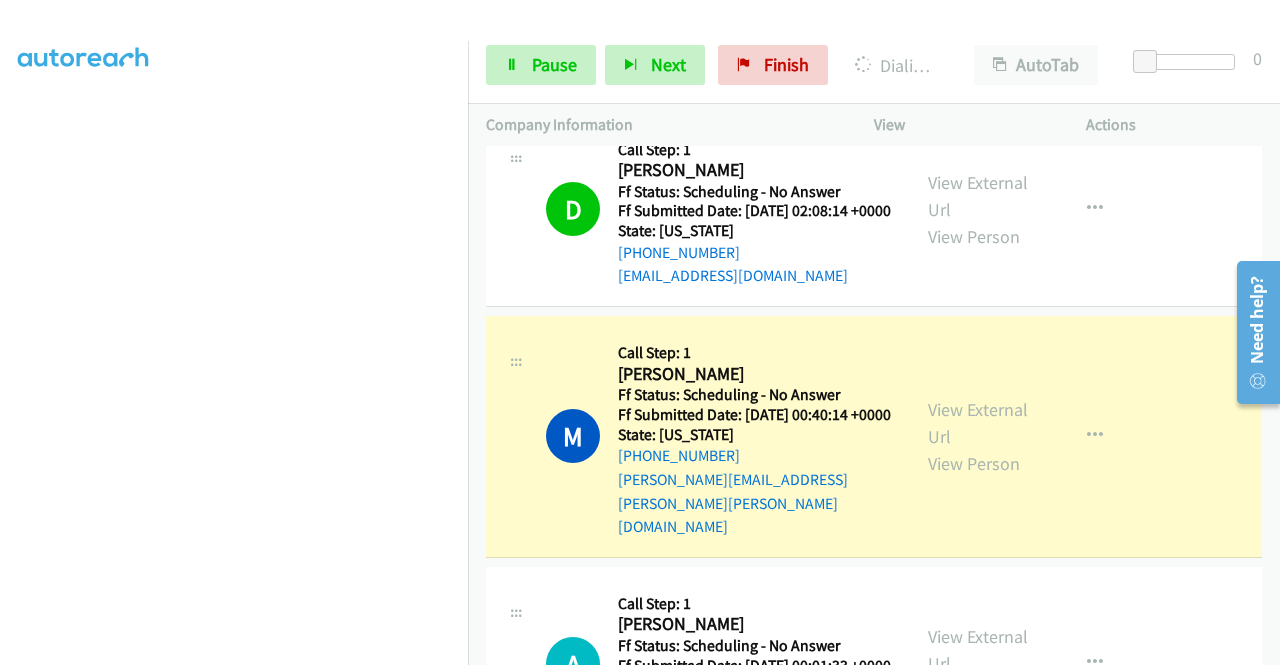 scroll, scrollTop: 456, scrollLeft: 0, axis: vertical 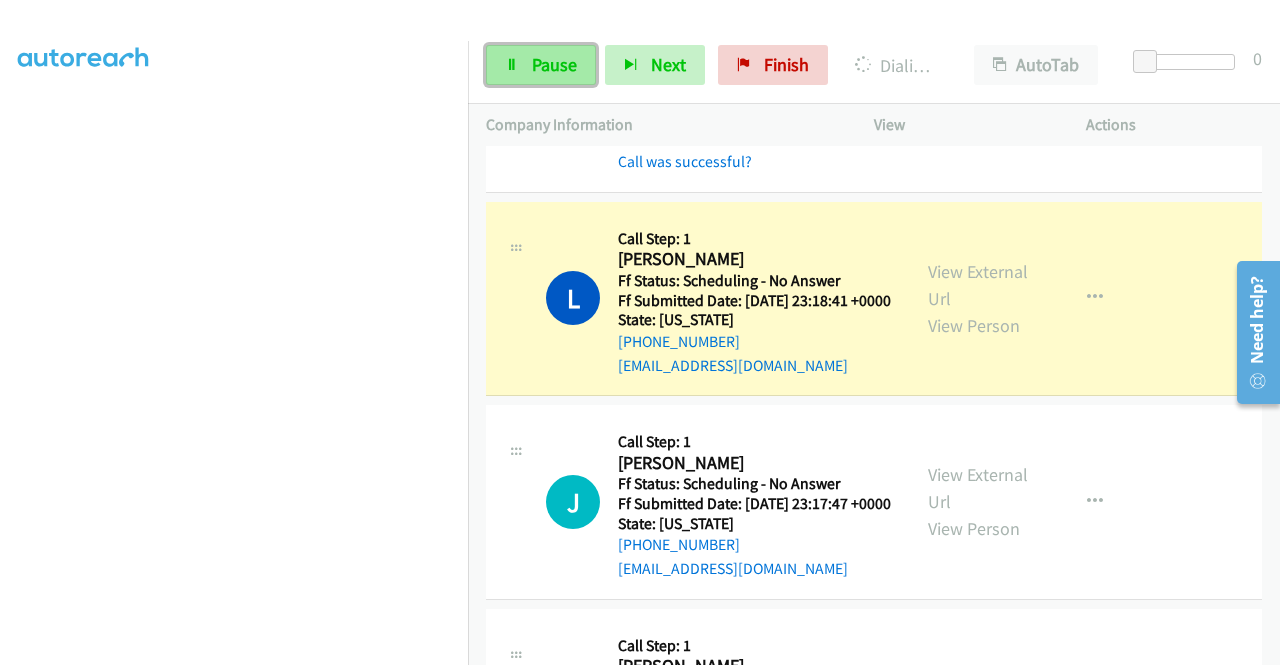 click on "Pause" at bounding box center (554, 64) 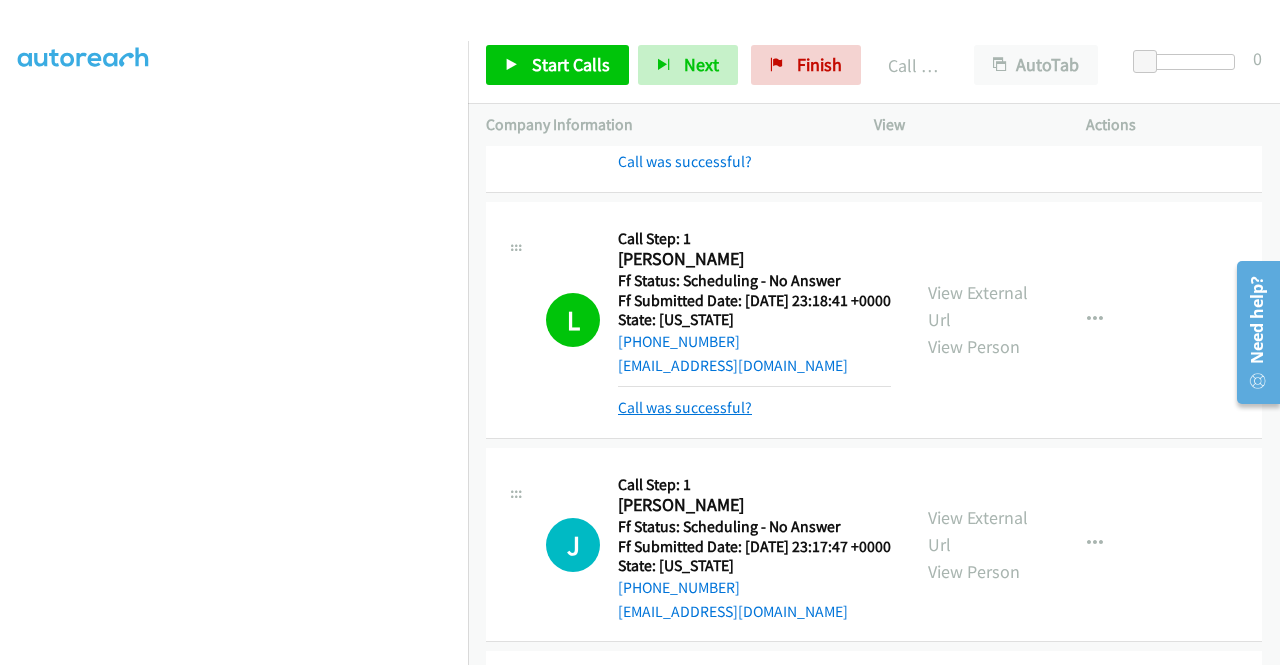 click on "Call was successful?" at bounding box center [685, 407] 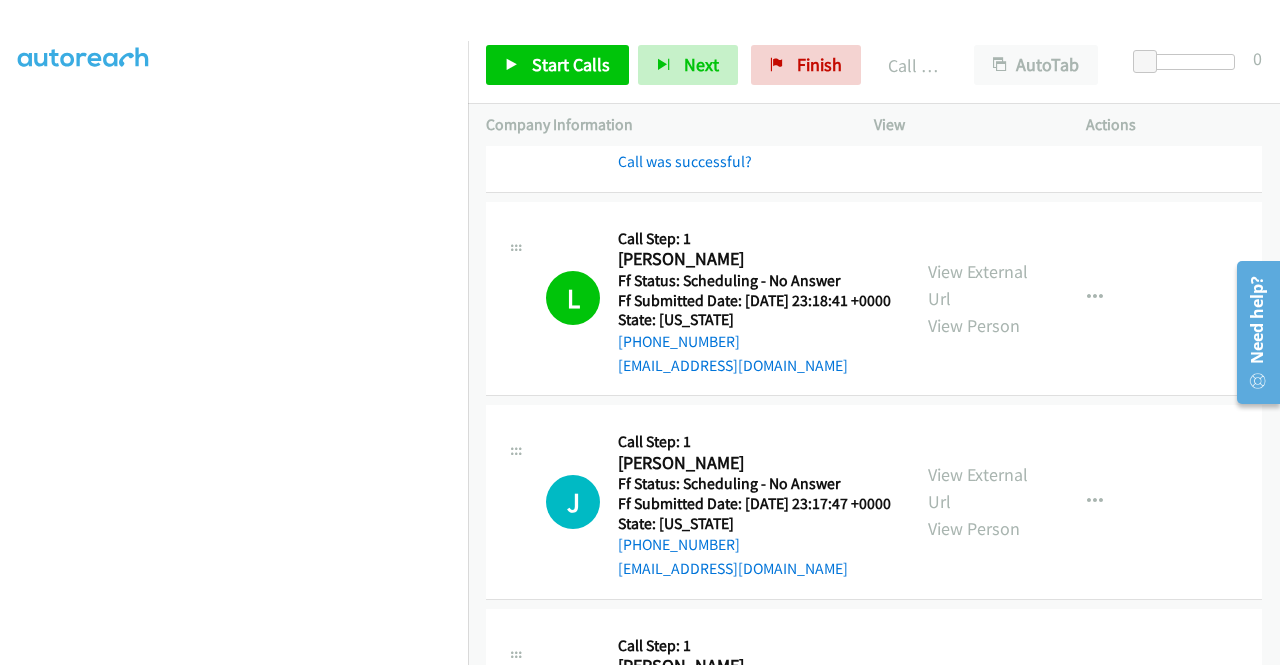 click on "J
Callback Scheduled
Call Step: 1
Jos Accapadi
America/New_York
Ff Status: Scheduling - No Answer
Ff Submitted Date: 2025-07-01 23:17:47 +0000
State: Florida
+1 407-310-5120
jsocial69@gmail.com
Call was successful?
View External Url
View Person
View External Url
Email
Schedule/Manage Callback
Skip Call
Add to do not call list" at bounding box center [874, 502] 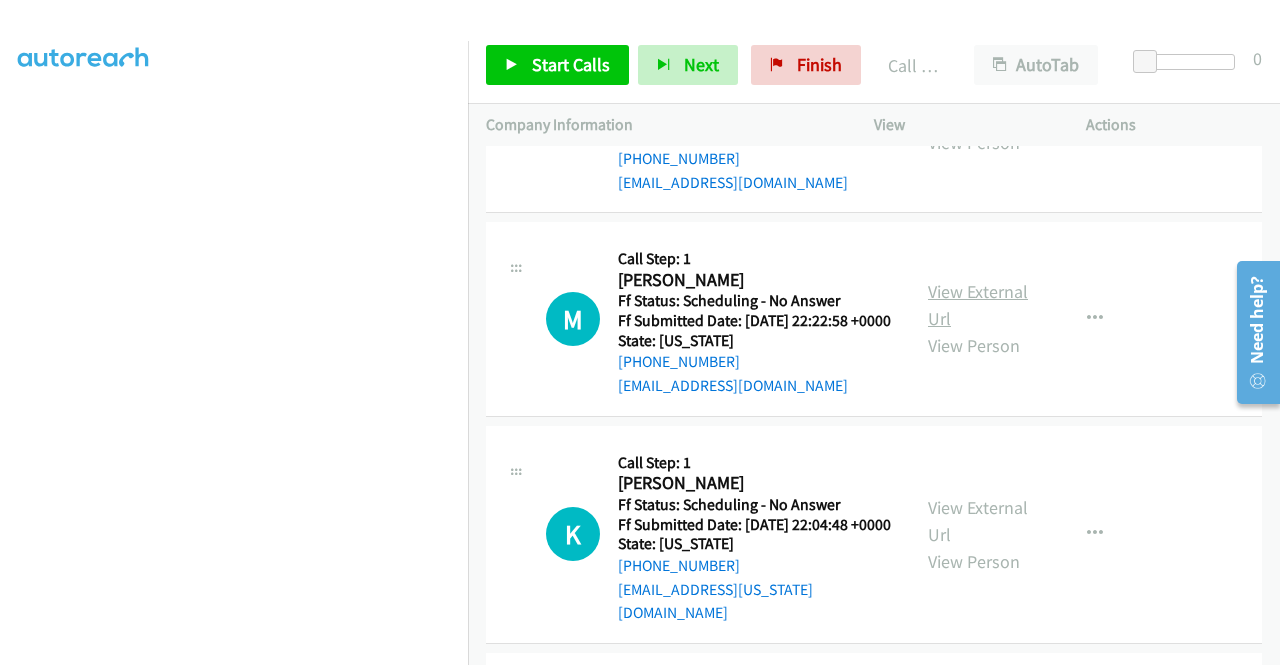 scroll, scrollTop: 2300, scrollLeft: 0, axis: vertical 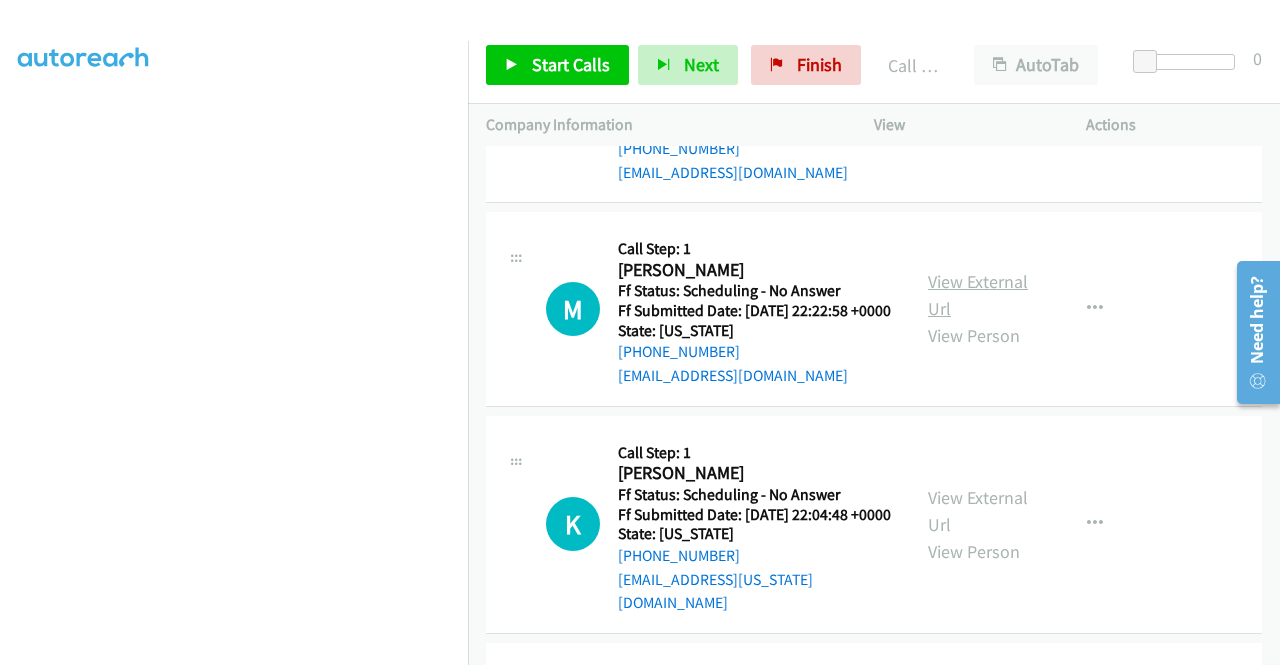 click on "View External Url" at bounding box center (978, 295) 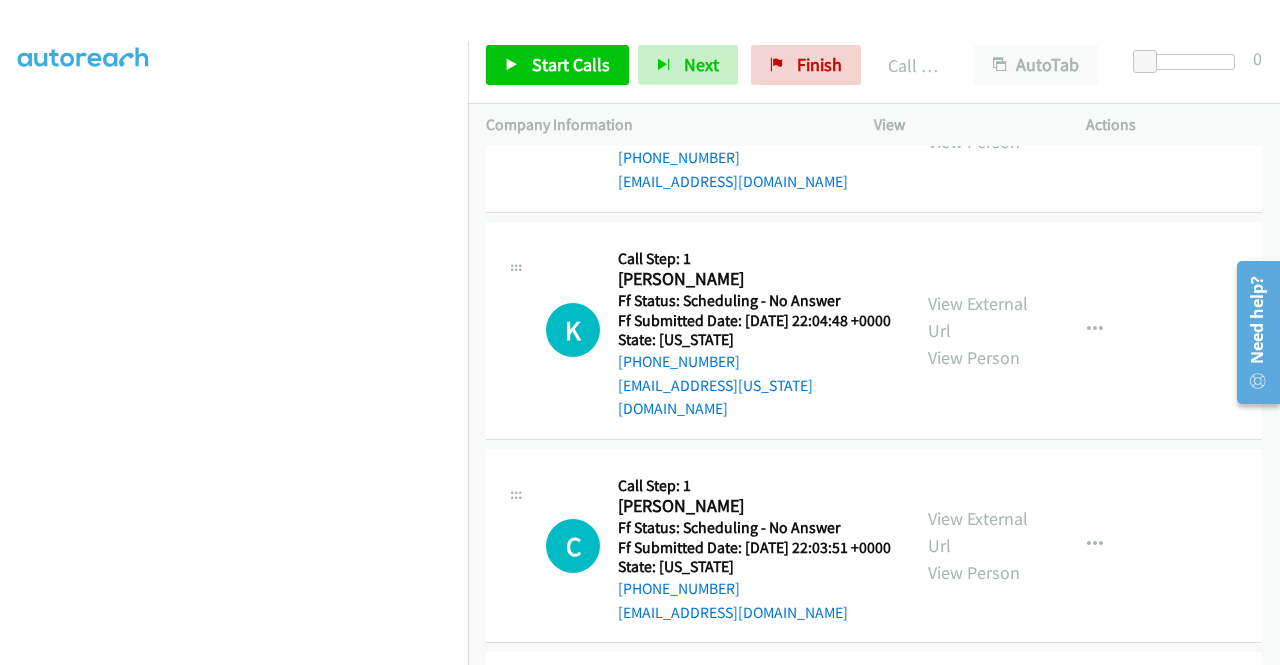scroll, scrollTop: 2500, scrollLeft: 0, axis: vertical 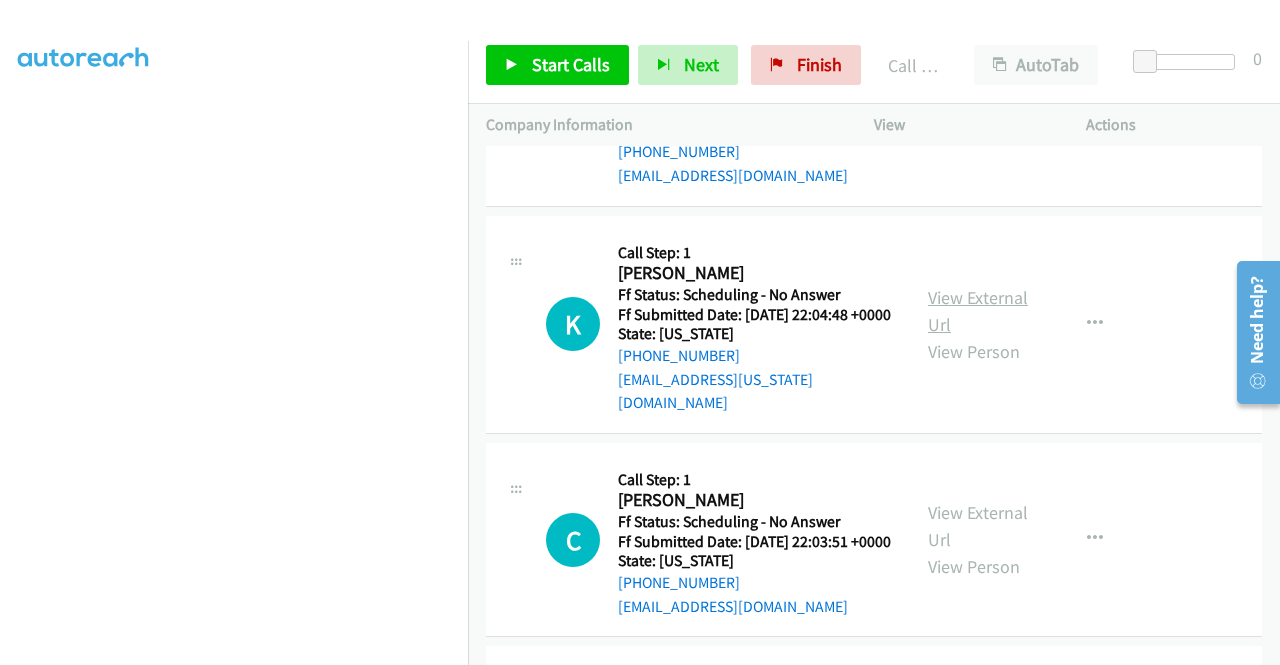click on "View External Url" at bounding box center (978, 311) 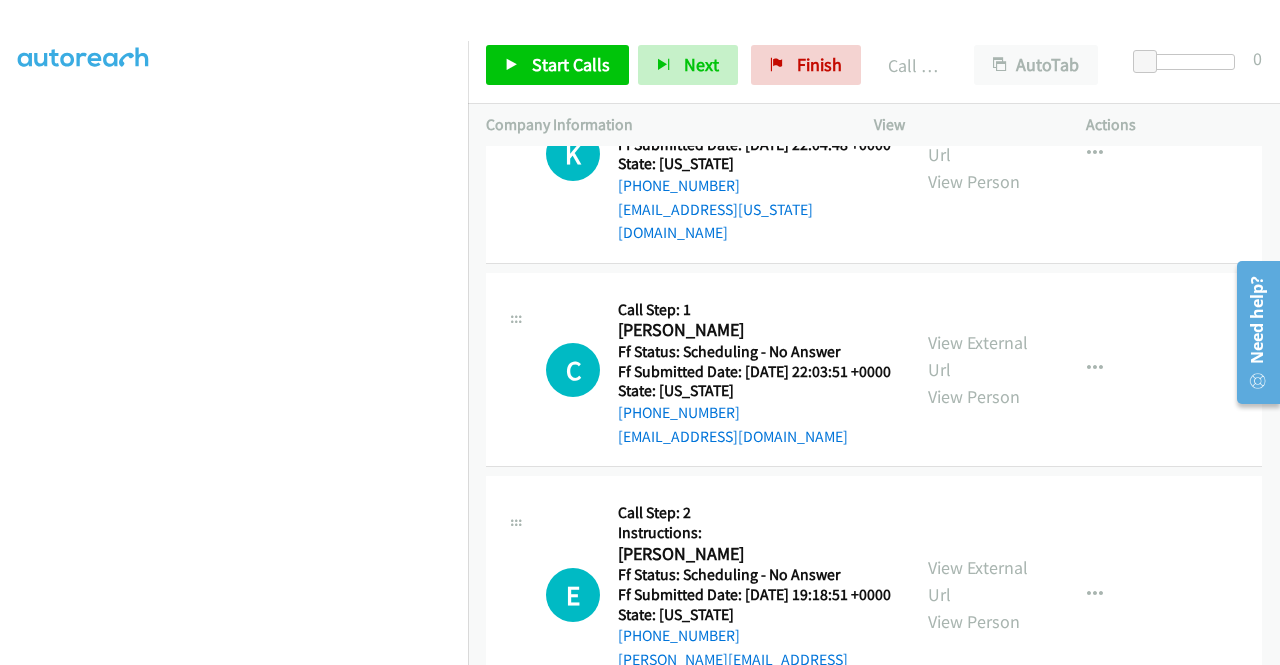 scroll, scrollTop: 2700, scrollLeft: 0, axis: vertical 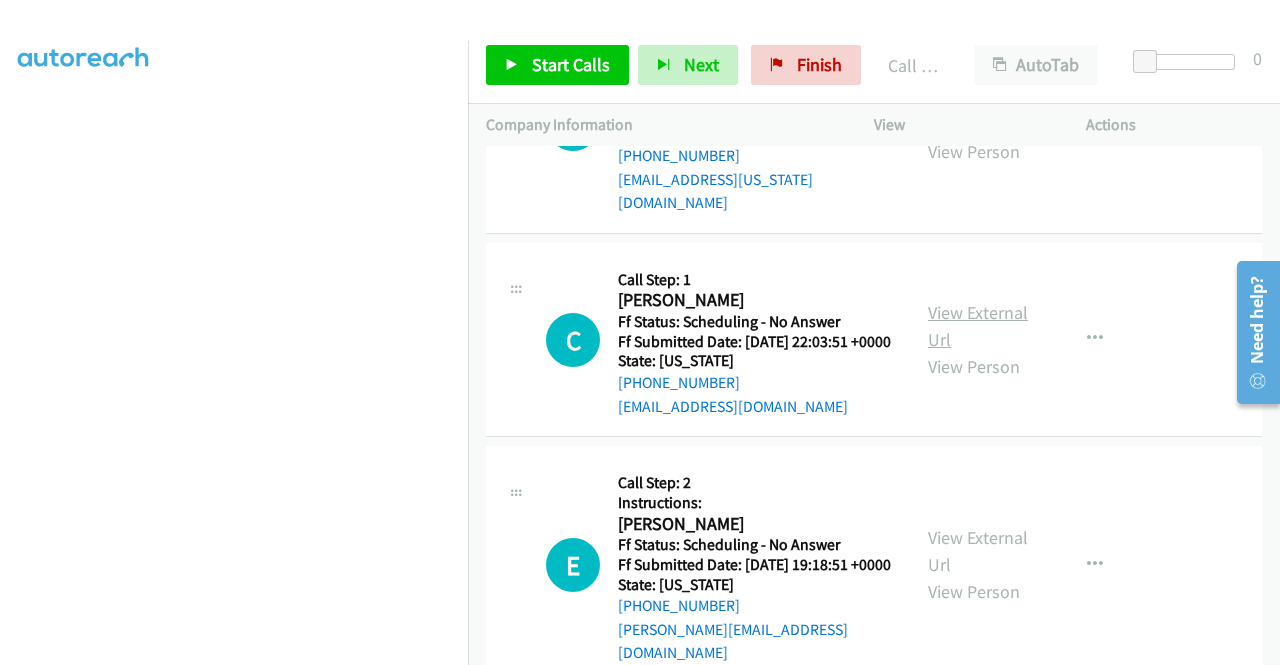 click on "View External Url" at bounding box center [978, 326] 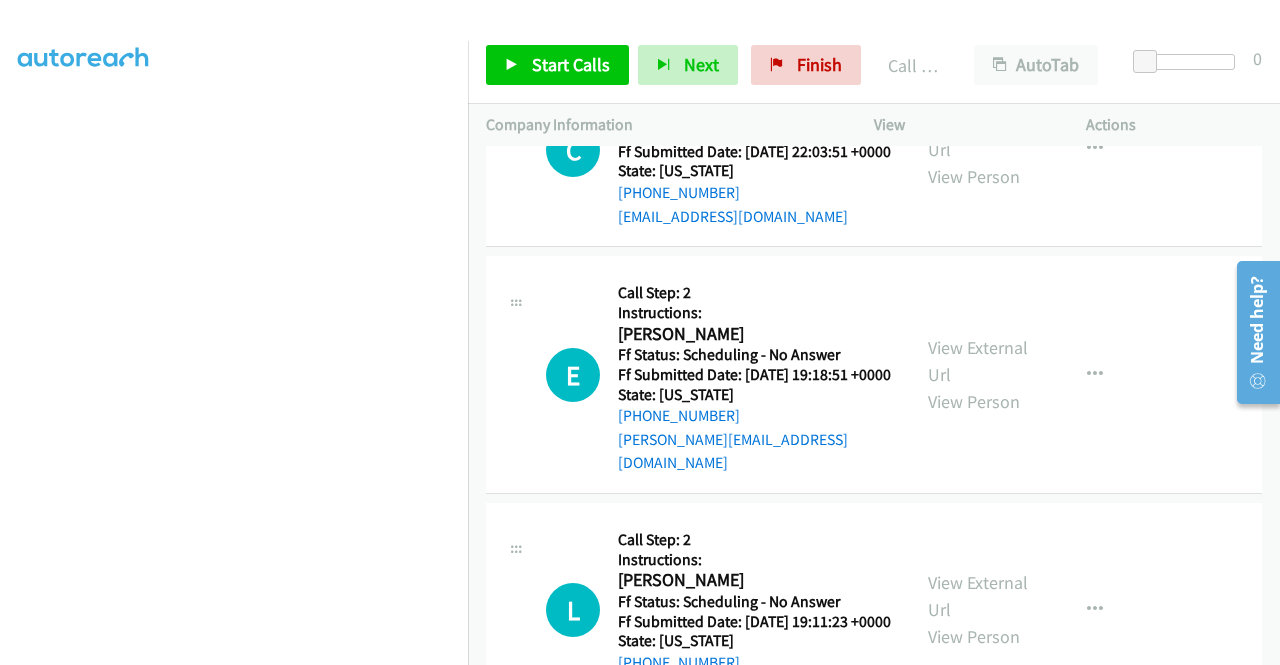 scroll, scrollTop: 2900, scrollLeft: 0, axis: vertical 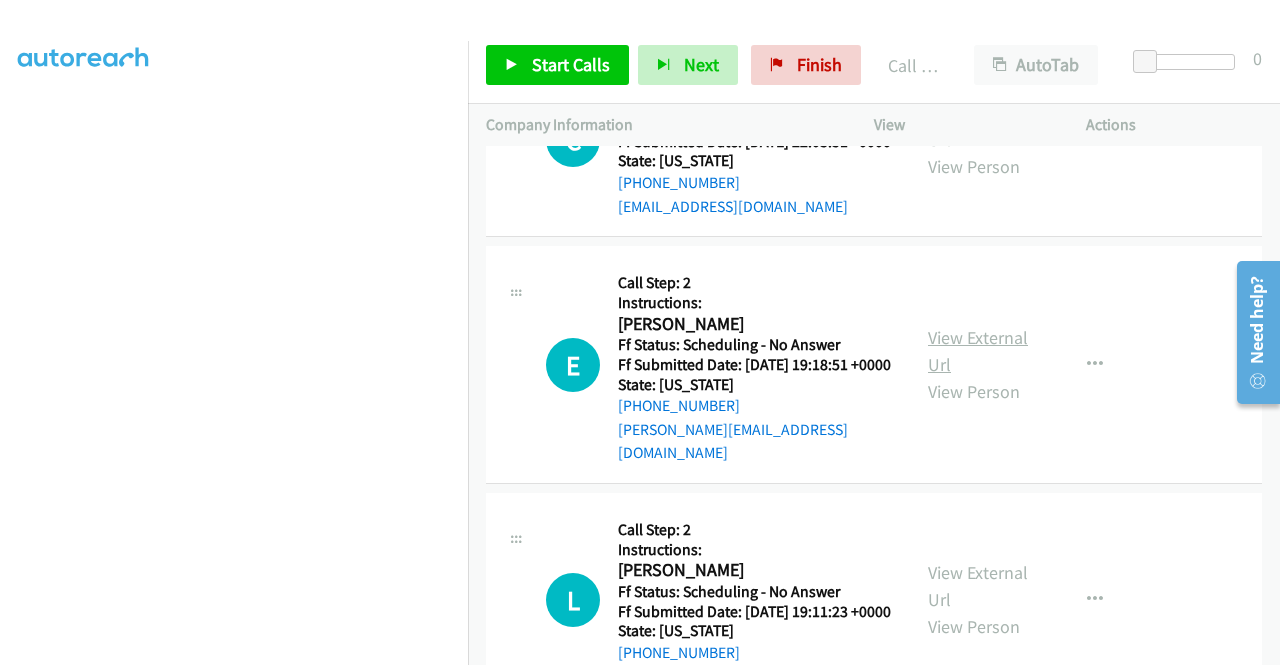 click on "View External Url" at bounding box center [978, 351] 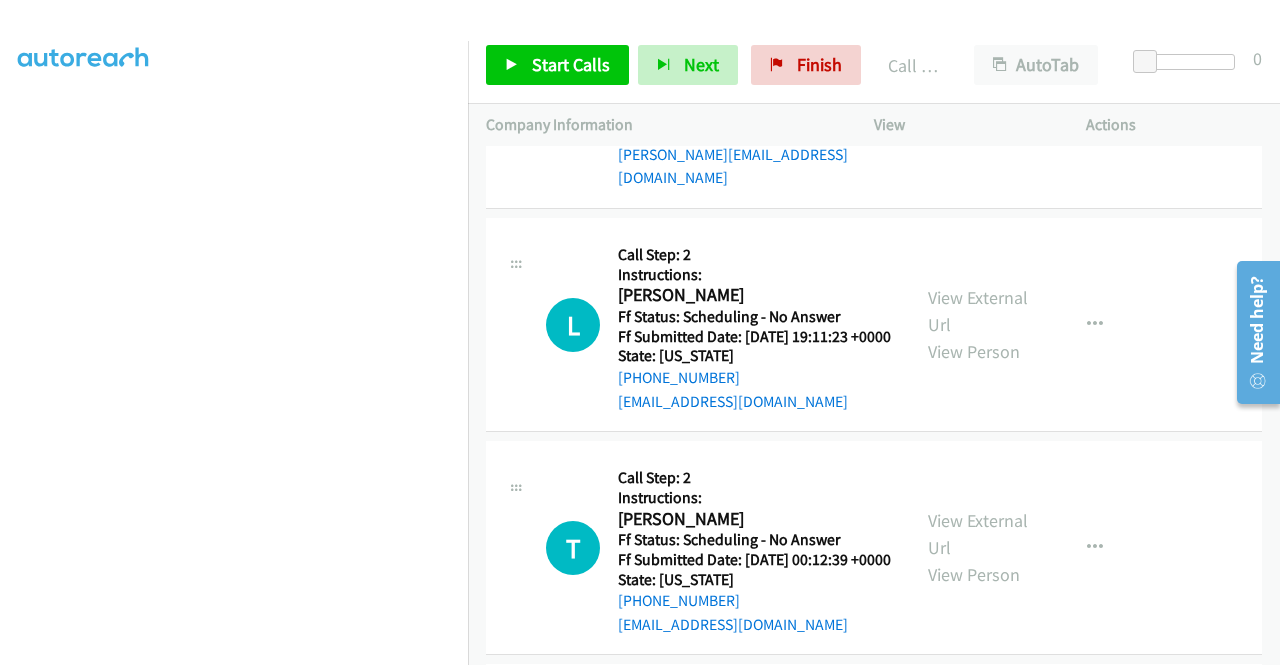 scroll, scrollTop: 3200, scrollLeft: 0, axis: vertical 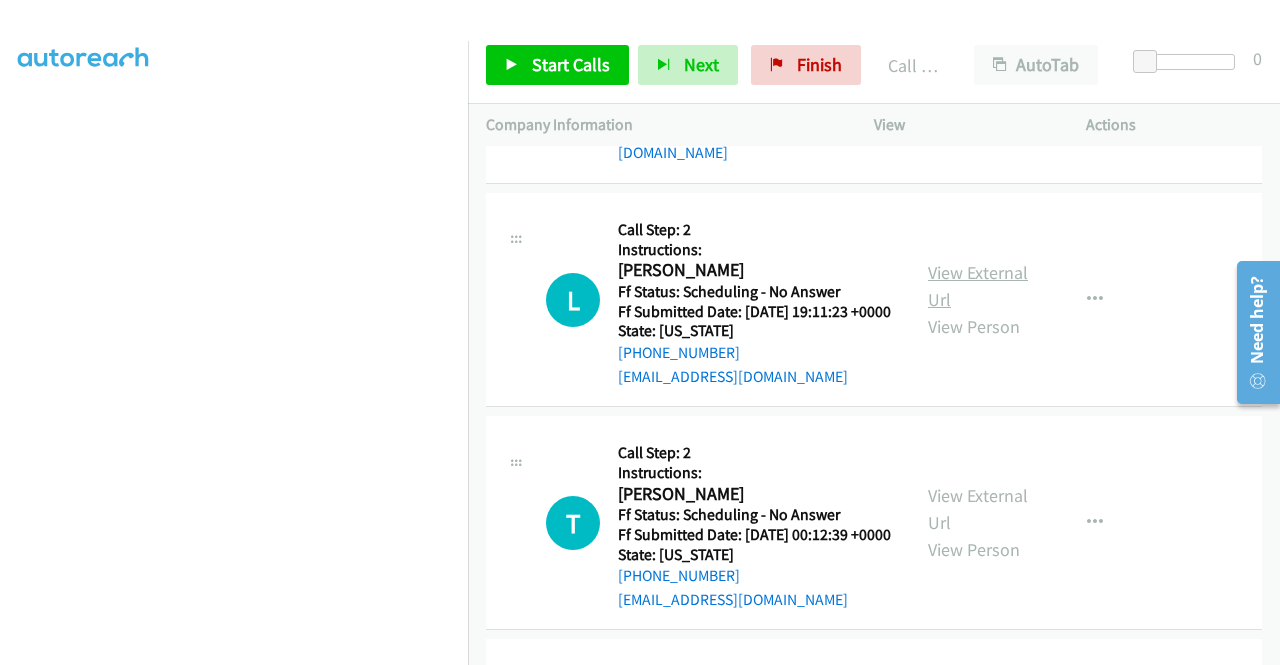 click on "View External Url" at bounding box center [978, 286] 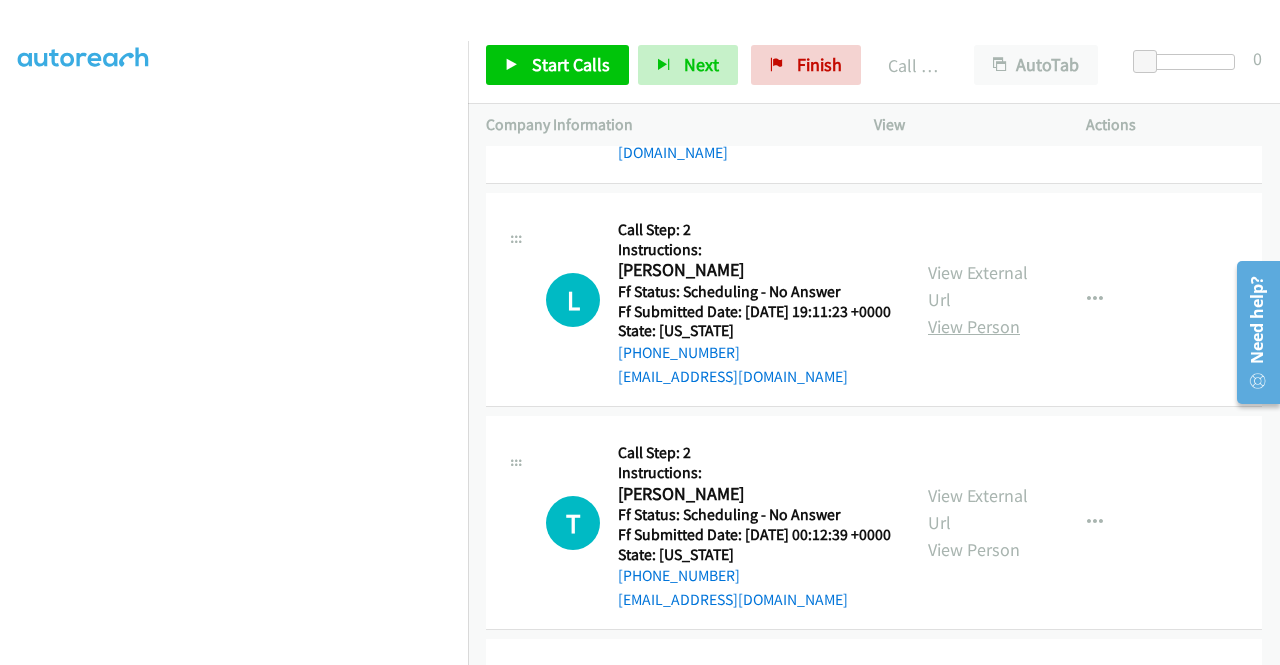 scroll, scrollTop: 3400, scrollLeft: 0, axis: vertical 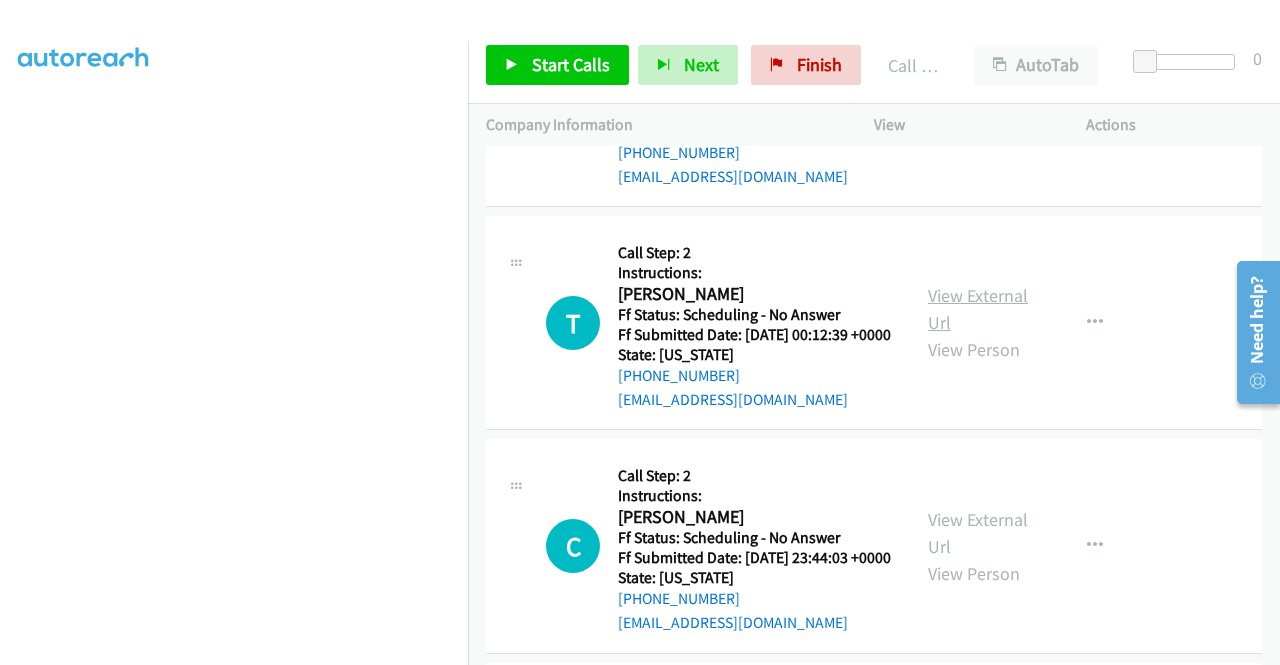 click on "View External Url" at bounding box center [978, 309] 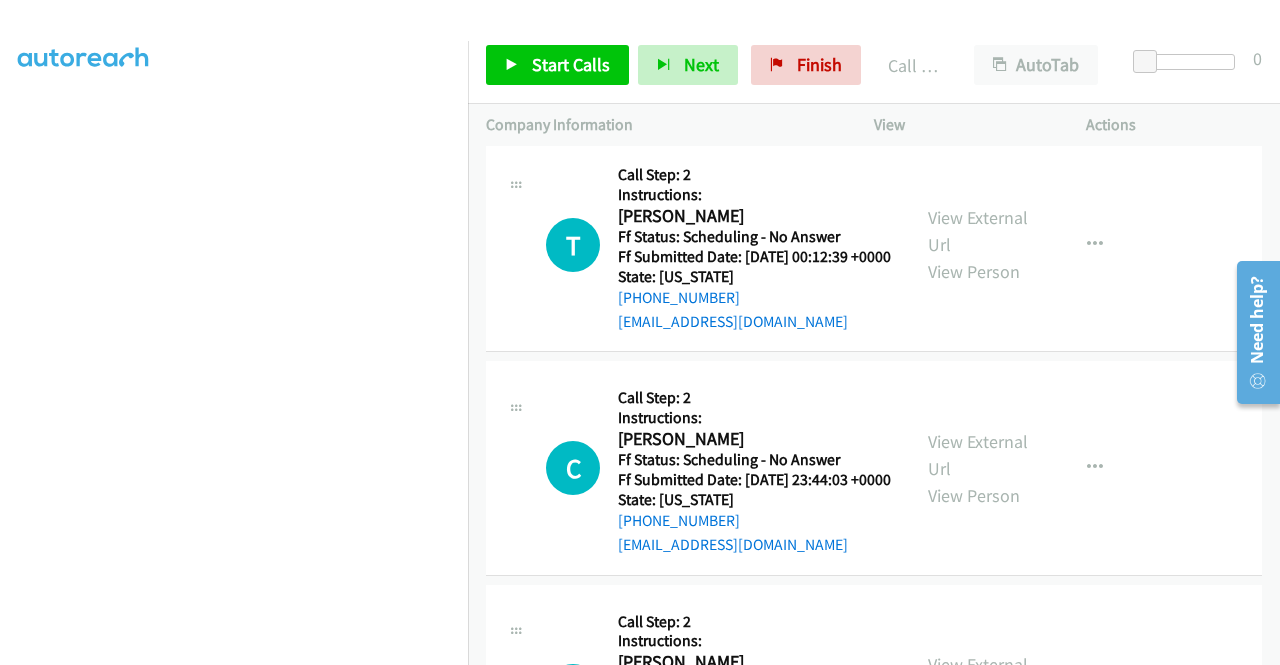 scroll, scrollTop: 3700, scrollLeft: 0, axis: vertical 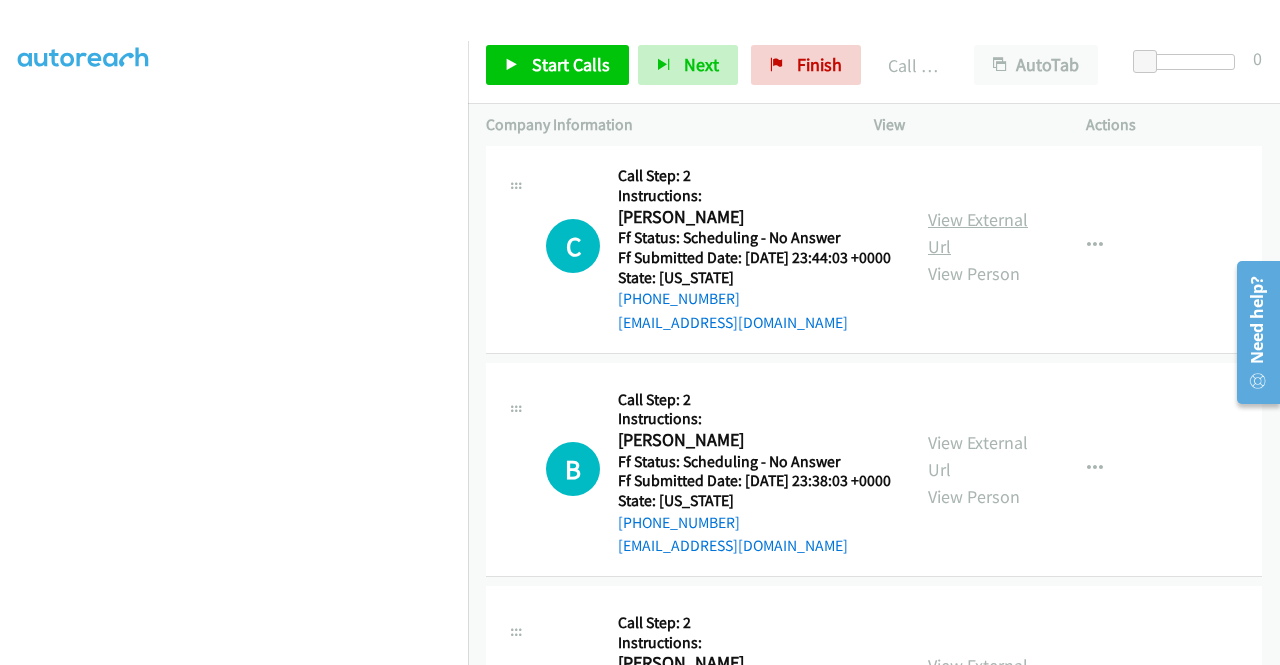 click on "View External Url" at bounding box center [978, 233] 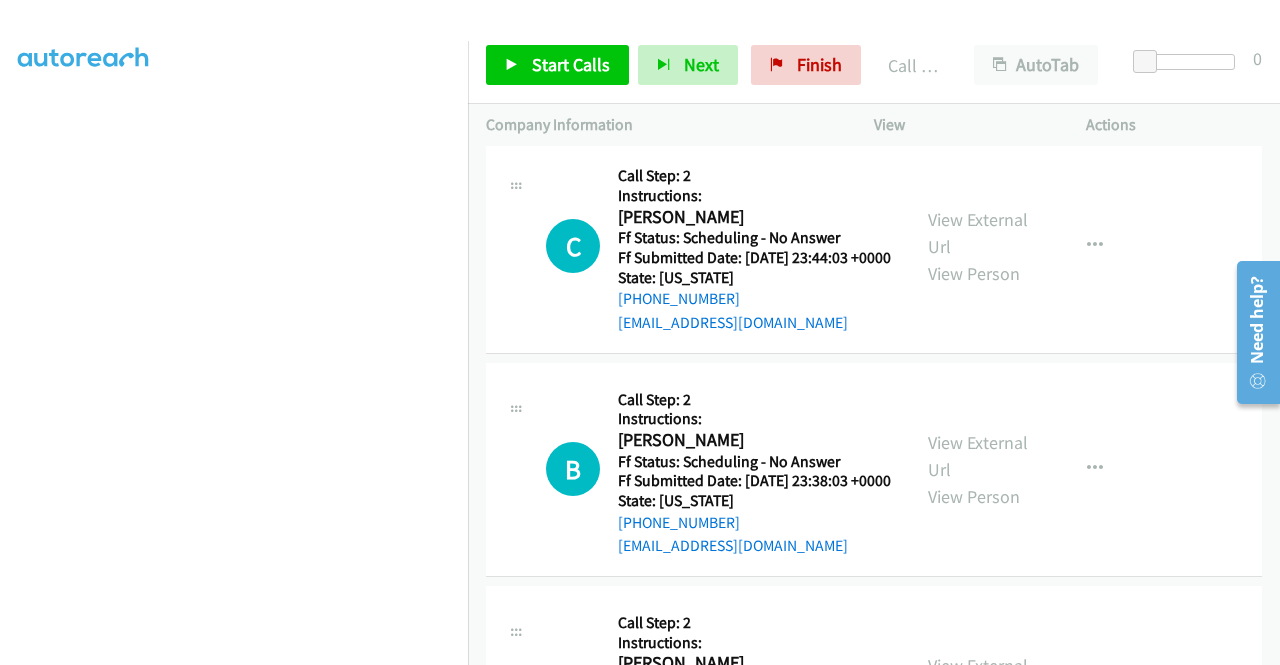 scroll, scrollTop: 3800, scrollLeft: 0, axis: vertical 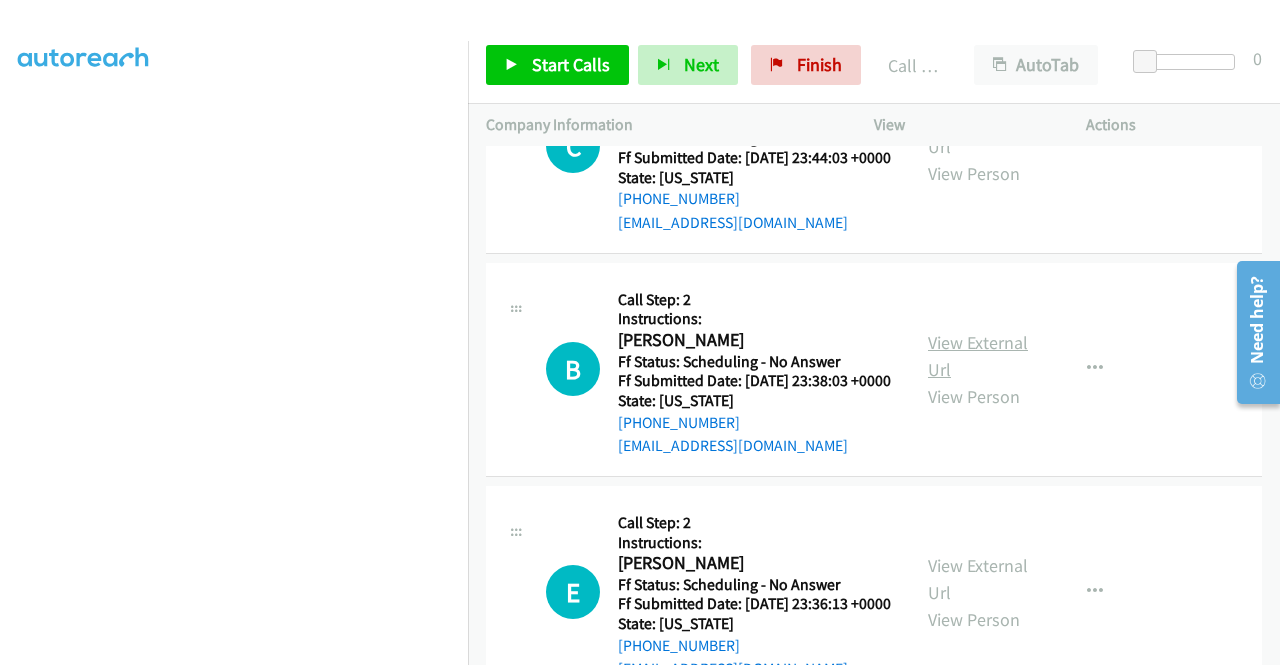 click on "View External Url" at bounding box center (978, 356) 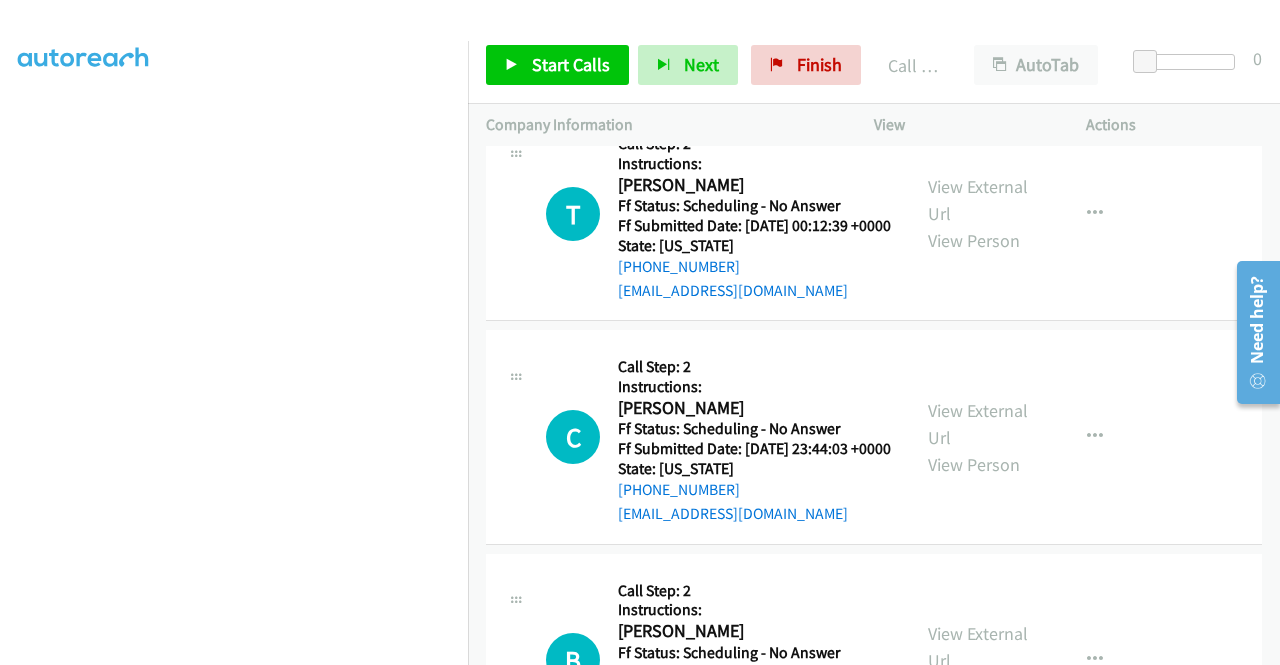 scroll, scrollTop: 3500, scrollLeft: 0, axis: vertical 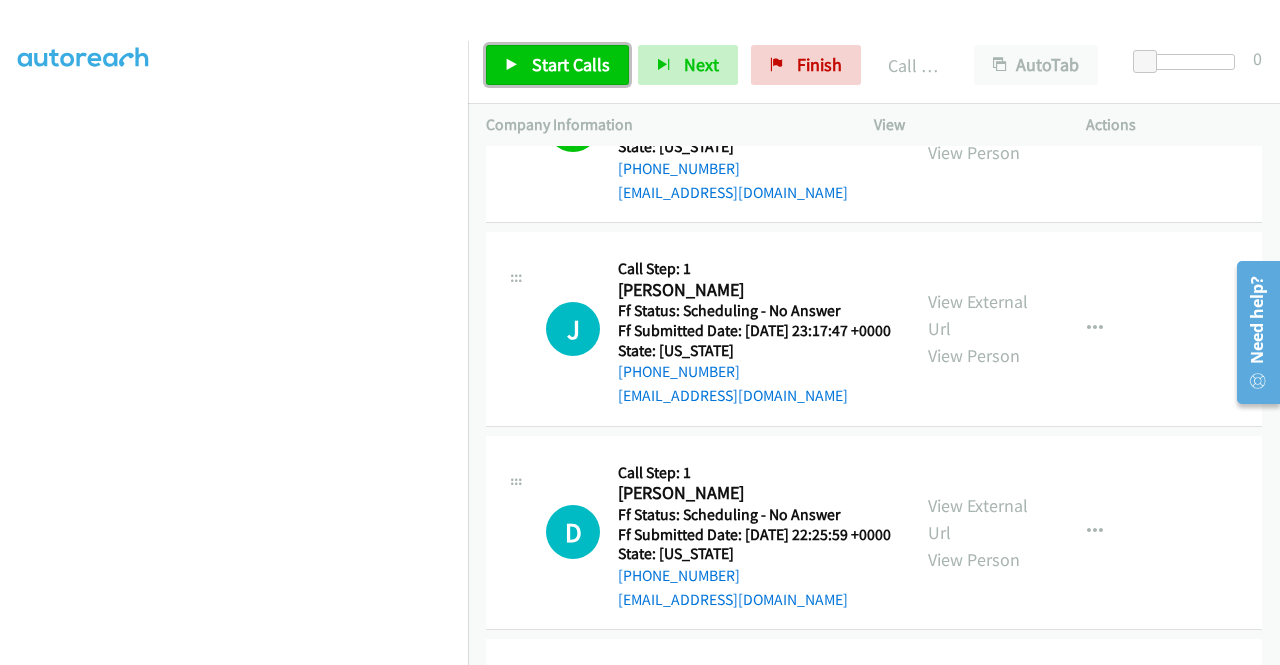 click on "Start Calls" at bounding box center [557, 65] 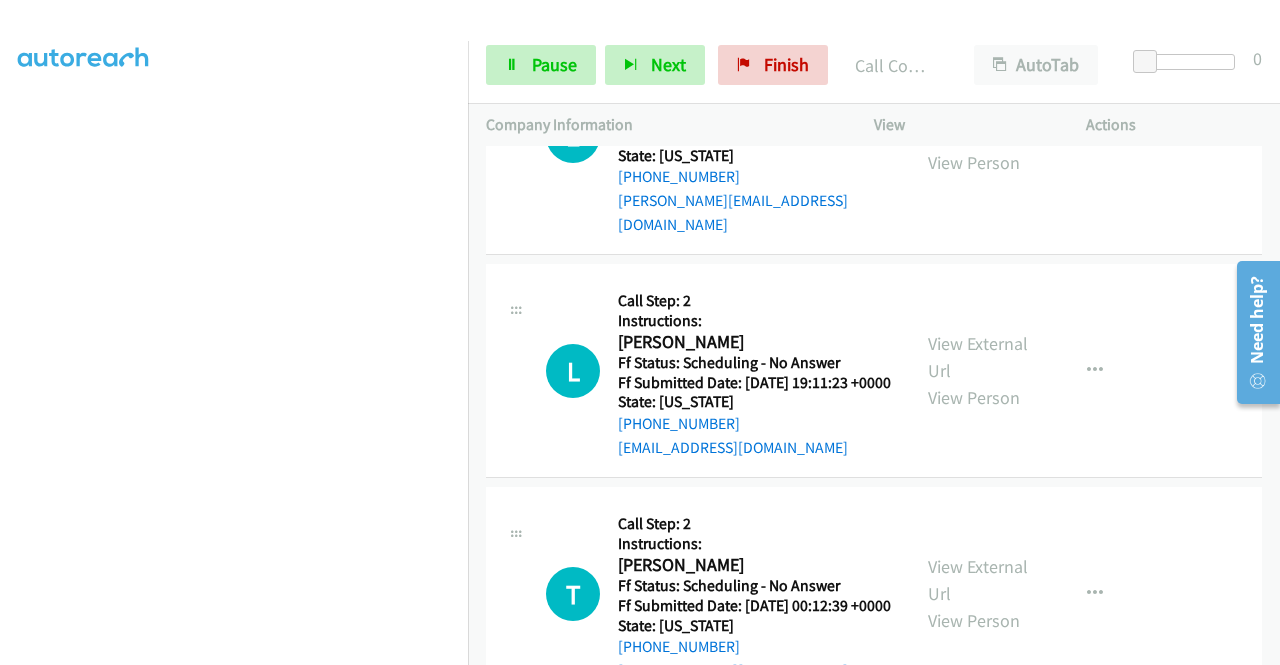 scroll, scrollTop: 3373, scrollLeft: 0, axis: vertical 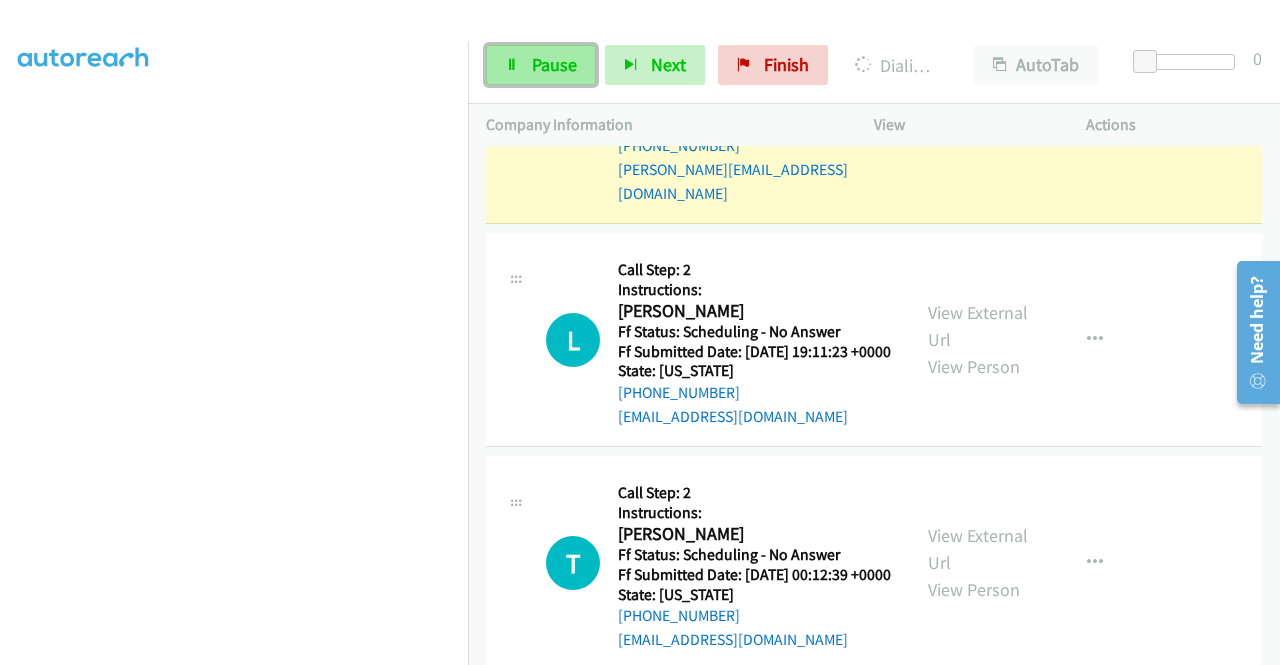 click on "Pause" at bounding box center (541, 65) 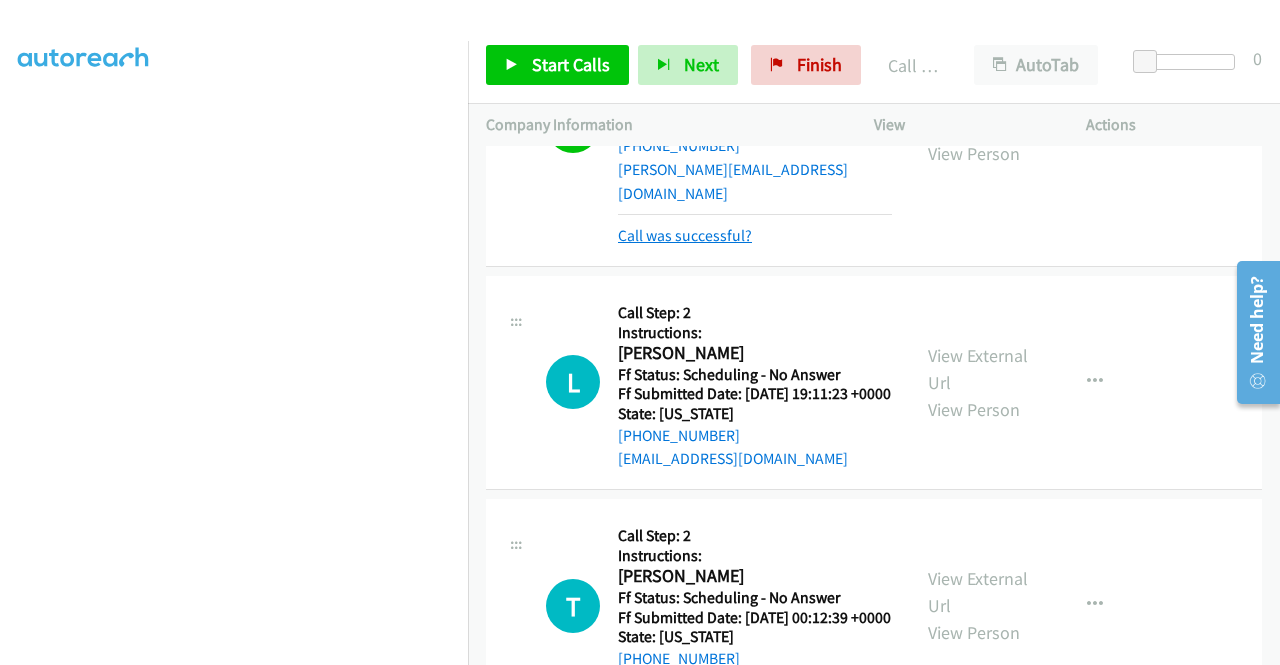 click on "Call was successful?" at bounding box center (685, 235) 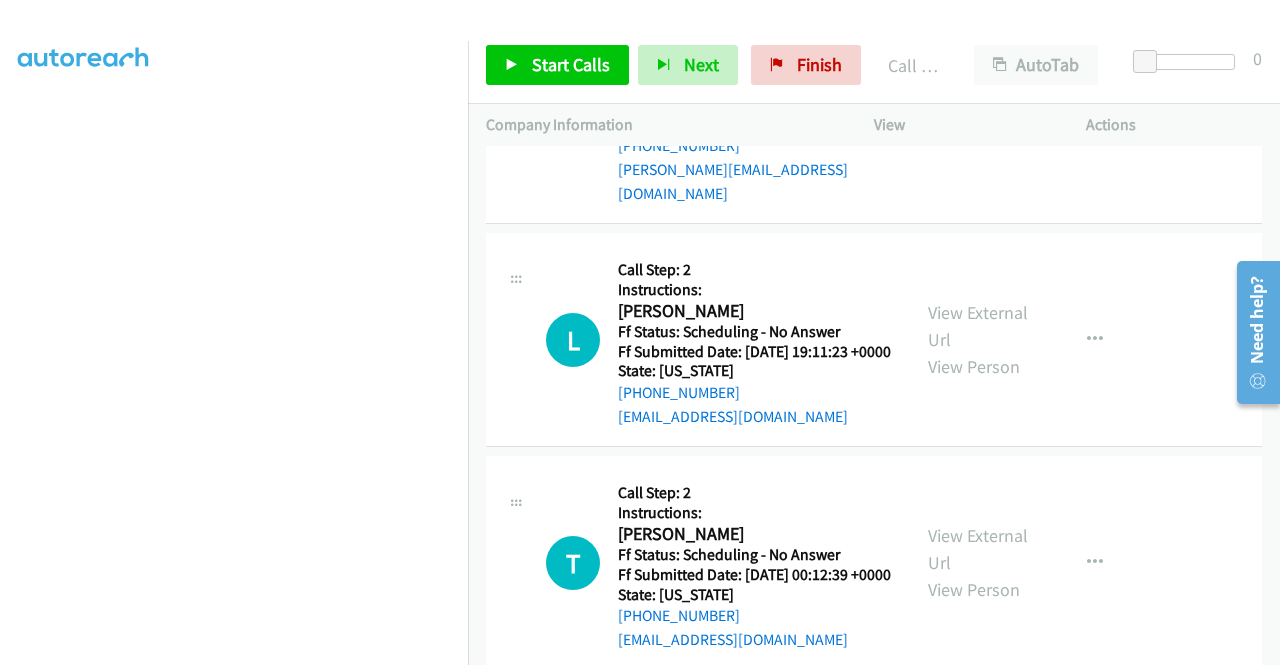 click at bounding box center (1095, 105) 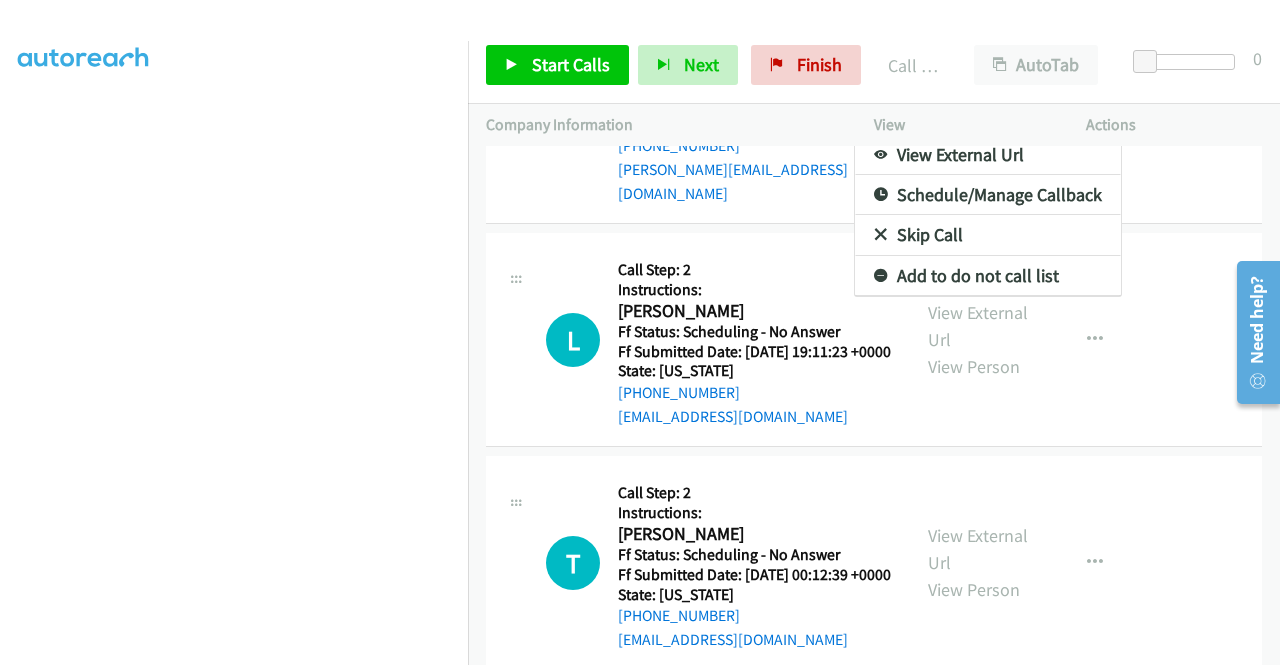 click on "Add to do not call list" at bounding box center (988, 276) 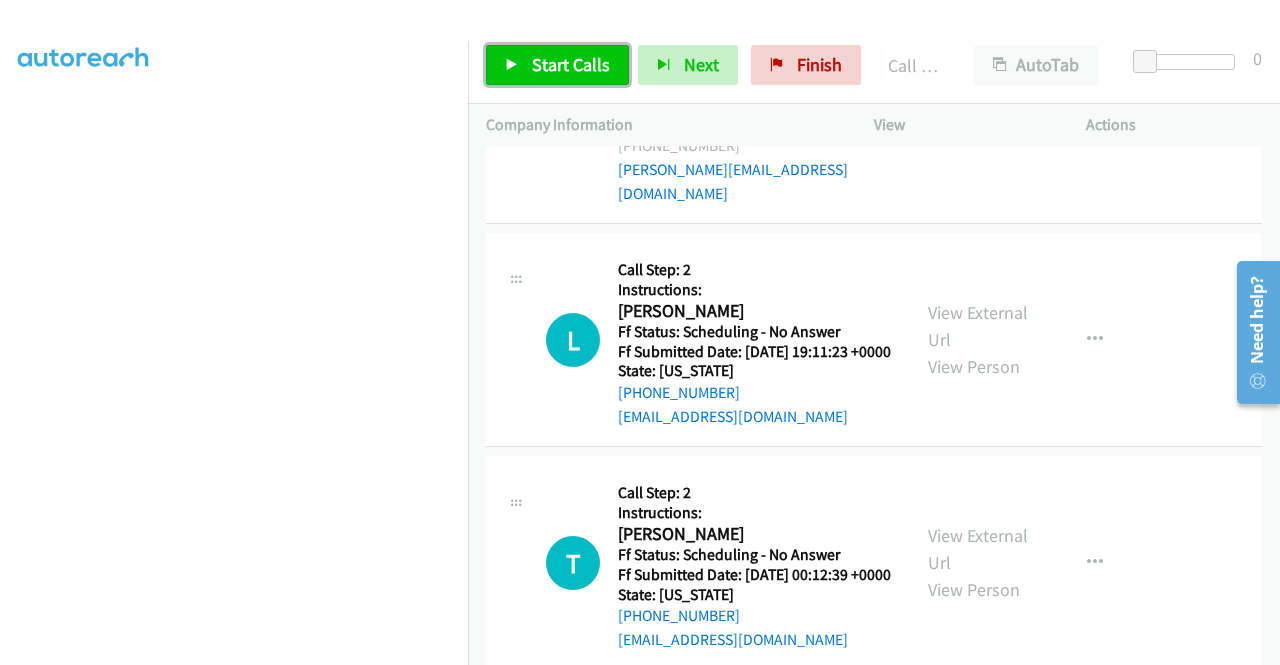 click on "Start Calls" at bounding box center [571, 64] 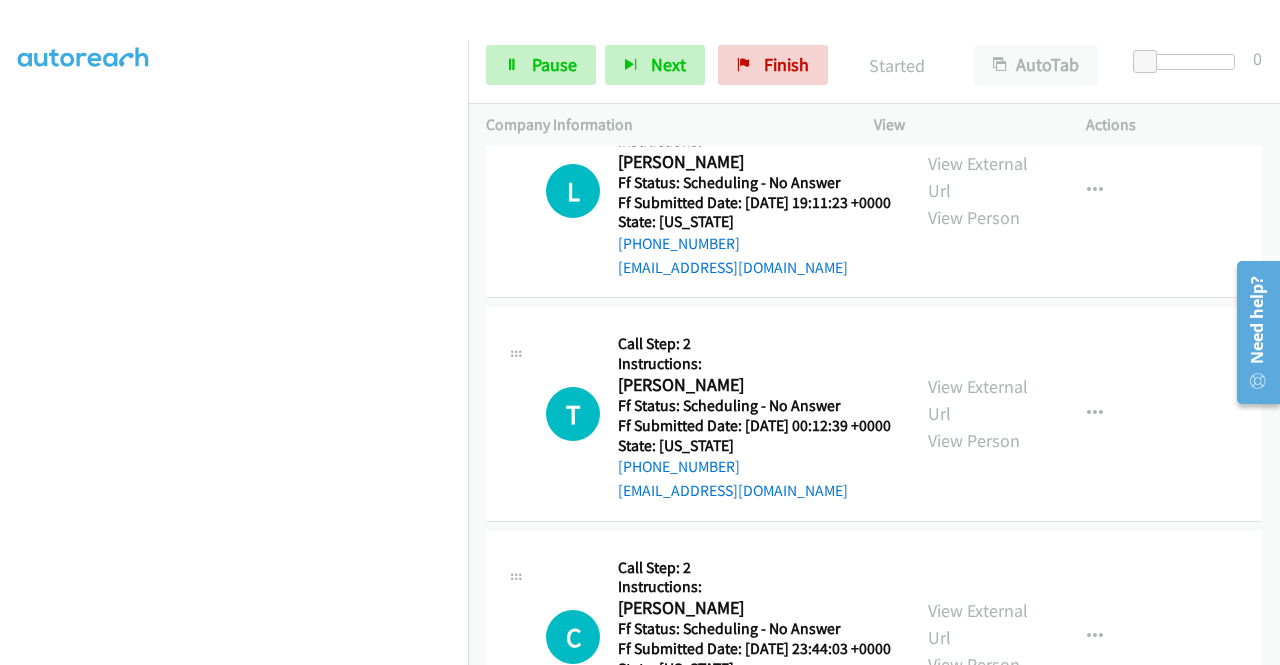 scroll, scrollTop: 3573, scrollLeft: 0, axis: vertical 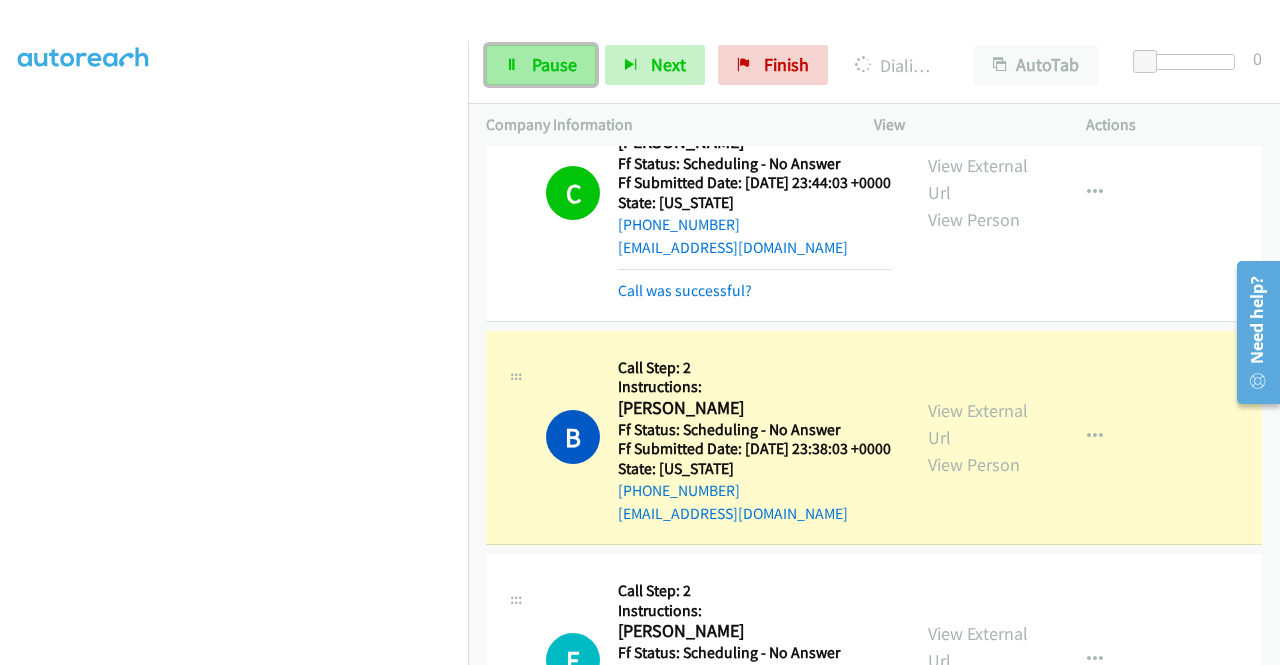 click on "Pause" at bounding box center (554, 64) 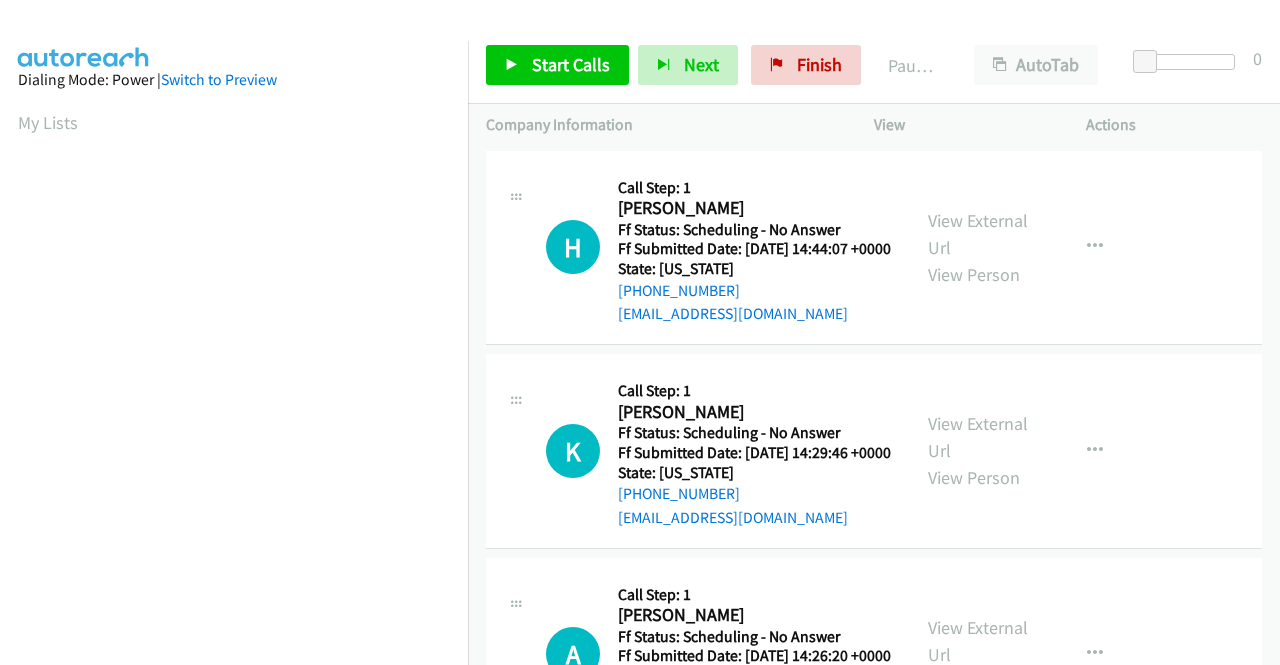 scroll, scrollTop: 0, scrollLeft: 0, axis: both 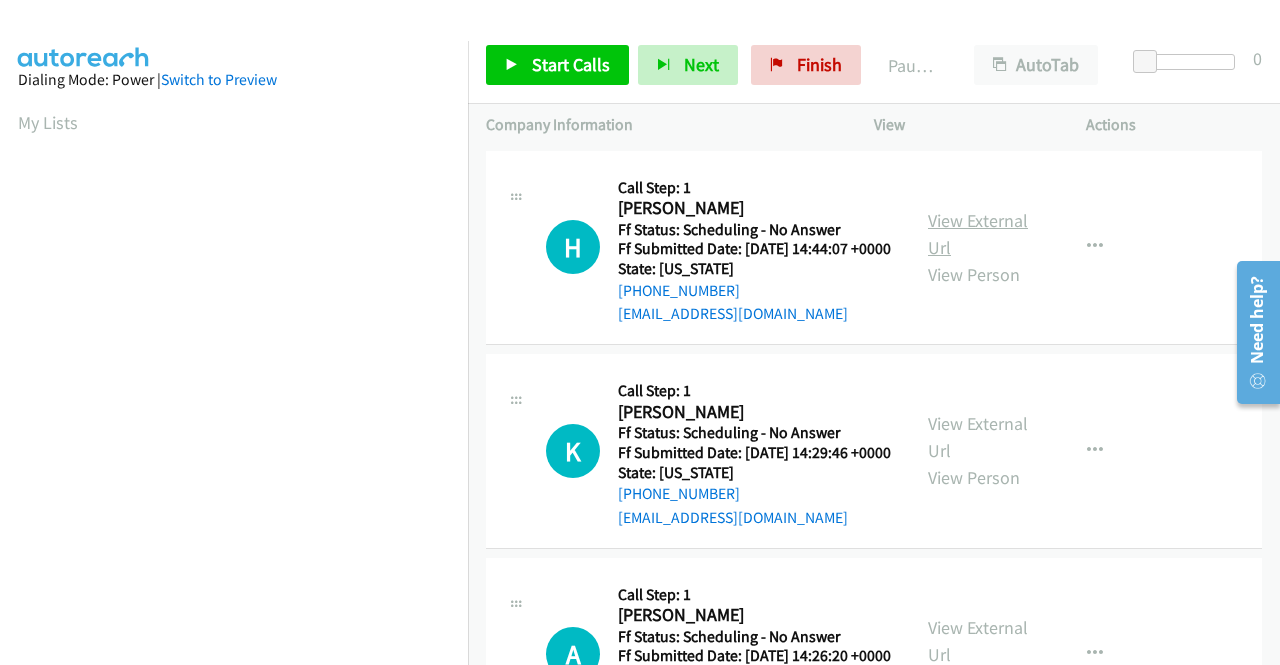 click on "View External Url" at bounding box center (978, 234) 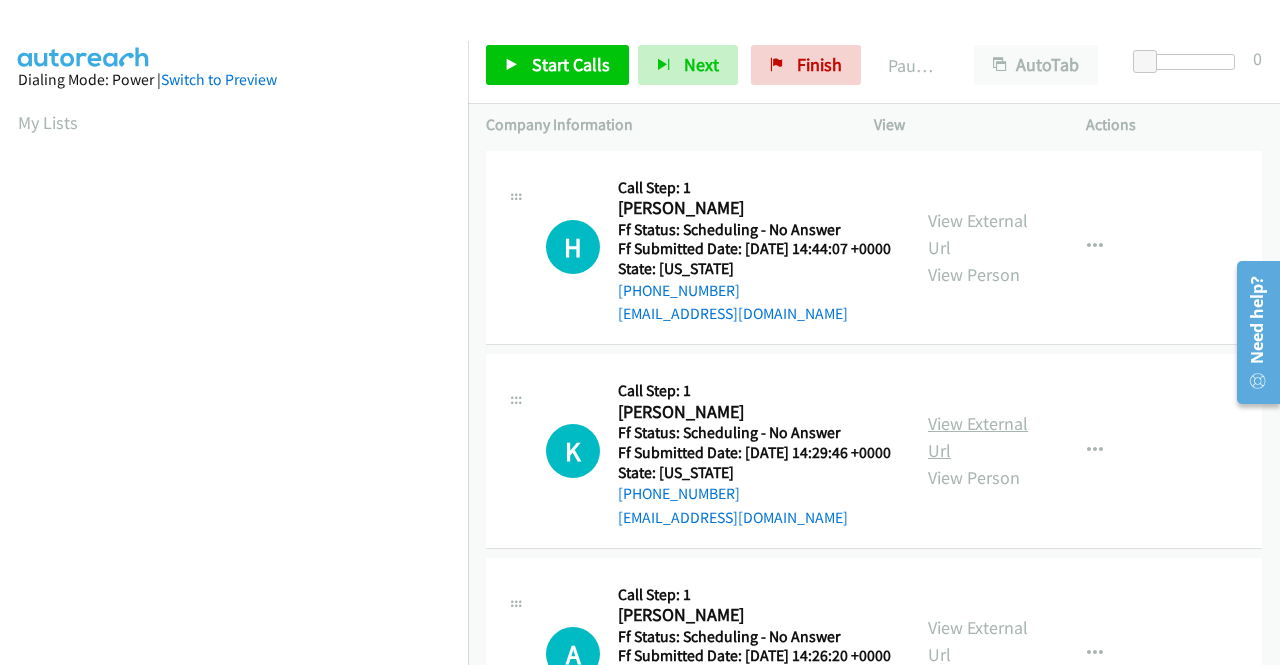click on "View External Url" at bounding box center (978, 437) 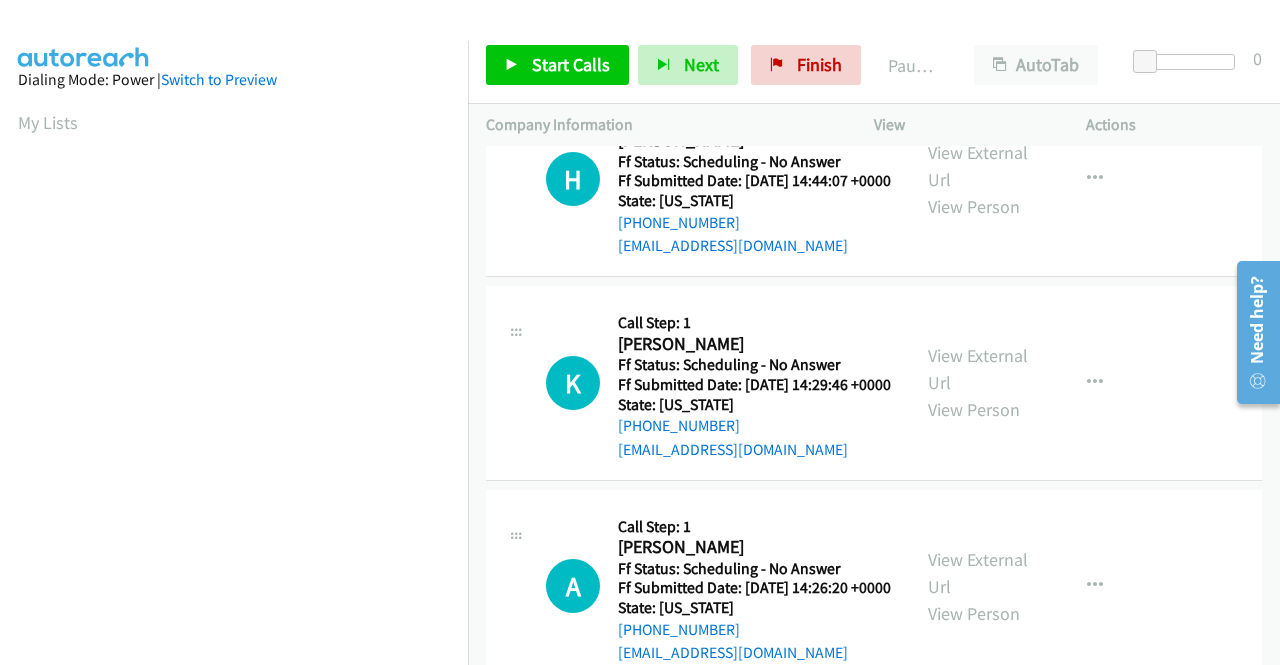 scroll, scrollTop: 100, scrollLeft: 0, axis: vertical 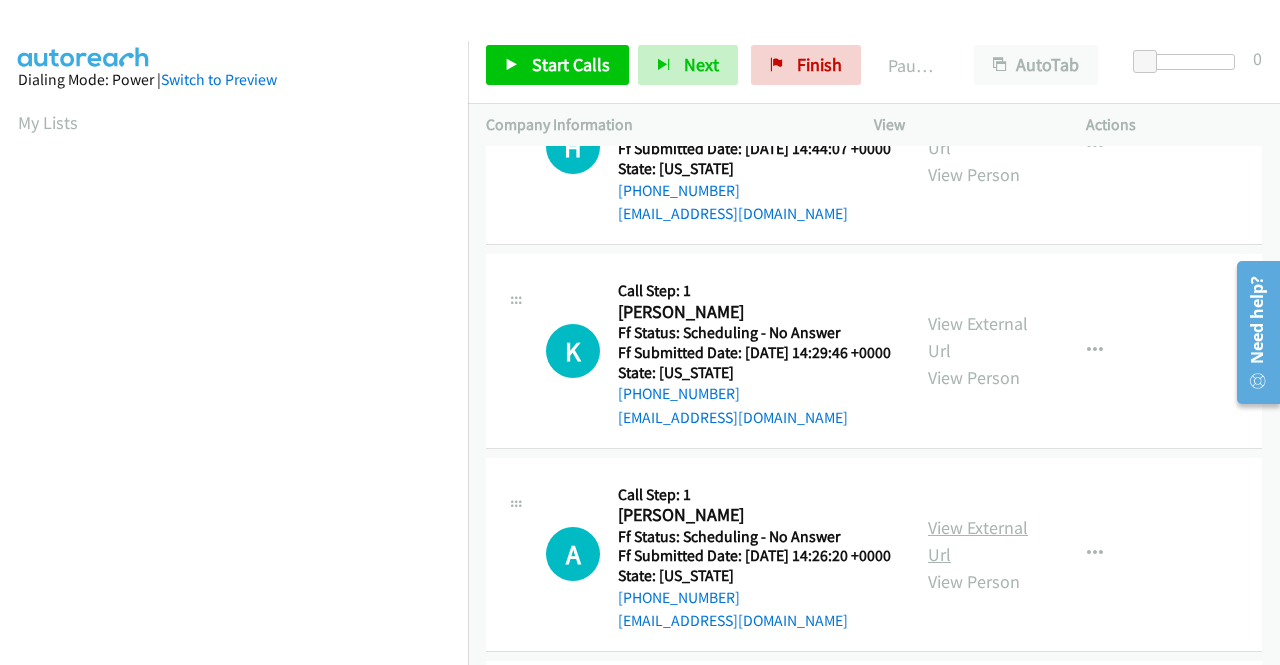 click on "View External Url" at bounding box center [978, 541] 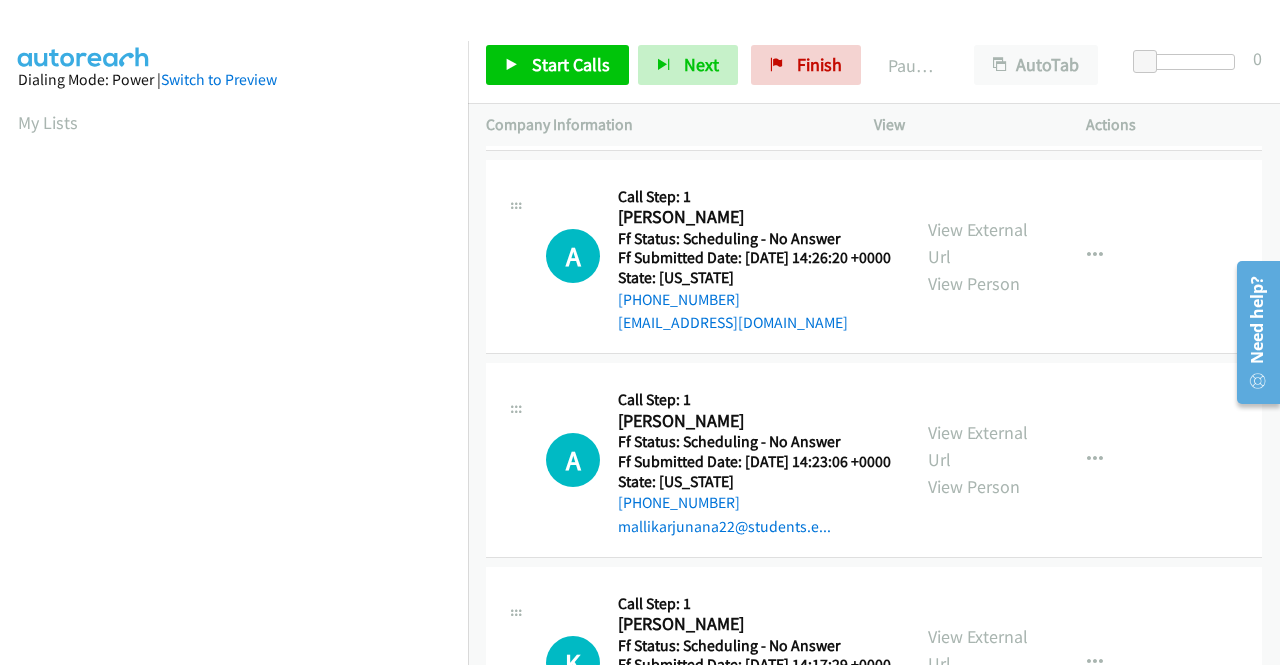 scroll, scrollTop: 400, scrollLeft: 0, axis: vertical 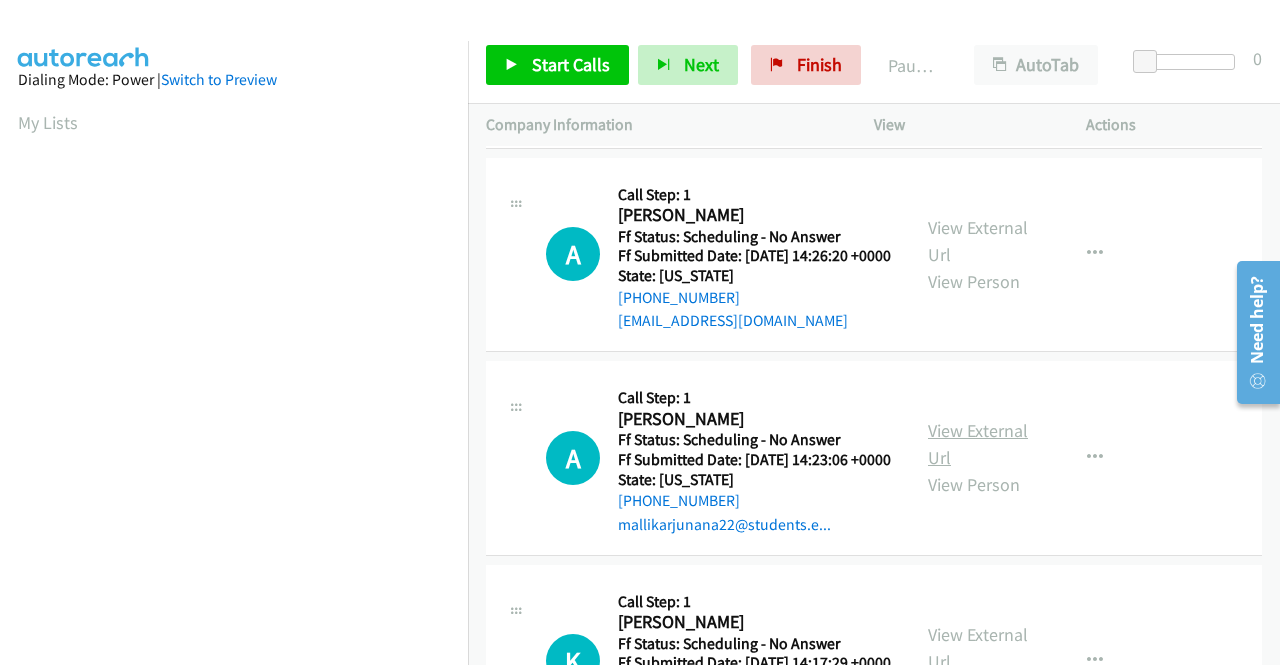 click on "View External Url" at bounding box center (978, 444) 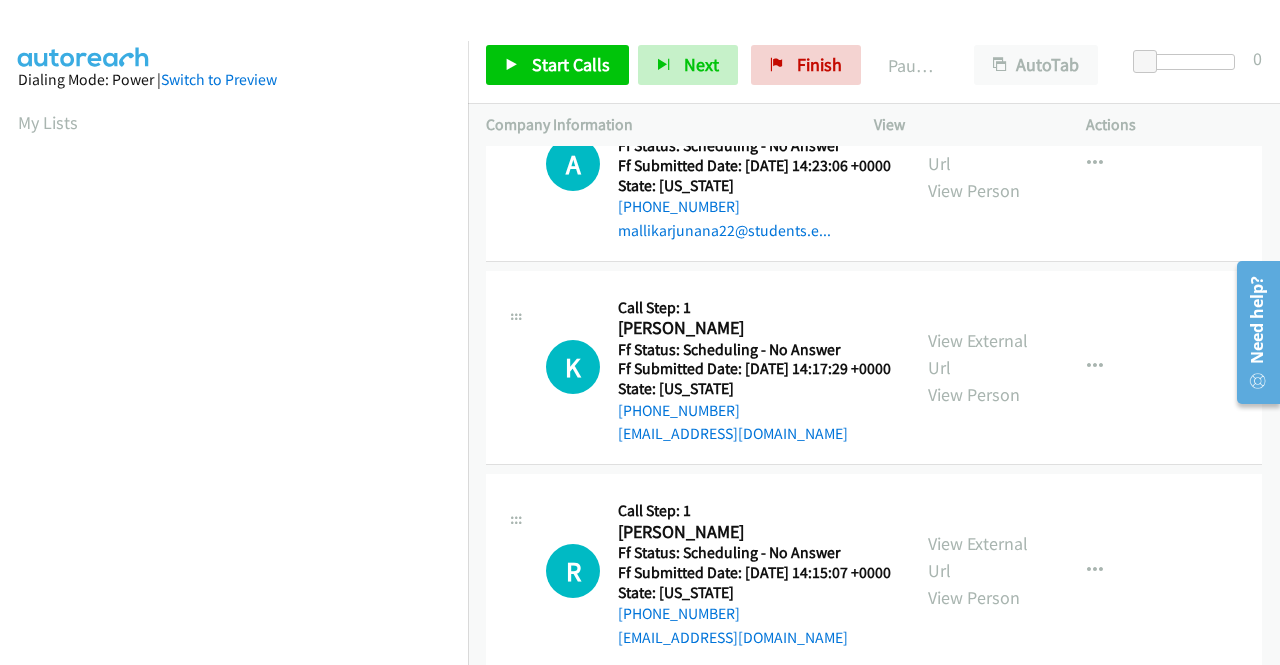 scroll, scrollTop: 700, scrollLeft: 0, axis: vertical 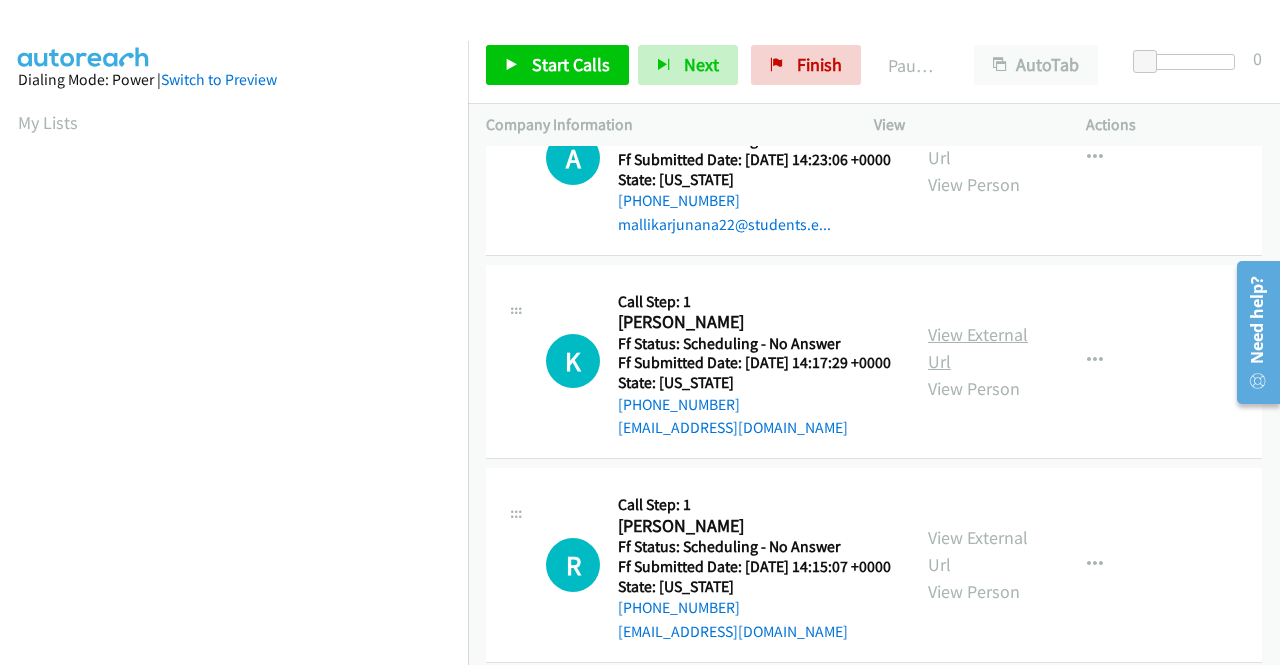 click on "View External Url" at bounding box center [978, 348] 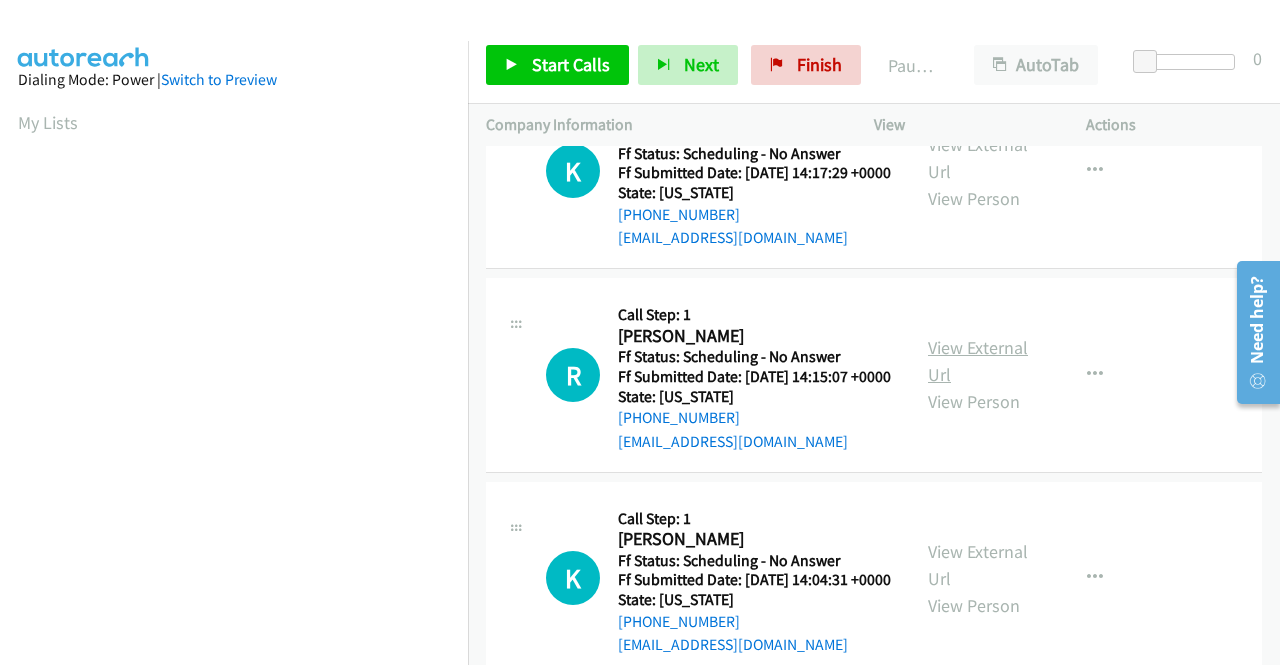 scroll, scrollTop: 900, scrollLeft: 0, axis: vertical 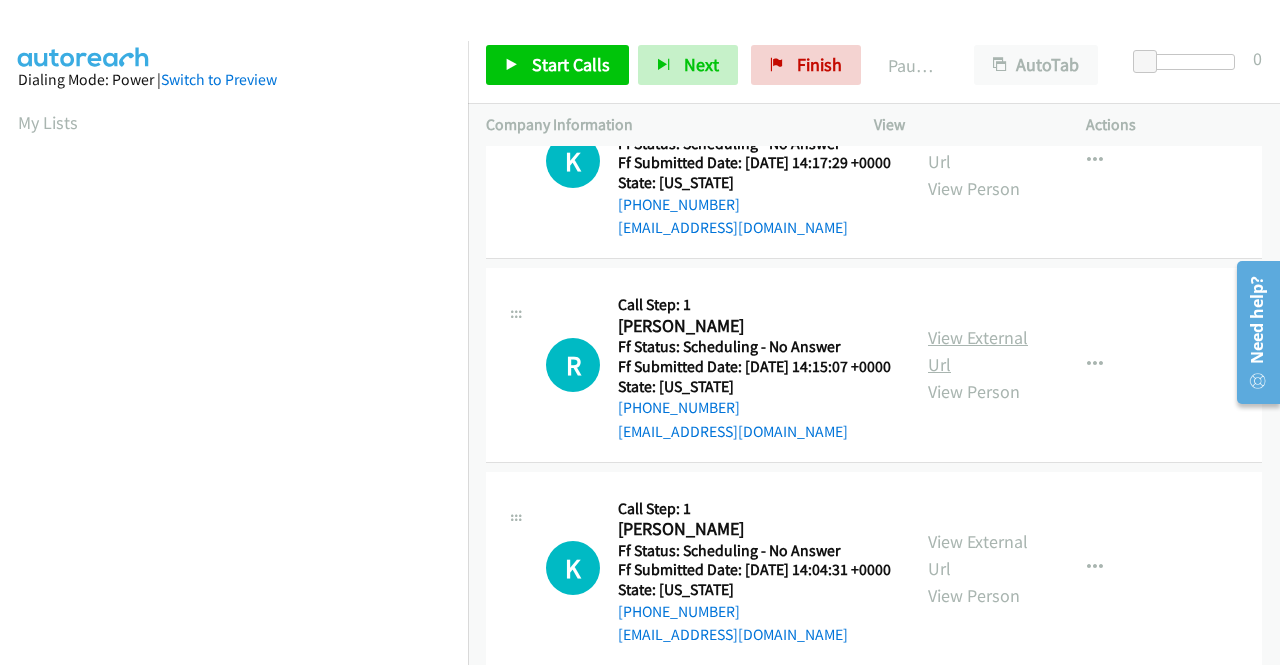 click on "View External Url" at bounding box center [978, 351] 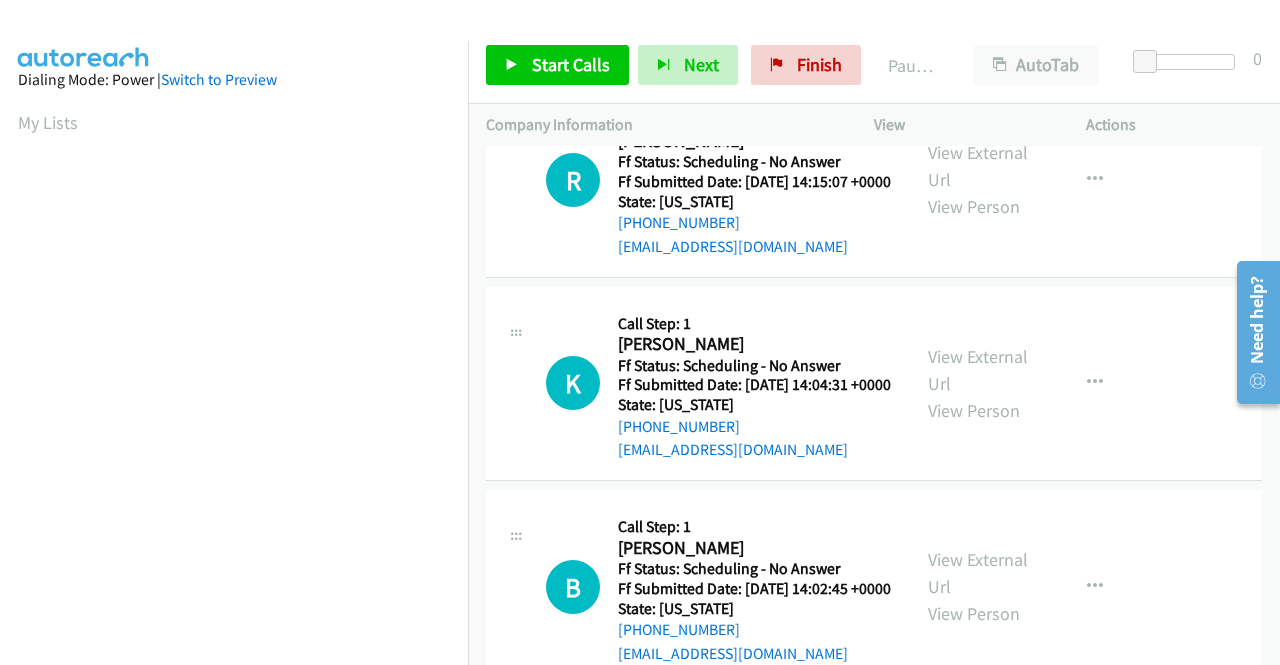 scroll, scrollTop: 1100, scrollLeft: 0, axis: vertical 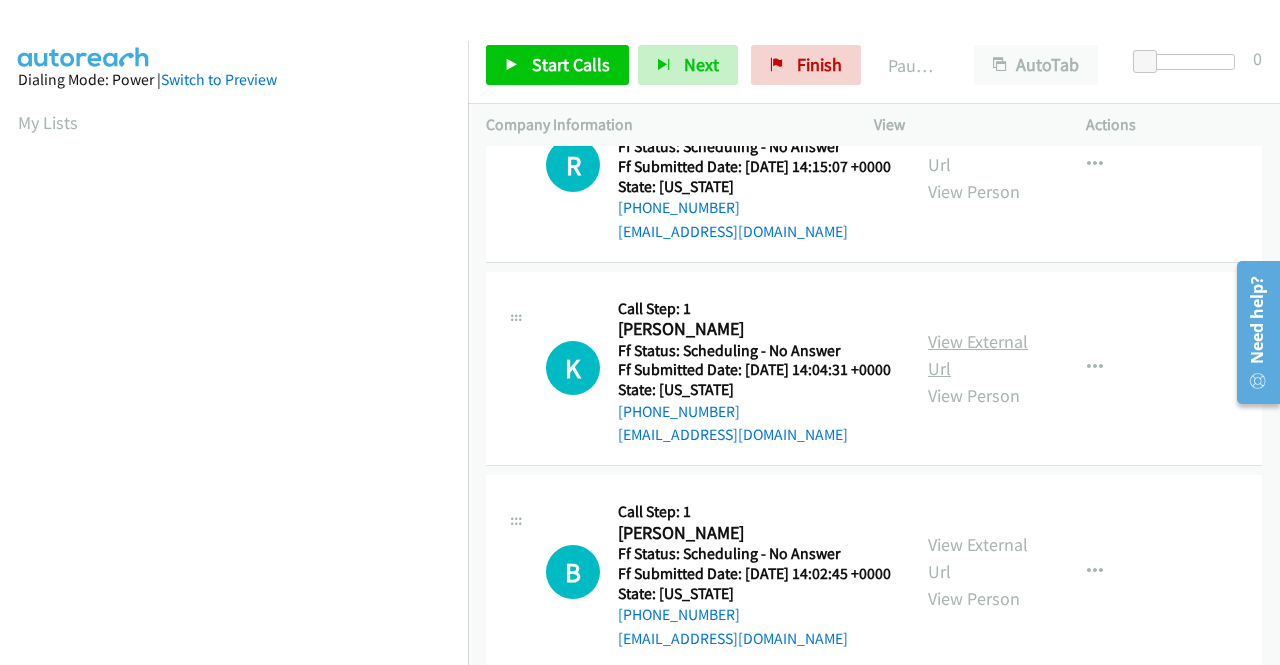 click on "View External Url" at bounding box center [978, 355] 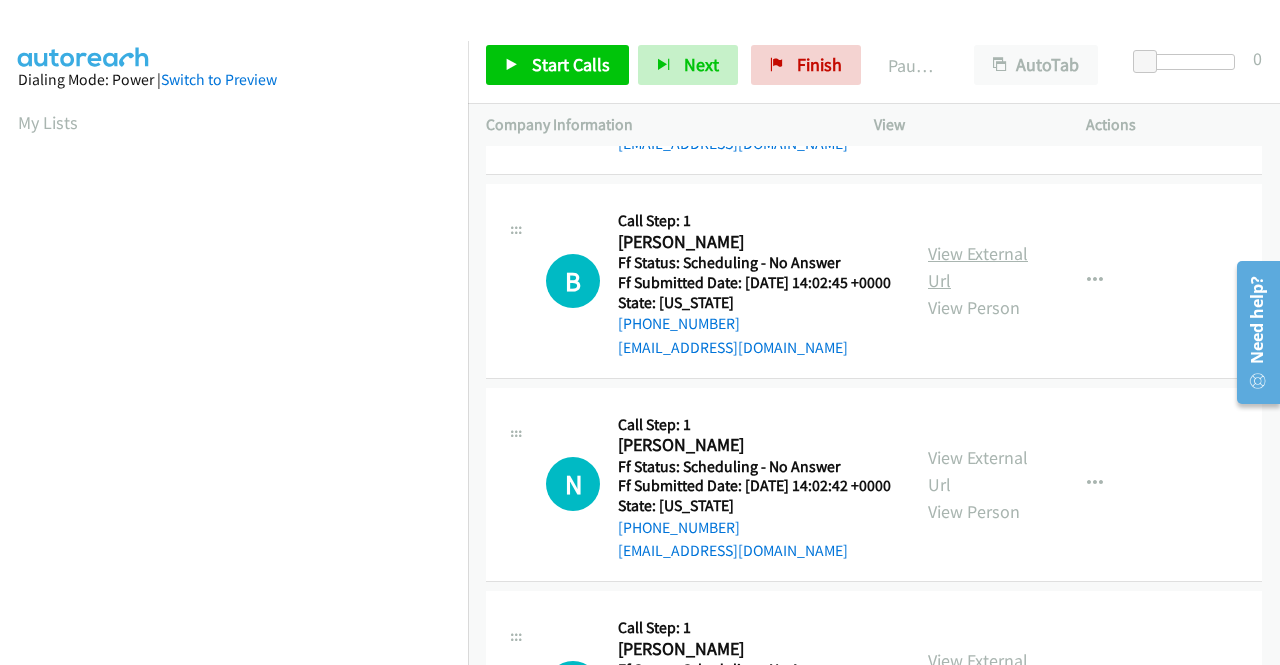 scroll, scrollTop: 1400, scrollLeft: 0, axis: vertical 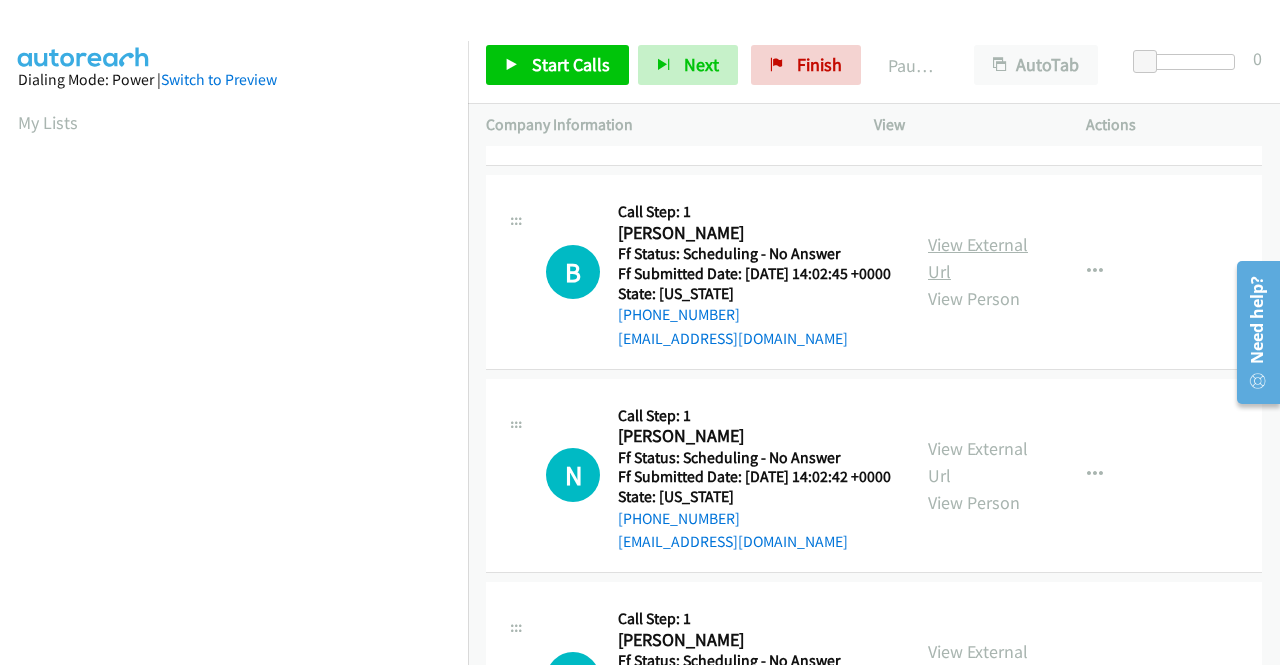 click on "View External Url" at bounding box center (978, 258) 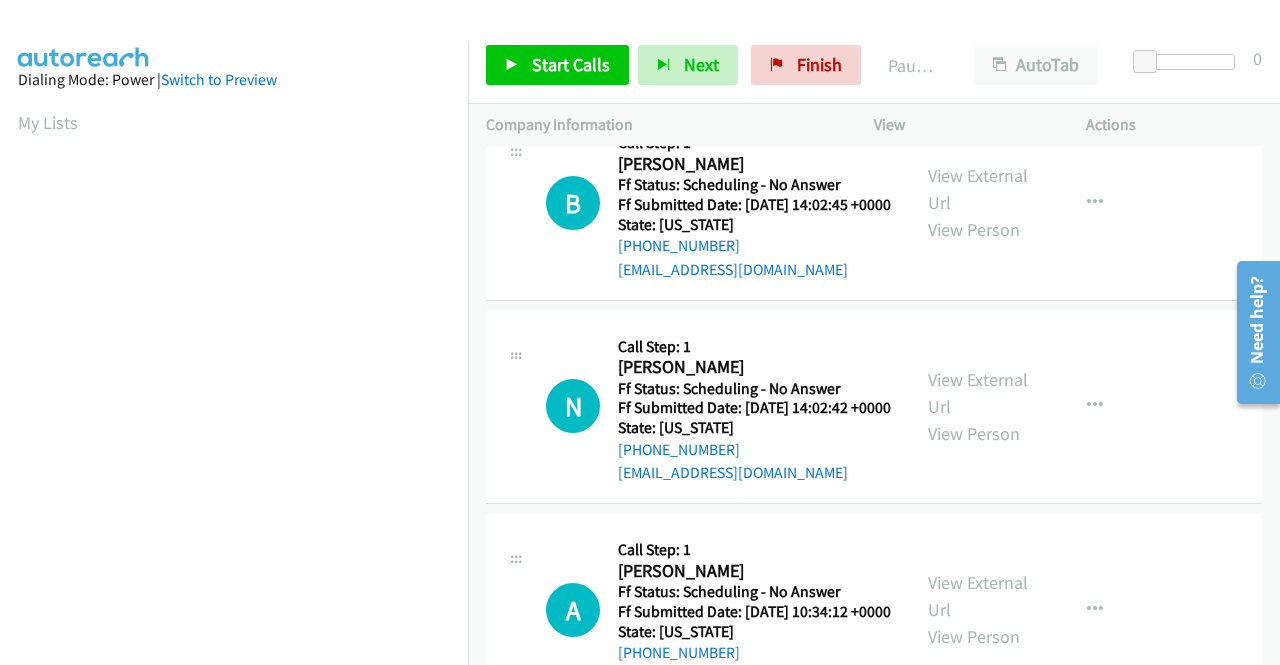 scroll, scrollTop: 1600, scrollLeft: 0, axis: vertical 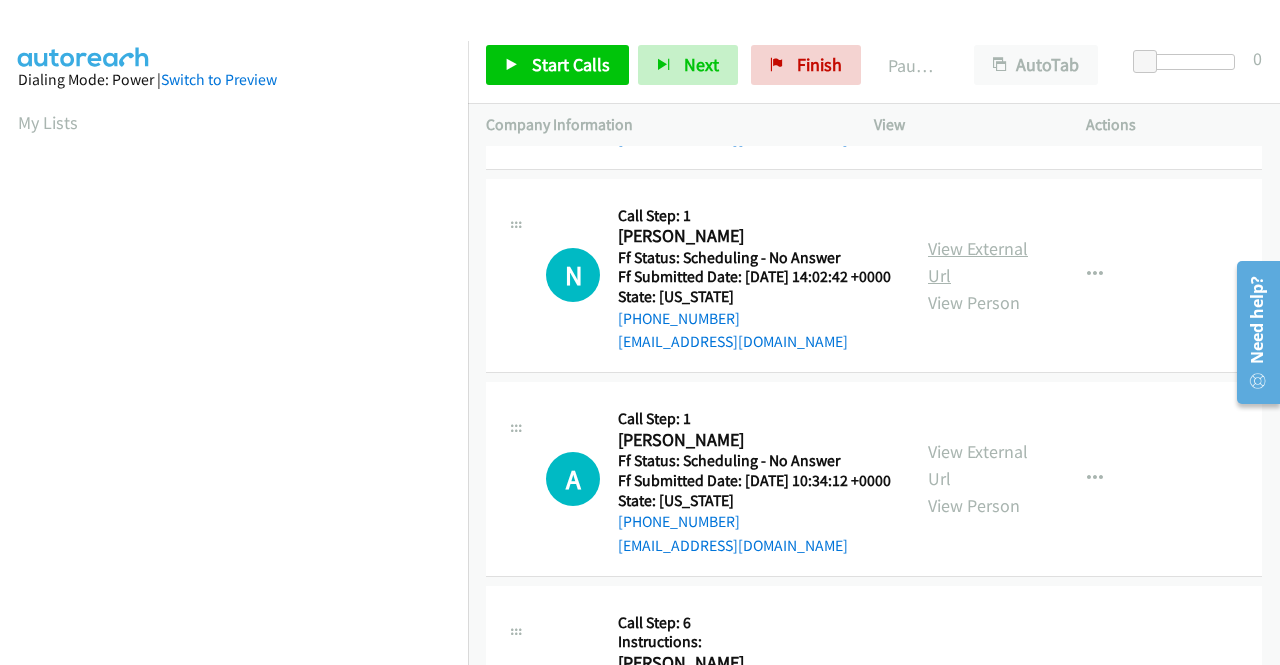 click on "View External Url" at bounding box center (978, 262) 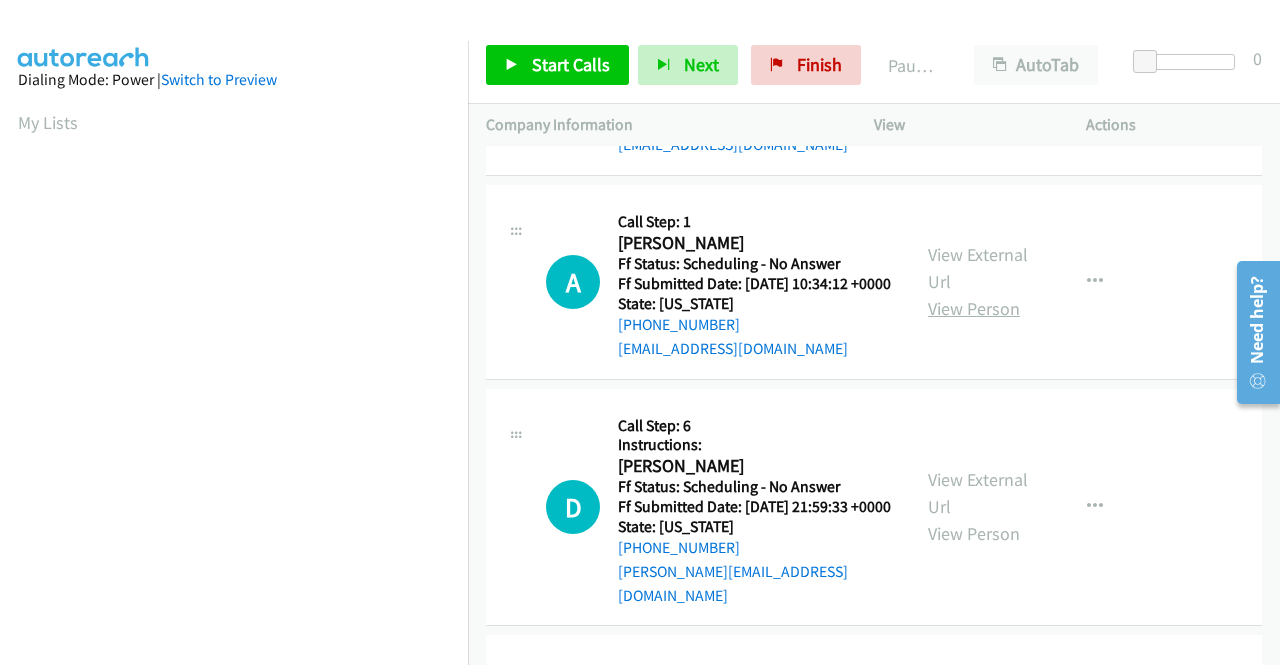 scroll, scrollTop: 1800, scrollLeft: 0, axis: vertical 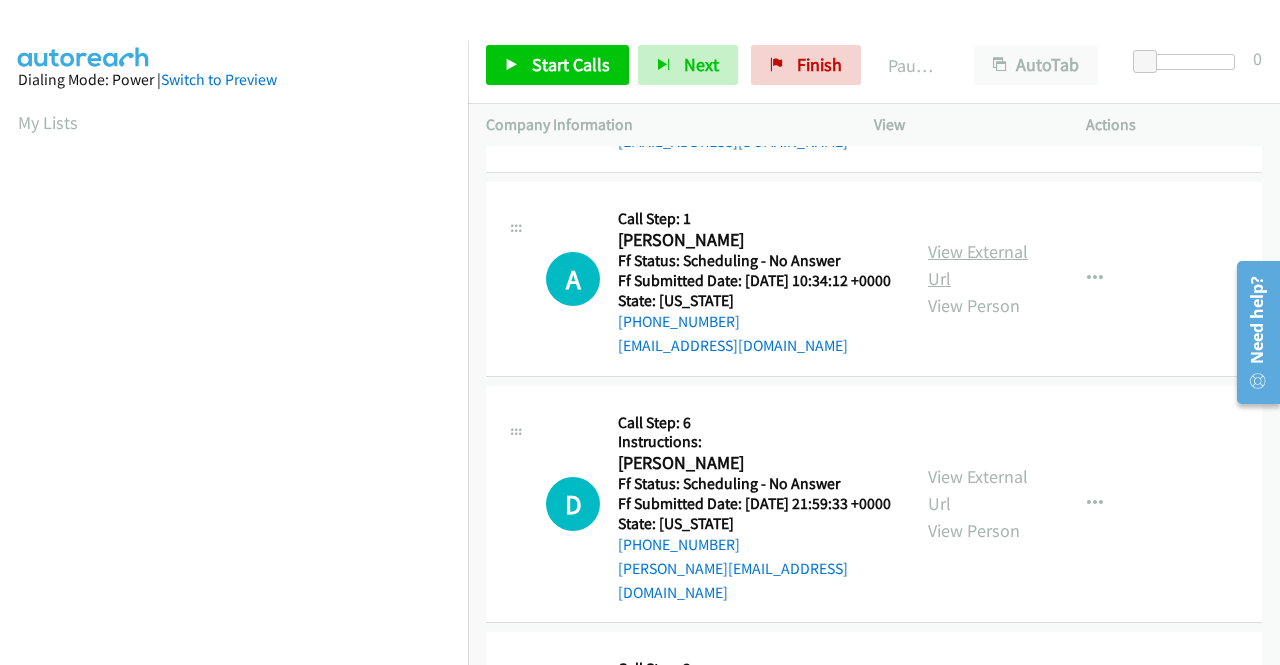 click on "View External Url" at bounding box center (978, 265) 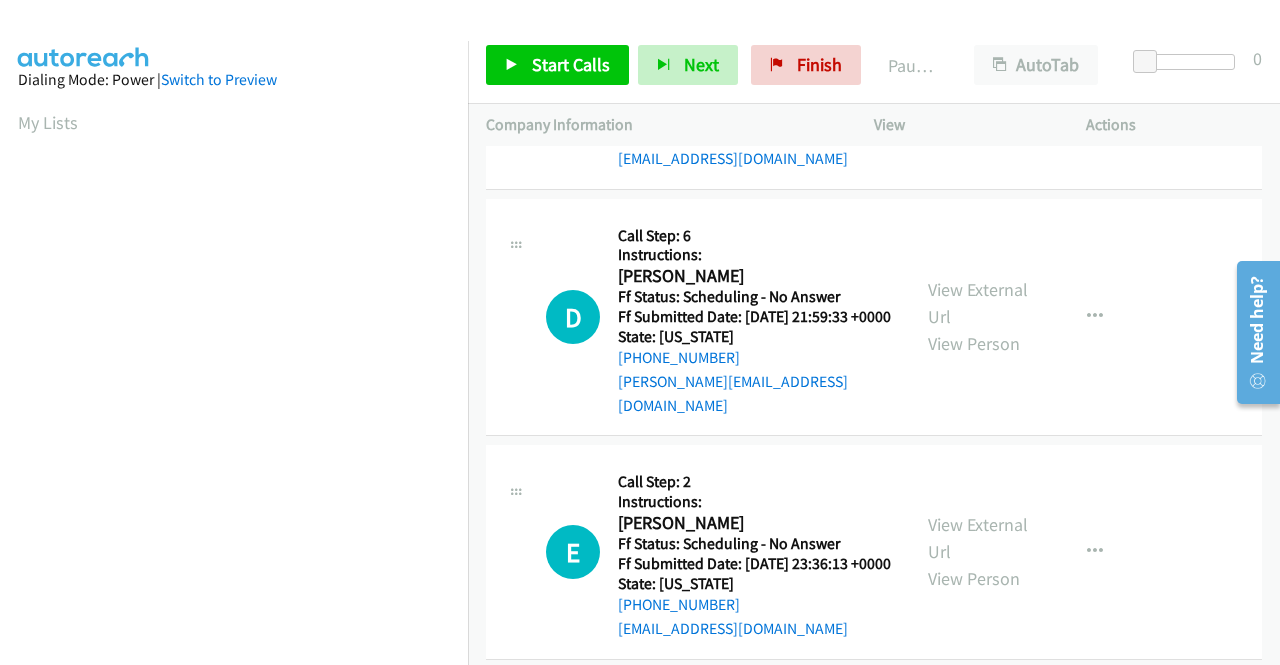 scroll, scrollTop: 2000, scrollLeft: 0, axis: vertical 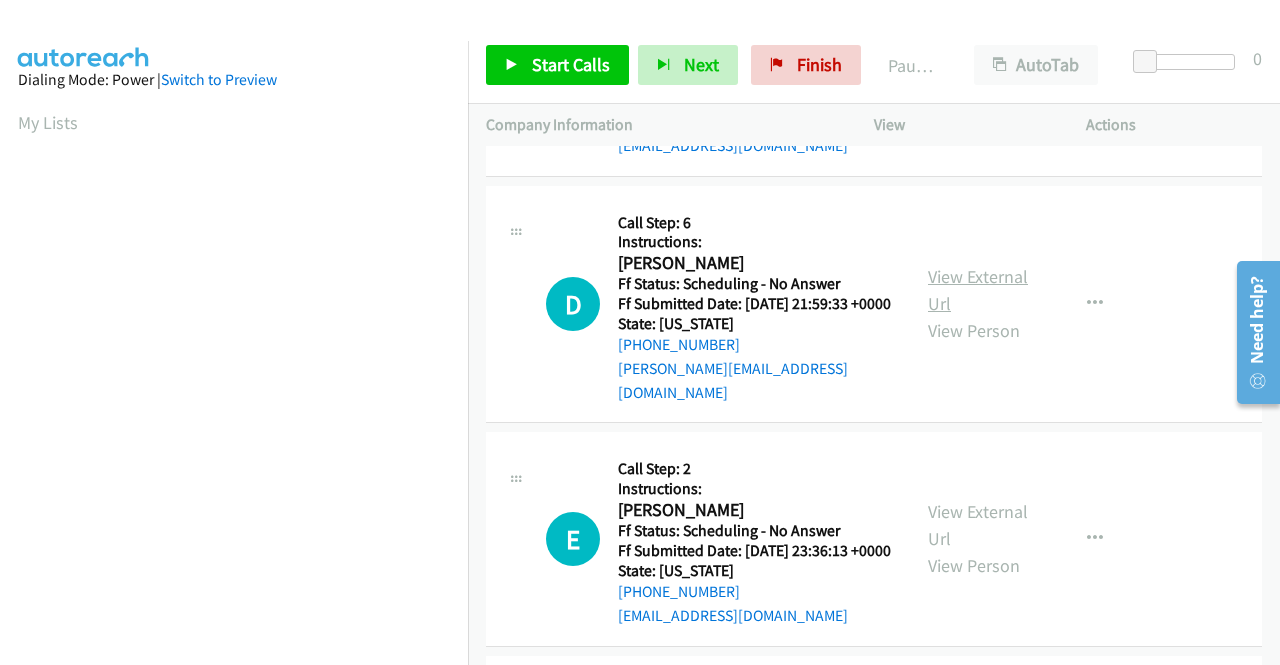 click on "View External Url" at bounding box center [978, 290] 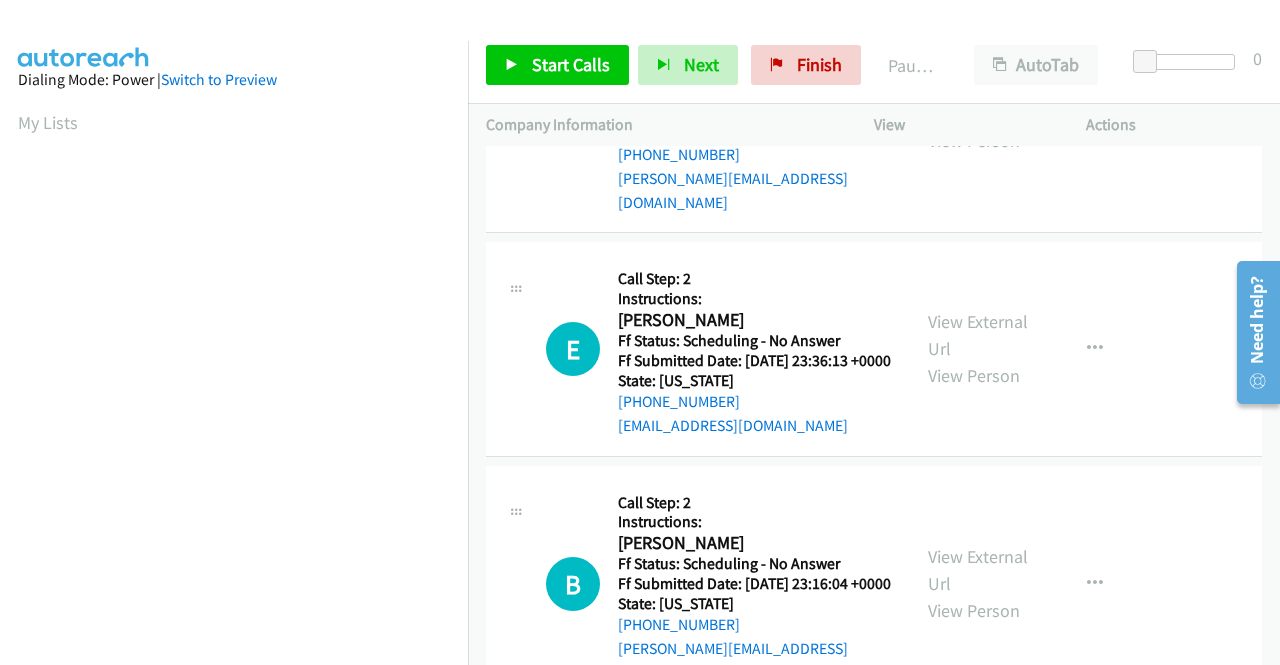 scroll, scrollTop: 2200, scrollLeft: 0, axis: vertical 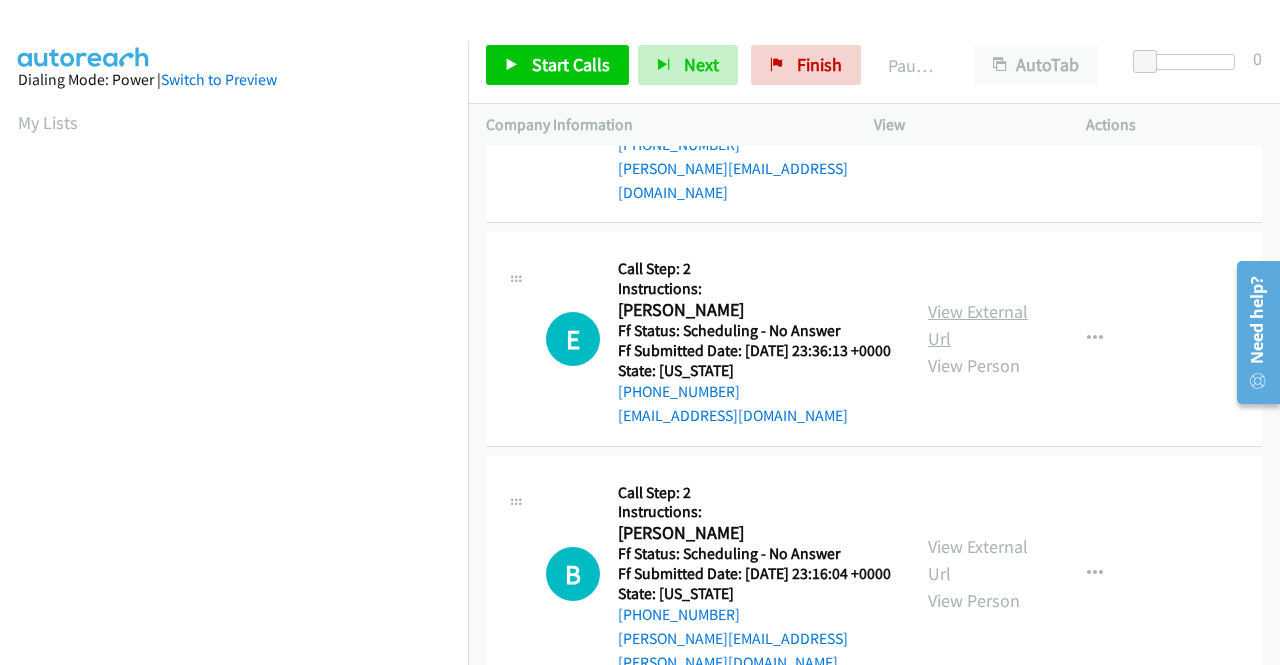click on "View External Url" at bounding box center [978, 325] 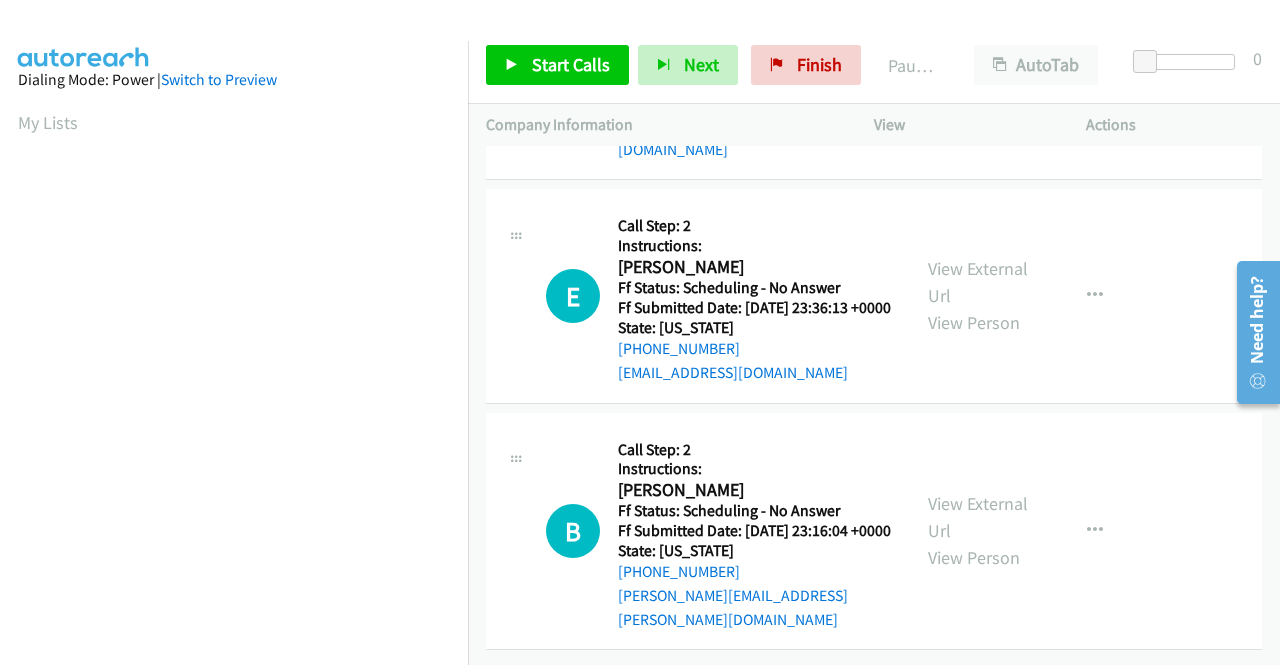 scroll, scrollTop: 2462, scrollLeft: 0, axis: vertical 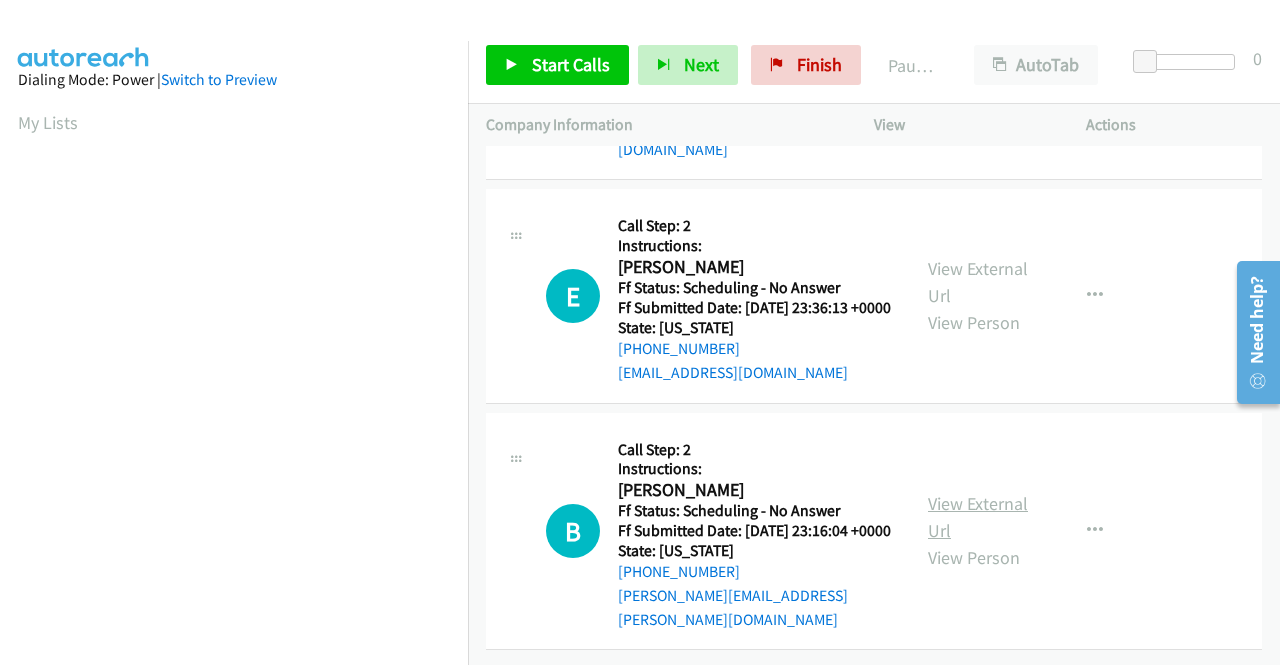 click on "View External Url" at bounding box center (978, 517) 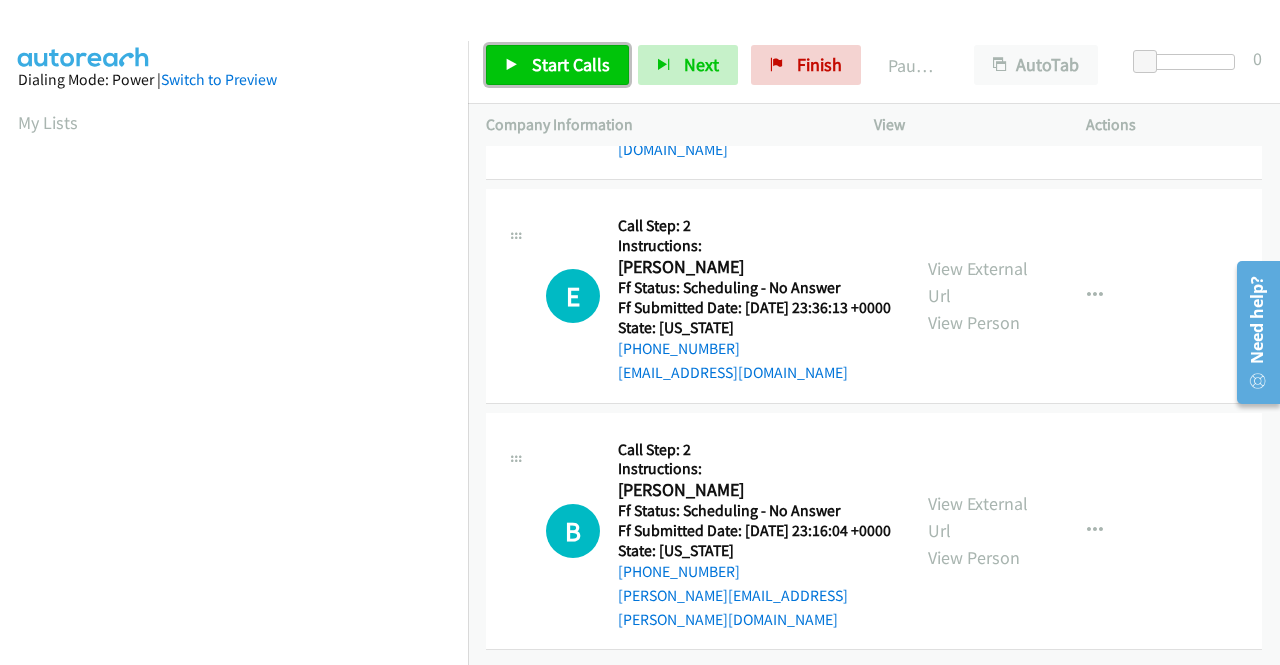 click on "Start Calls" at bounding box center (557, 65) 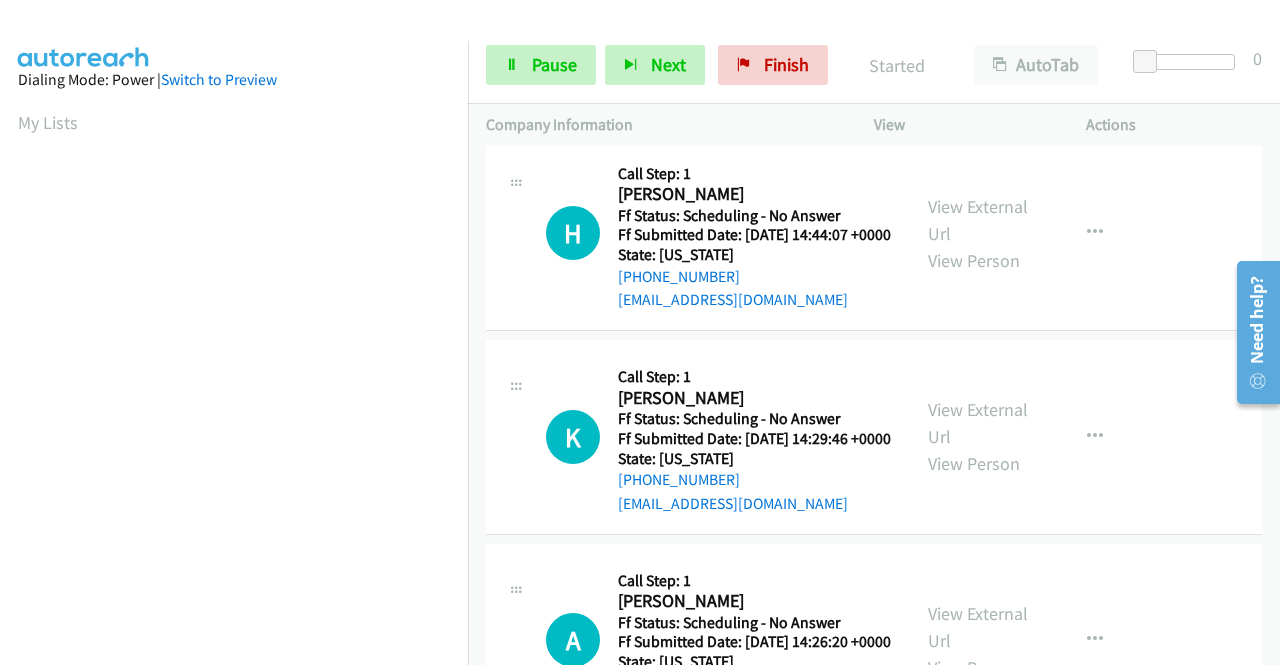 scroll, scrollTop: 0, scrollLeft: 0, axis: both 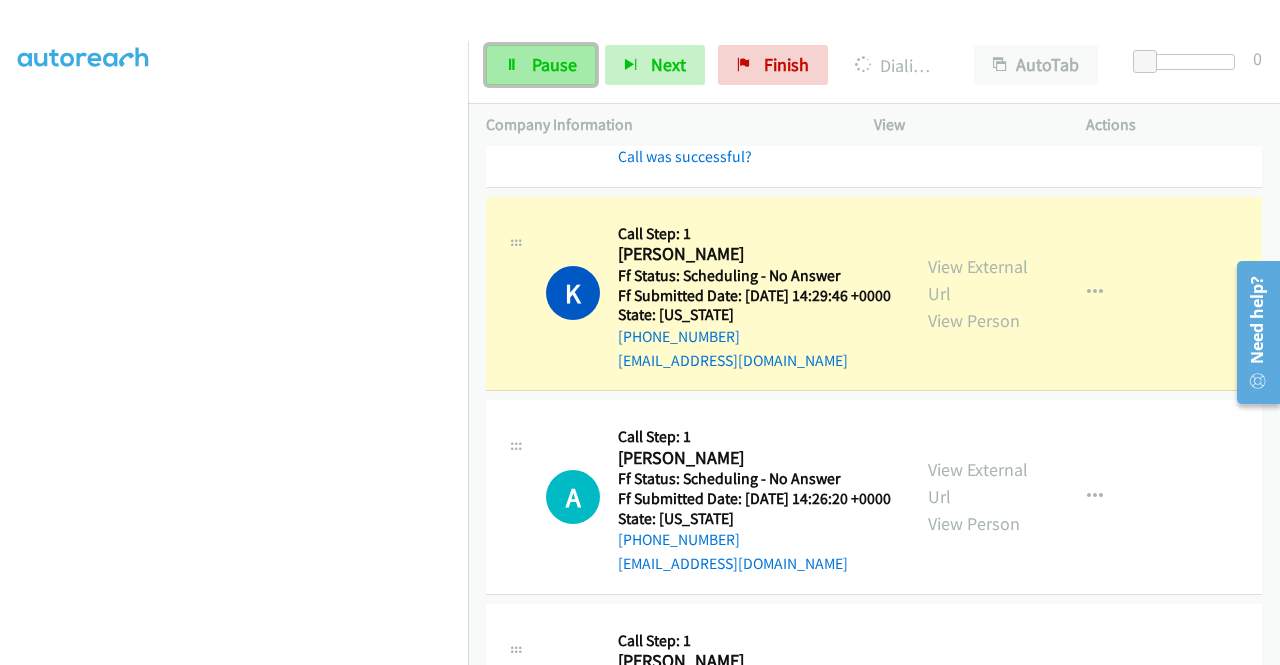 click on "Pause" at bounding box center (554, 64) 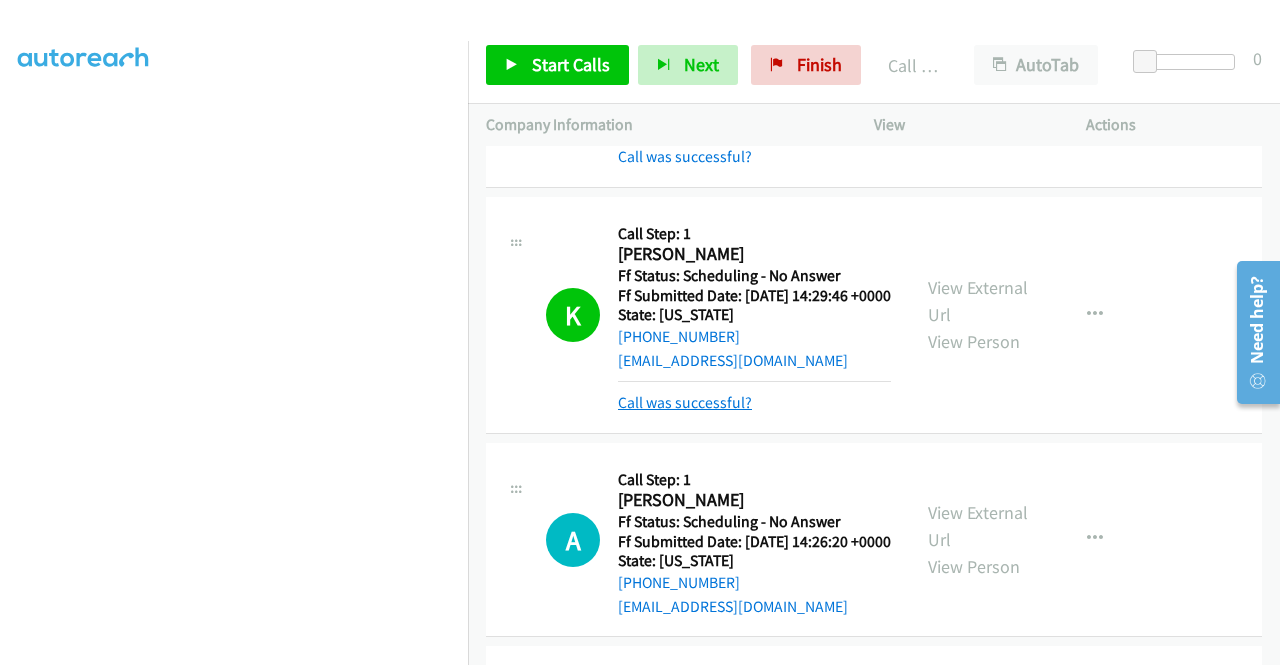 click on "Call was successful?" at bounding box center [685, 402] 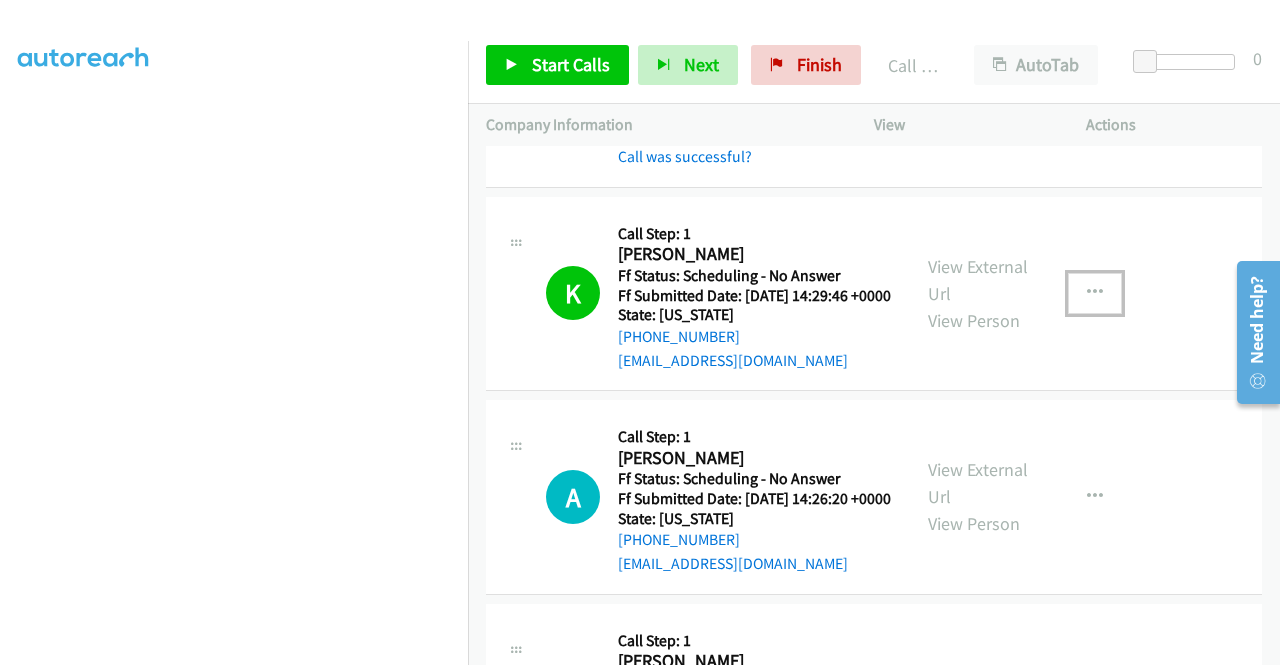 click at bounding box center (1095, 293) 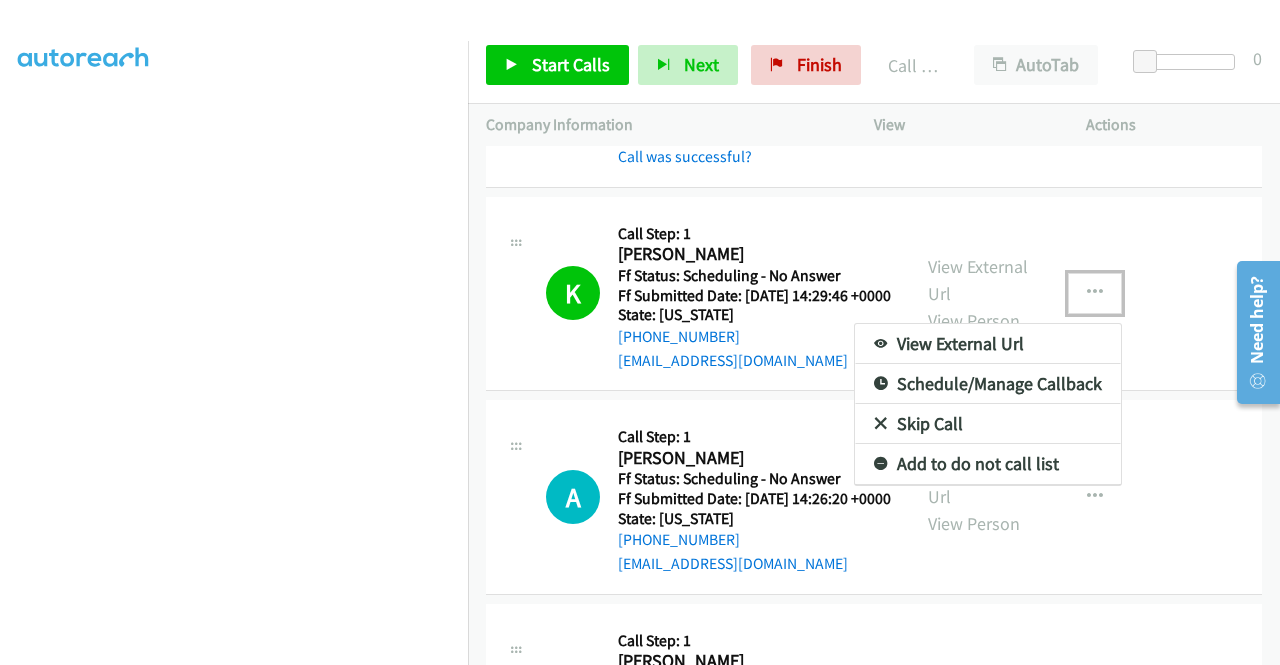 click on "Add to do not call list" at bounding box center (988, 464) 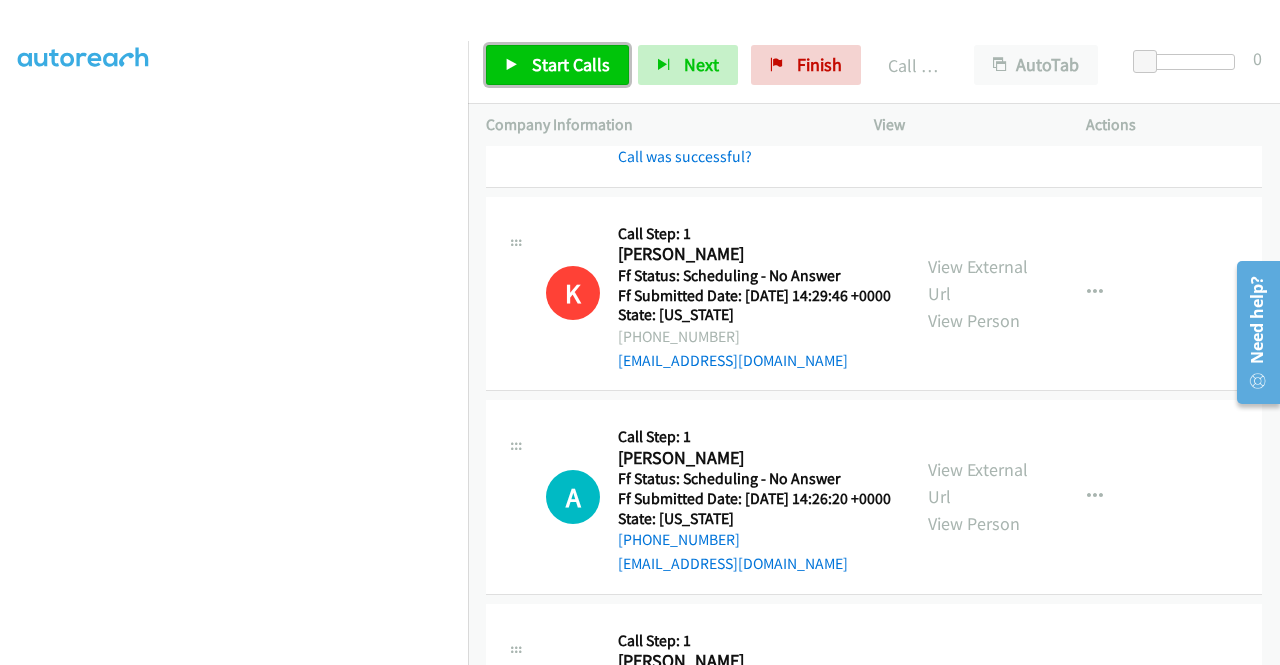 click on "Start Calls" at bounding box center (571, 64) 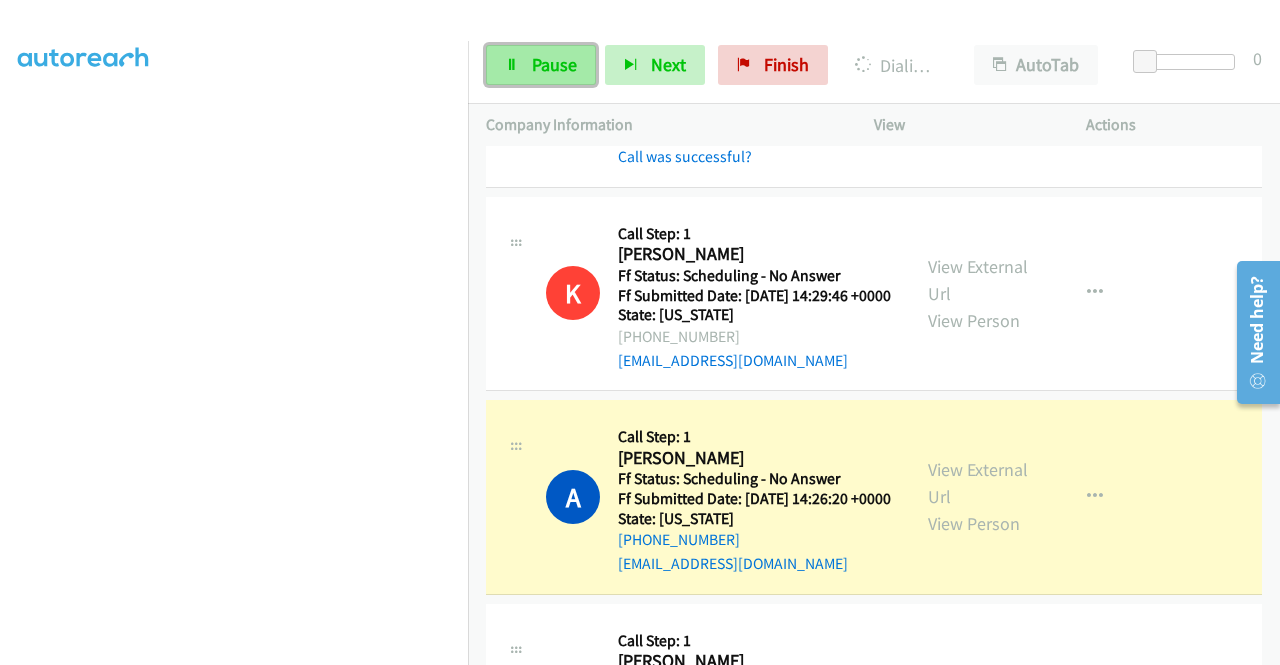 click on "Pause" at bounding box center [541, 65] 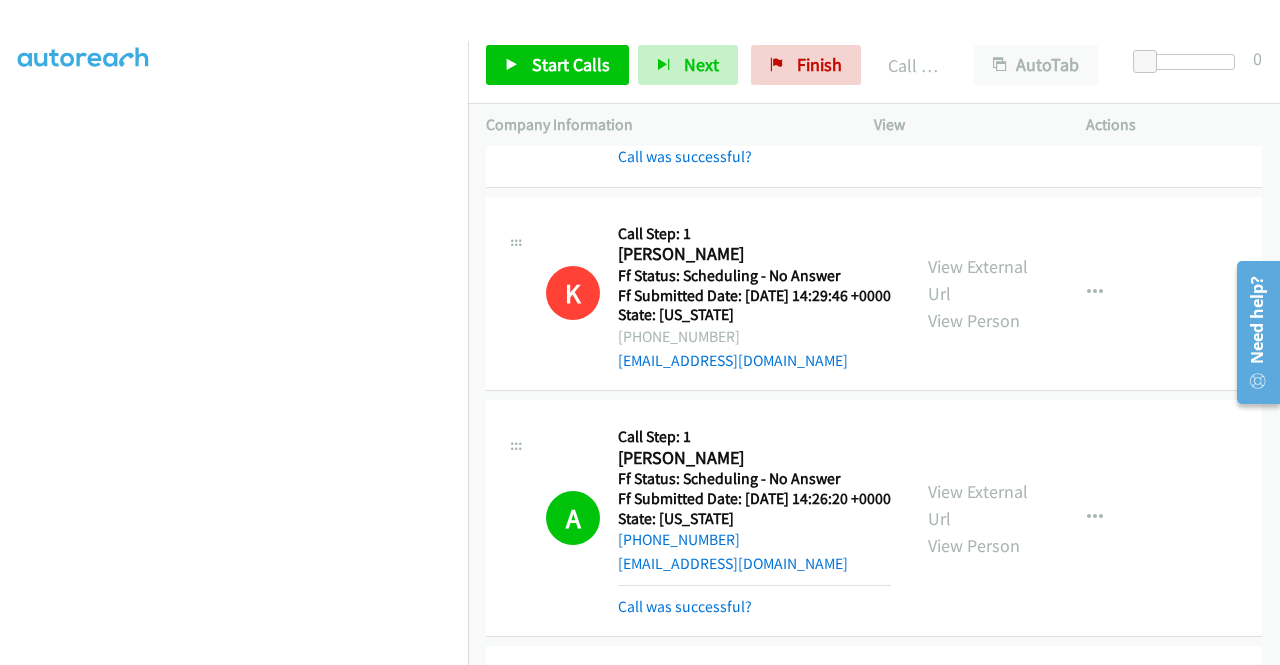 scroll, scrollTop: 300, scrollLeft: 0, axis: vertical 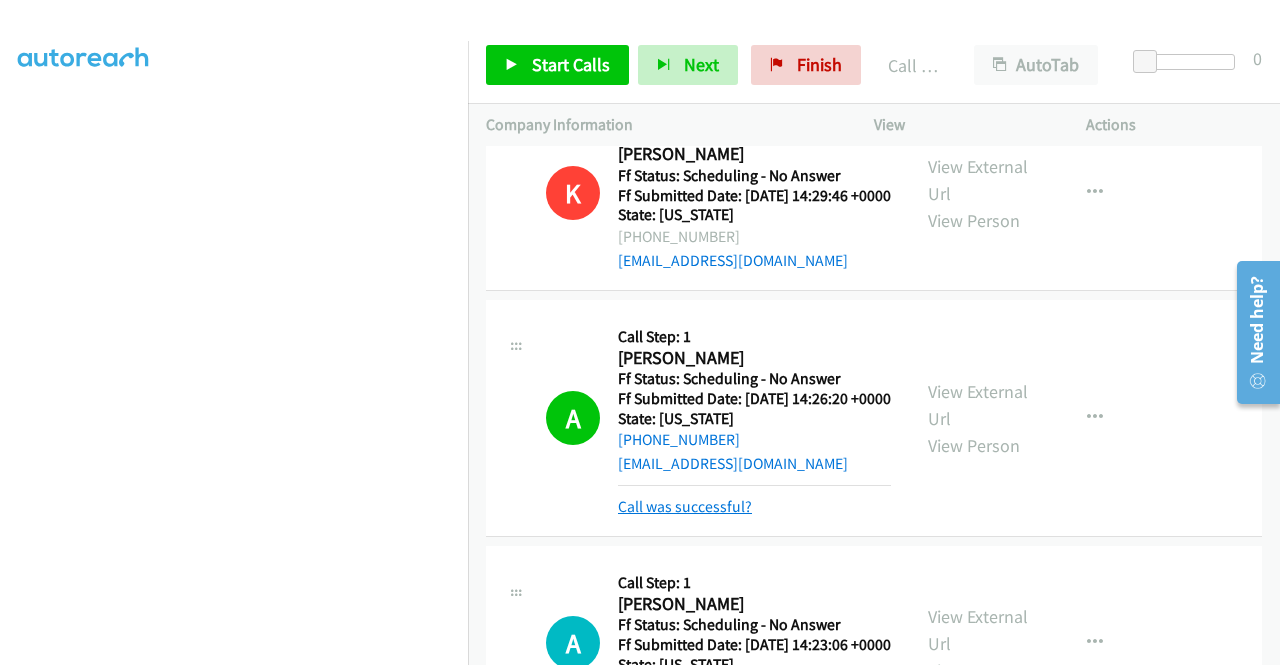 click on "Call was successful?" at bounding box center (685, 506) 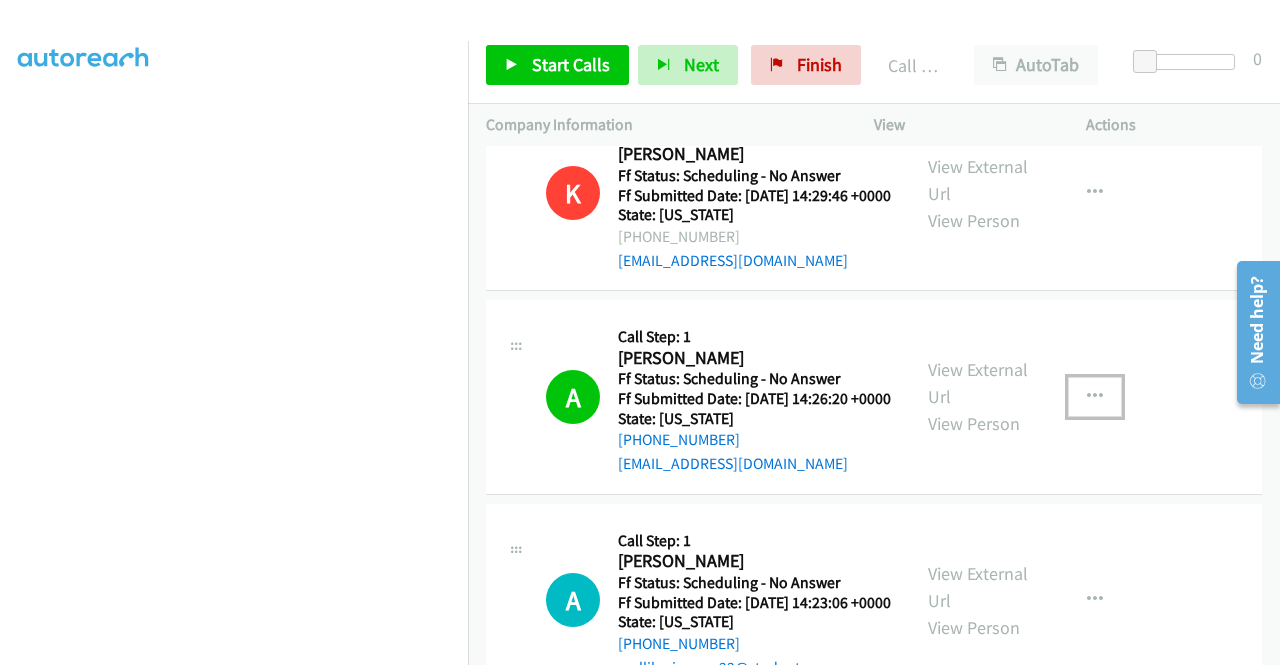 click at bounding box center [1095, 397] 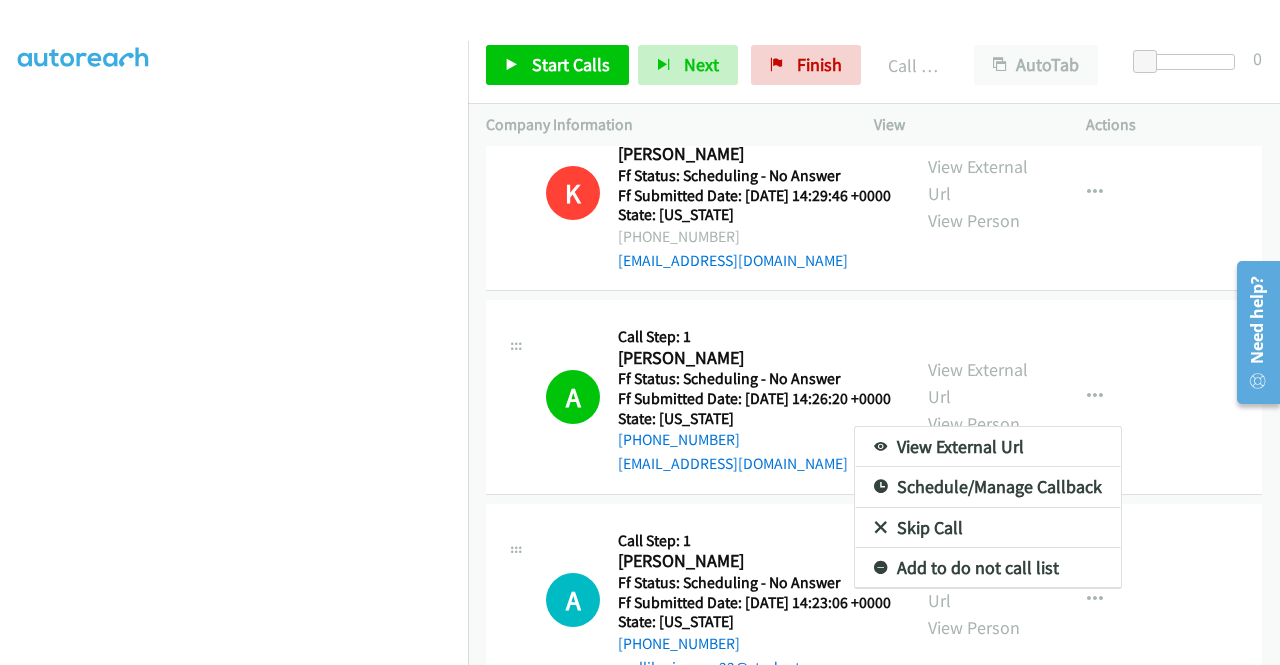click on "Add to do not call list" at bounding box center [988, 568] 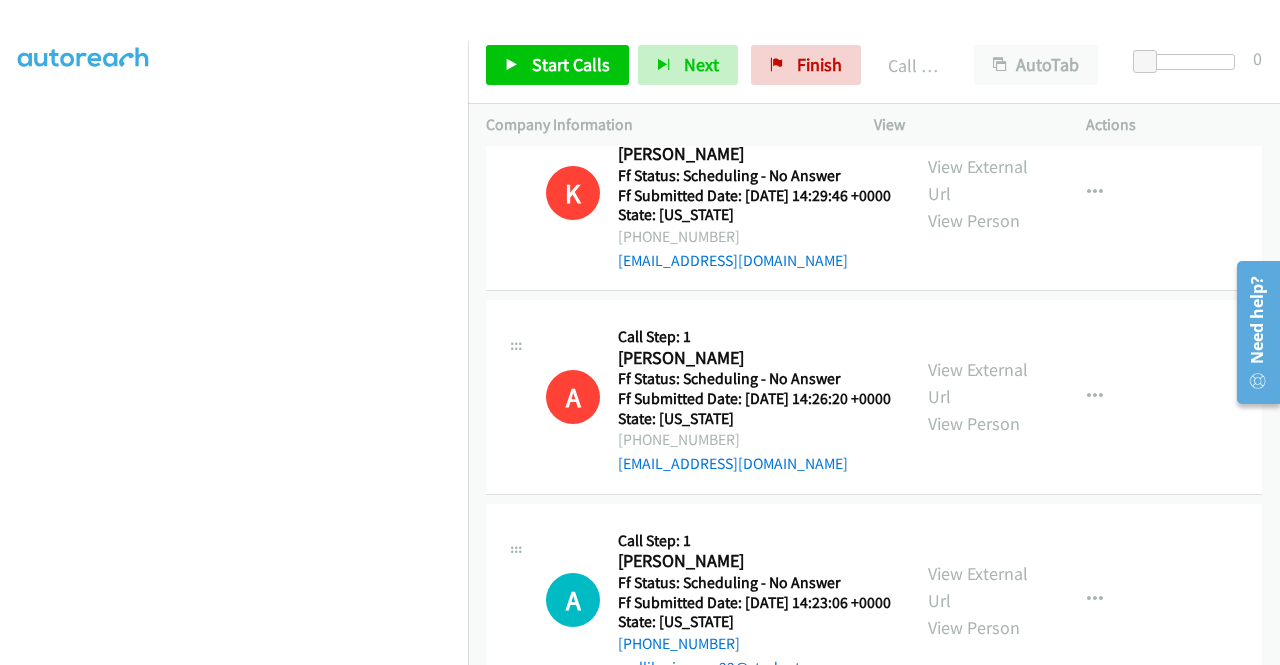 scroll, scrollTop: 600, scrollLeft: 0, axis: vertical 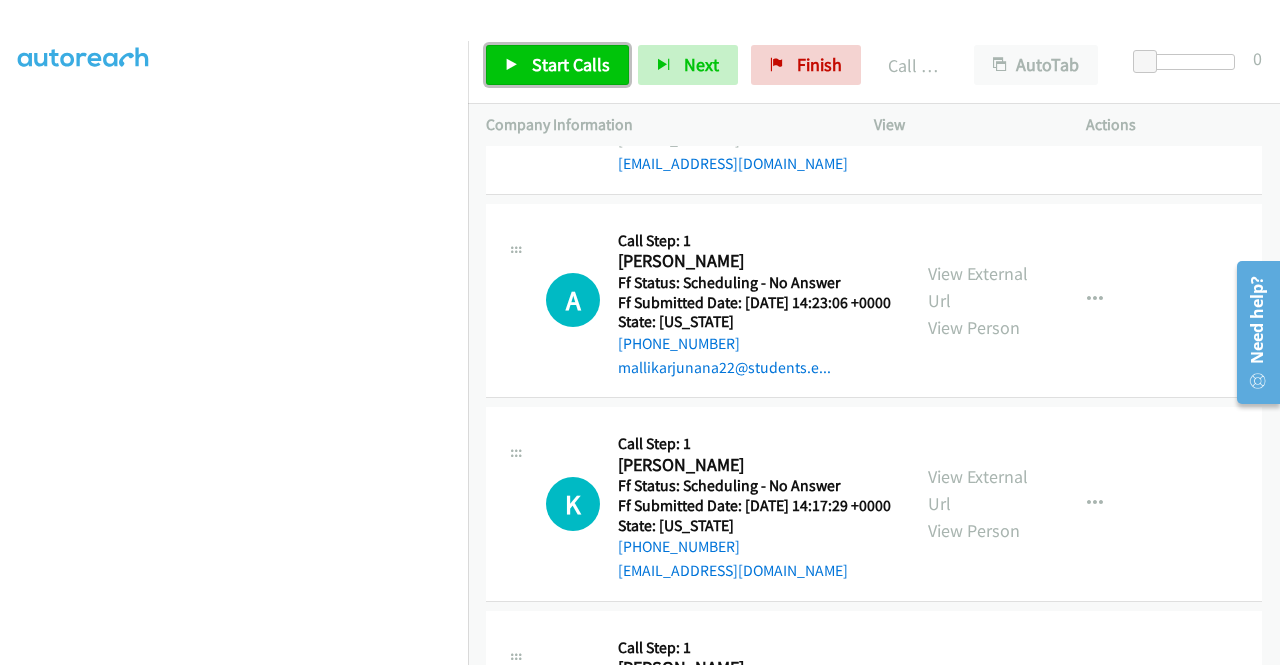 click on "Start Calls" at bounding box center [571, 64] 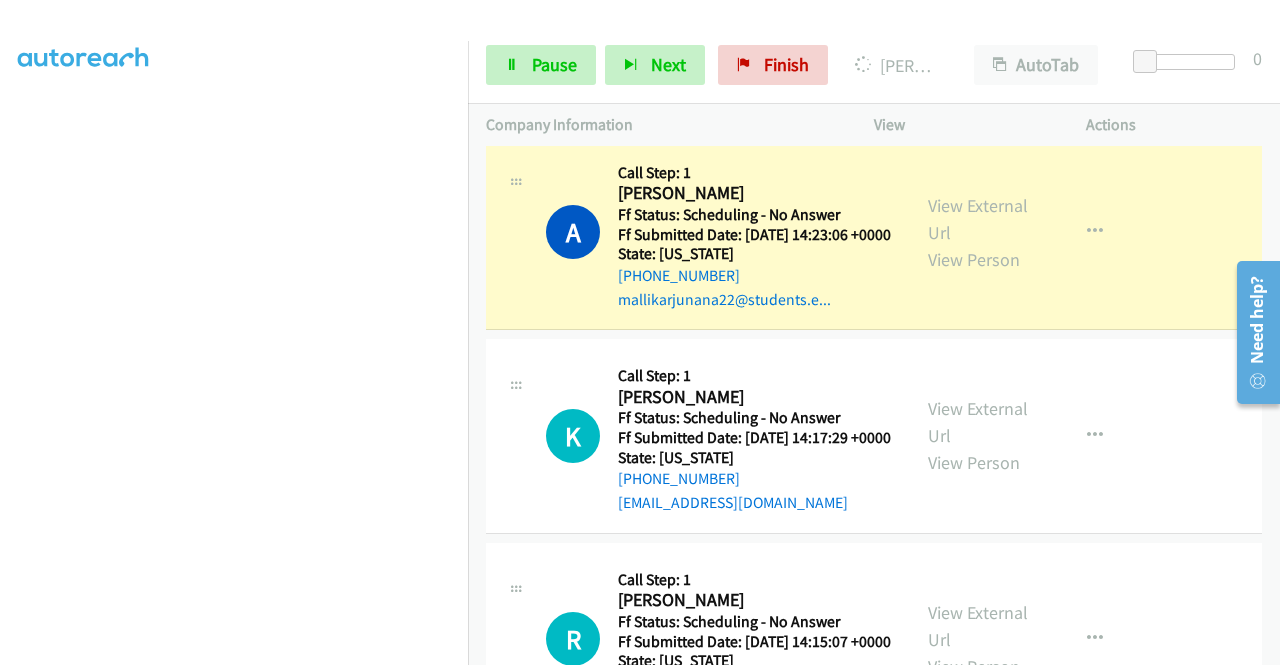 scroll, scrollTop: 700, scrollLeft: 0, axis: vertical 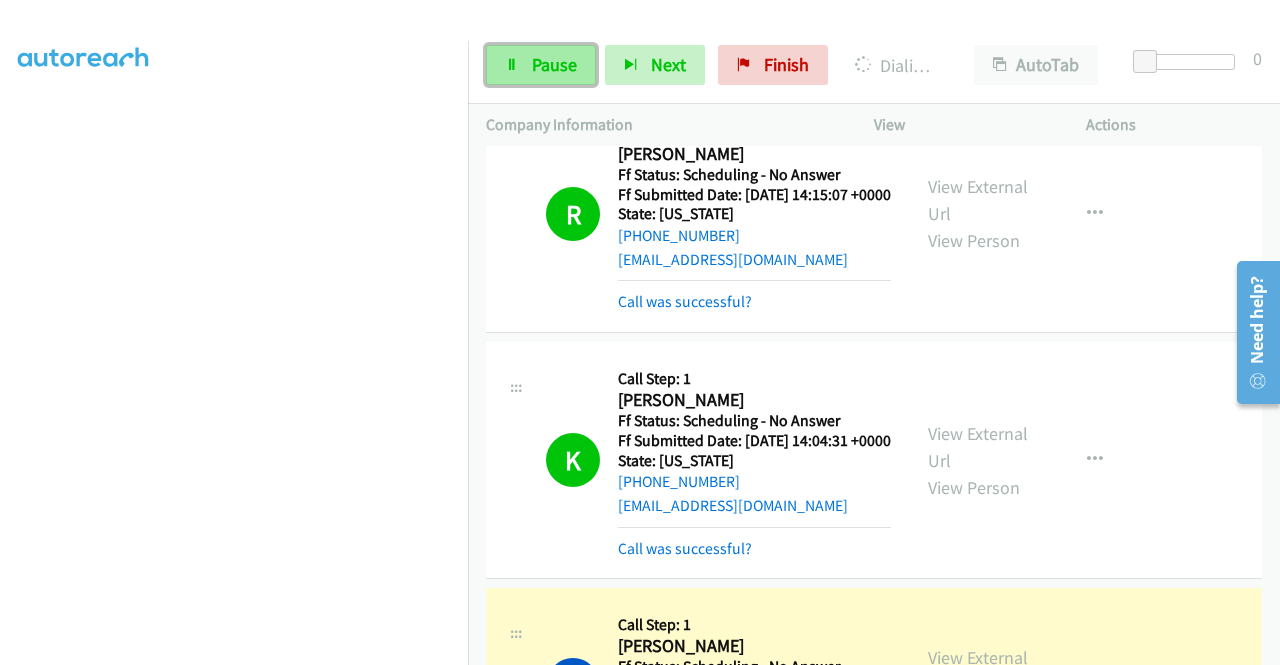 click on "Pause" at bounding box center [541, 65] 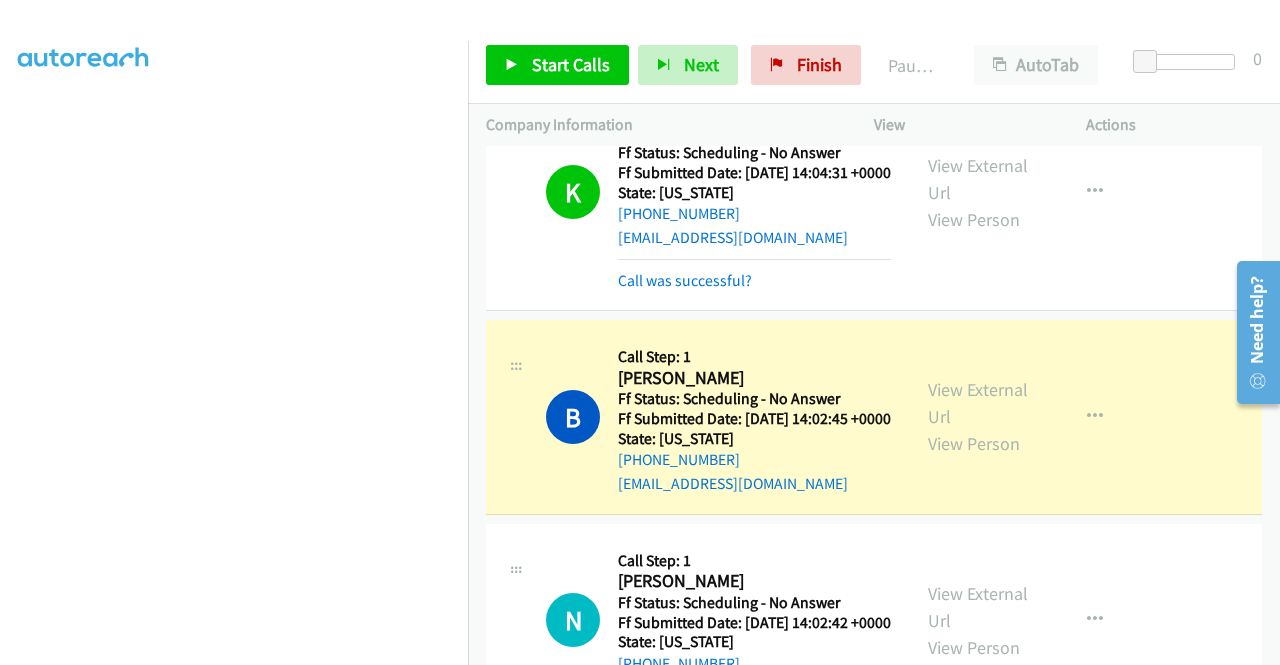 scroll, scrollTop: 1500, scrollLeft: 0, axis: vertical 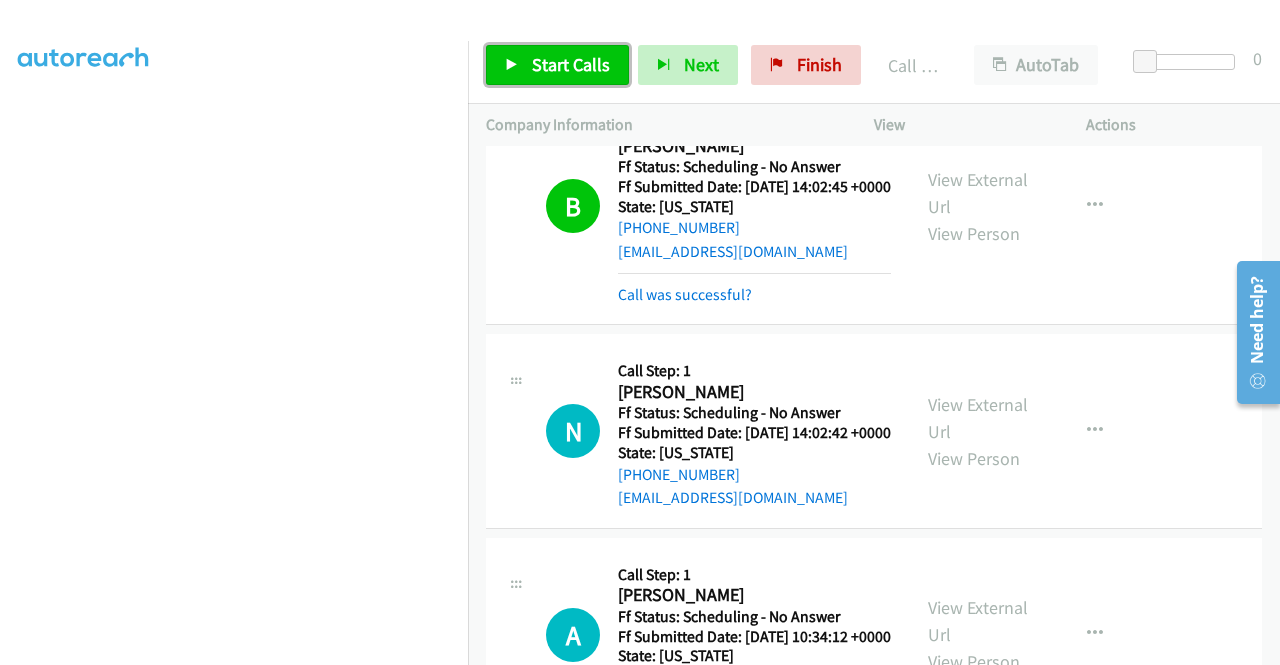 click on "Start Calls" at bounding box center (571, 64) 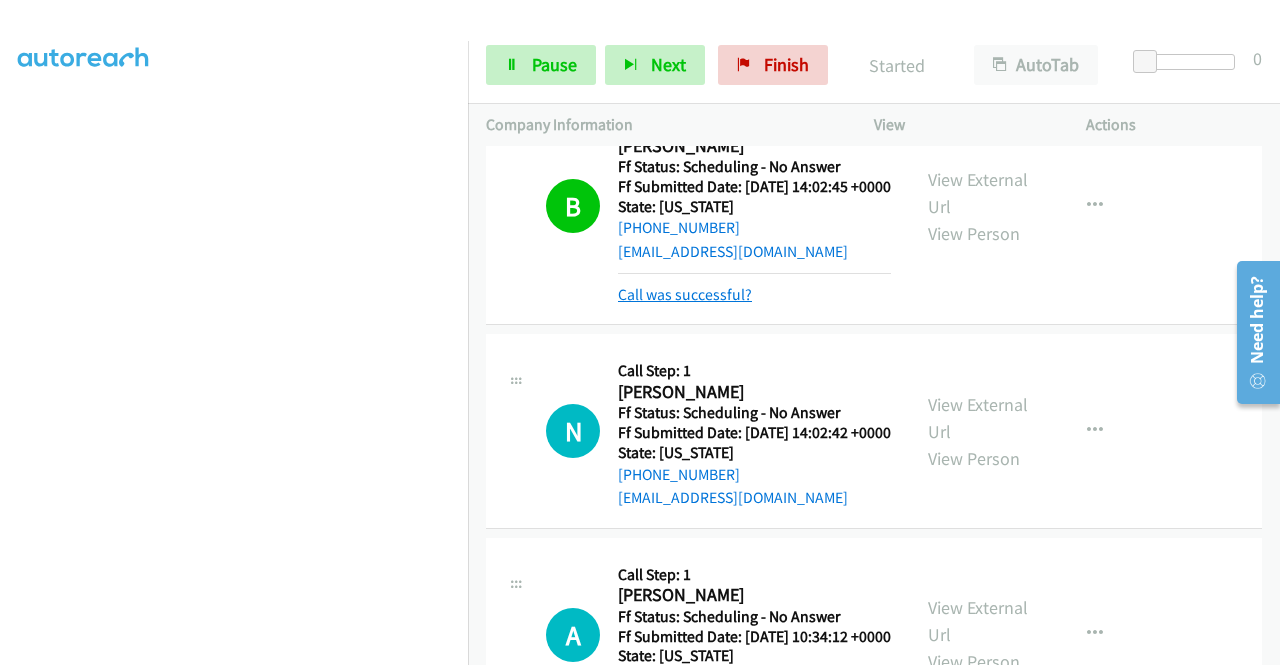 click on "Call was successful?" at bounding box center [685, 294] 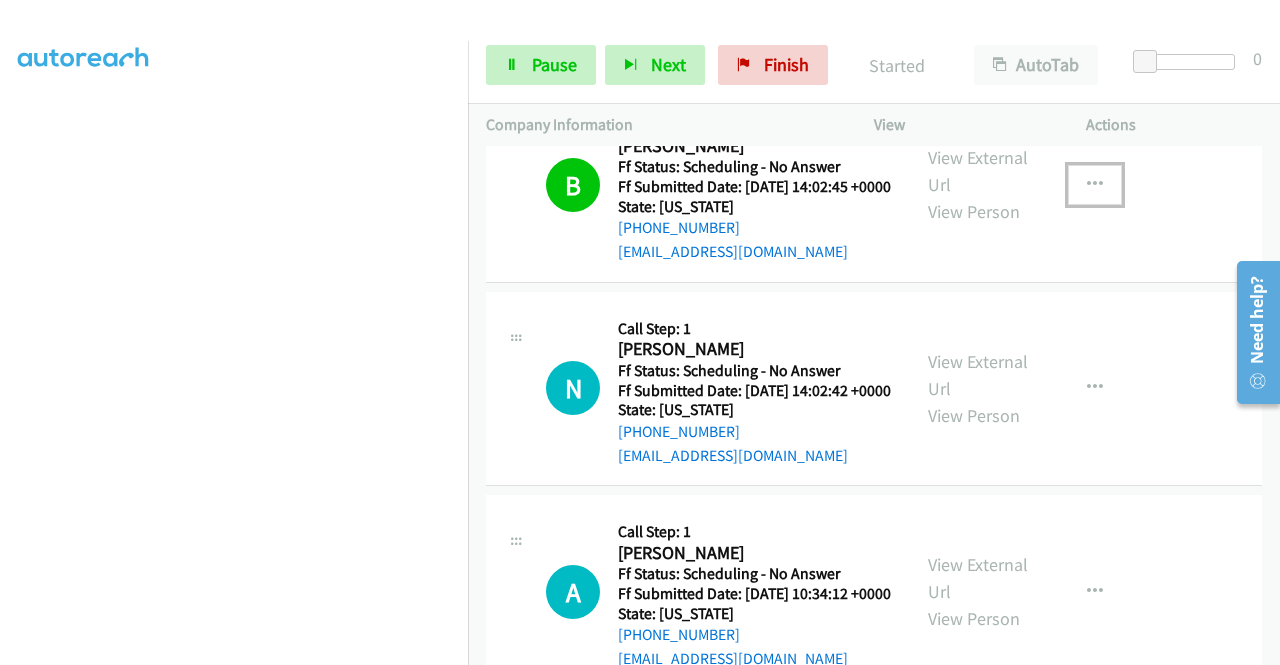 click at bounding box center (1095, 185) 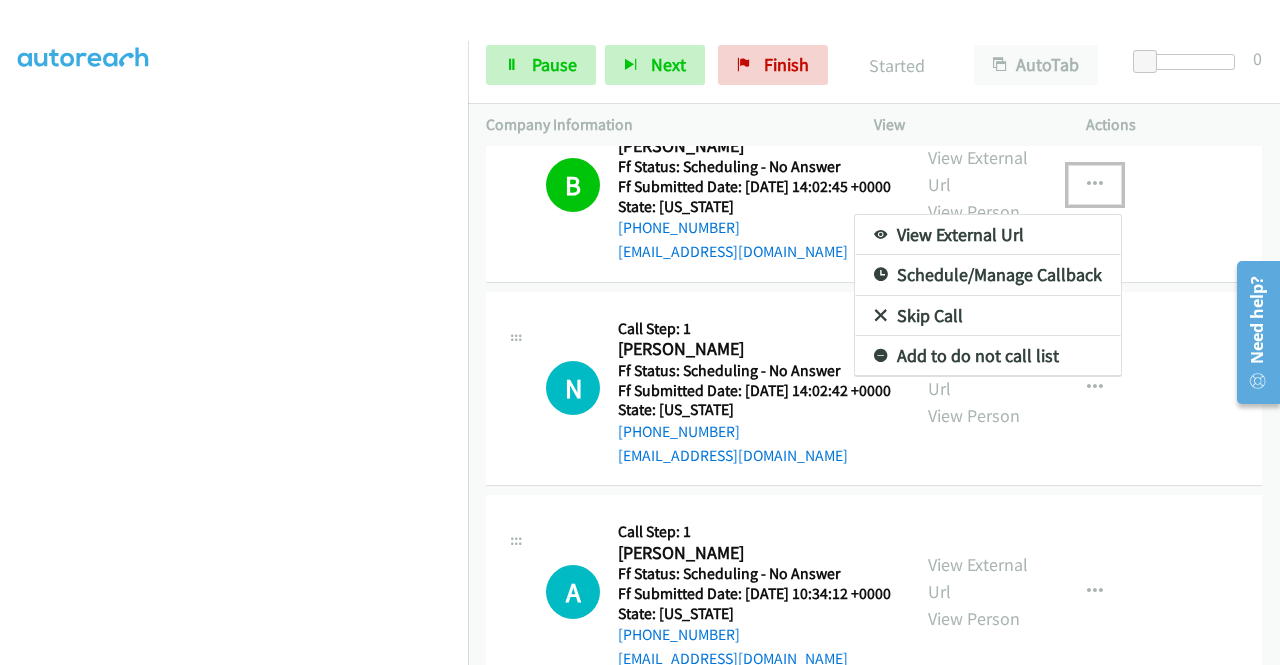 click on "Add to do not call list" at bounding box center [988, 356] 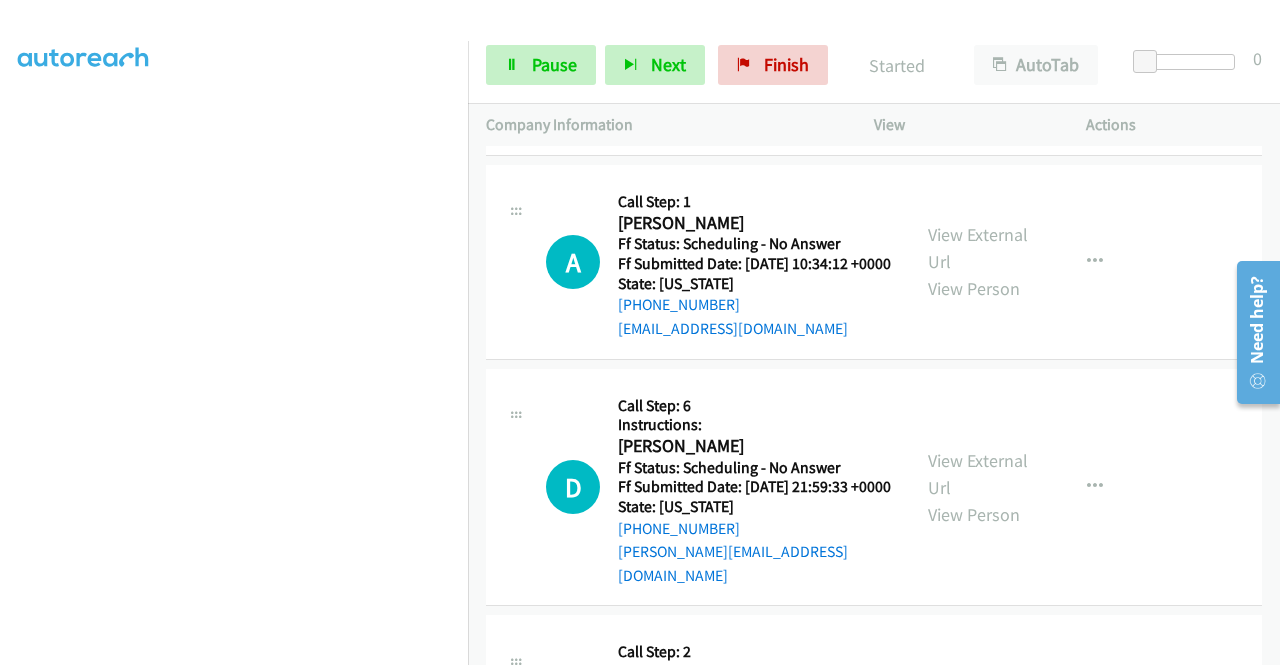 scroll, scrollTop: 2000, scrollLeft: 0, axis: vertical 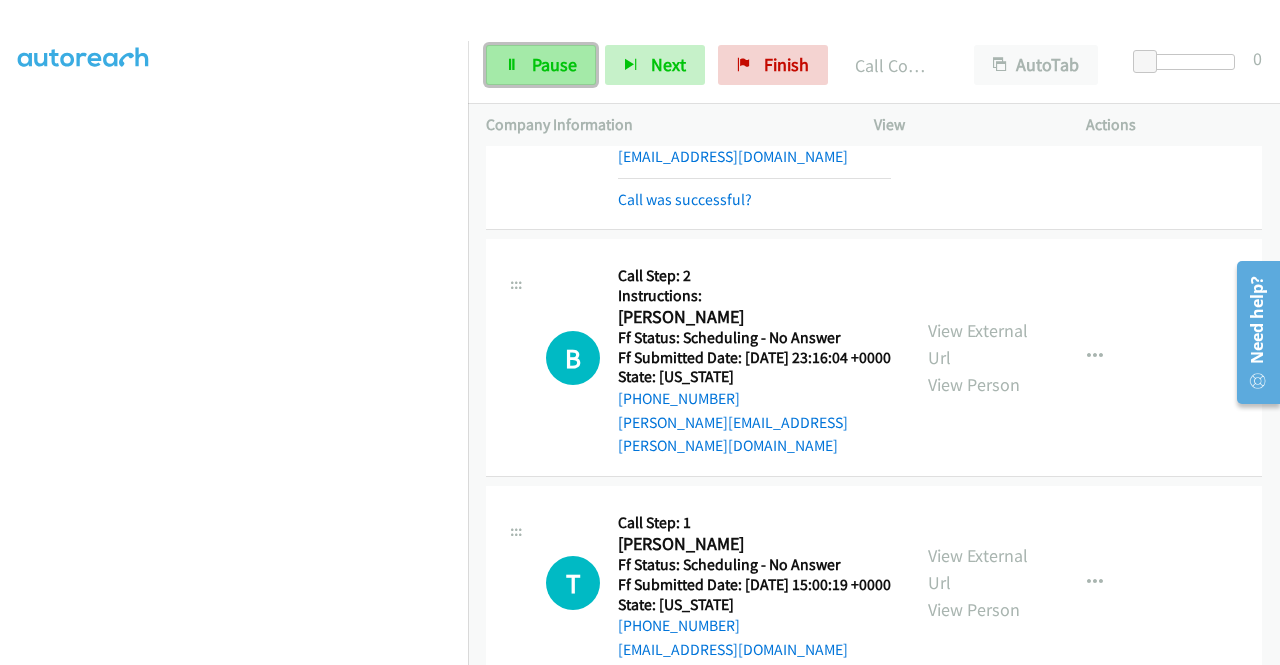 click on "Pause" at bounding box center [554, 64] 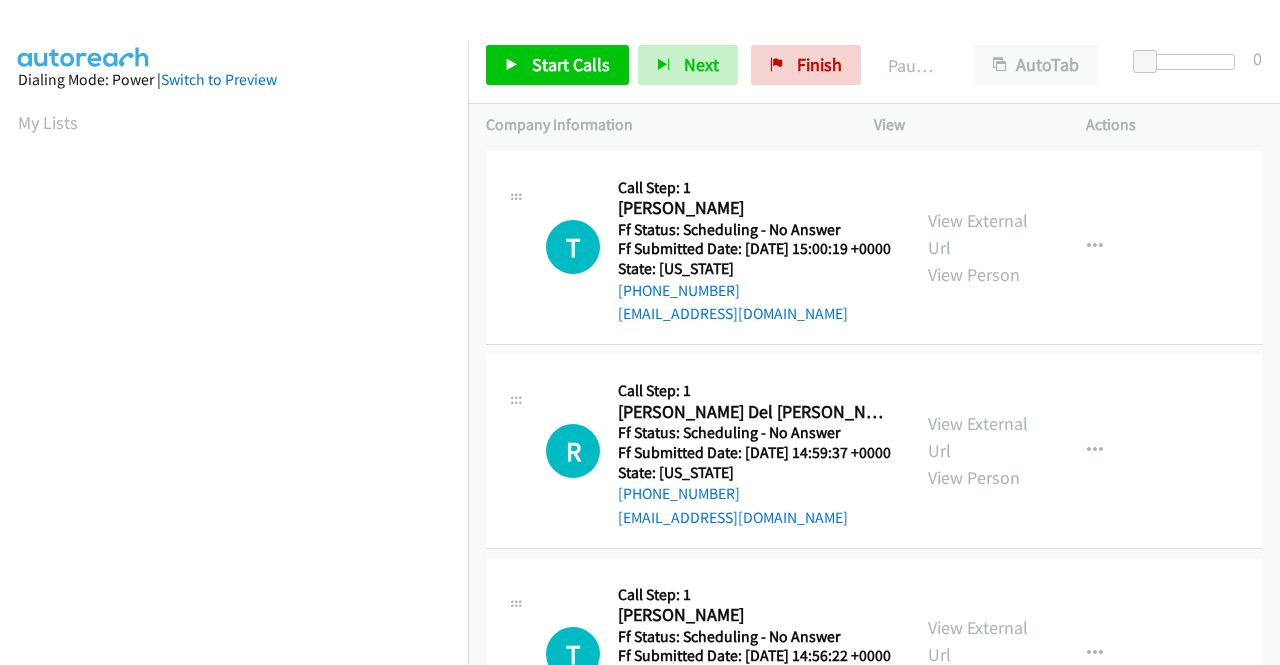 scroll, scrollTop: 0, scrollLeft: 0, axis: both 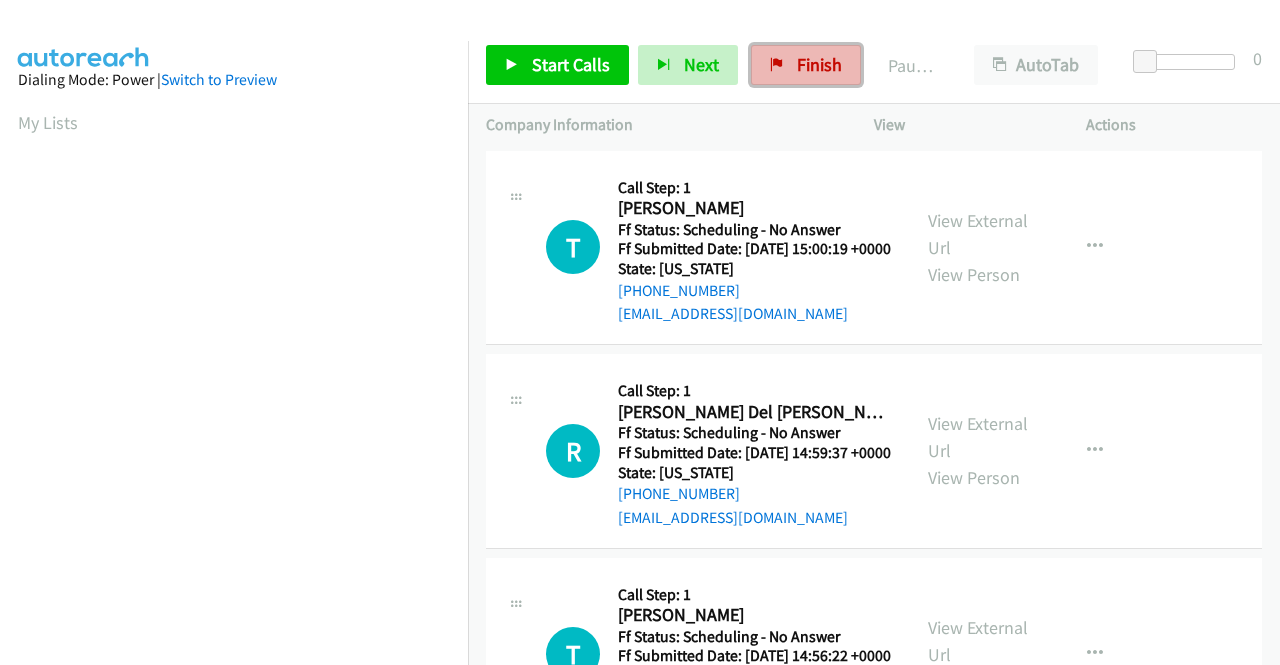 click on "Finish" at bounding box center [819, 64] 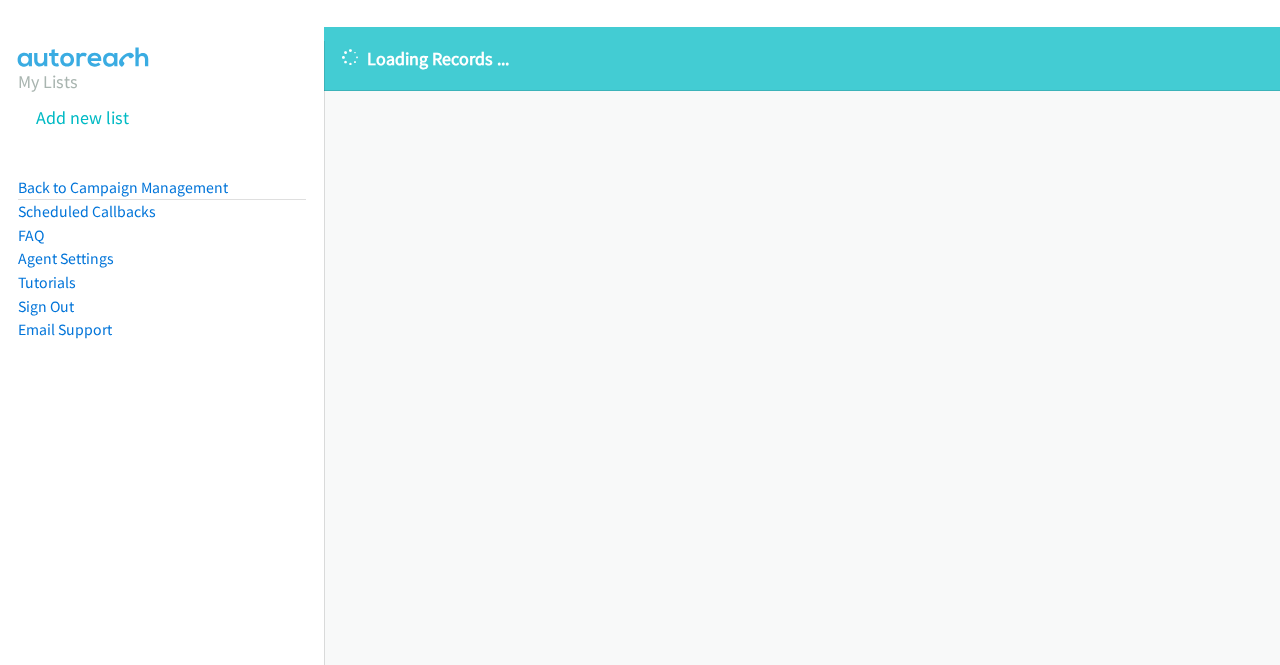 scroll, scrollTop: 0, scrollLeft: 0, axis: both 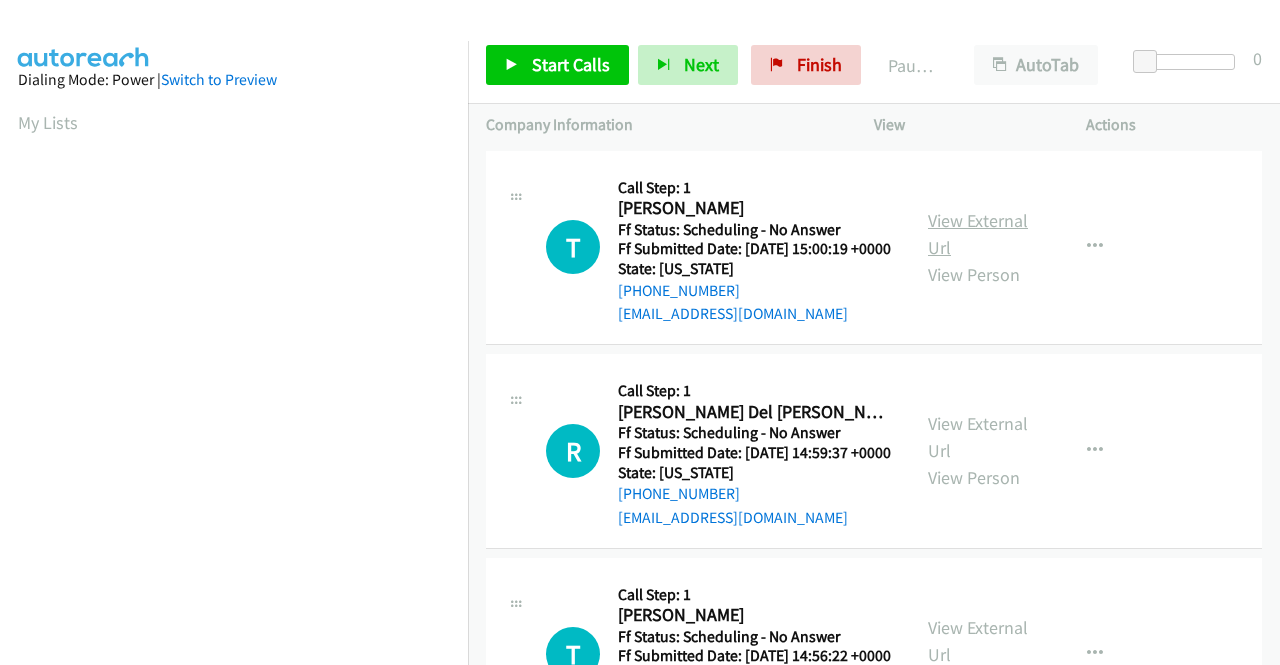 click on "View External Url" at bounding box center (978, 234) 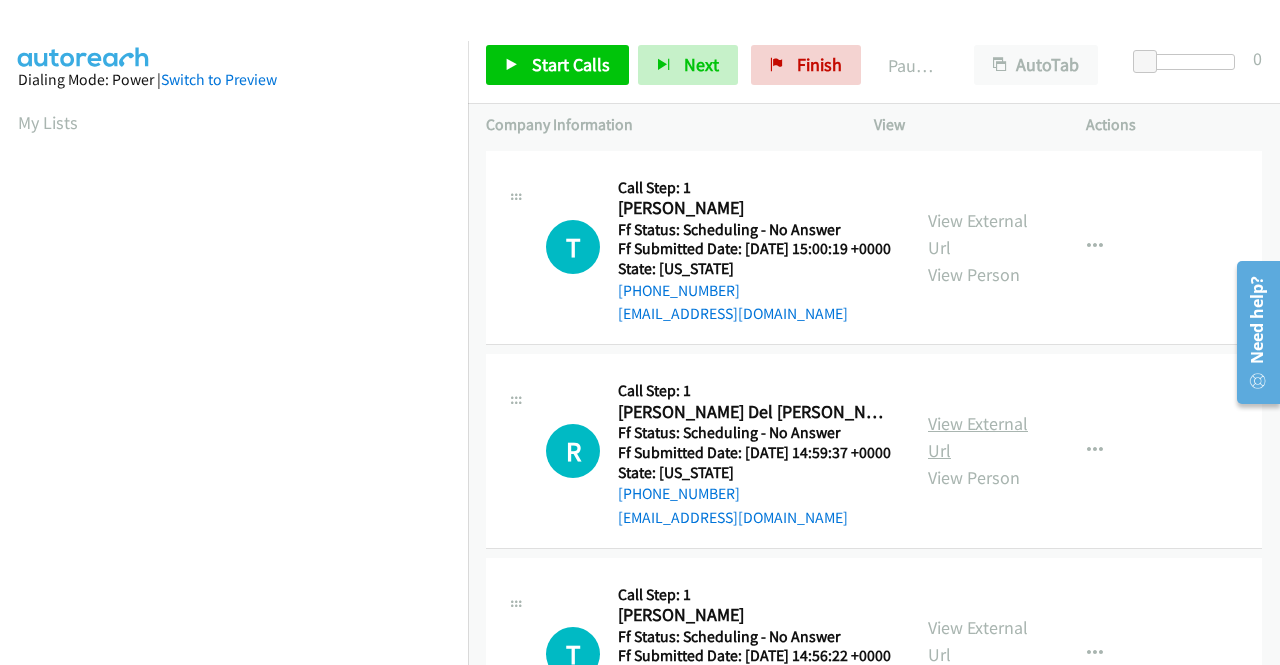 click on "View External Url" at bounding box center [978, 437] 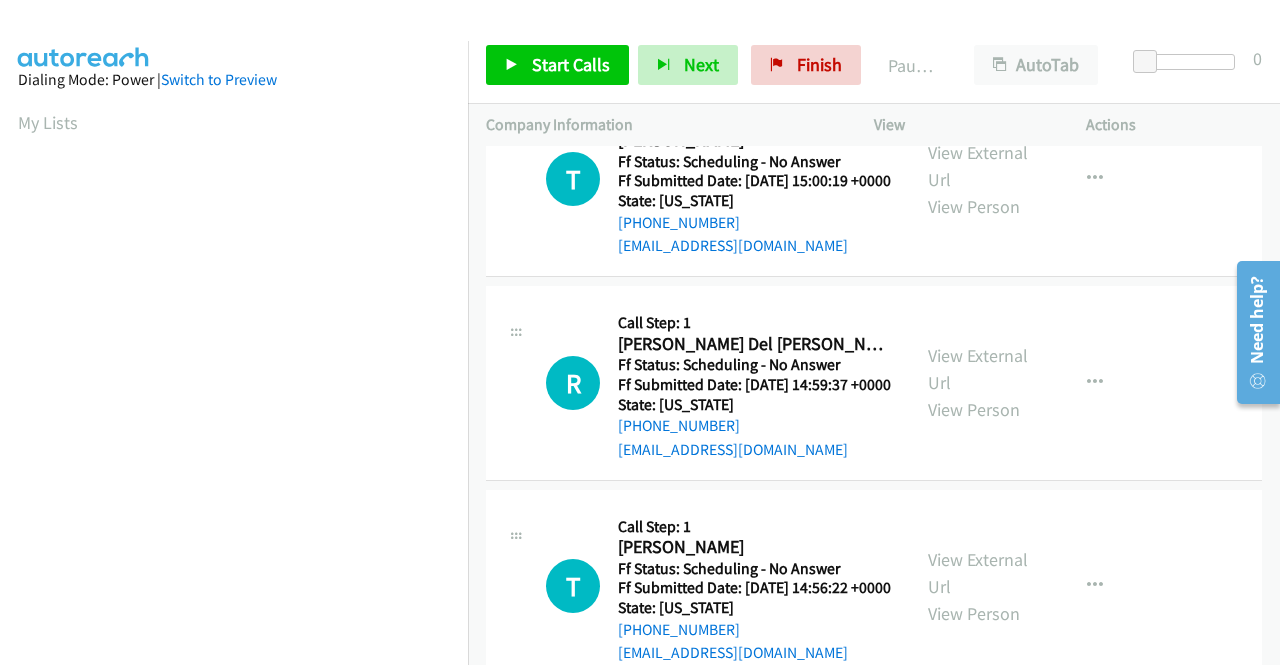 scroll, scrollTop: 100, scrollLeft: 0, axis: vertical 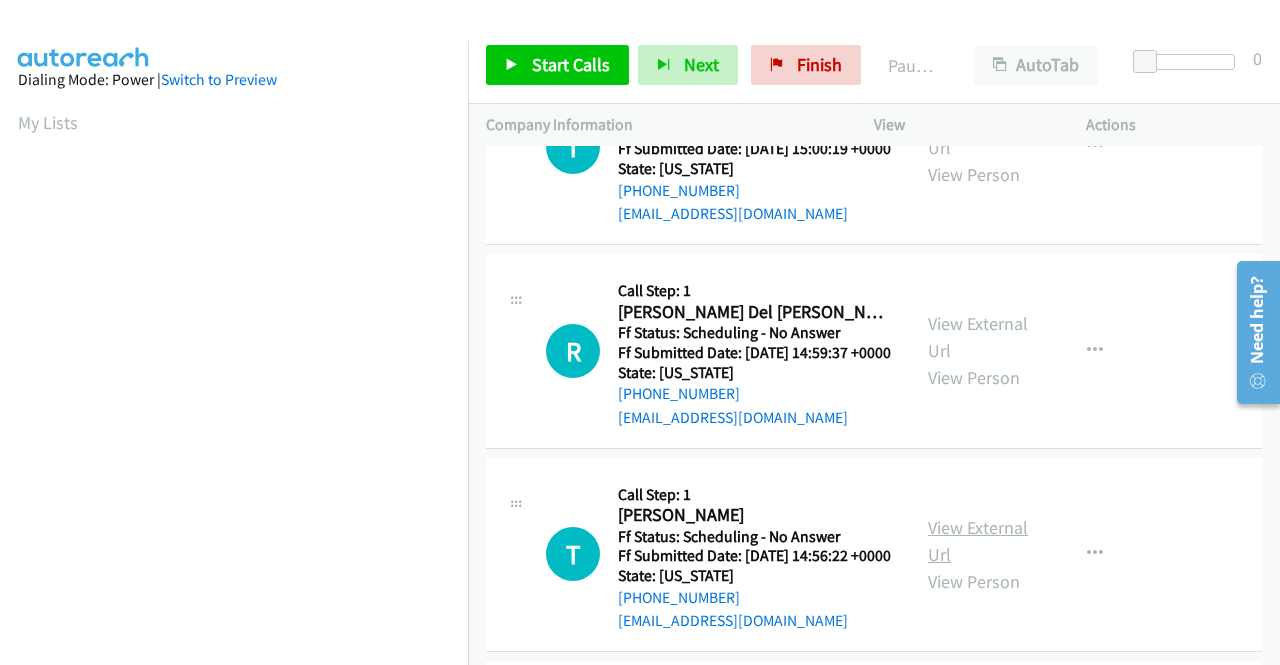 click on "View External Url" at bounding box center (978, 541) 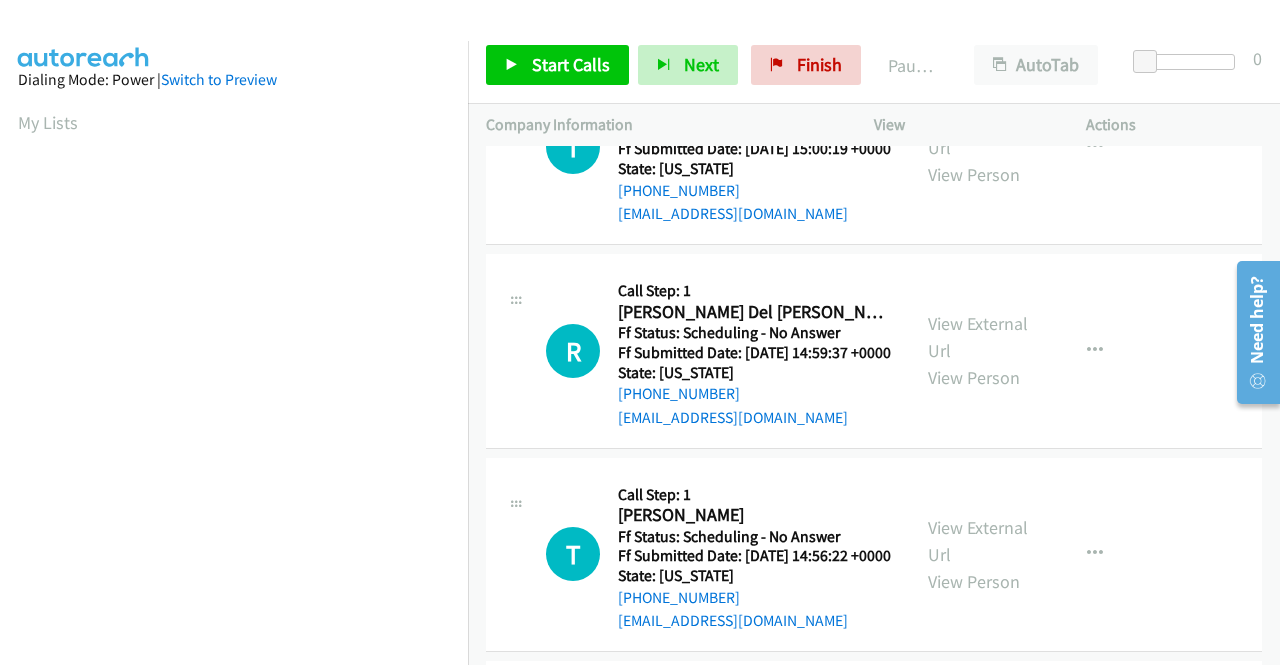 scroll, scrollTop: 300, scrollLeft: 0, axis: vertical 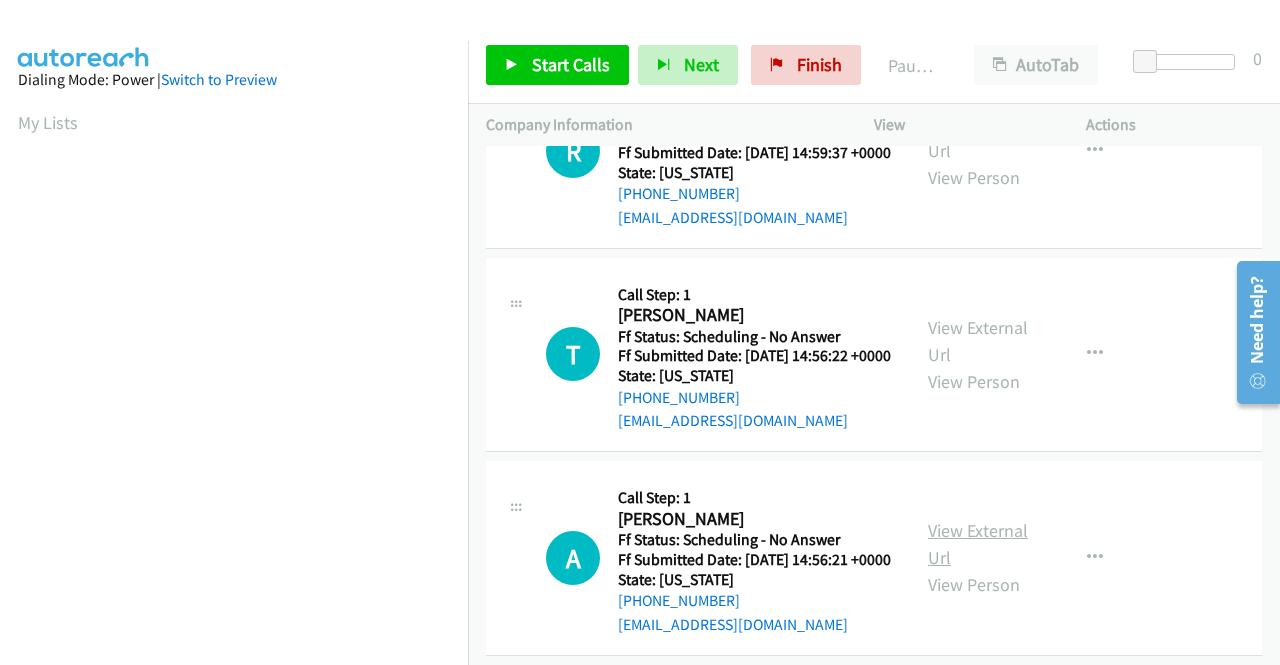 click on "View External Url" at bounding box center (978, 544) 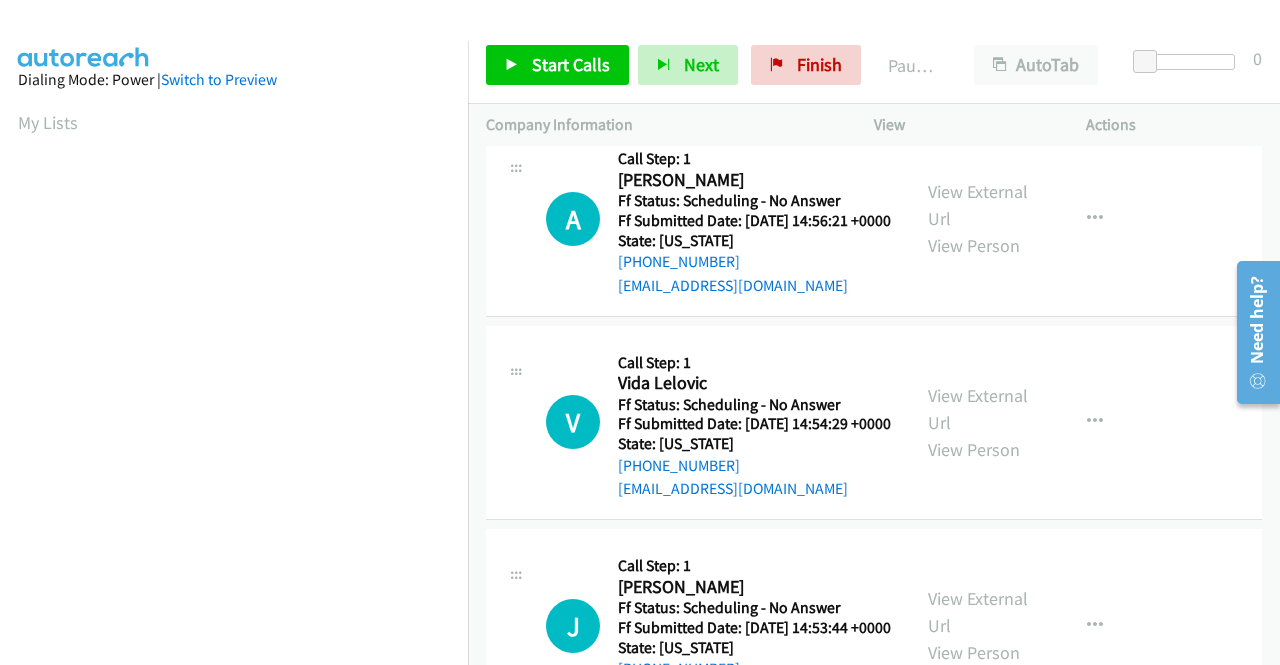 scroll, scrollTop: 700, scrollLeft: 0, axis: vertical 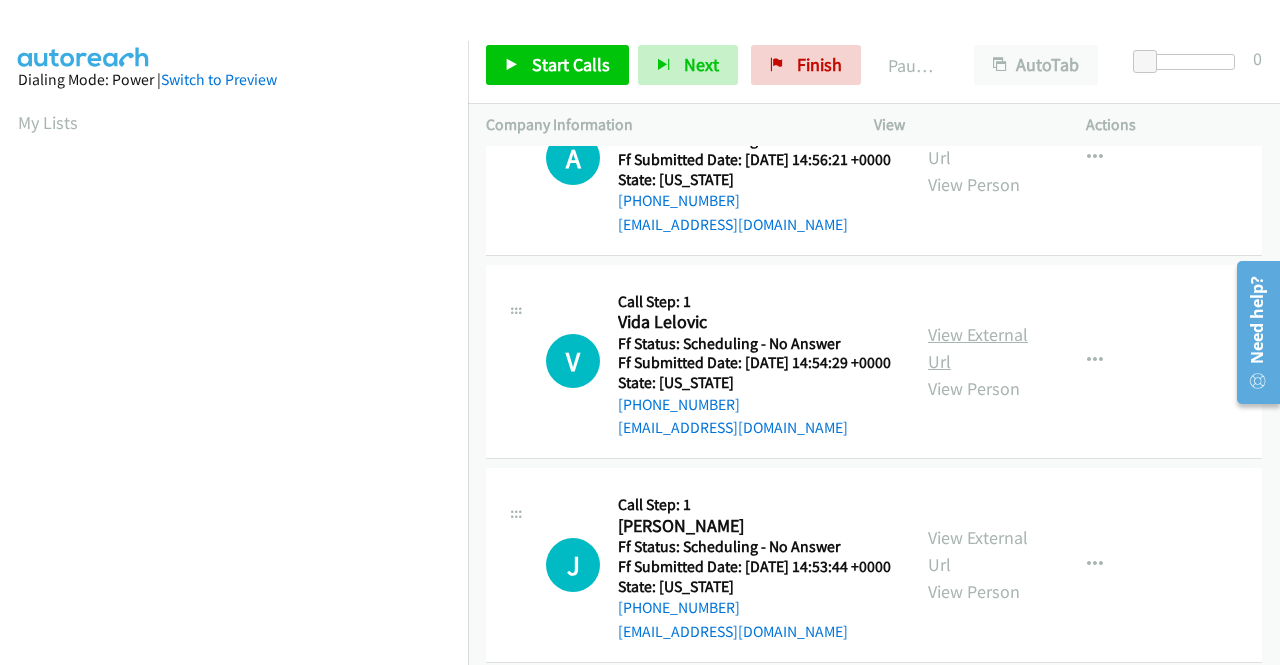 click on "View External Url" at bounding box center (978, 348) 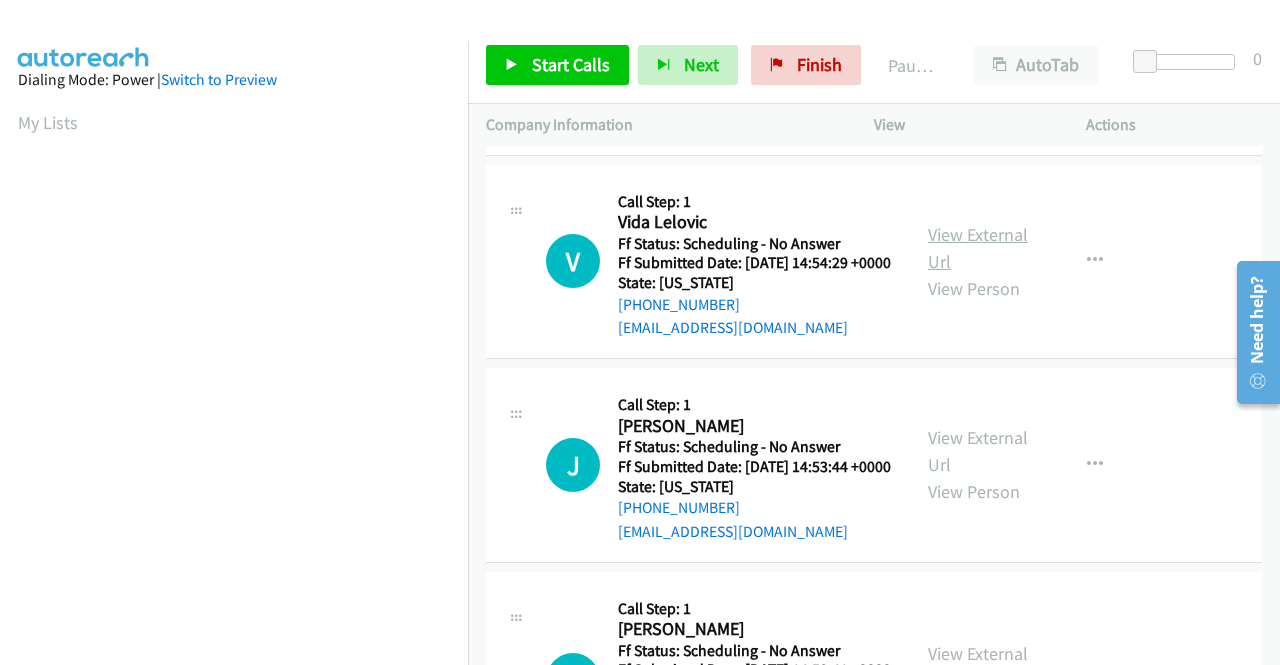 scroll, scrollTop: 900, scrollLeft: 0, axis: vertical 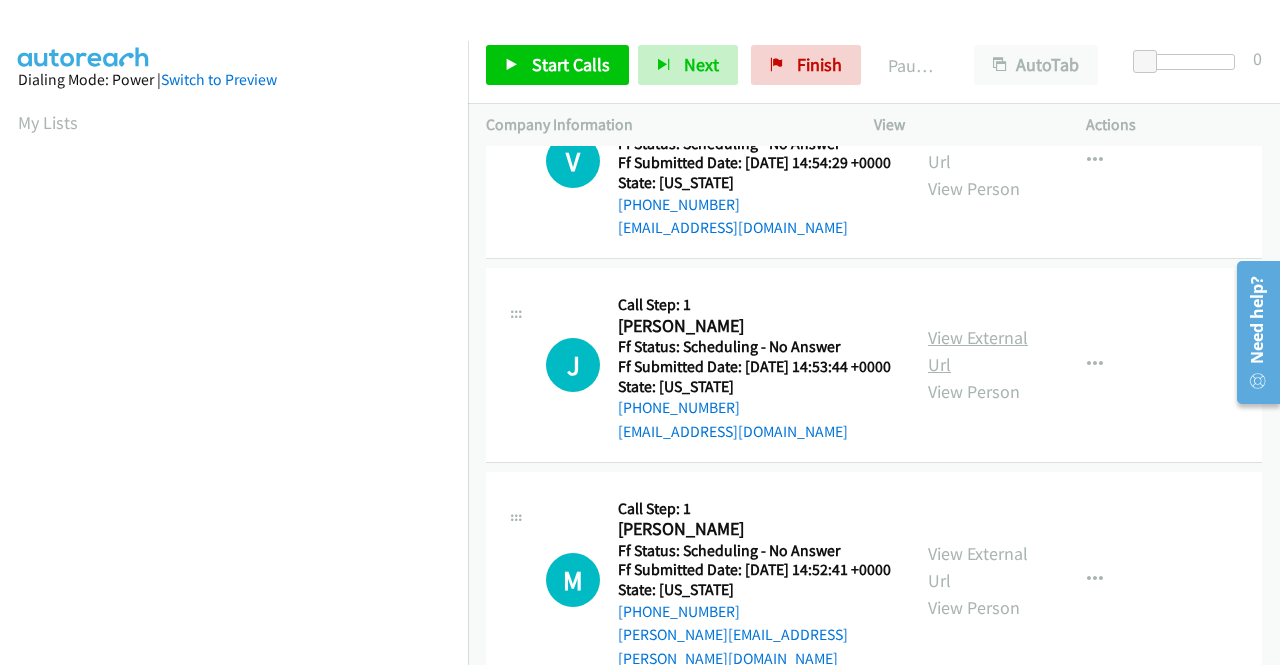 click on "View External Url" at bounding box center [978, 351] 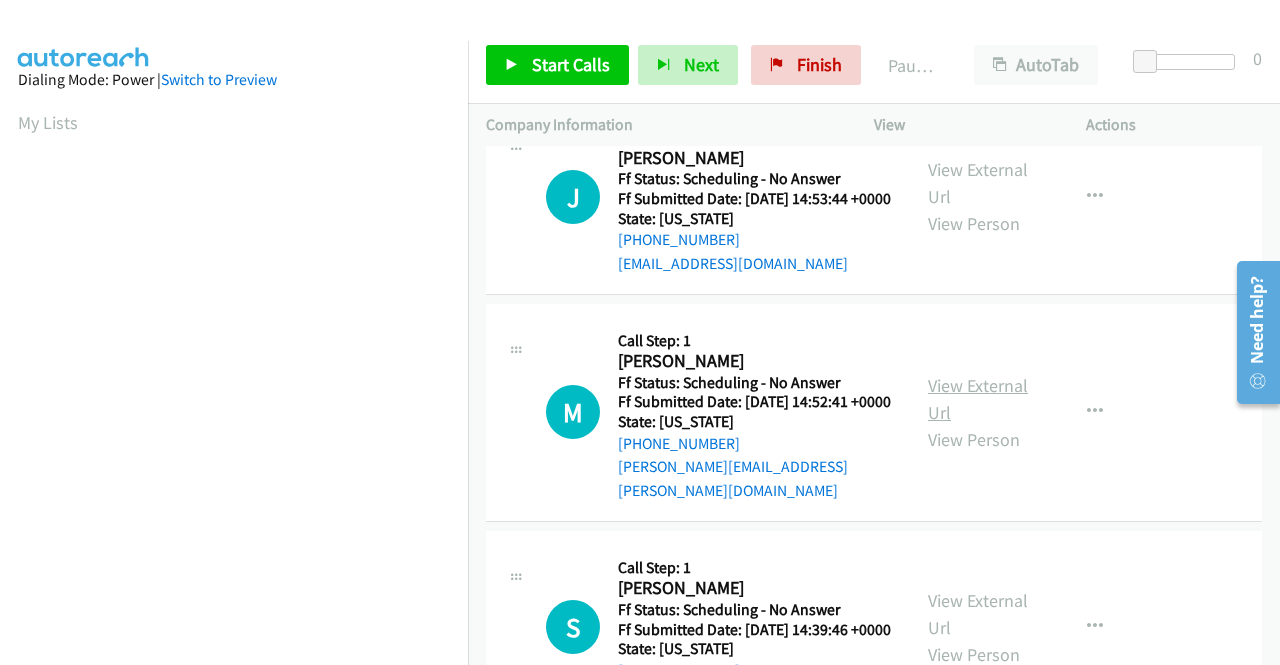 scroll, scrollTop: 1100, scrollLeft: 0, axis: vertical 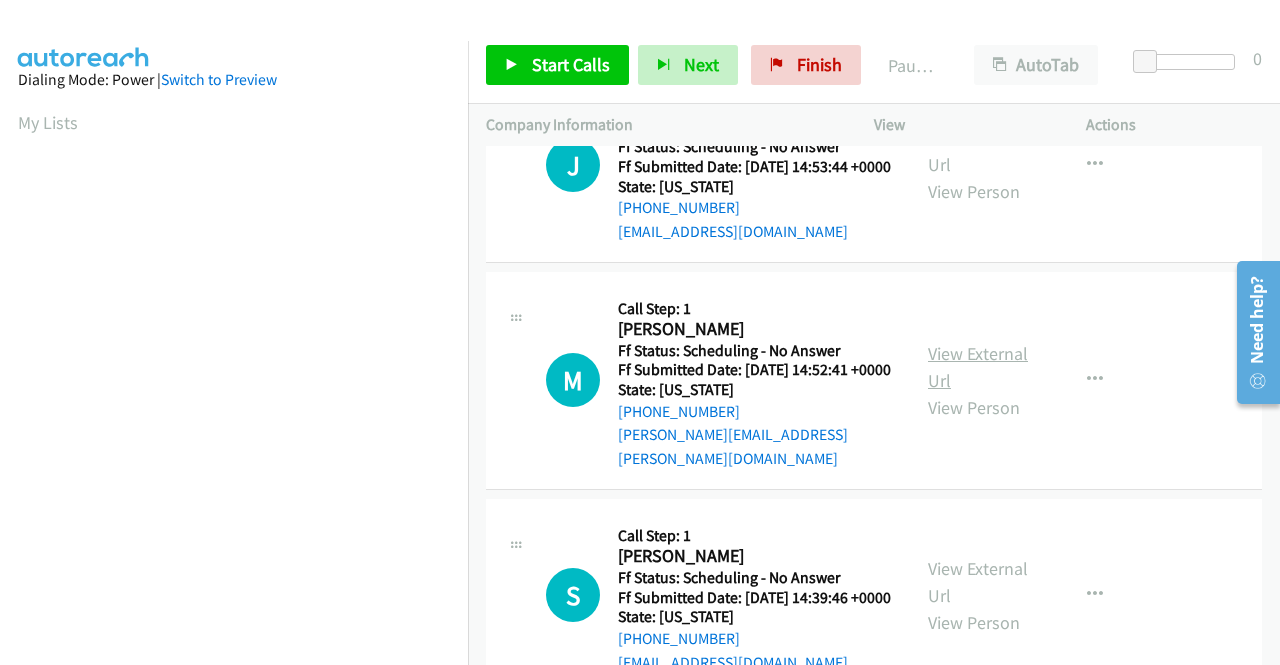 click on "View External Url" at bounding box center [978, 367] 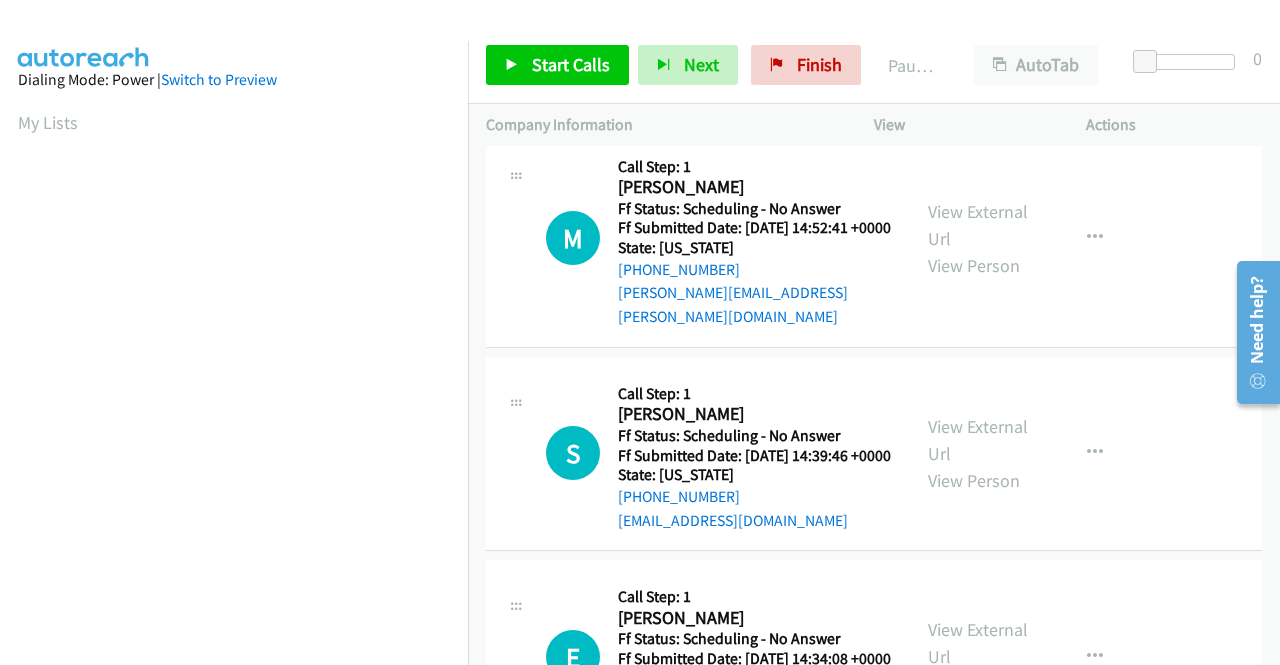 scroll, scrollTop: 1300, scrollLeft: 0, axis: vertical 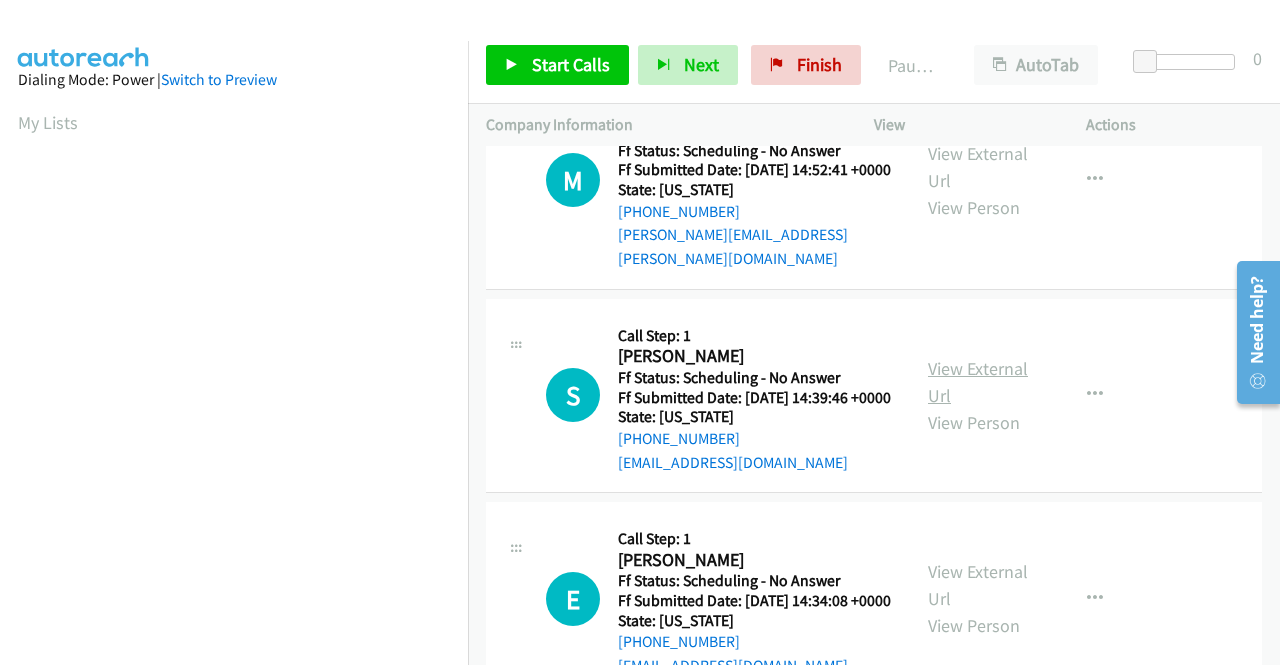 click on "View External Url" at bounding box center (978, 382) 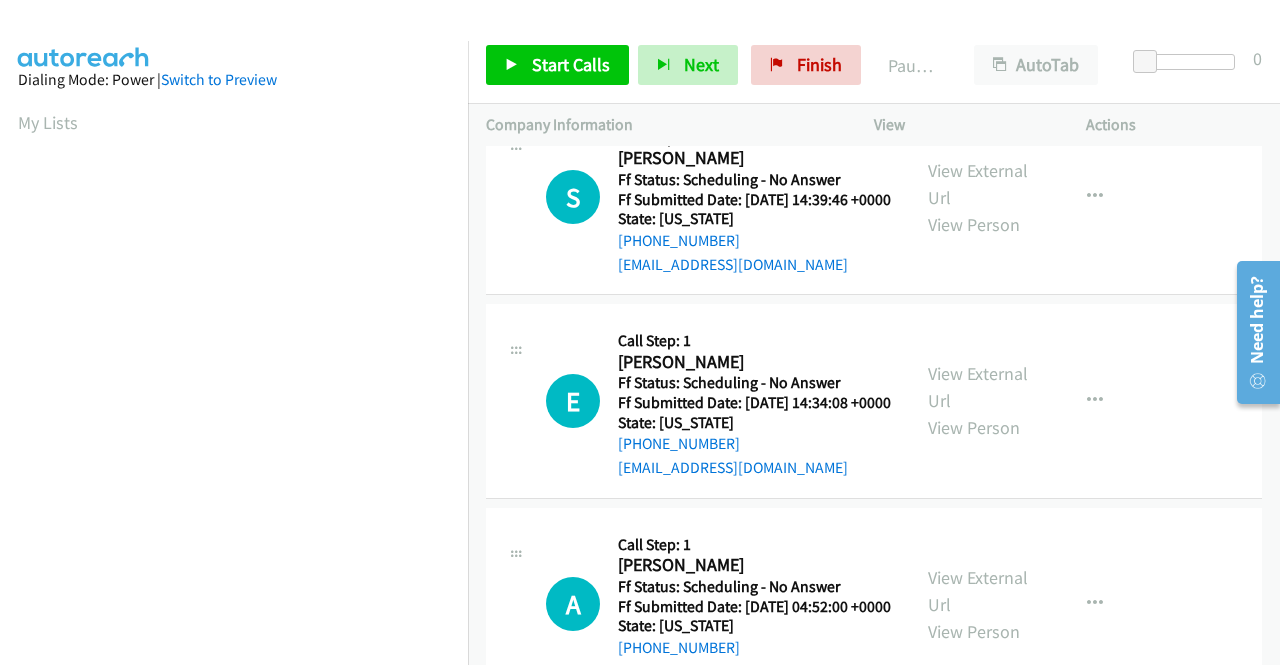 scroll, scrollTop: 1500, scrollLeft: 0, axis: vertical 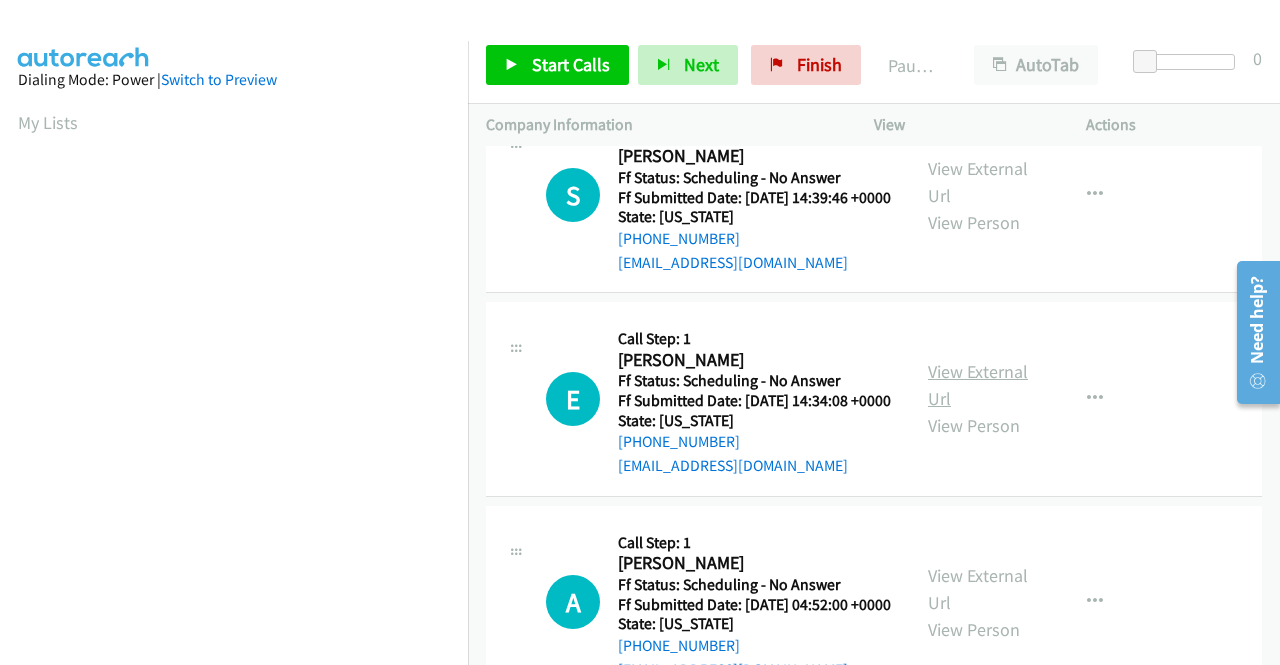click on "View External Url" at bounding box center [978, 385] 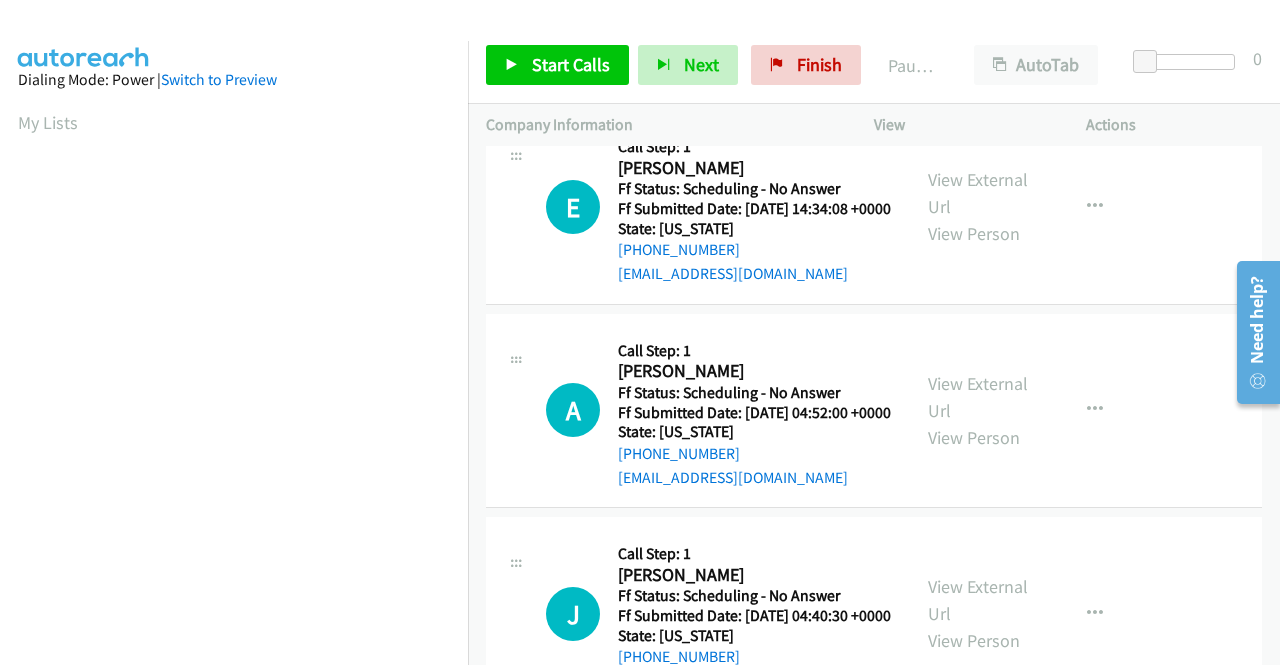 scroll, scrollTop: 1800, scrollLeft: 0, axis: vertical 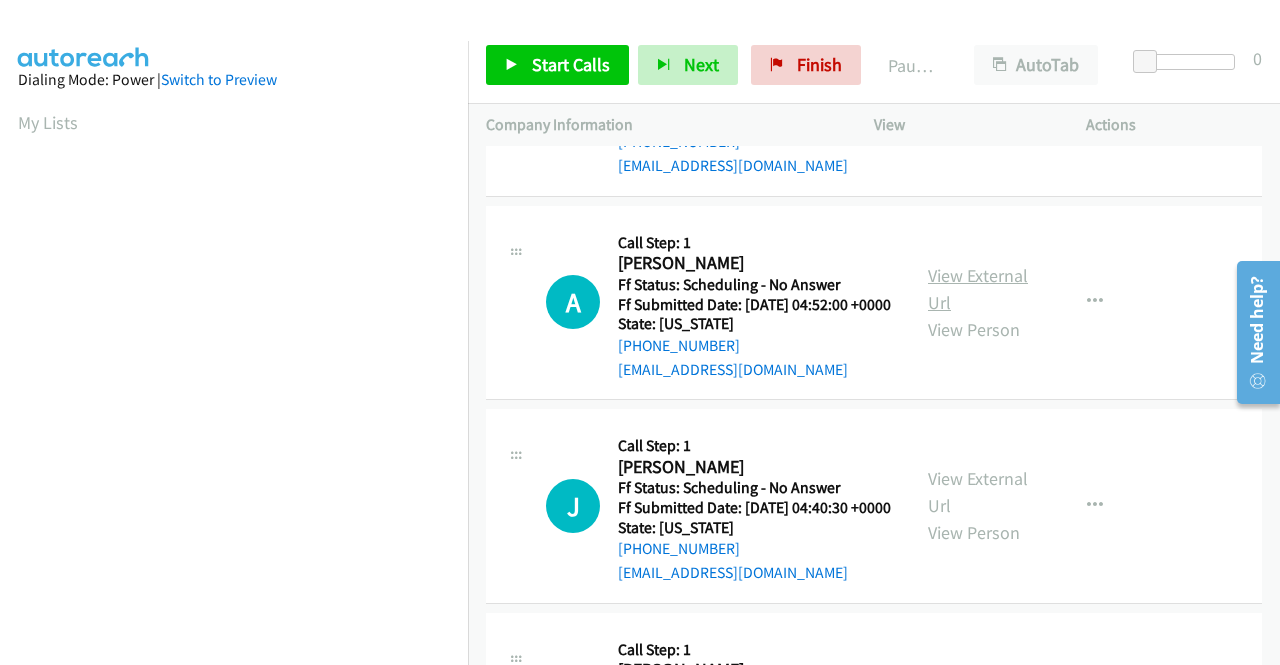 click on "View External Url" at bounding box center [978, 289] 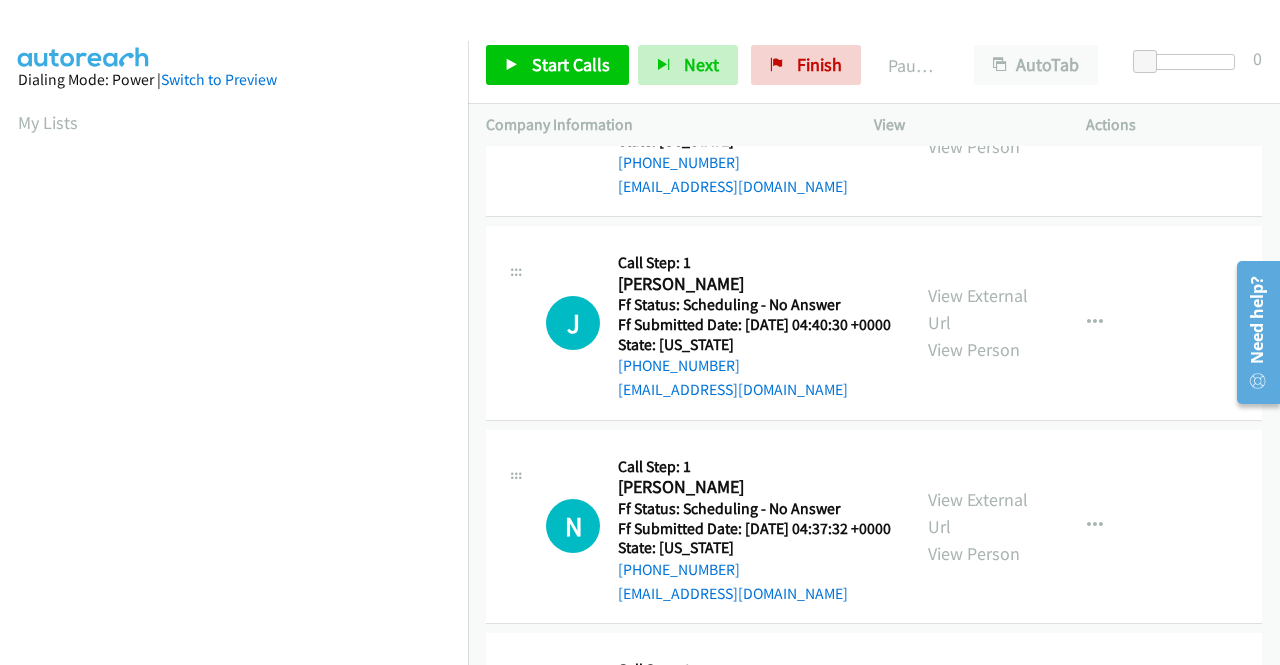 scroll, scrollTop: 2000, scrollLeft: 0, axis: vertical 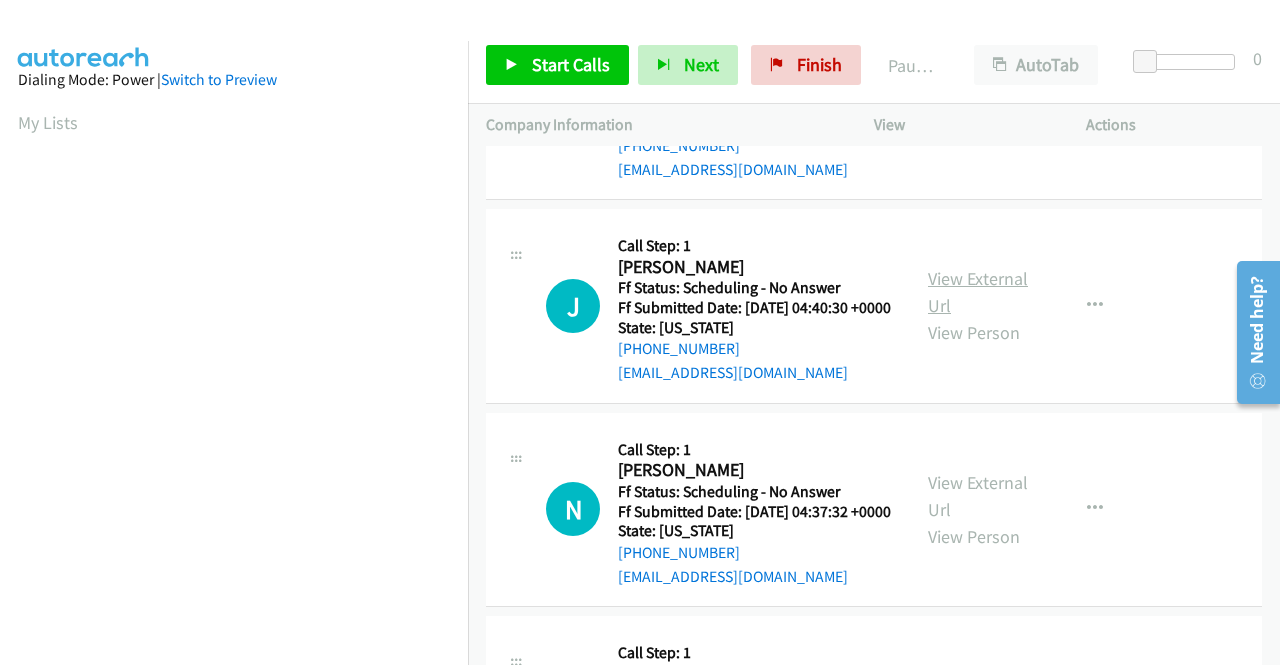 click on "View External Url" at bounding box center (978, 292) 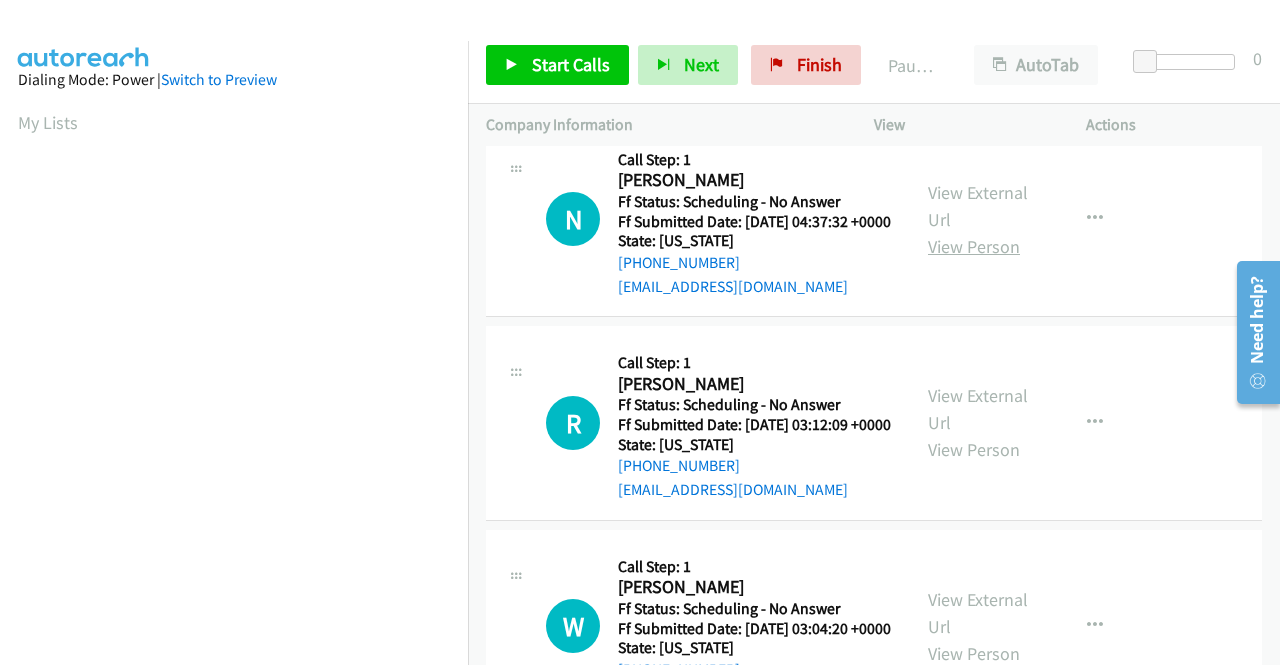 scroll, scrollTop: 2300, scrollLeft: 0, axis: vertical 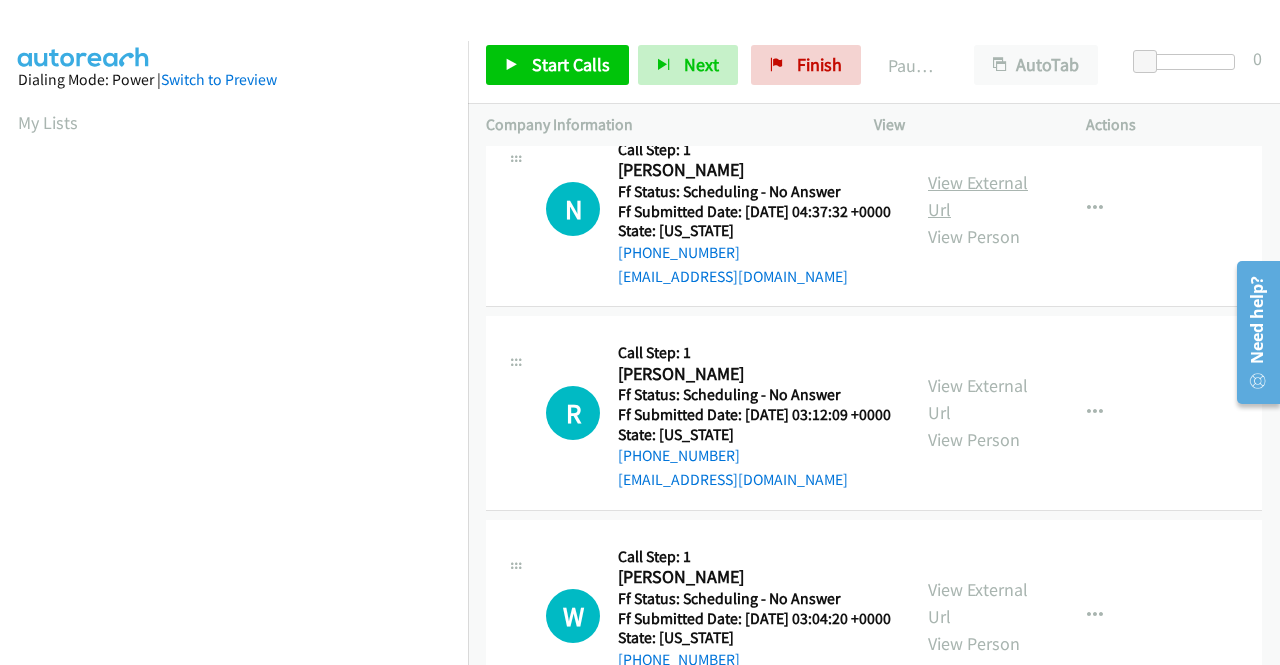 click on "View External Url" at bounding box center [978, 196] 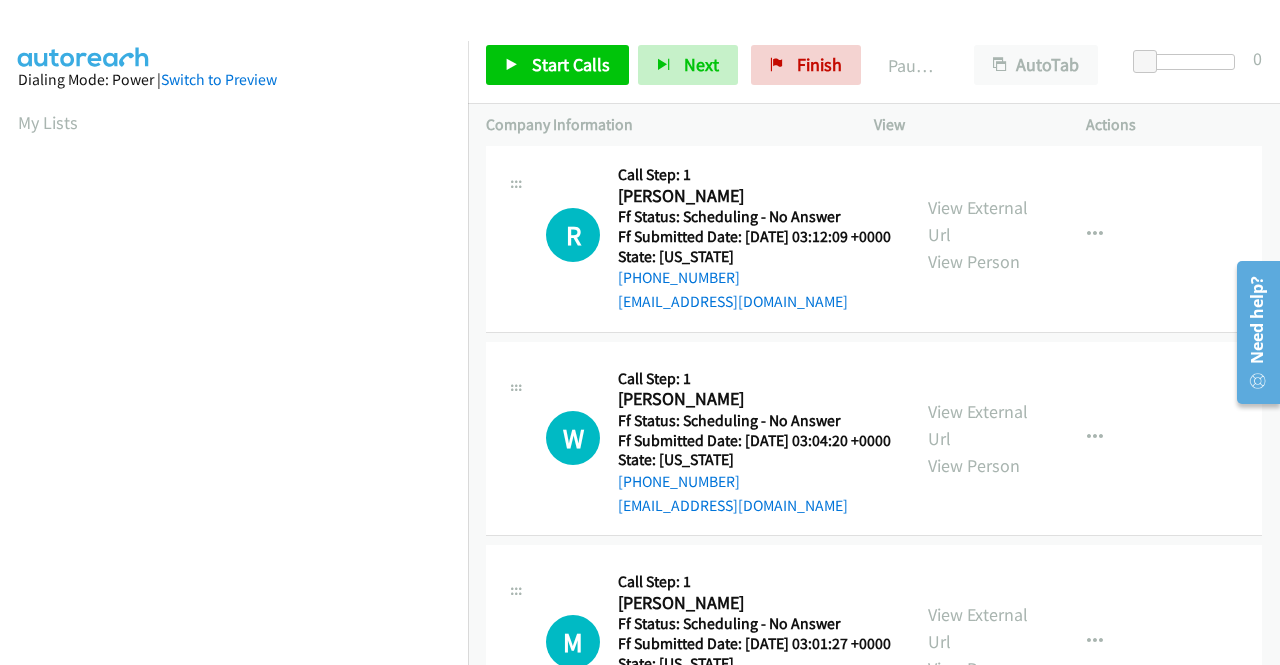 scroll, scrollTop: 2500, scrollLeft: 0, axis: vertical 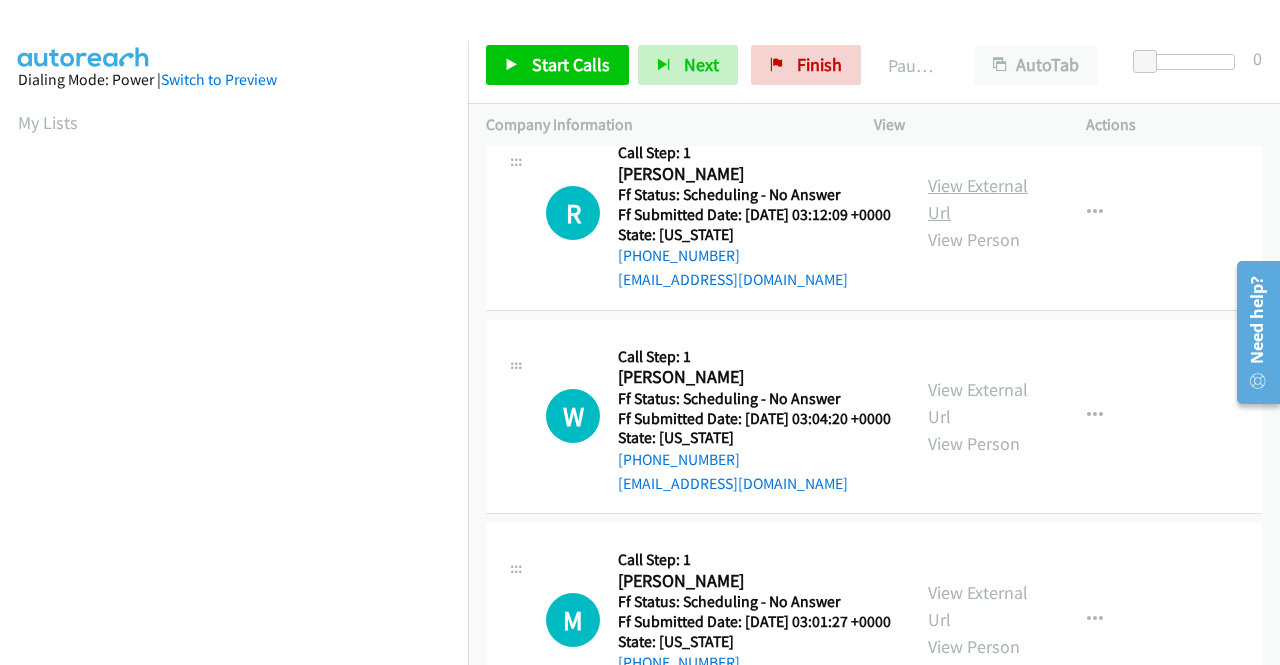 click on "View External Url" at bounding box center (978, 199) 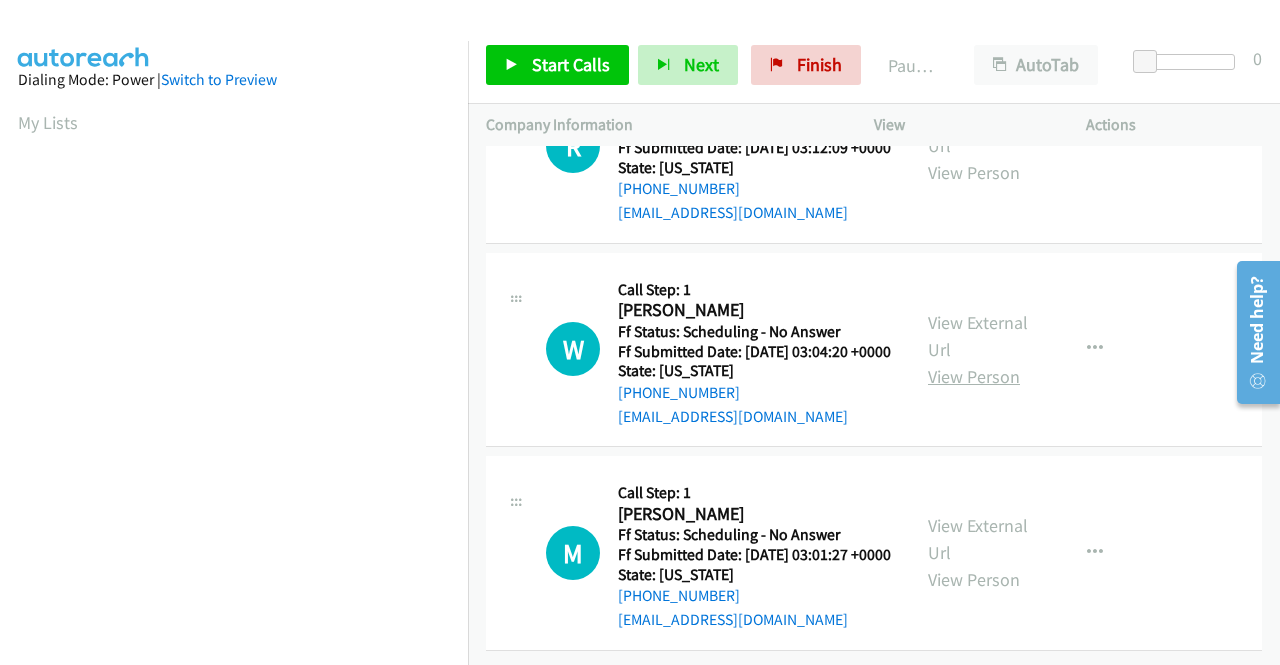 scroll, scrollTop: 2700, scrollLeft: 0, axis: vertical 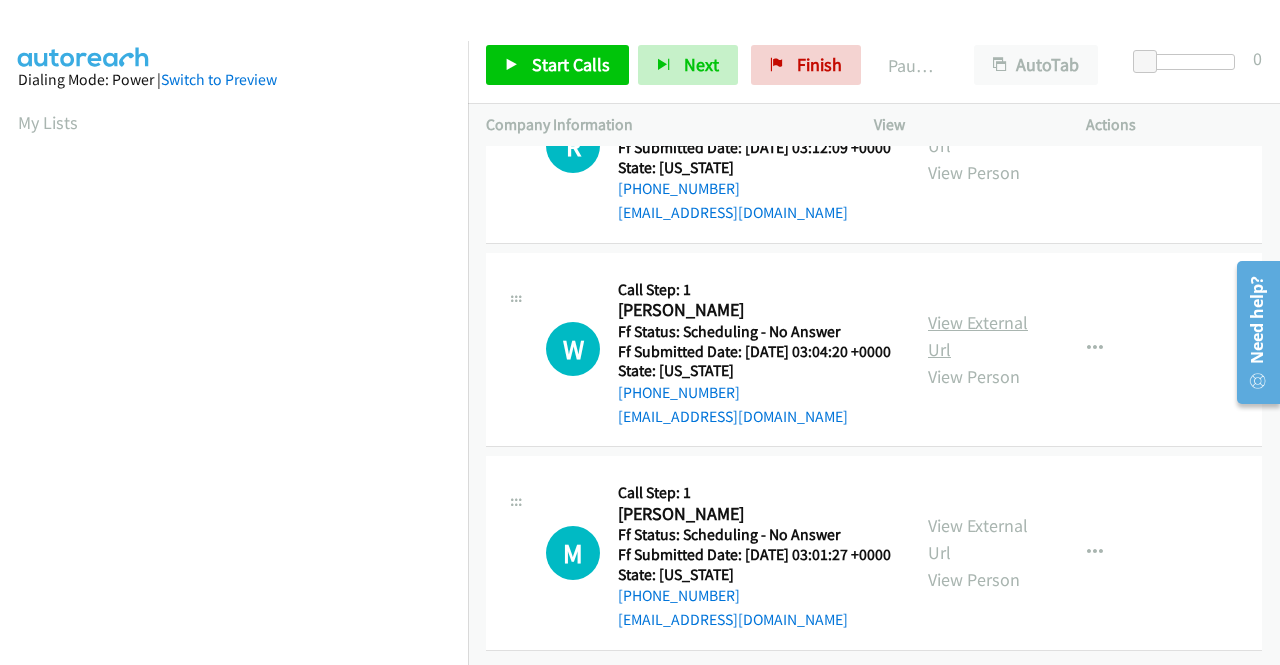 click on "View External Url" at bounding box center [978, 336] 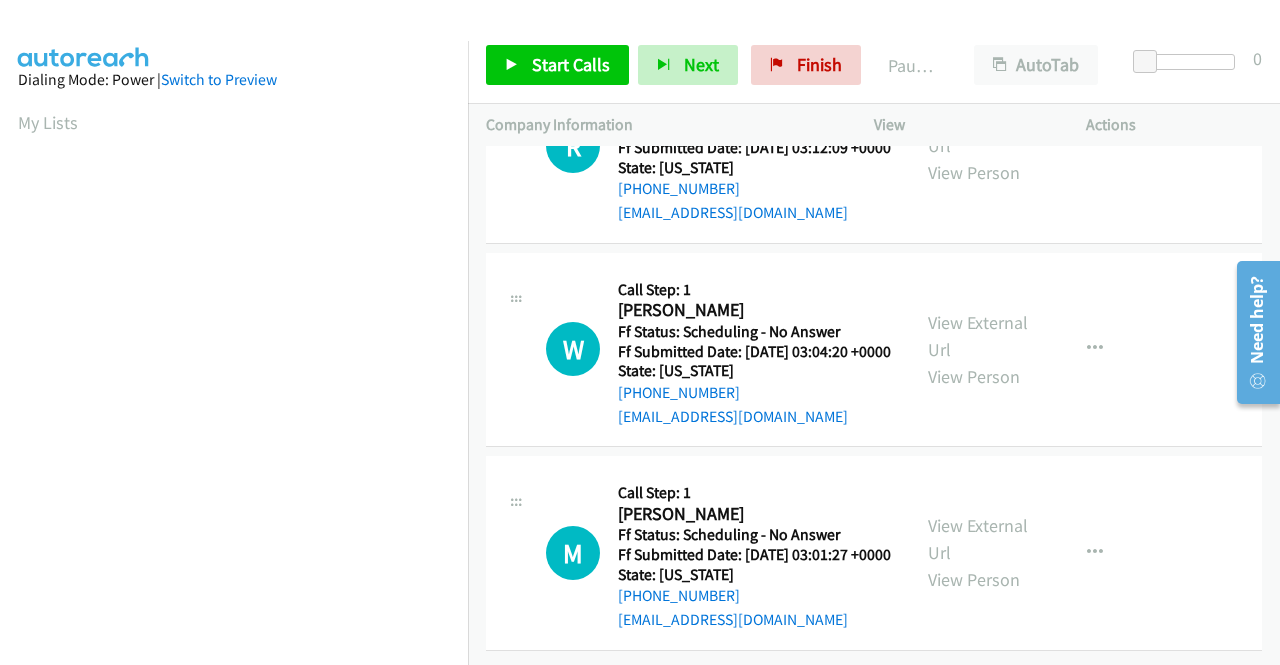 scroll, scrollTop: 2848, scrollLeft: 0, axis: vertical 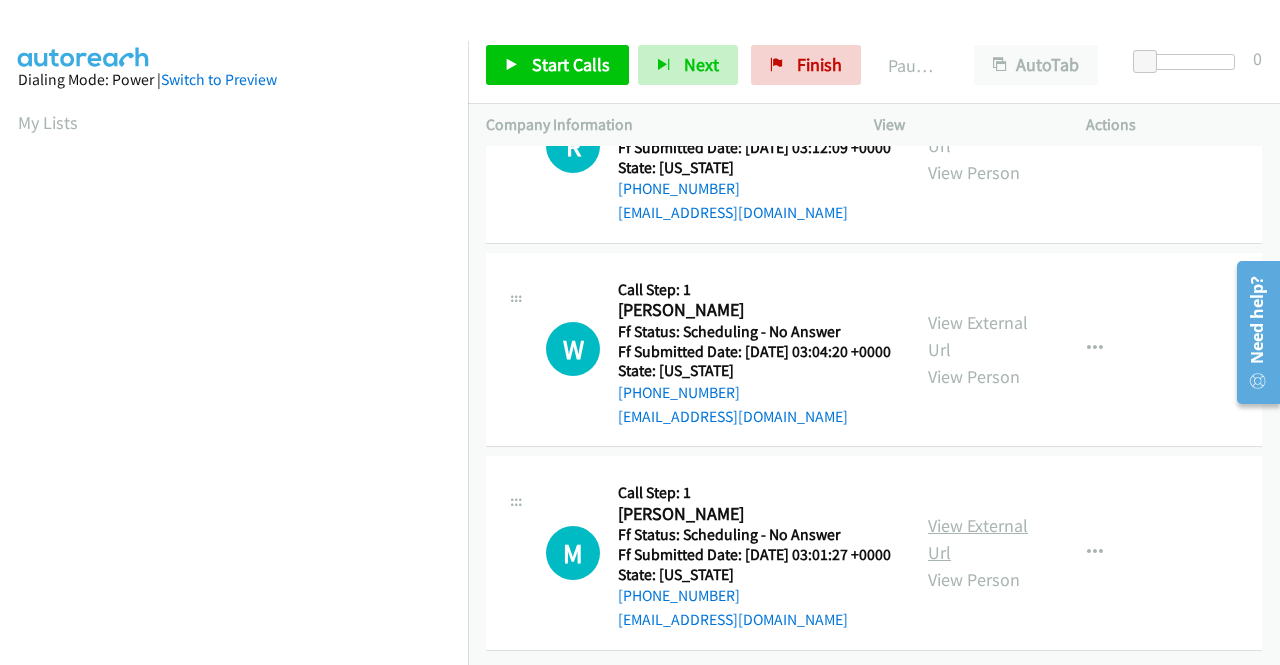 click on "View External Url" at bounding box center (978, 539) 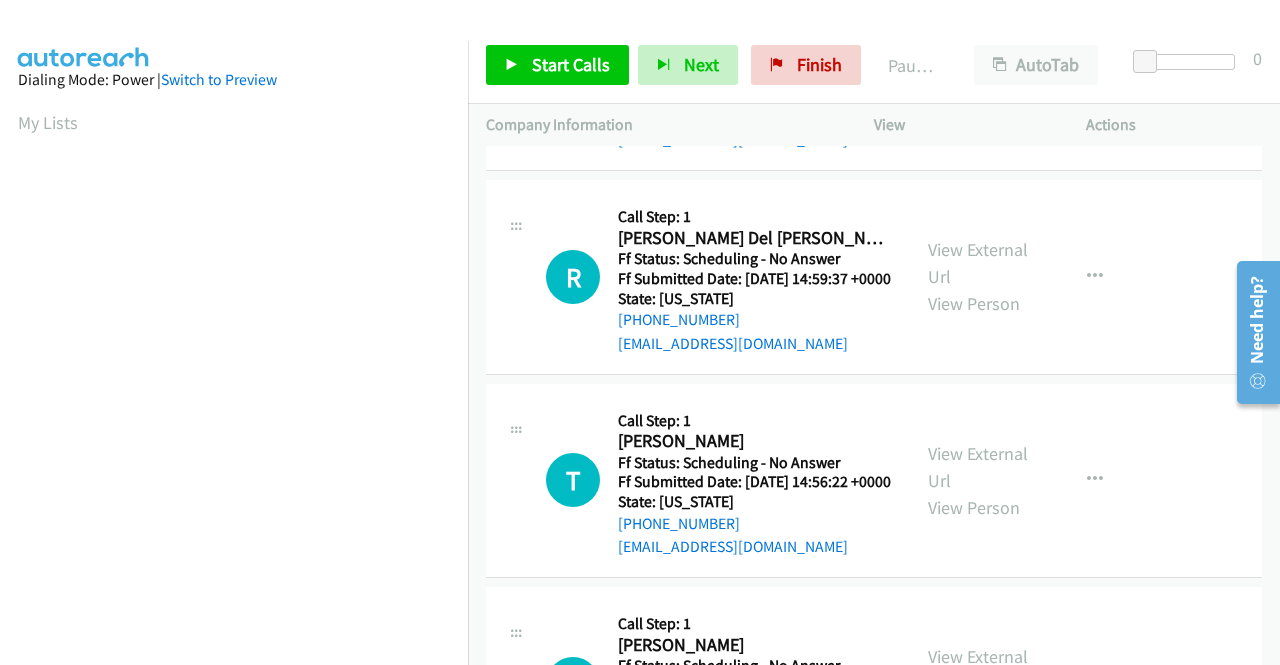 scroll, scrollTop: 0, scrollLeft: 0, axis: both 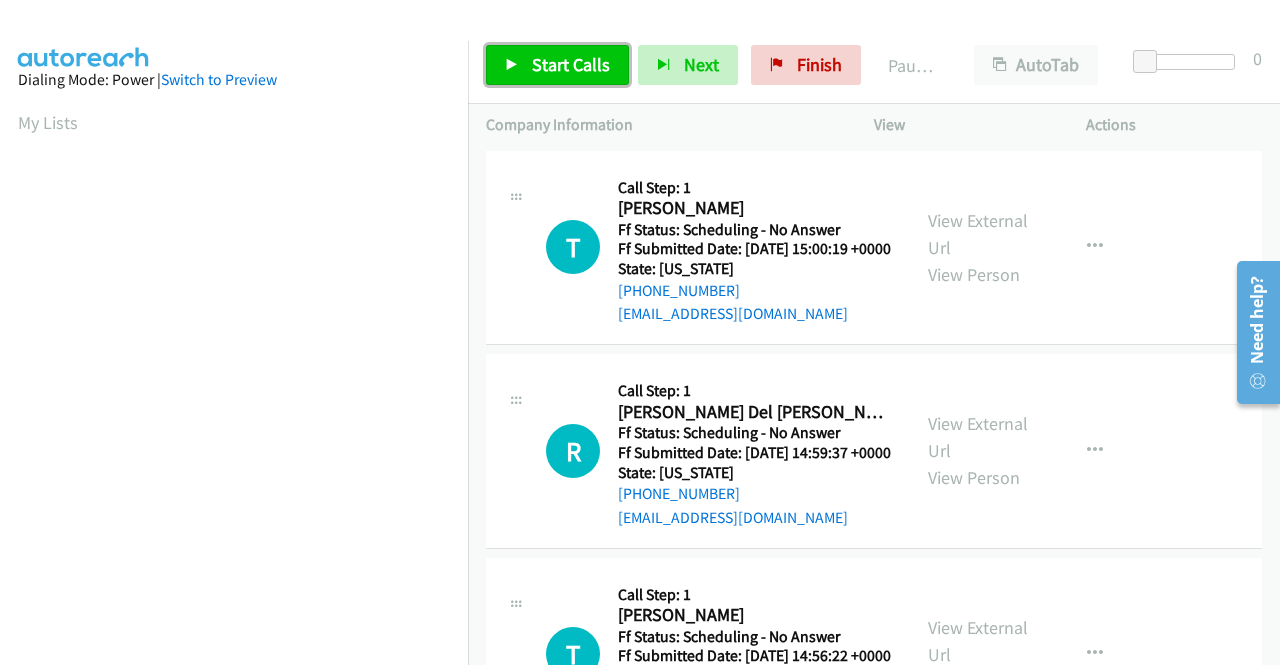 click on "Start Calls" at bounding box center [571, 64] 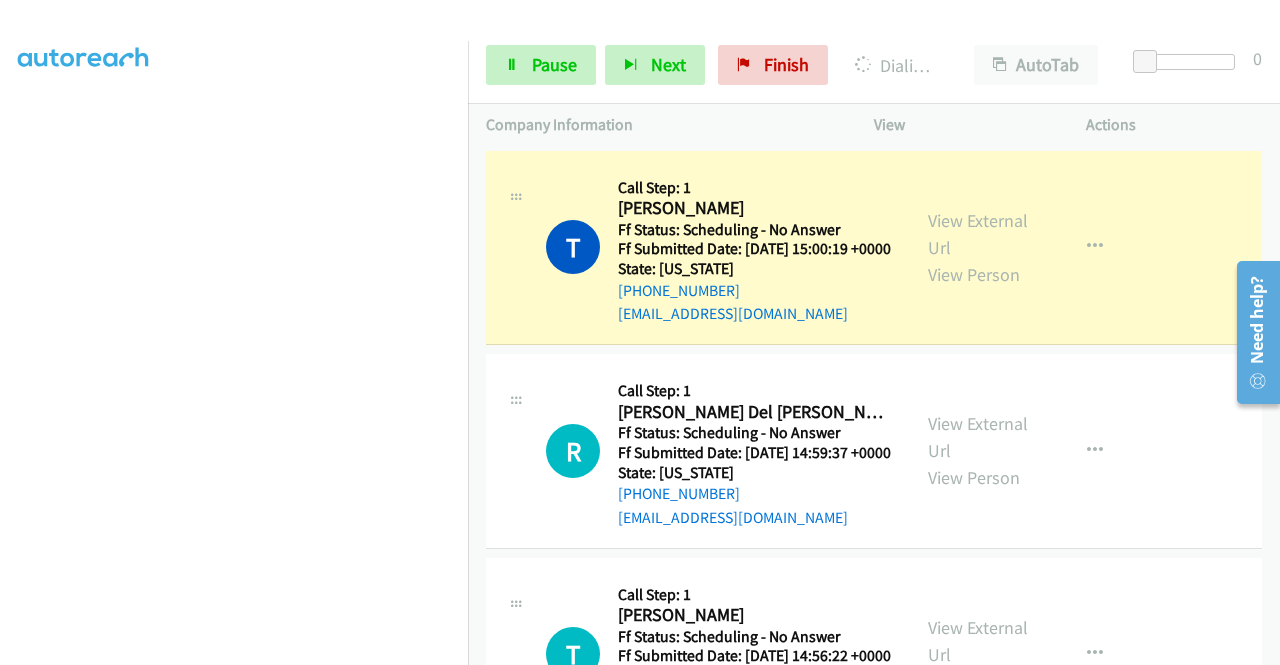 scroll, scrollTop: 456, scrollLeft: 0, axis: vertical 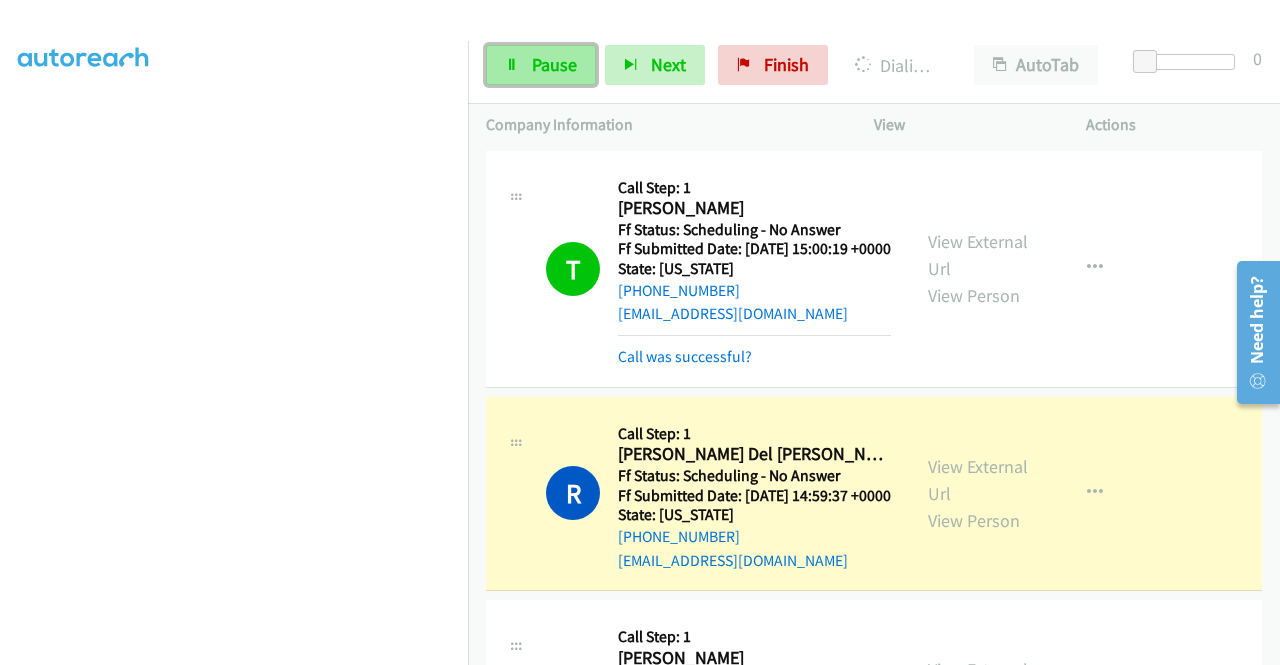 click on "Pause" at bounding box center (541, 65) 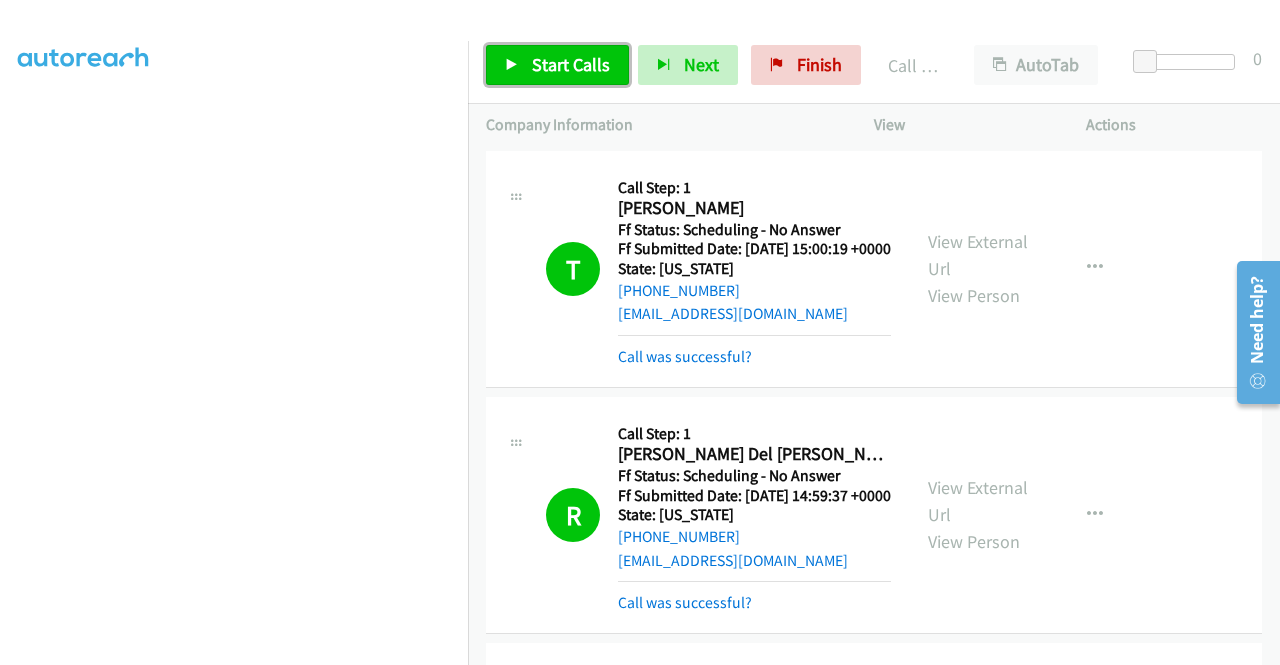 click on "Start Calls" at bounding box center [571, 64] 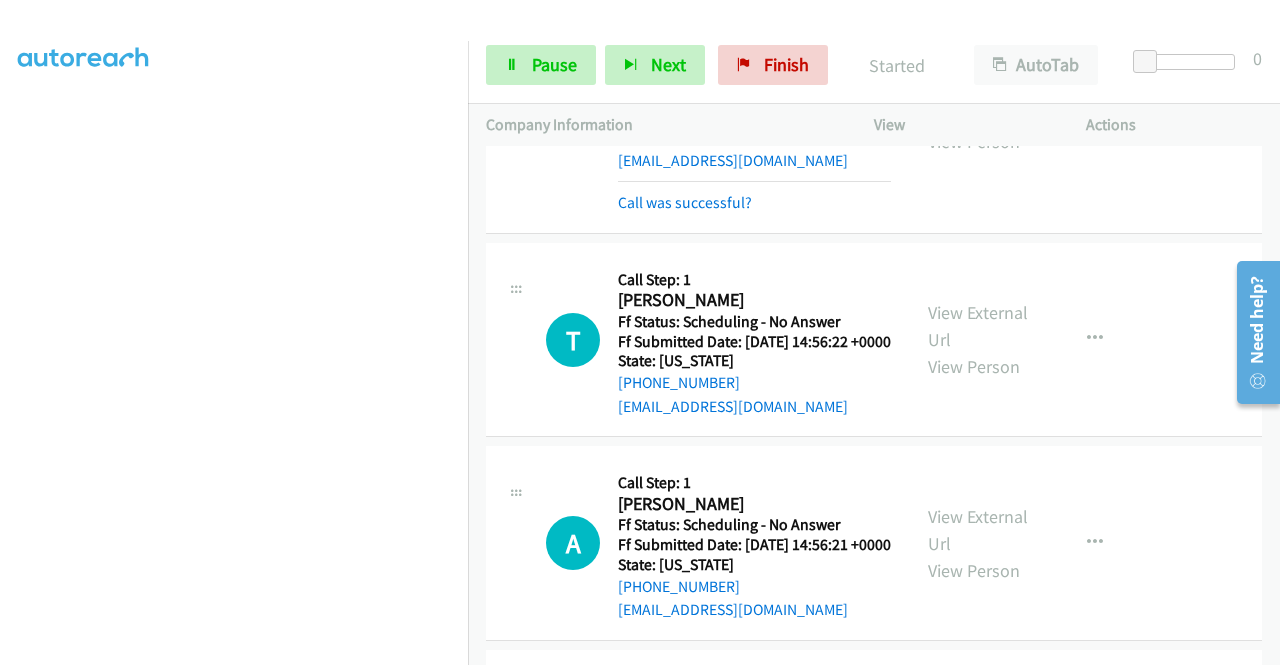 scroll, scrollTop: 500, scrollLeft: 0, axis: vertical 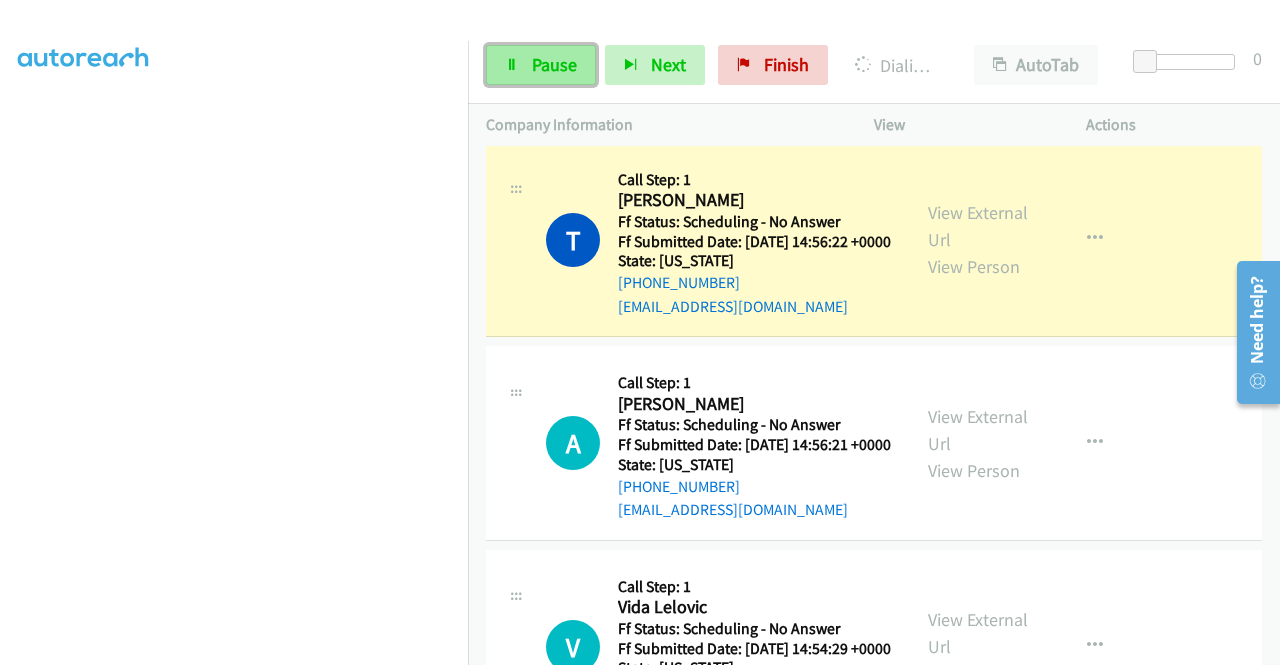 click on "Pause" at bounding box center [541, 65] 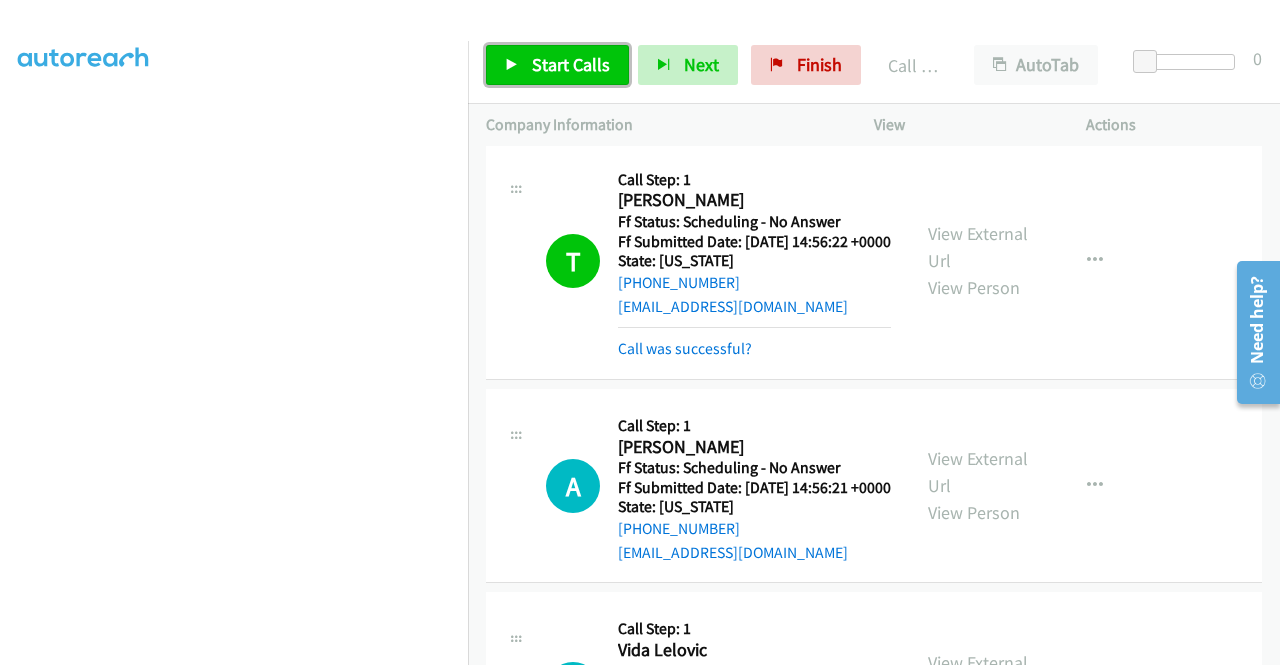 click on "Start Calls" at bounding box center (571, 64) 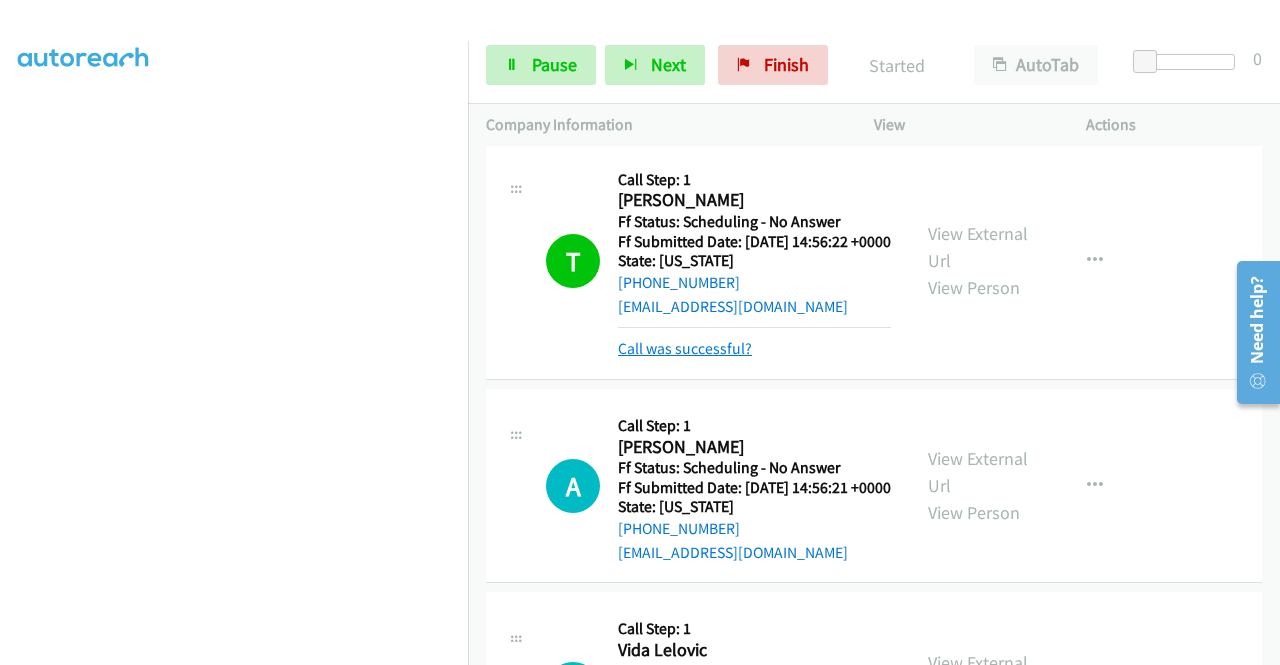 click on "Call was successful?" at bounding box center (685, 348) 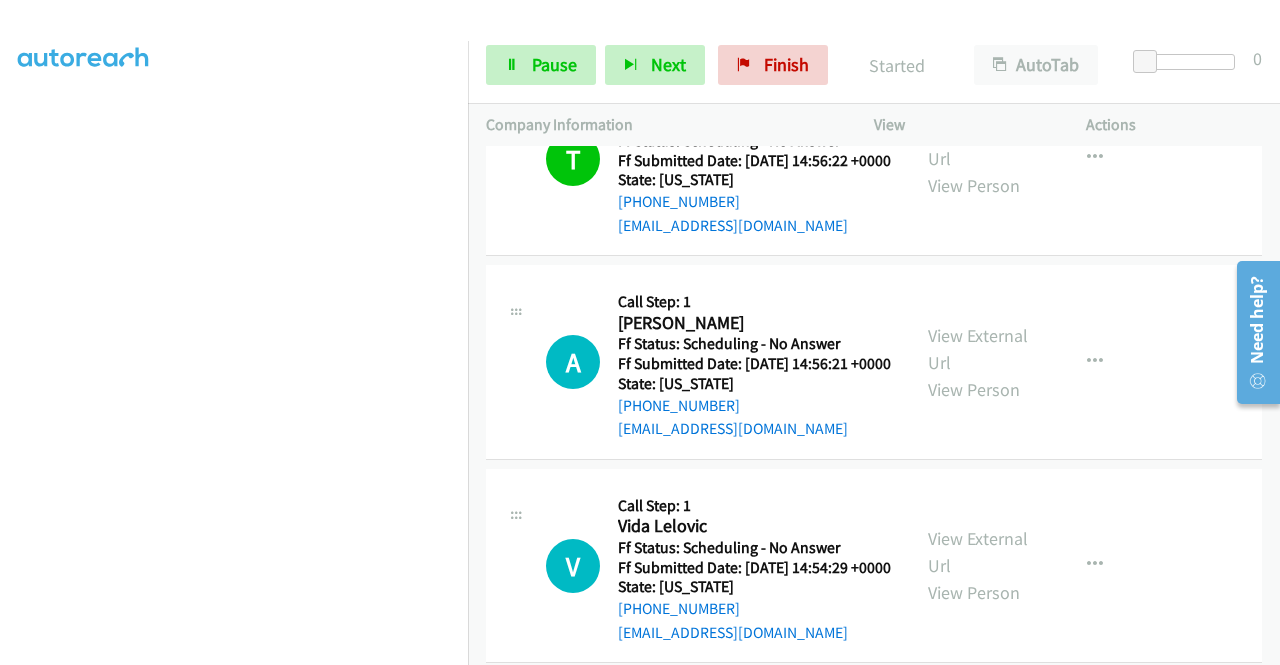 scroll, scrollTop: 700, scrollLeft: 0, axis: vertical 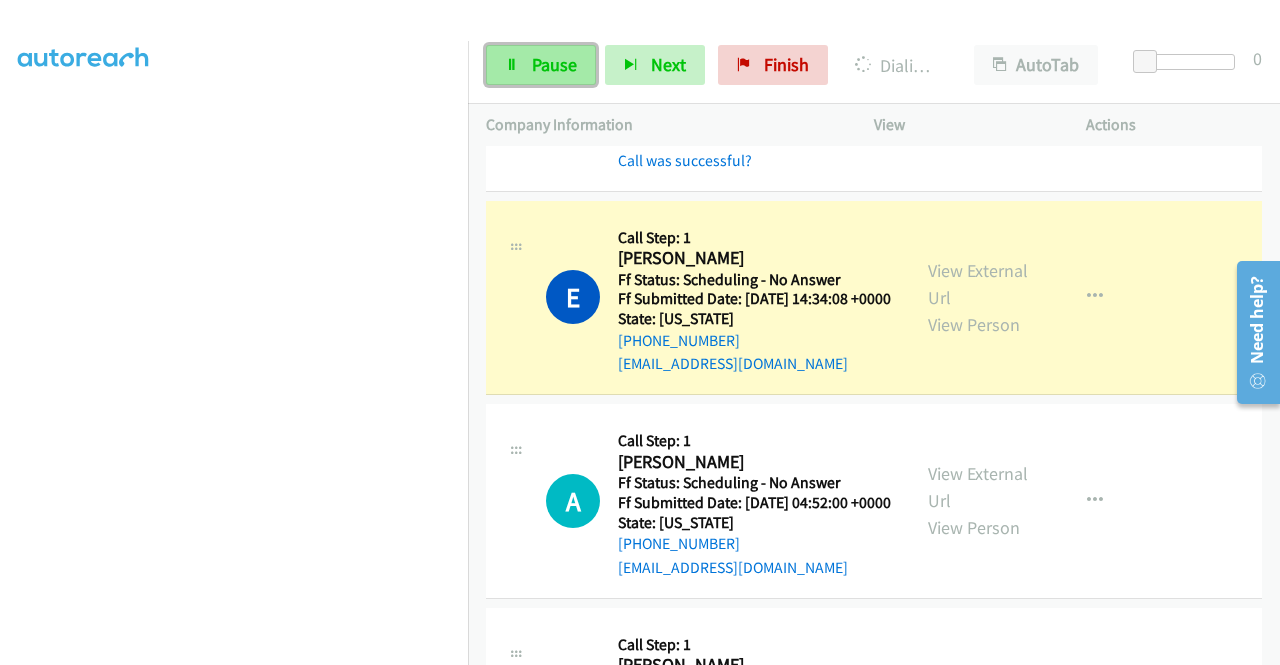 click on "Pause" at bounding box center (541, 65) 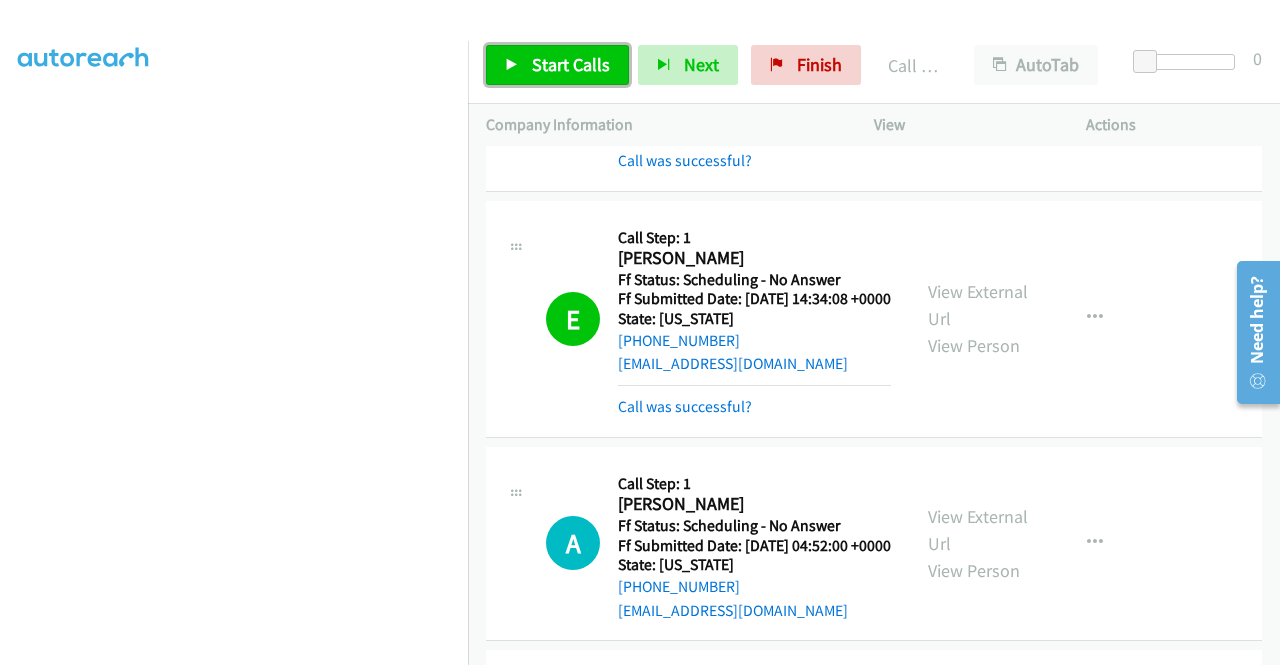 click on "Start Calls" at bounding box center [557, 65] 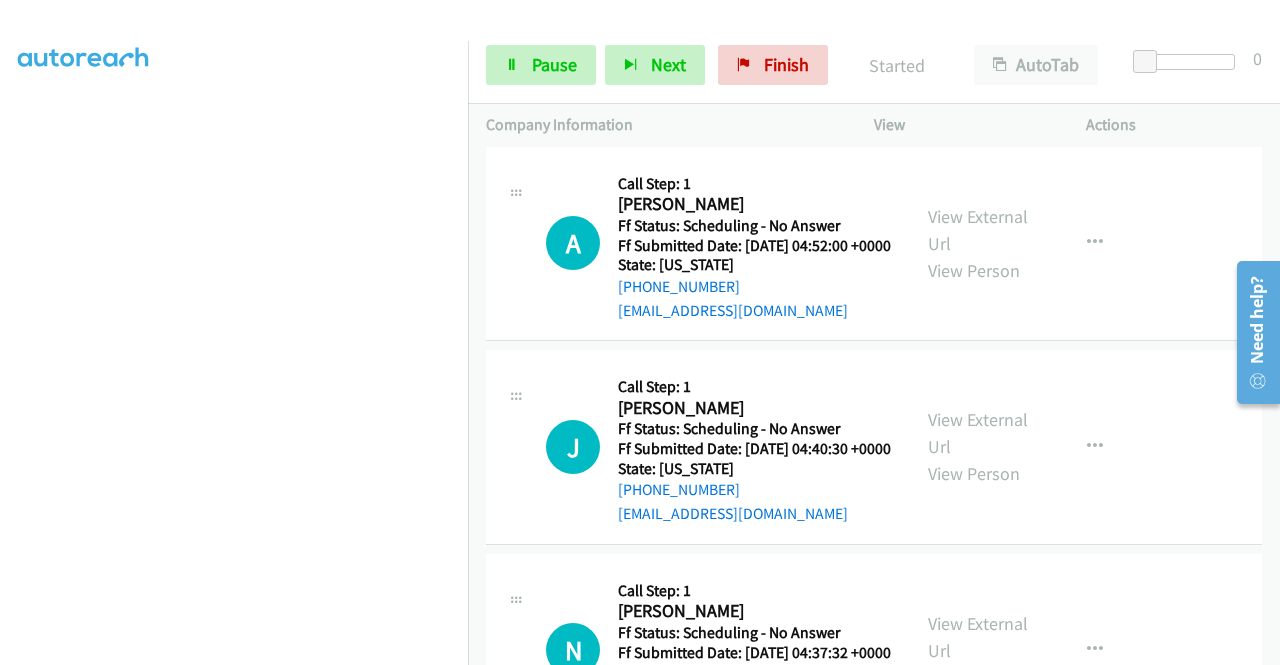 scroll, scrollTop: 2300, scrollLeft: 0, axis: vertical 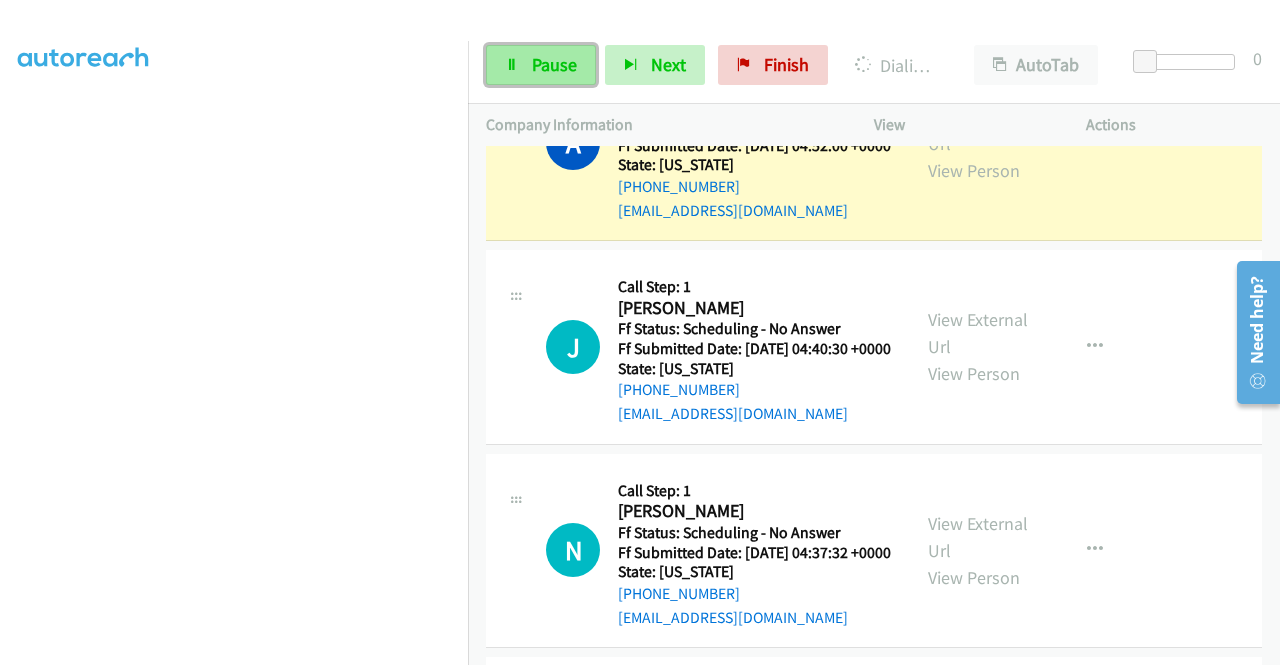 click on "Pause" at bounding box center (554, 64) 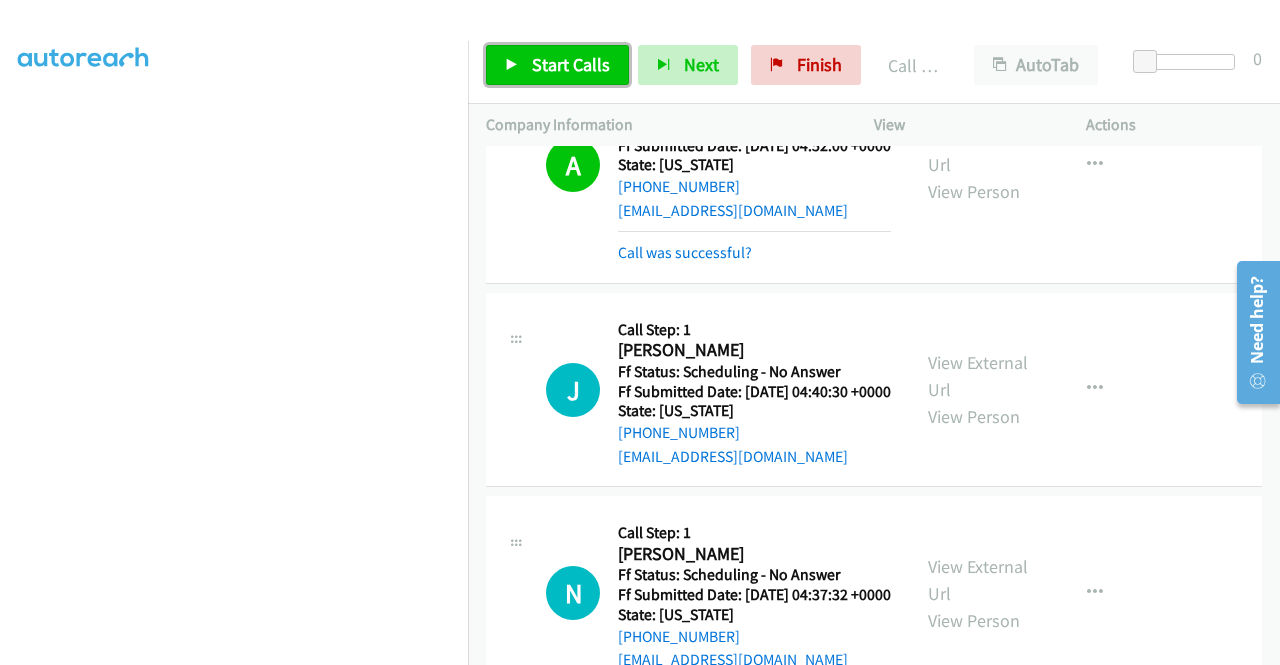 click on "Start Calls" at bounding box center (557, 65) 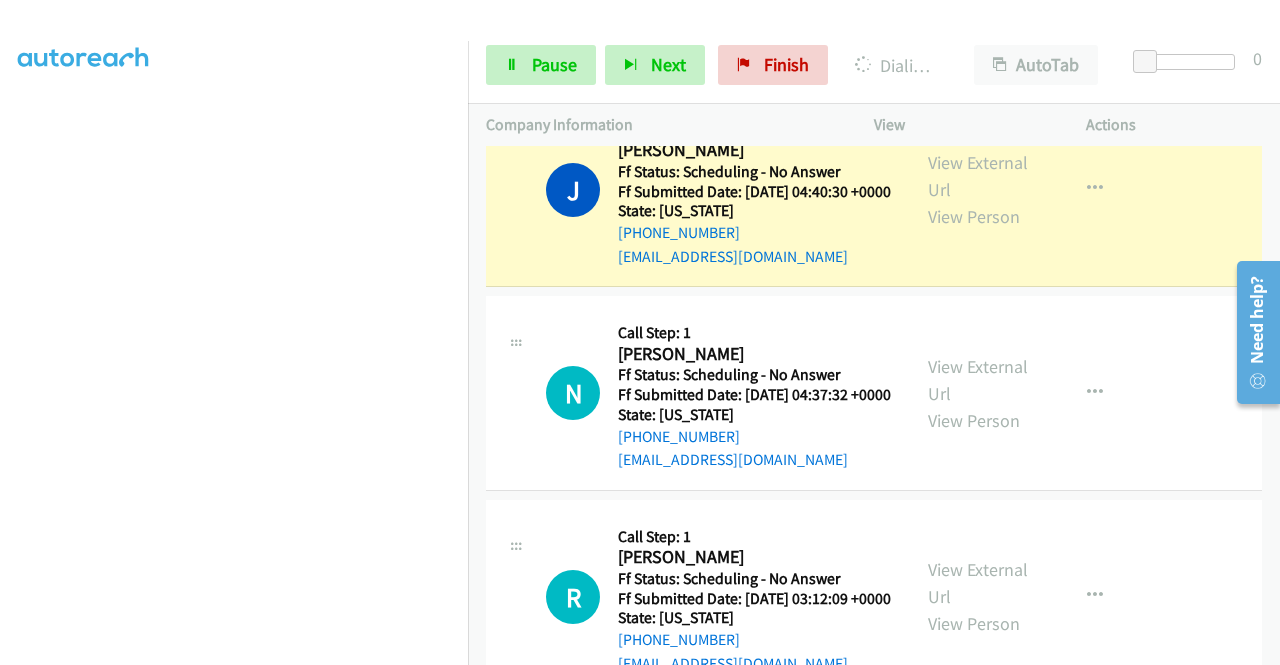 scroll, scrollTop: 2600, scrollLeft: 0, axis: vertical 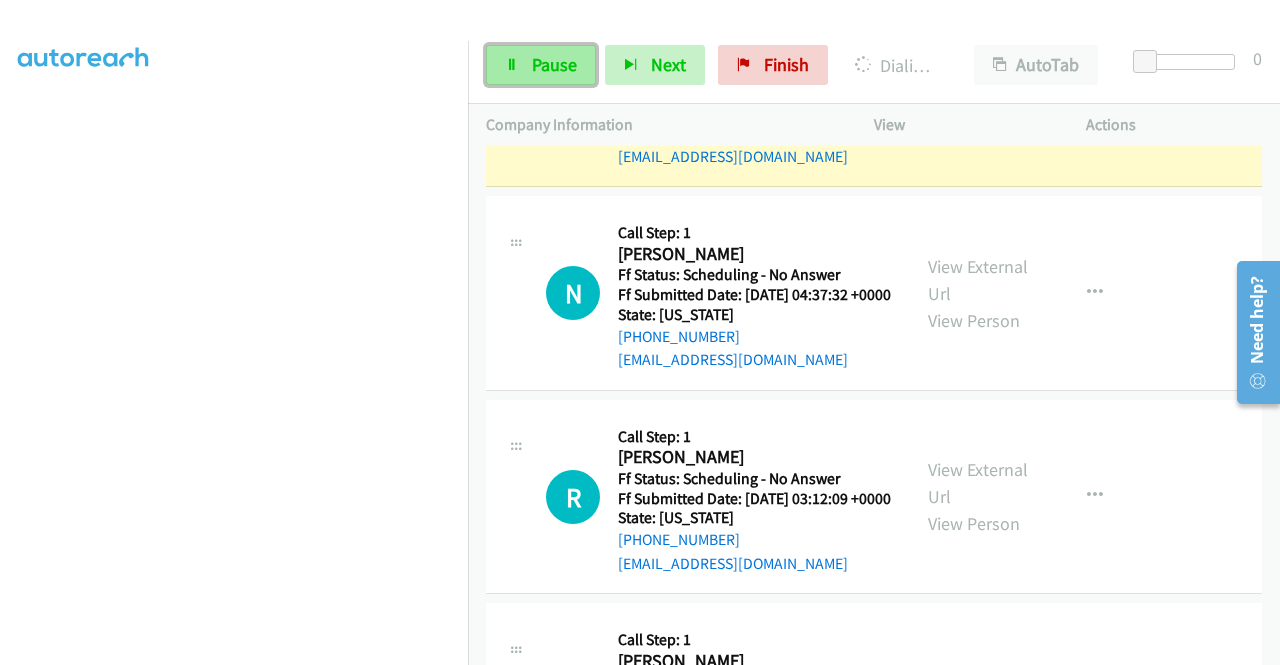click on "Pause" at bounding box center [554, 64] 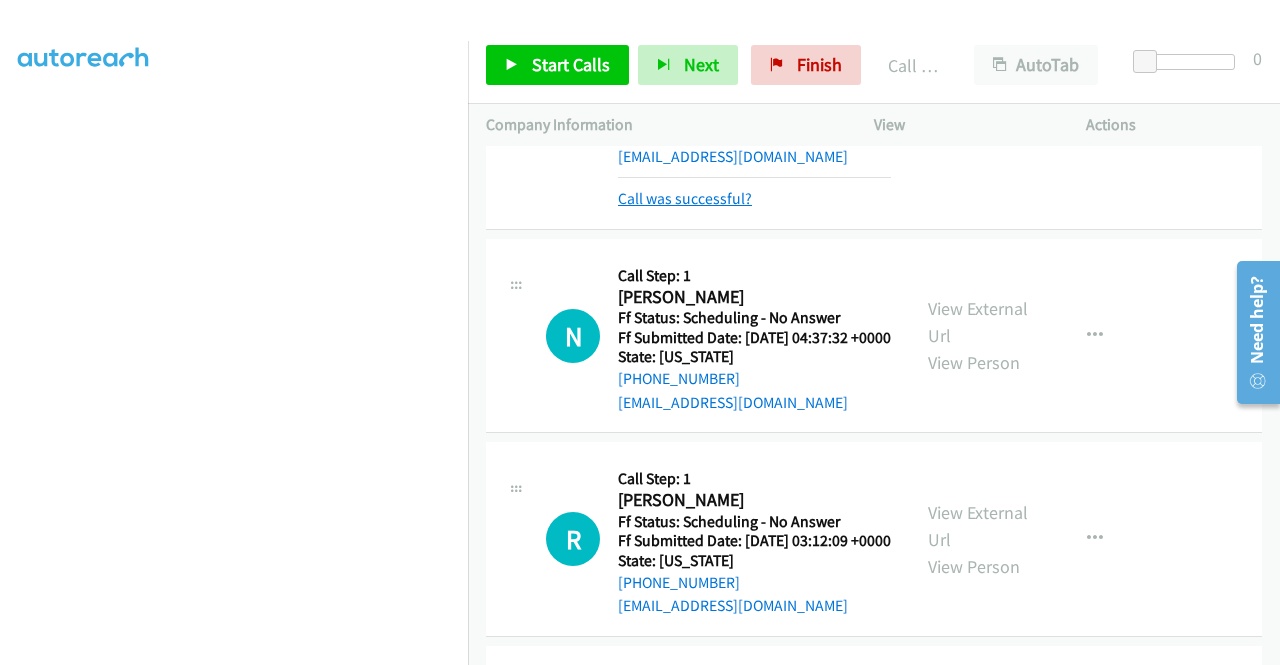 click on "Call was successful?" at bounding box center [685, 198] 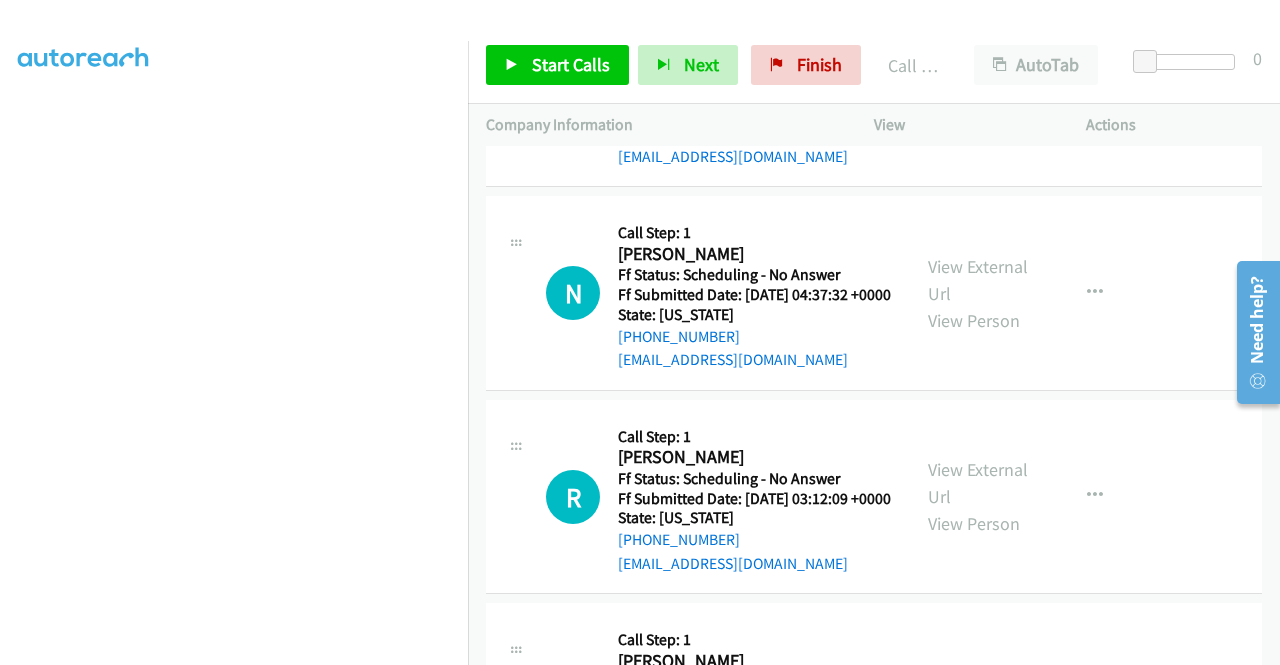 click at bounding box center (1095, 89) 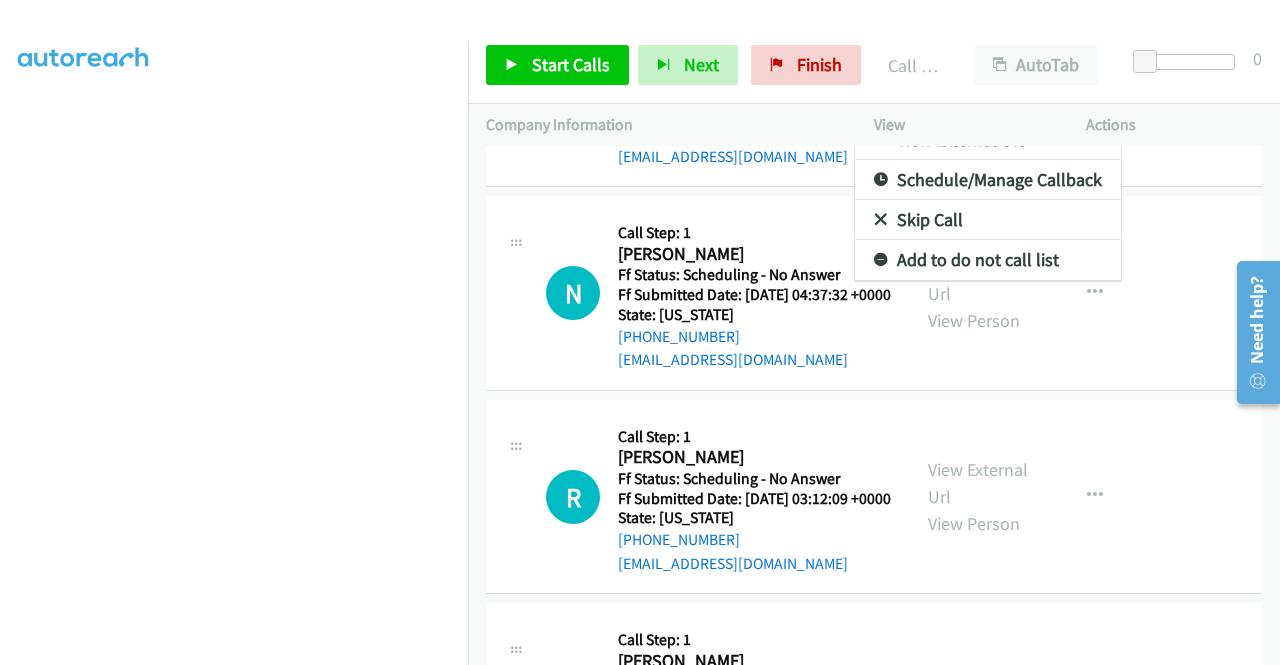 click on "Add to do not call list" at bounding box center (988, 260) 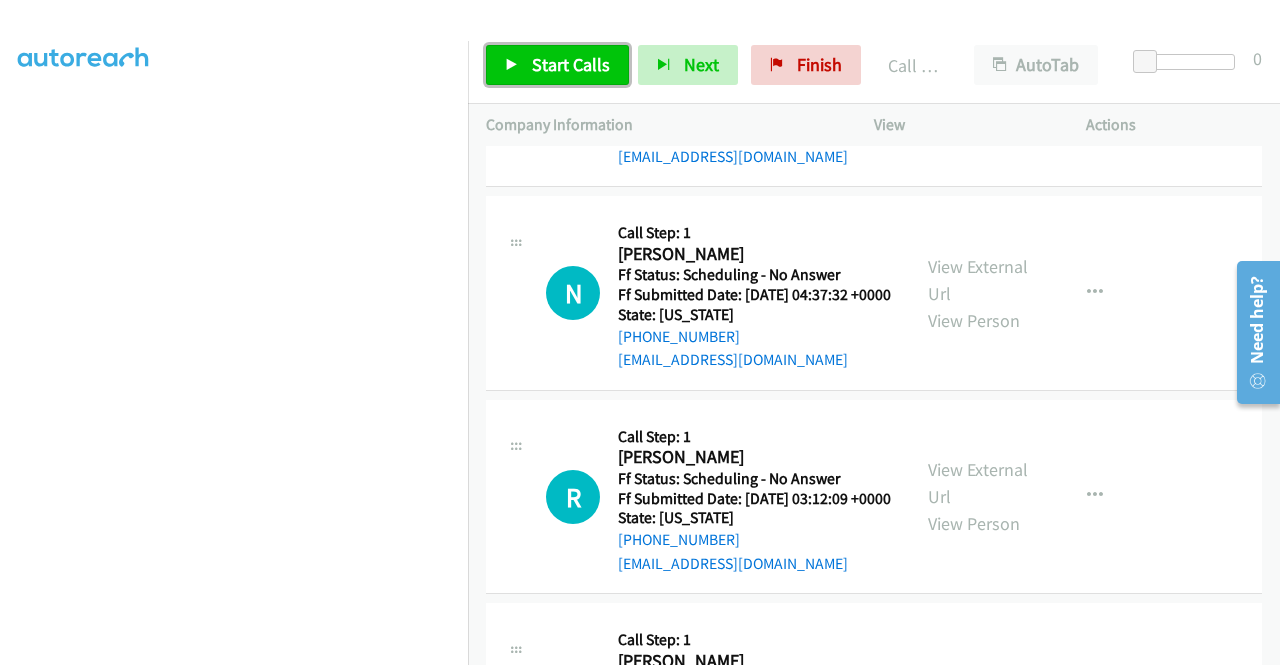 click on "Start Calls" at bounding box center [571, 64] 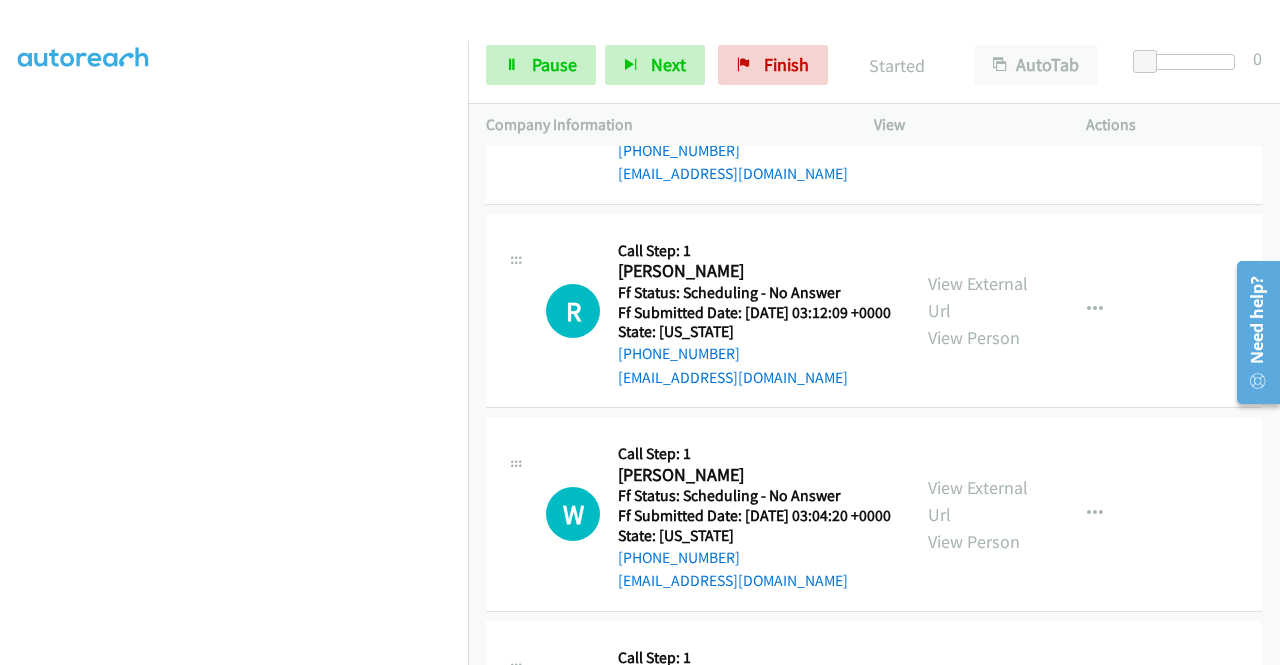 scroll, scrollTop: 2800, scrollLeft: 0, axis: vertical 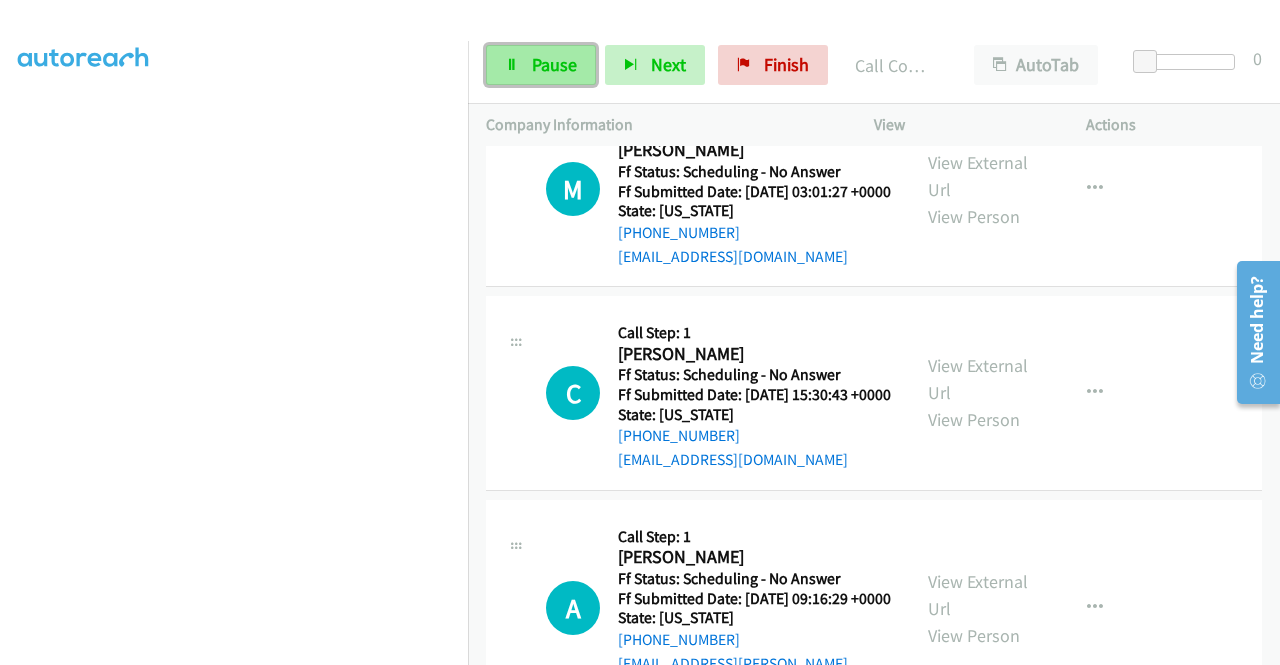 click on "Pause" at bounding box center (554, 64) 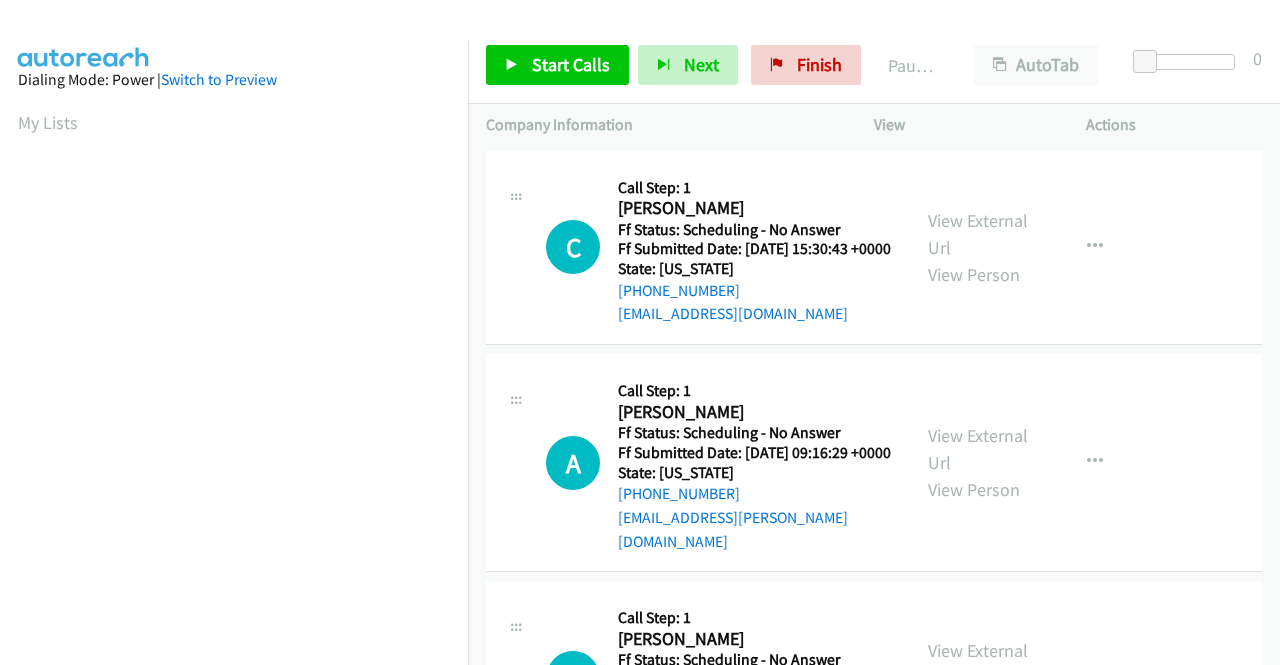 scroll, scrollTop: 0, scrollLeft: 0, axis: both 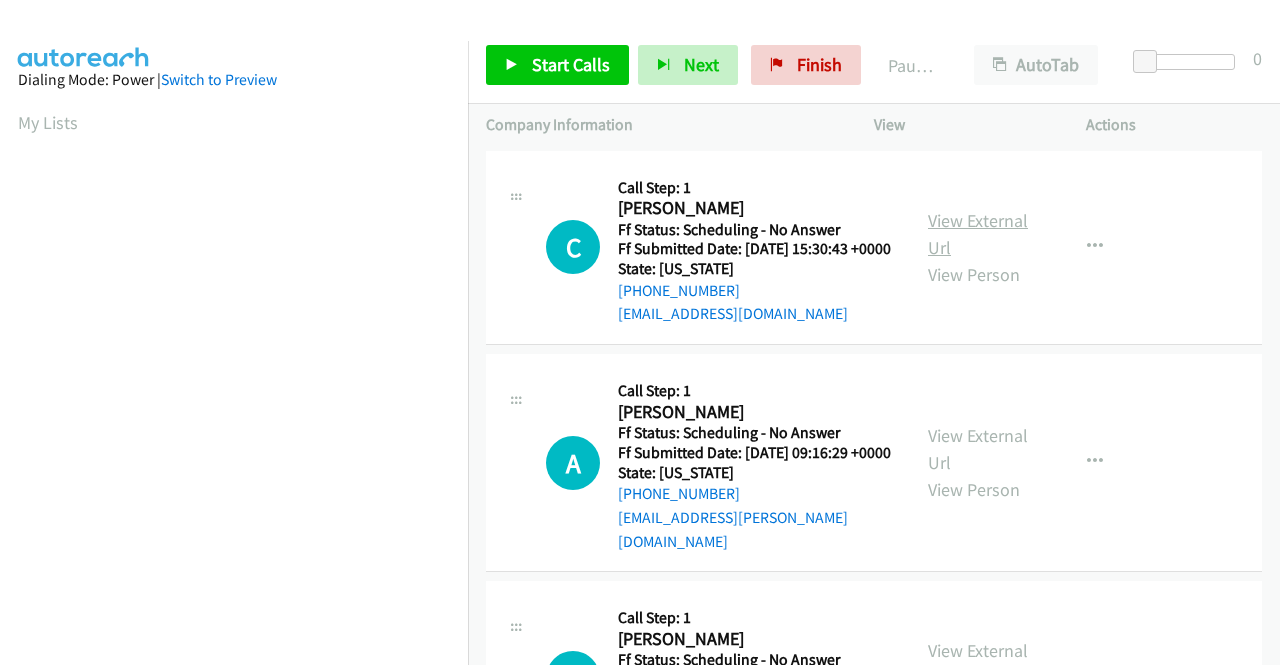 click on "View External Url" at bounding box center [978, 234] 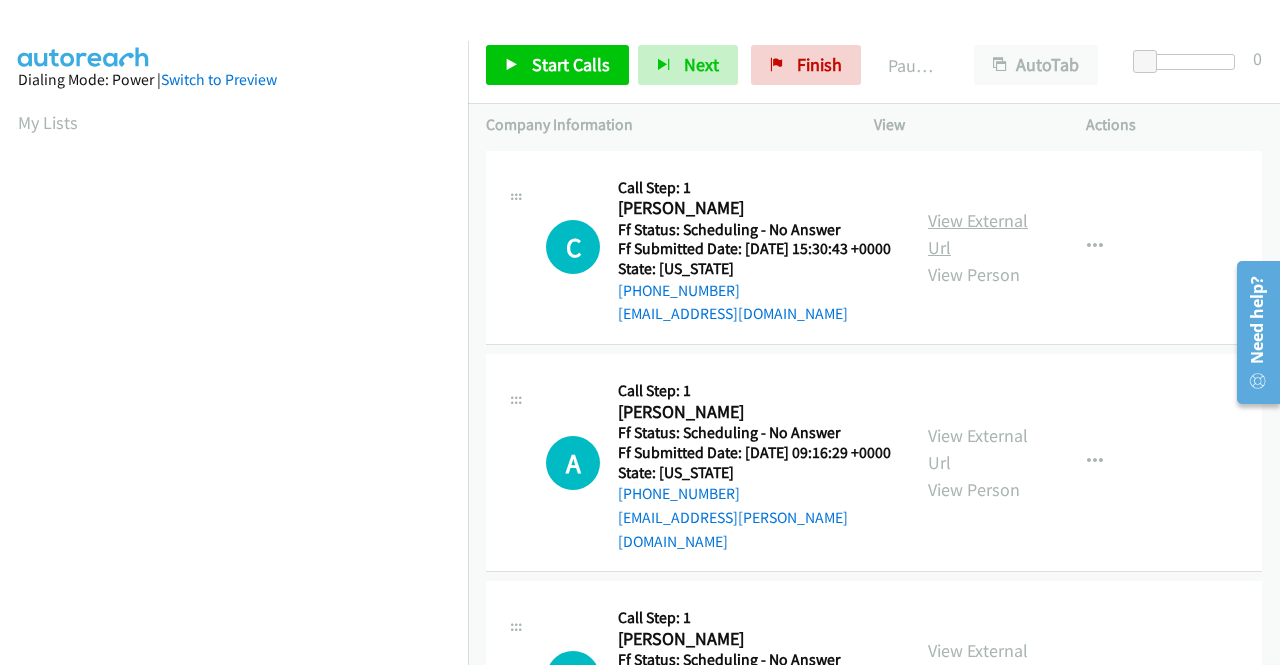 scroll, scrollTop: 0, scrollLeft: 0, axis: both 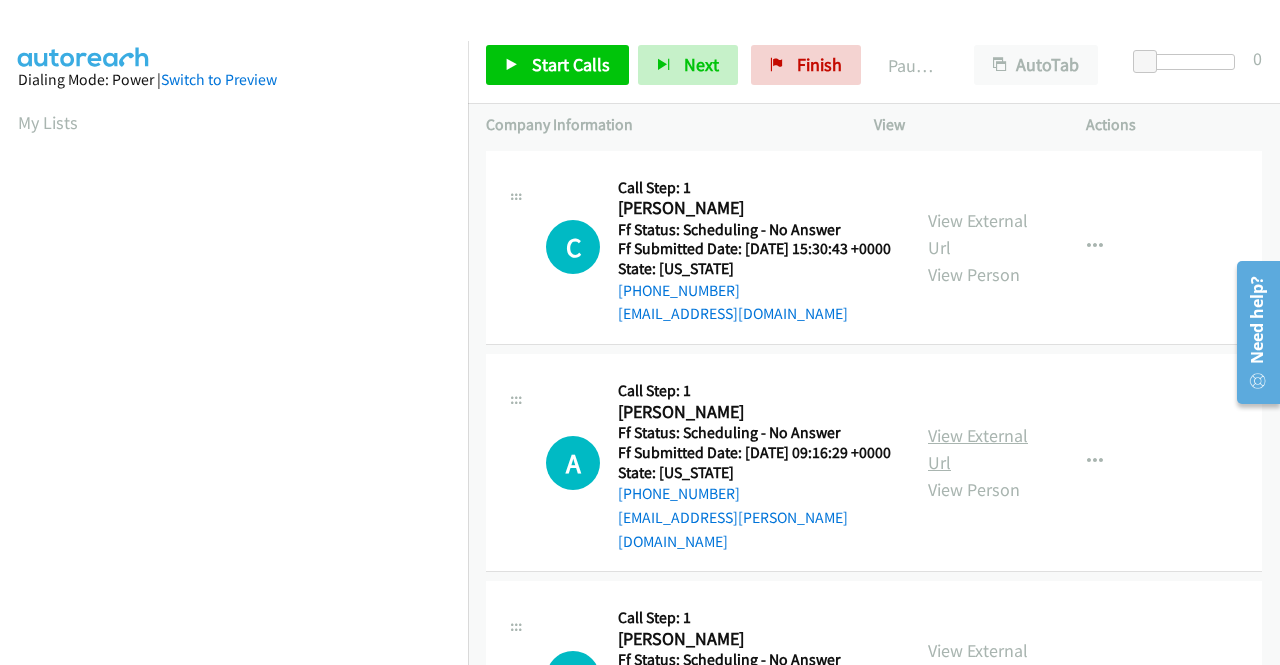 click on "View External Url" at bounding box center [978, 449] 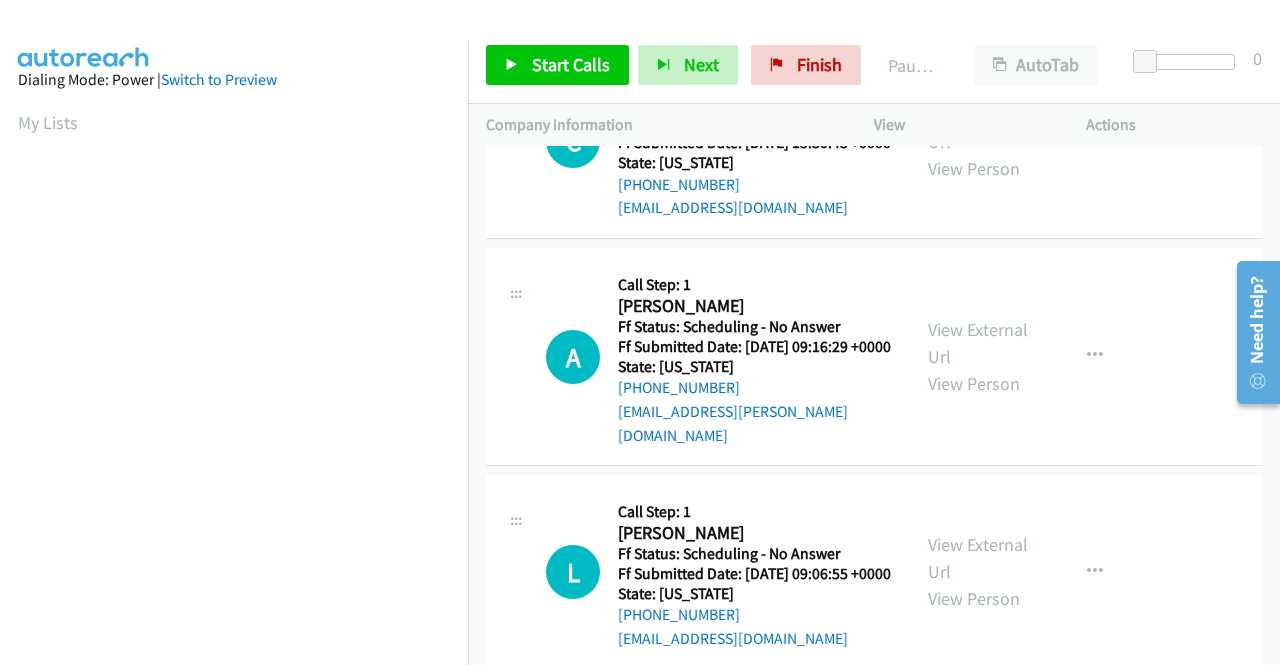 scroll, scrollTop: 200, scrollLeft: 0, axis: vertical 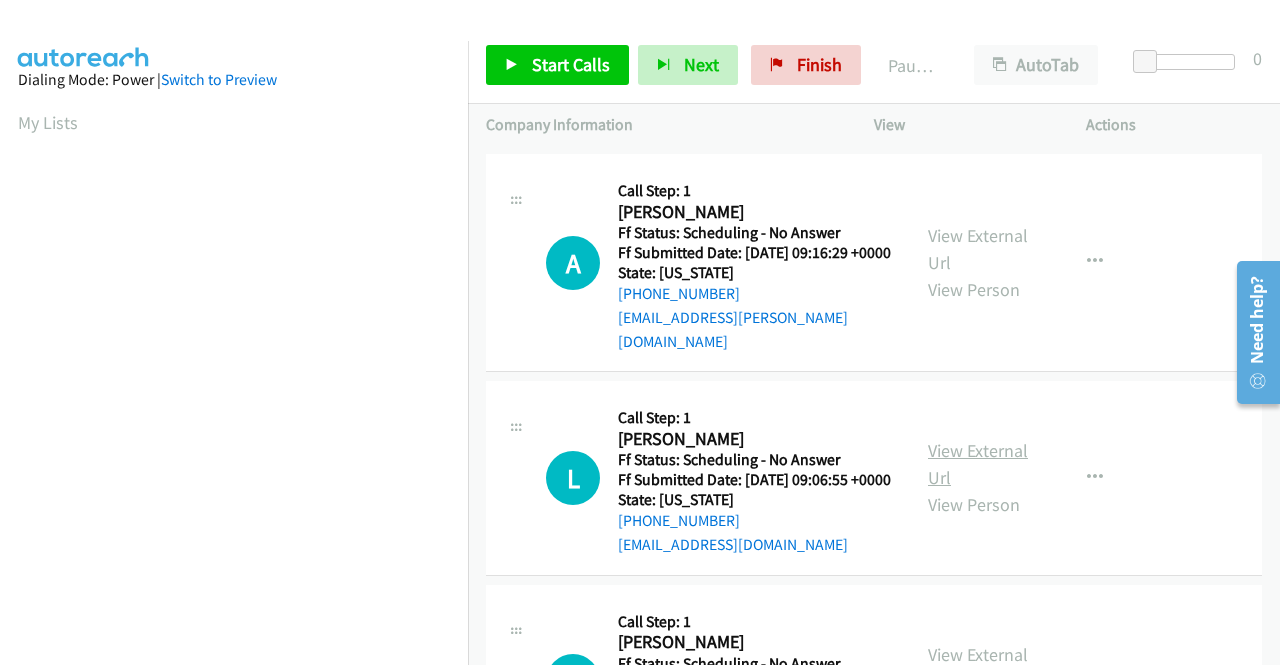 click on "View External Url" at bounding box center [978, 464] 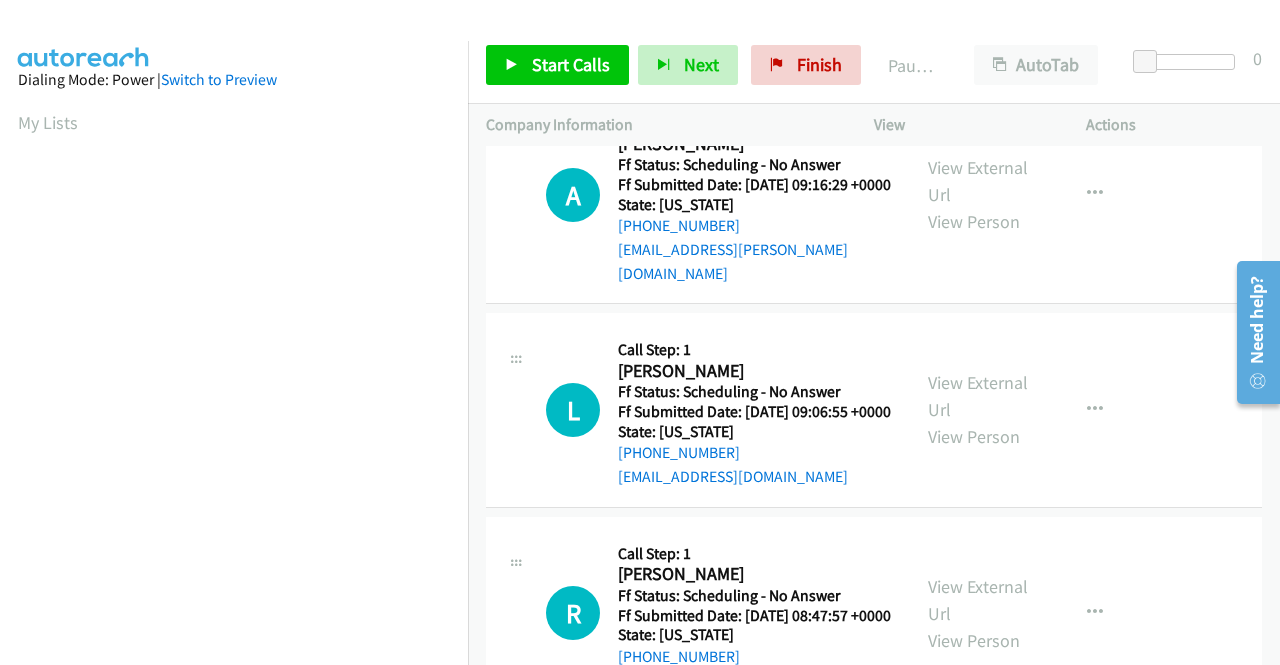 scroll, scrollTop: 300, scrollLeft: 0, axis: vertical 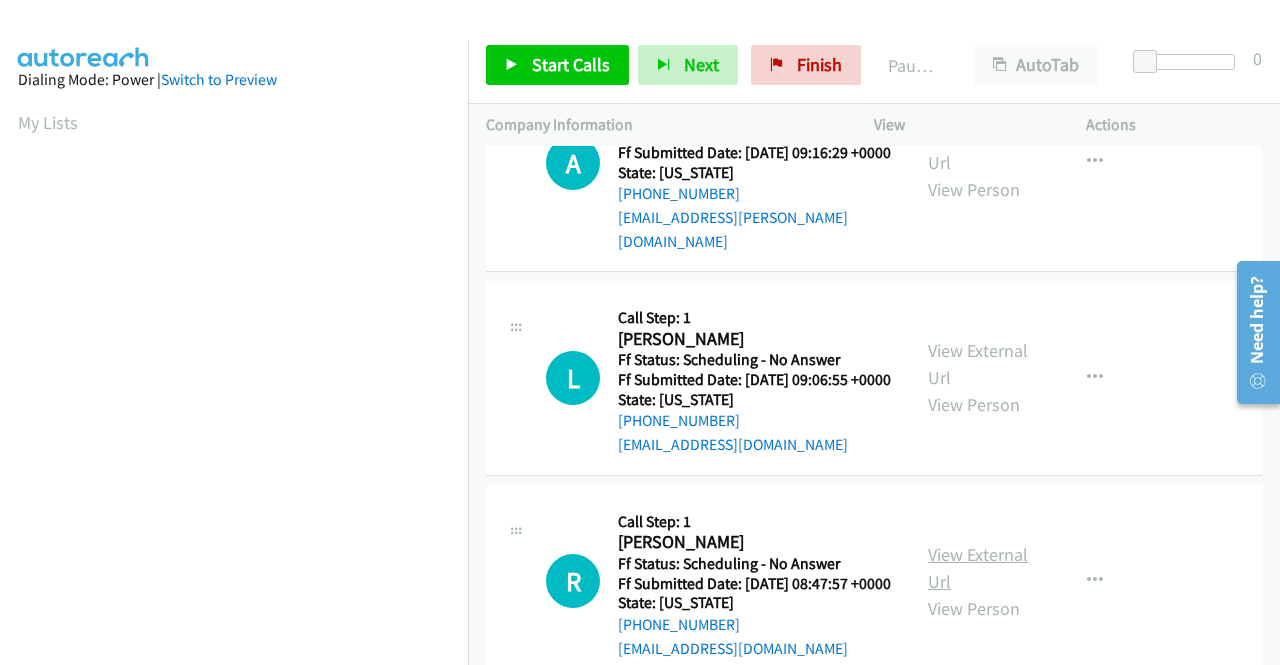 click on "View External Url" at bounding box center [978, 568] 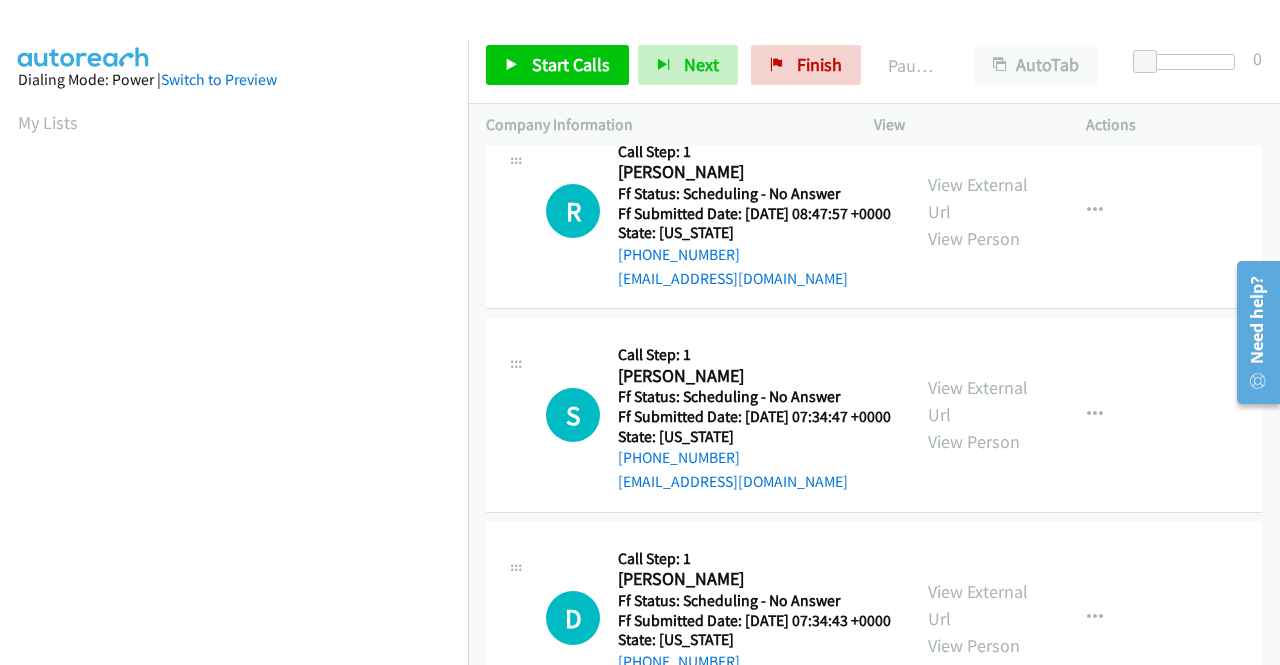 scroll, scrollTop: 700, scrollLeft: 0, axis: vertical 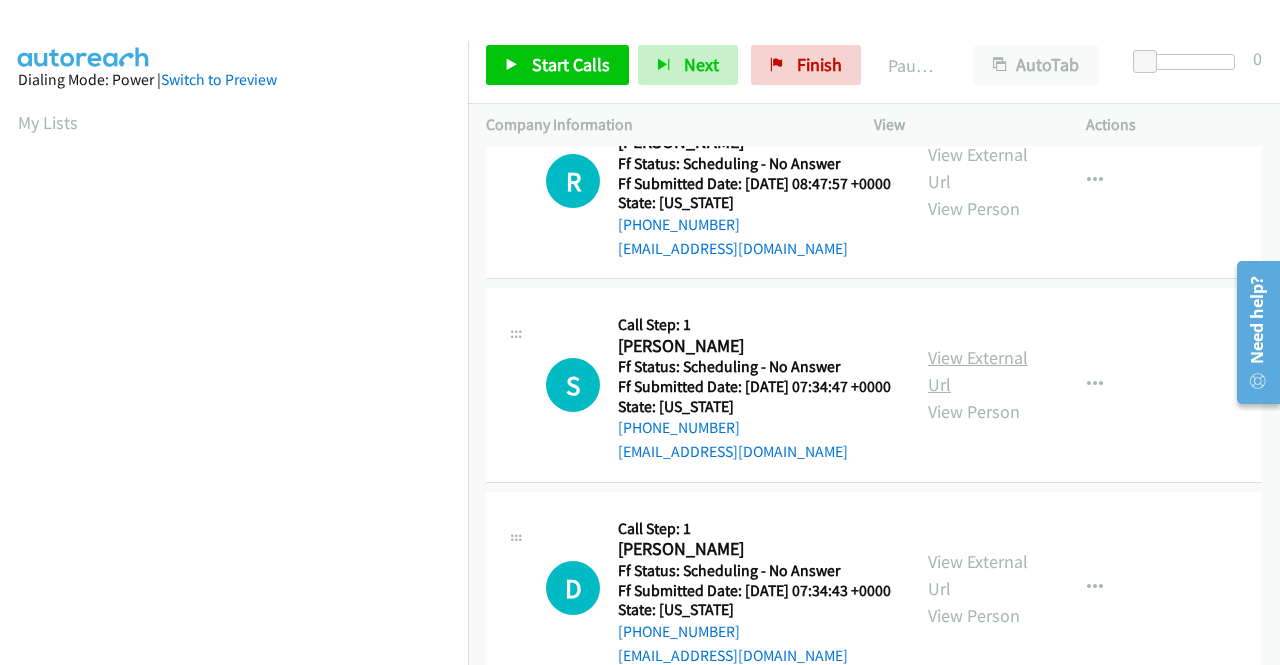 click on "View External Url" at bounding box center [978, 371] 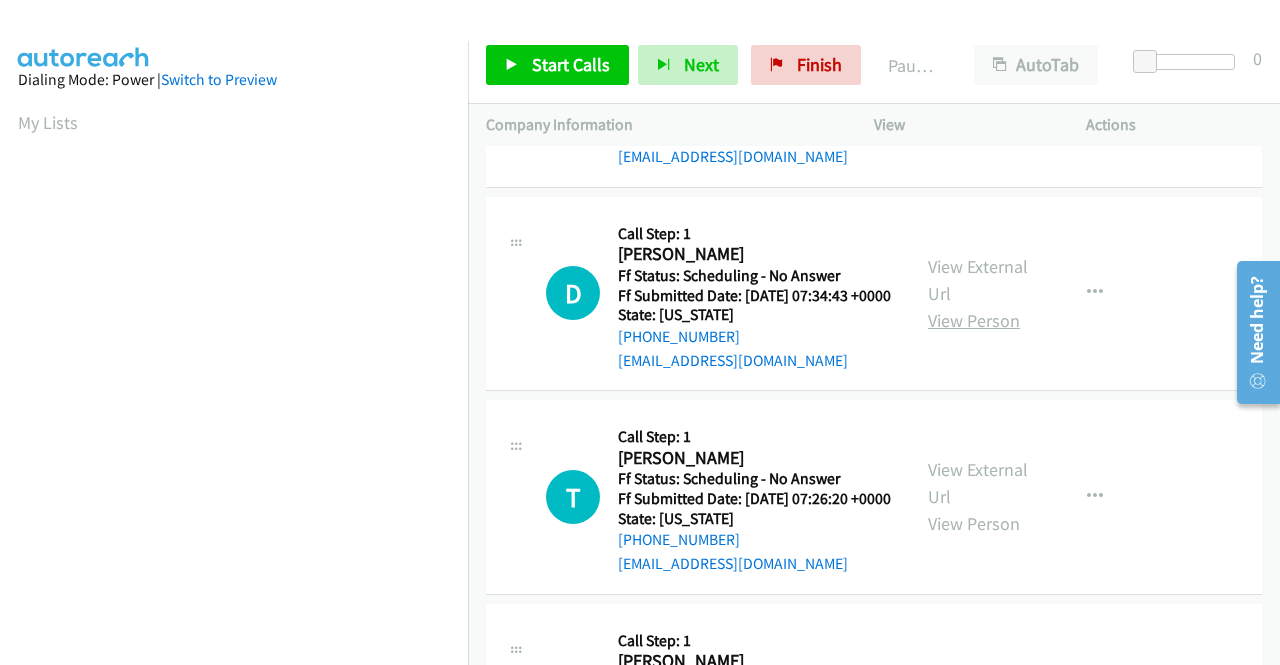 scroll, scrollTop: 1000, scrollLeft: 0, axis: vertical 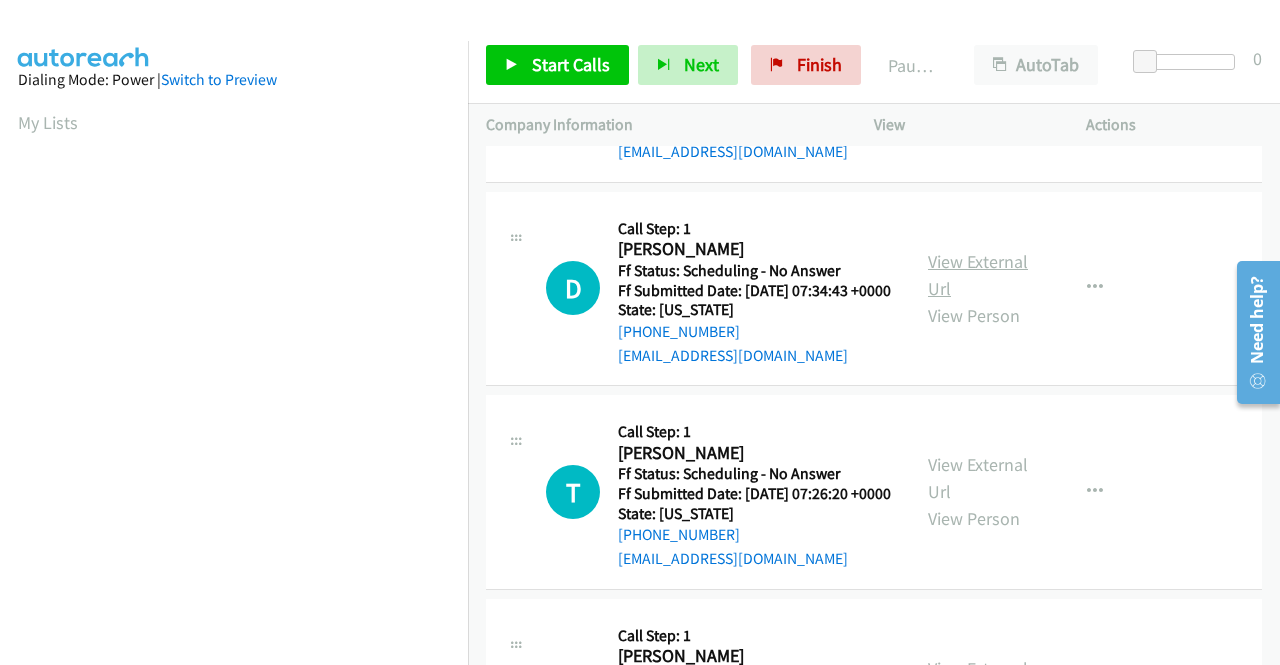 click on "View External Url" at bounding box center (978, 275) 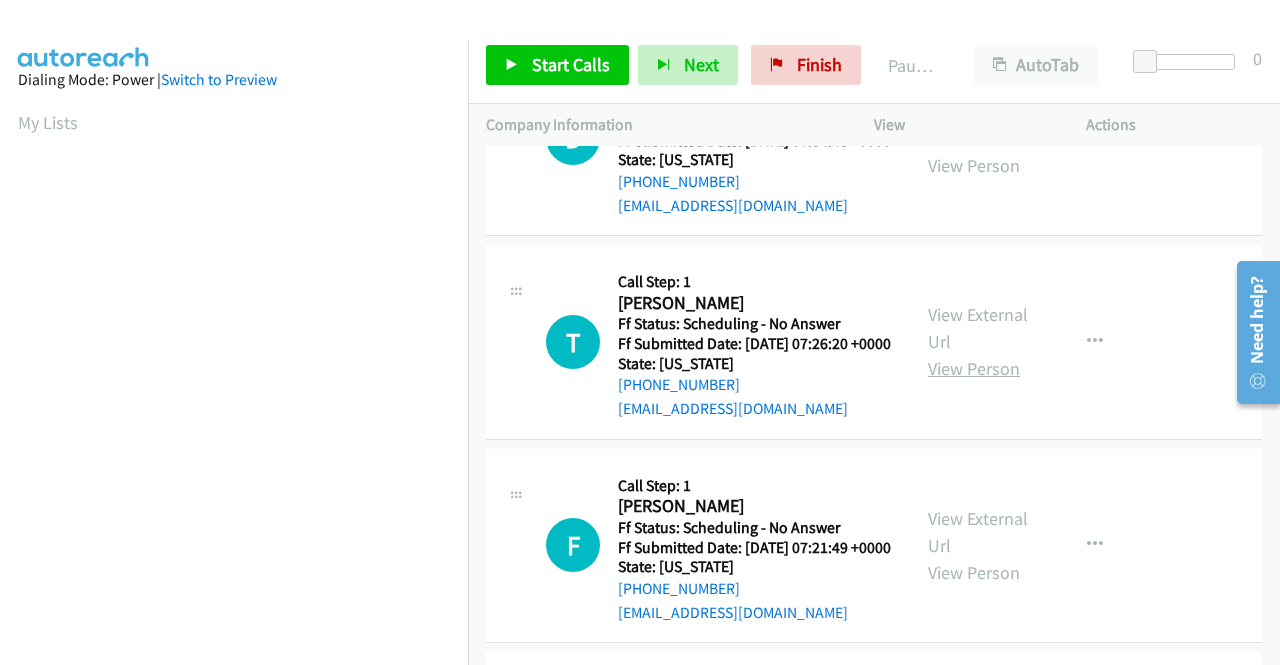 scroll, scrollTop: 1200, scrollLeft: 0, axis: vertical 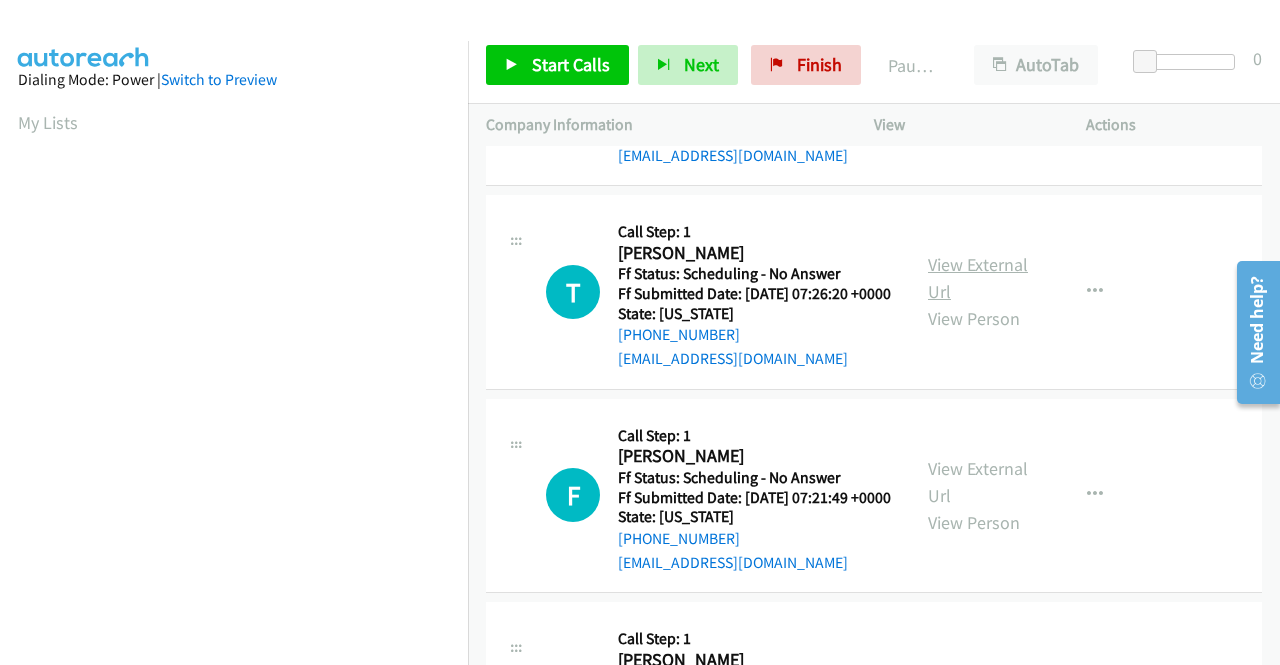 click on "View External Url" at bounding box center [978, 278] 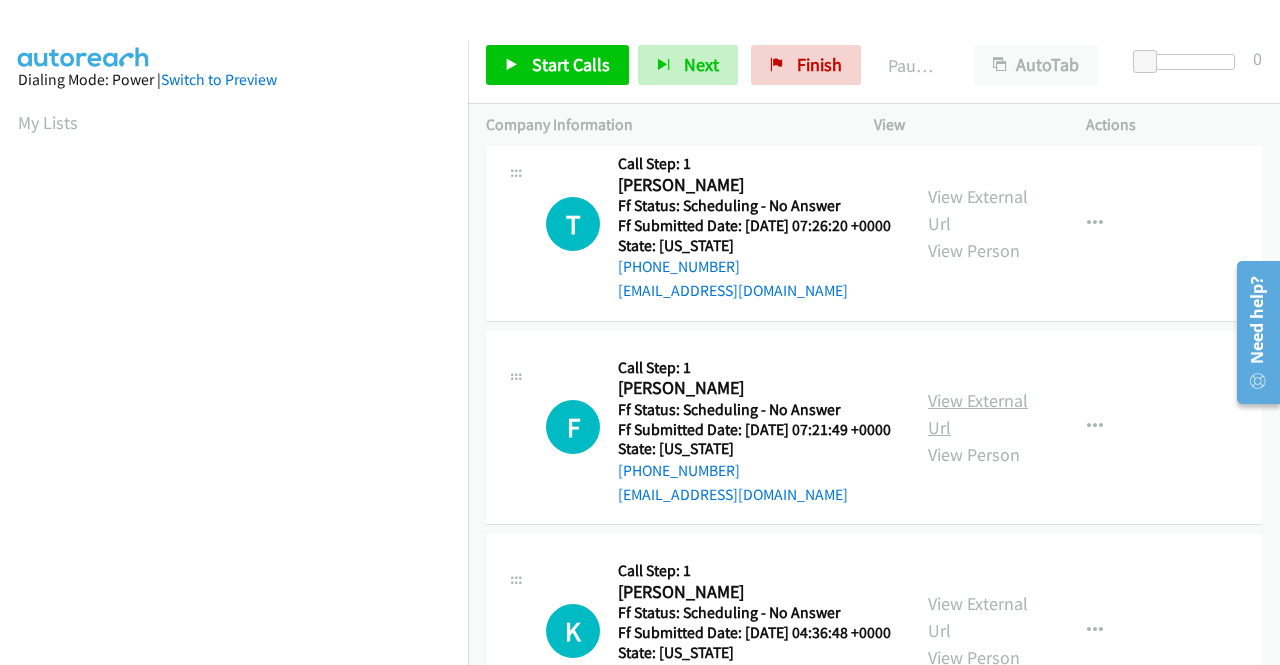 scroll, scrollTop: 1300, scrollLeft: 0, axis: vertical 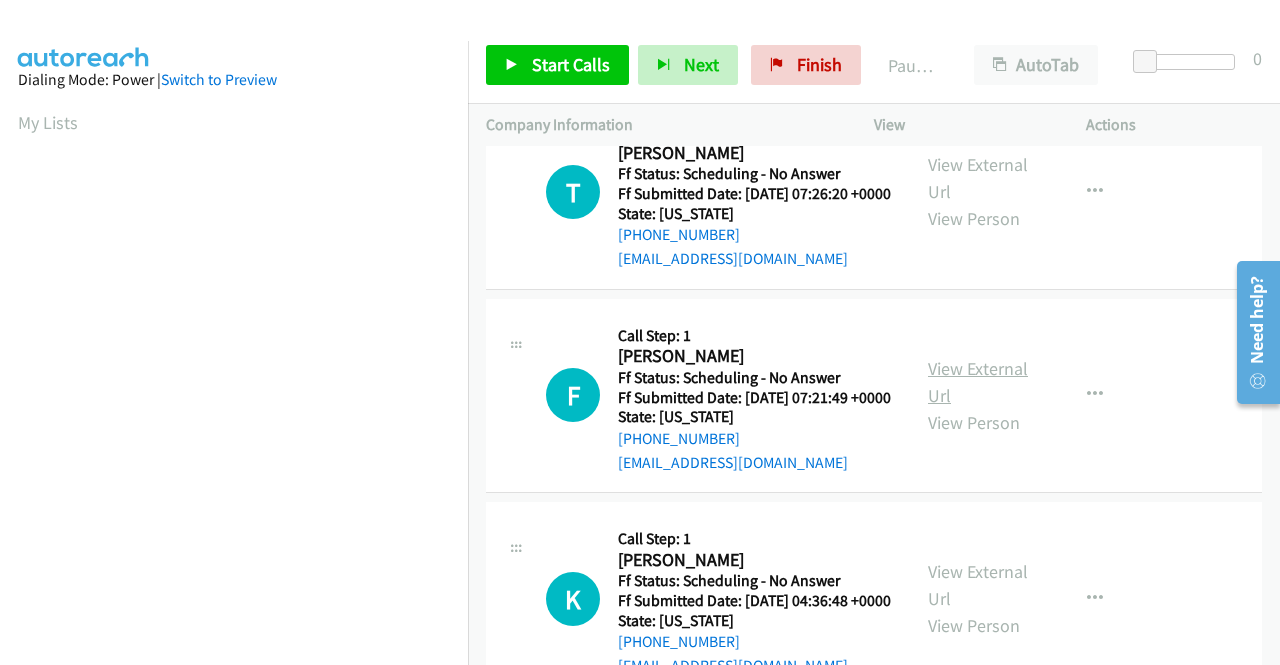 click on "View External Url" at bounding box center [978, 382] 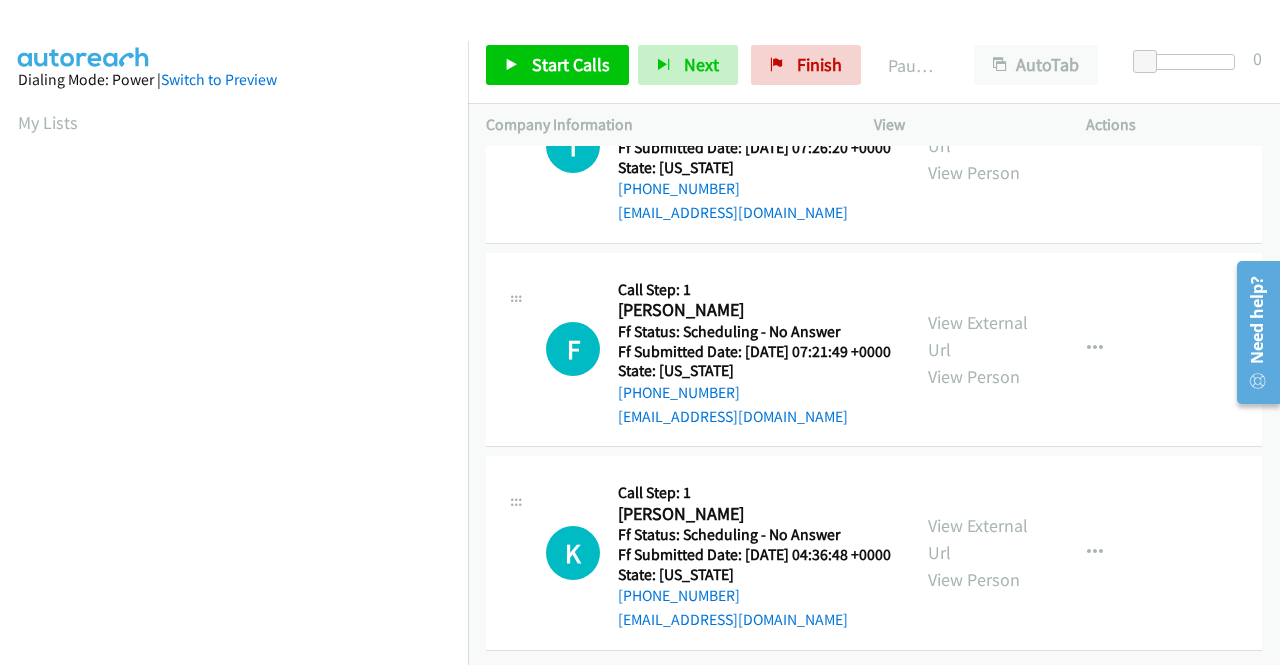 scroll, scrollTop: 1512, scrollLeft: 0, axis: vertical 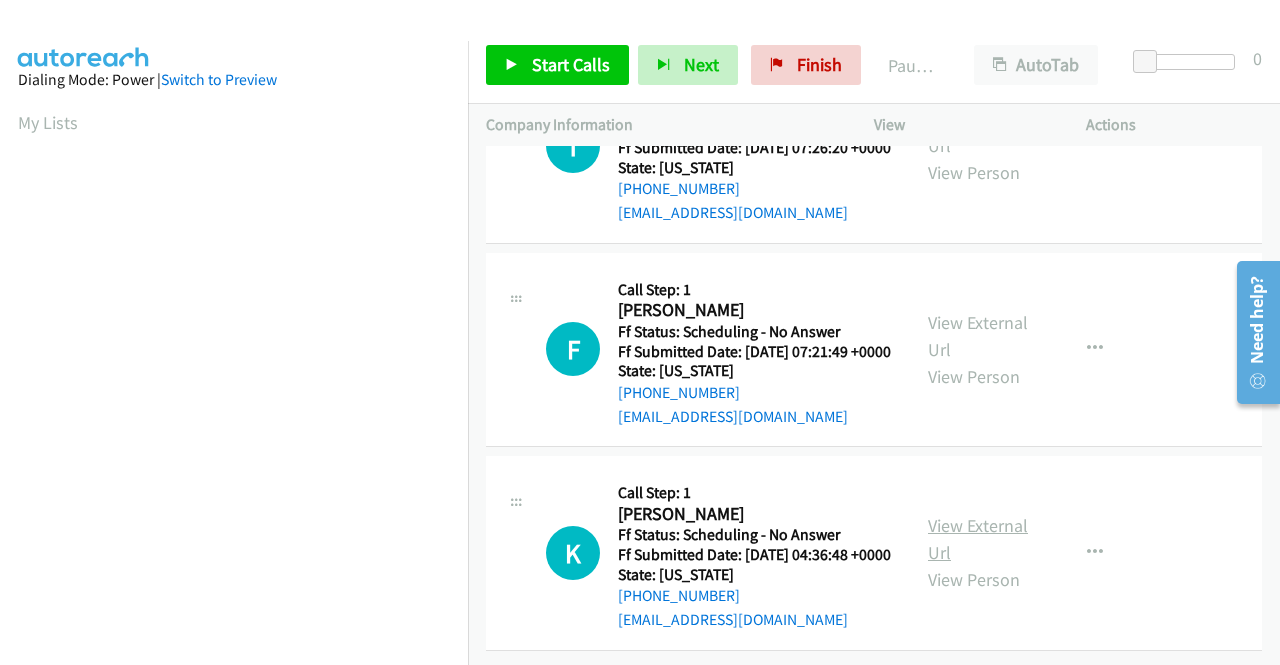 click on "View External Url" at bounding box center [978, 539] 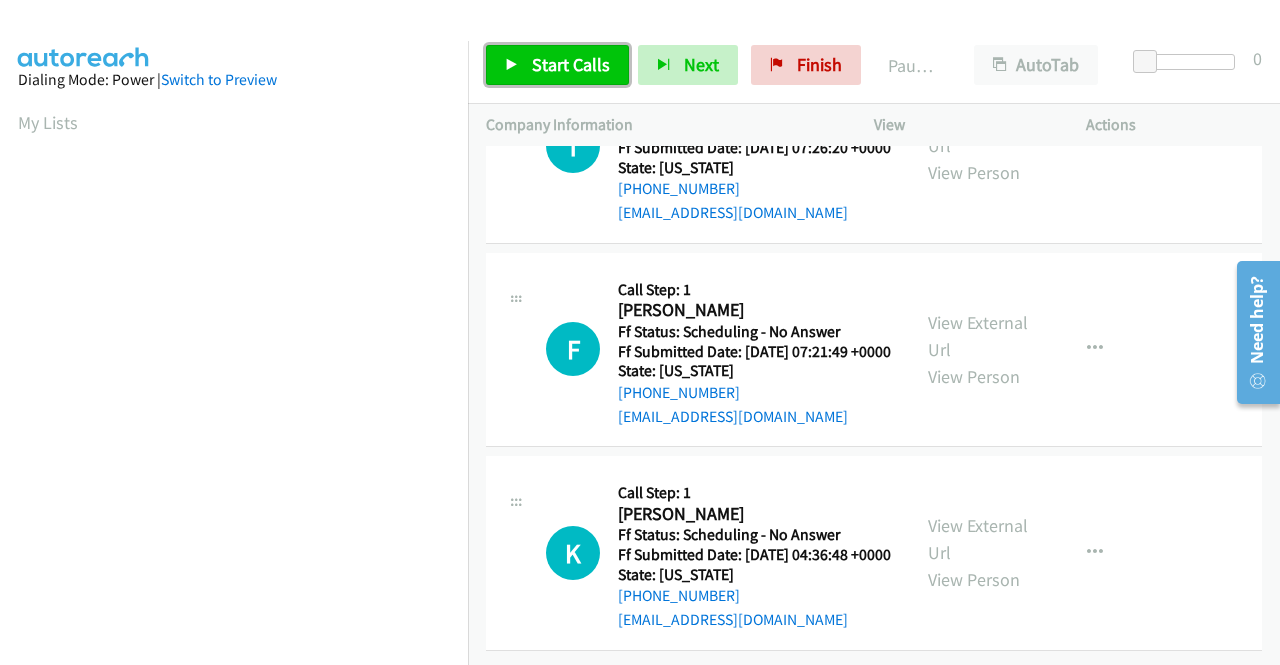 click on "Start Calls" at bounding box center [557, 65] 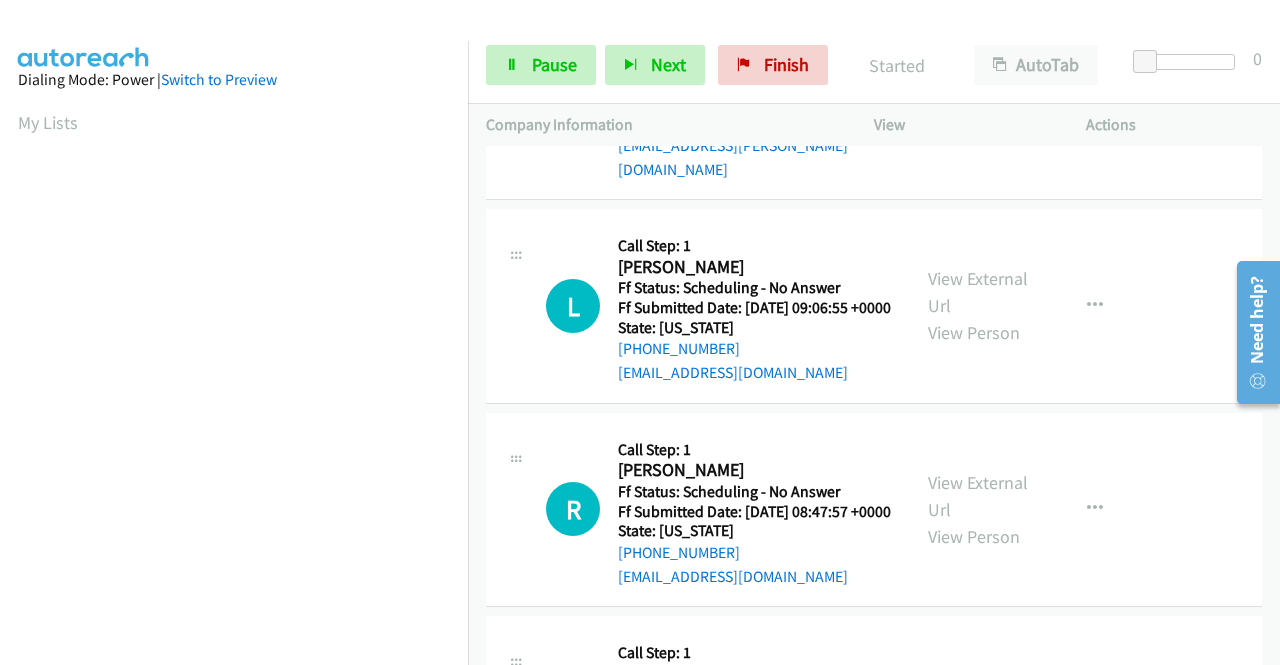 scroll, scrollTop: 0, scrollLeft: 0, axis: both 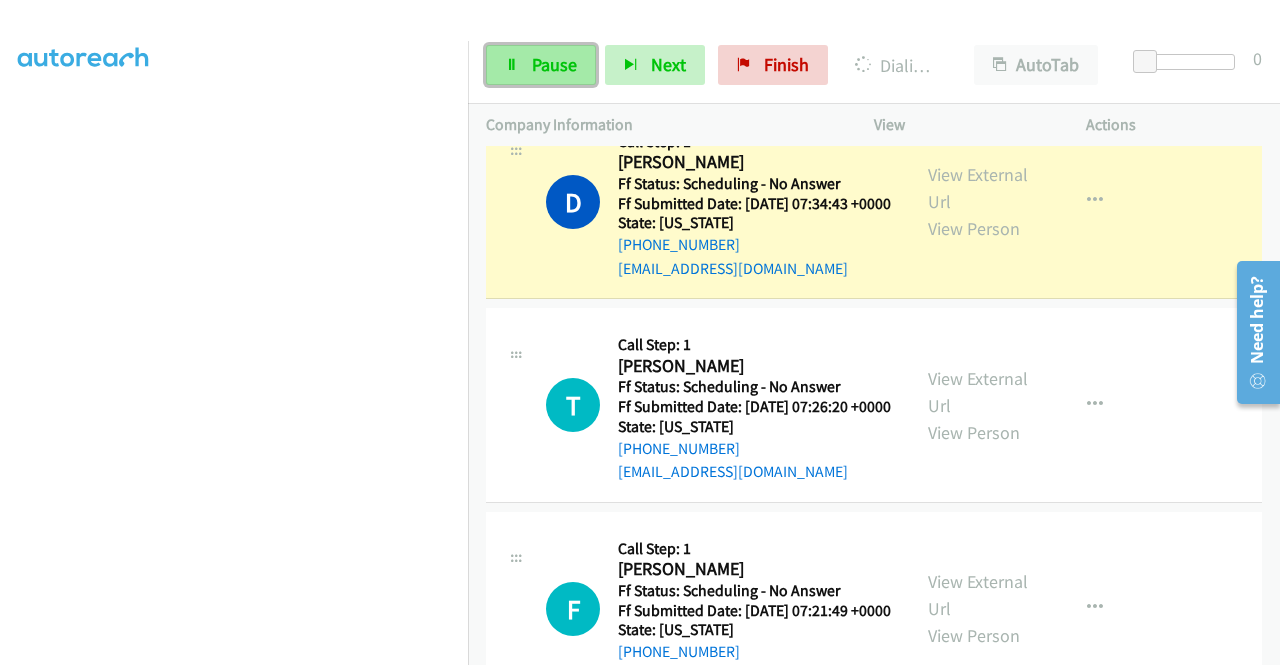 click at bounding box center (512, 66) 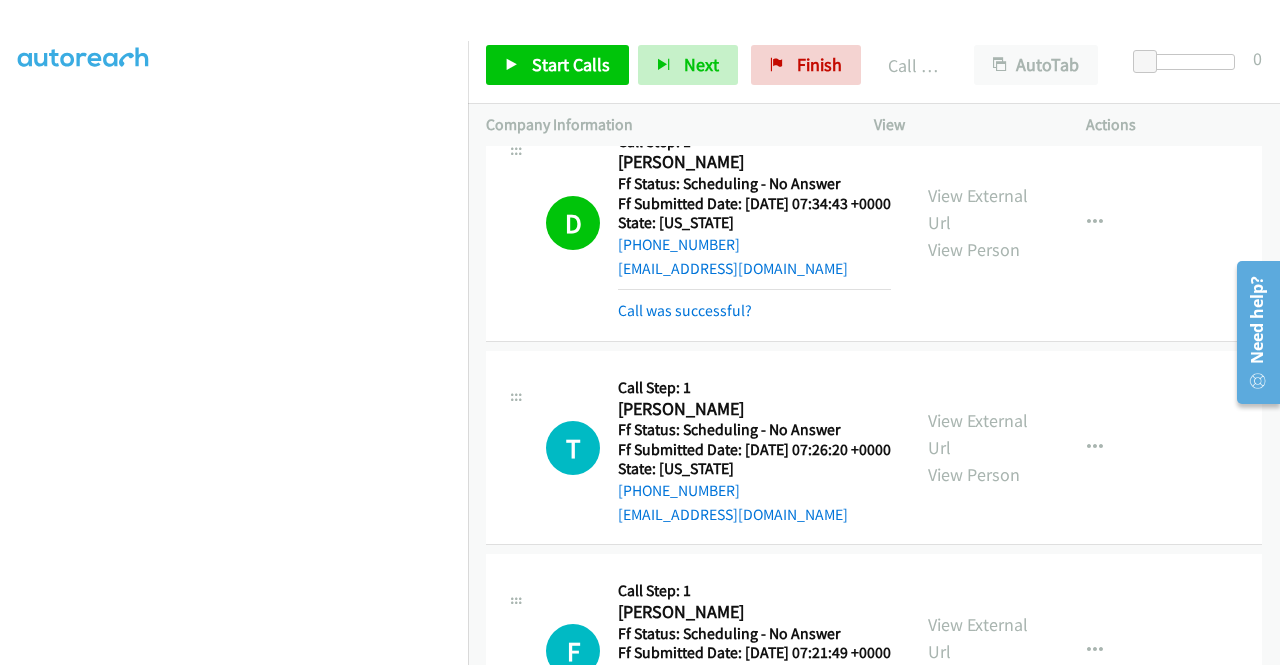 scroll, scrollTop: 1400, scrollLeft: 0, axis: vertical 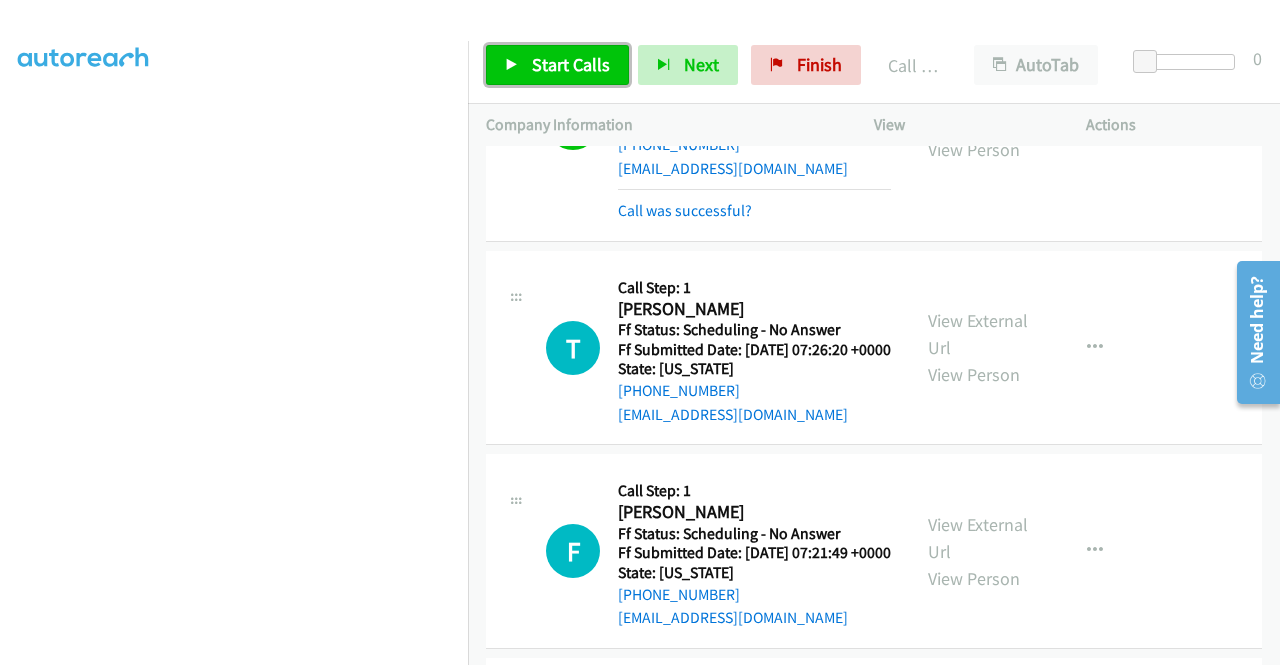 click on "Start Calls" at bounding box center [571, 64] 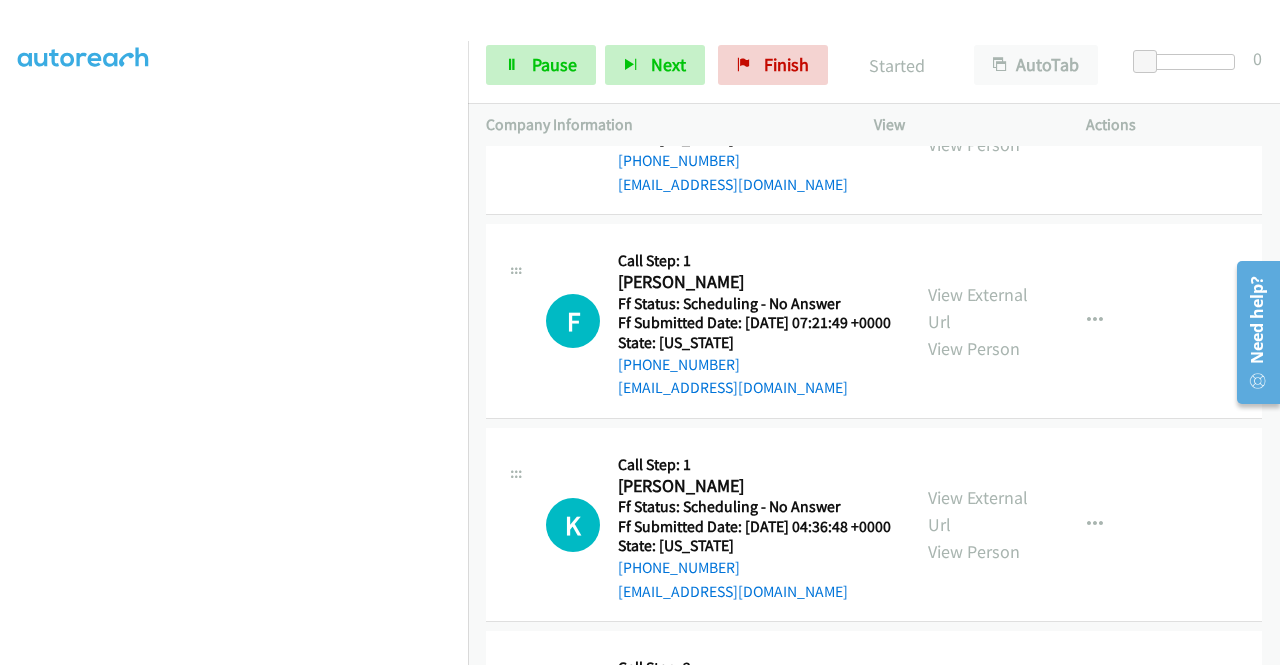 scroll, scrollTop: 1600, scrollLeft: 0, axis: vertical 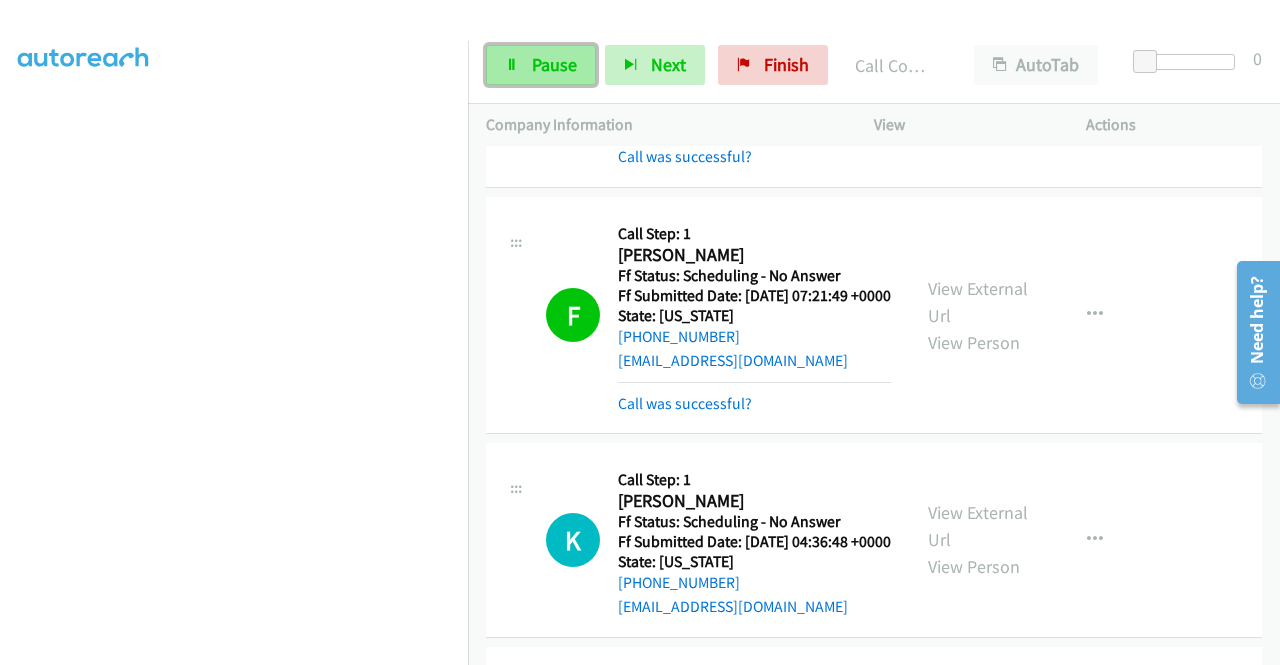 click on "Pause" at bounding box center (541, 65) 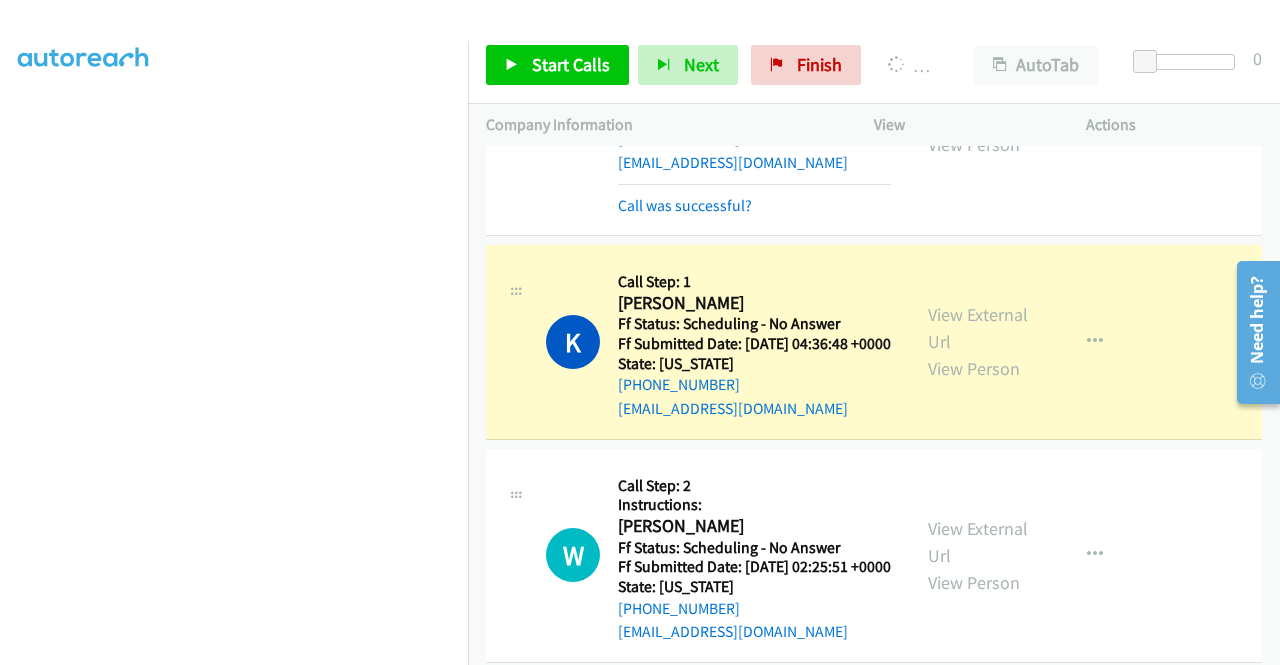 scroll, scrollTop: 1900, scrollLeft: 0, axis: vertical 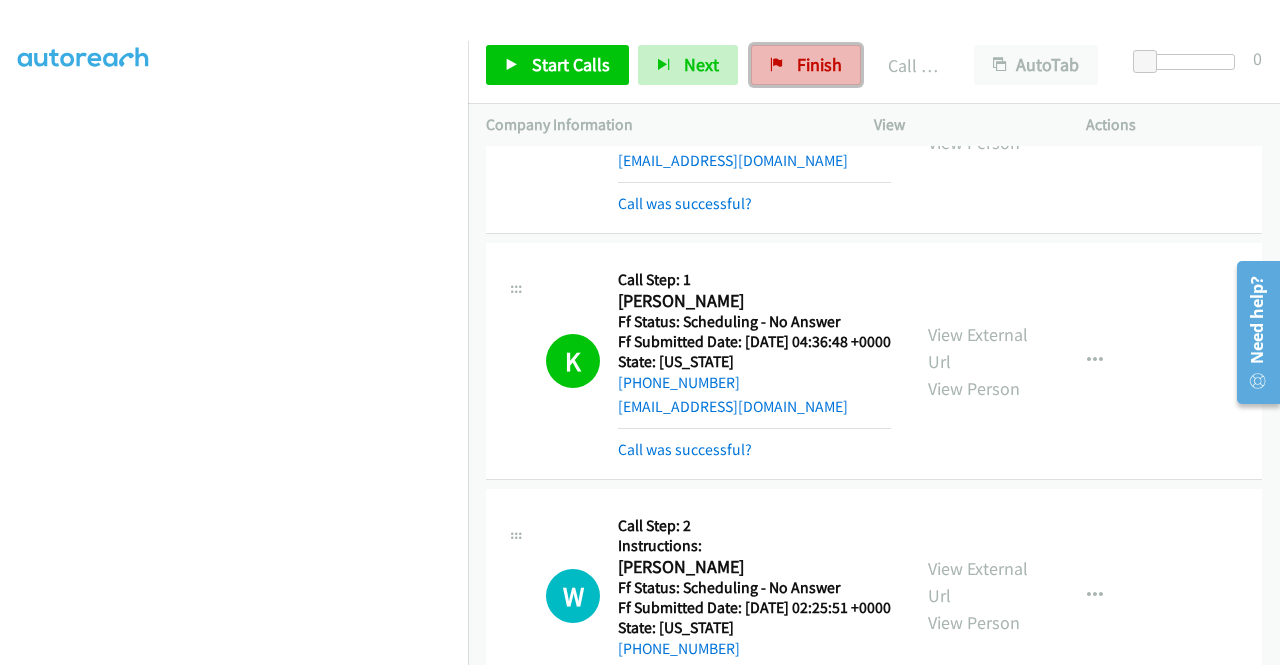 click on "Finish" at bounding box center [819, 64] 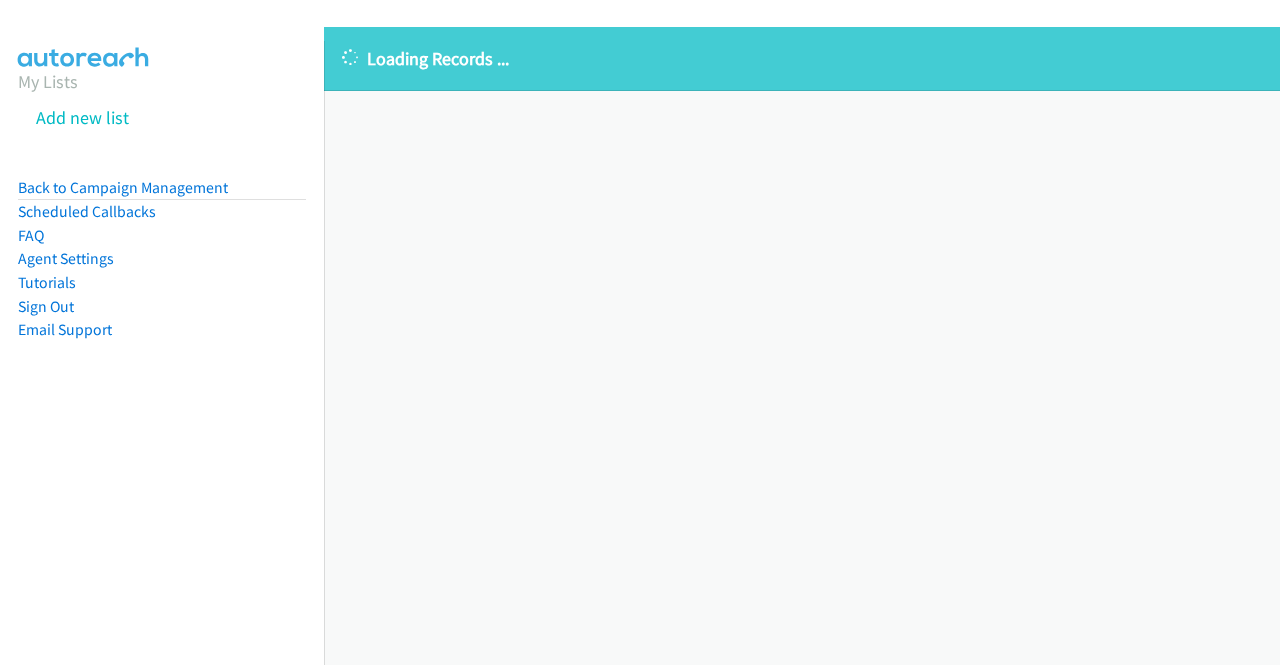 scroll, scrollTop: 0, scrollLeft: 0, axis: both 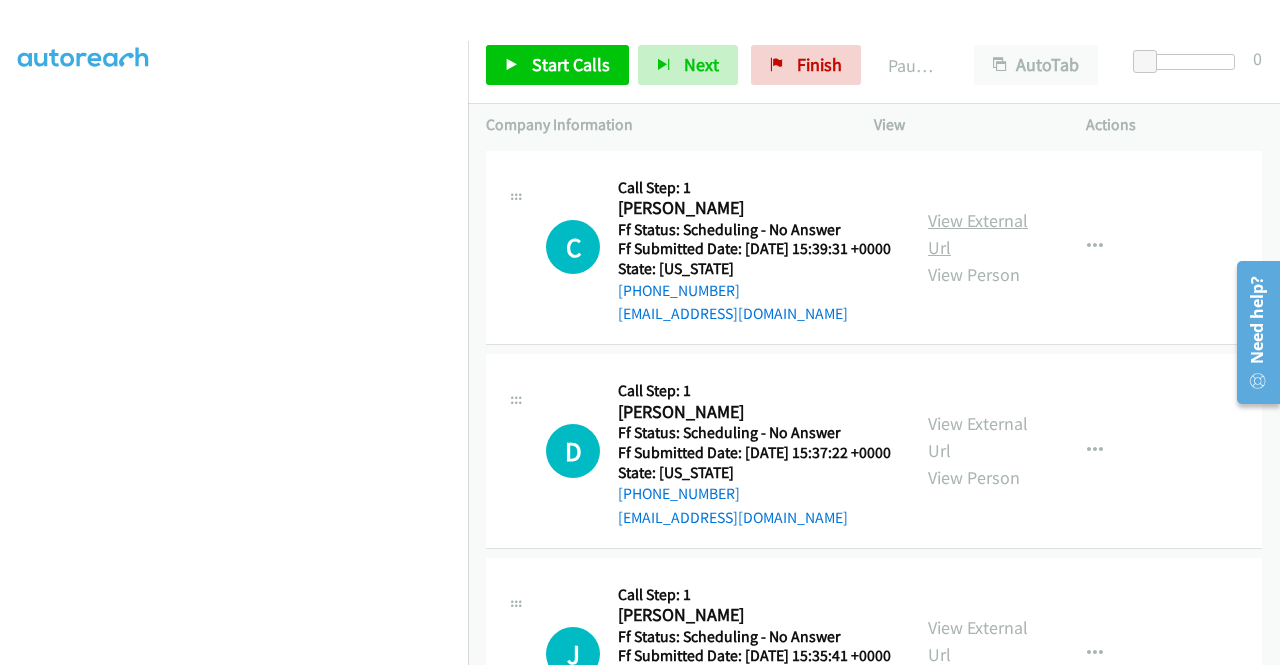 click on "View External Url" at bounding box center (978, 234) 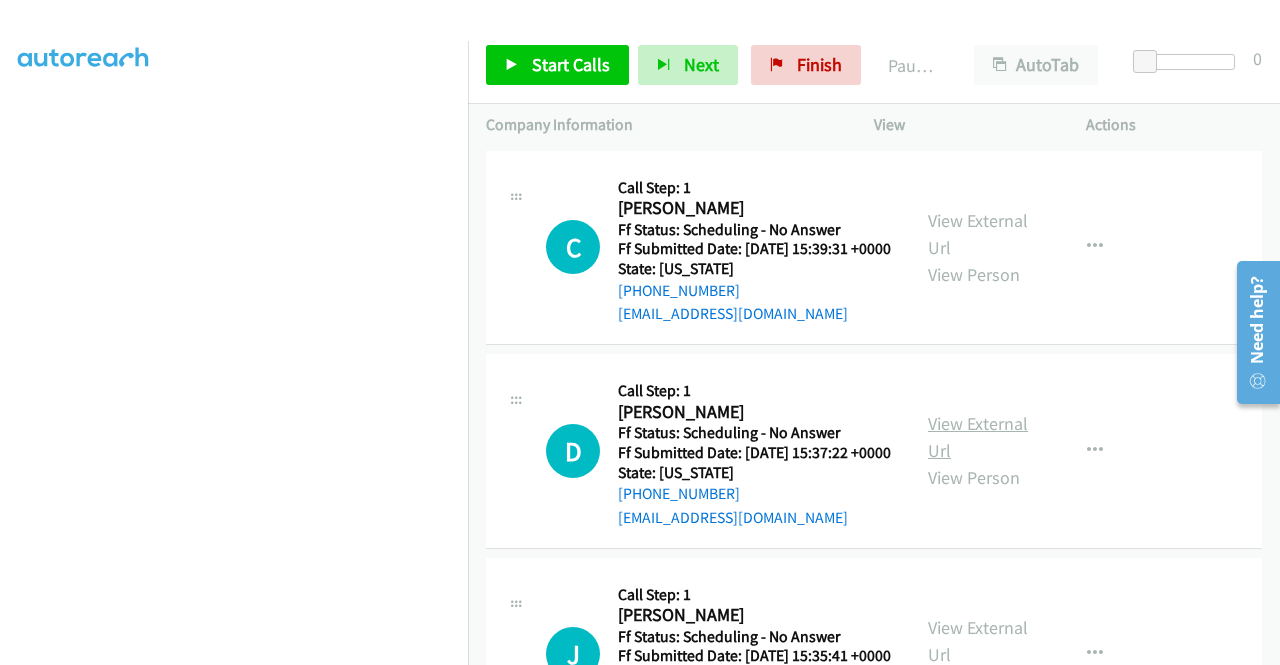 click on "View External Url" at bounding box center (978, 437) 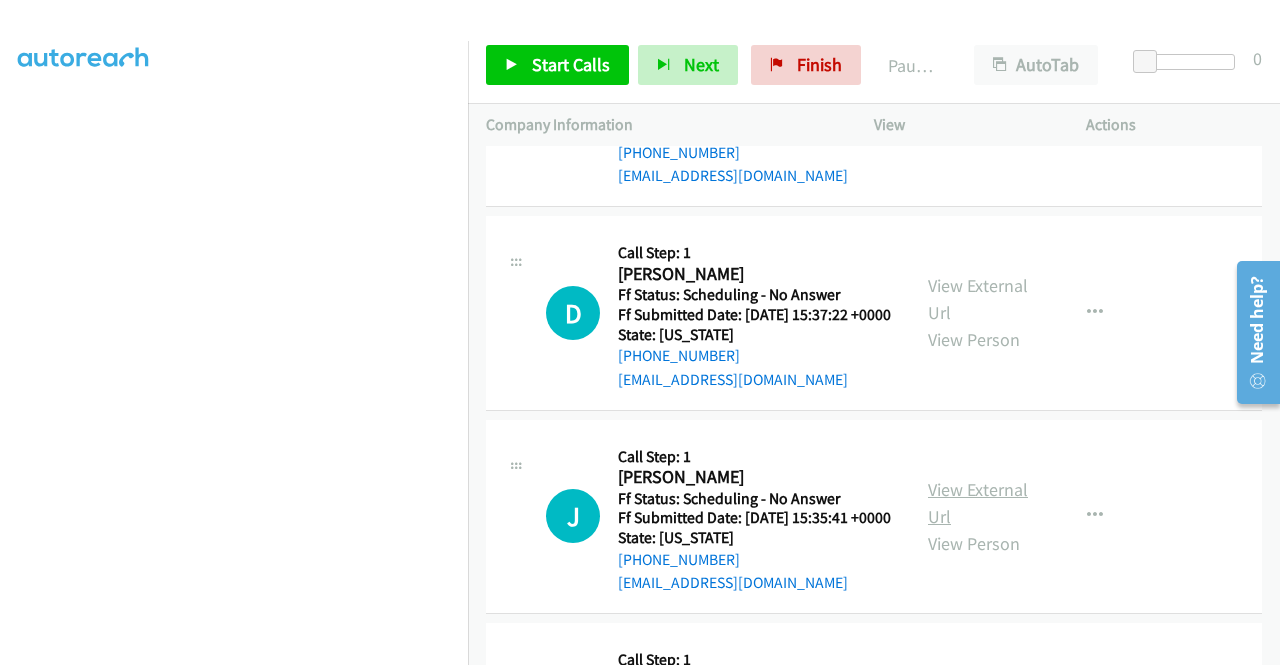 scroll, scrollTop: 200, scrollLeft: 0, axis: vertical 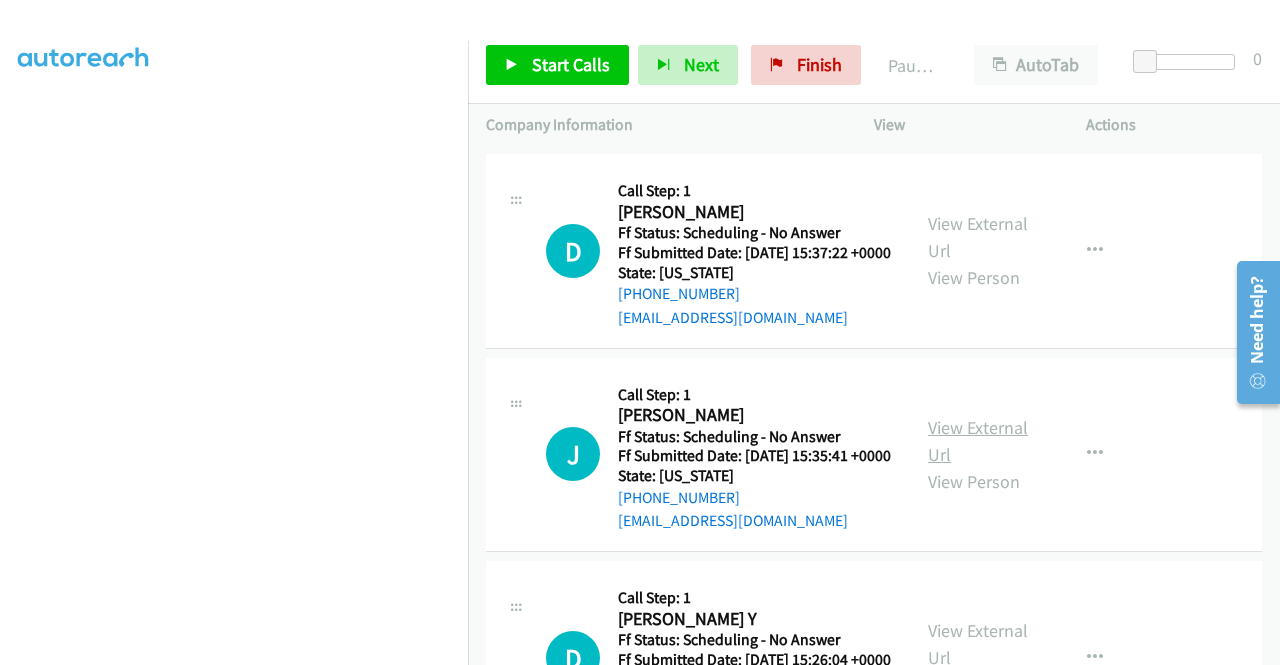 click on "View External Url" at bounding box center (978, 441) 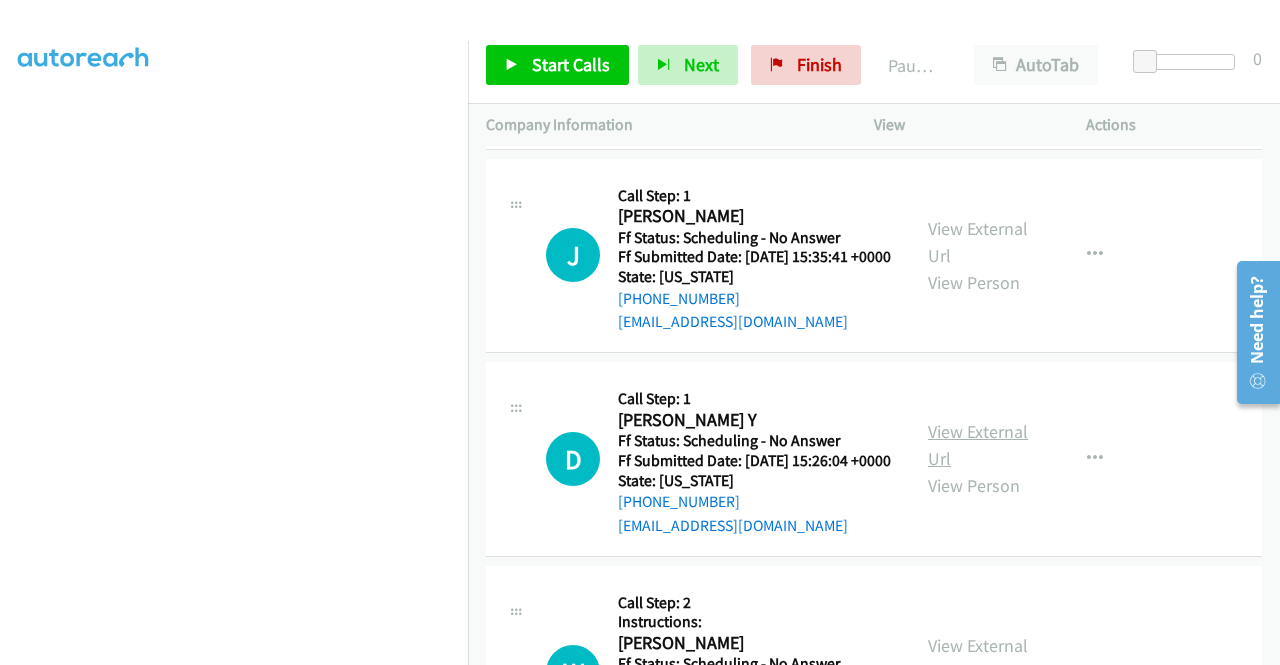 scroll, scrollTop: 400, scrollLeft: 0, axis: vertical 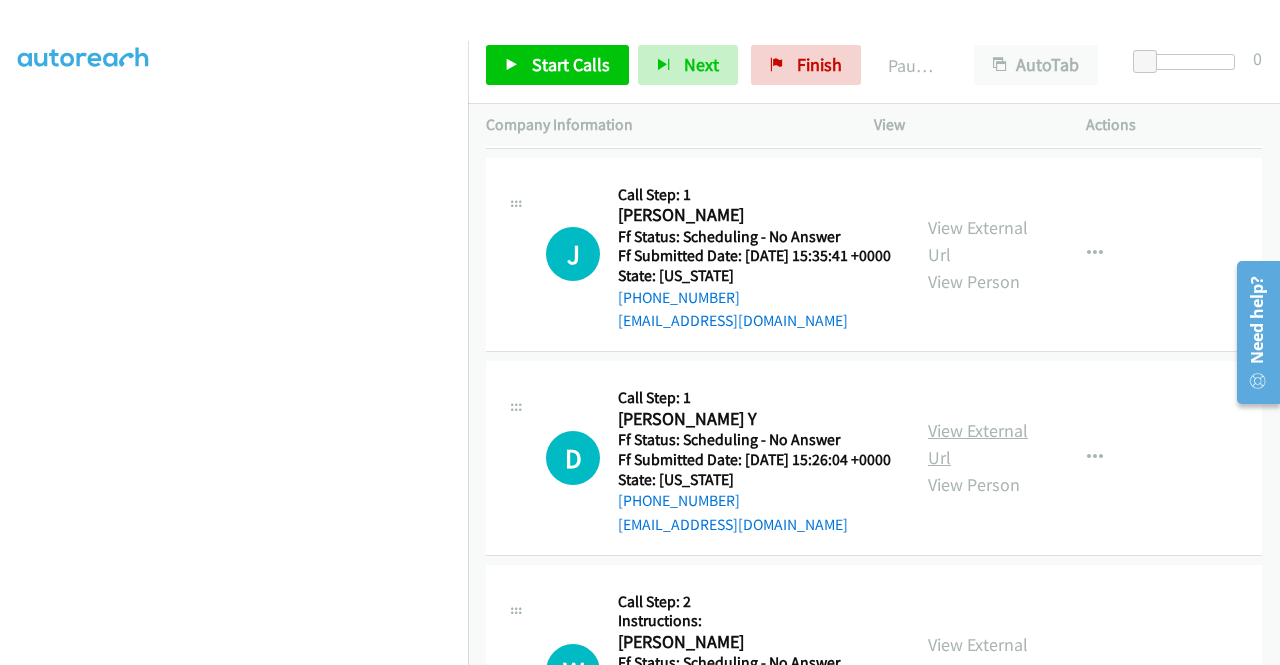 click on "View External Url" at bounding box center [978, 444] 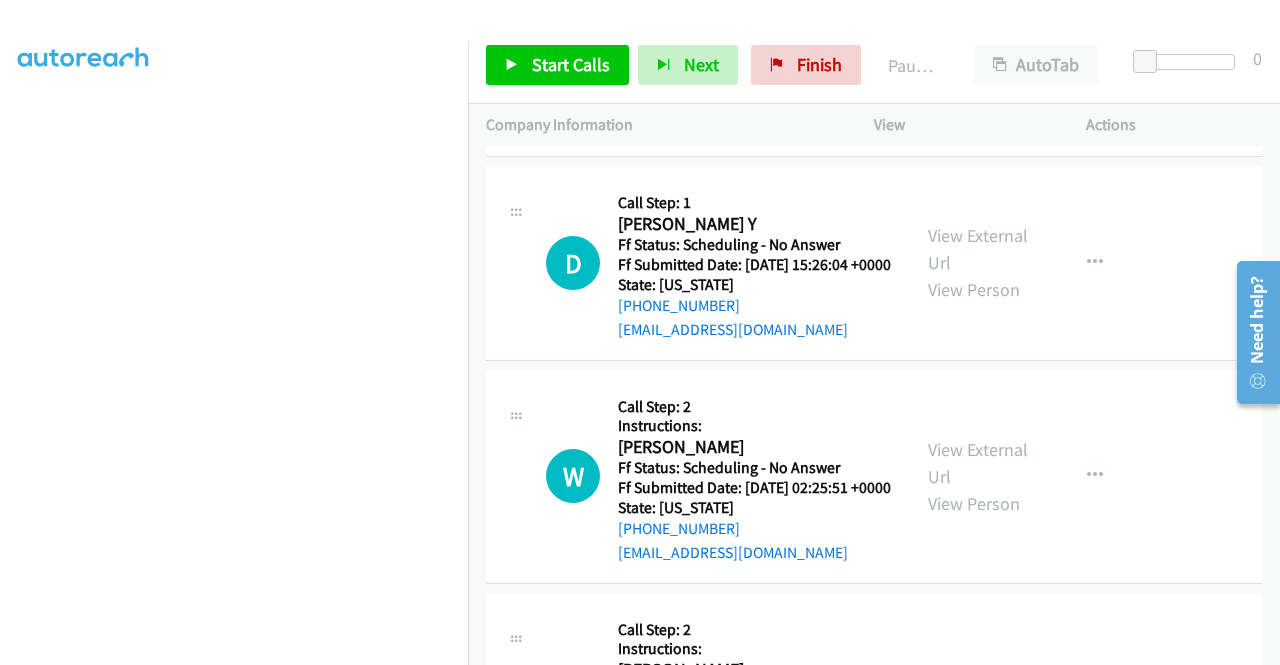 scroll, scrollTop: 600, scrollLeft: 0, axis: vertical 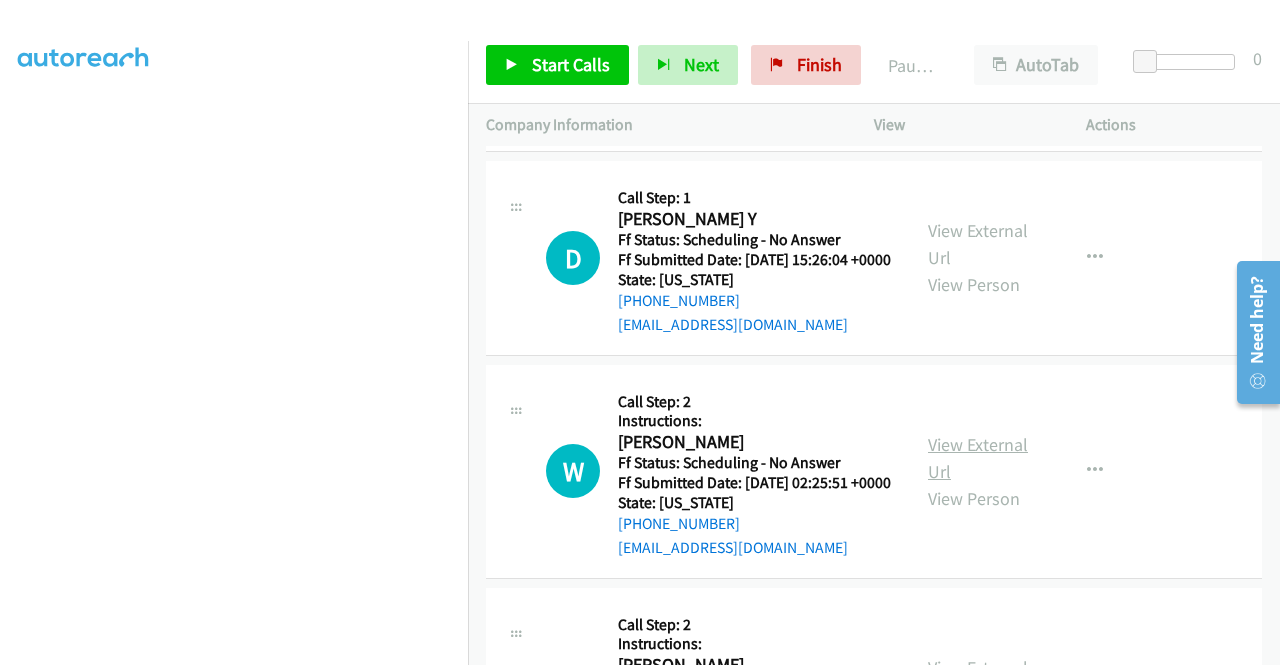 click on "View External Url" at bounding box center (978, 458) 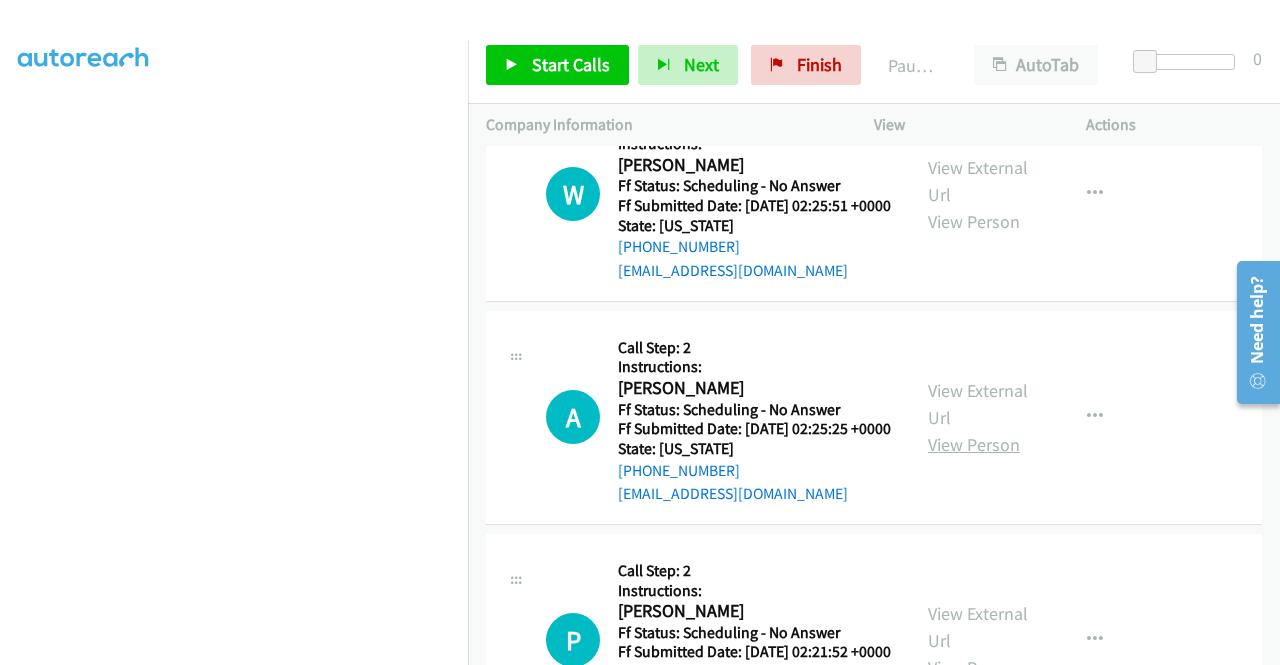 scroll, scrollTop: 900, scrollLeft: 0, axis: vertical 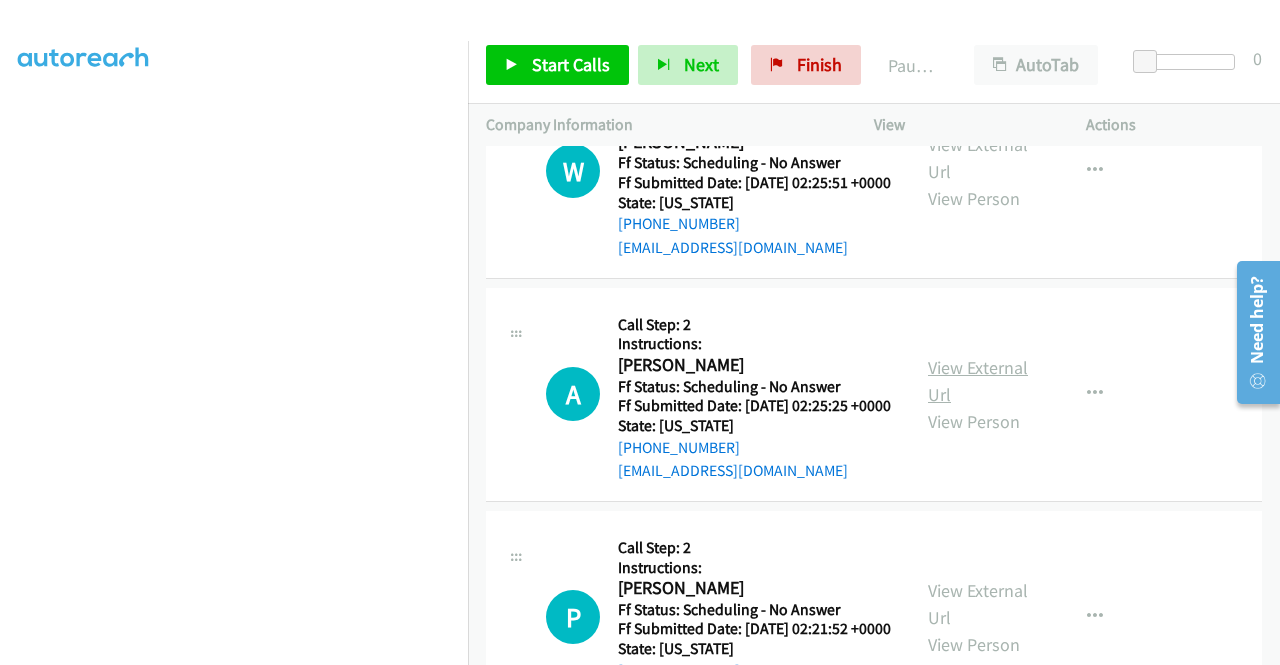 click on "View External Url" at bounding box center (978, 381) 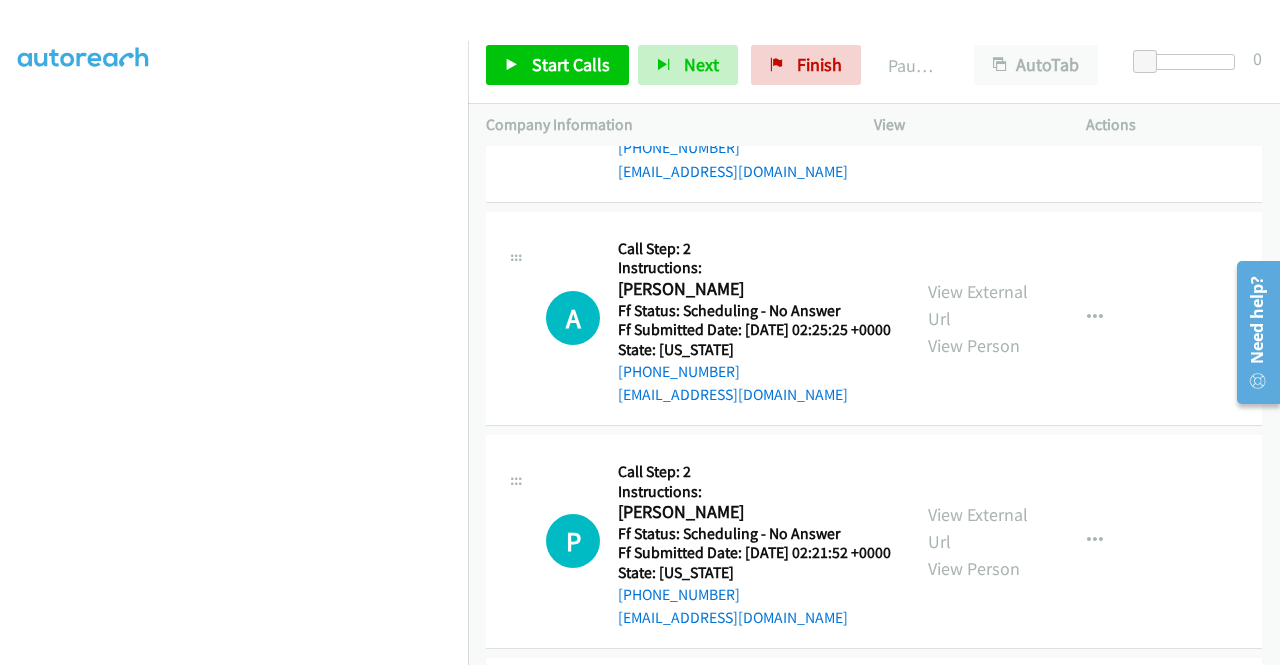 scroll, scrollTop: 1100, scrollLeft: 0, axis: vertical 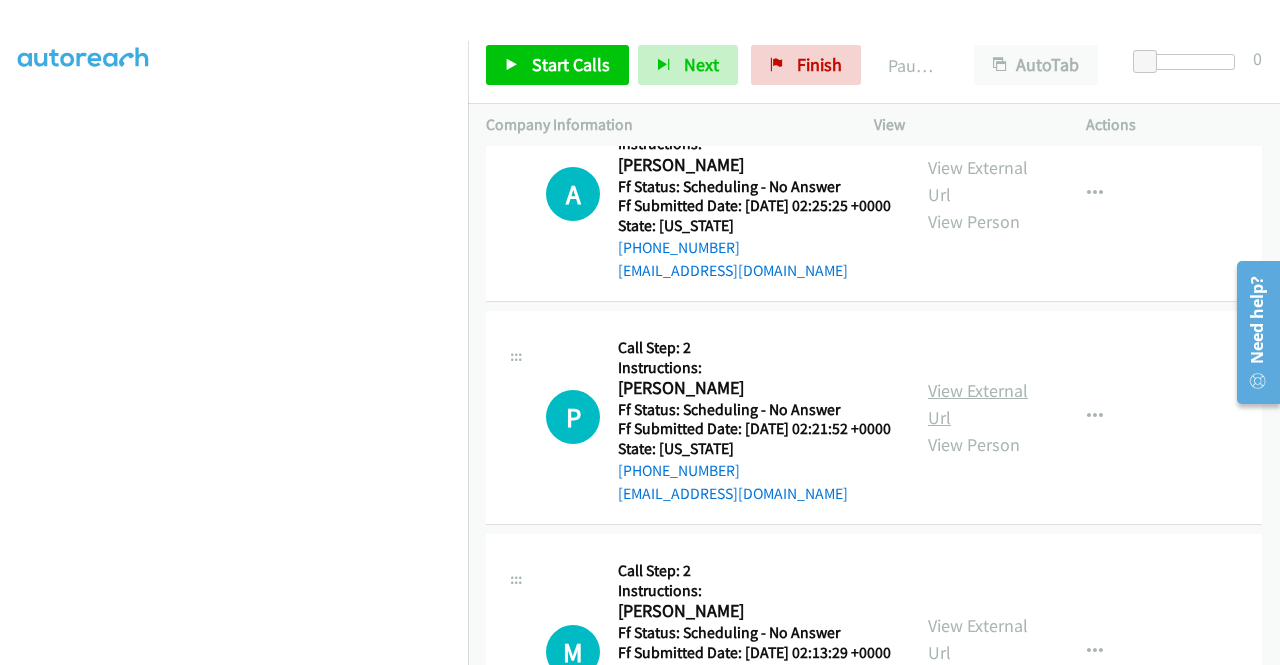 click on "View External Url" at bounding box center [978, 404] 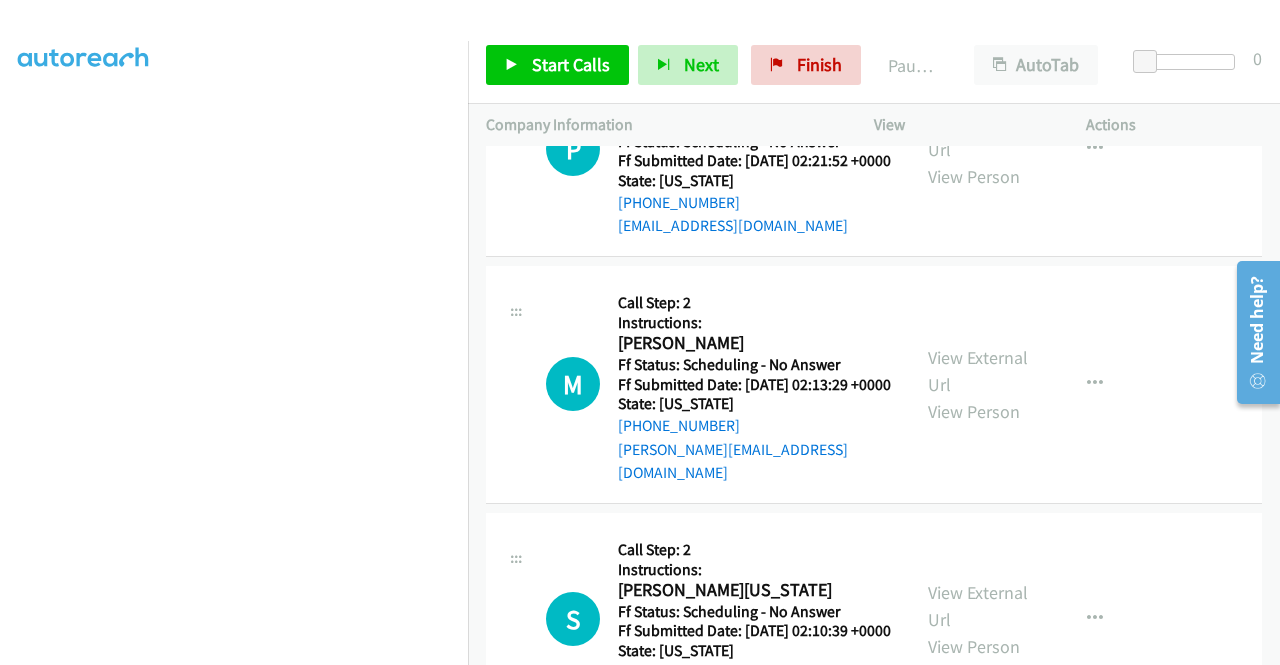 scroll, scrollTop: 1400, scrollLeft: 0, axis: vertical 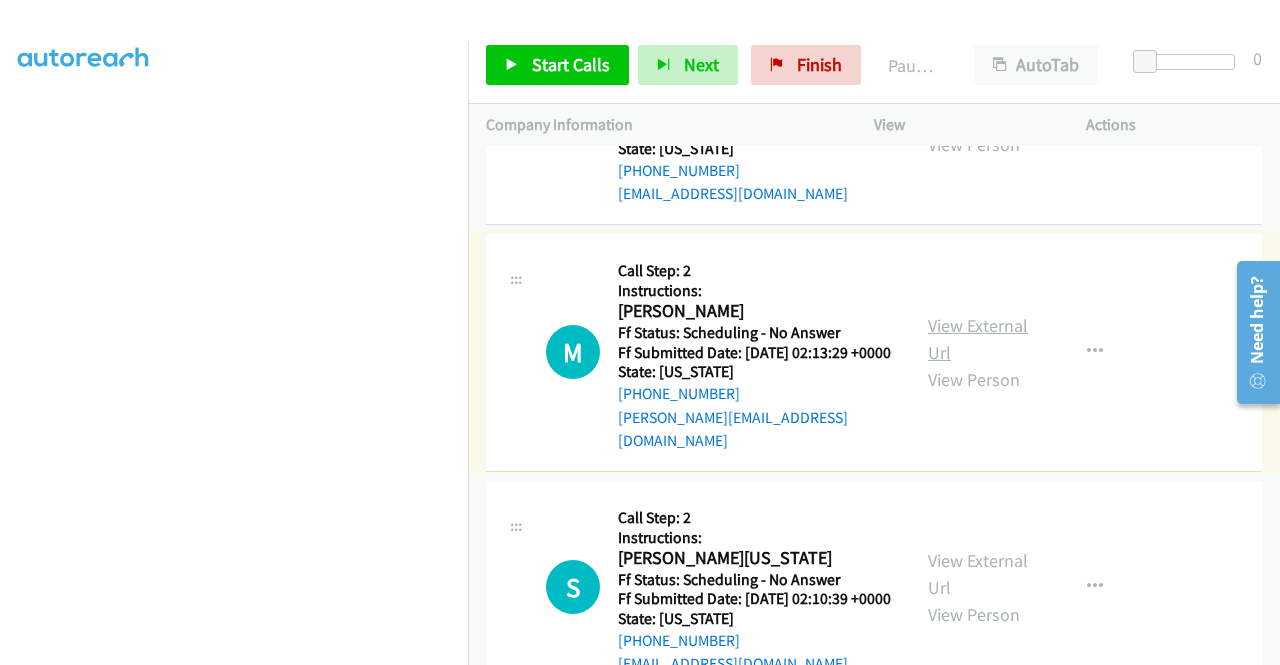 click on "View External Url" at bounding box center [978, 339] 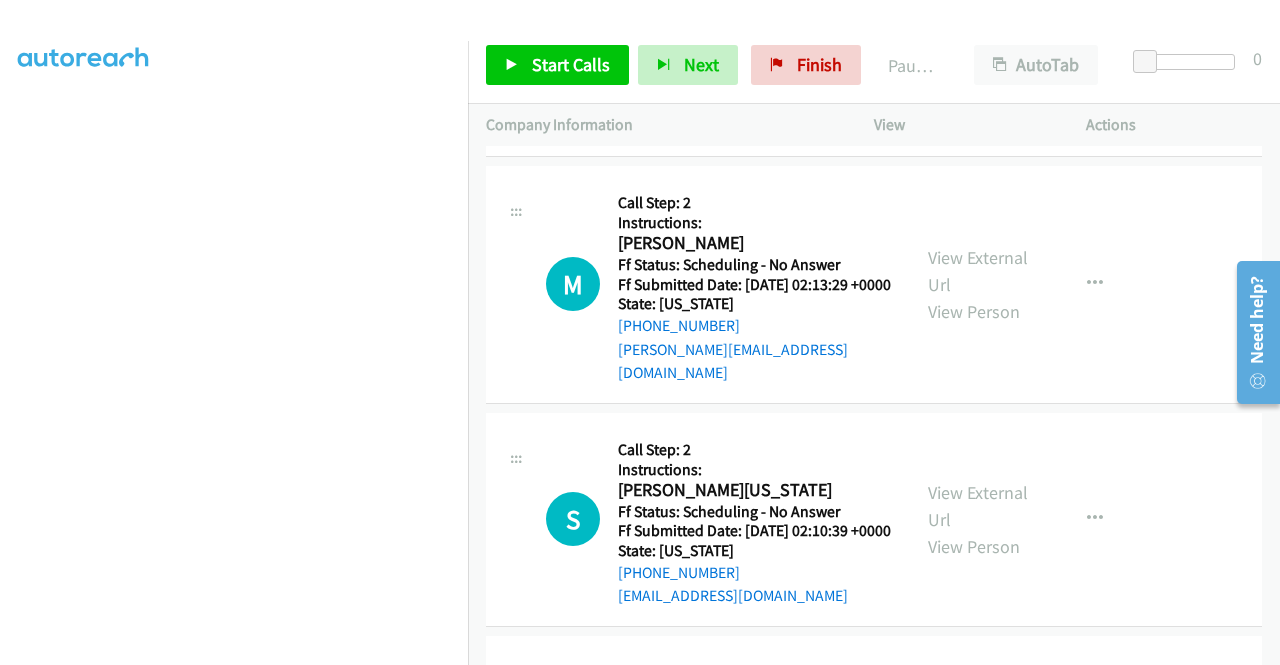 scroll, scrollTop: 1600, scrollLeft: 0, axis: vertical 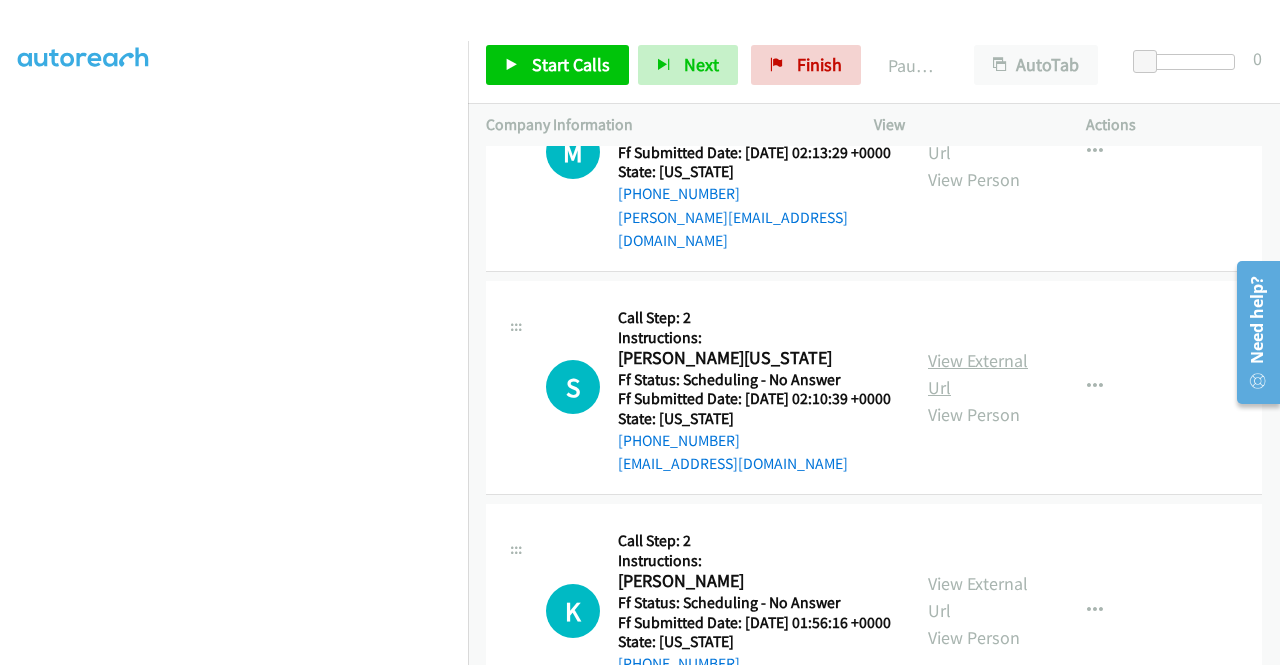 click on "View External Url" at bounding box center [978, 374] 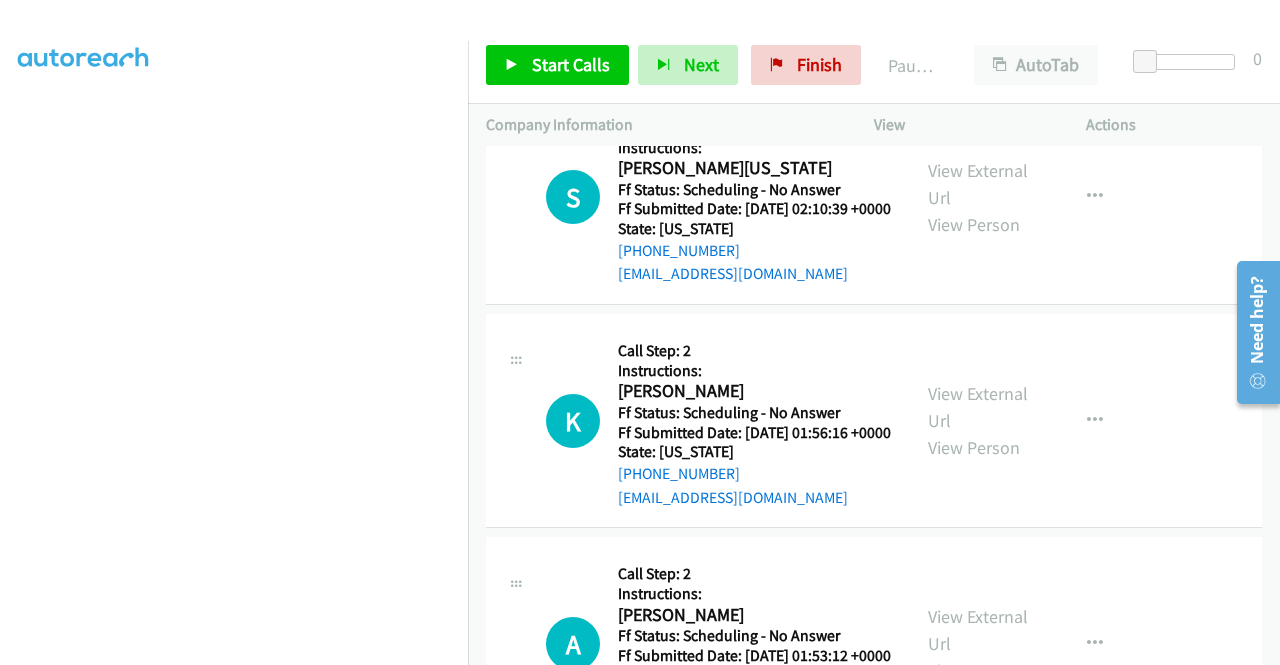 scroll, scrollTop: 1800, scrollLeft: 0, axis: vertical 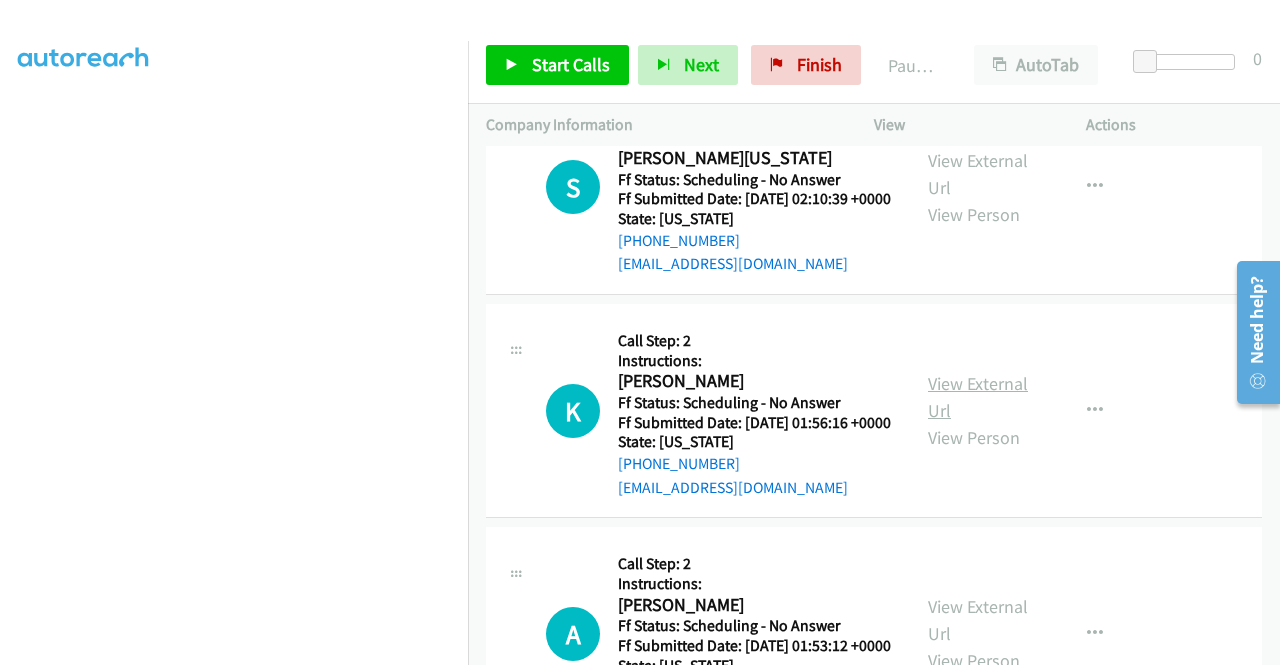 click on "View External Url" at bounding box center (978, 397) 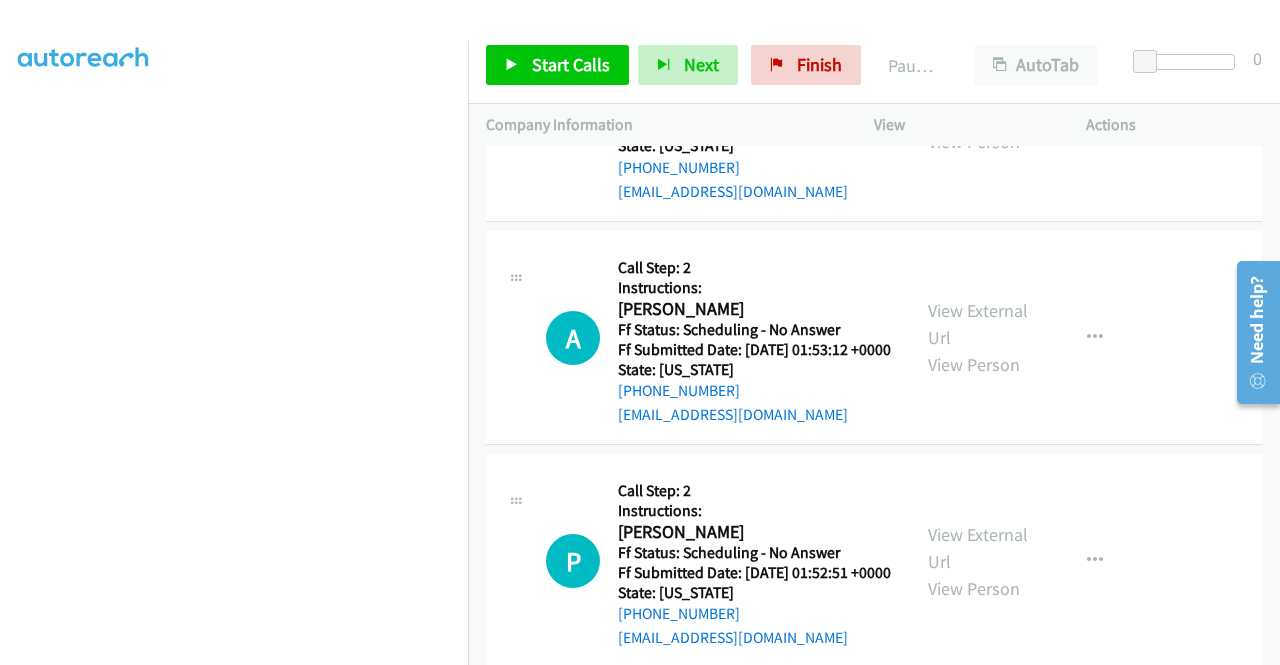 scroll, scrollTop: 2100, scrollLeft: 0, axis: vertical 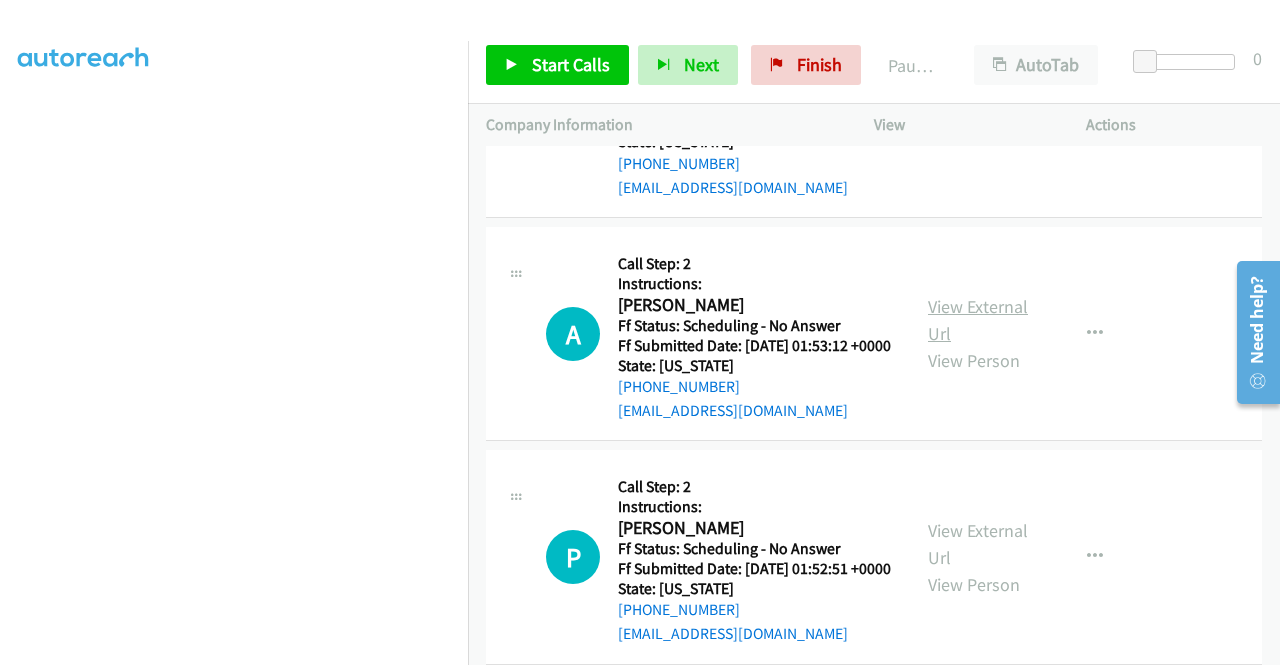 click on "View External Url" at bounding box center (978, 320) 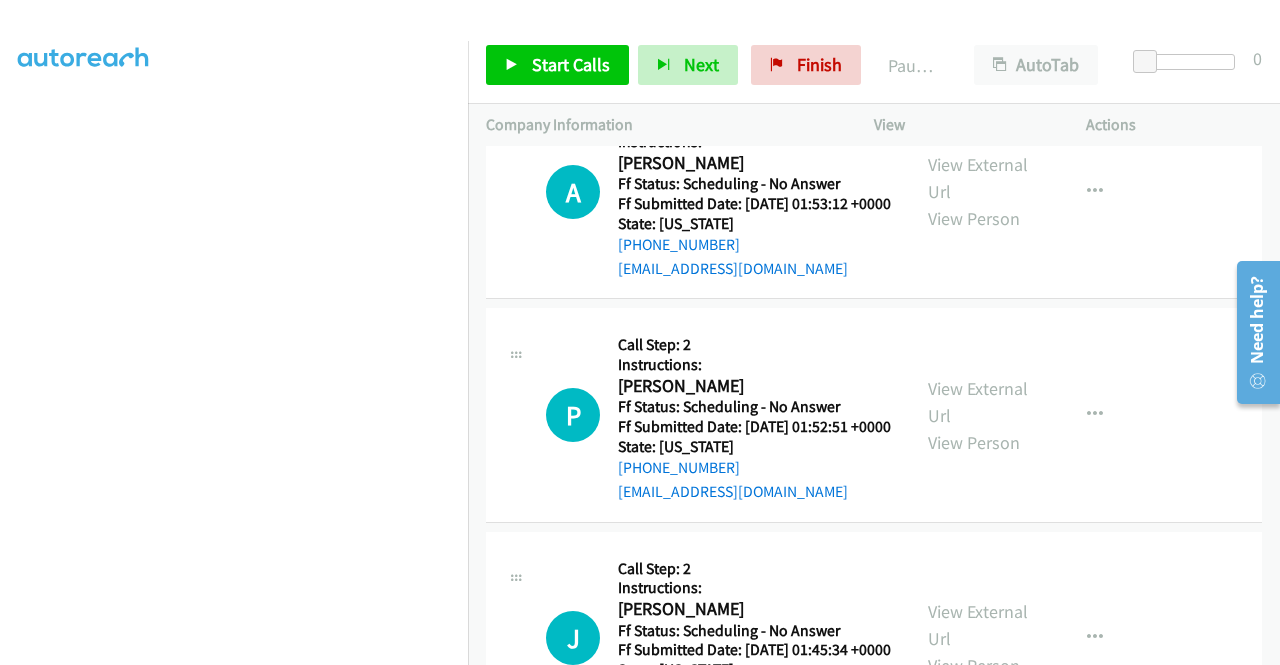 scroll, scrollTop: 2300, scrollLeft: 0, axis: vertical 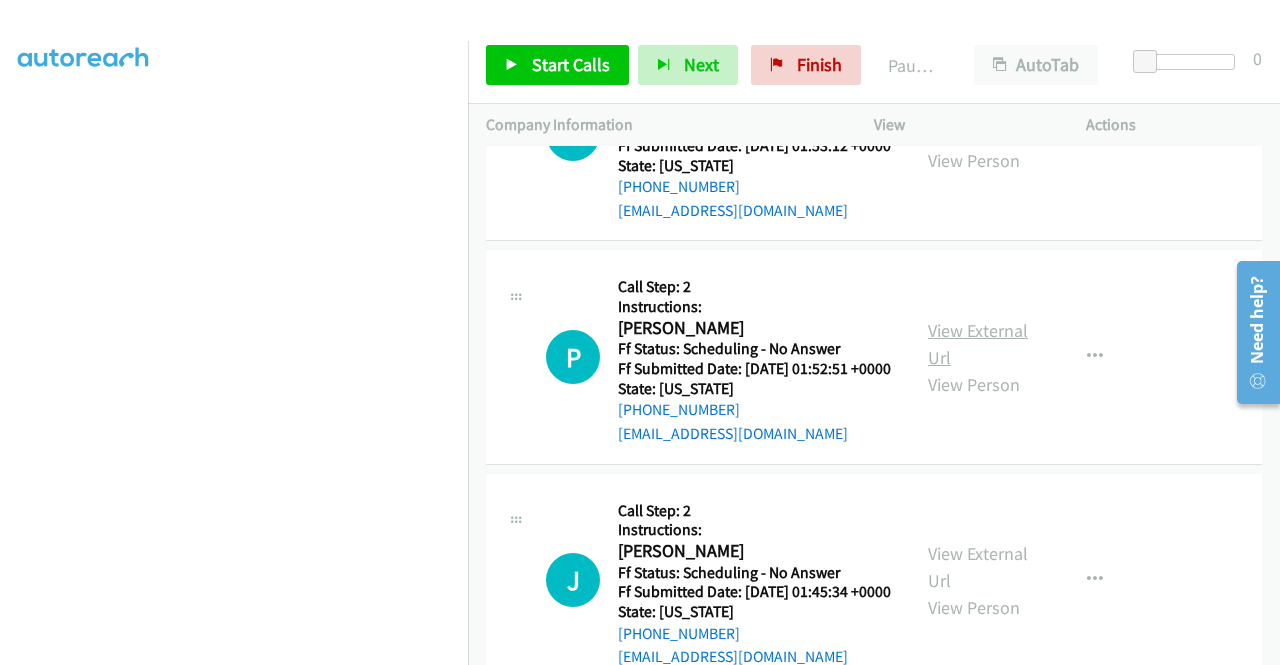 click on "View External Url" at bounding box center (978, 344) 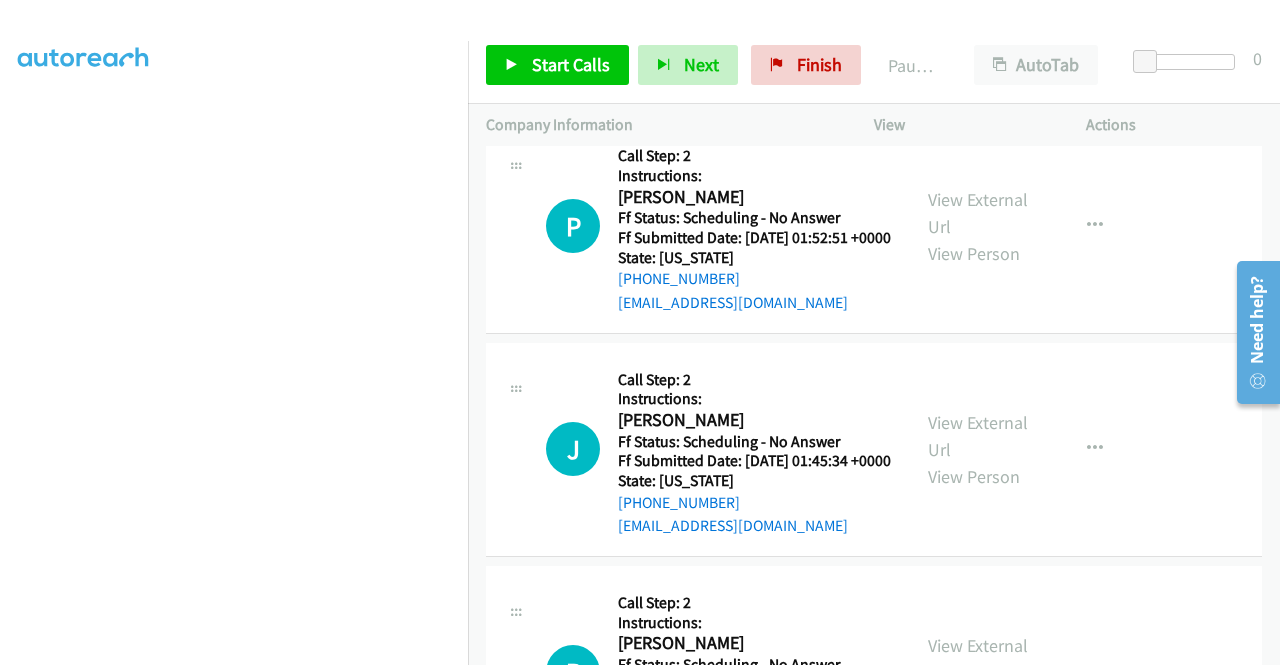 scroll, scrollTop: 2500, scrollLeft: 0, axis: vertical 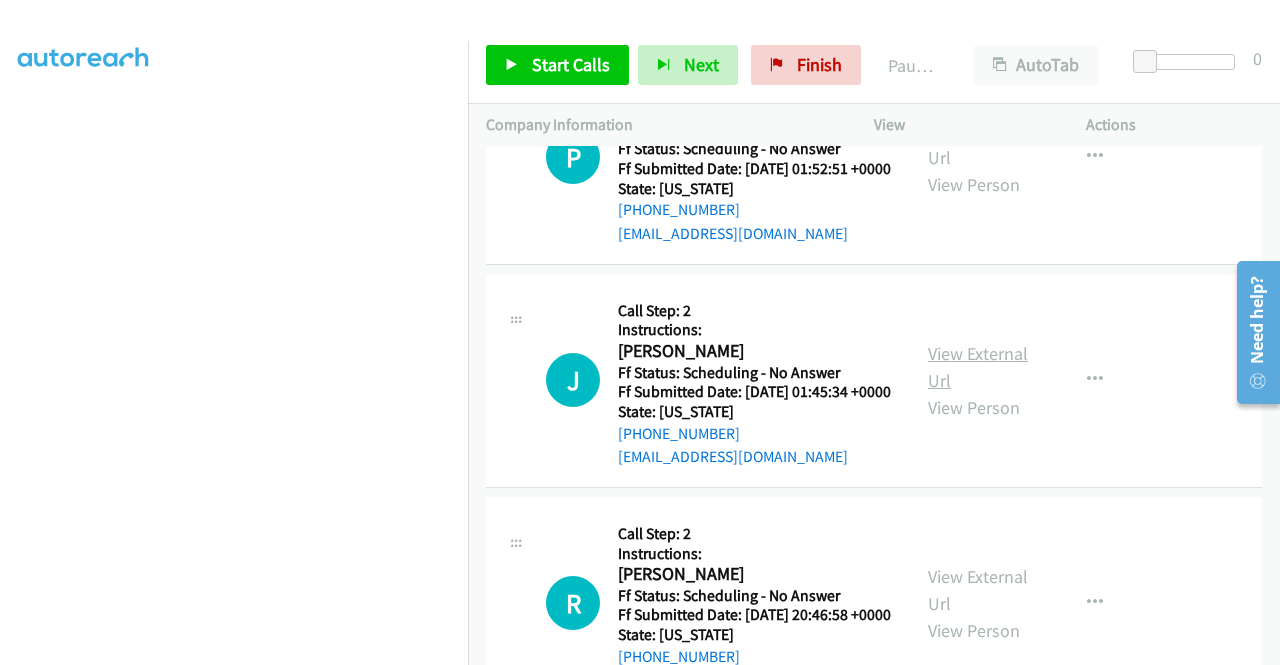 click on "View External Url" at bounding box center (978, 367) 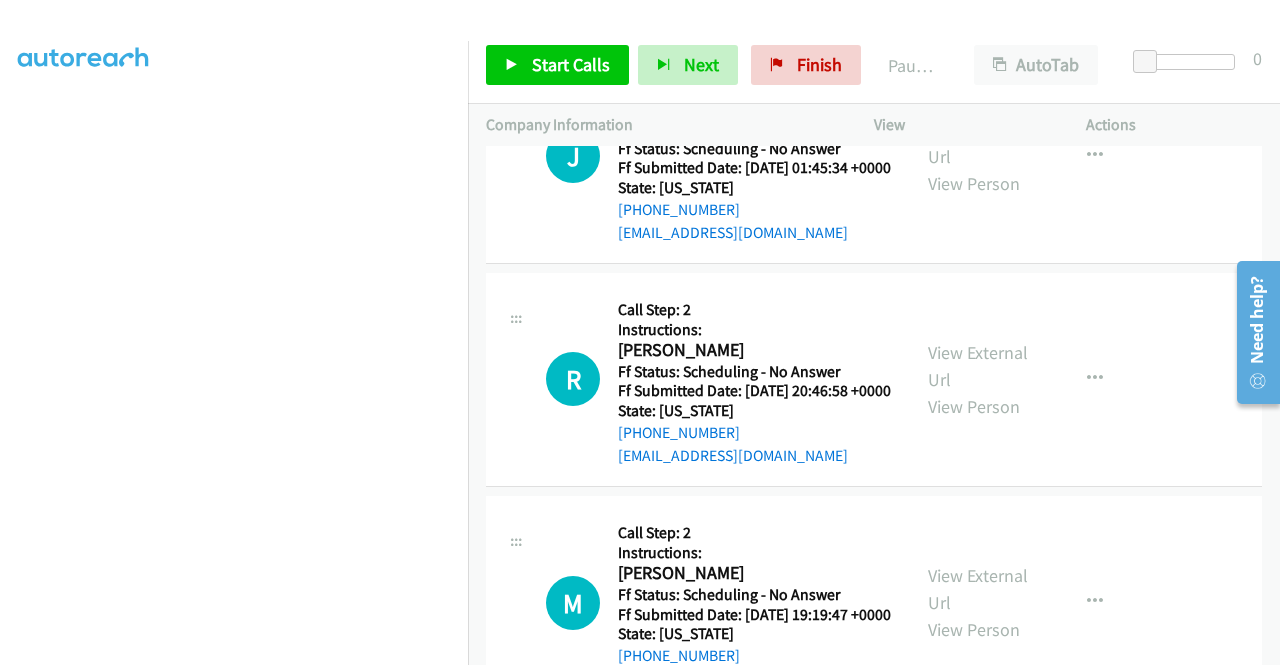 scroll, scrollTop: 2800, scrollLeft: 0, axis: vertical 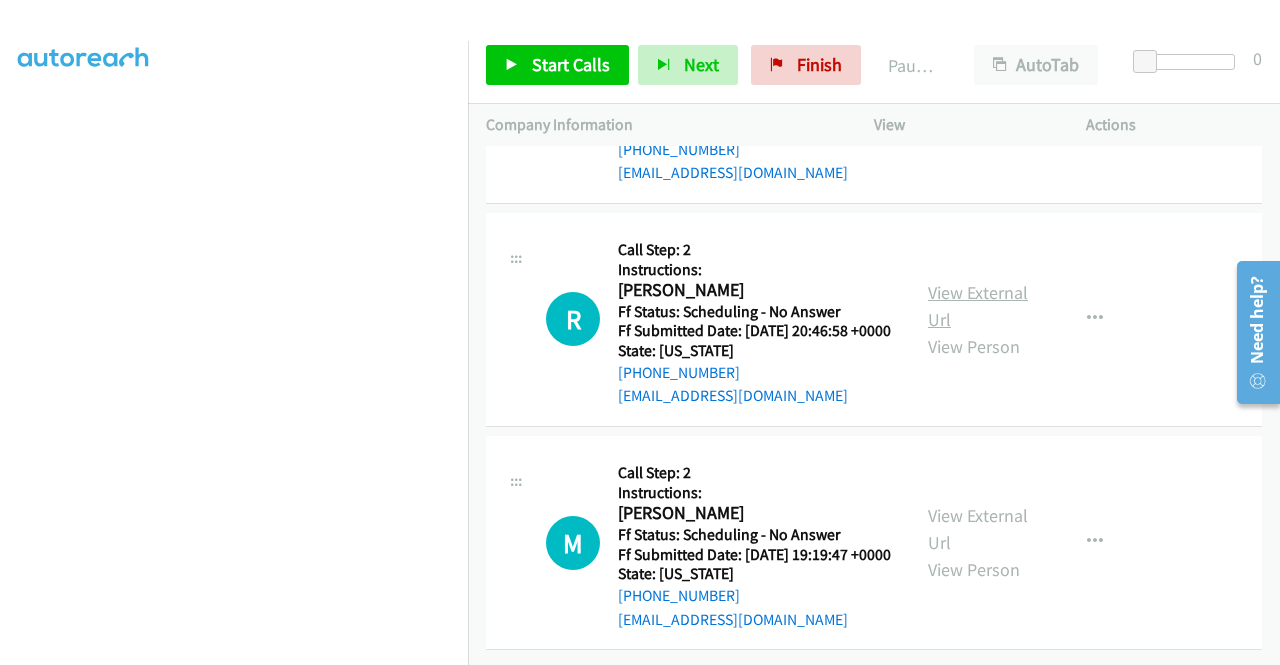 click on "View External Url" at bounding box center [978, 306] 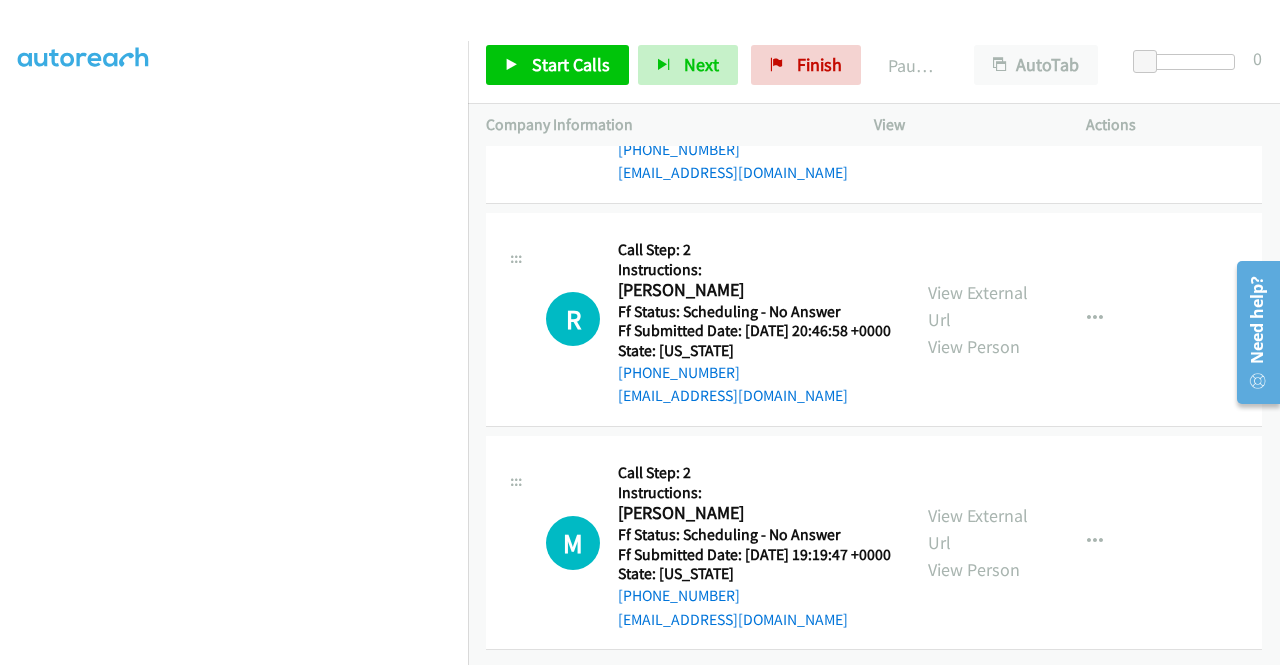 scroll, scrollTop: 3065, scrollLeft: 0, axis: vertical 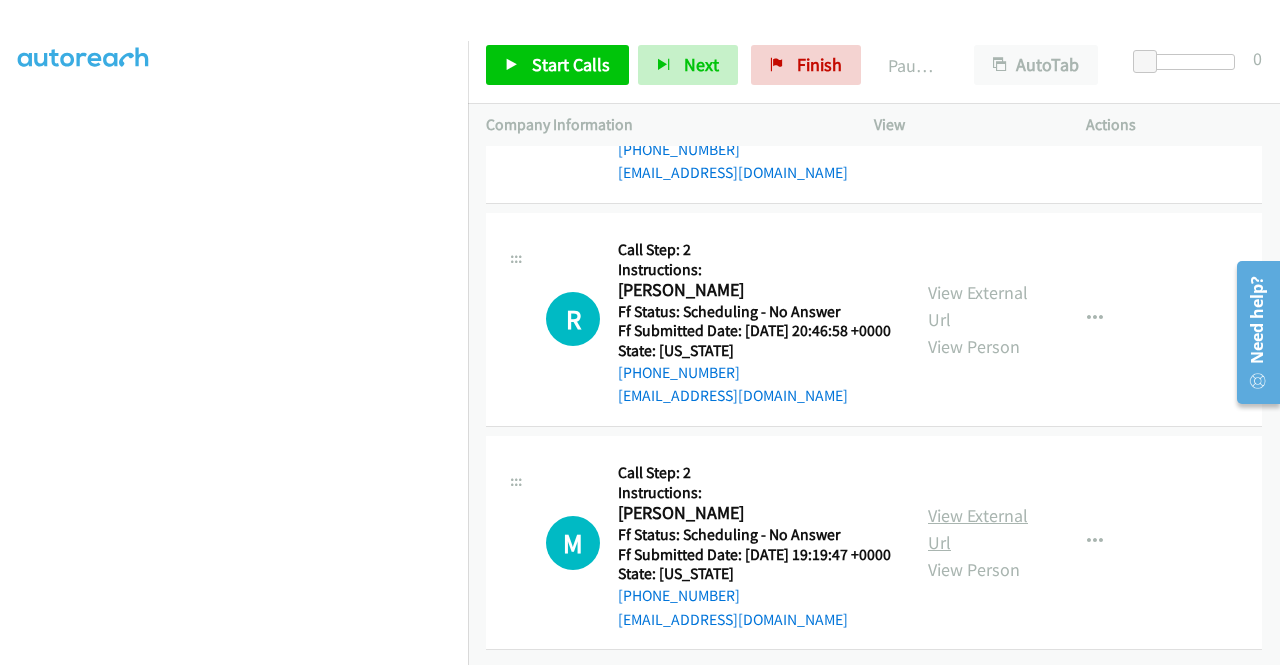 click on "View External Url" at bounding box center [978, 529] 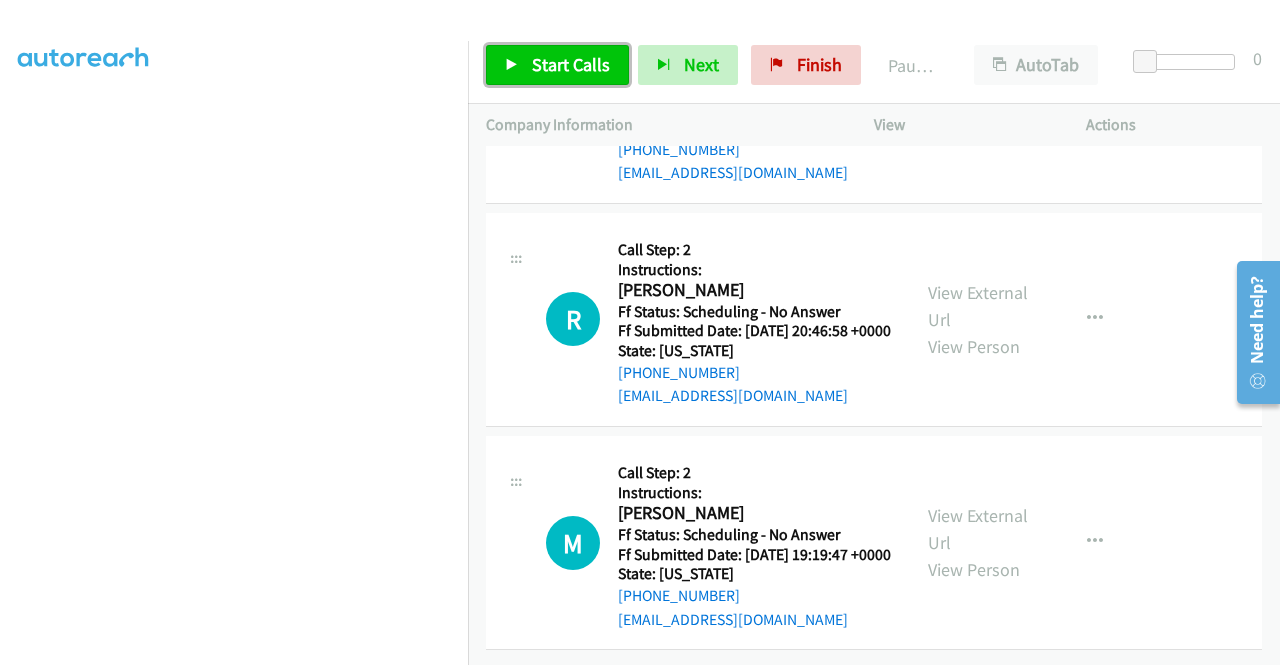 click on "Start Calls" at bounding box center (571, 64) 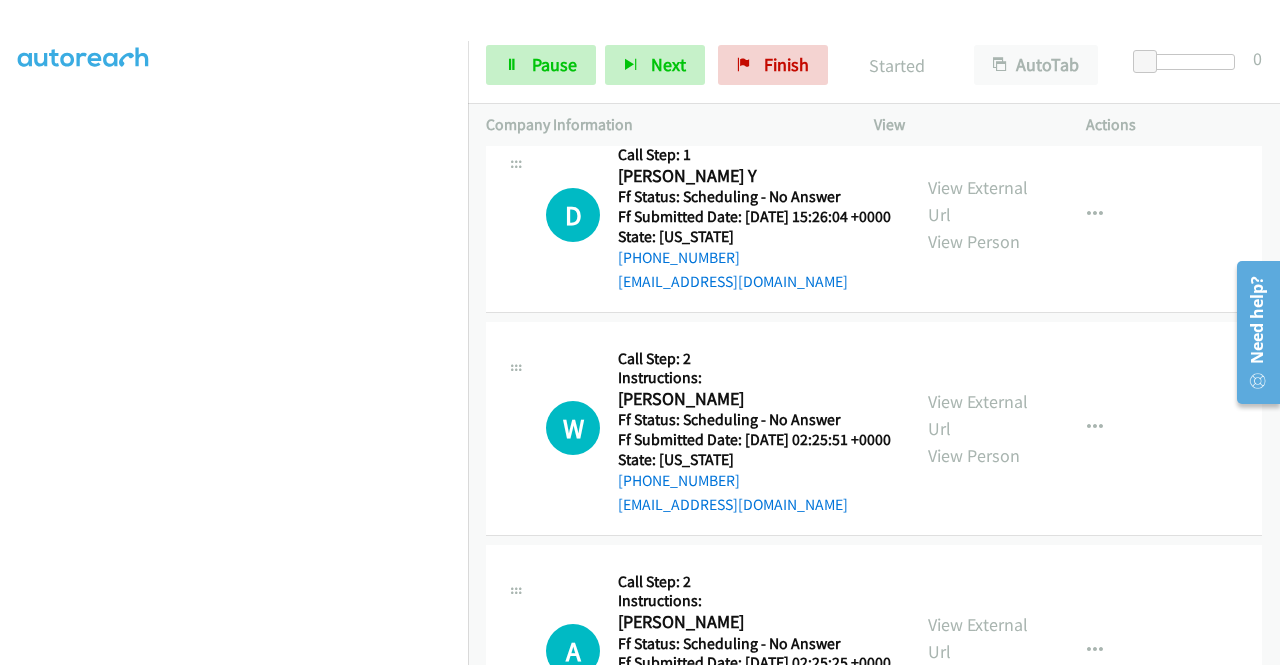 scroll, scrollTop: 0, scrollLeft: 0, axis: both 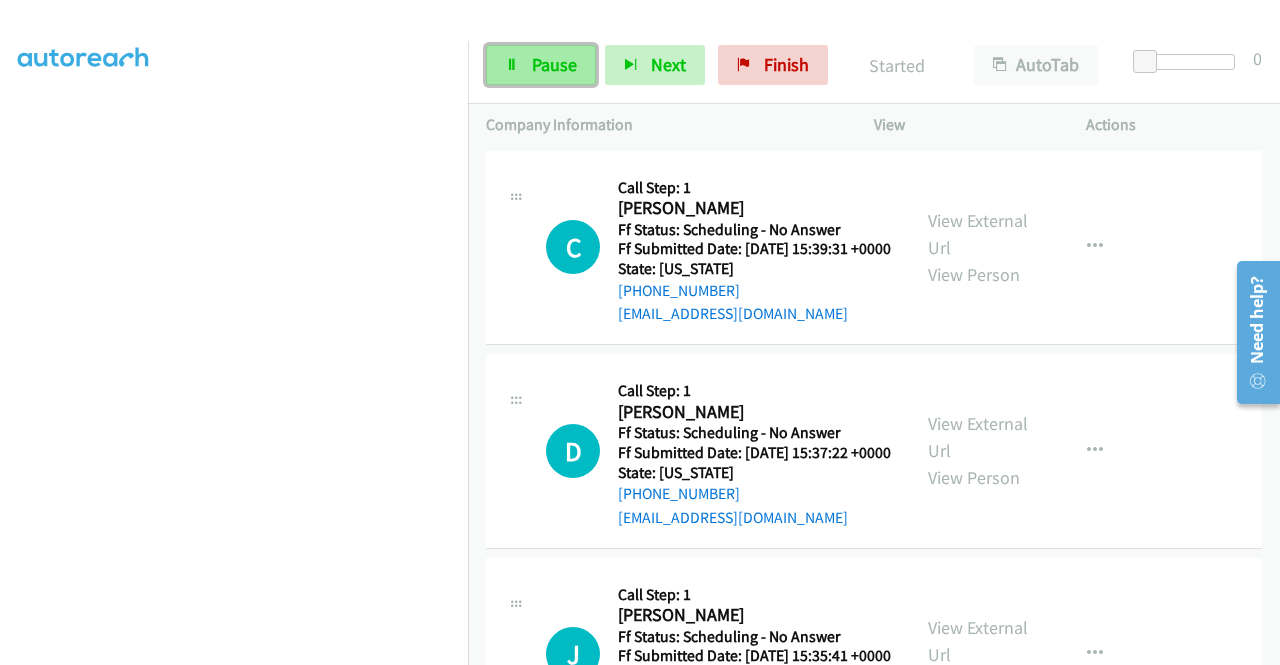 click on "Pause" at bounding box center (541, 65) 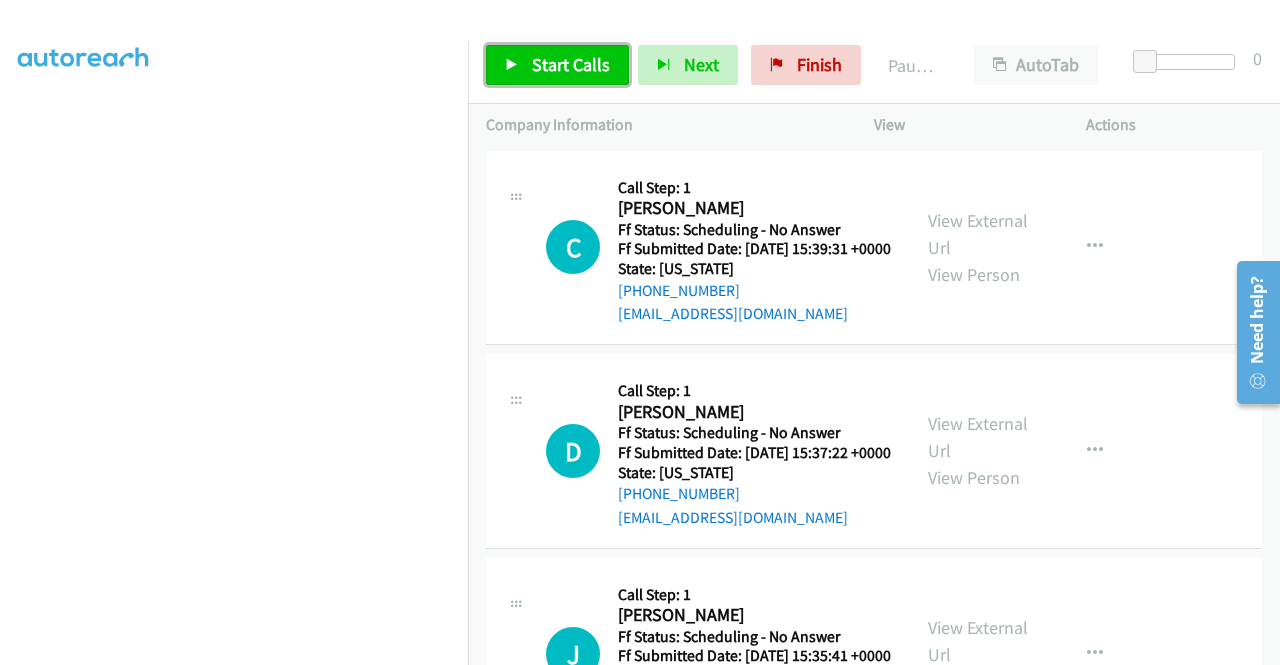 click on "Start Calls" at bounding box center (557, 65) 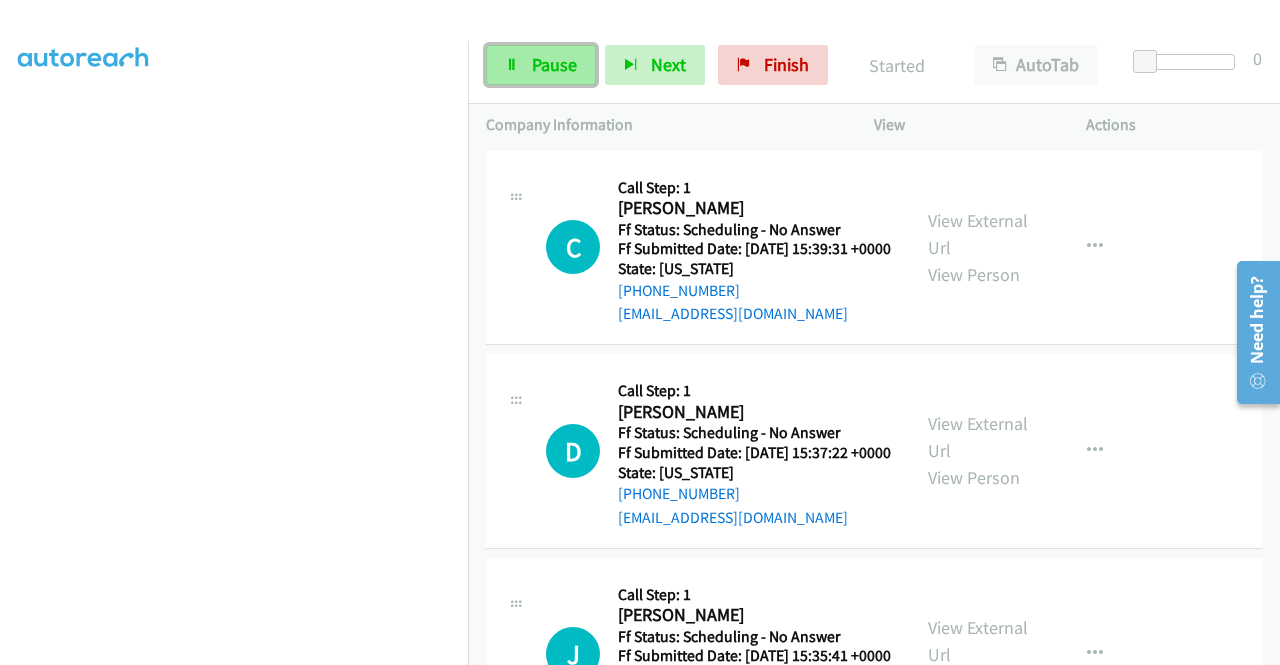 click on "Pause" at bounding box center (541, 65) 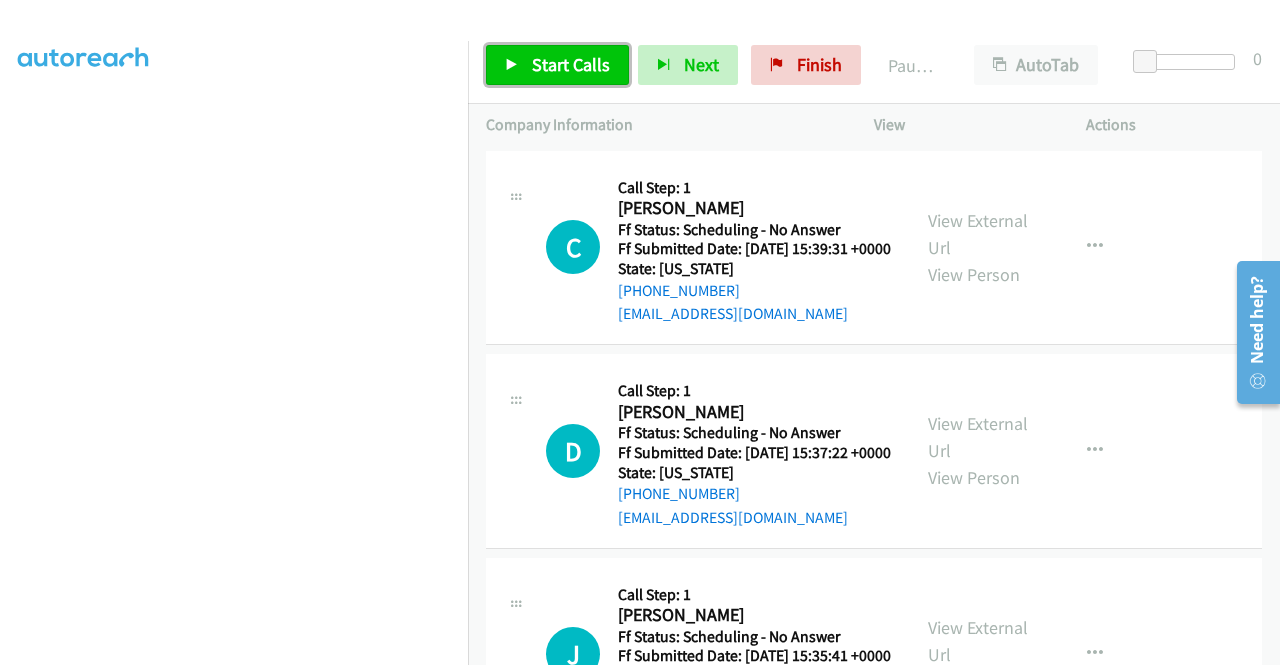 click on "Start Calls" at bounding box center [557, 65] 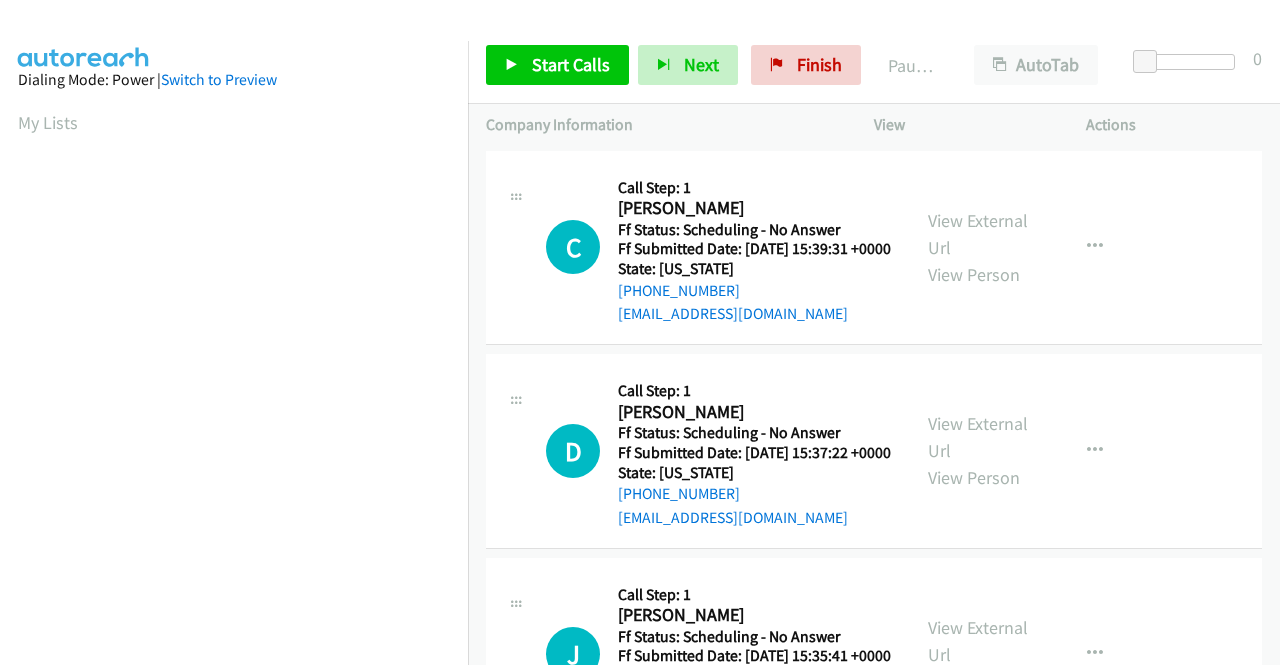 scroll, scrollTop: 0, scrollLeft: 0, axis: both 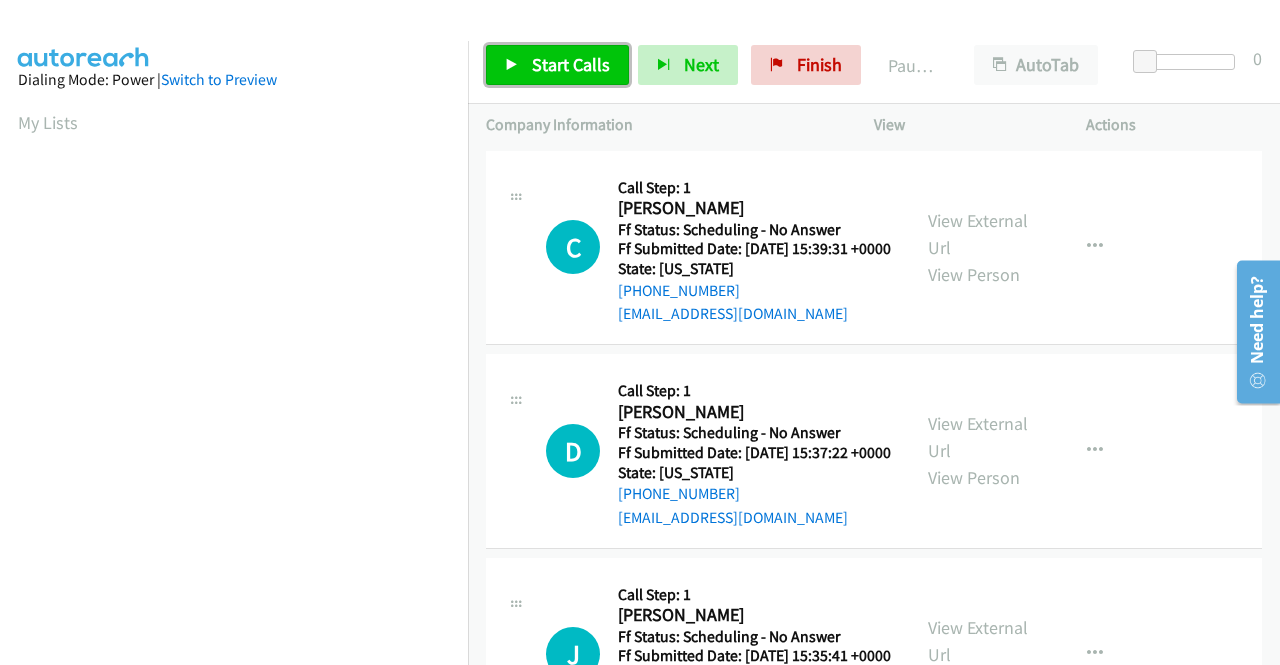 click on "Start Calls" at bounding box center (571, 64) 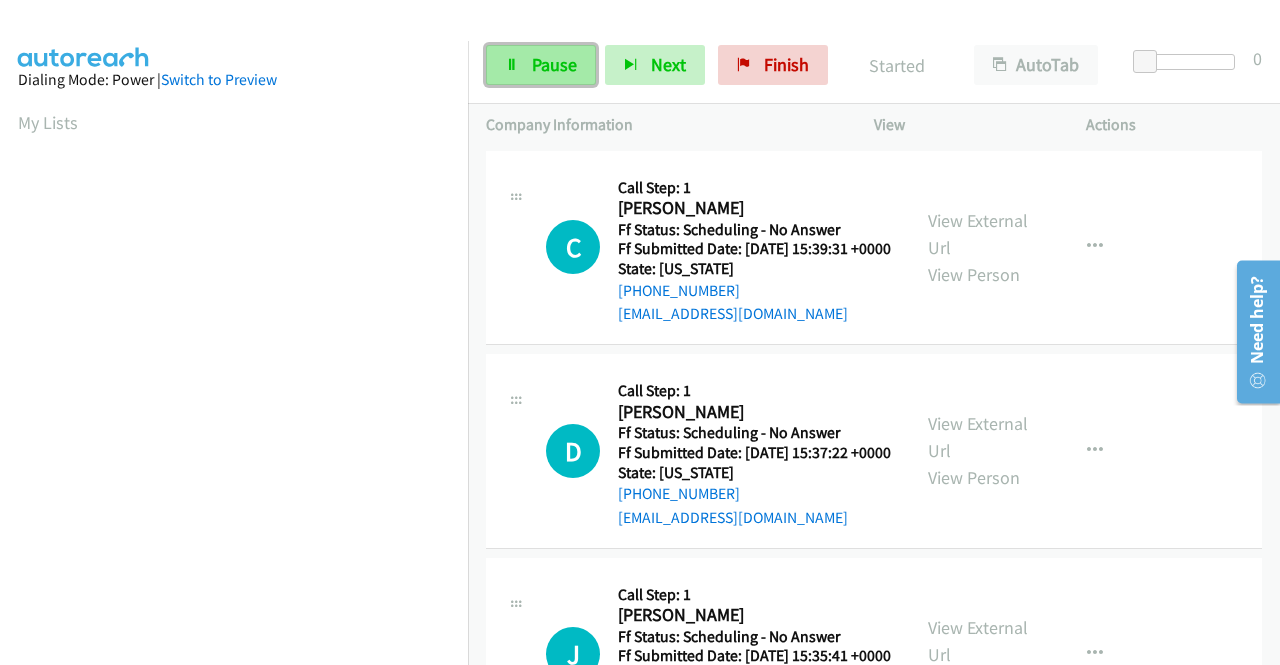 click on "Pause" at bounding box center [554, 64] 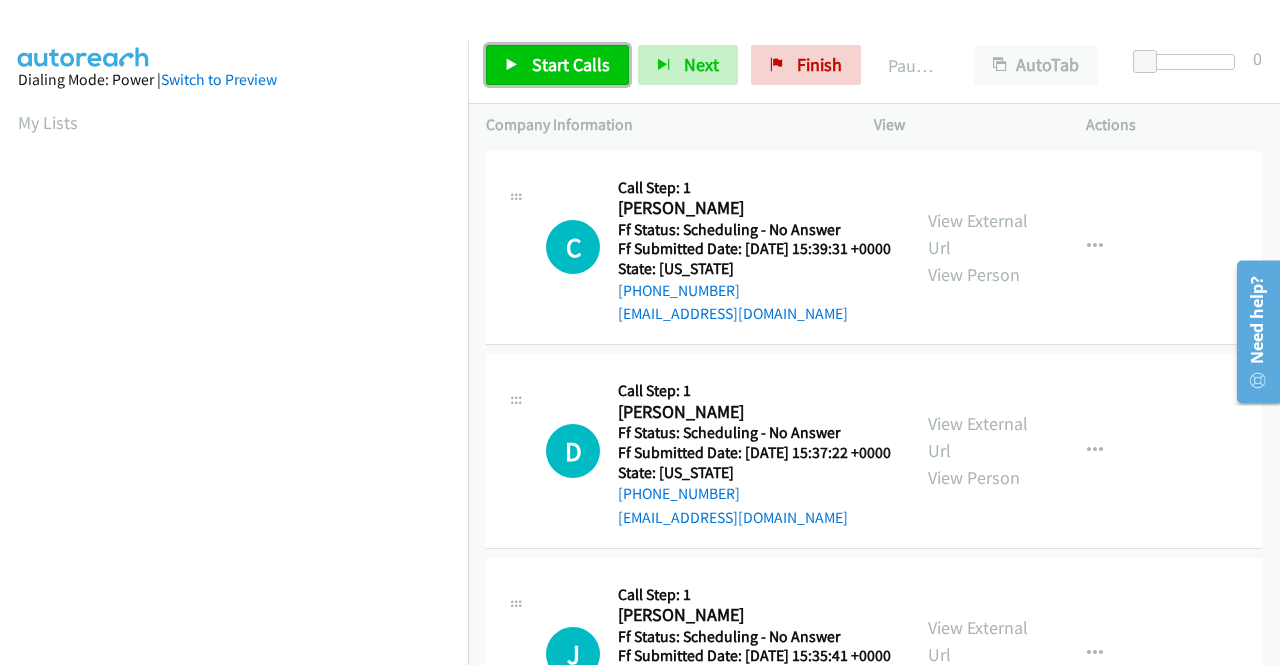 click on "Start Calls" at bounding box center (571, 64) 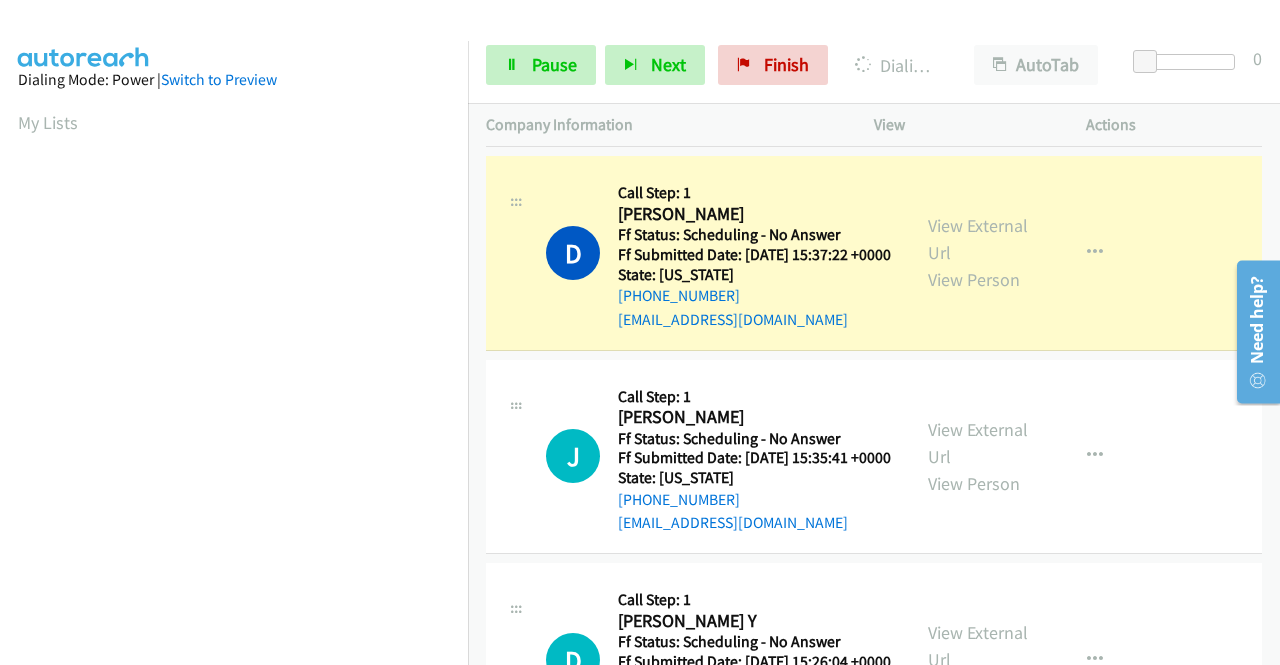 scroll, scrollTop: 200, scrollLeft: 0, axis: vertical 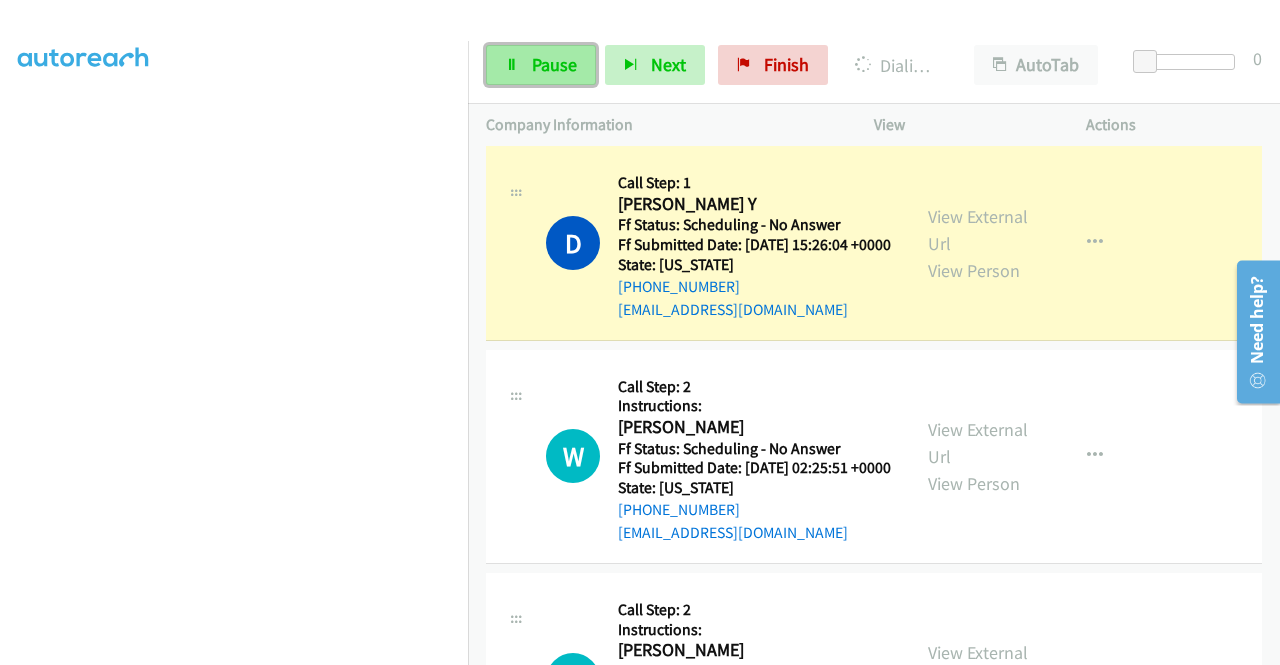 click on "Pause" at bounding box center (554, 64) 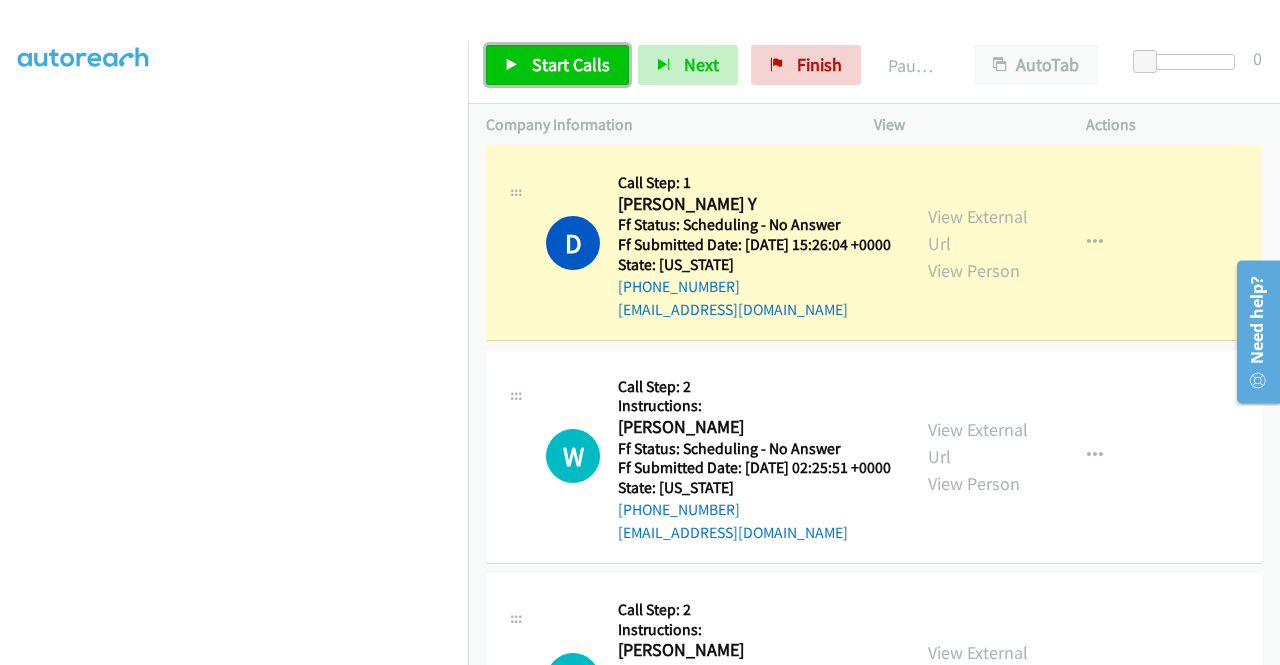 click on "Start Calls" at bounding box center (571, 64) 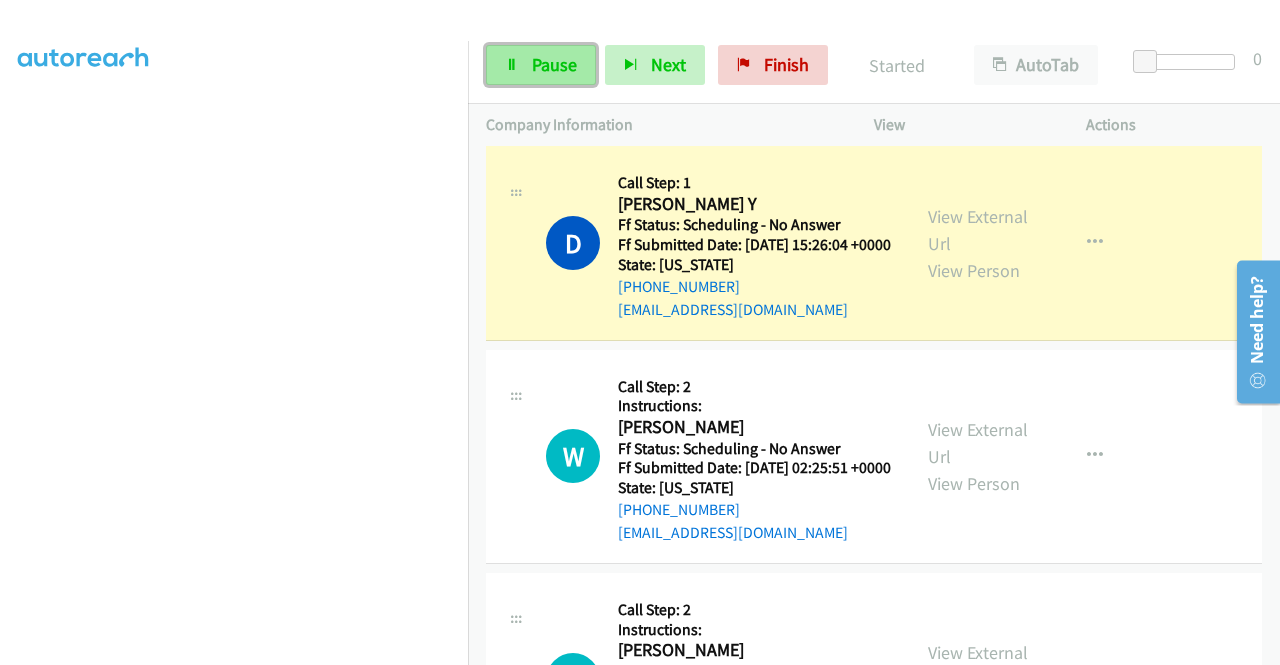 click on "Pause" at bounding box center (554, 64) 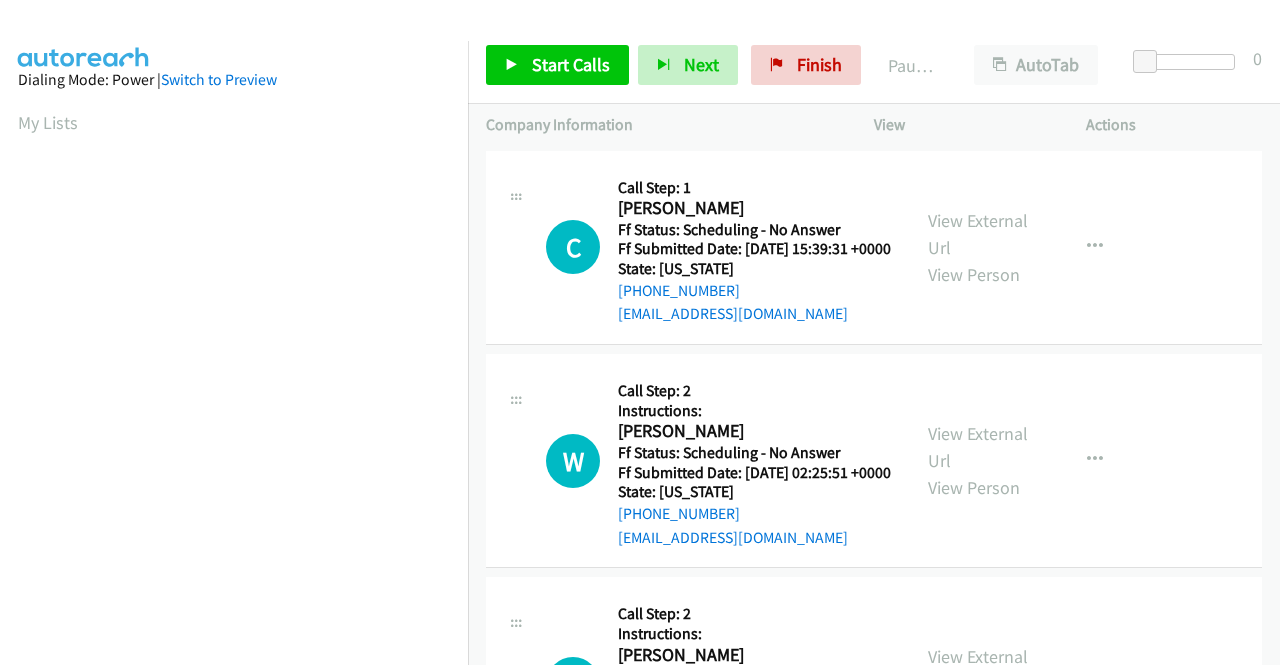 scroll, scrollTop: 0, scrollLeft: 0, axis: both 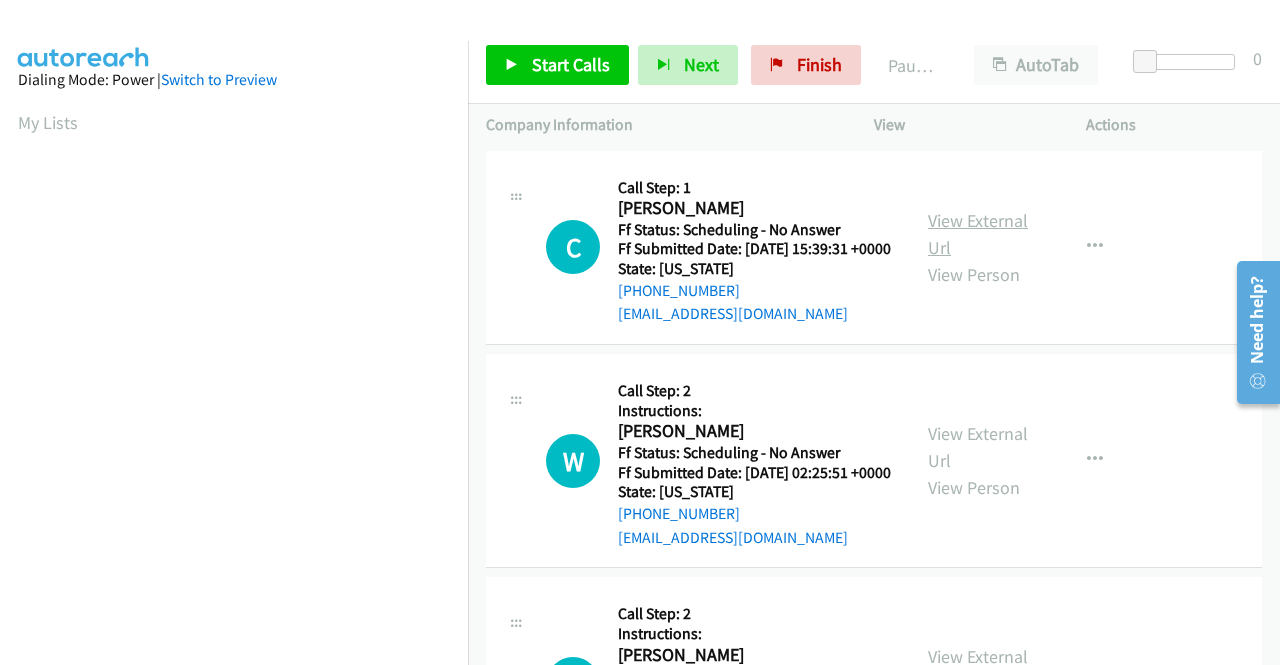 click on "View External Url" at bounding box center [978, 234] 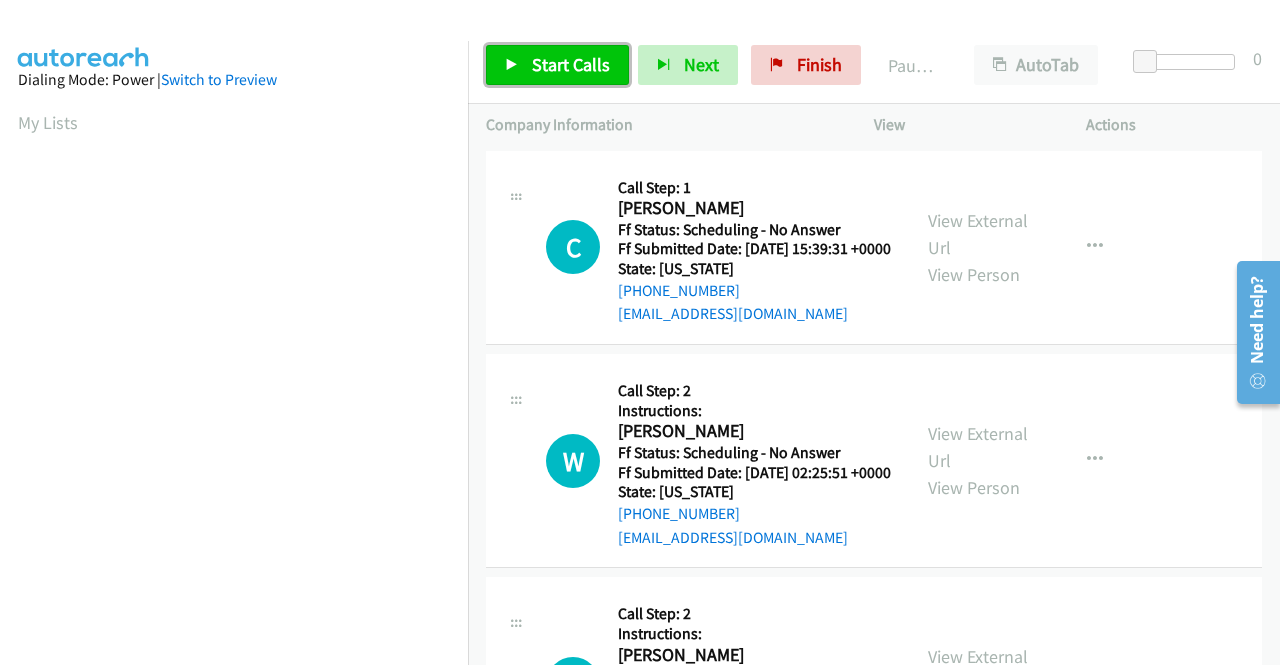click on "Start Calls" at bounding box center [571, 64] 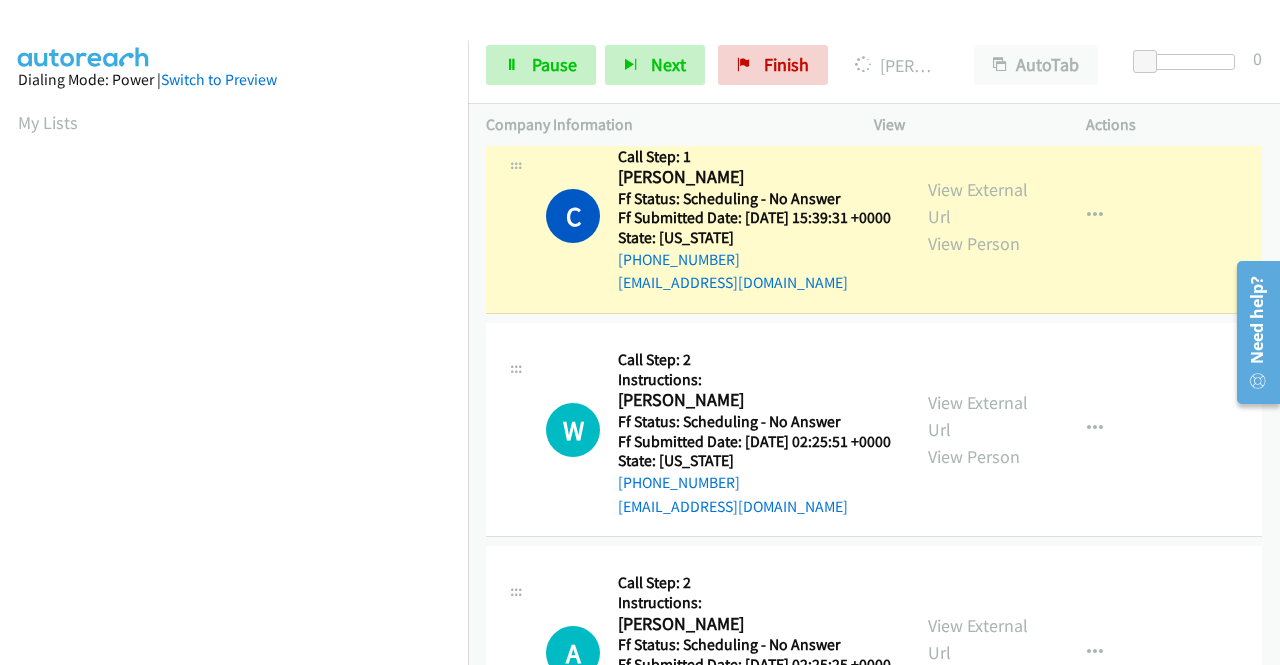 scroll, scrollTop: 0, scrollLeft: 0, axis: both 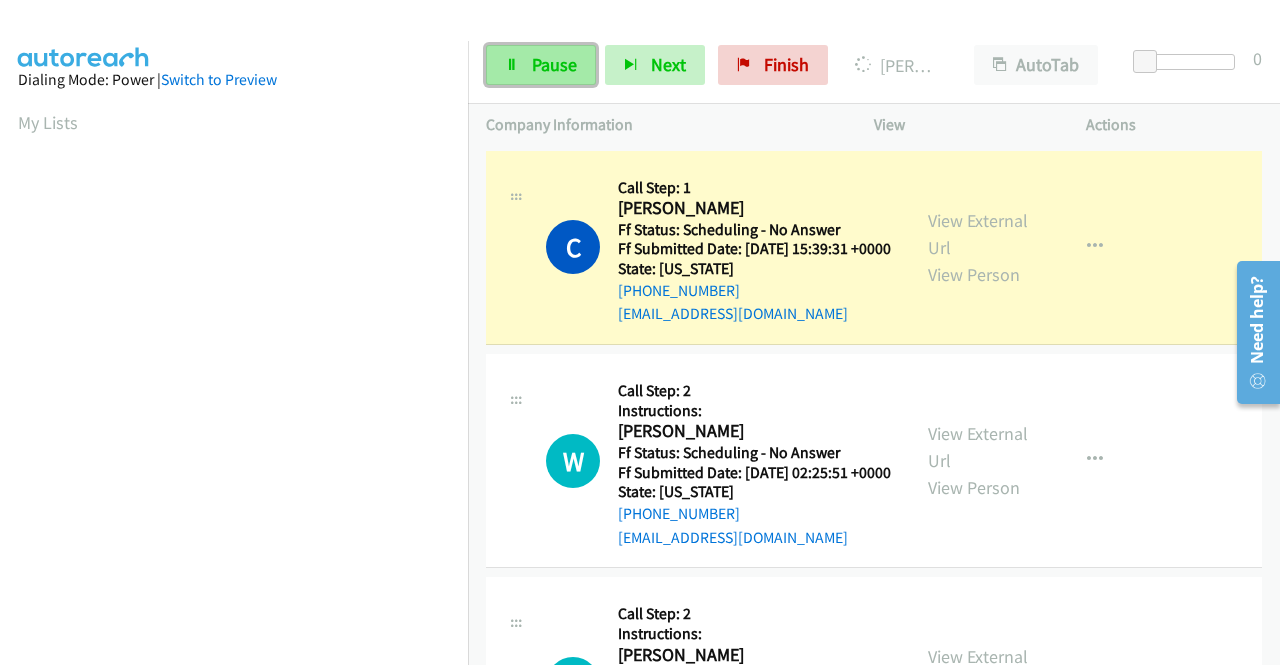 click on "Pause" at bounding box center (541, 65) 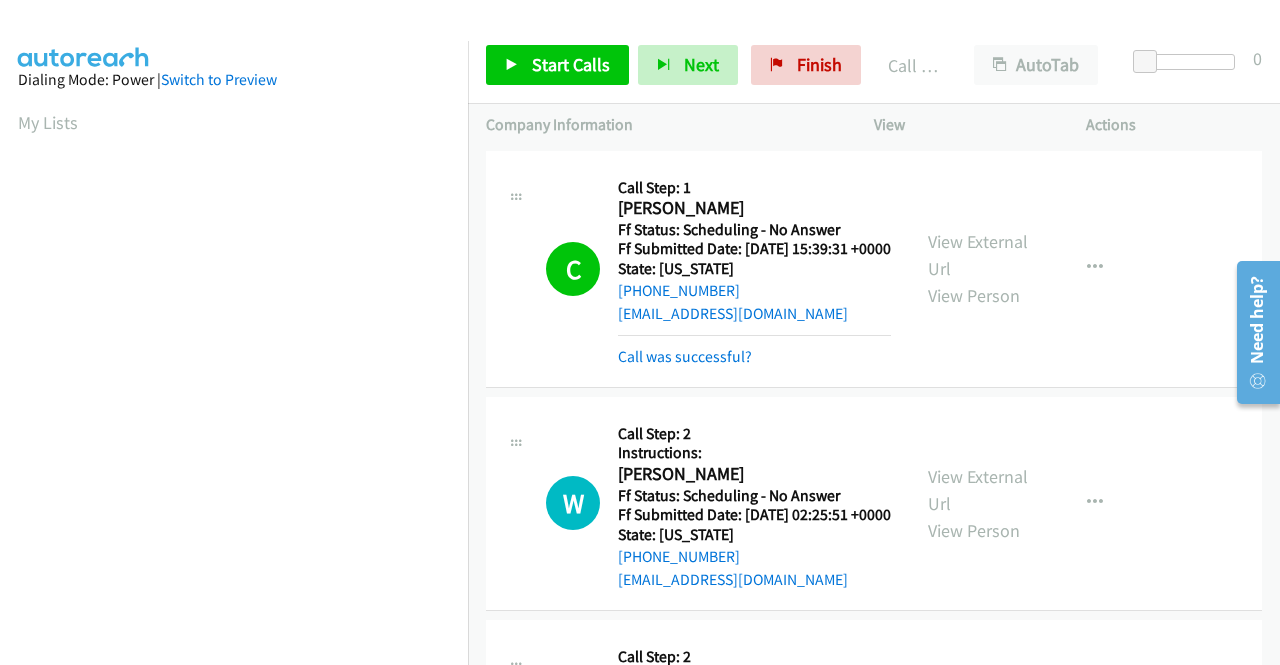 scroll, scrollTop: 456, scrollLeft: 0, axis: vertical 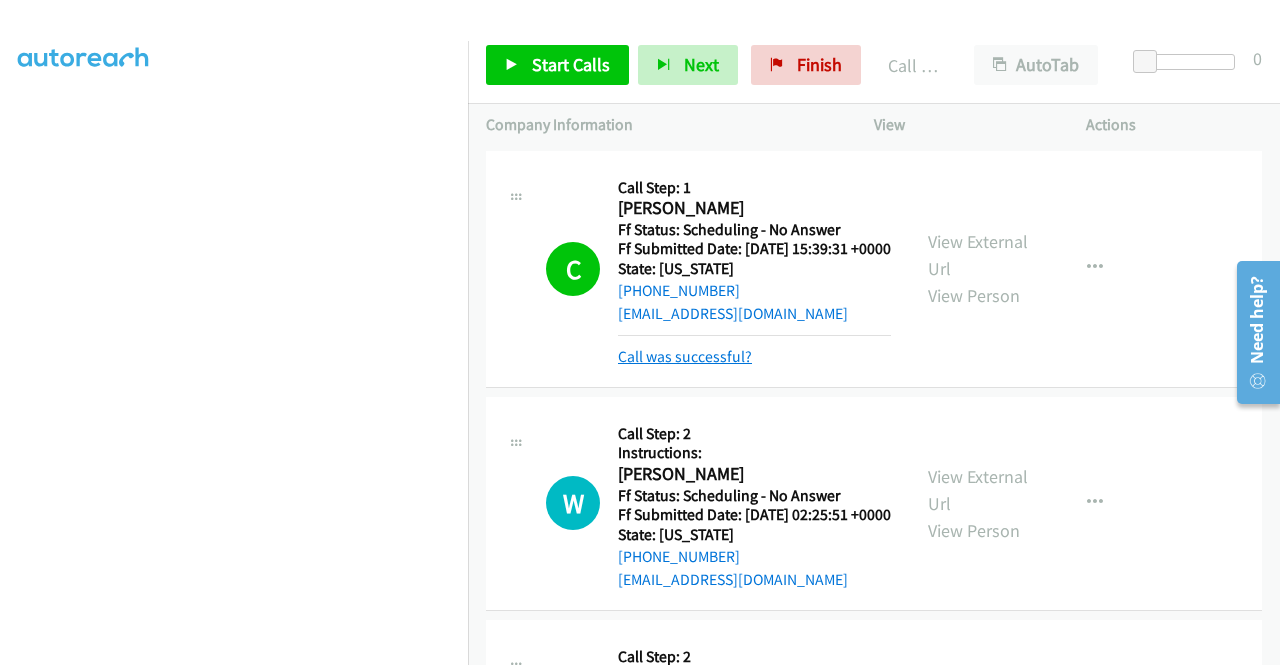 click on "Call was successful?" at bounding box center (685, 356) 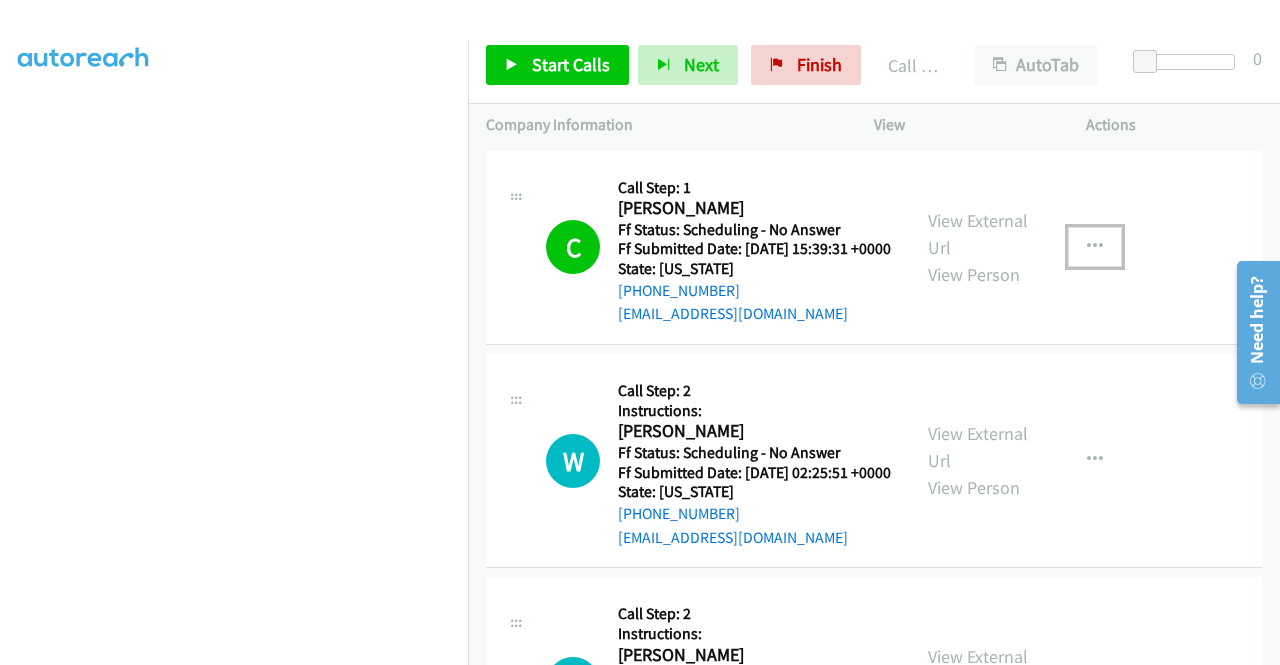 click at bounding box center (1095, 247) 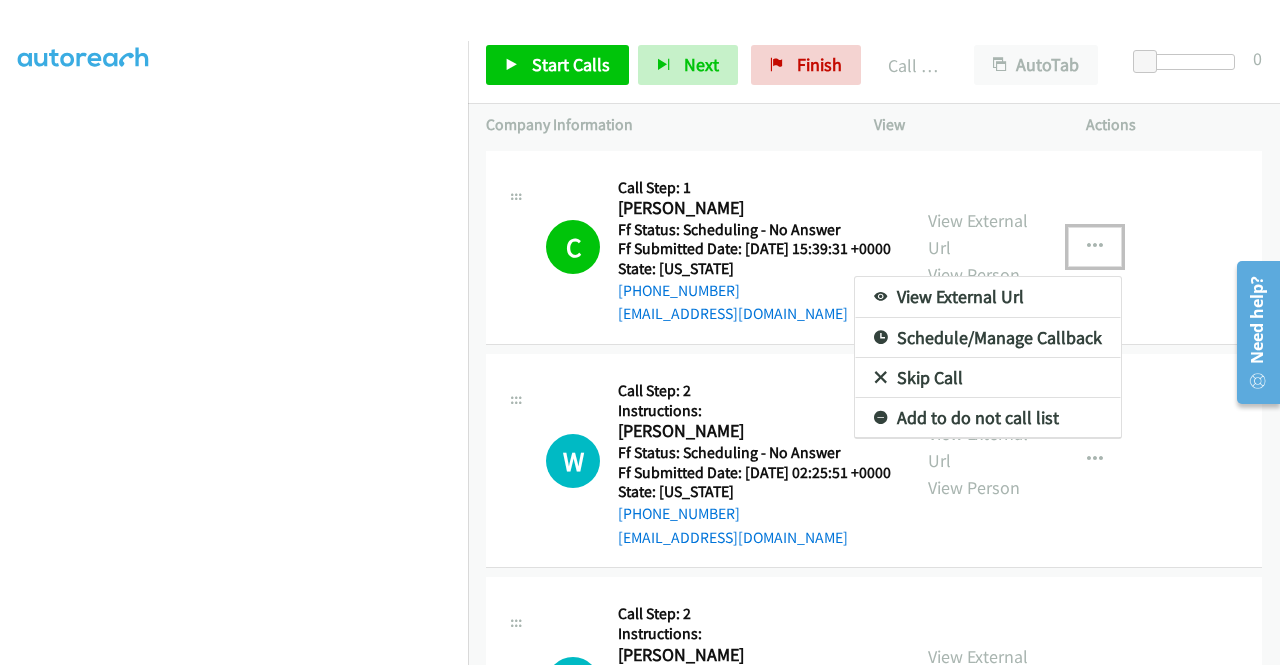 click on "Add to do not call list" at bounding box center [988, 418] 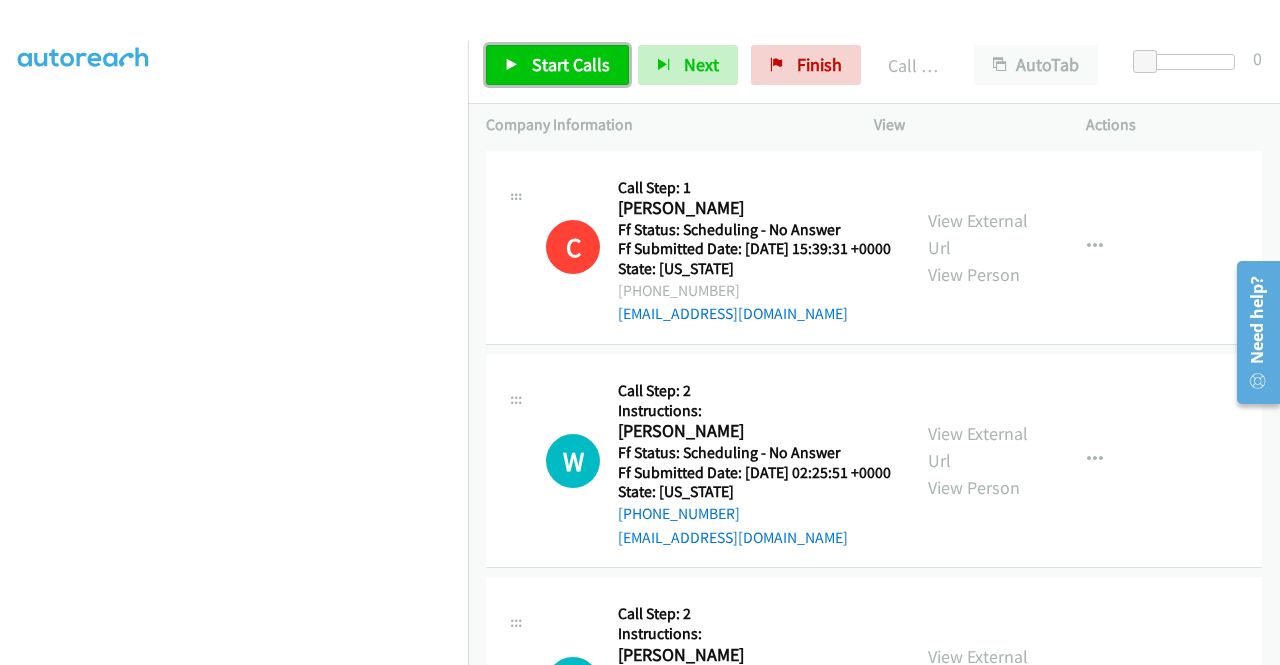 click on "Start Calls" at bounding box center [571, 64] 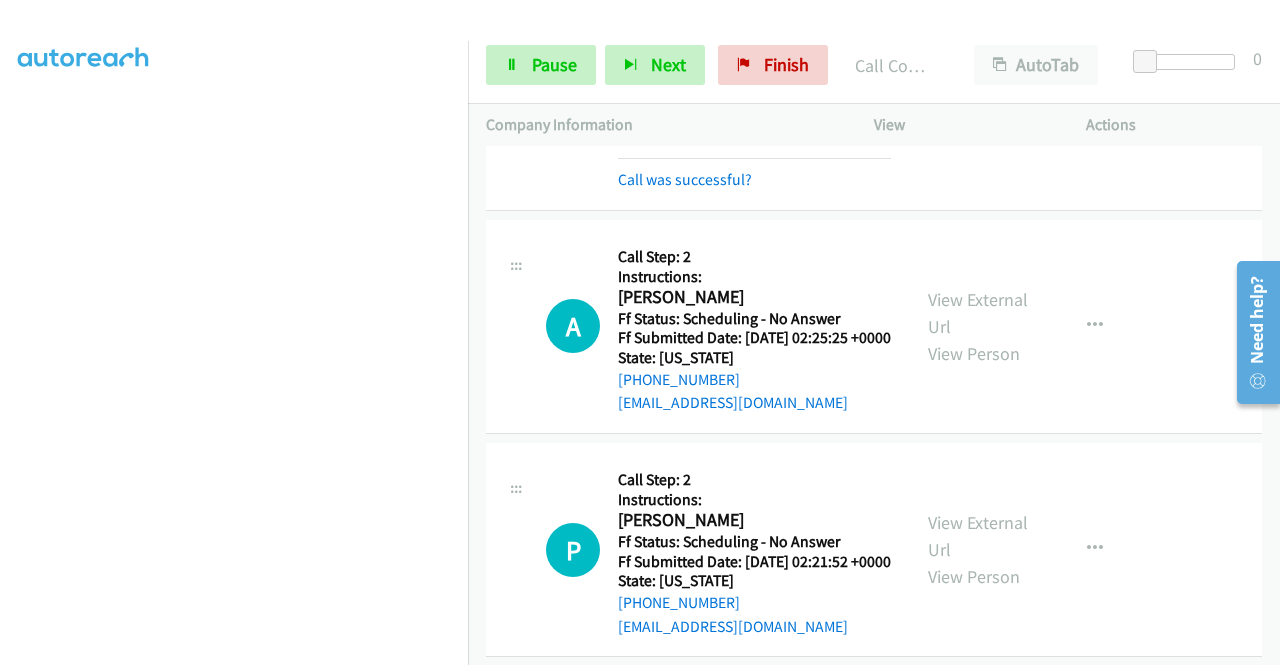 scroll, scrollTop: 500, scrollLeft: 0, axis: vertical 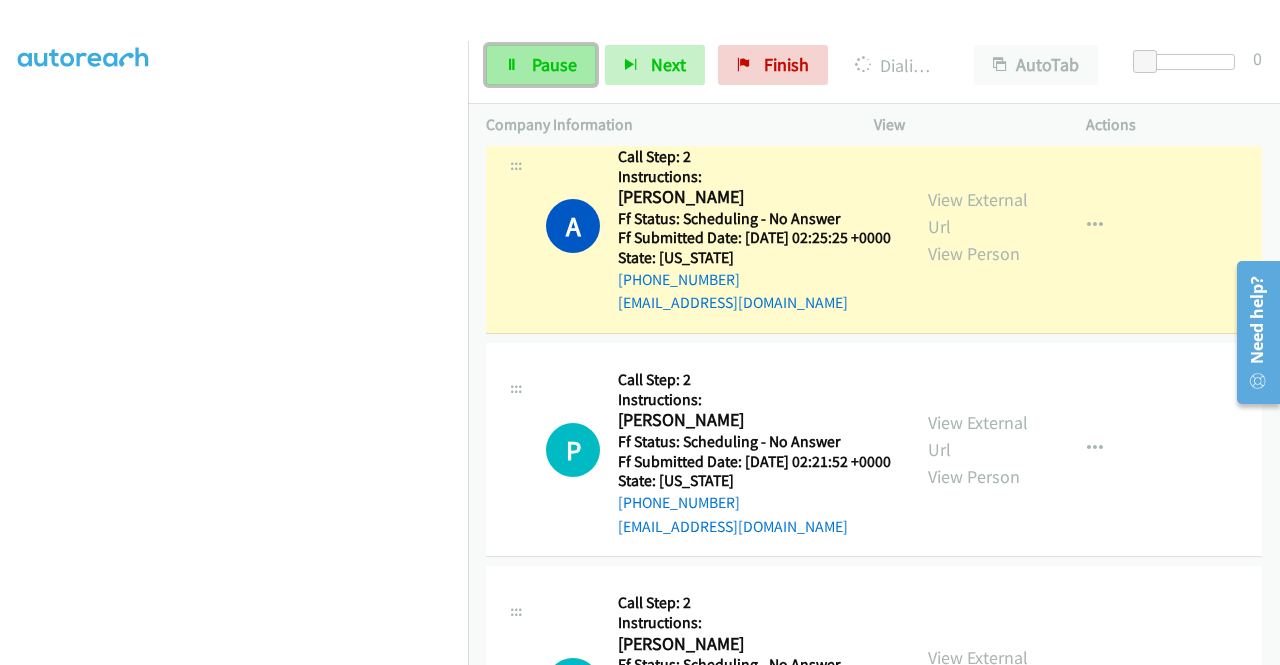 click on "Pause" at bounding box center (541, 65) 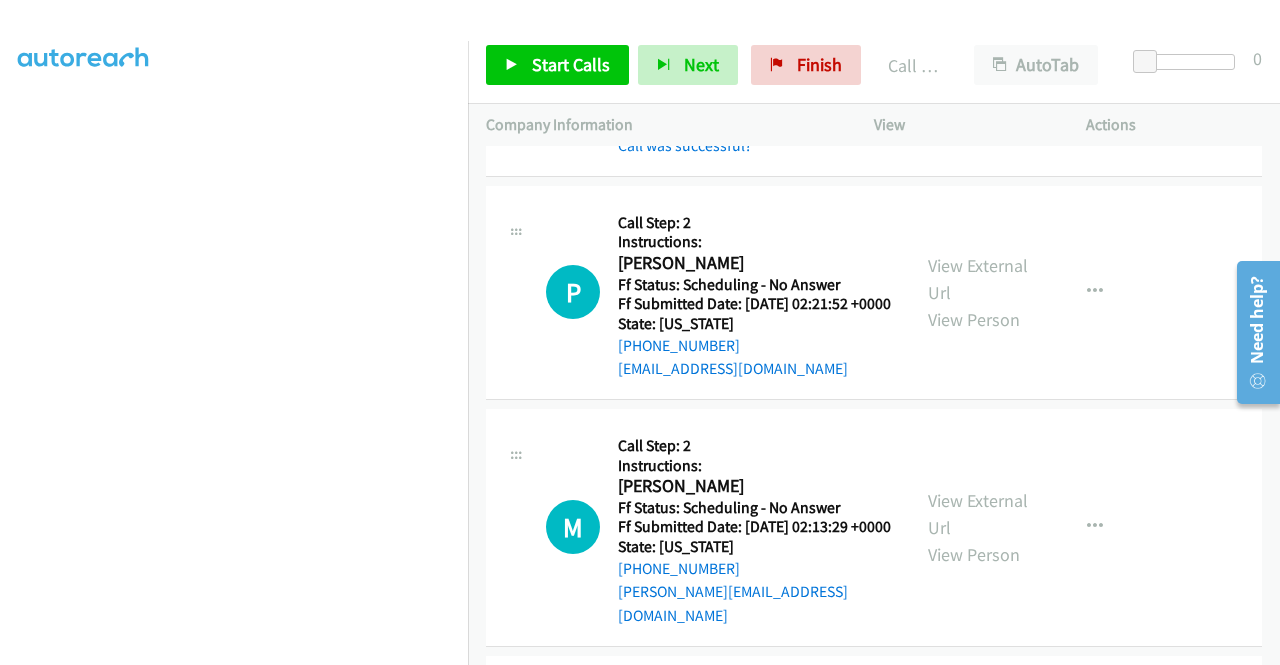 scroll, scrollTop: 800, scrollLeft: 0, axis: vertical 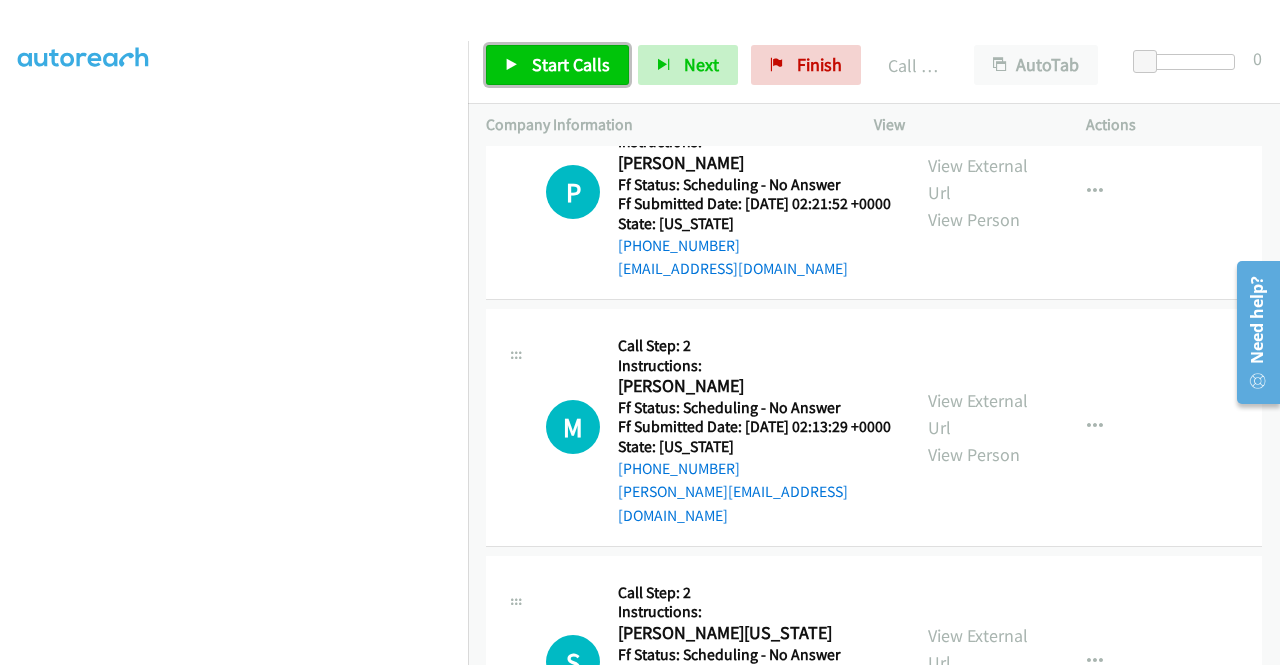 click on "Start Calls" at bounding box center [557, 65] 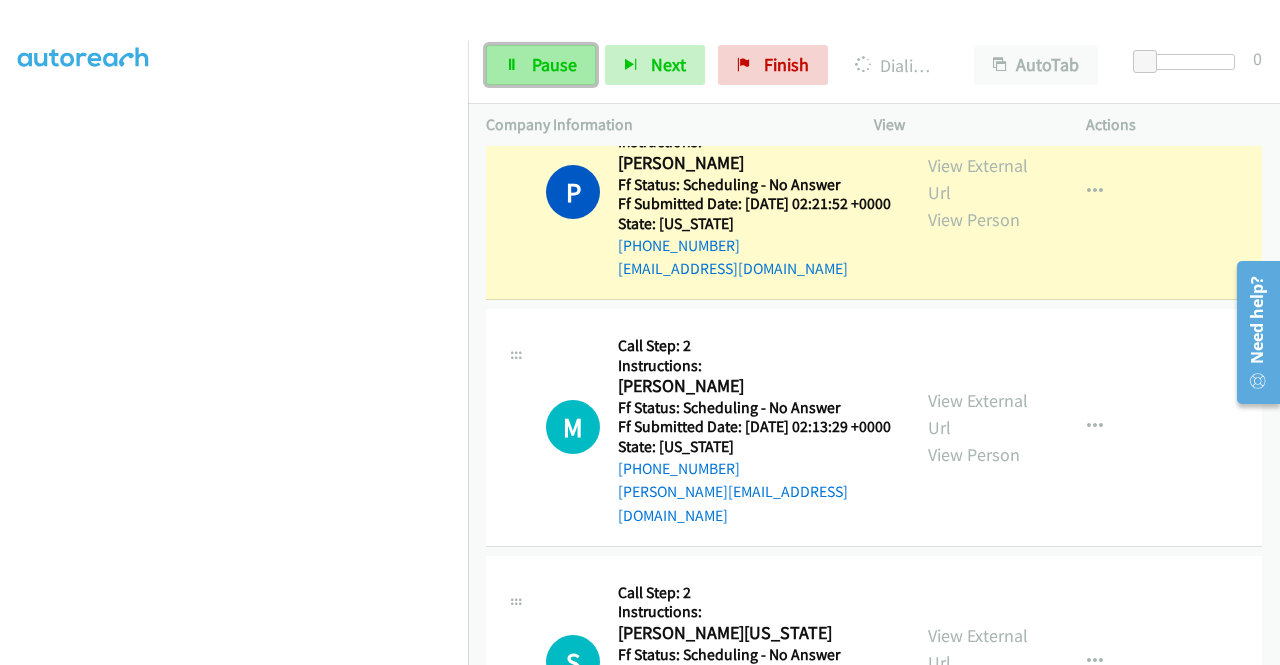 click on "Pause" at bounding box center [541, 65] 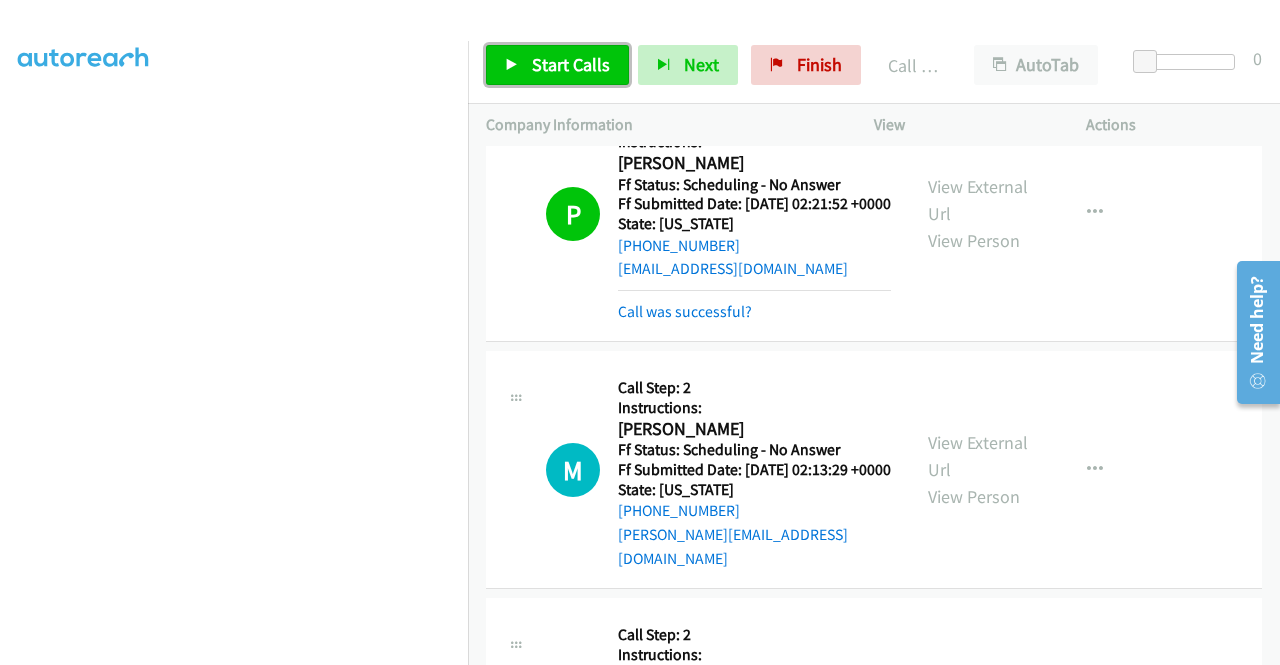 click on "Start Calls" at bounding box center [571, 64] 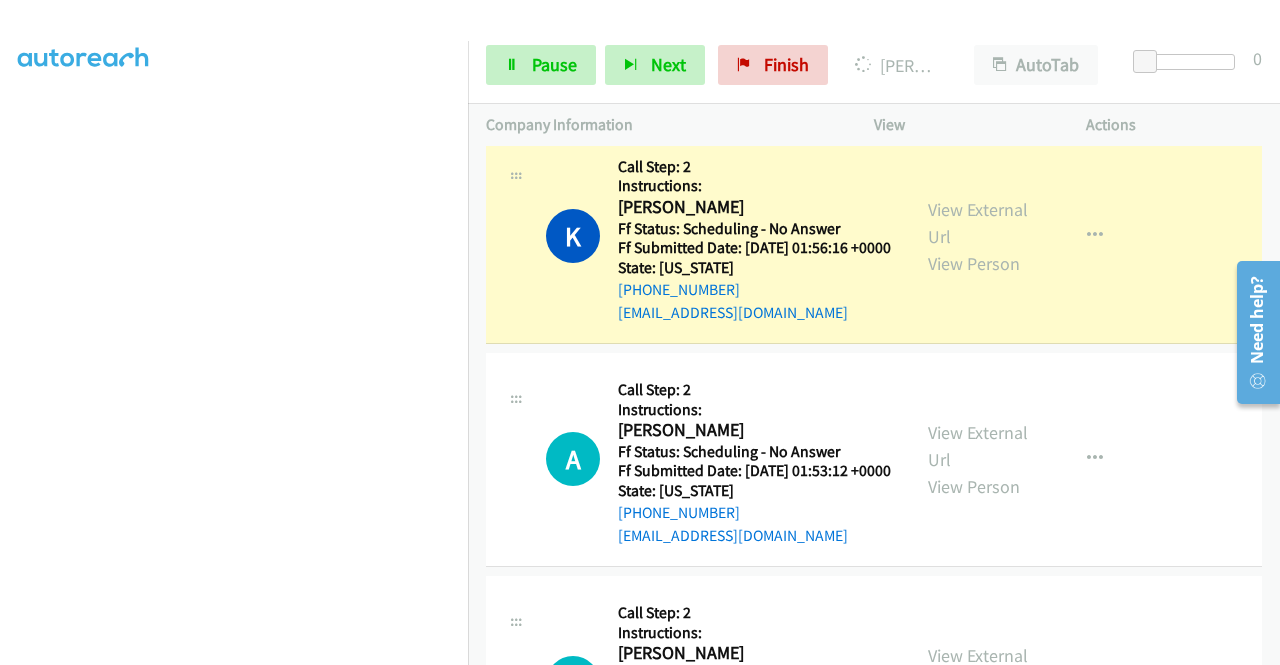 scroll, scrollTop: 1600, scrollLeft: 0, axis: vertical 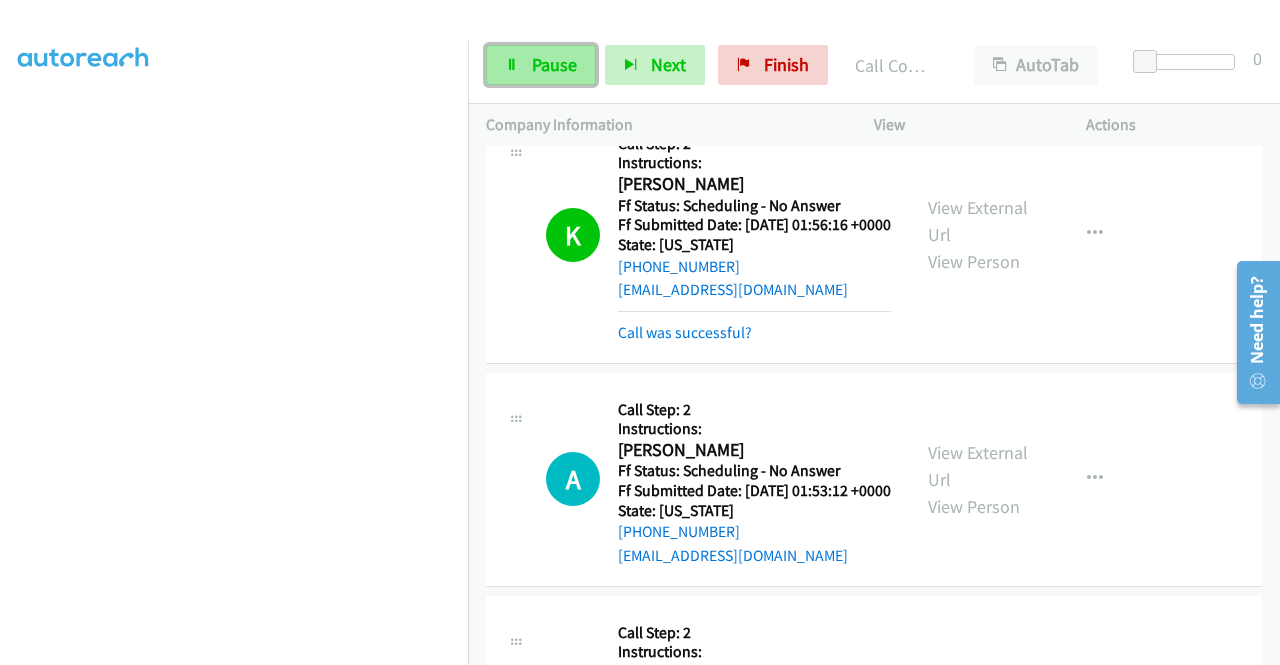 click on "Pause" at bounding box center [541, 65] 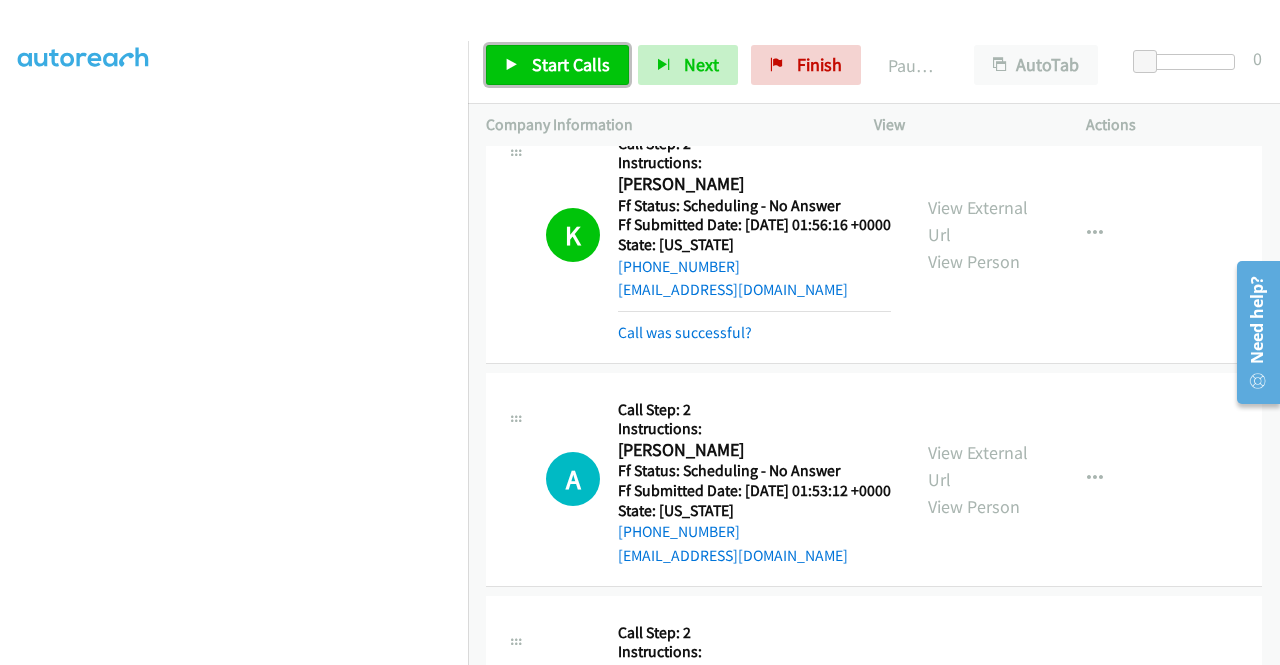 click on "Start Calls" at bounding box center (557, 65) 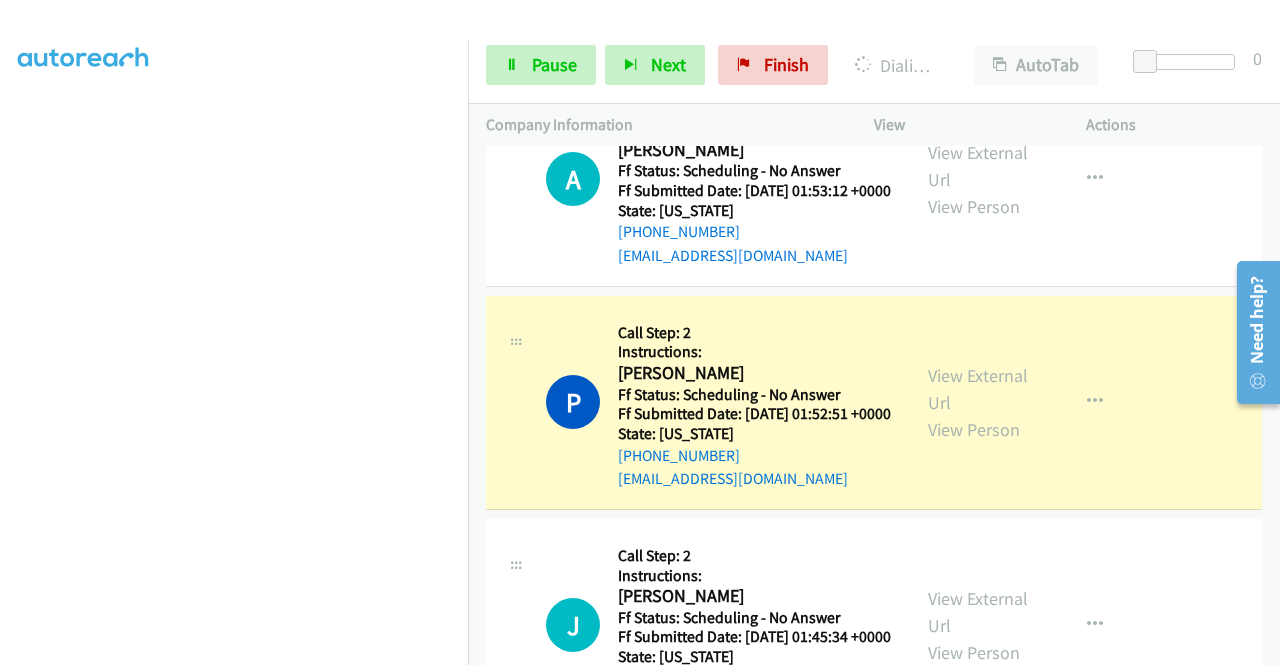 scroll, scrollTop: 2000, scrollLeft: 0, axis: vertical 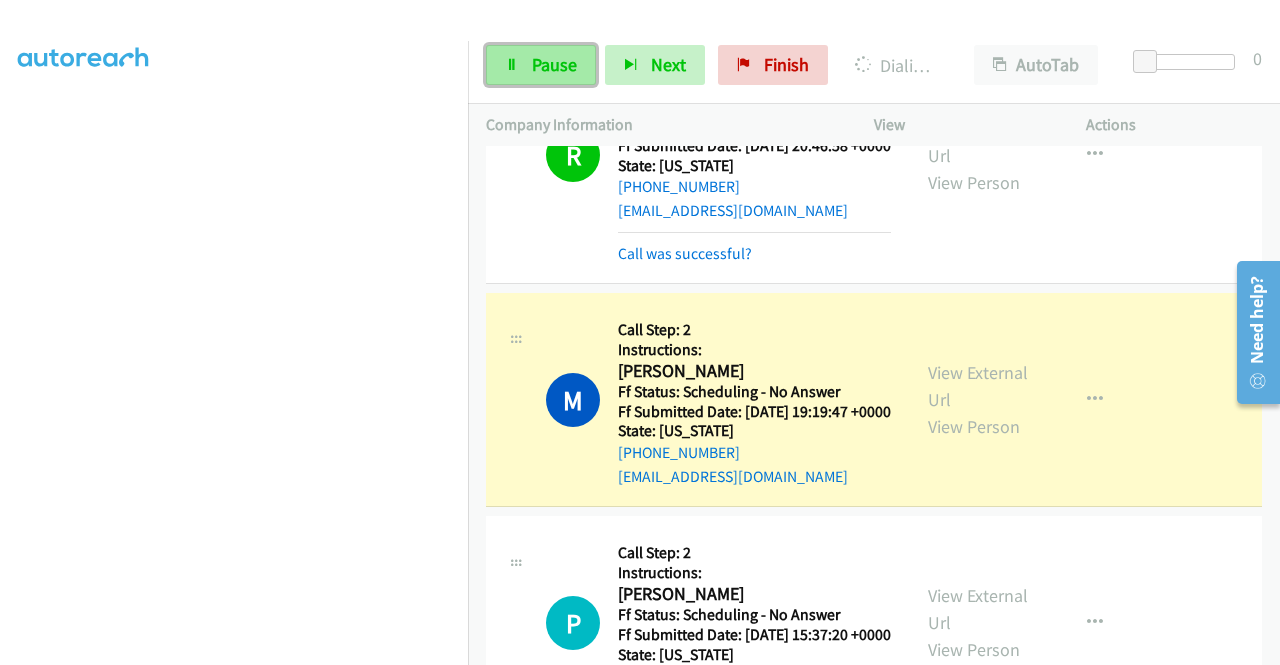 click on "Pause" at bounding box center [554, 64] 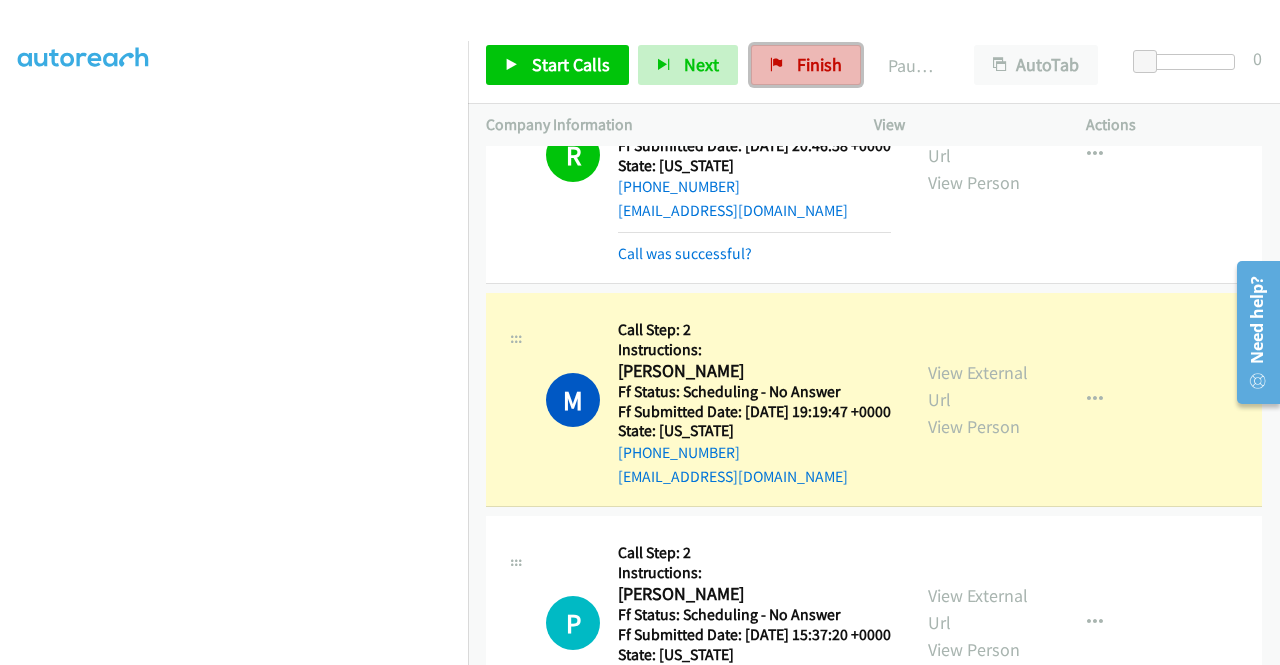 click on "Finish" at bounding box center (819, 64) 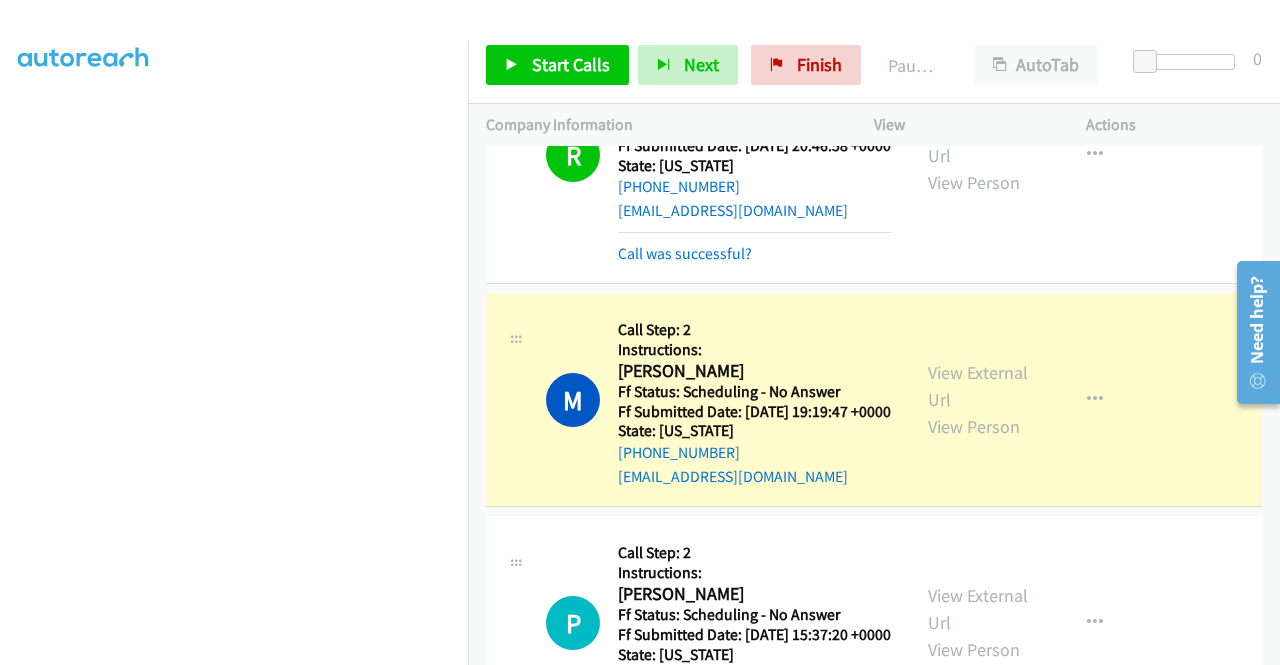 click on "Company Information" at bounding box center [662, 125] 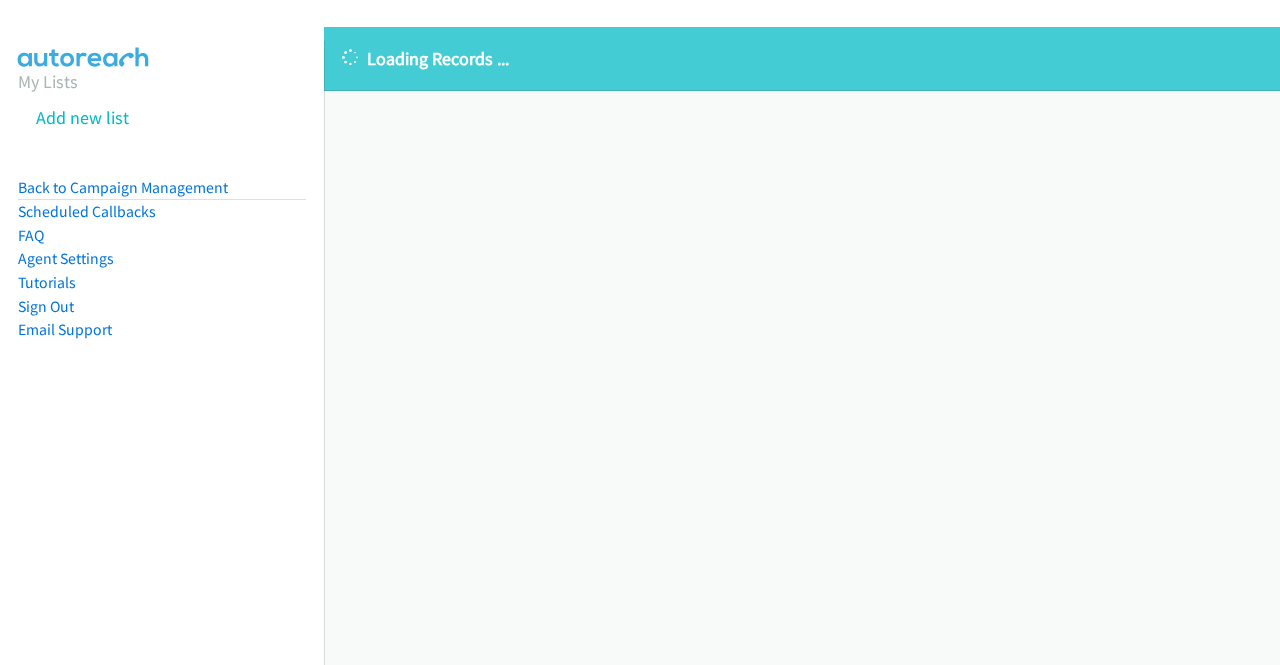 scroll, scrollTop: 0, scrollLeft: 0, axis: both 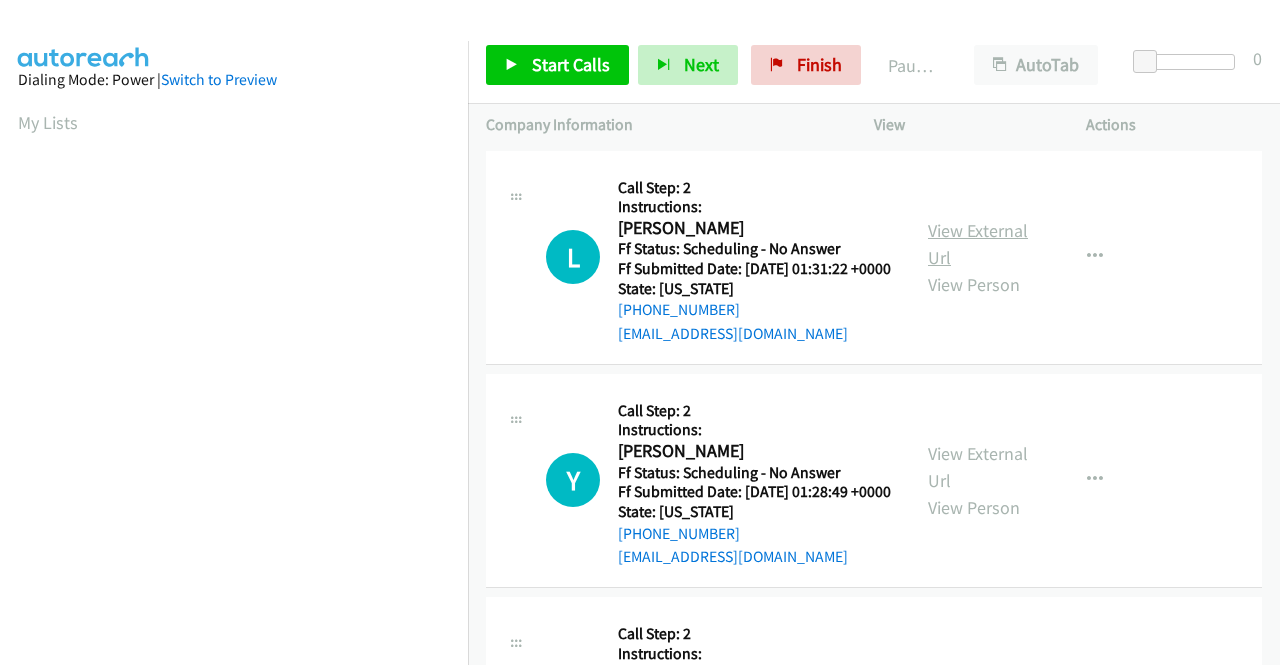click on "View External Url" at bounding box center [978, 244] 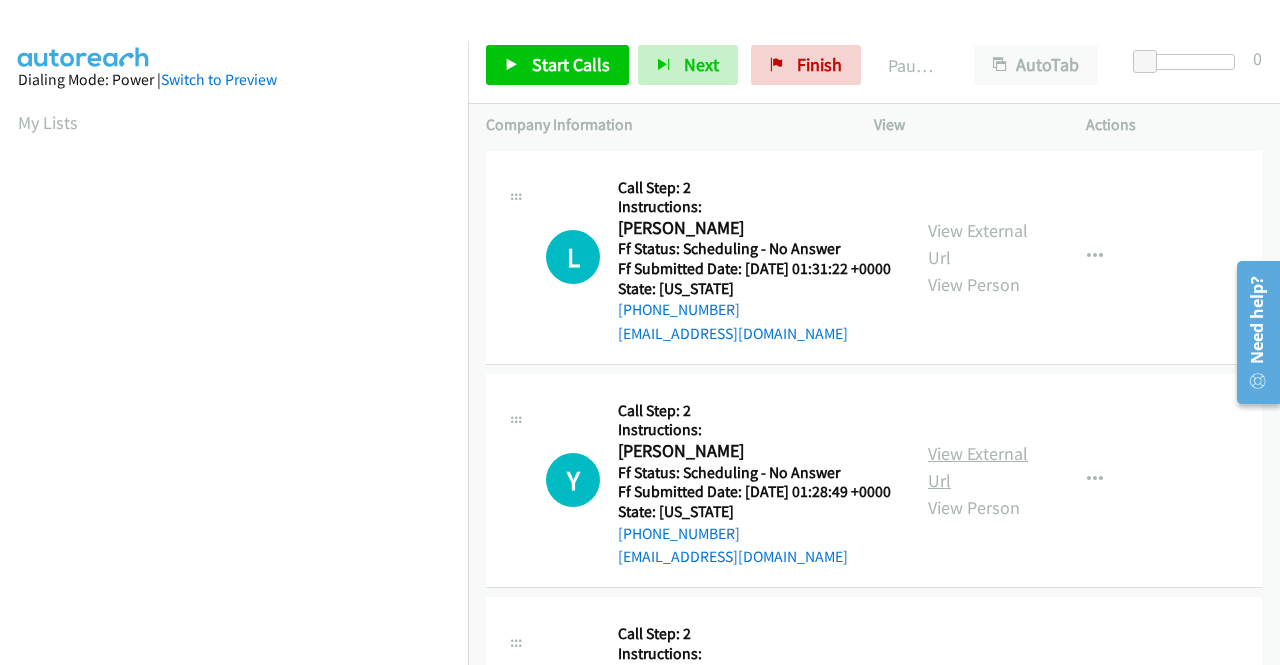 click on "View External Url" at bounding box center (978, 467) 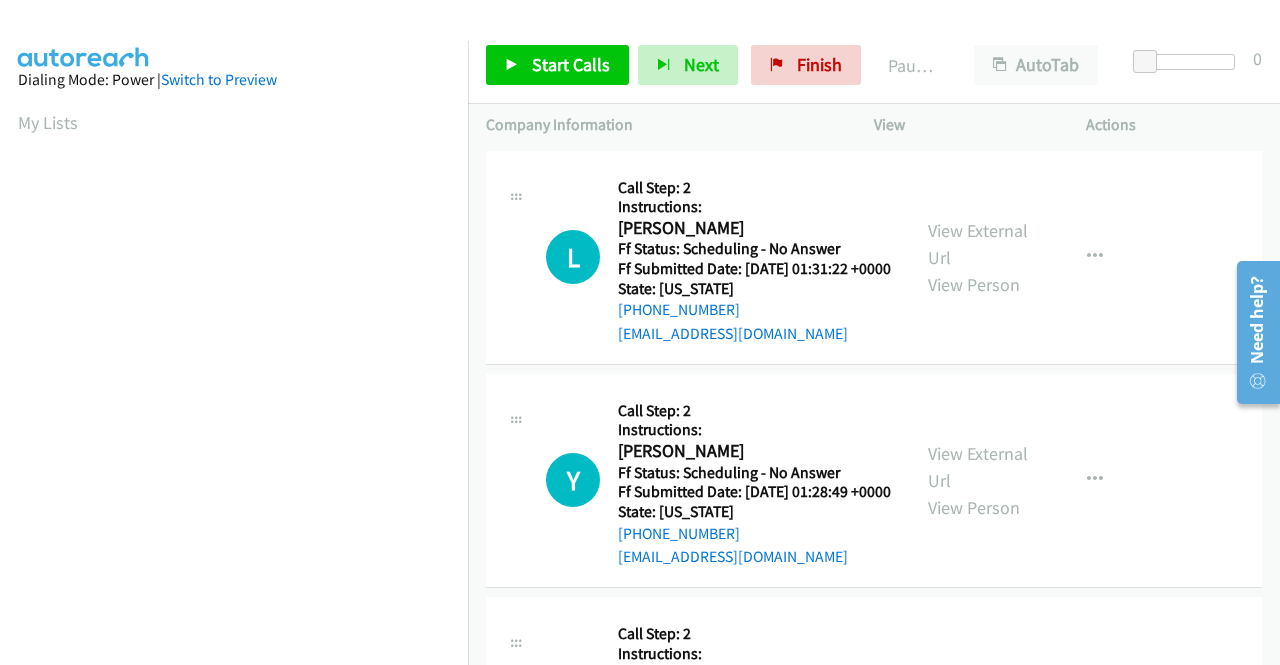 scroll, scrollTop: 100, scrollLeft: 0, axis: vertical 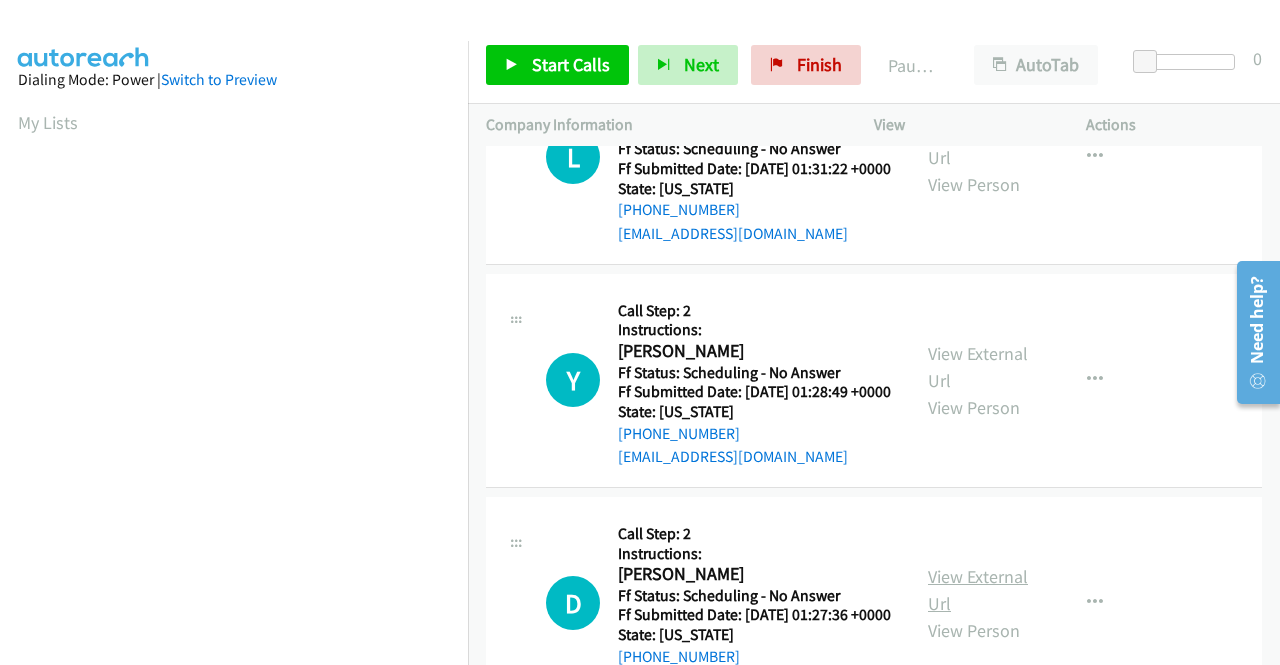 click on "View External Url" at bounding box center [978, 590] 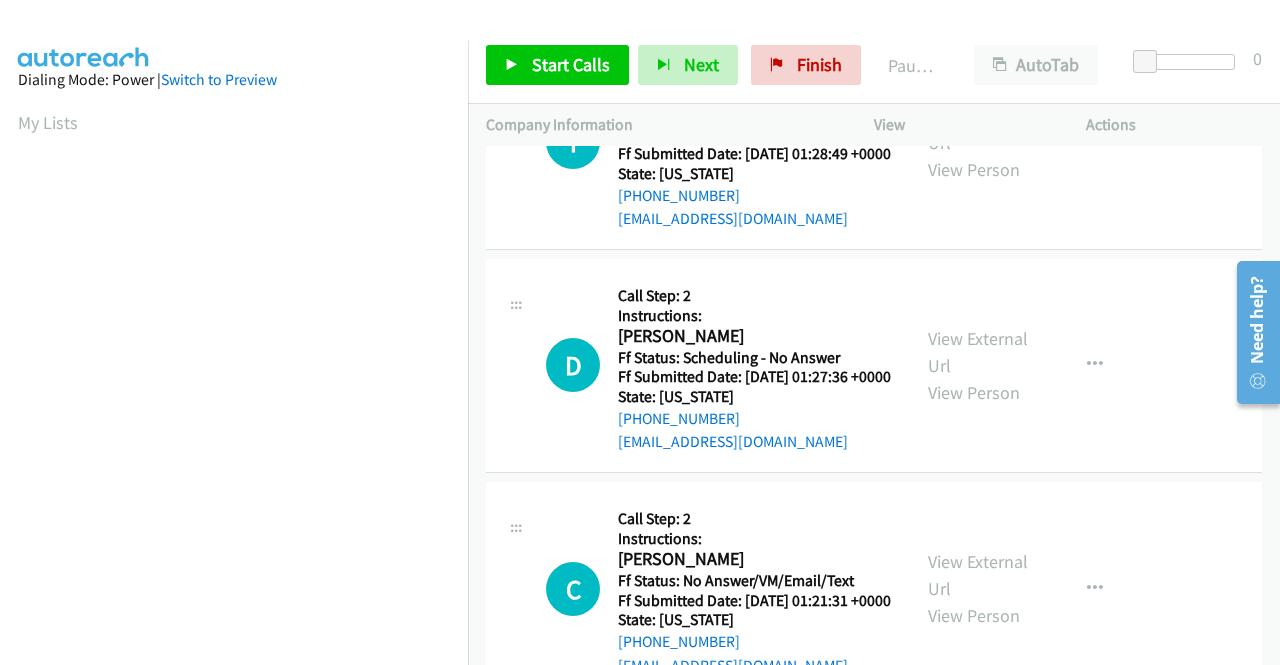 scroll, scrollTop: 400, scrollLeft: 0, axis: vertical 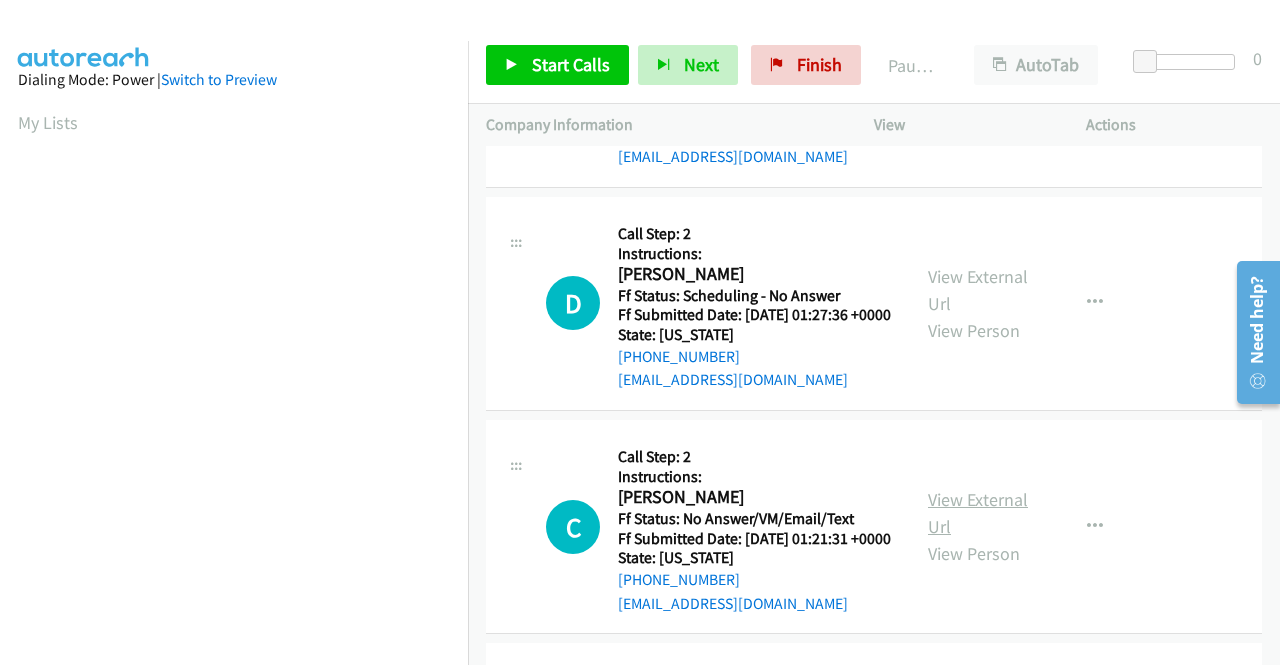 click on "View External Url" at bounding box center (978, 513) 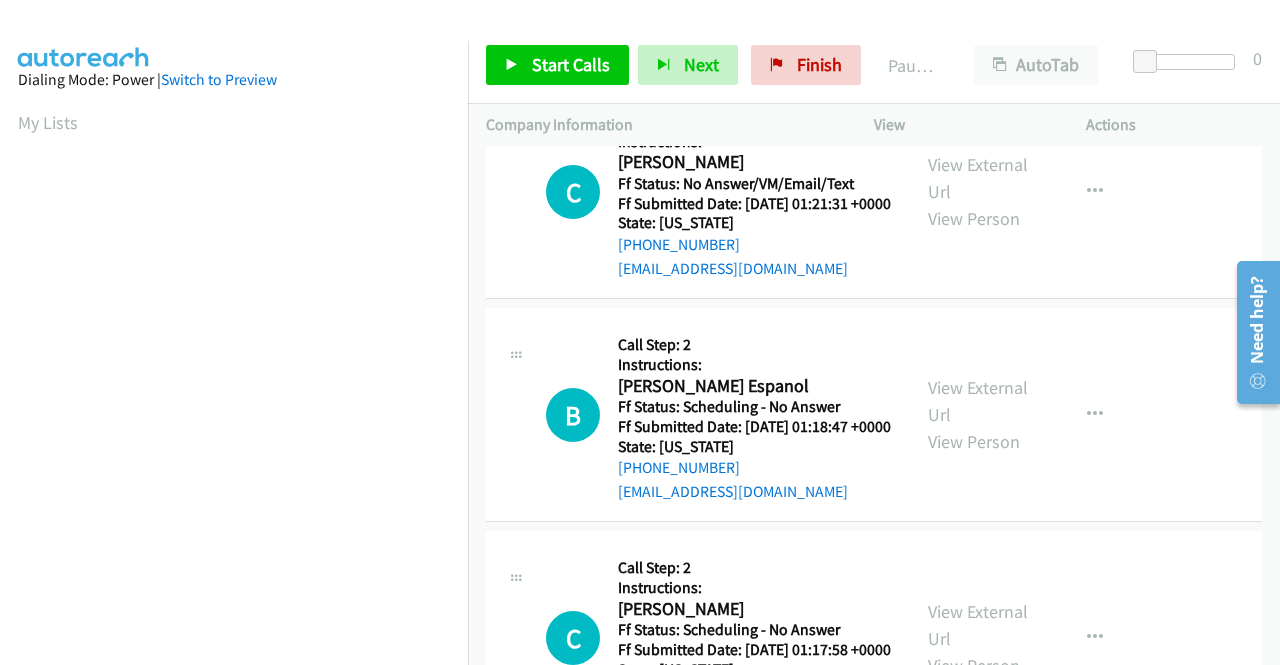scroll, scrollTop: 800, scrollLeft: 0, axis: vertical 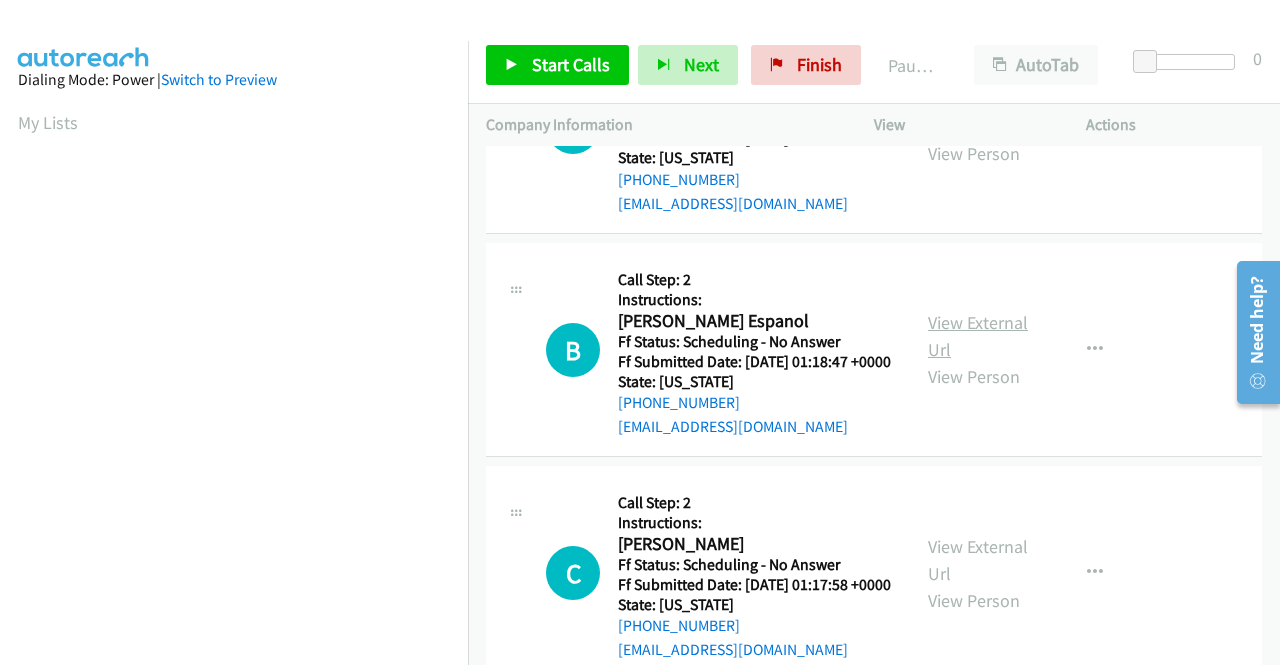 click on "View External Url" at bounding box center (978, 336) 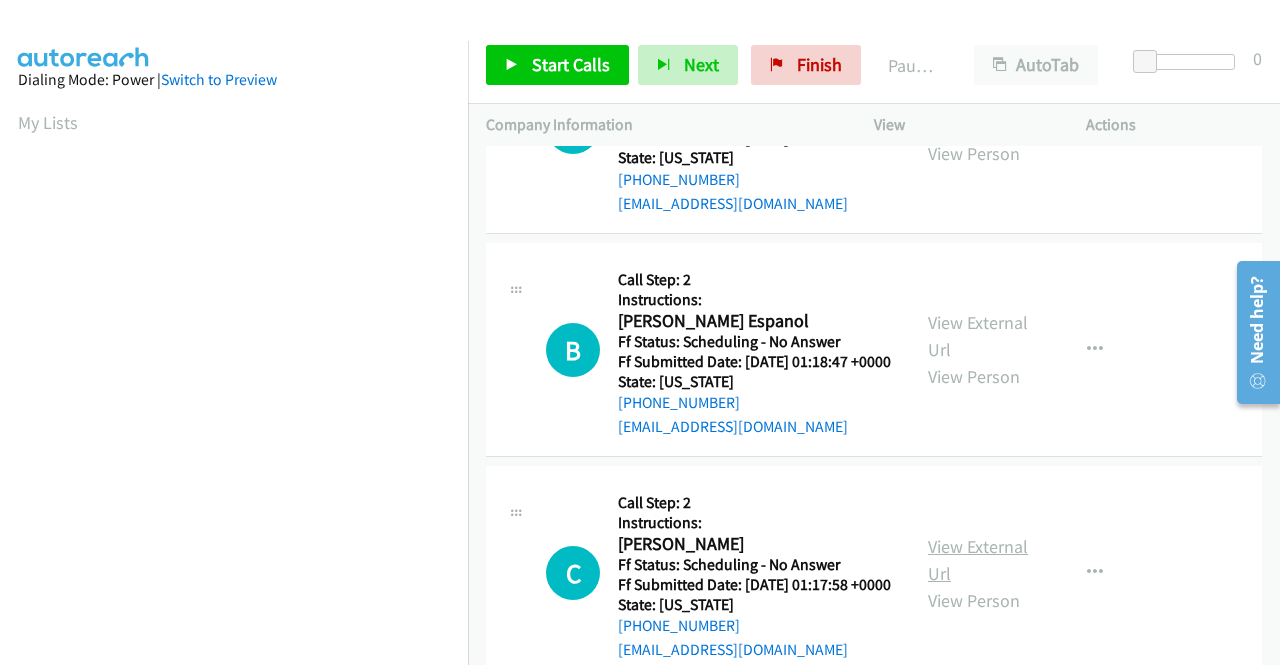 scroll, scrollTop: 1000, scrollLeft: 0, axis: vertical 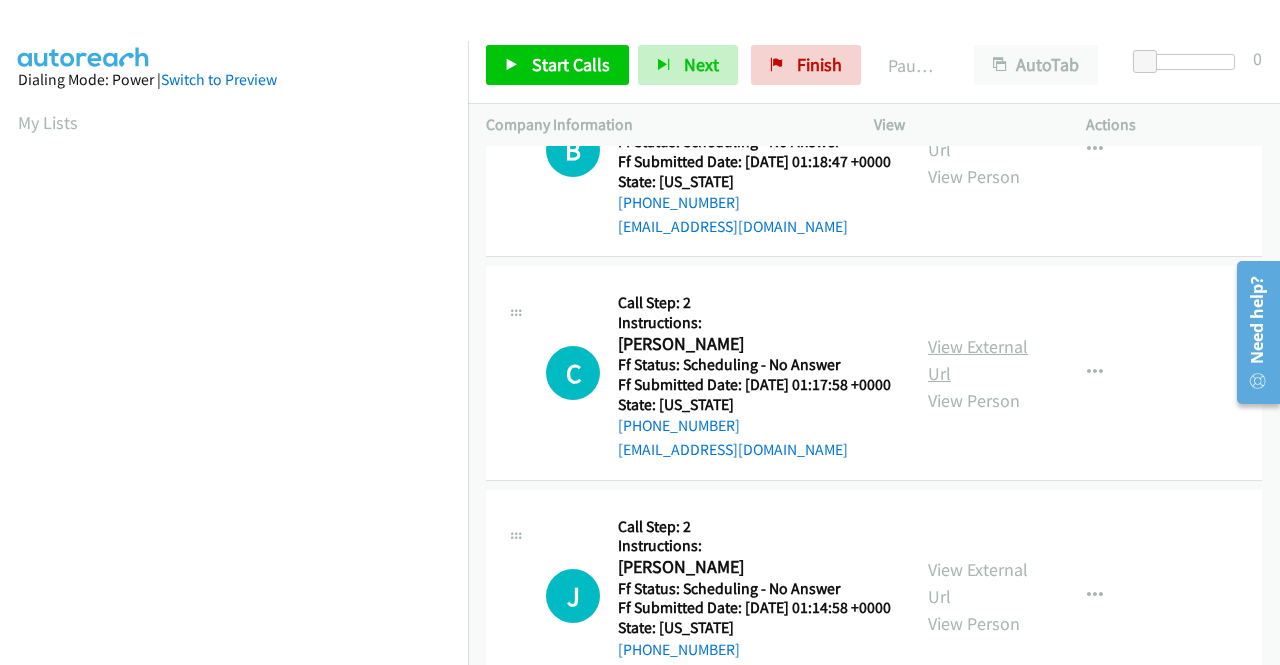 click on "View External Url" at bounding box center [978, 360] 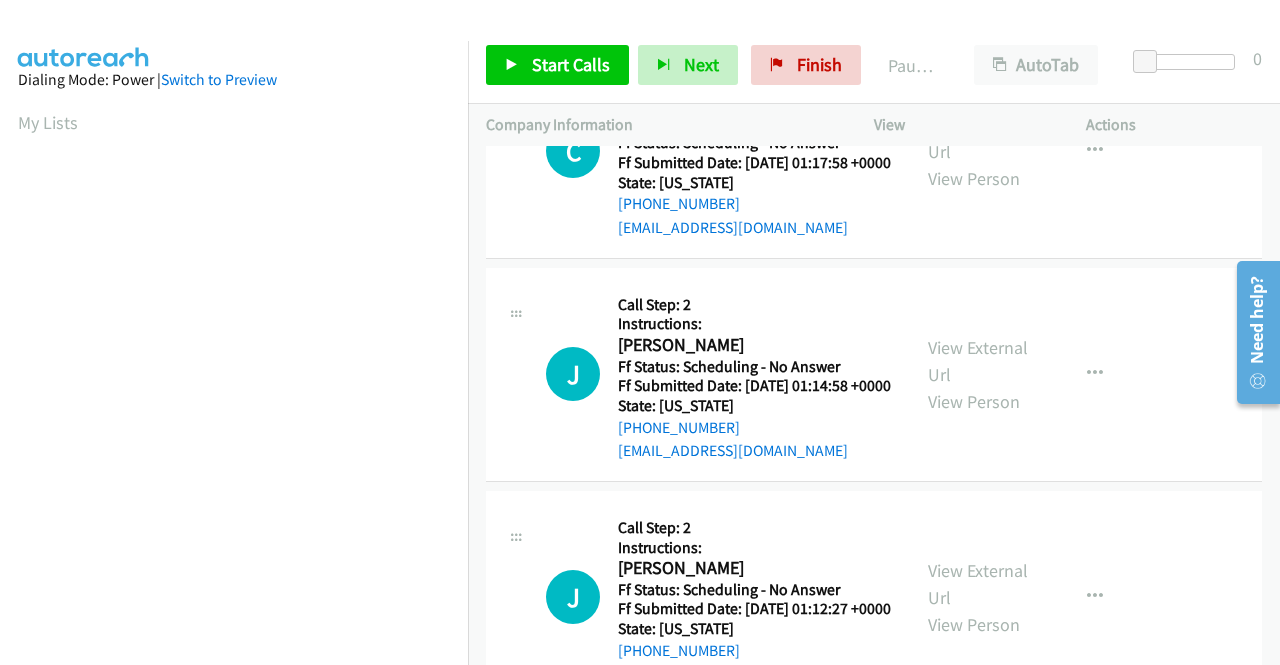 scroll, scrollTop: 1300, scrollLeft: 0, axis: vertical 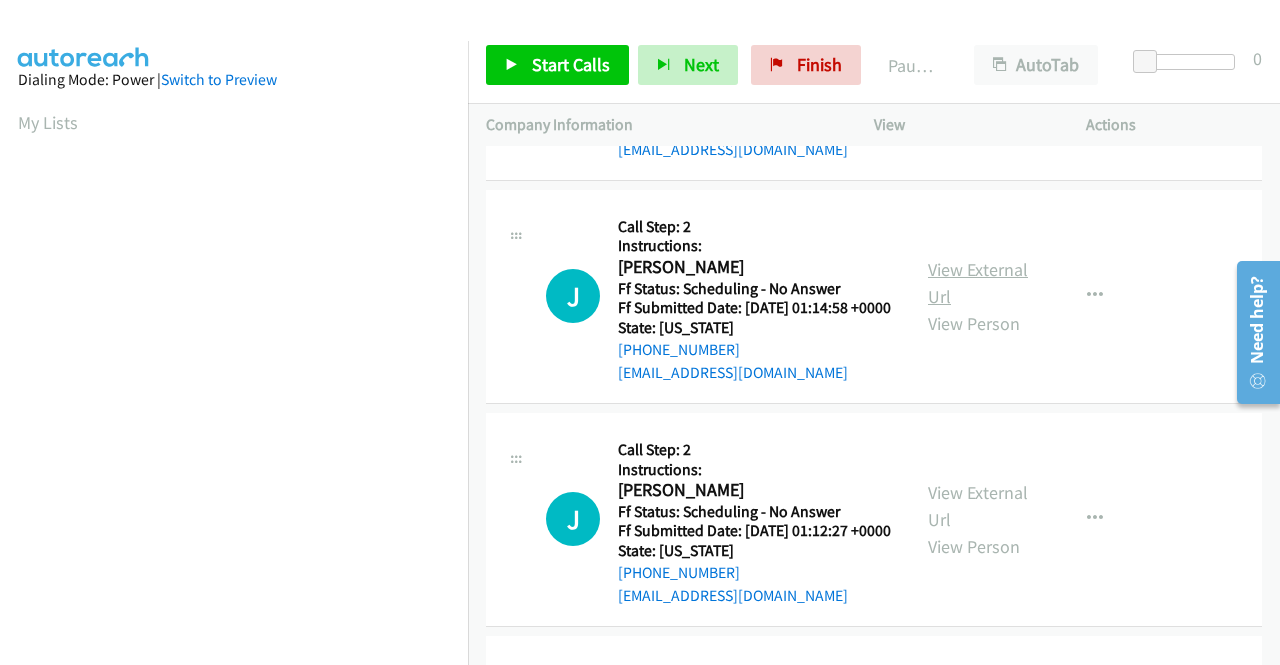 click on "View External Url" at bounding box center (978, 283) 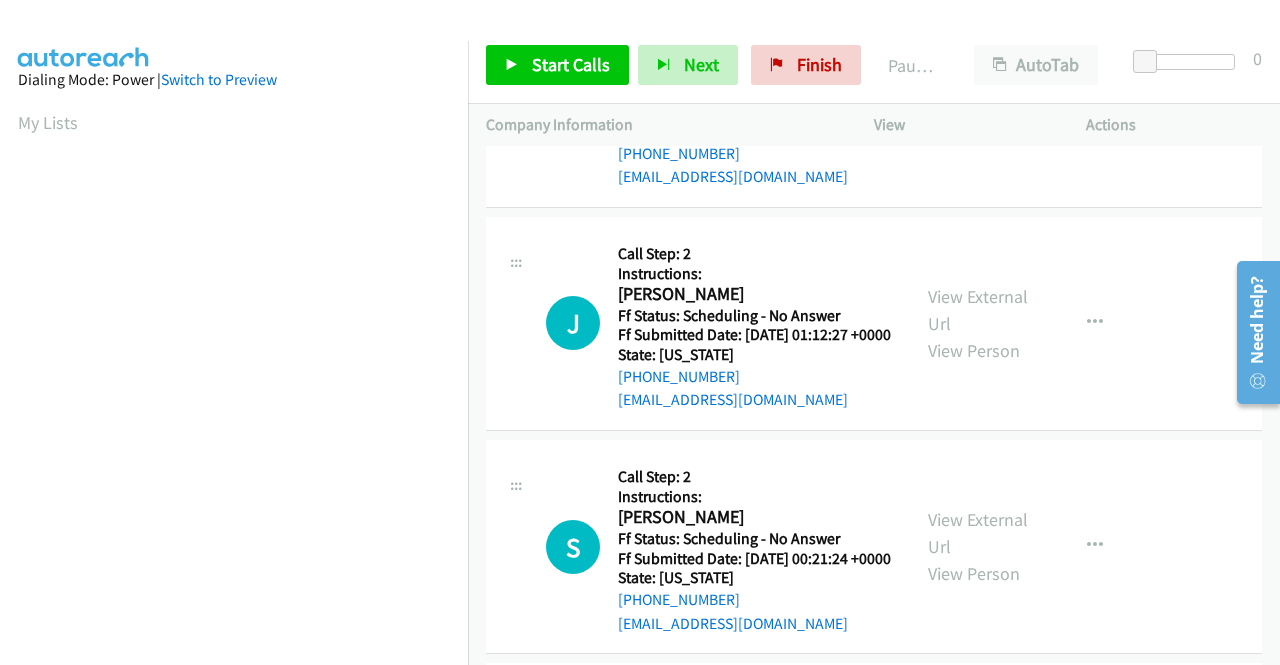 scroll, scrollTop: 1500, scrollLeft: 0, axis: vertical 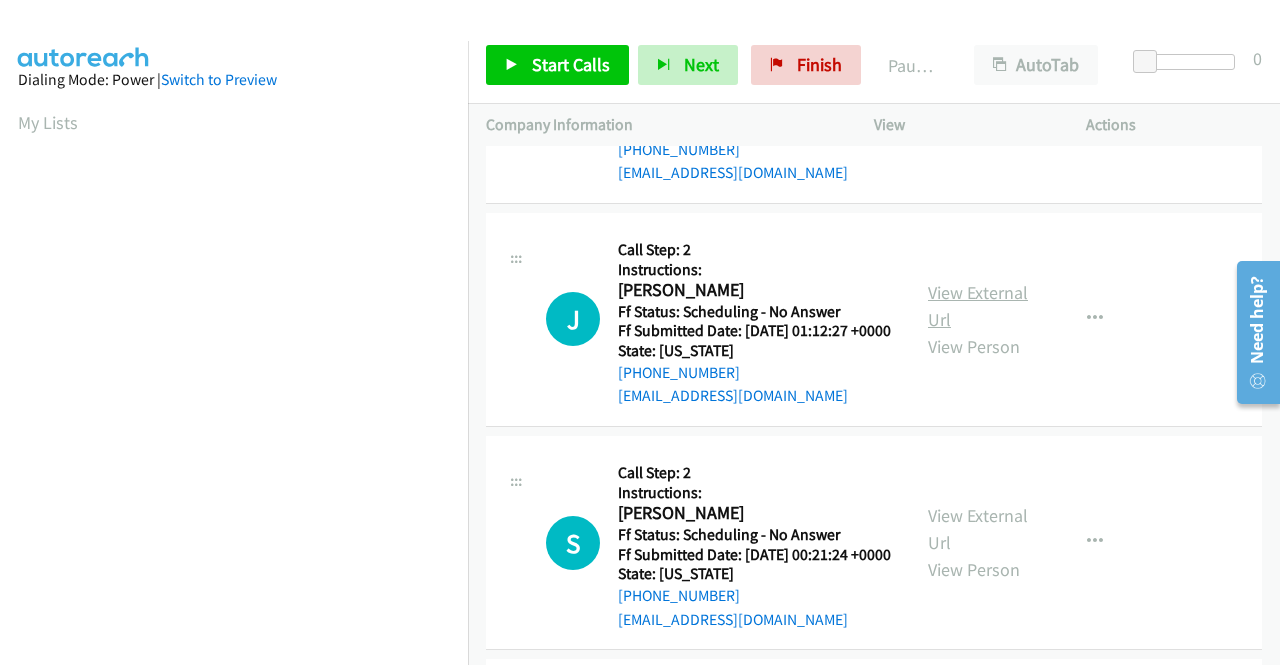 click on "View External Url" at bounding box center (978, 306) 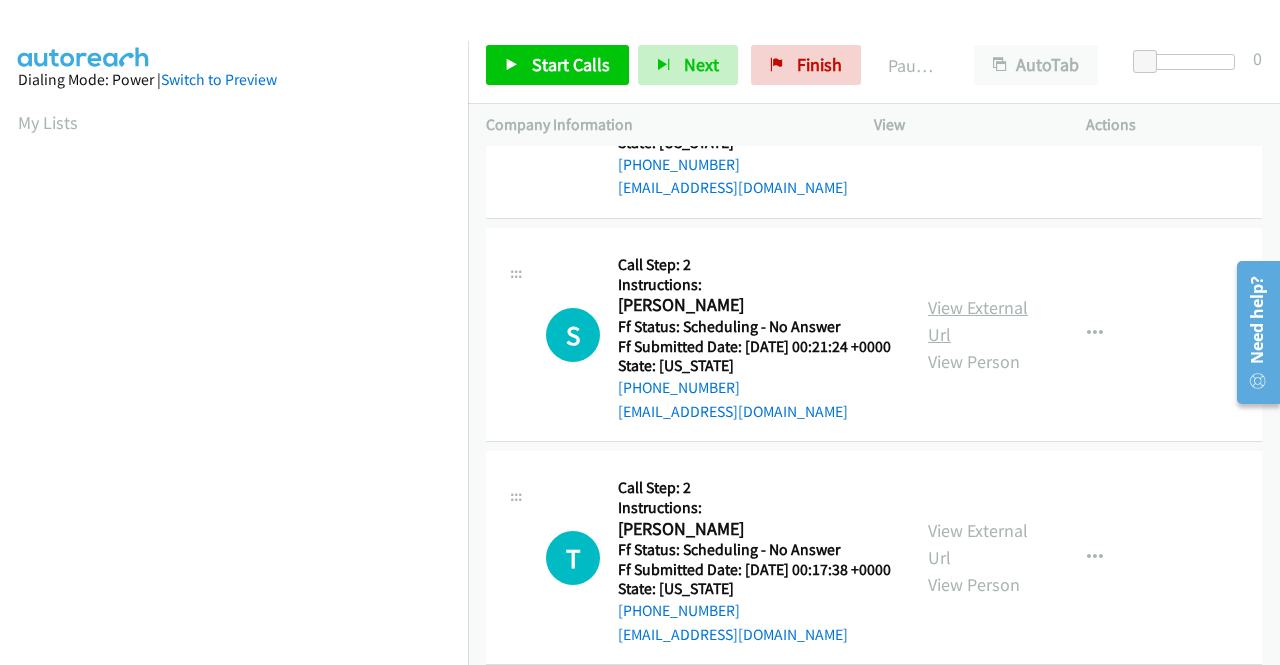 scroll, scrollTop: 1800, scrollLeft: 0, axis: vertical 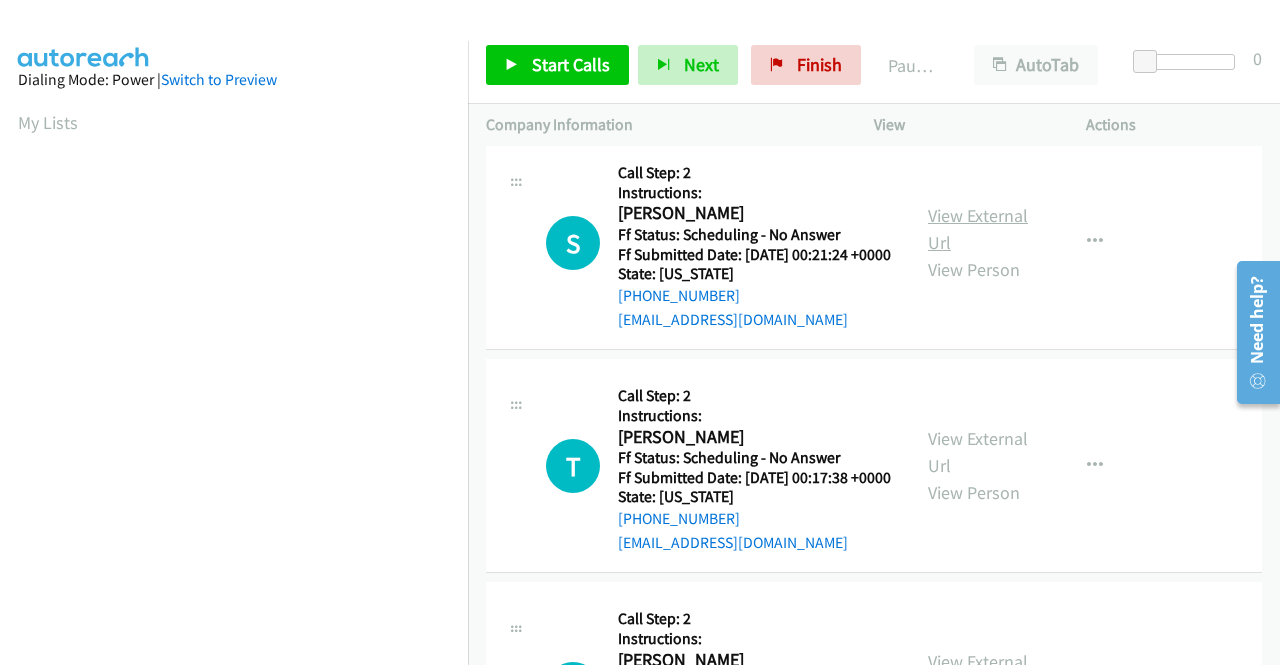click on "View External Url" at bounding box center (978, 229) 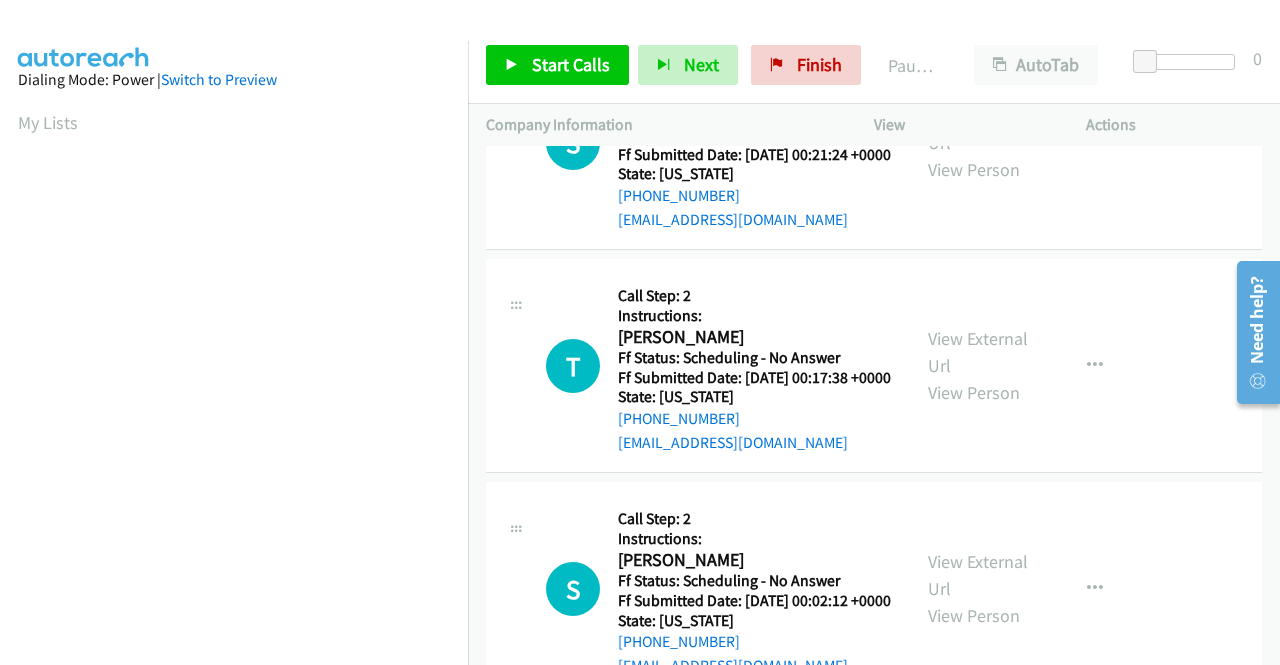 scroll, scrollTop: 2000, scrollLeft: 0, axis: vertical 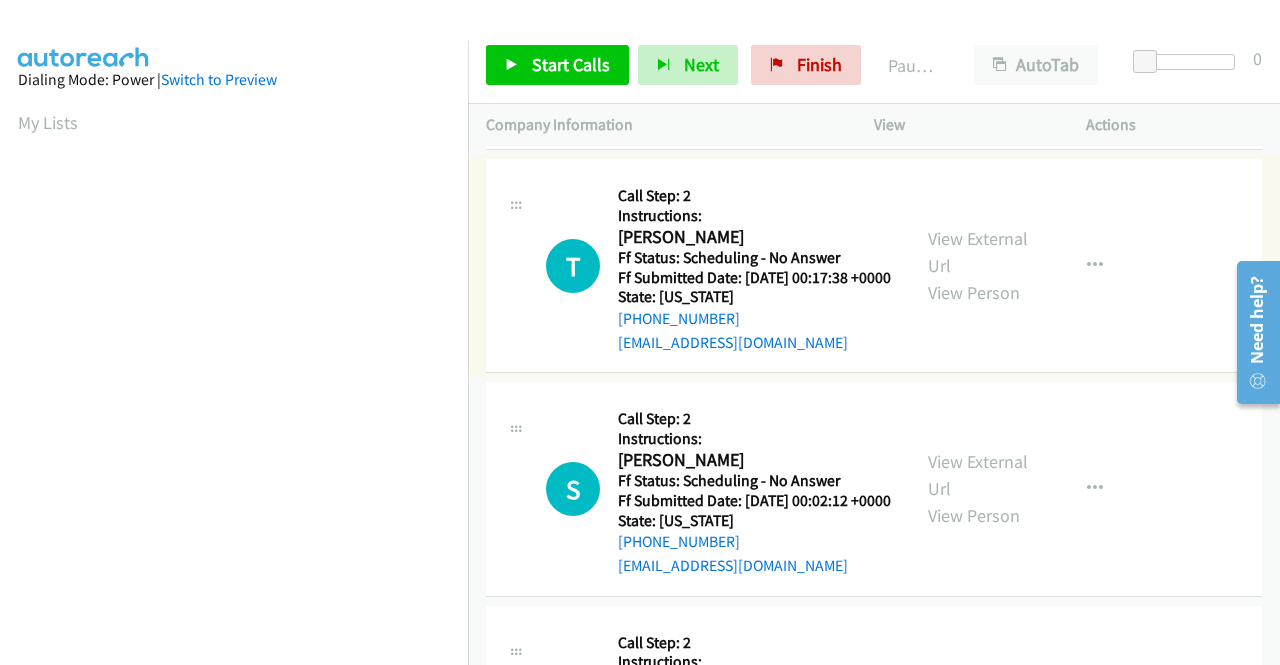 click on "View External Url" at bounding box center [978, 252] 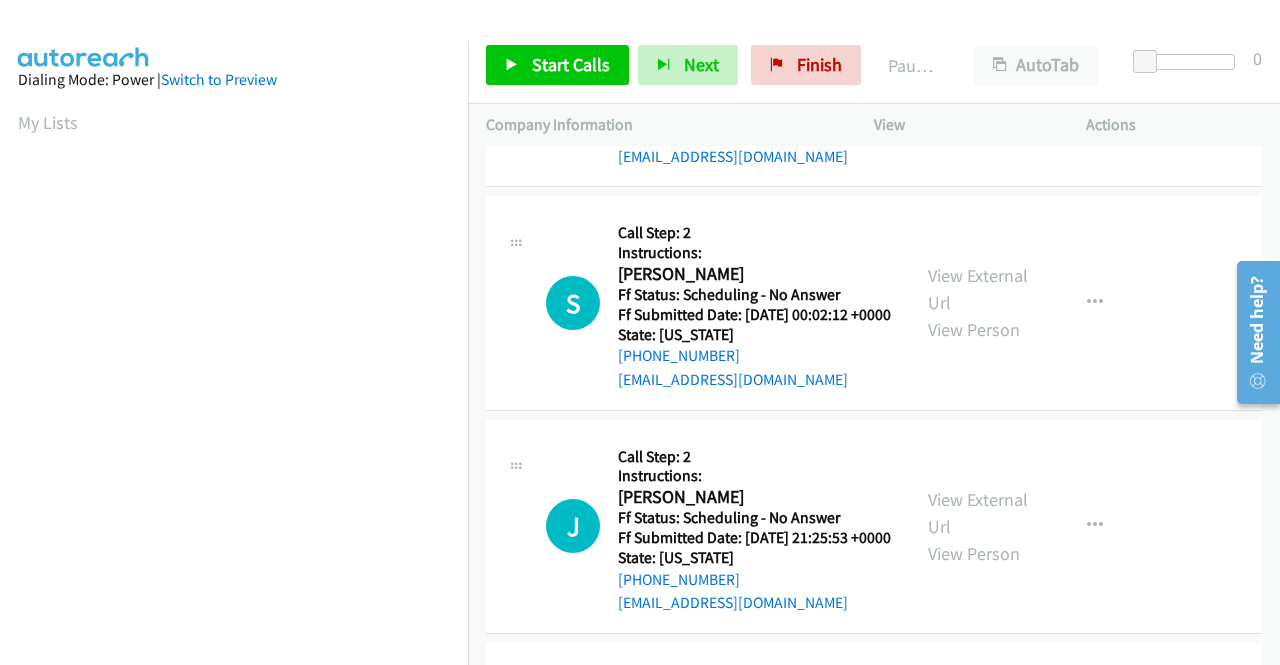 scroll, scrollTop: 2200, scrollLeft: 0, axis: vertical 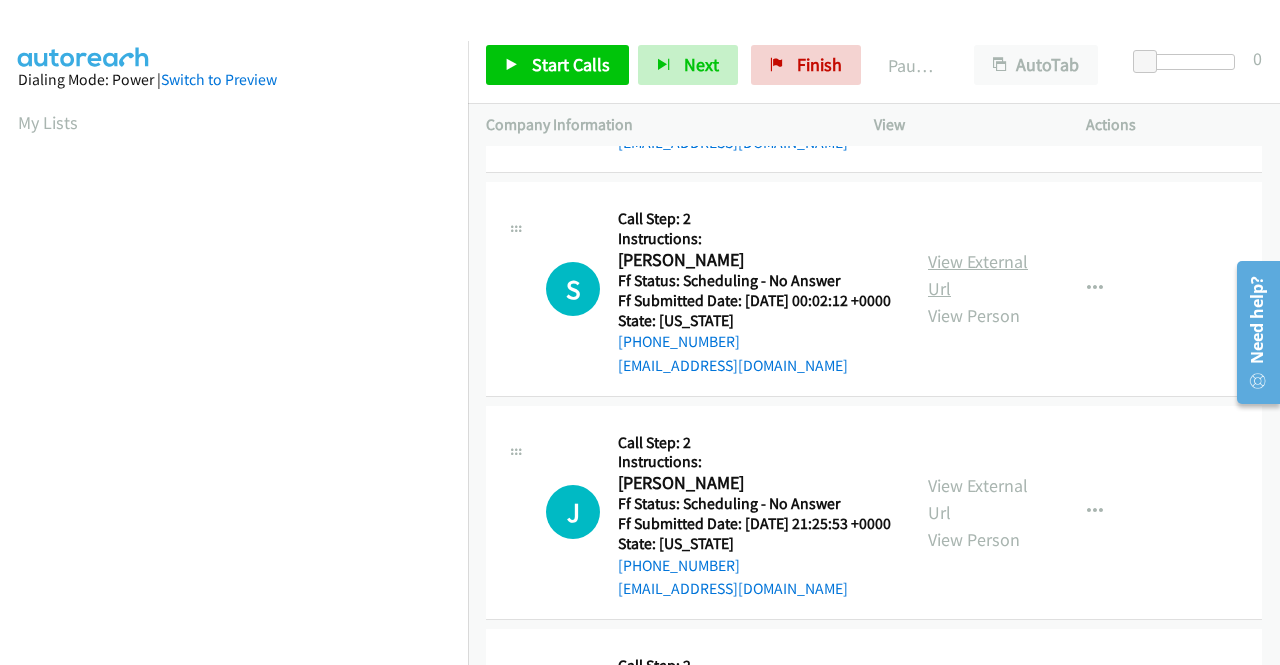 click on "View External Url" at bounding box center [978, 275] 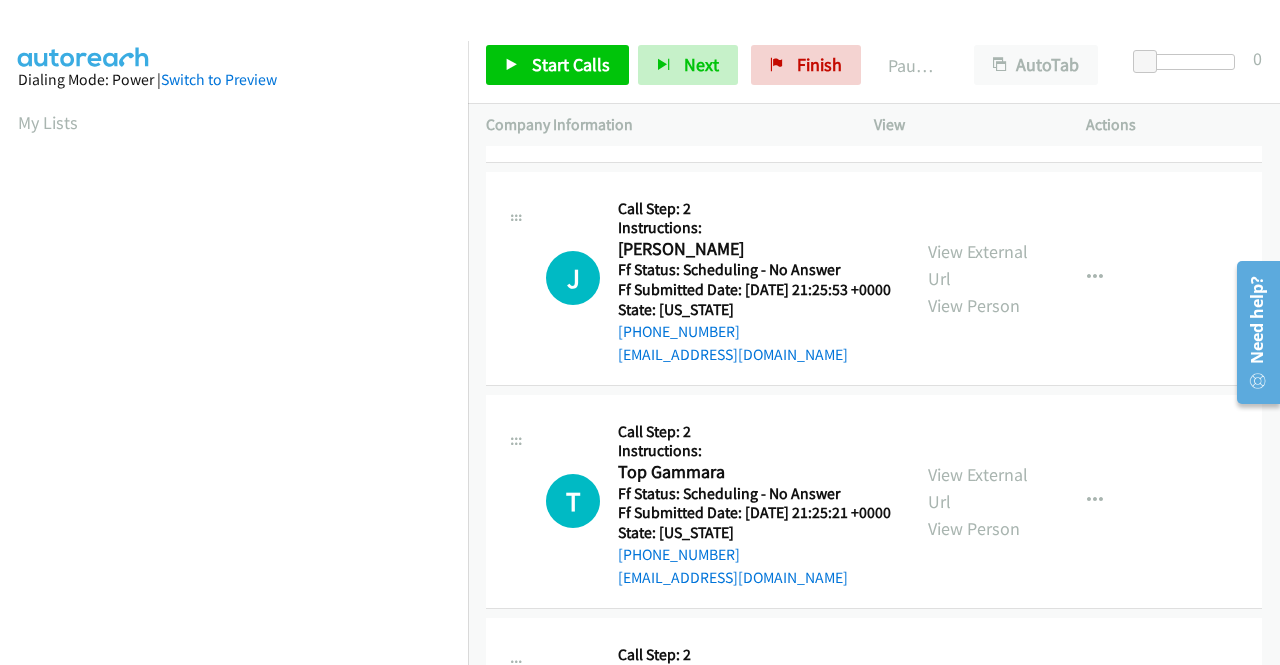 scroll, scrollTop: 2500, scrollLeft: 0, axis: vertical 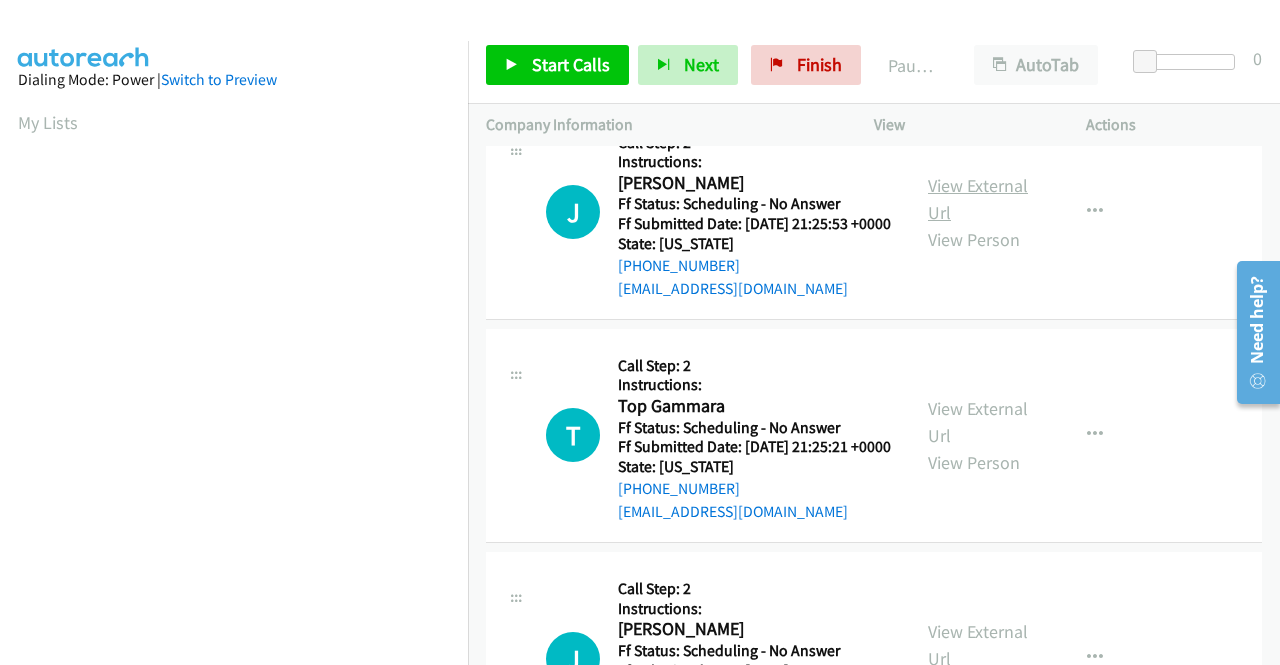click on "View External Url" at bounding box center [978, 199] 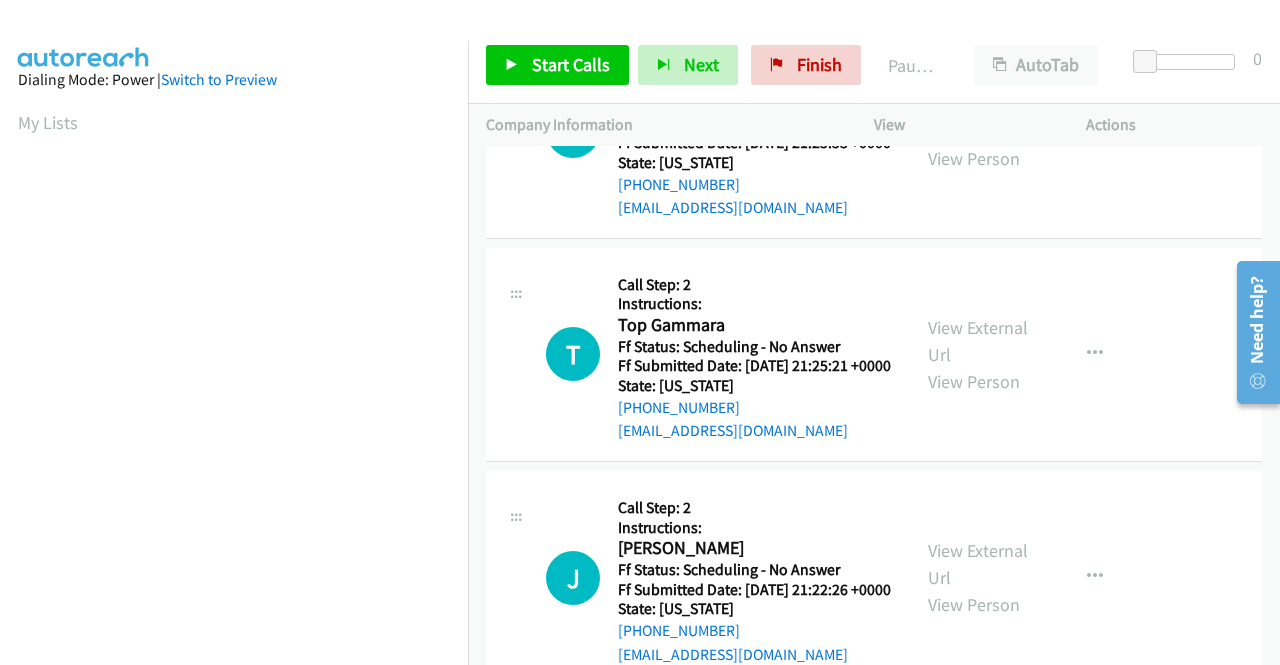 scroll, scrollTop: 2700, scrollLeft: 0, axis: vertical 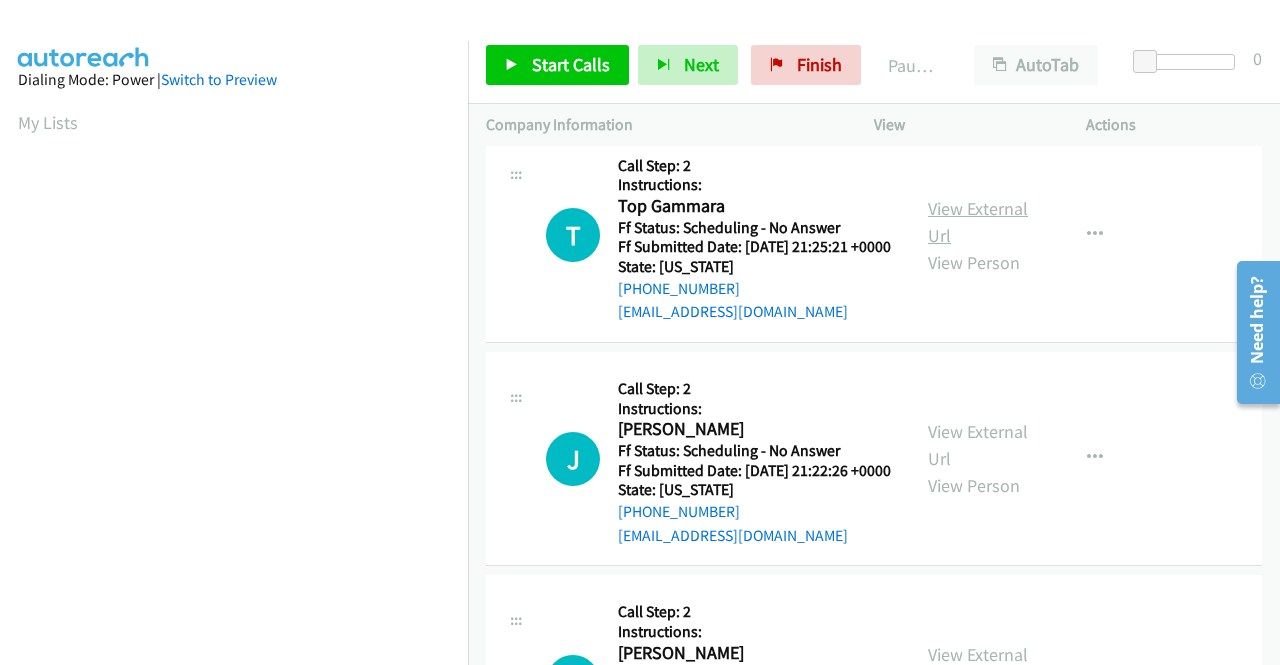 click on "View External Url" at bounding box center (978, 222) 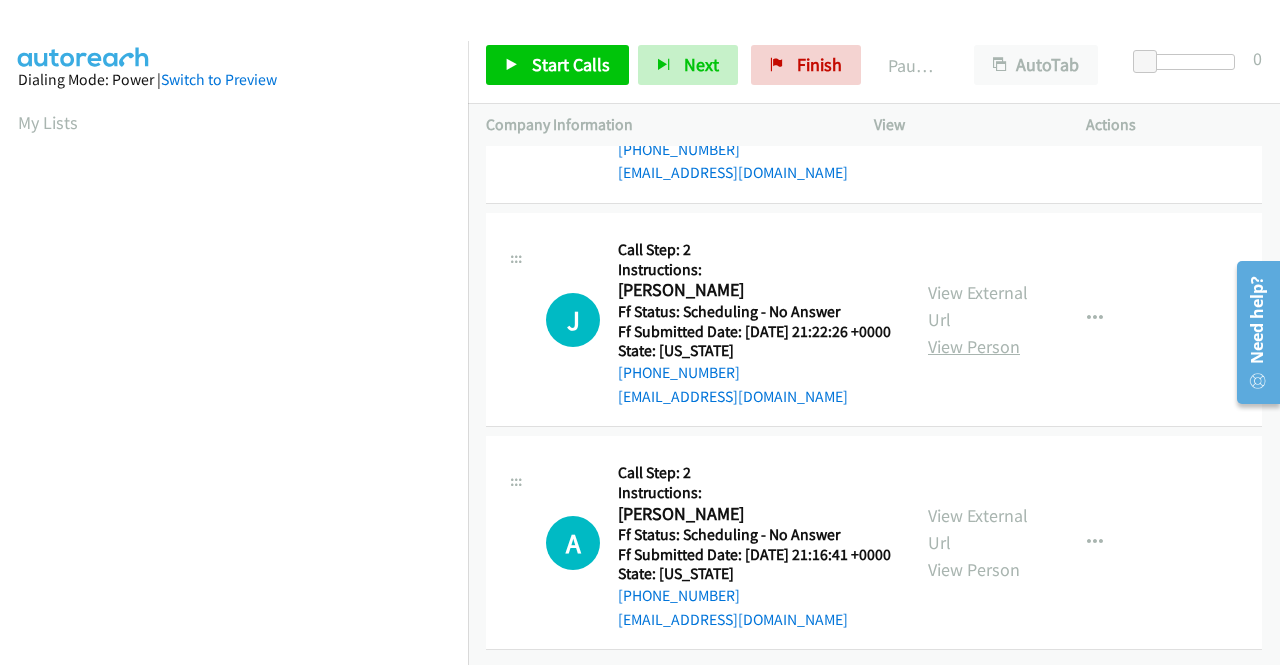 scroll, scrollTop: 2900, scrollLeft: 0, axis: vertical 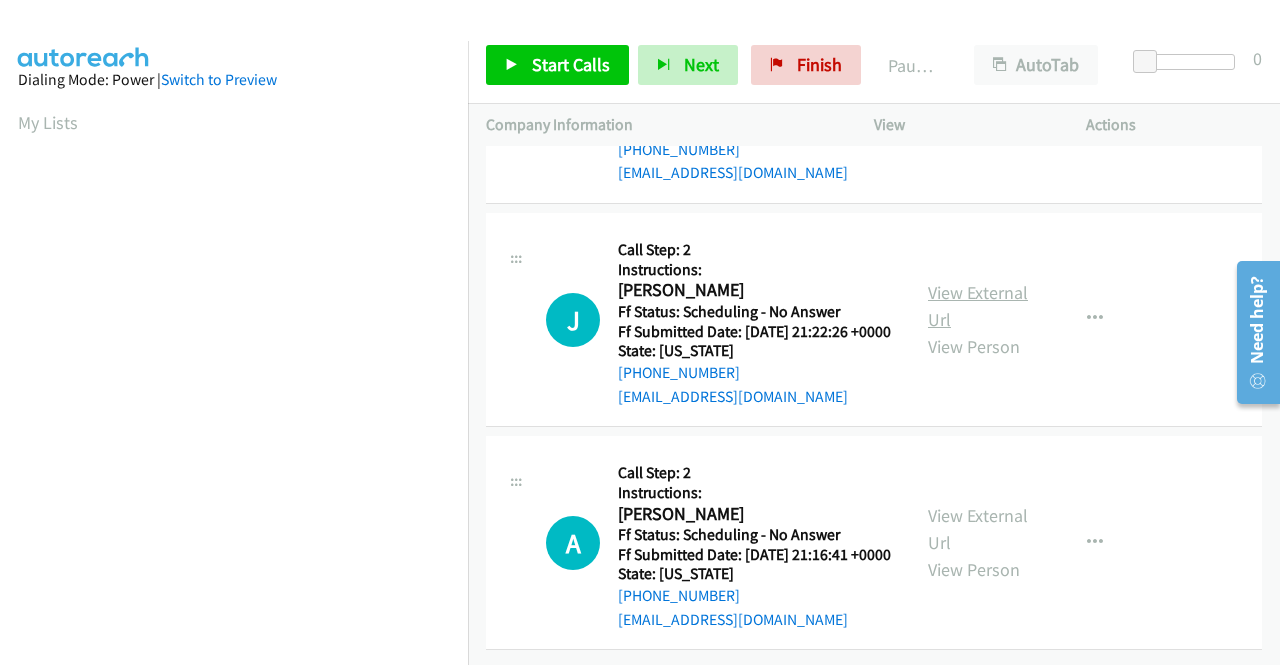 click on "View External Url" at bounding box center (978, 306) 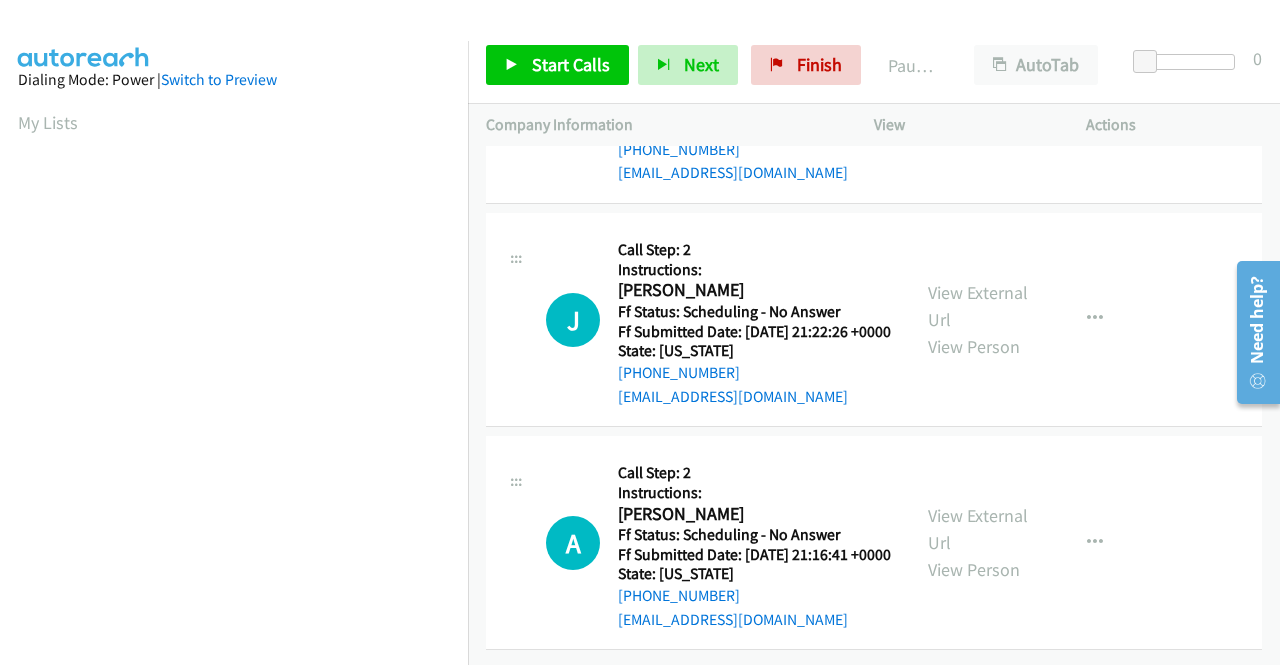 scroll, scrollTop: 3144, scrollLeft: 0, axis: vertical 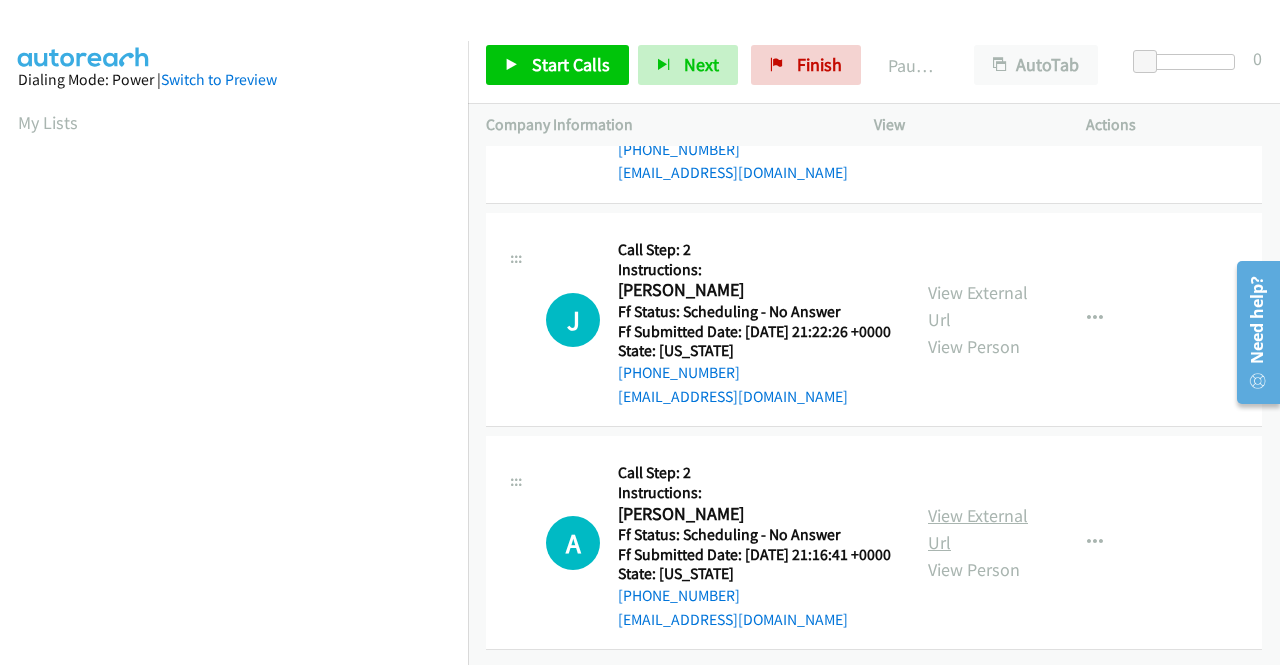click on "View External Url" at bounding box center (978, 529) 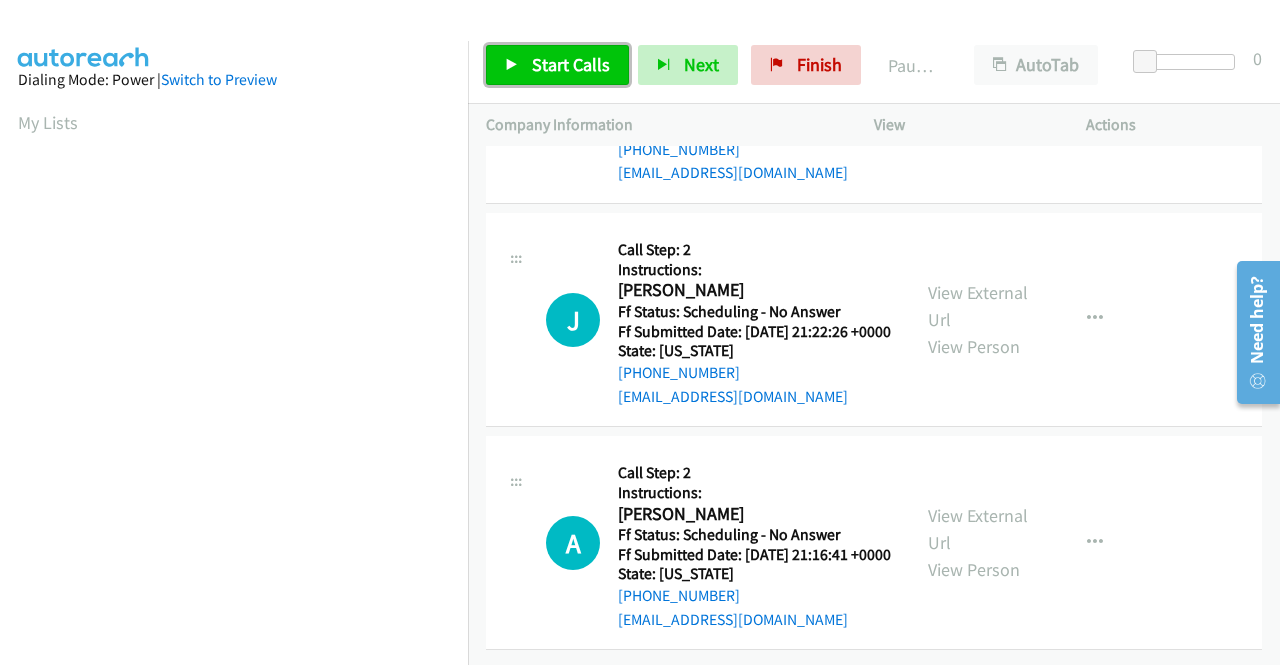 click on "Start Calls" at bounding box center [557, 65] 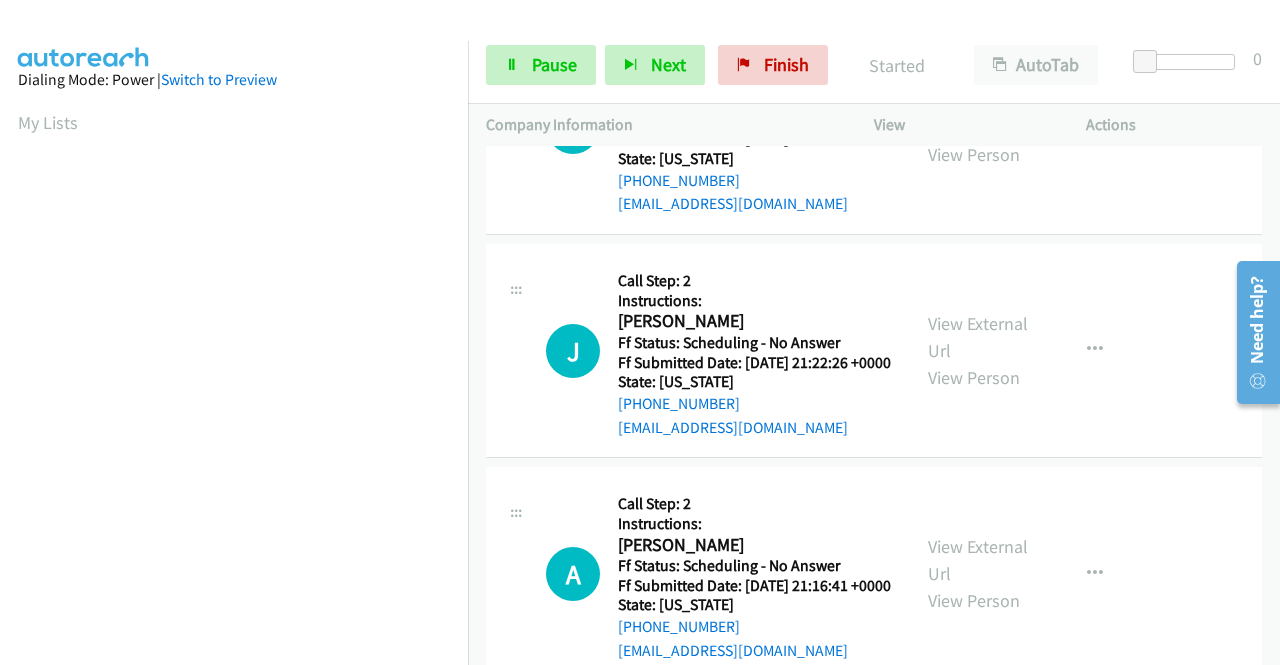 scroll, scrollTop: 0, scrollLeft: 0, axis: both 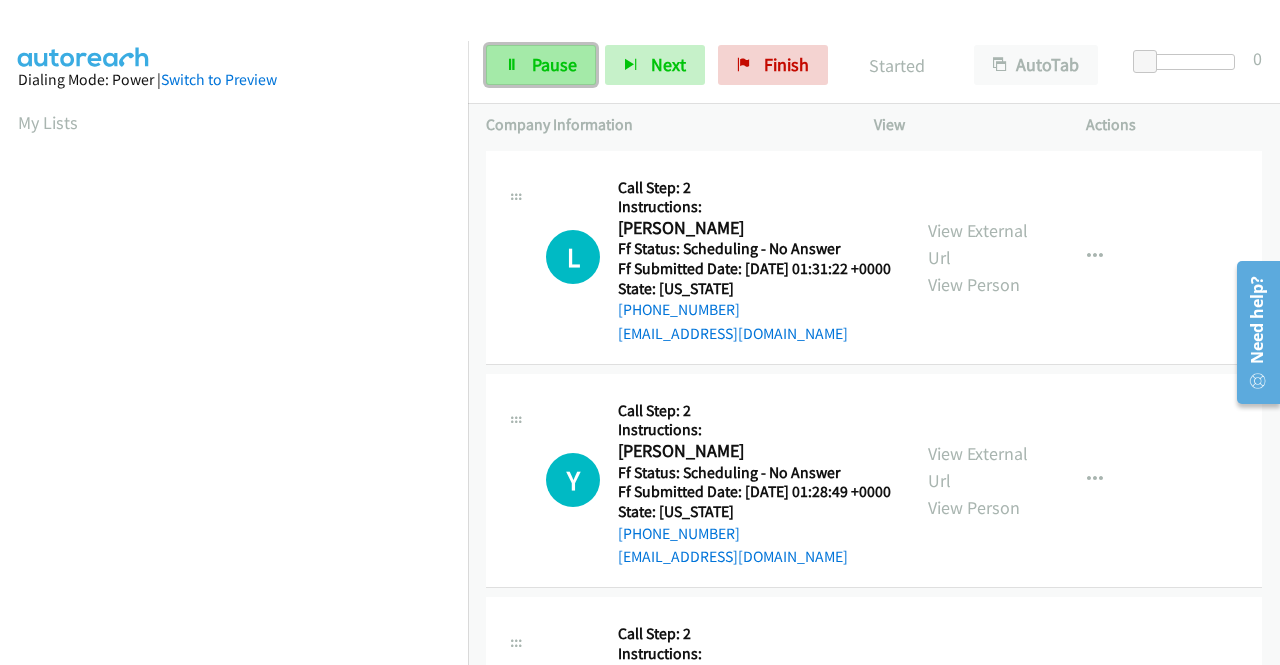 click on "Pause" at bounding box center (541, 65) 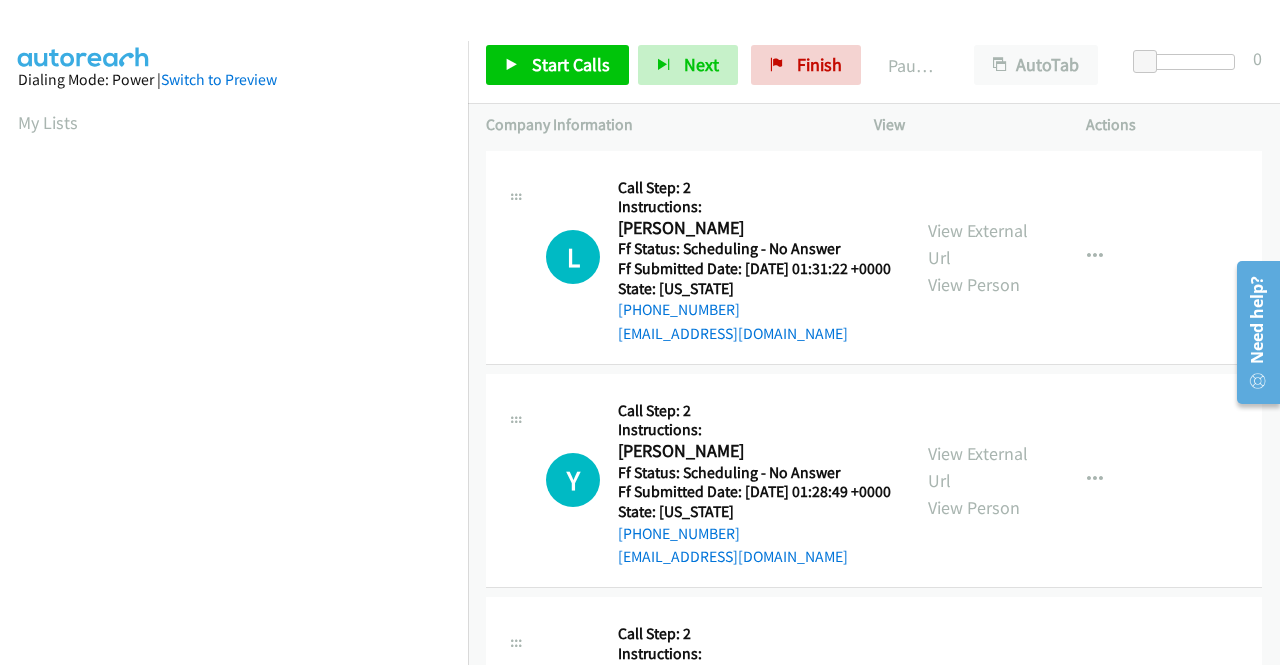 scroll, scrollTop: 456, scrollLeft: 0, axis: vertical 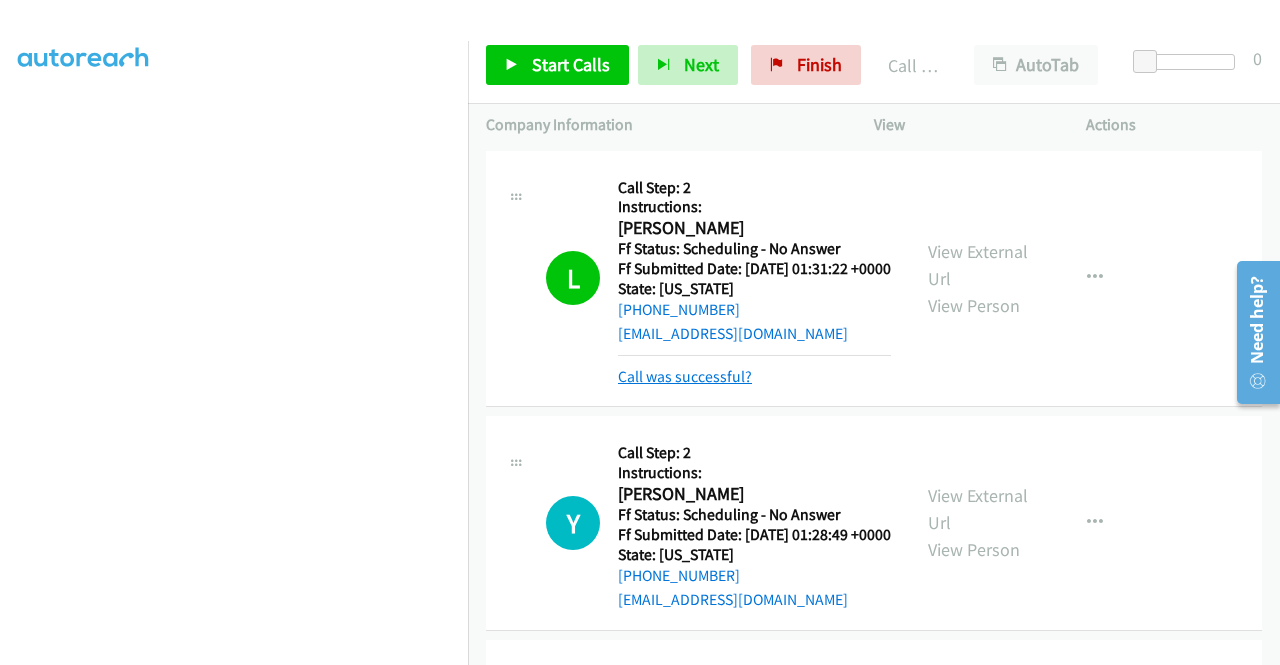 click on "Call was successful?" at bounding box center [685, 376] 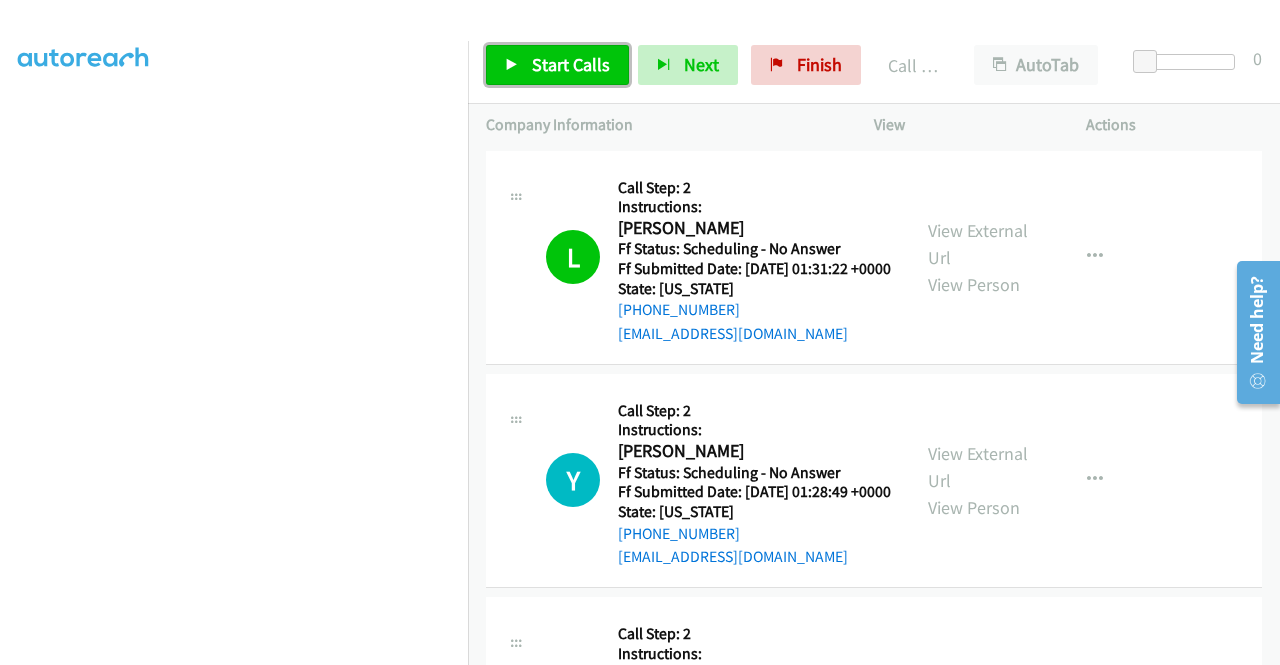 click on "Start Calls" at bounding box center (557, 65) 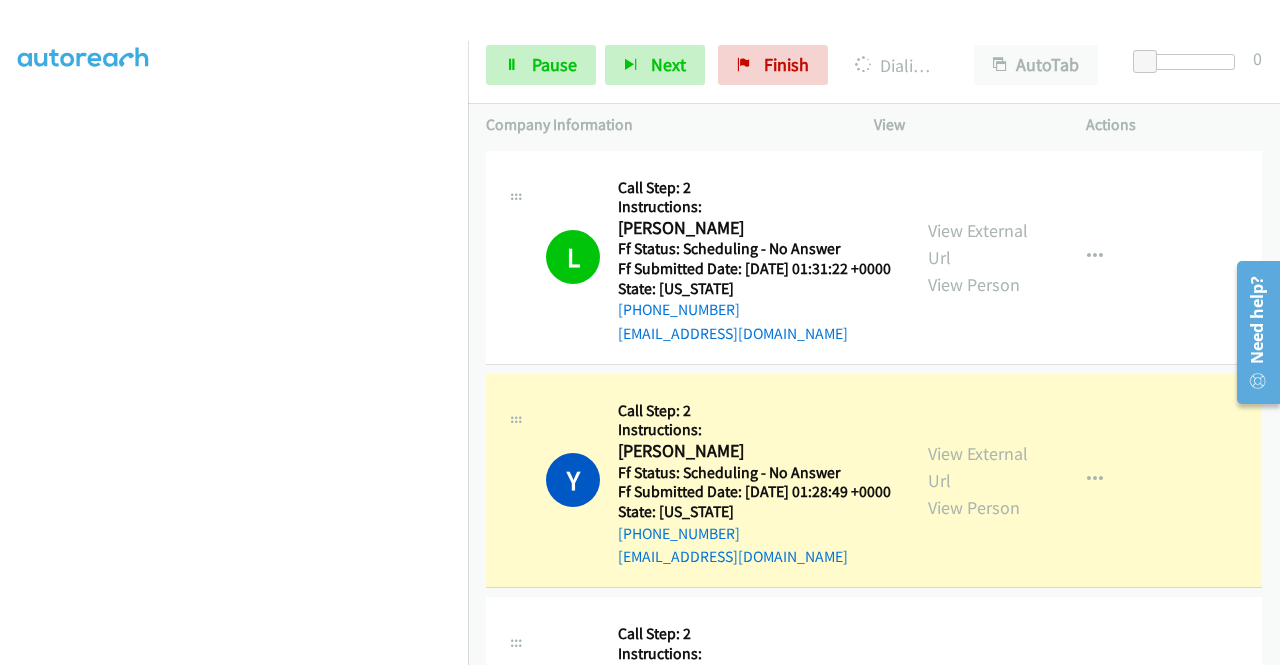 scroll, scrollTop: 100, scrollLeft: 0, axis: vertical 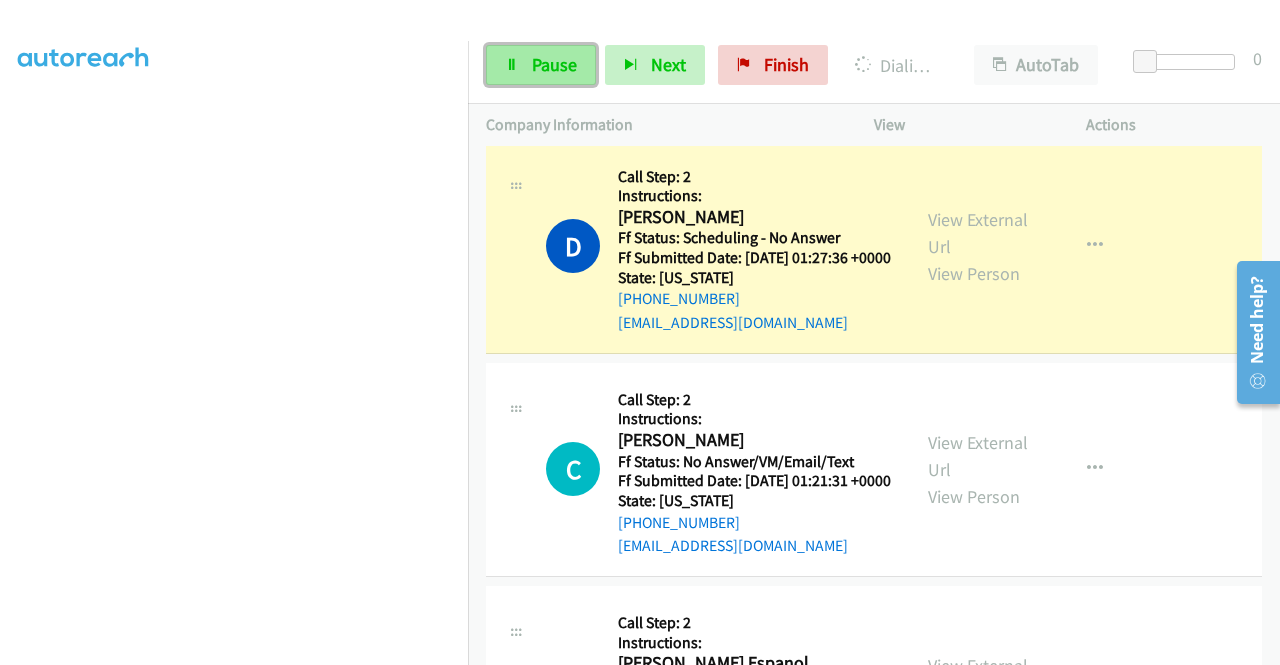click on "Pause" at bounding box center [554, 64] 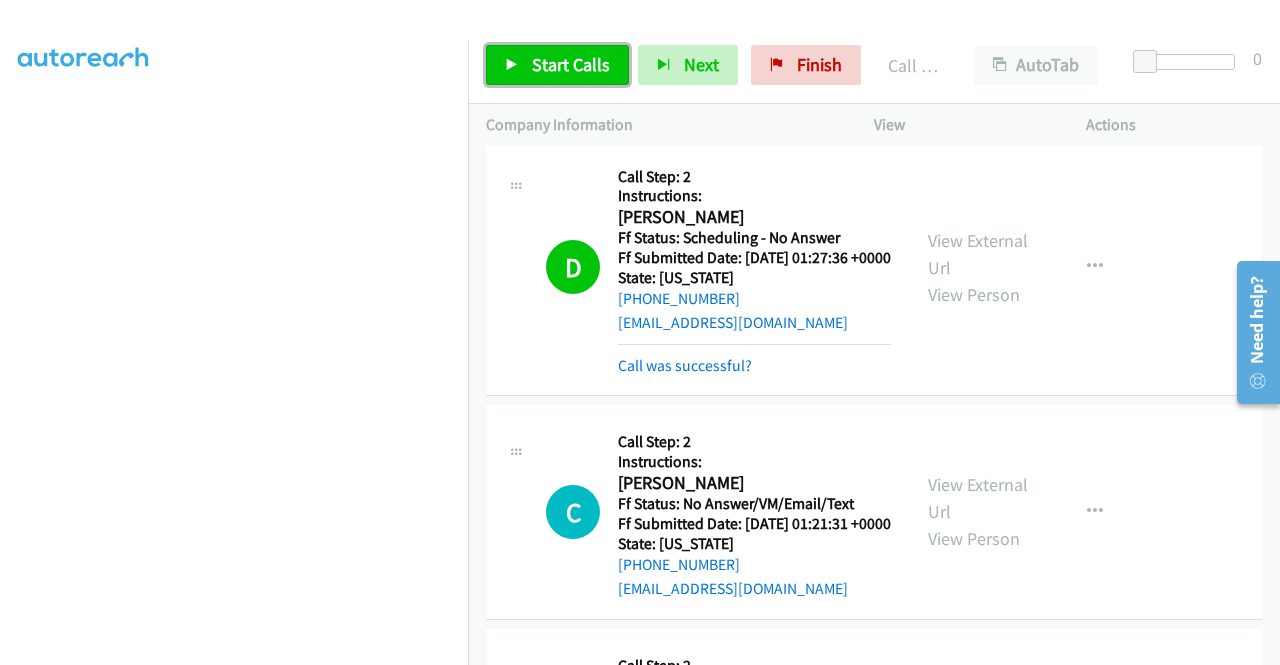 click on "Start Calls" at bounding box center [557, 65] 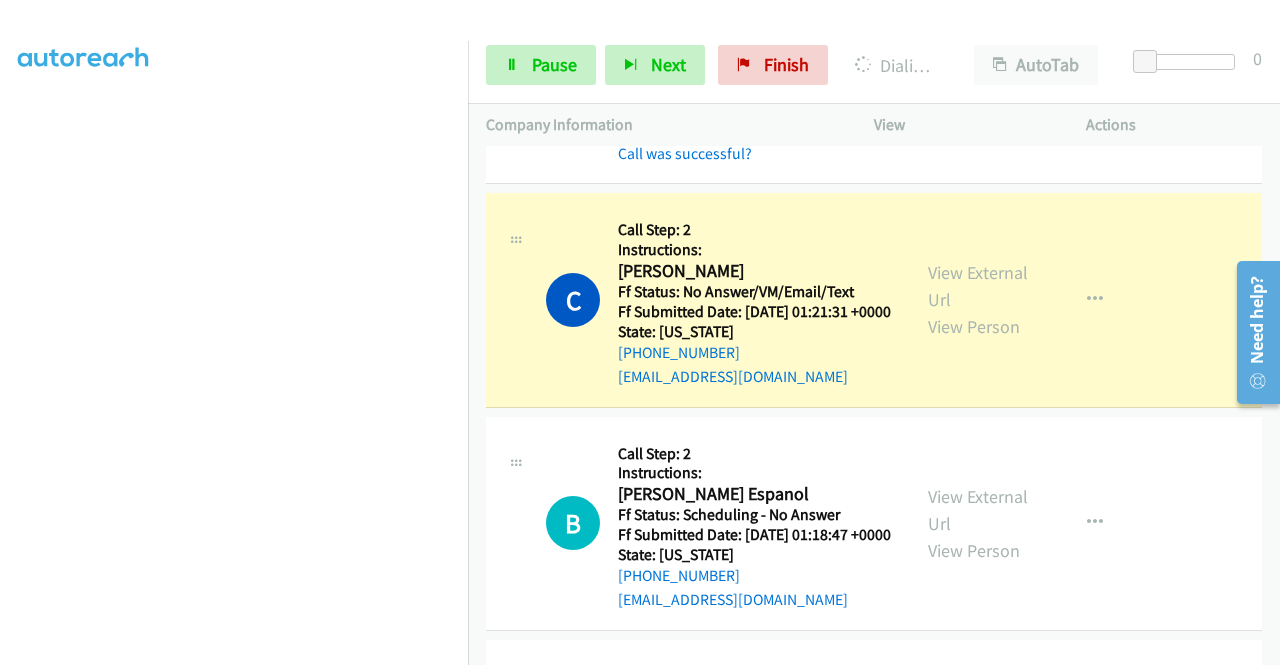 scroll, scrollTop: 800, scrollLeft: 0, axis: vertical 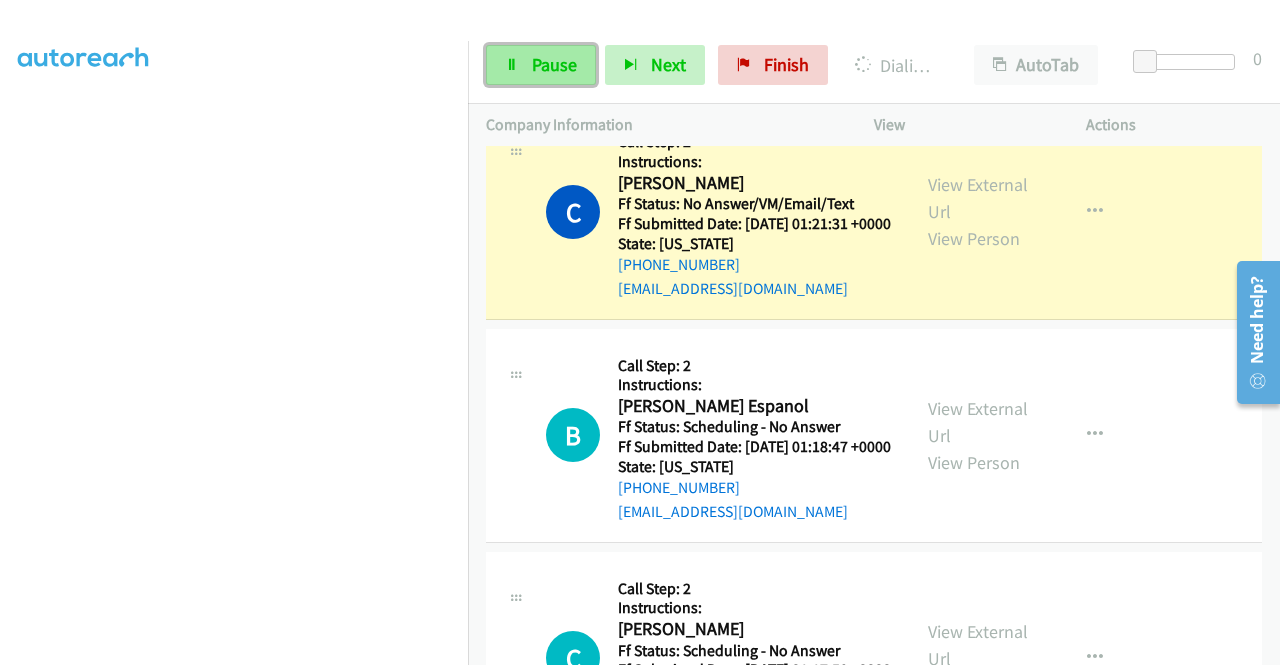 click on "Pause" at bounding box center (541, 65) 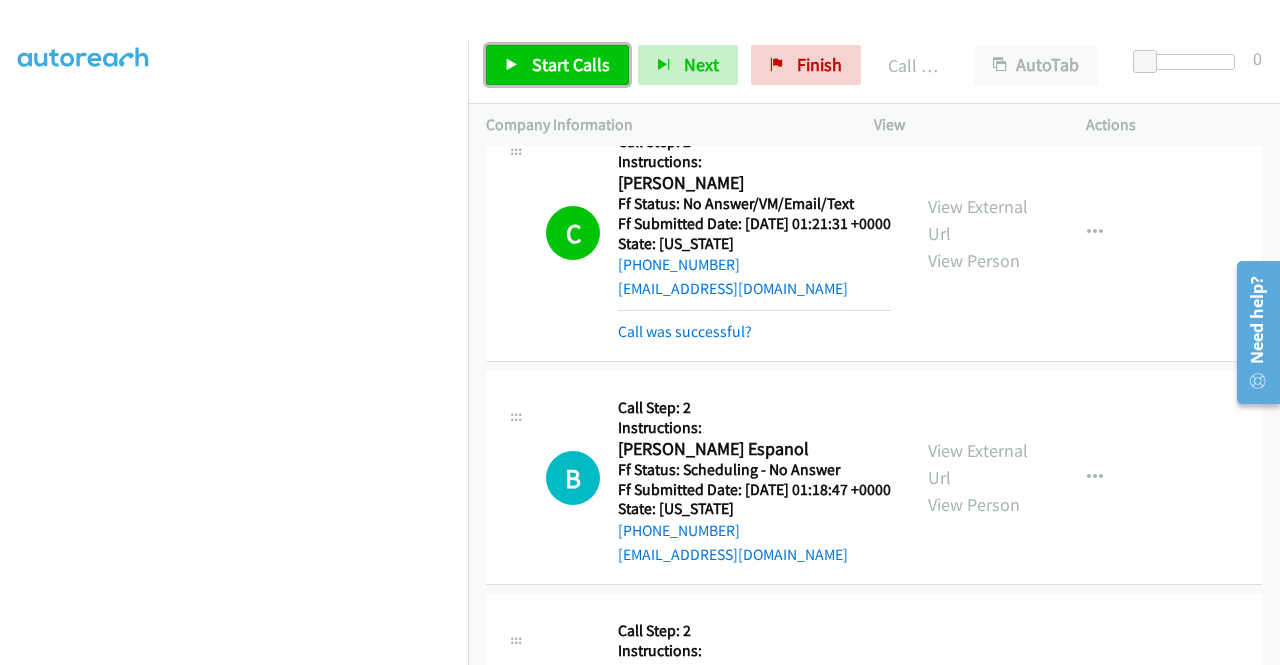 click on "Start Calls" at bounding box center [571, 64] 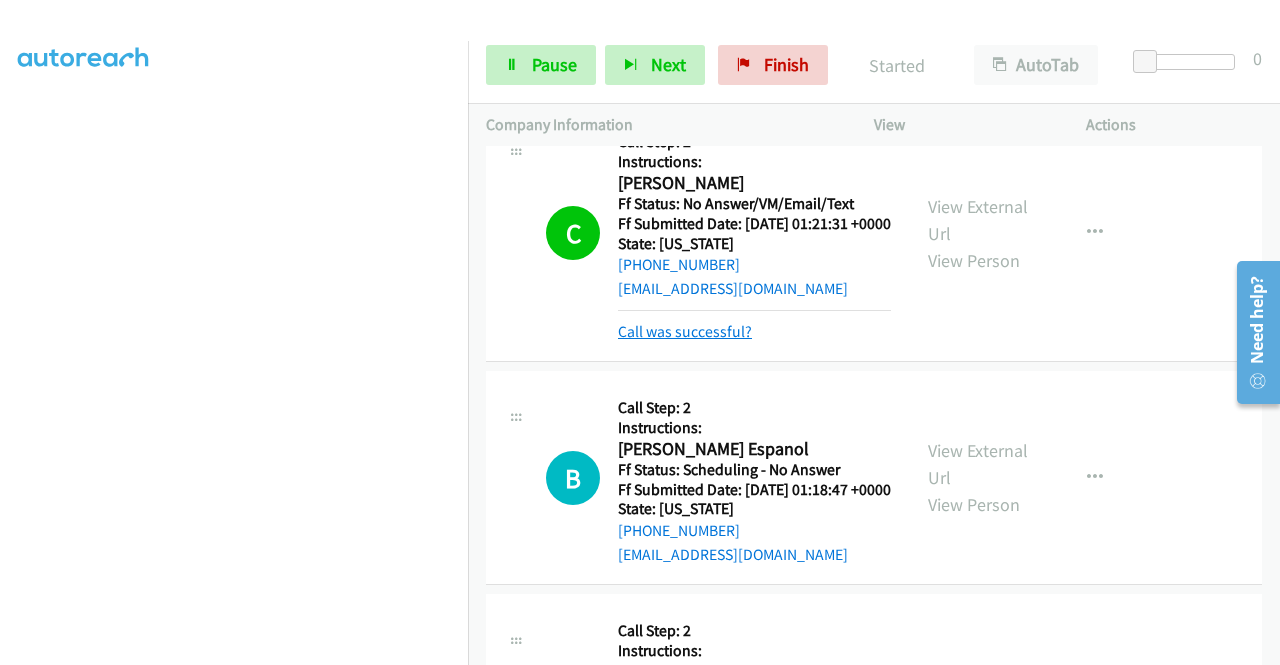 click on "Call was successful?" at bounding box center [685, 331] 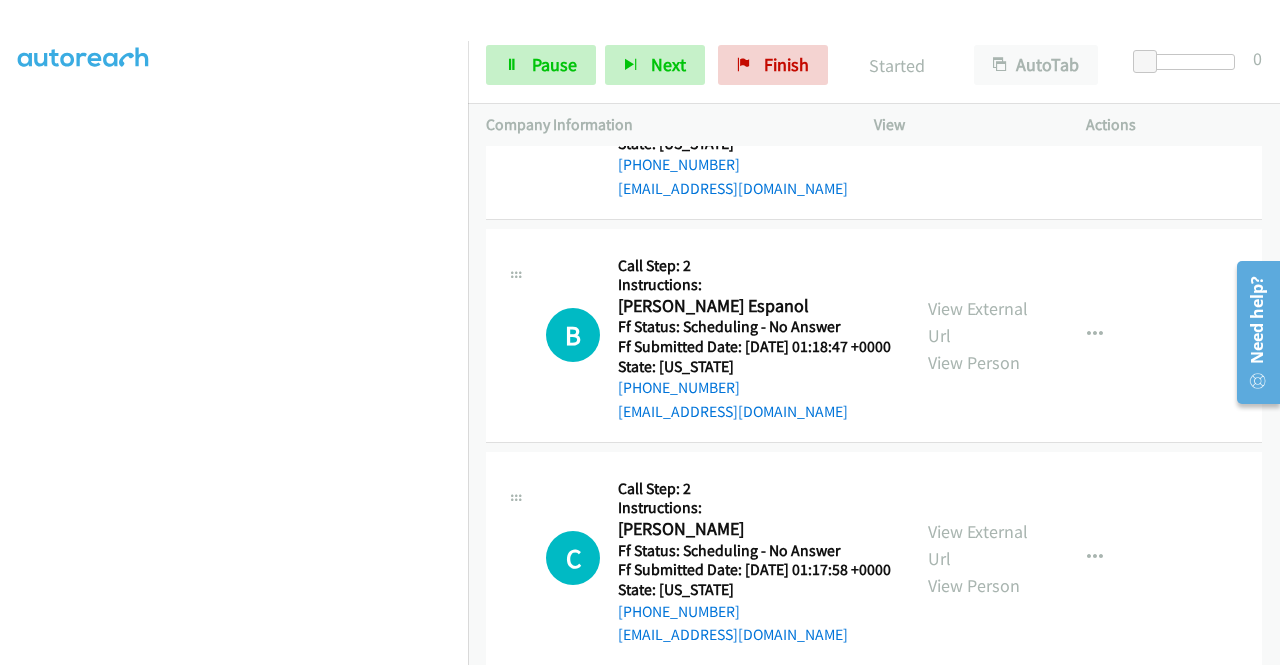 scroll, scrollTop: 1000, scrollLeft: 0, axis: vertical 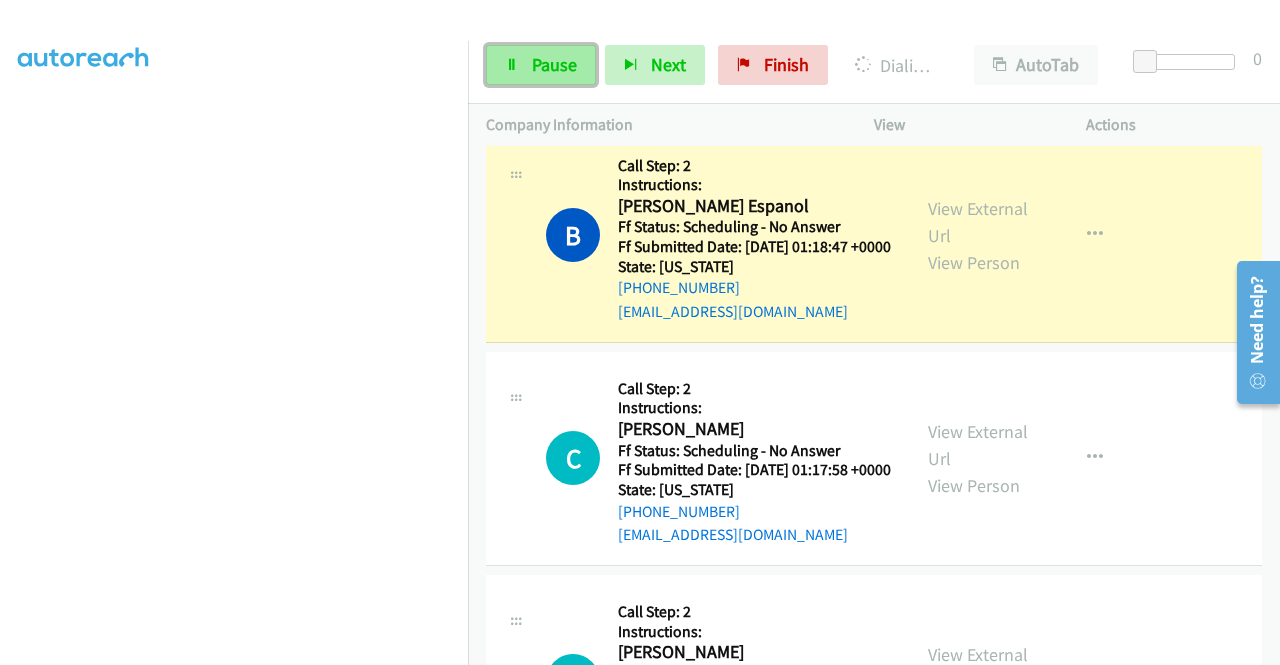 click on "Pause" at bounding box center (554, 64) 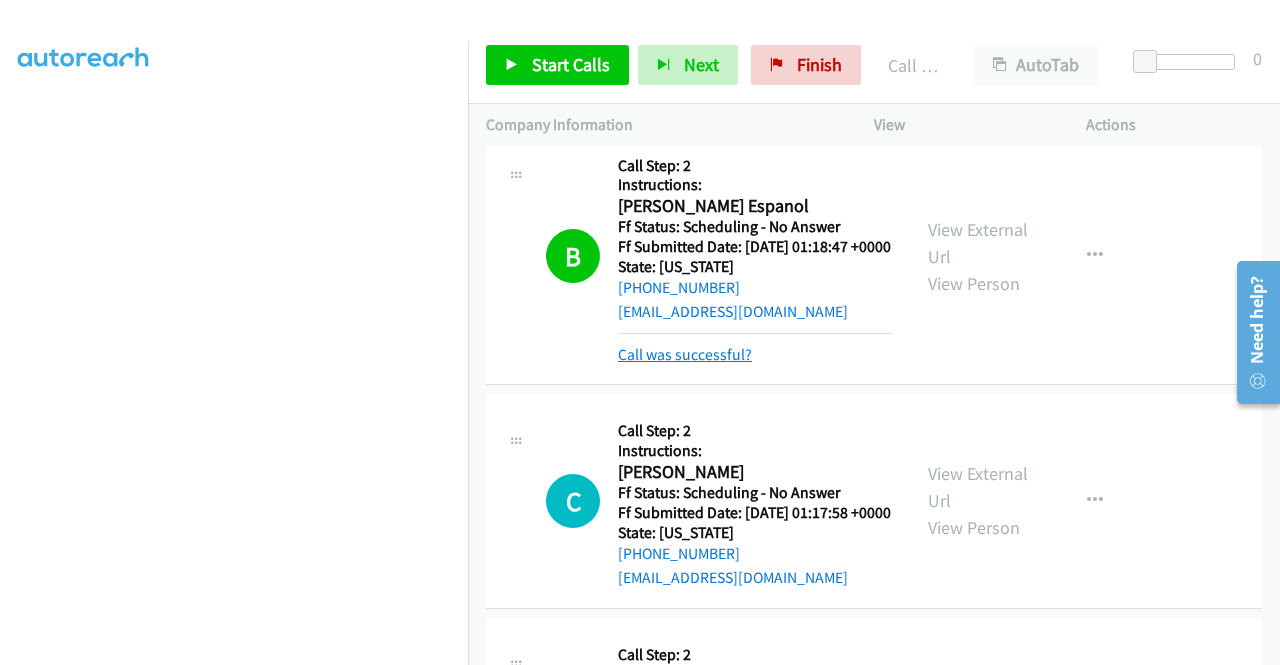 click on "Call was successful?" at bounding box center (685, 354) 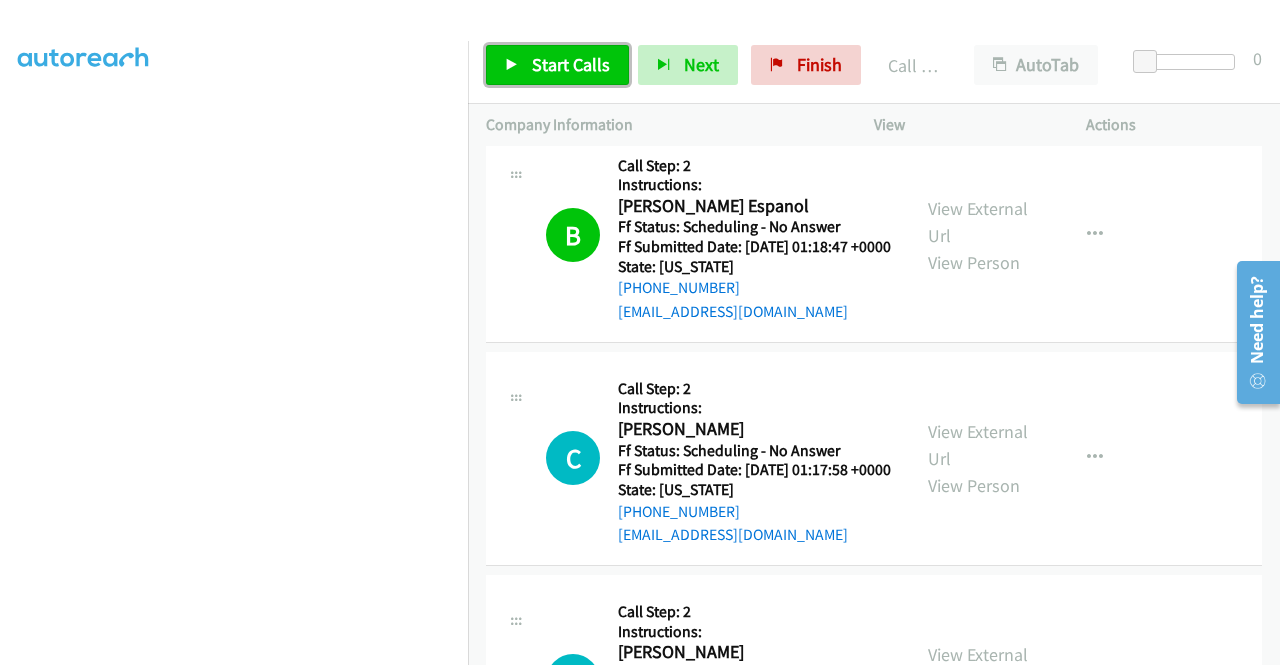 click on "Start Calls" at bounding box center (571, 64) 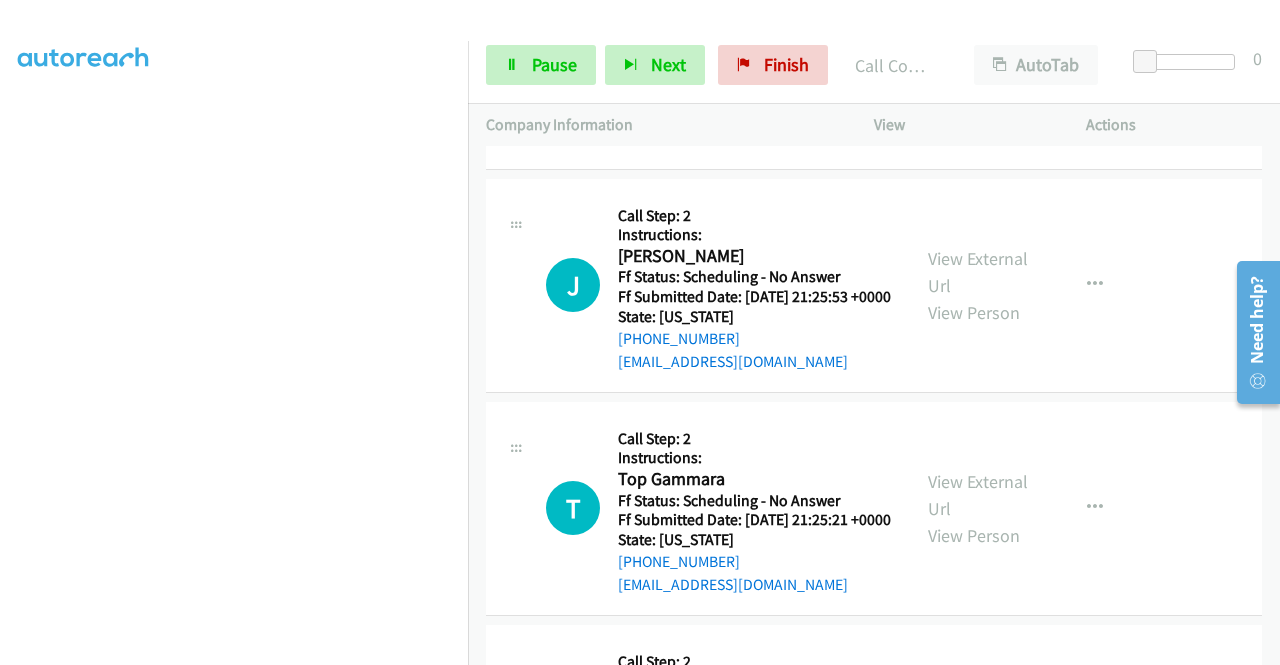 scroll, scrollTop: 2800, scrollLeft: 0, axis: vertical 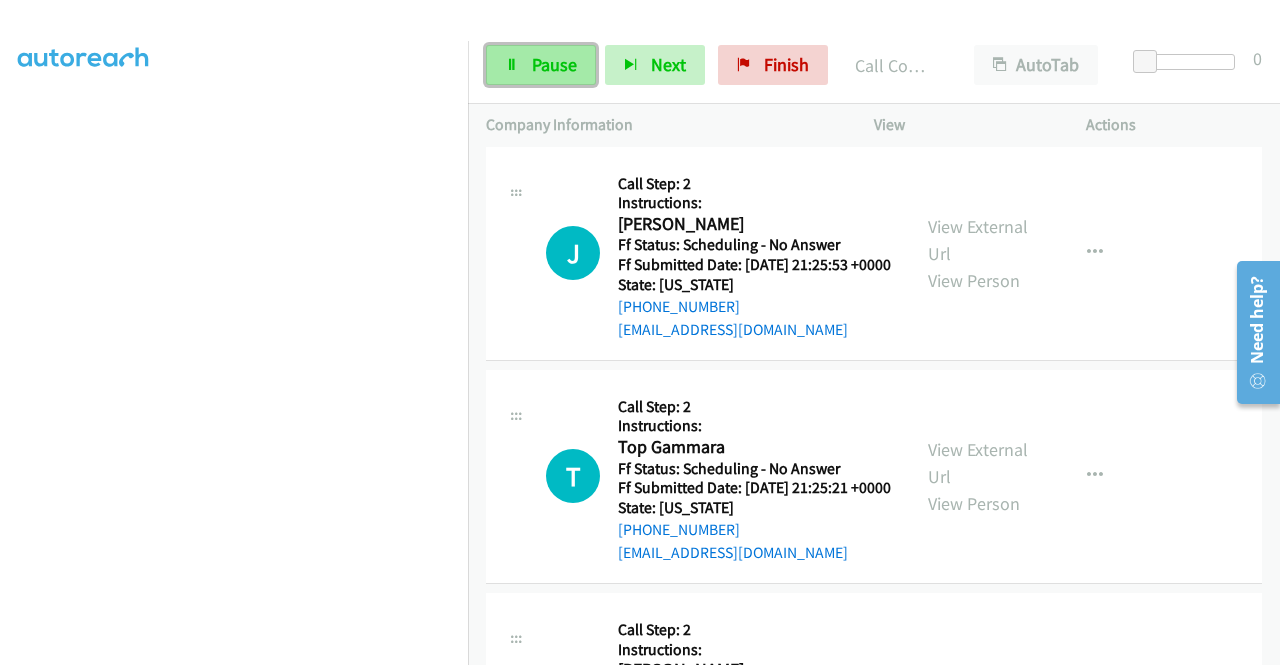 click on "Pause" at bounding box center [554, 64] 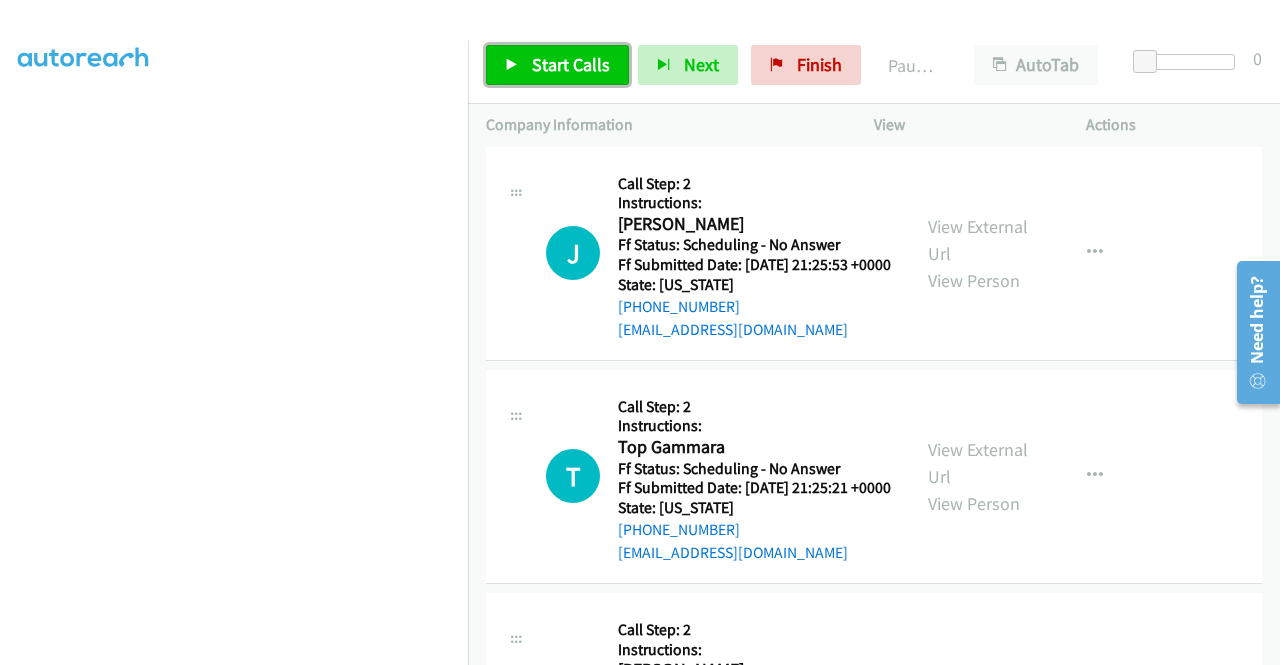 click on "Start Calls" at bounding box center (571, 64) 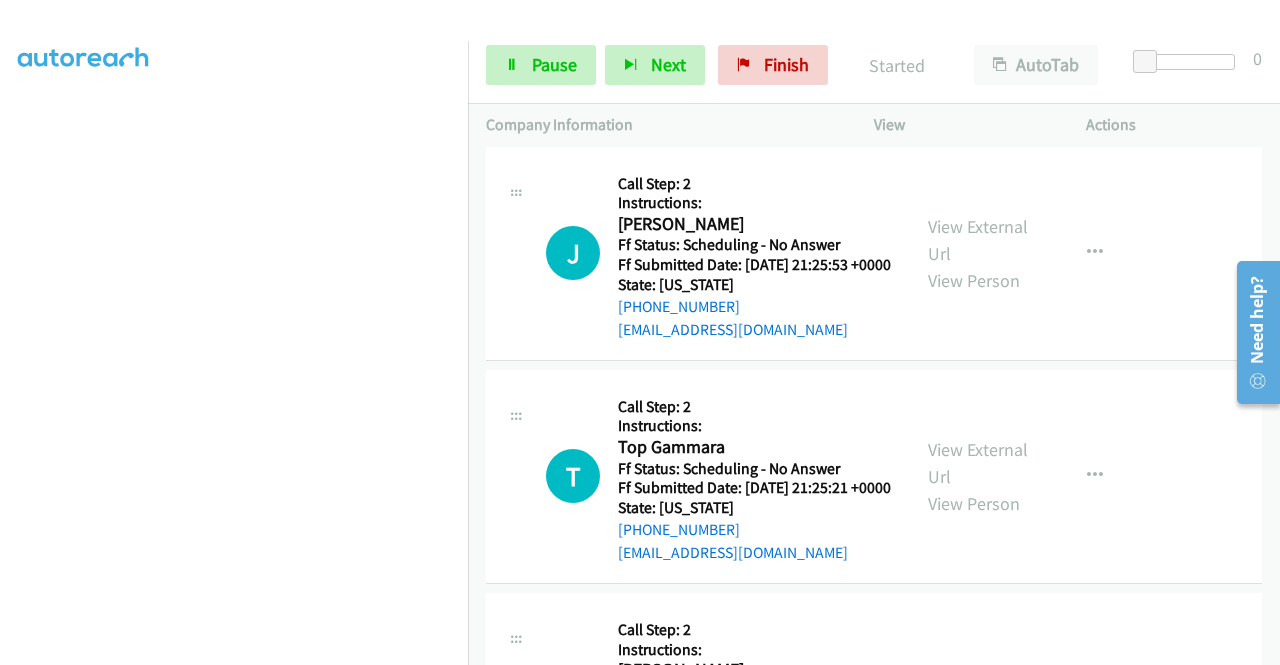 scroll, scrollTop: 456, scrollLeft: 0, axis: vertical 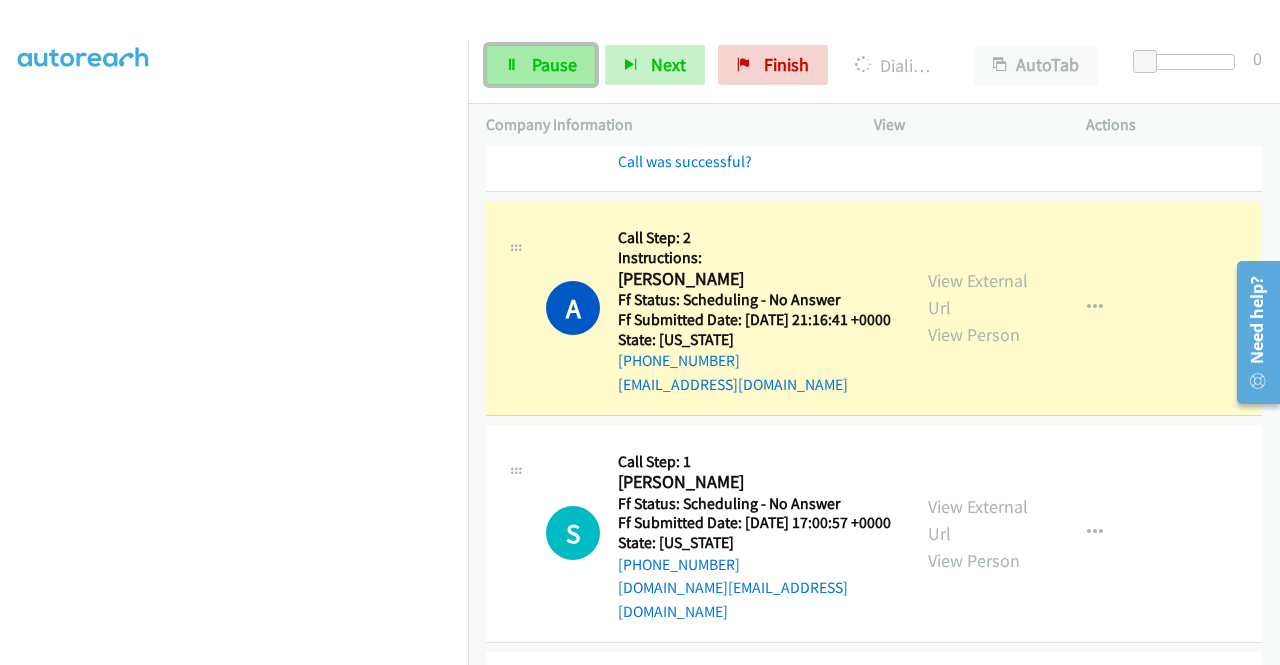 click on "Pause" at bounding box center (554, 64) 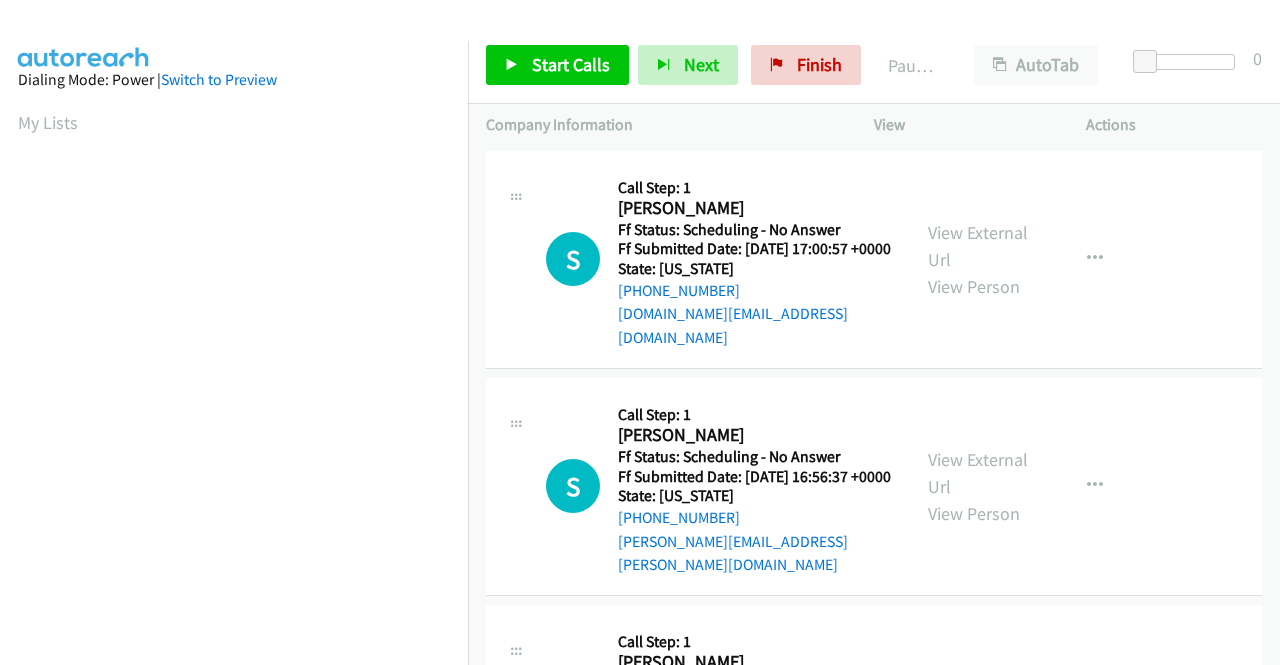 scroll, scrollTop: 0, scrollLeft: 0, axis: both 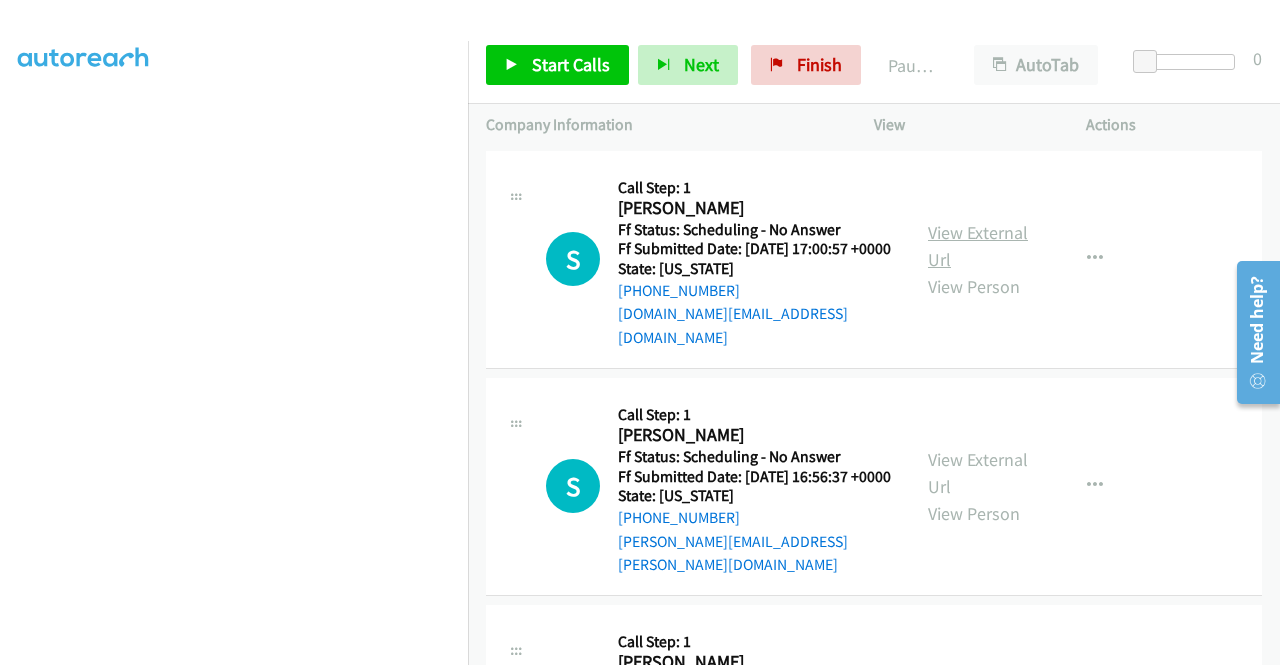 click on "View External Url" at bounding box center [978, 246] 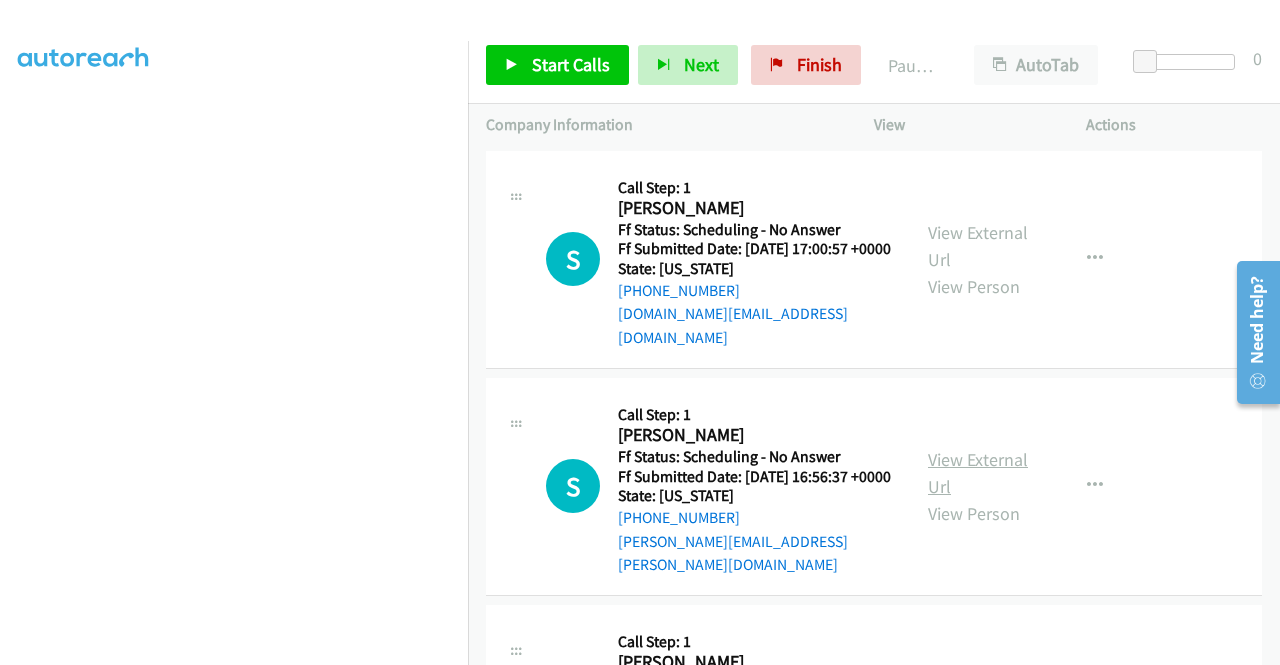 click on "View External Url" at bounding box center (978, 473) 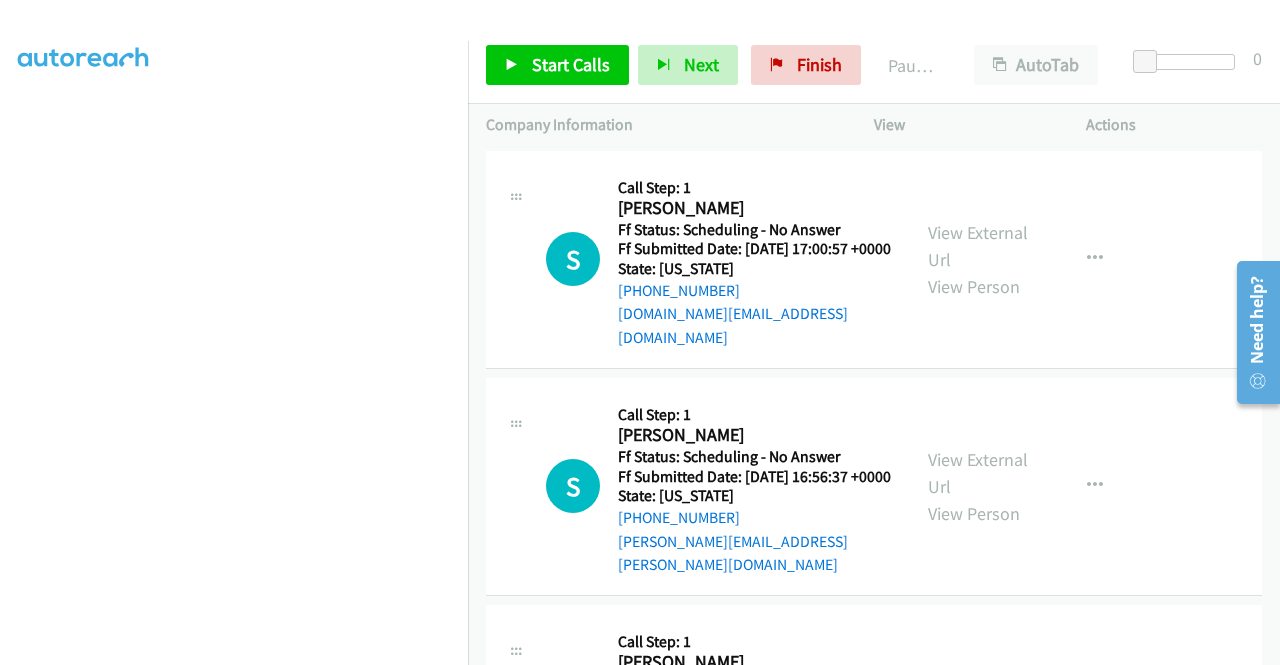 scroll, scrollTop: 100, scrollLeft: 0, axis: vertical 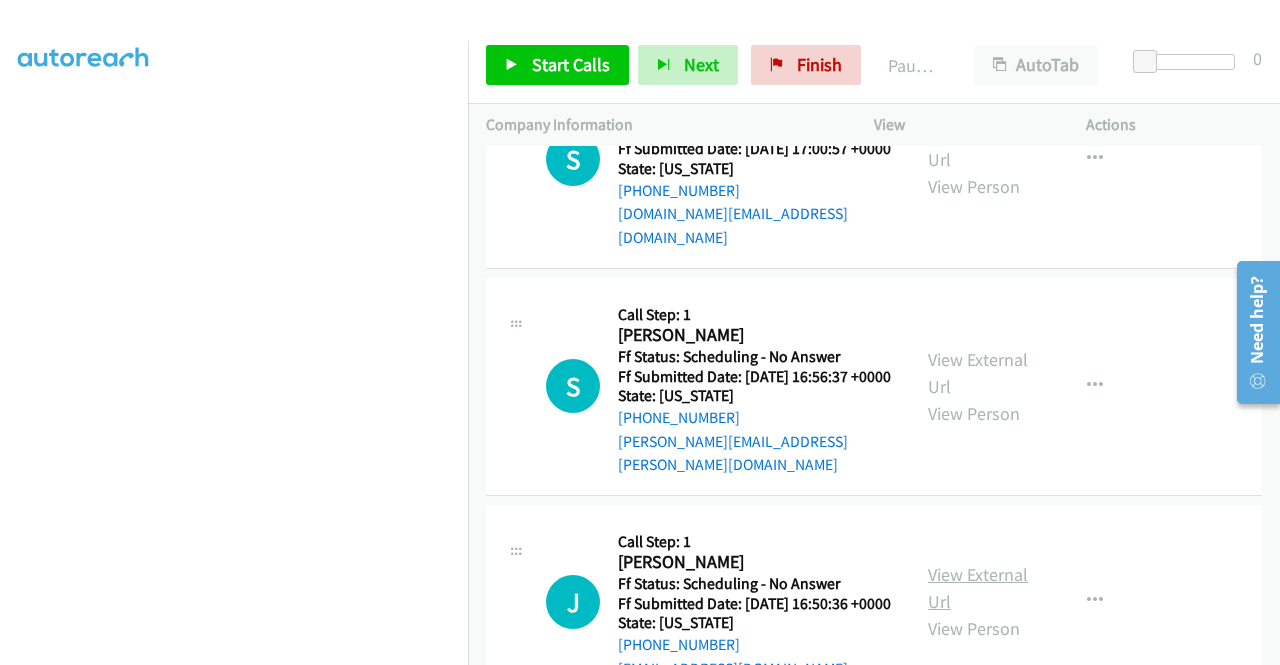 click on "View External Url" at bounding box center (978, 588) 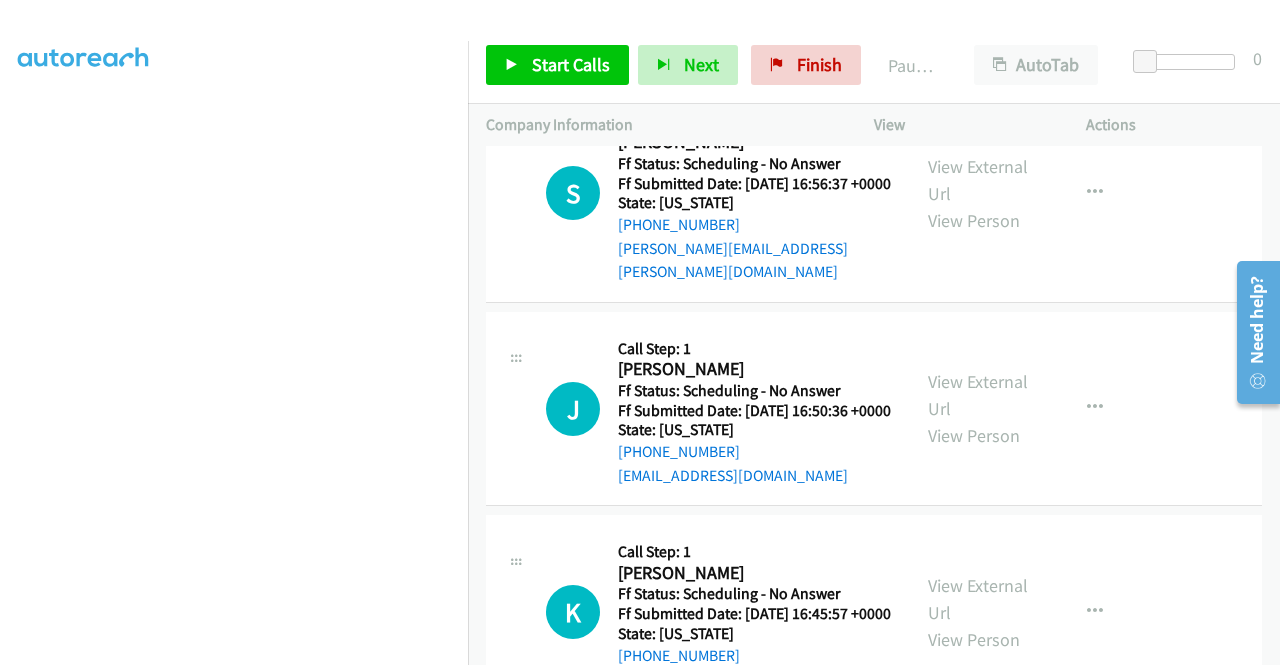 scroll, scrollTop: 300, scrollLeft: 0, axis: vertical 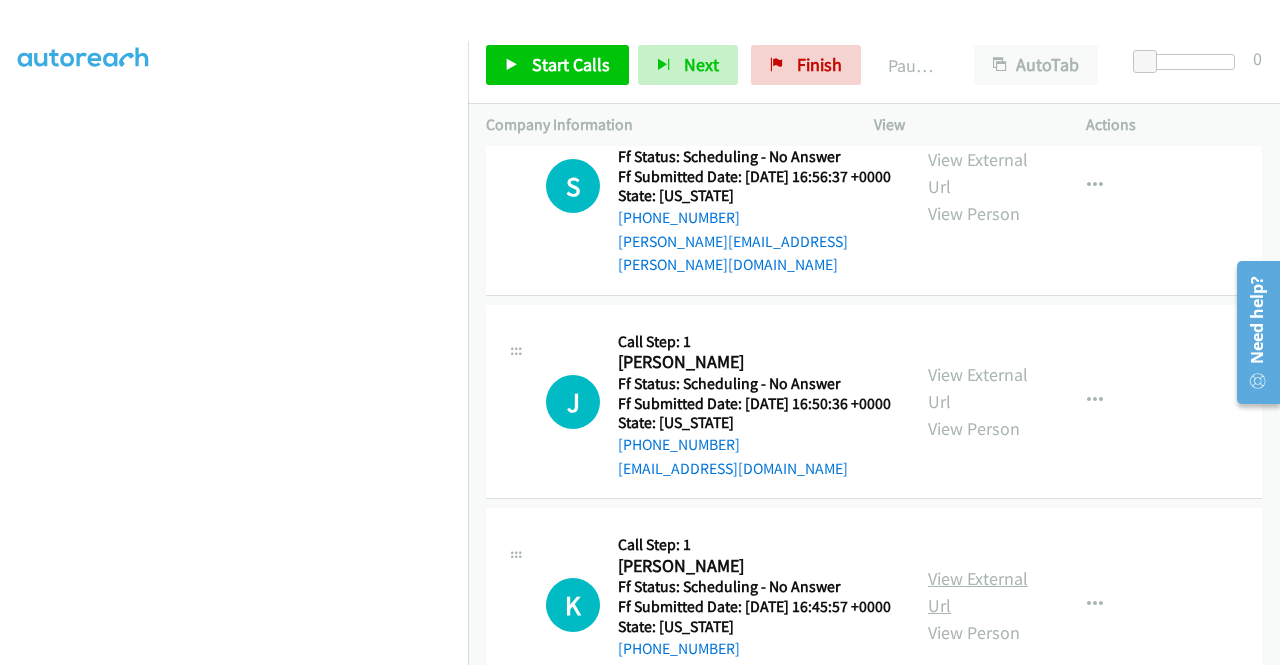click on "View External Url" at bounding box center [978, 592] 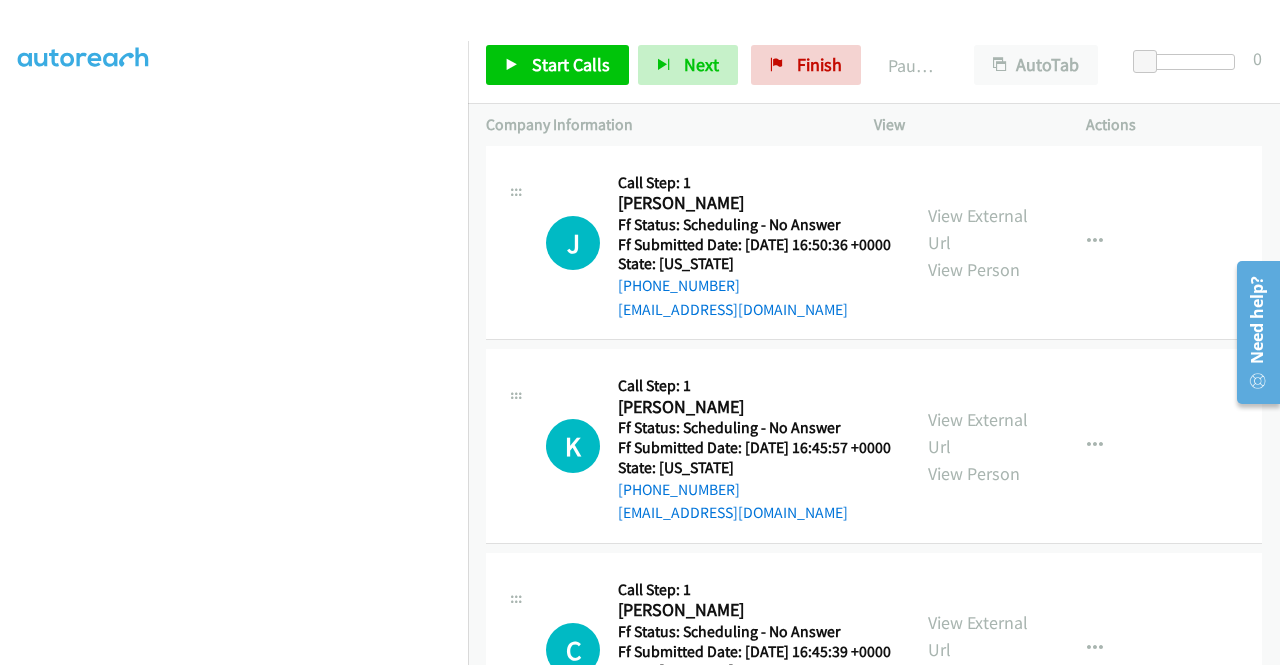 scroll, scrollTop: 500, scrollLeft: 0, axis: vertical 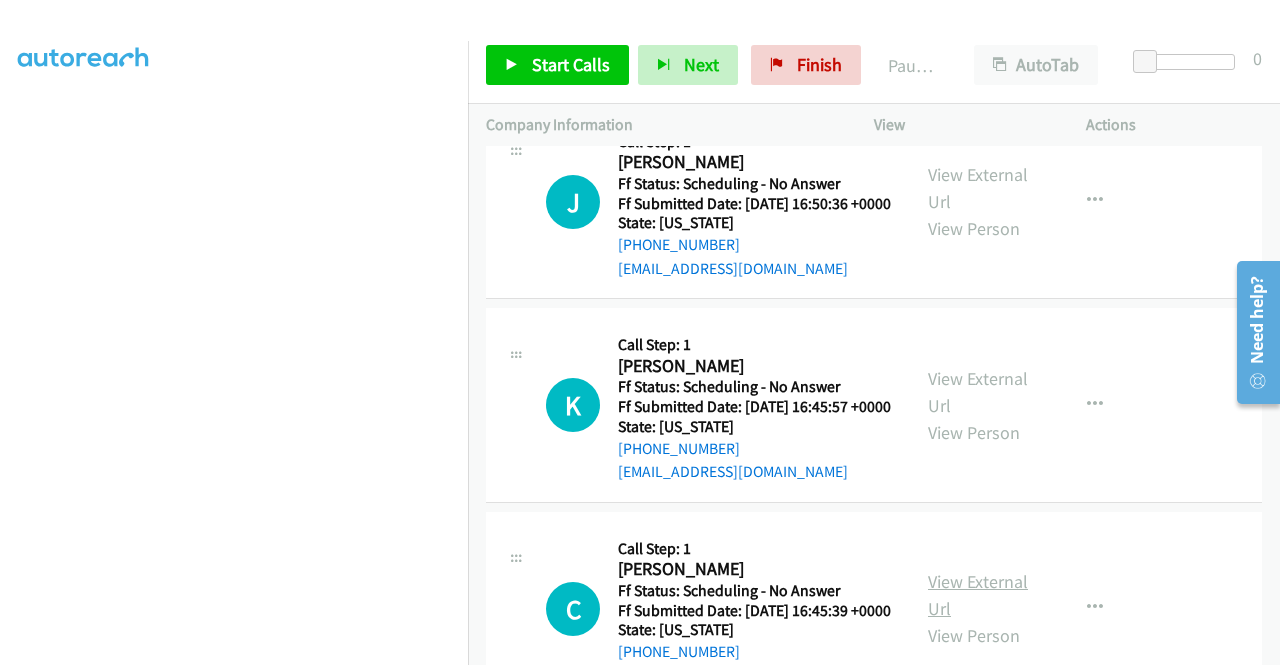 click on "View External Url" at bounding box center [978, 595] 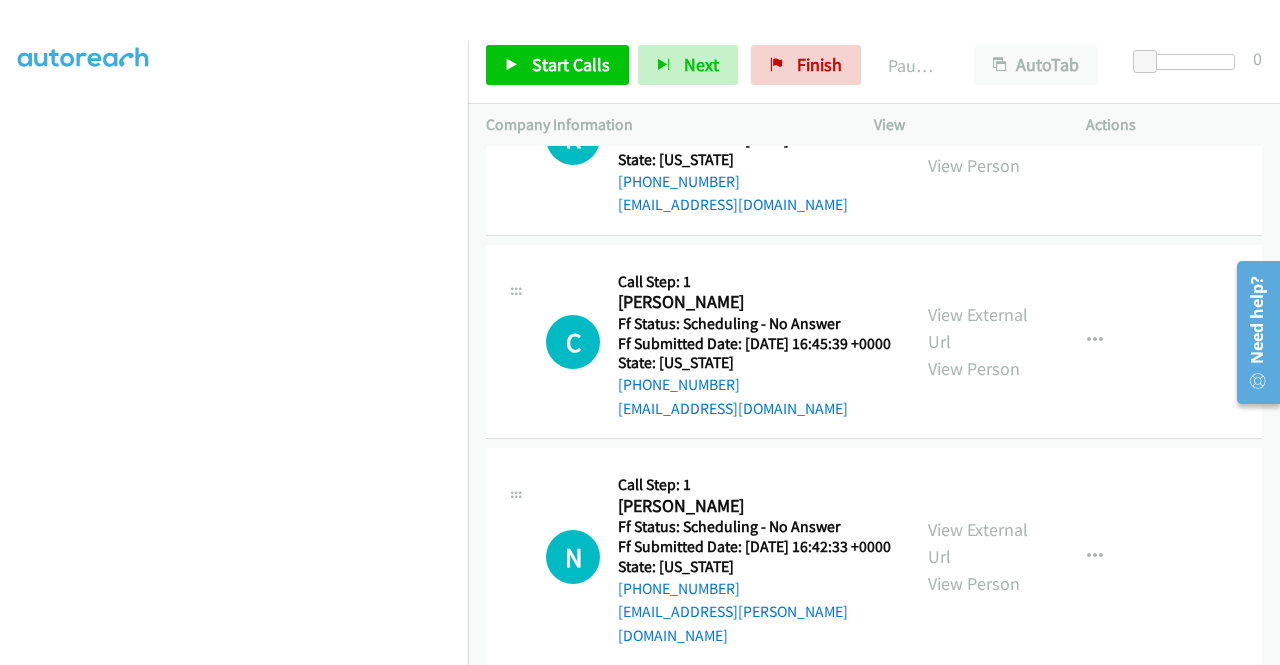 scroll, scrollTop: 800, scrollLeft: 0, axis: vertical 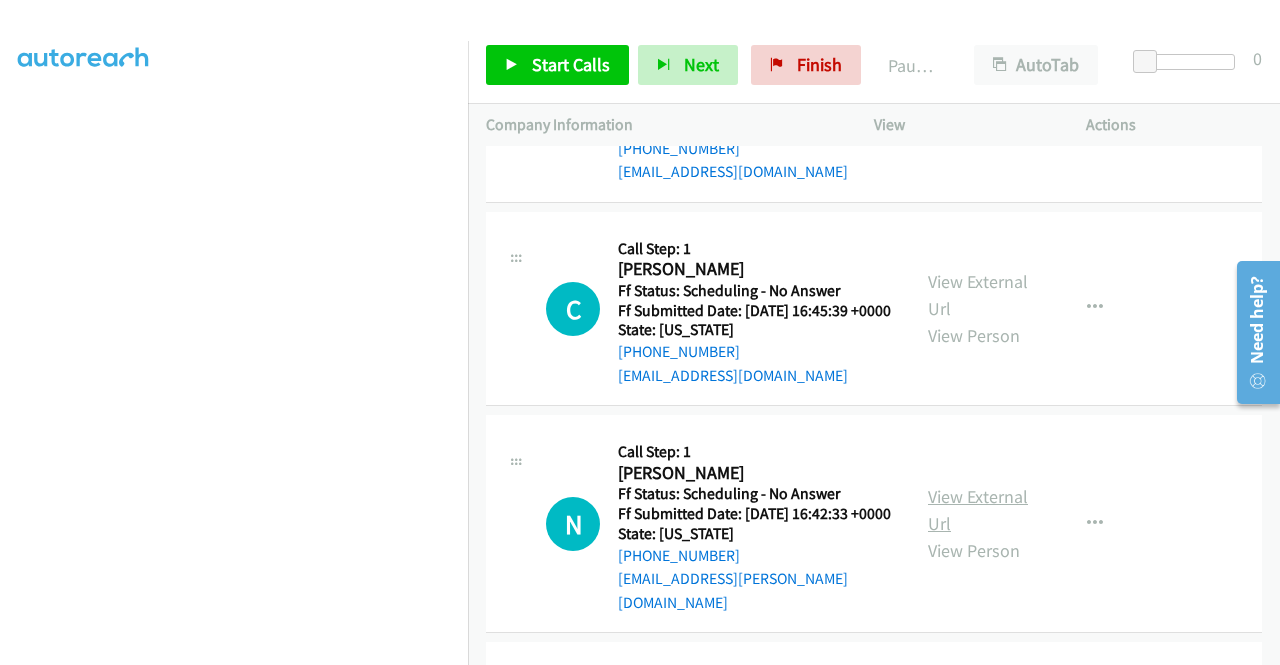 click on "View External Url" at bounding box center (978, 510) 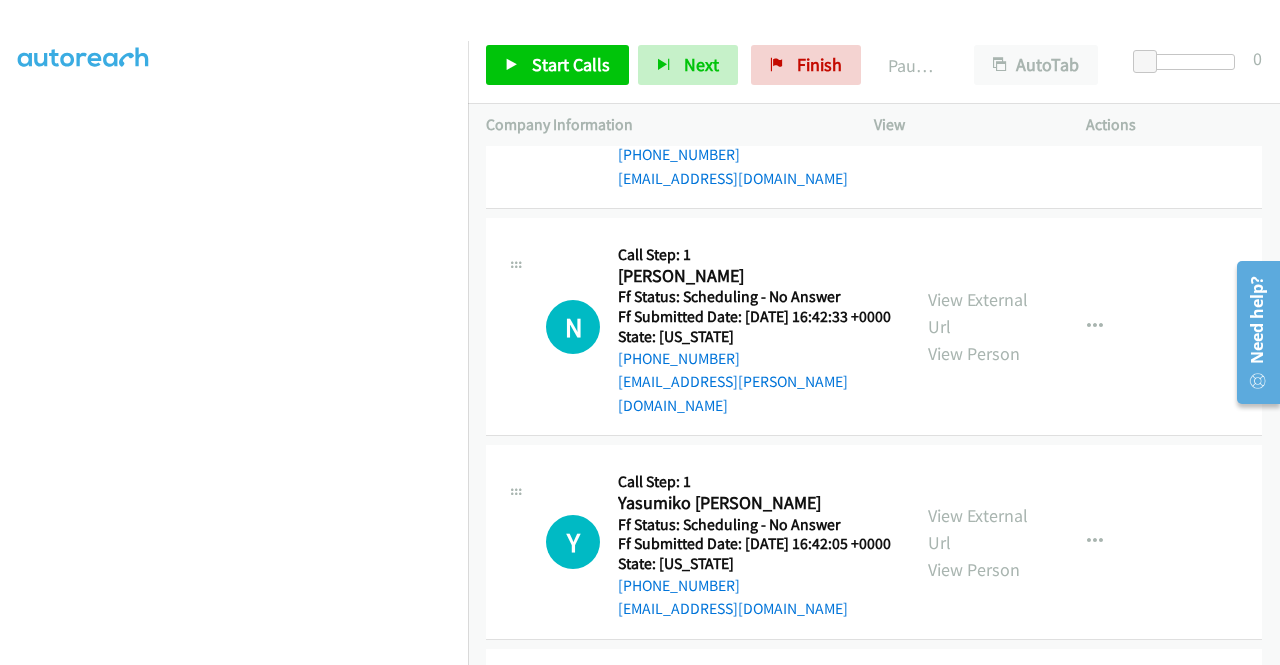 scroll, scrollTop: 1000, scrollLeft: 0, axis: vertical 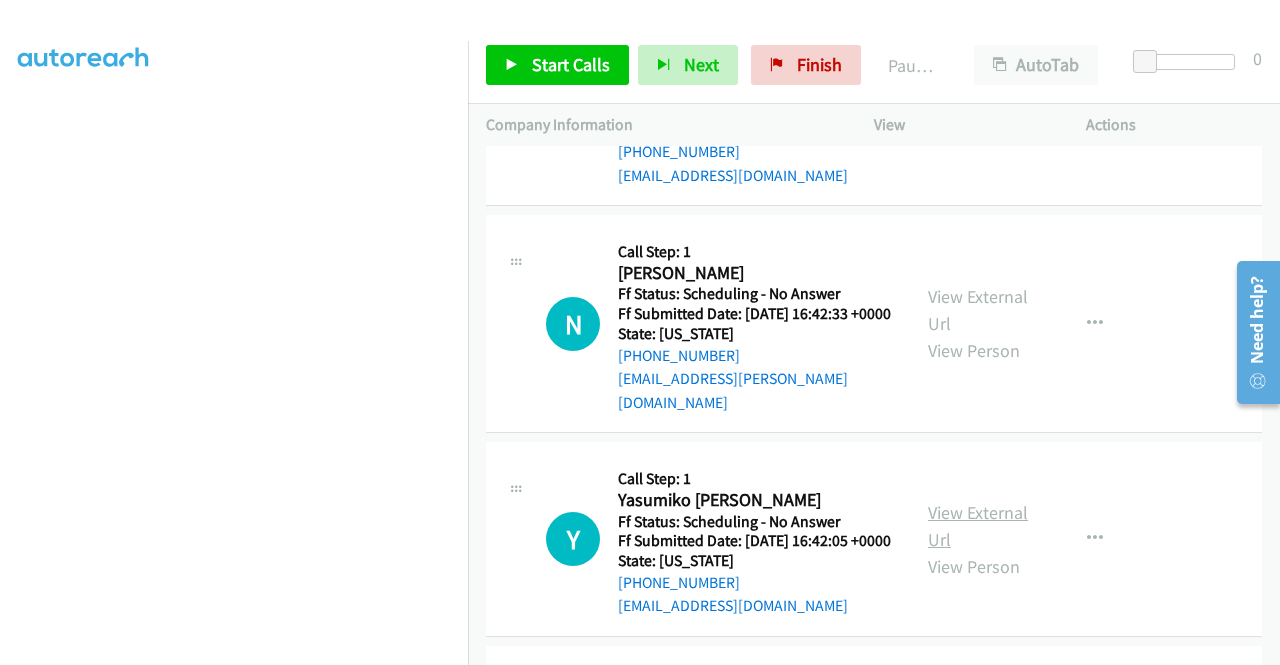 click on "View External Url" at bounding box center [978, 526] 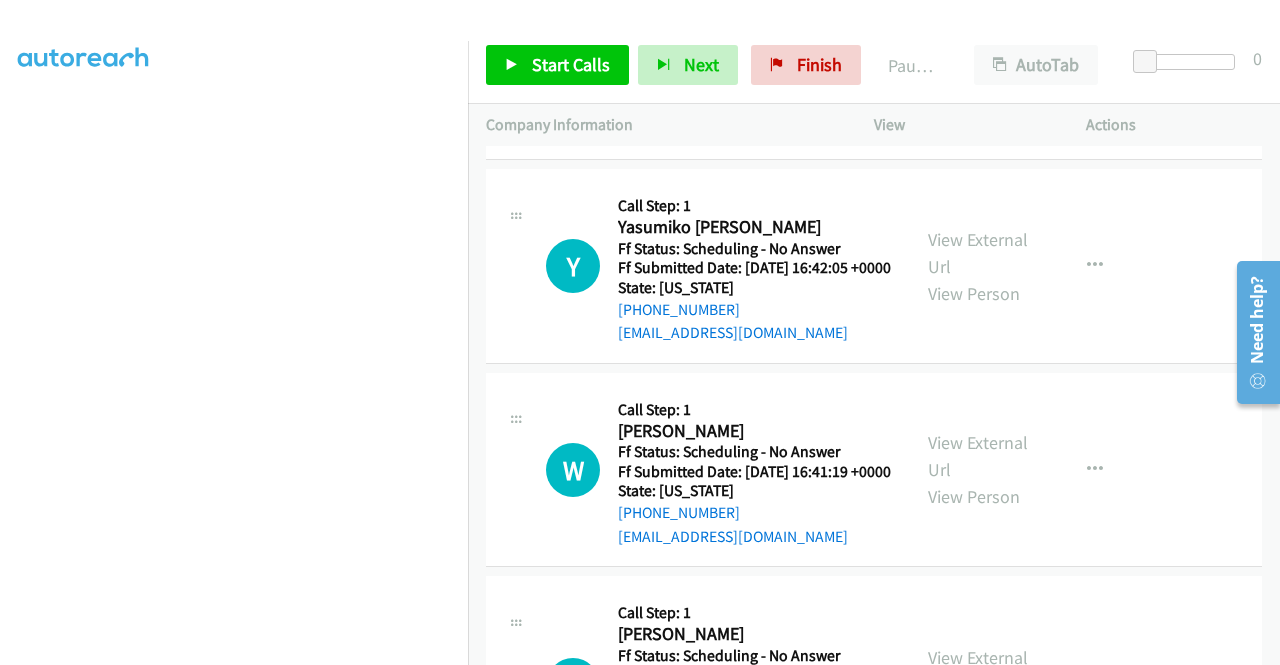 scroll, scrollTop: 1300, scrollLeft: 0, axis: vertical 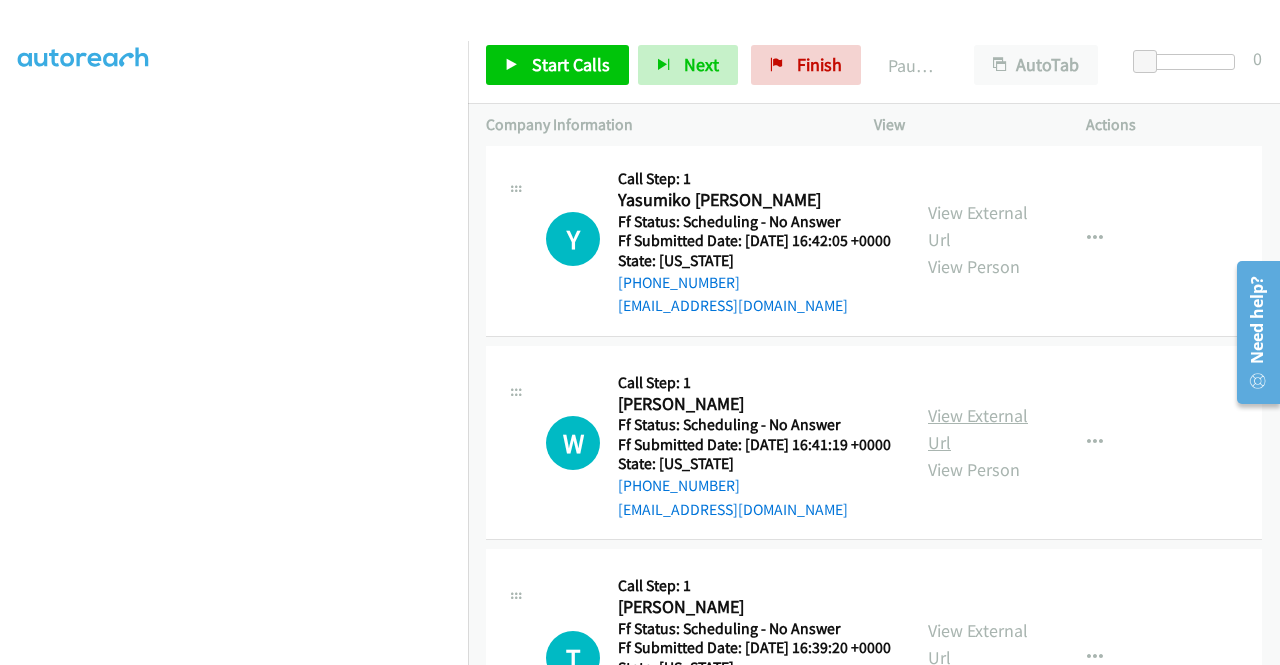 click on "View External Url" at bounding box center [978, 429] 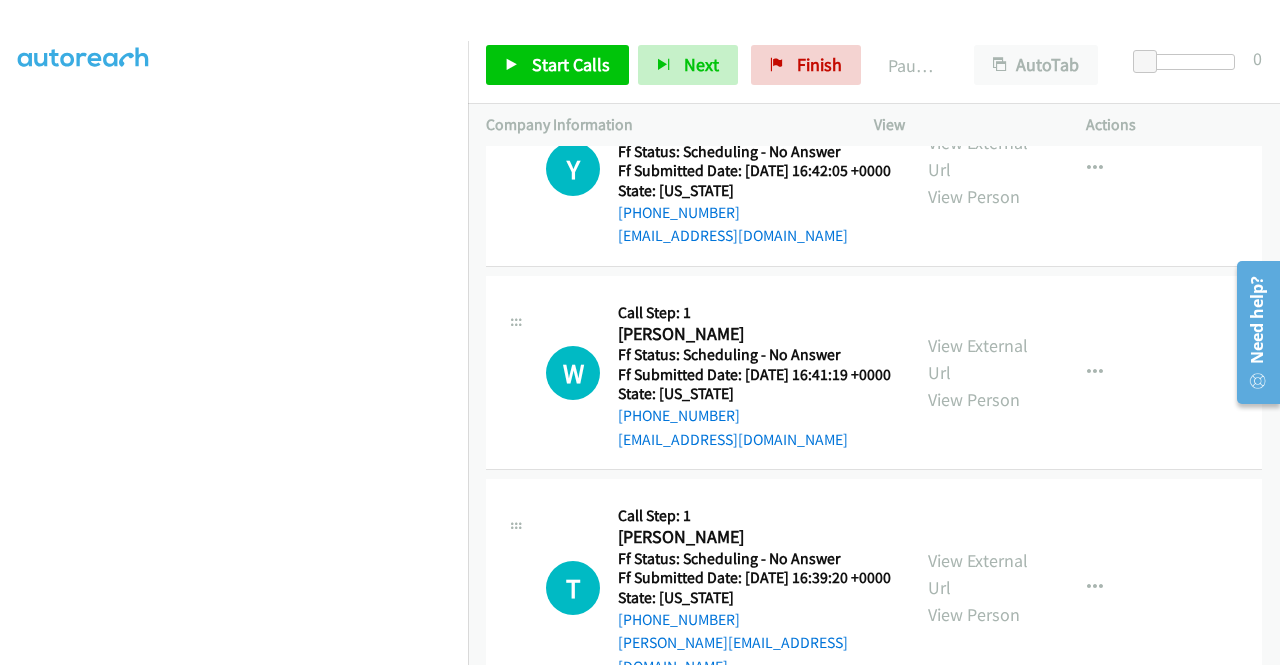 scroll, scrollTop: 1500, scrollLeft: 0, axis: vertical 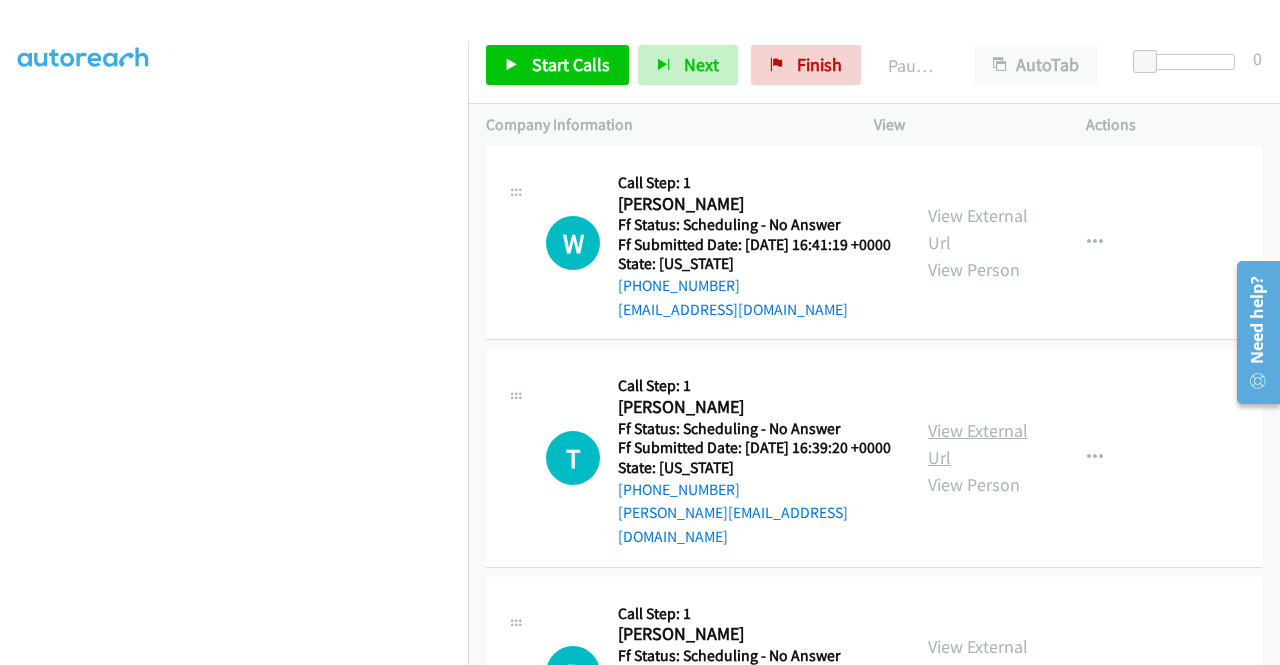 click on "View External Url" at bounding box center (978, 444) 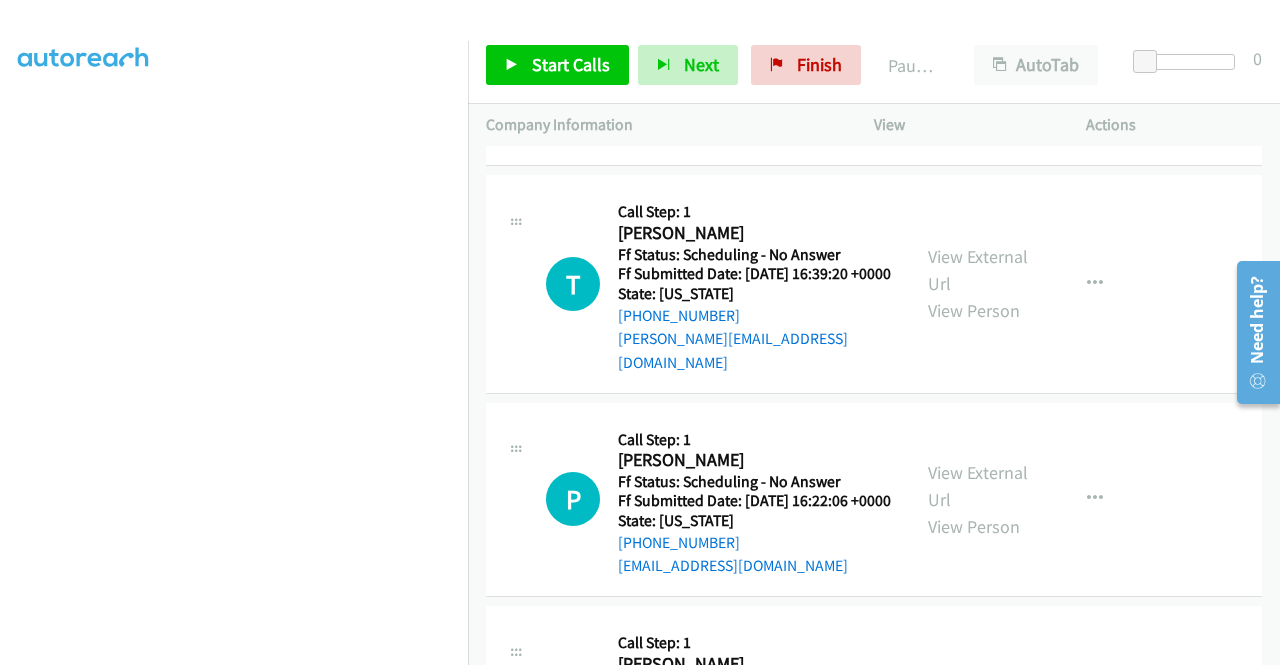 scroll, scrollTop: 1700, scrollLeft: 0, axis: vertical 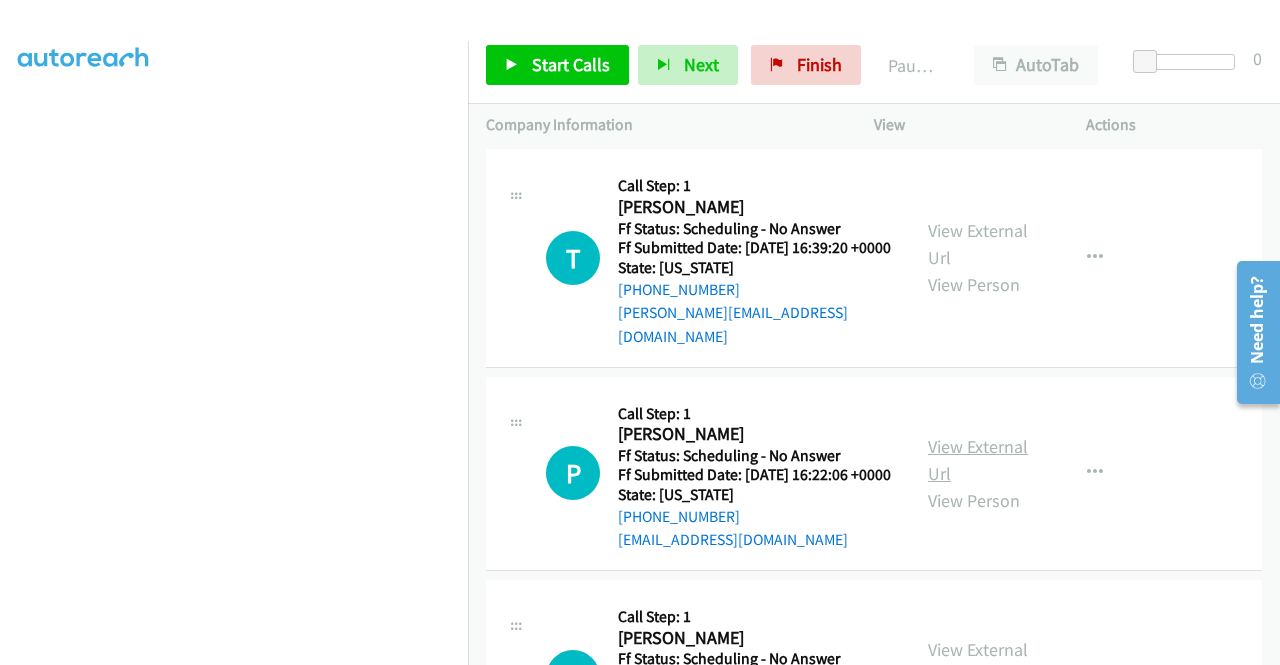 click on "View External Url" at bounding box center [978, 460] 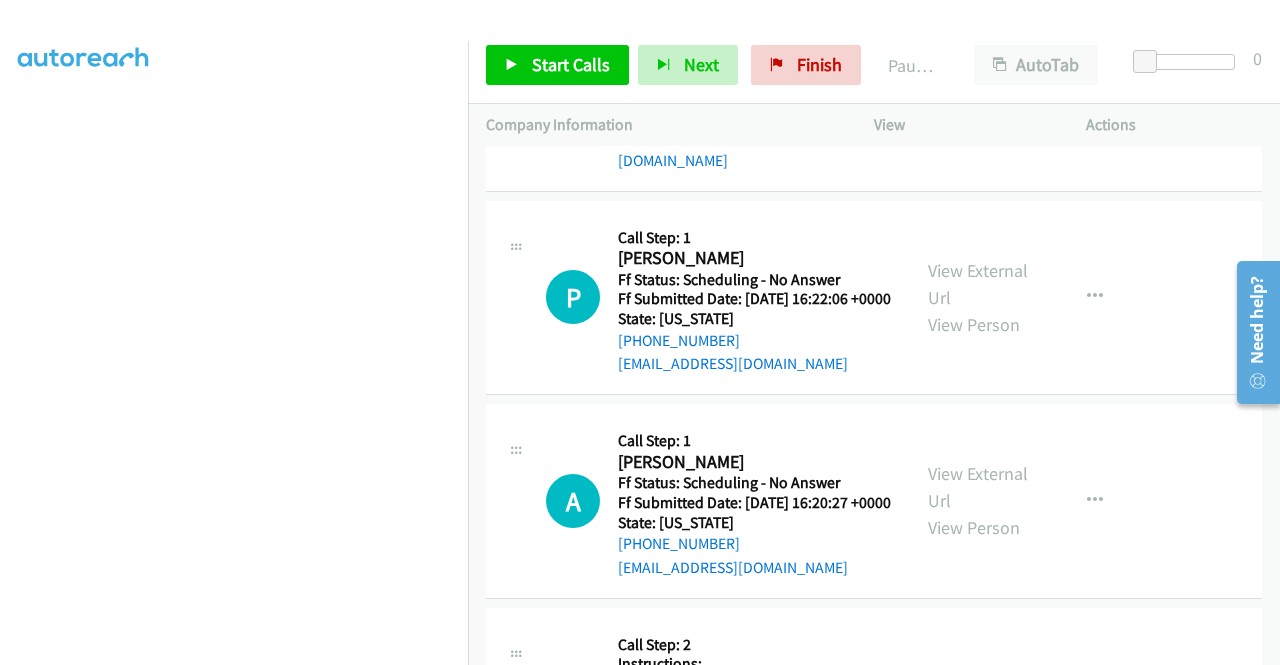scroll, scrollTop: 2000, scrollLeft: 0, axis: vertical 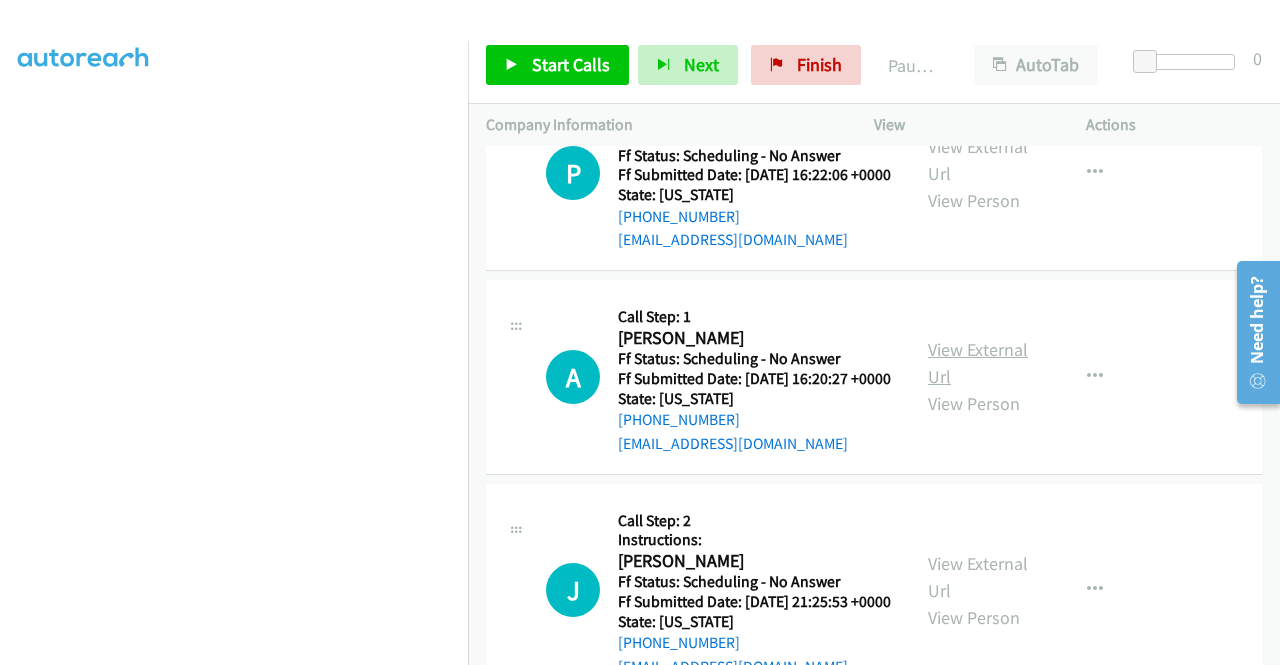 click on "View External Url" at bounding box center [978, 363] 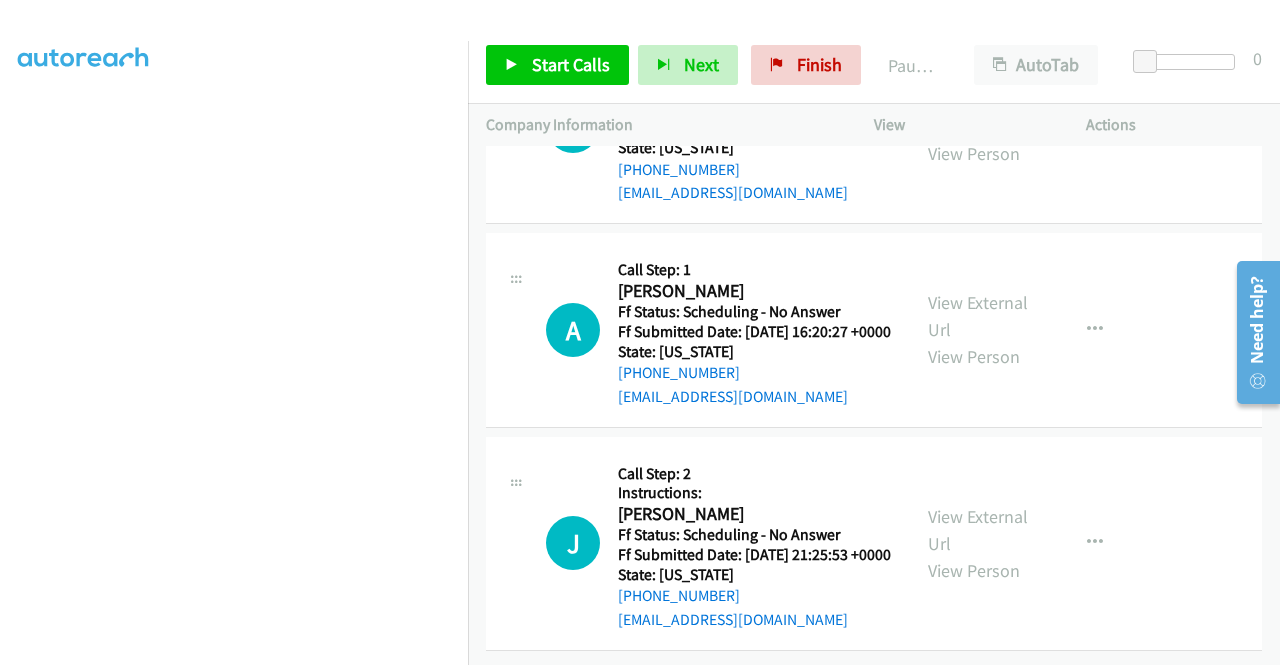 scroll, scrollTop: 2200, scrollLeft: 0, axis: vertical 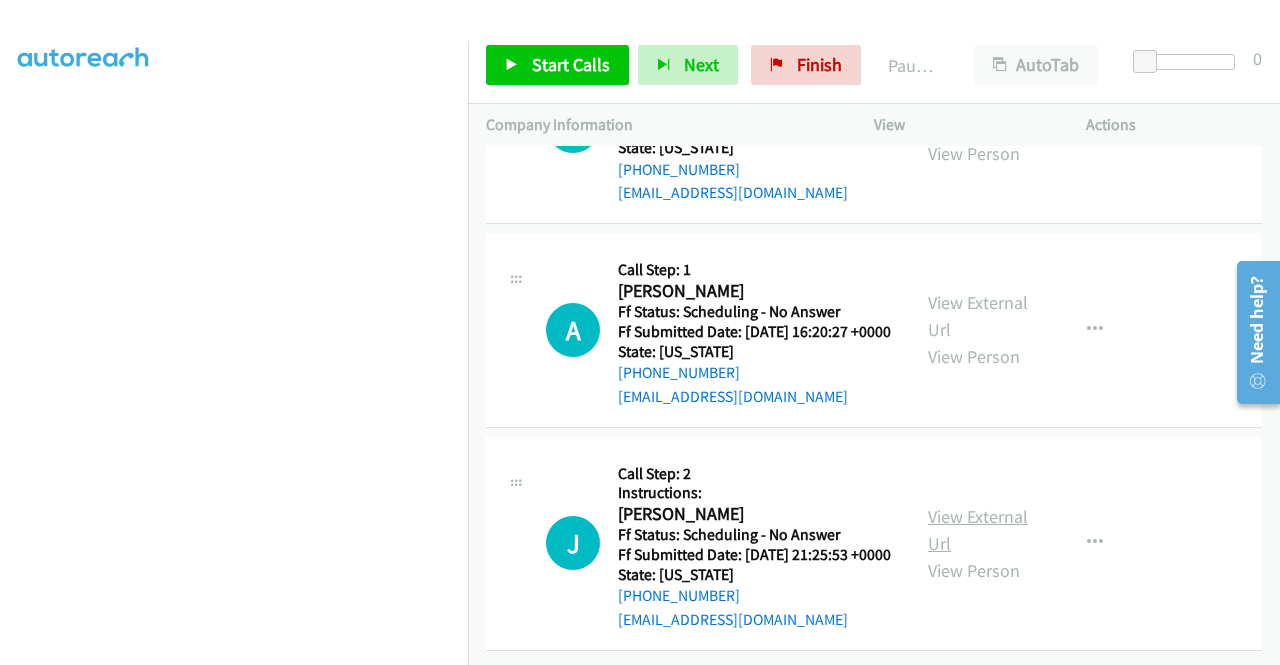 click on "View External Url" at bounding box center [978, 530] 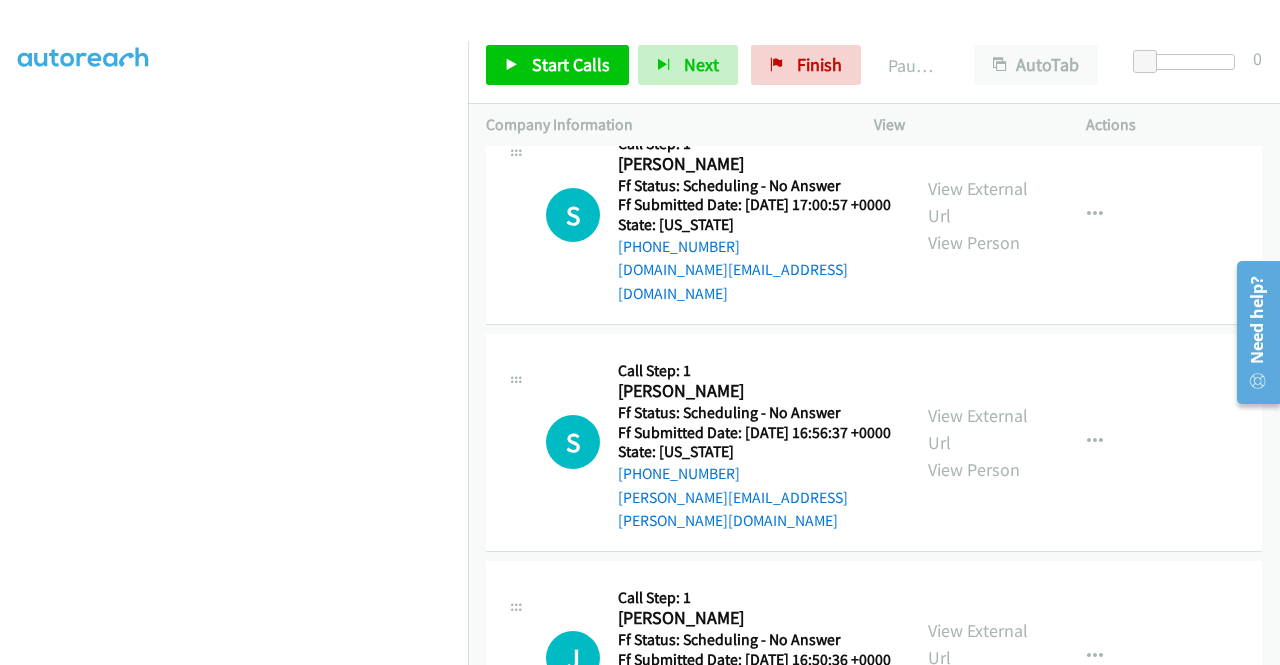 scroll, scrollTop: 0, scrollLeft: 0, axis: both 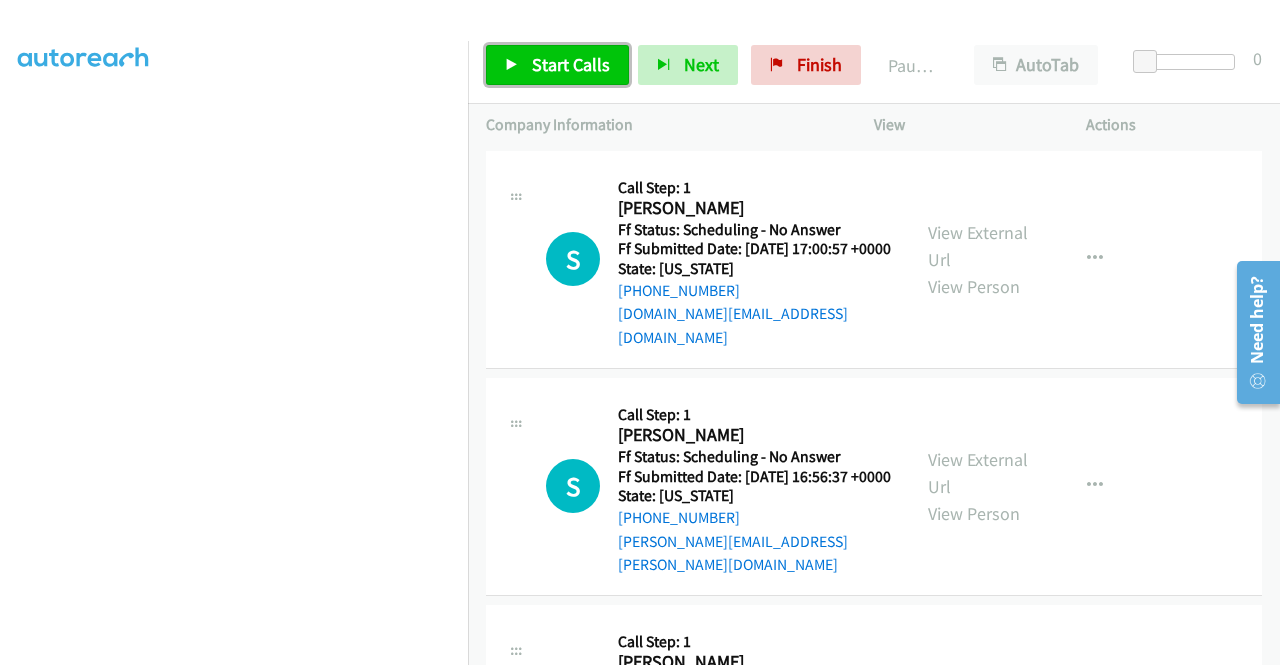 click on "Start Calls" at bounding box center [571, 64] 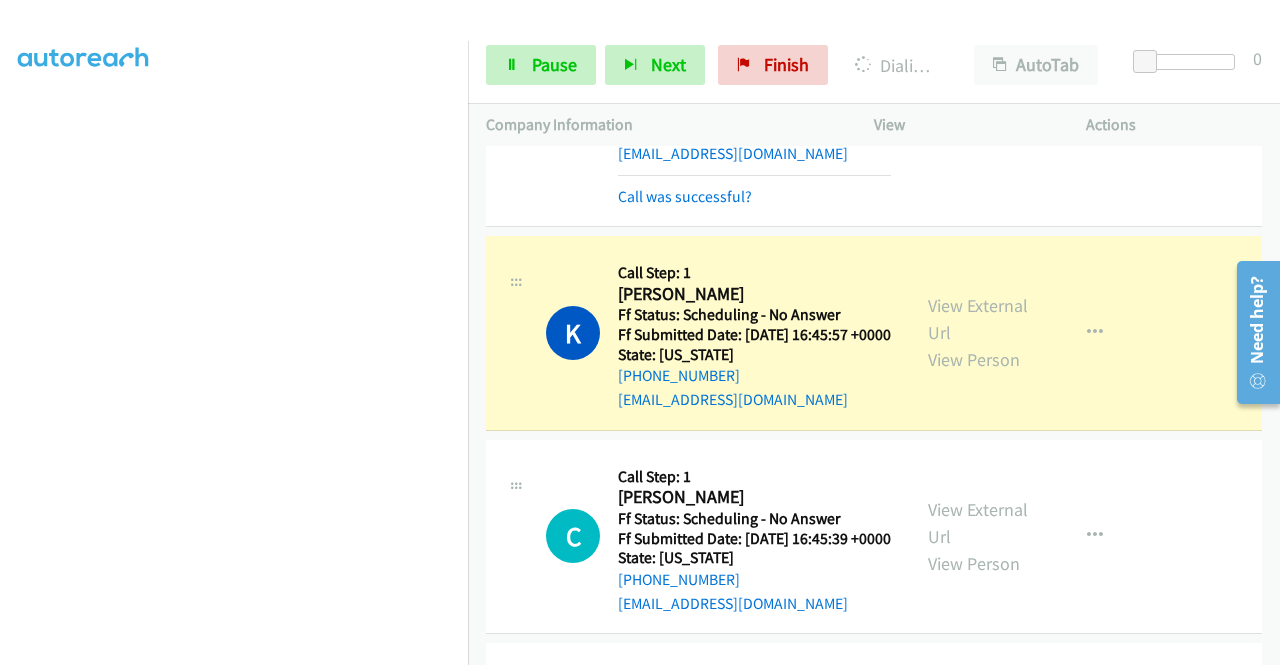 scroll, scrollTop: 800, scrollLeft: 0, axis: vertical 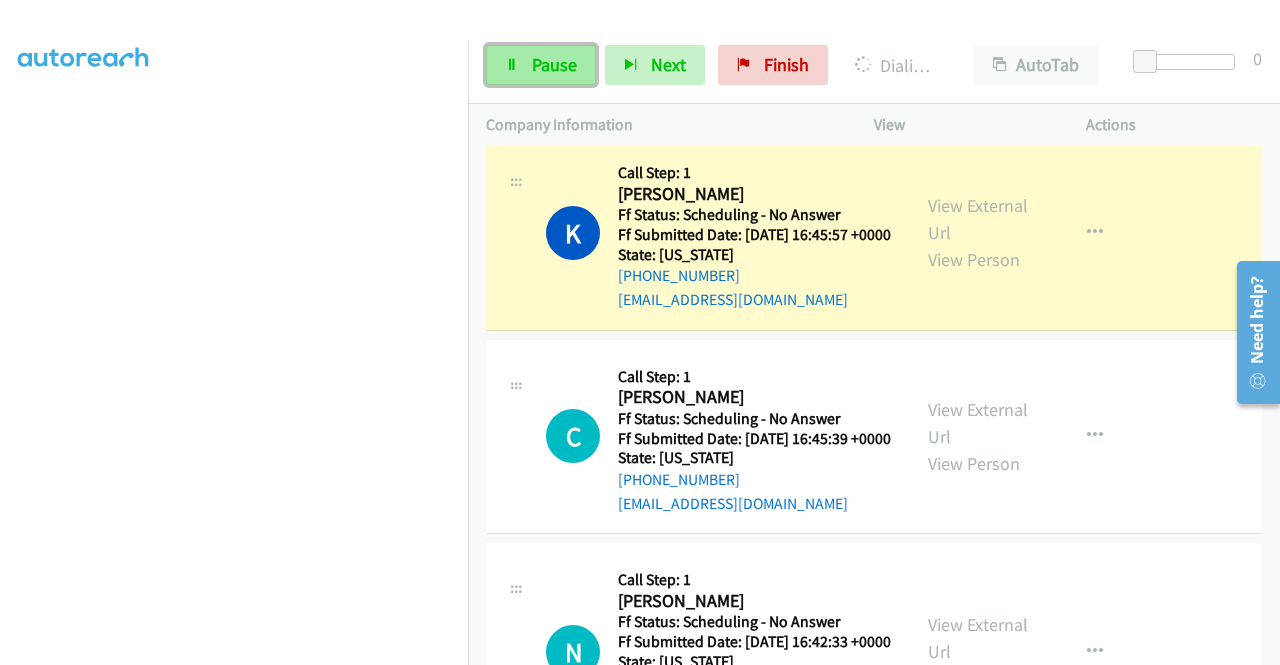 click on "Pause" at bounding box center (541, 65) 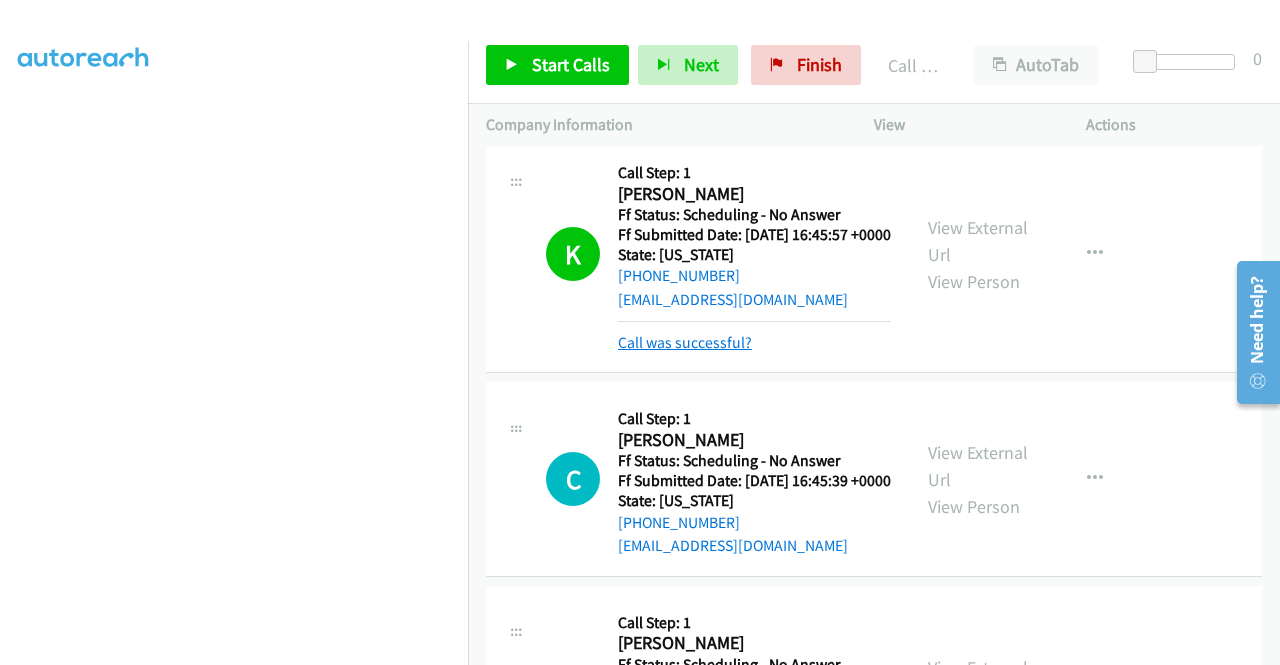click on "Call was successful?" at bounding box center [685, 342] 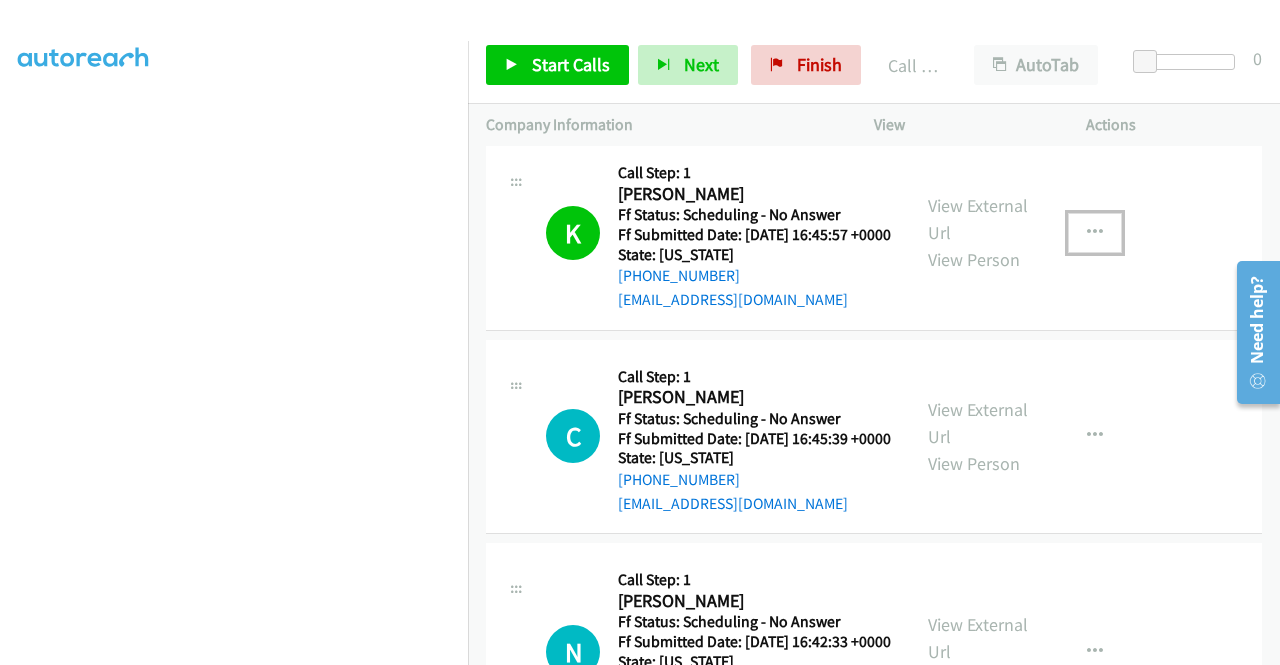 click at bounding box center [1095, 233] 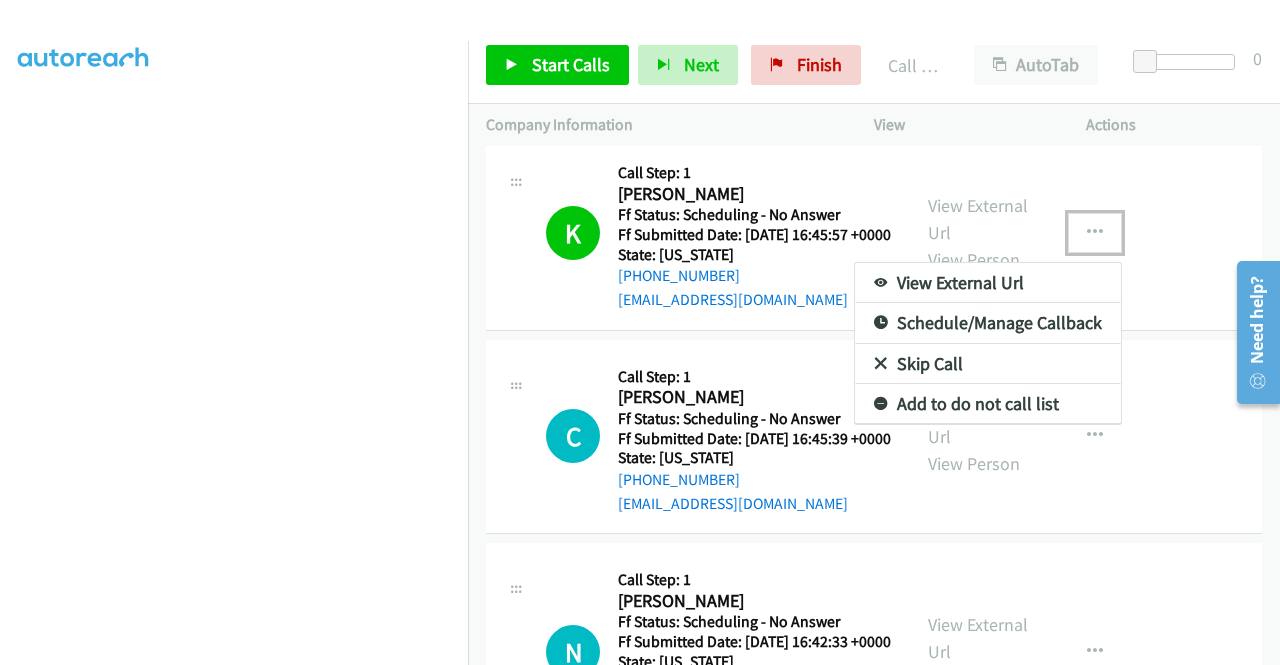 click on "Add to do not call list" at bounding box center (988, 404) 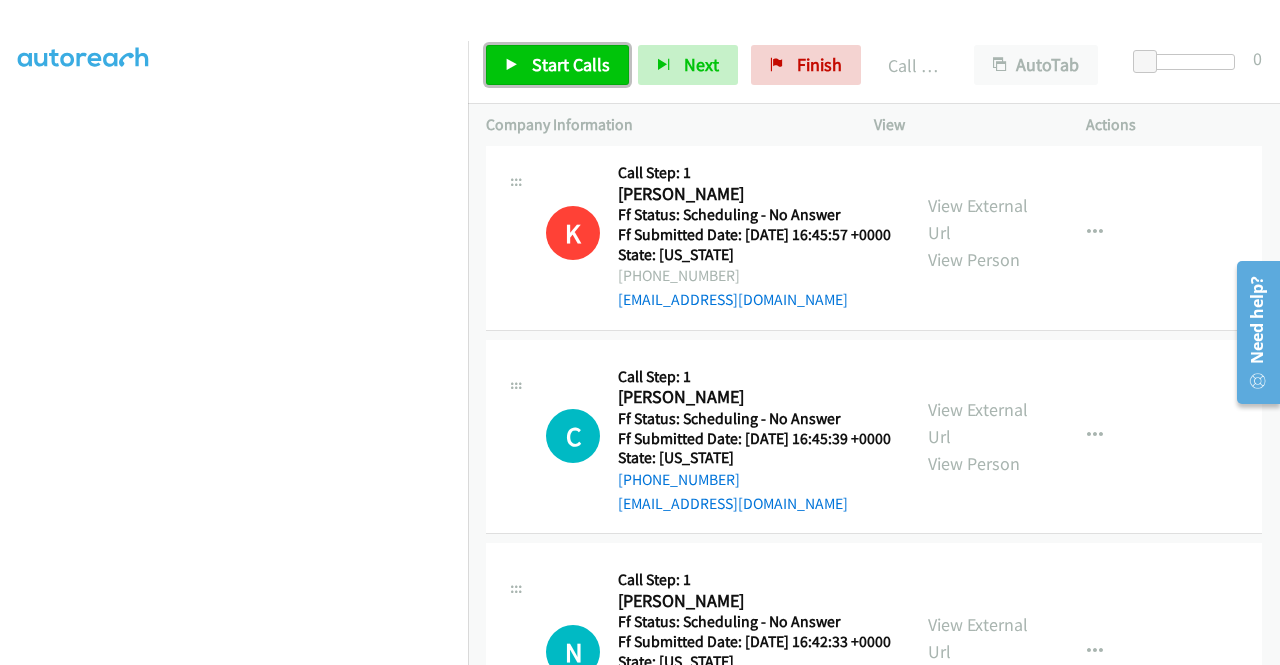 click on "Start Calls" at bounding box center (571, 64) 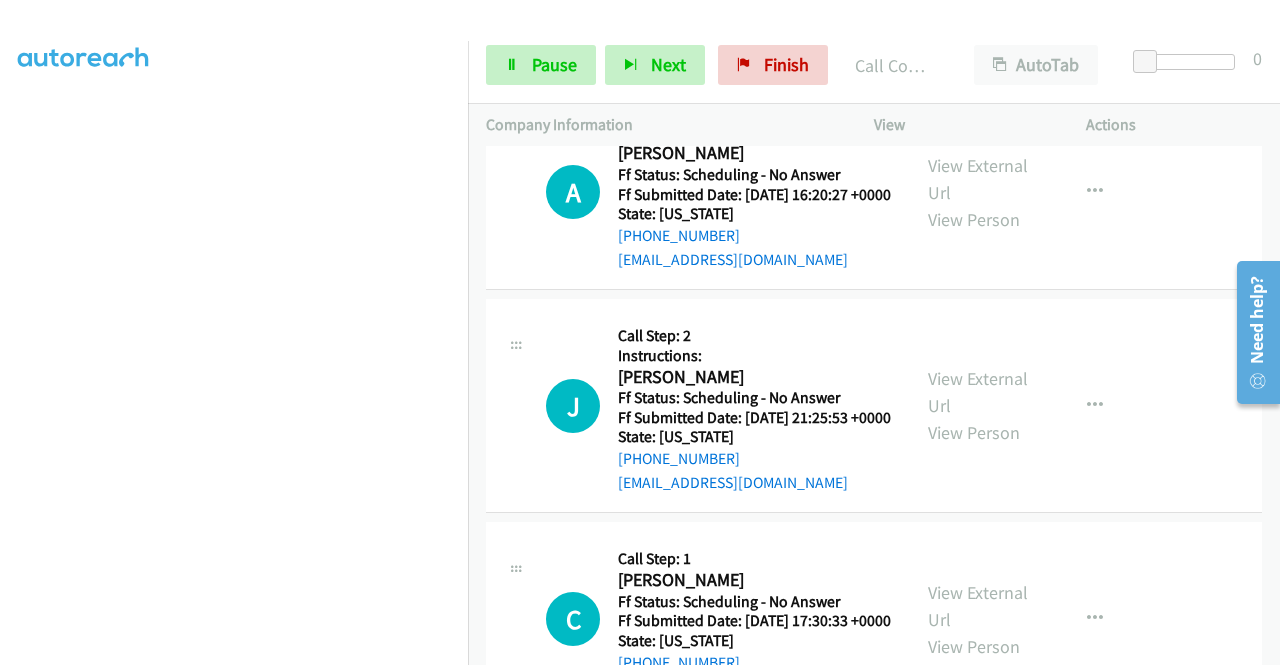scroll, scrollTop: 2600, scrollLeft: 0, axis: vertical 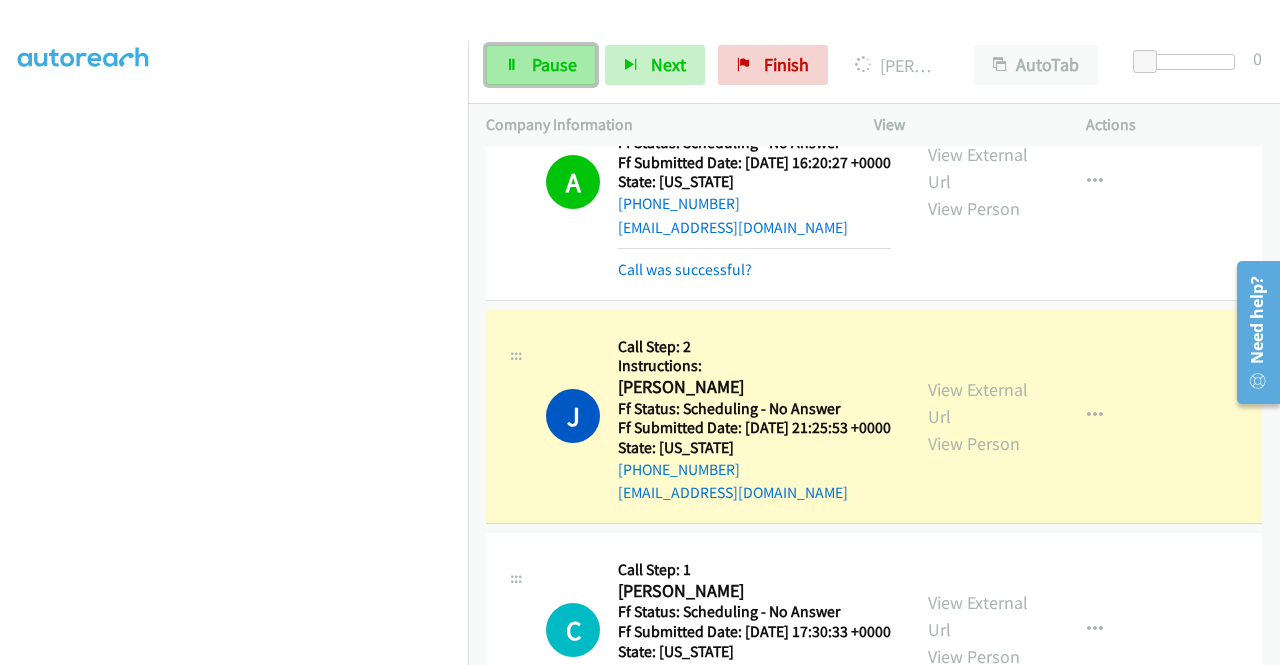 click on "Pause" at bounding box center (554, 64) 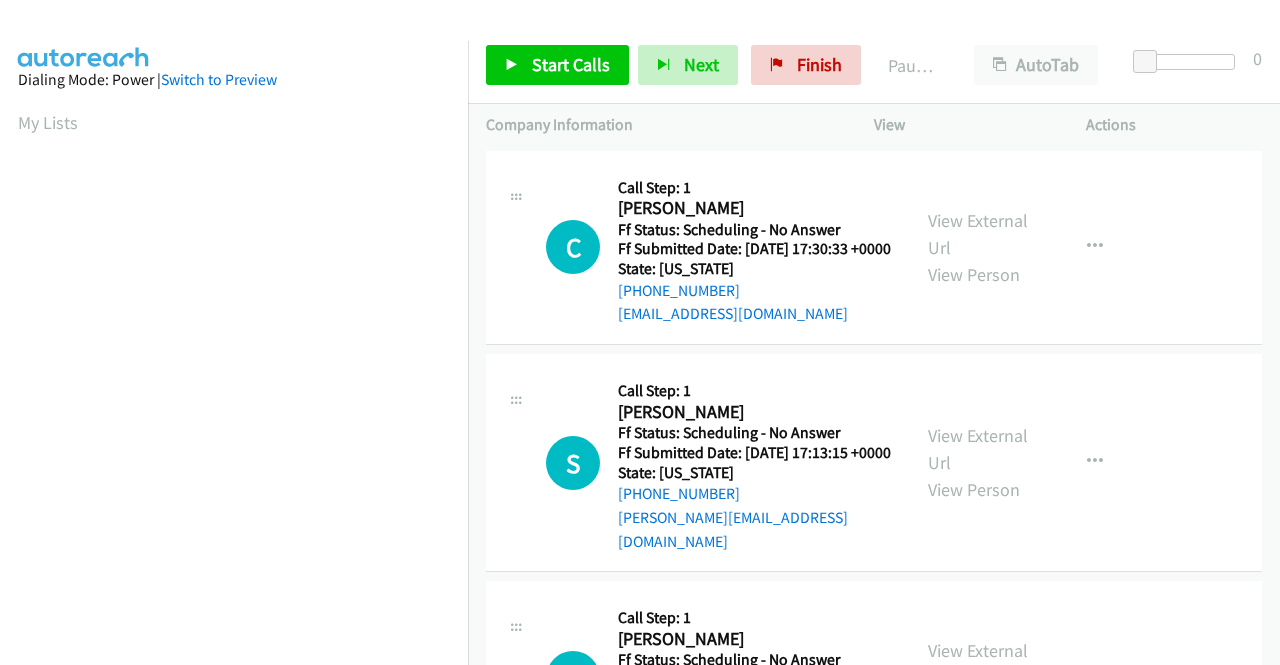 scroll, scrollTop: 0, scrollLeft: 0, axis: both 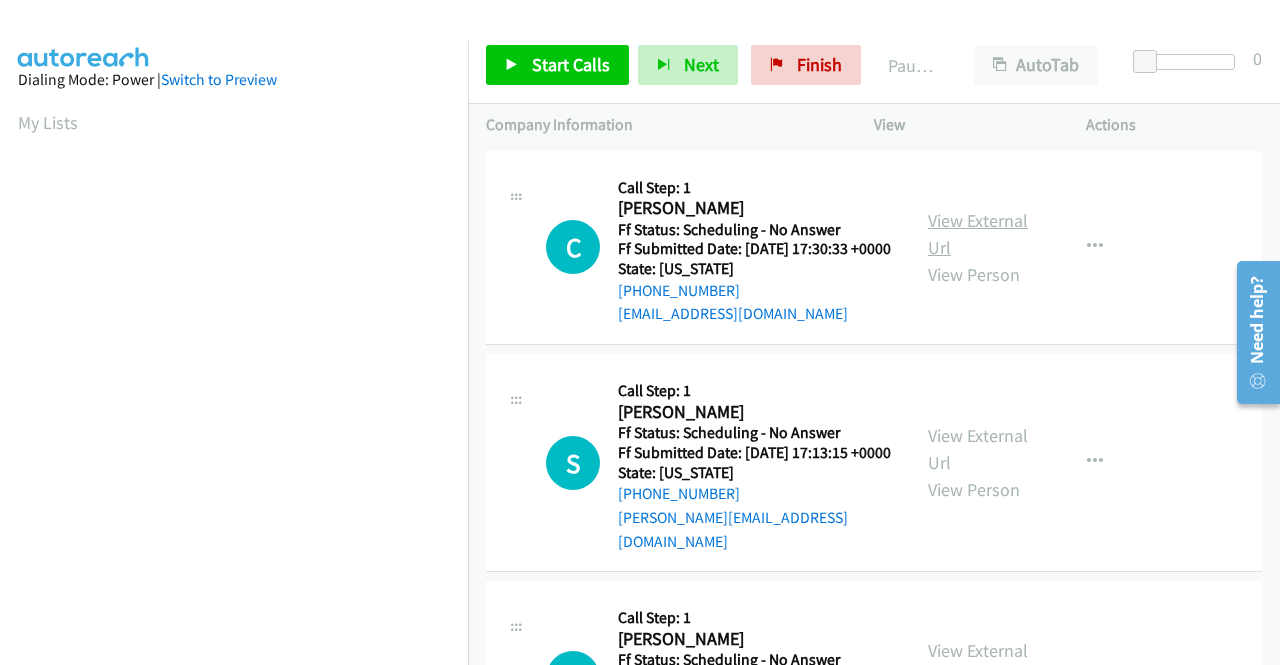 click on "View External Url" at bounding box center (978, 234) 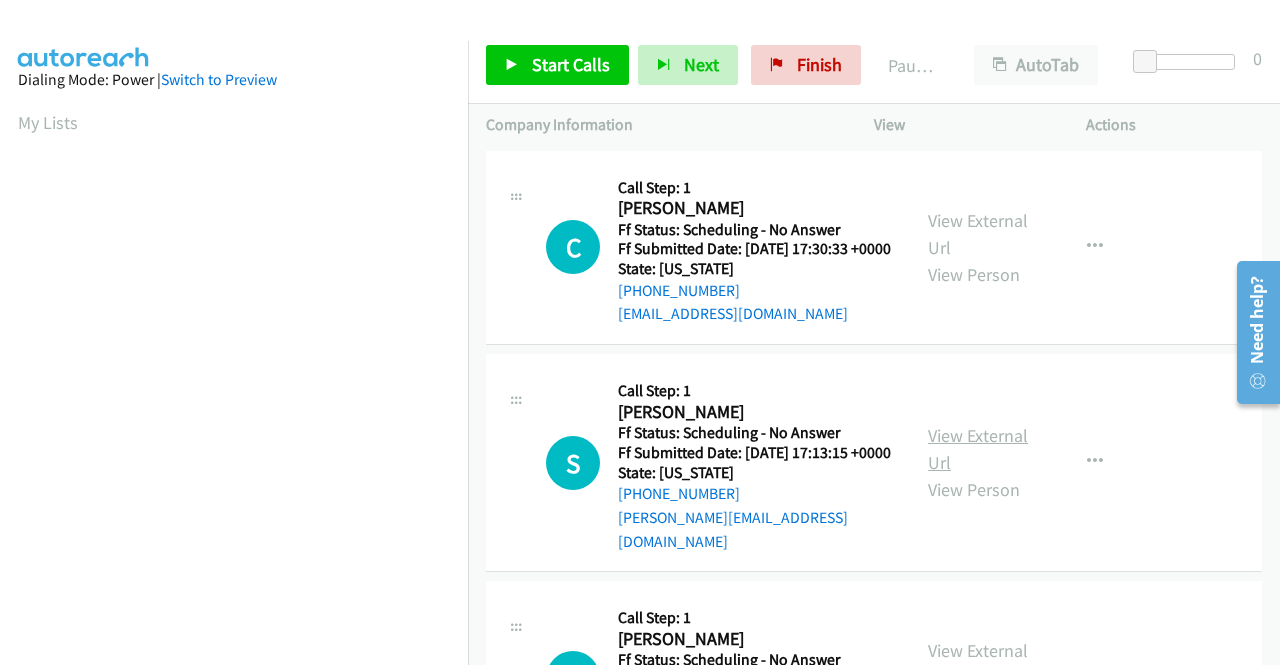 click on "View External Url" at bounding box center [978, 449] 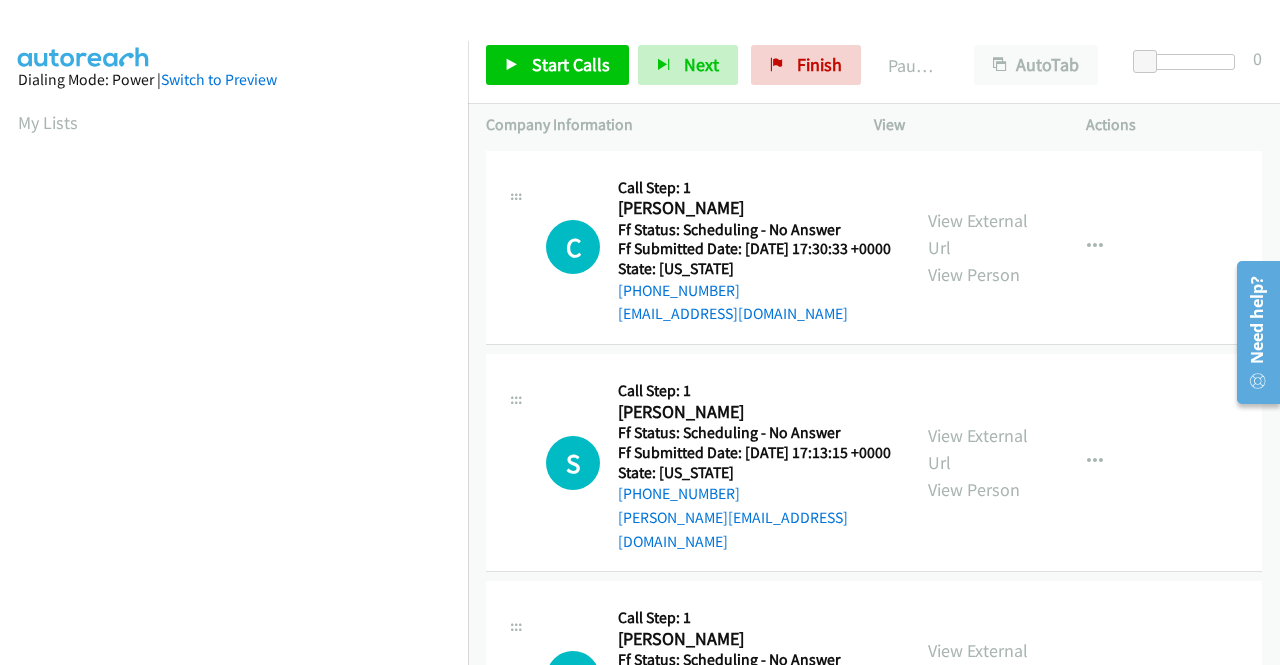 scroll, scrollTop: 100, scrollLeft: 0, axis: vertical 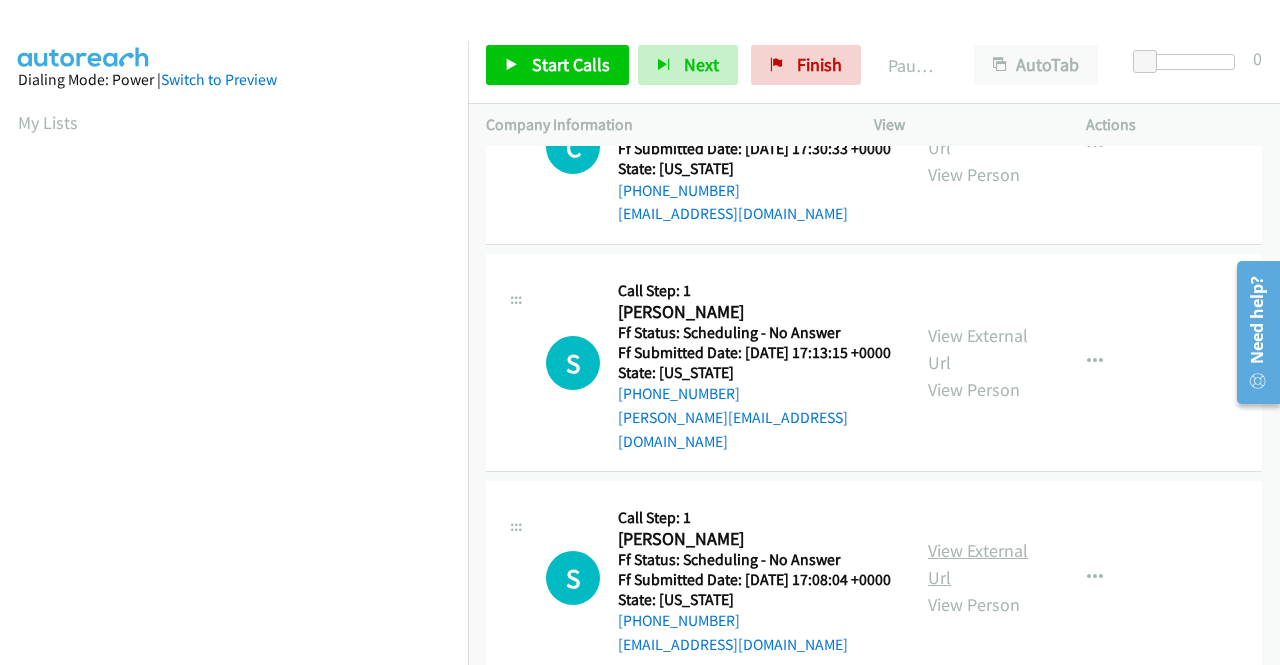 click on "View External Url" at bounding box center (978, 564) 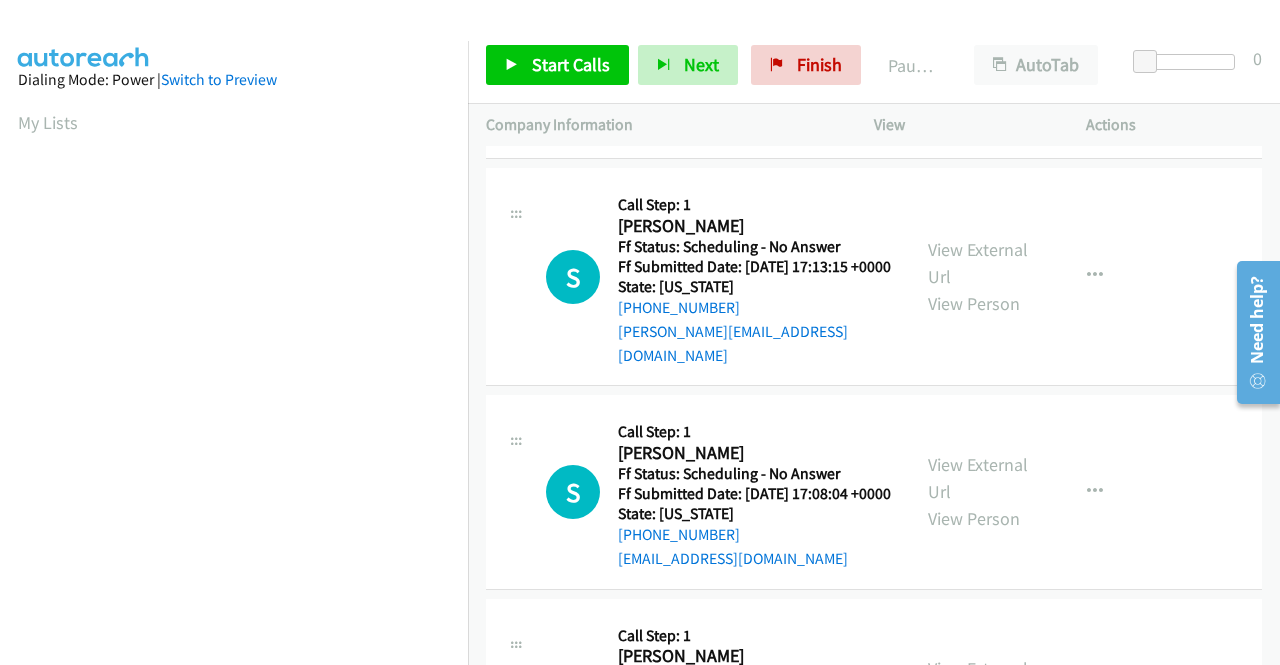 scroll, scrollTop: 400, scrollLeft: 0, axis: vertical 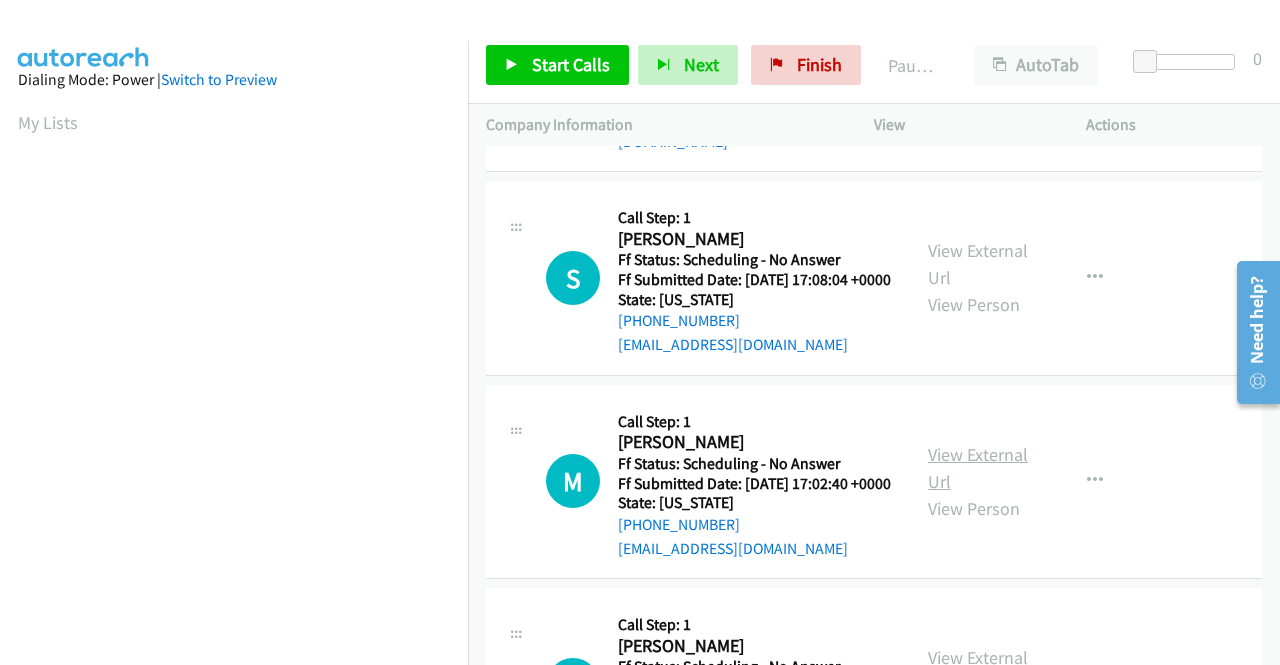 click on "View External Url" at bounding box center (978, 468) 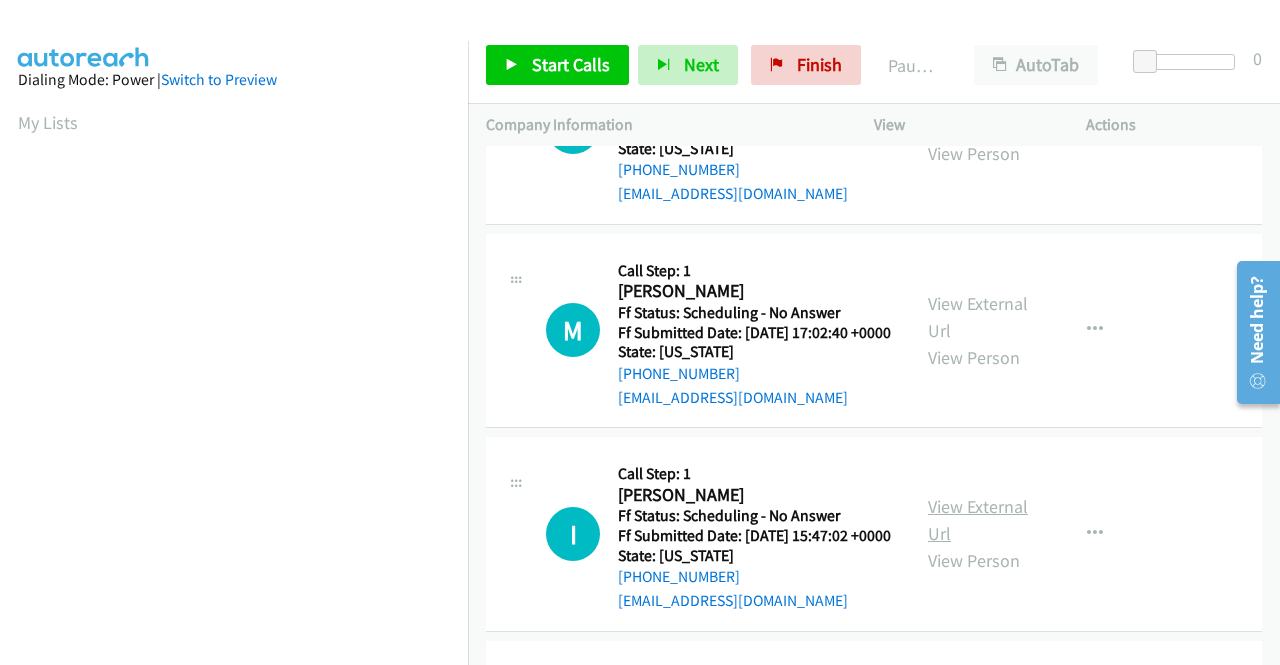 scroll, scrollTop: 600, scrollLeft: 0, axis: vertical 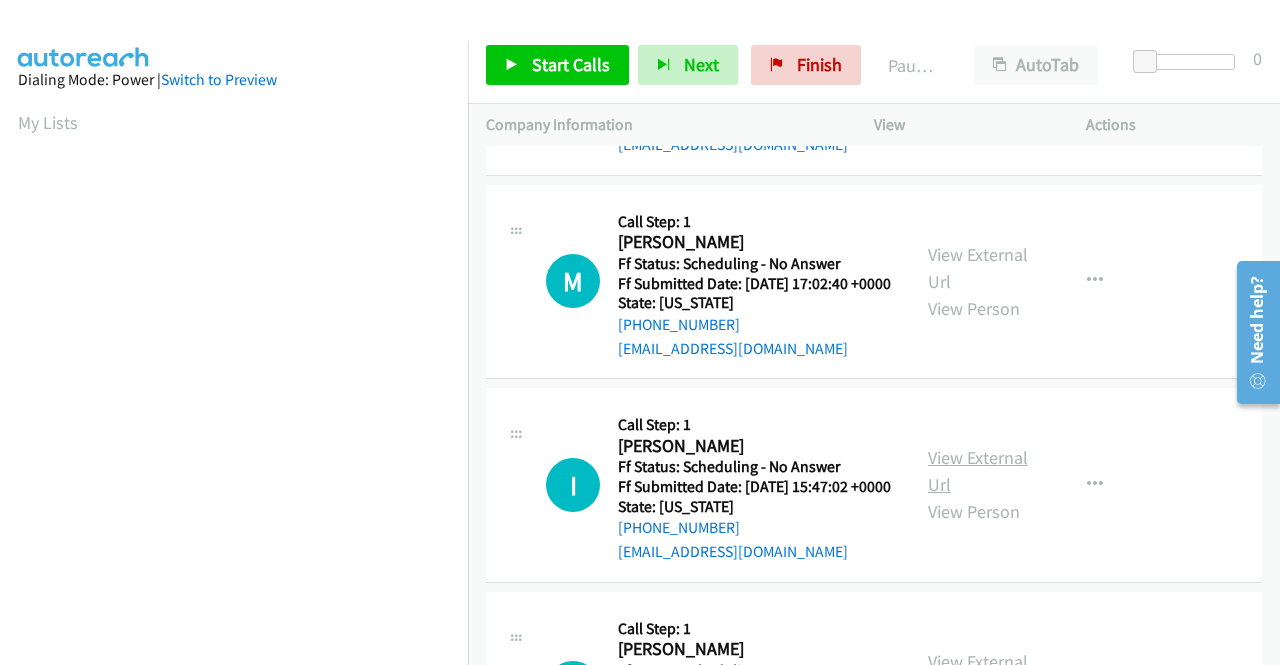 click on "View External Url" at bounding box center (978, 471) 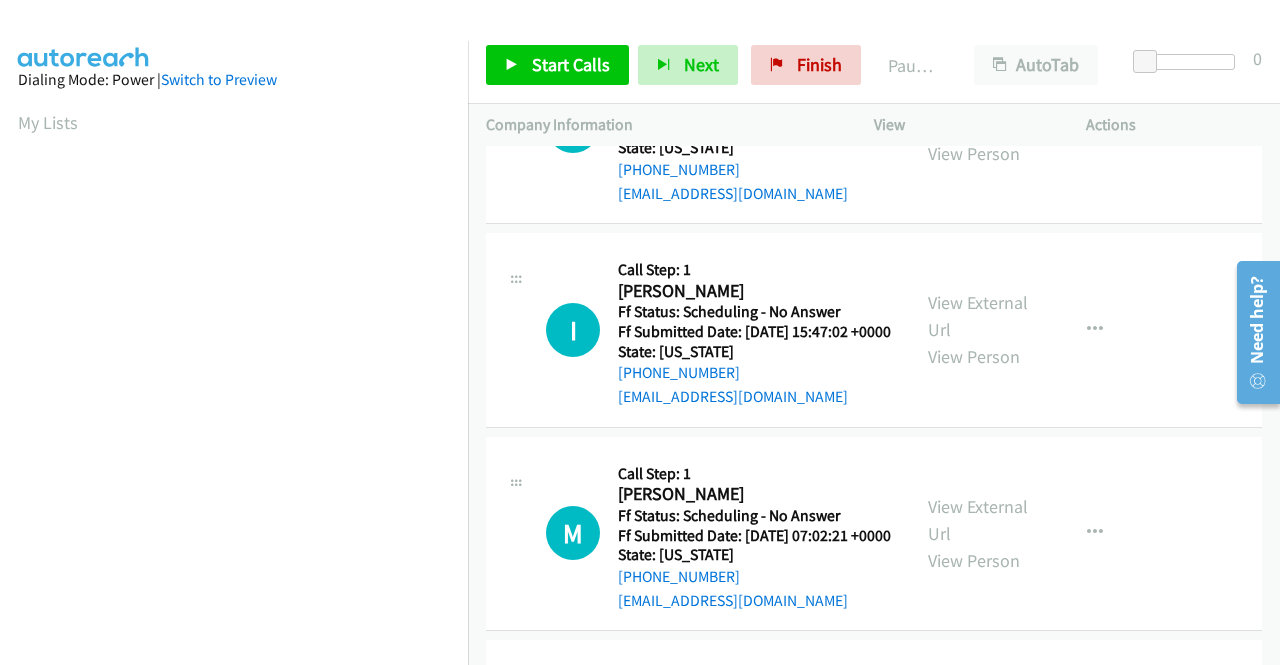scroll, scrollTop: 800, scrollLeft: 0, axis: vertical 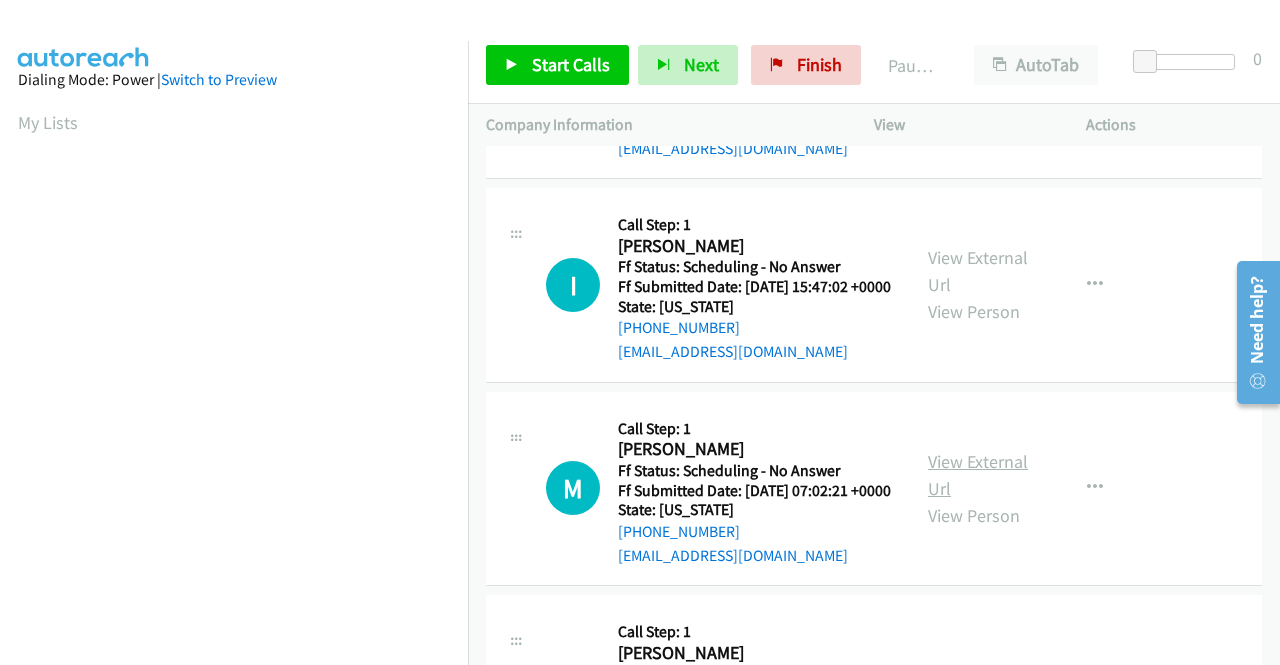 click on "View External Url" at bounding box center [978, 475] 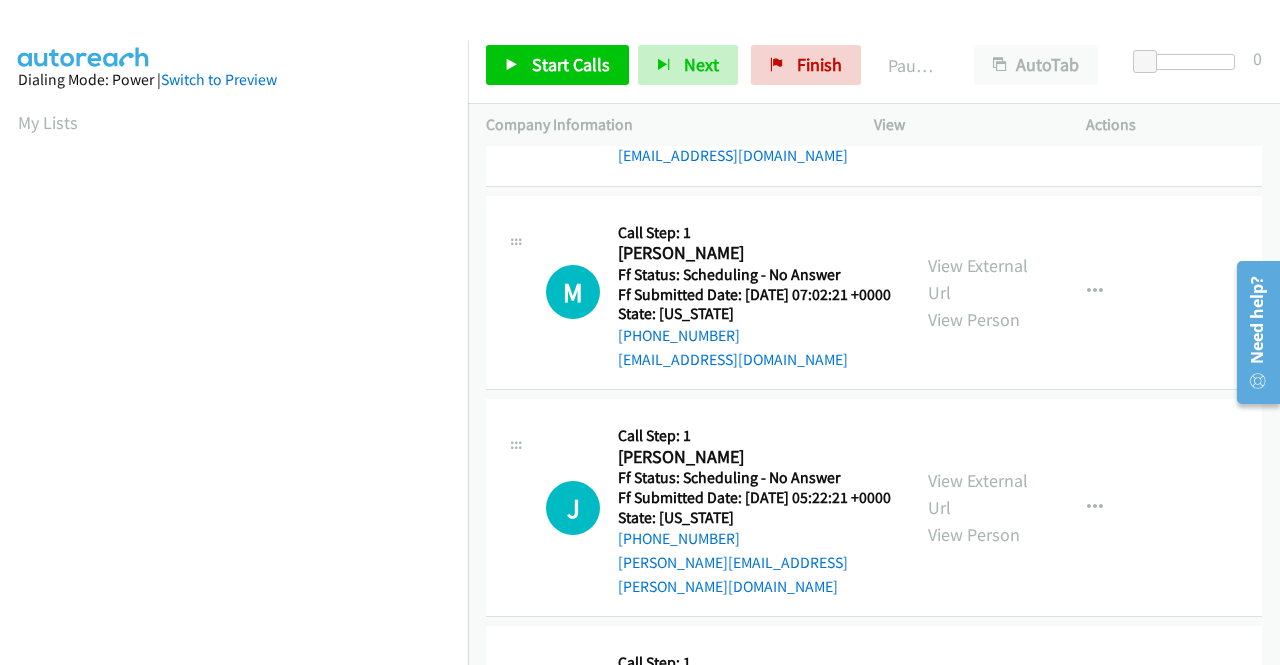 scroll, scrollTop: 1000, scrollLeft: 0, axis: vertical 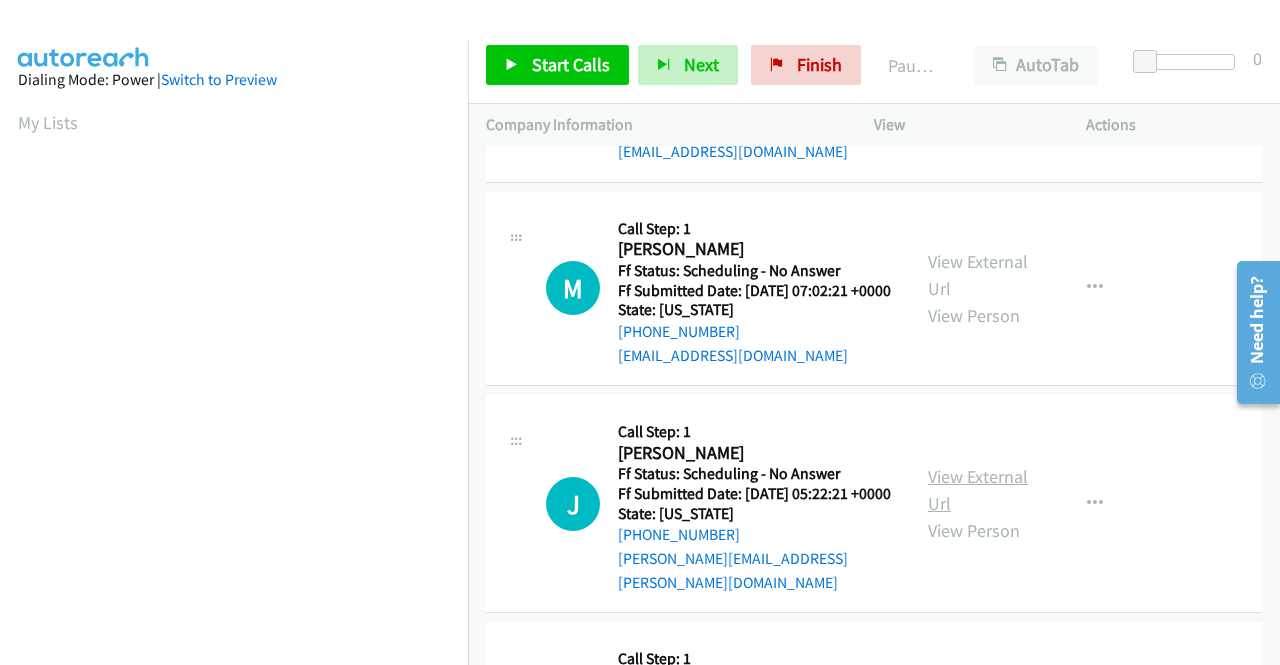 click on "View External Url" at bounding box center (978, 490) 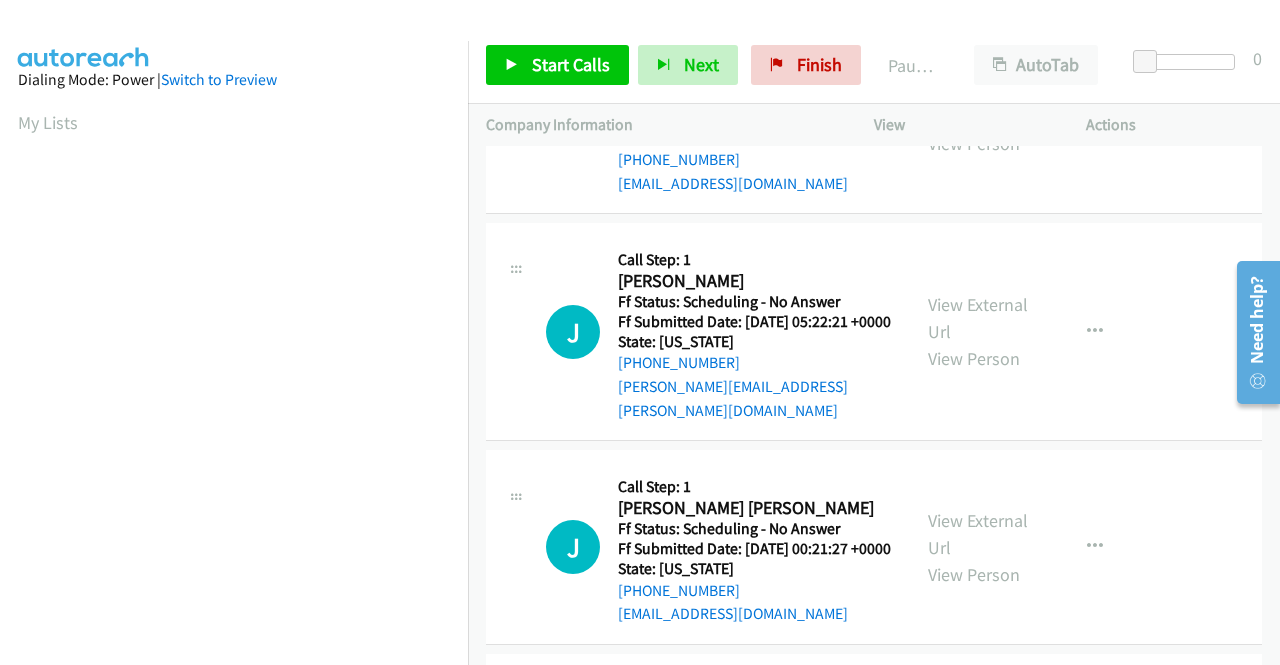scroll, scrollTop: 1200, scrollLeft: 0, axis: vertical 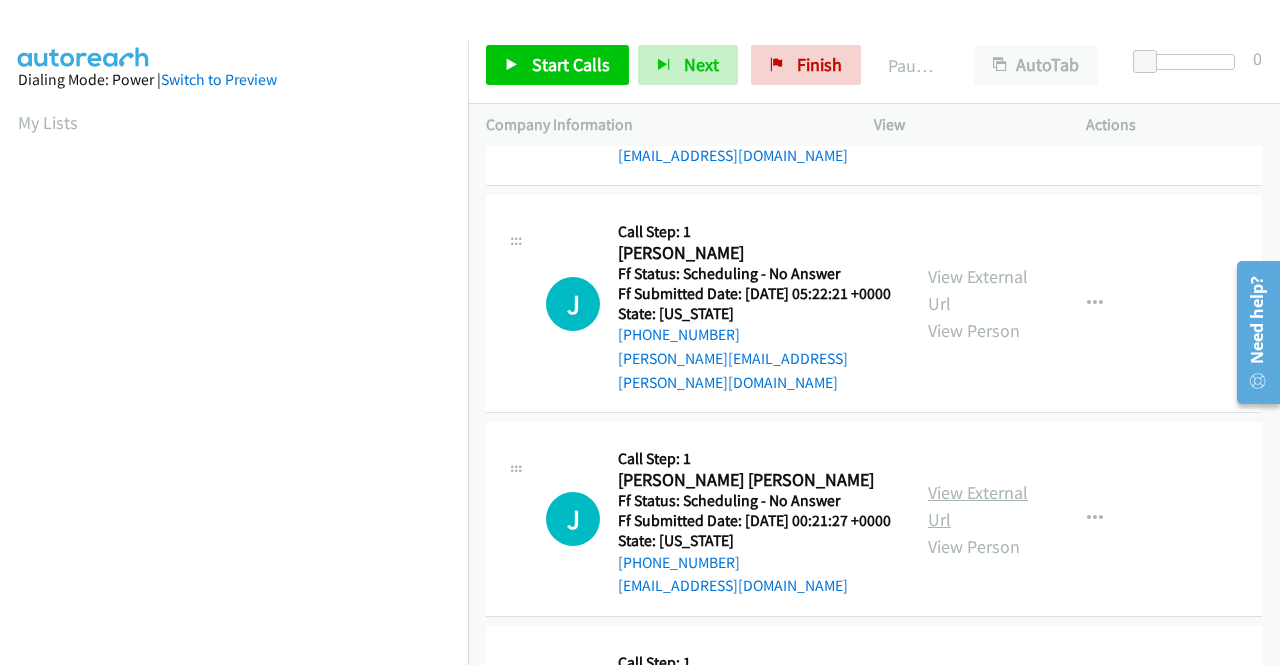 click on "View External Url" at bounding box center (978, 506) 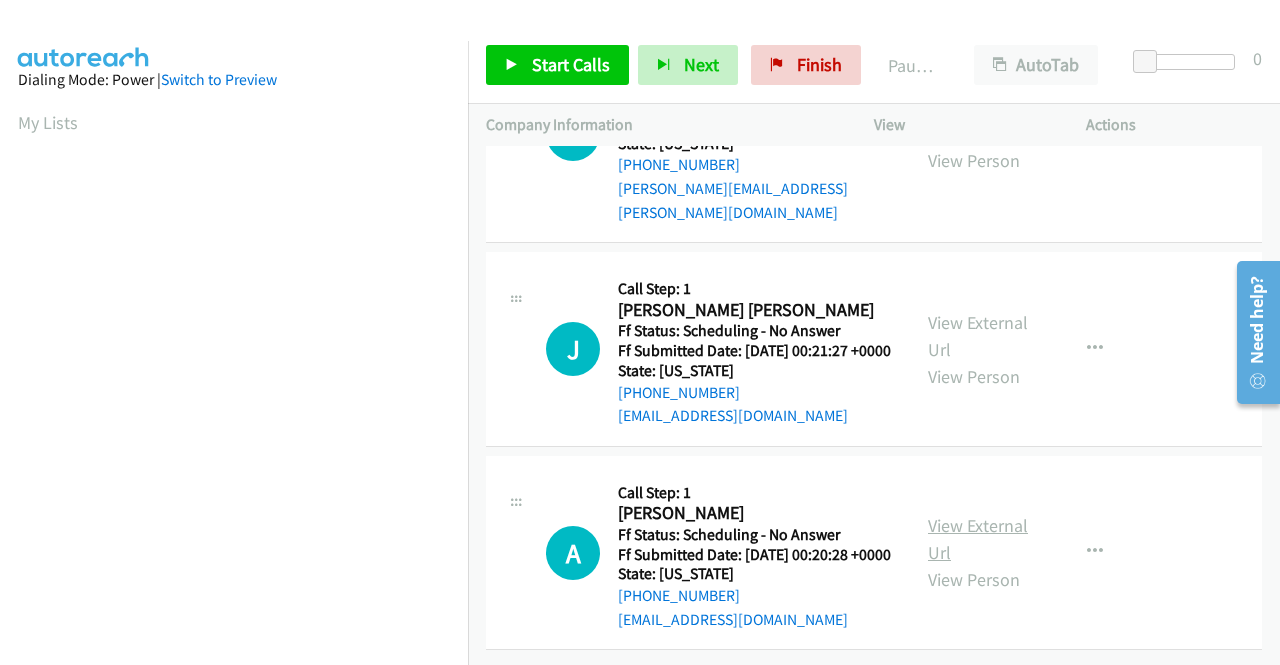 scroll, scrollTop: 1500, scrollLeft: 0, axis: vertical 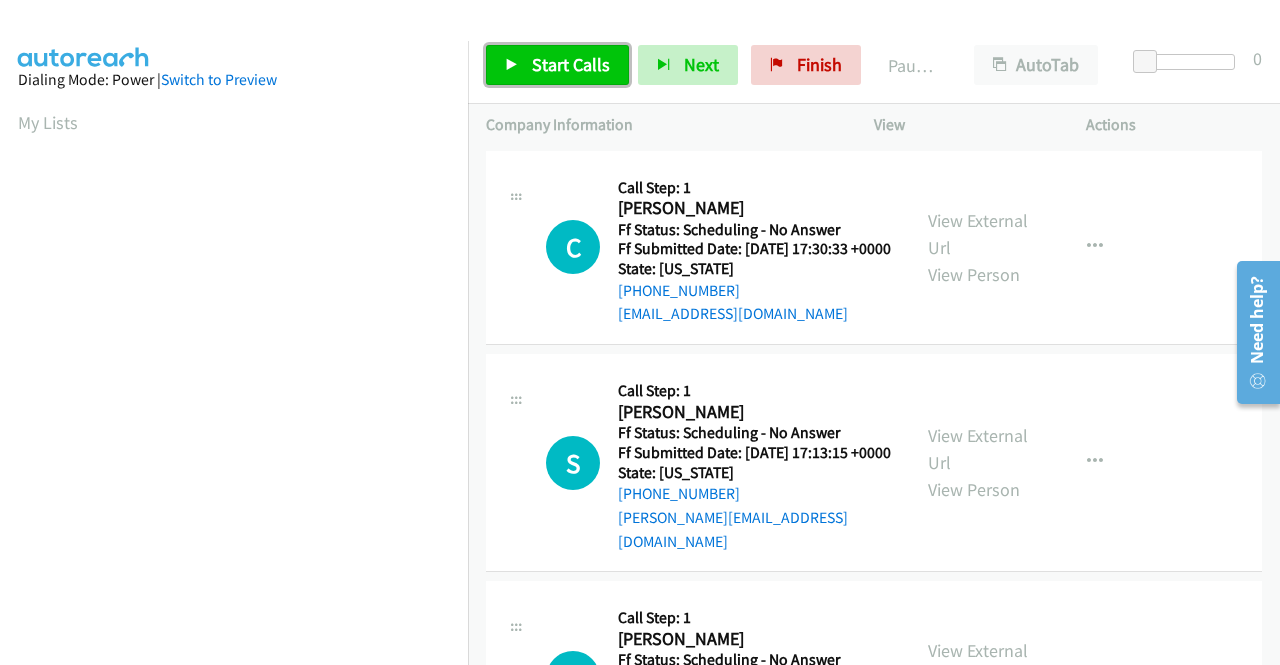 click on "Start Calls" at bounding box center [571, 64] 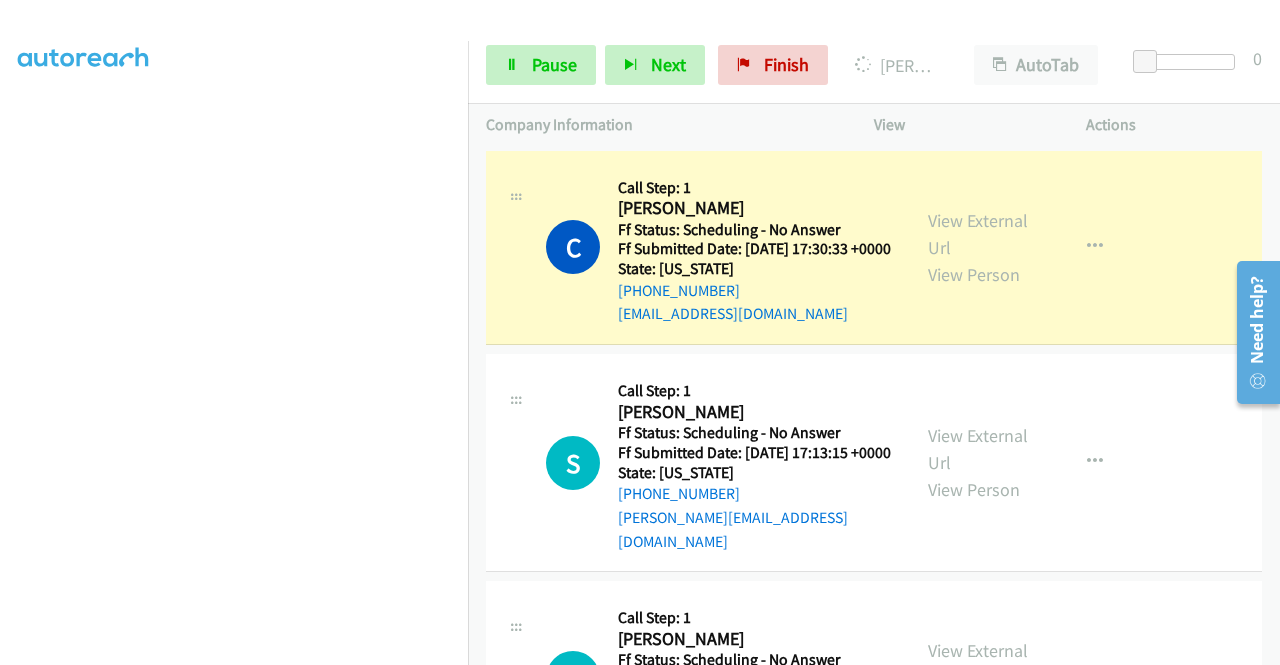 scroll, scrollTop: 456, scrollLeft: 0, axis: vertical 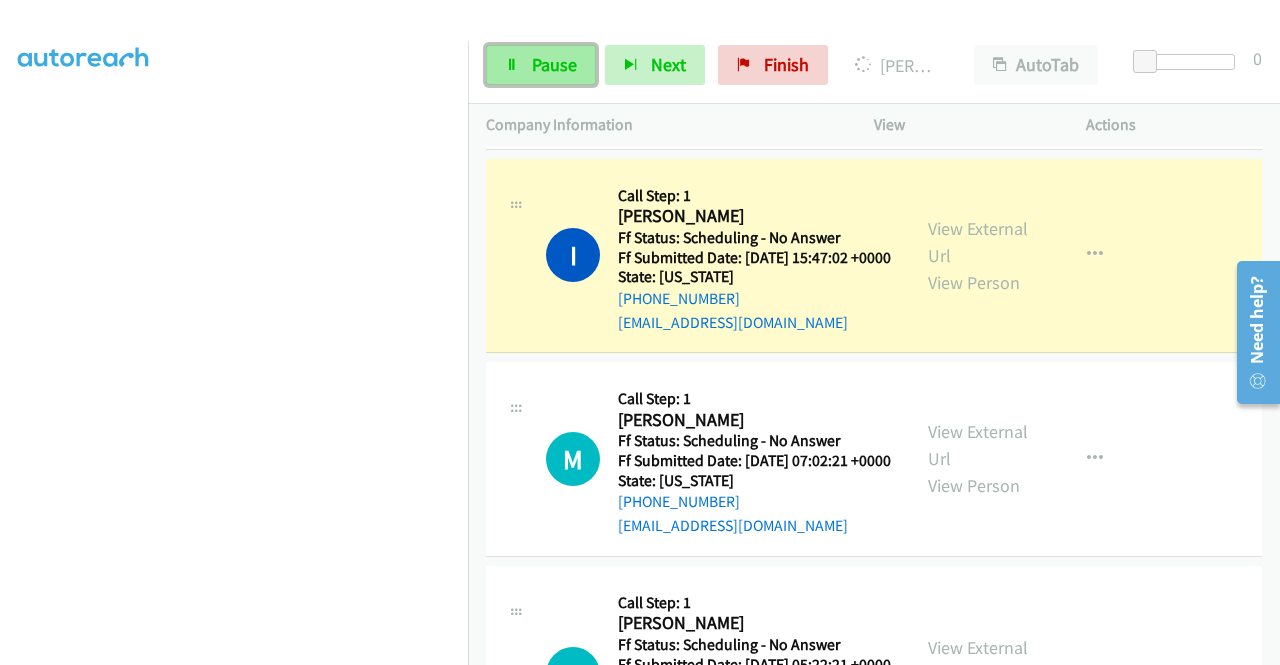 click on "Pause" at bounding box center (541, 65) 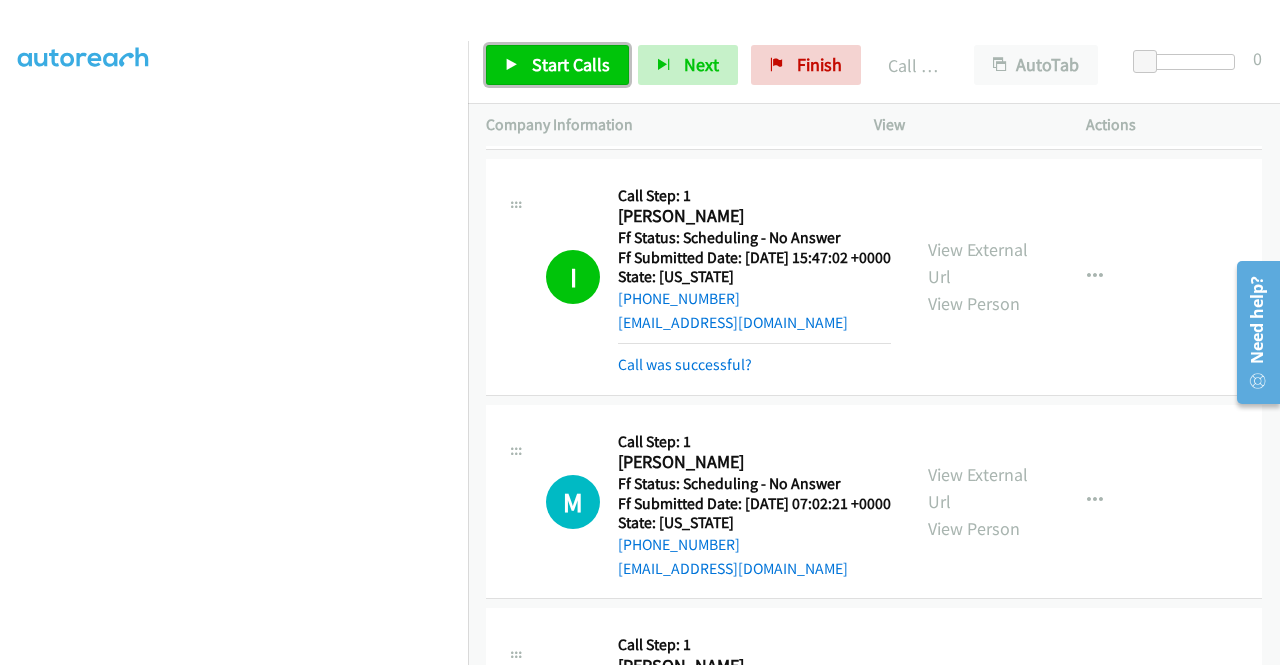 click on "Start Calls" at bounding box center (571, 64) 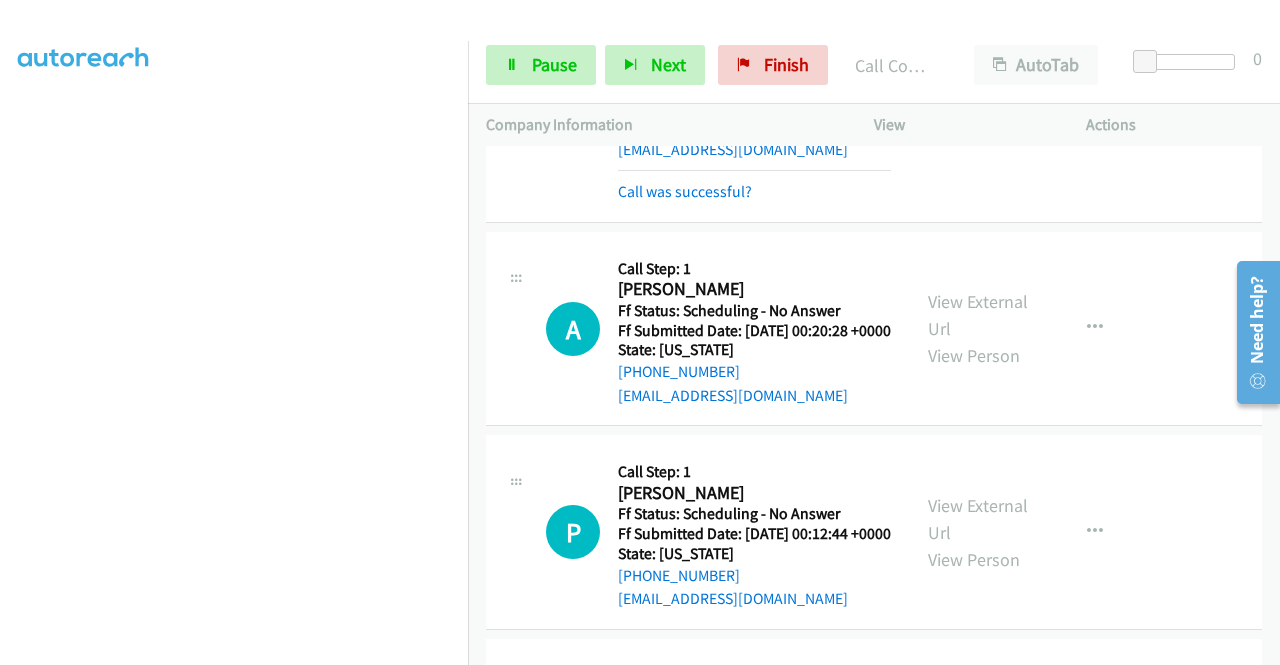 scroll, scrollTop: 2000, scrollLeft: 0, axis: vertical 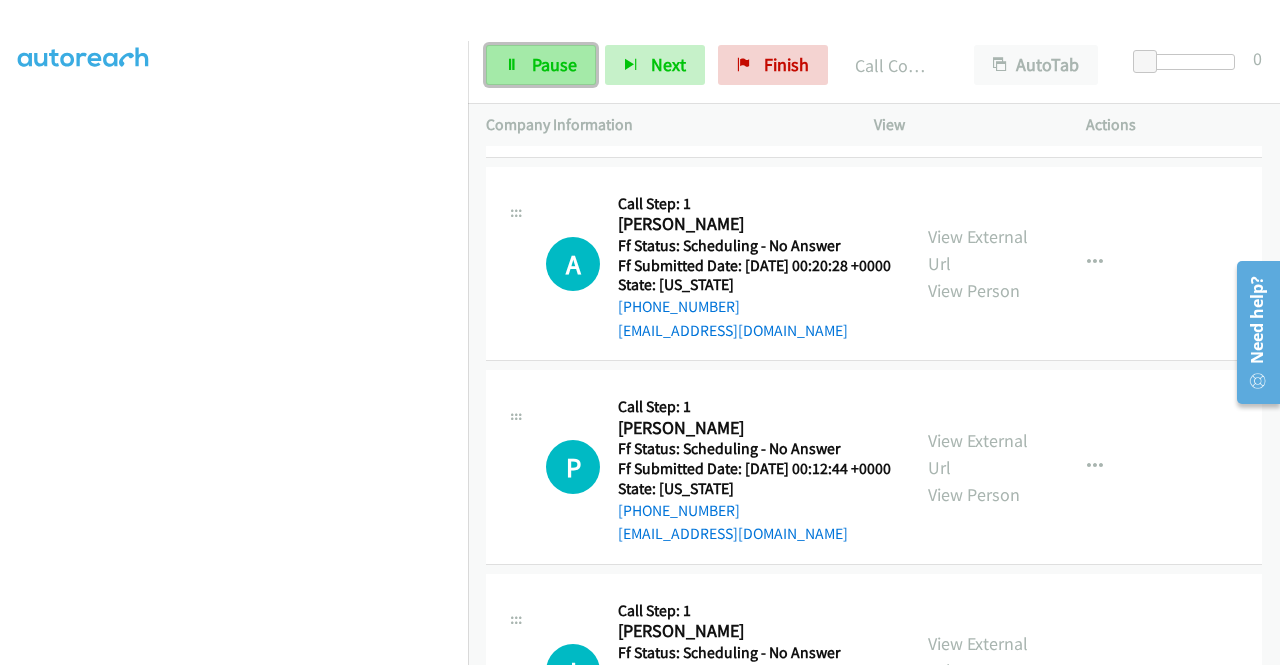 click on "Pause" at bounding box center (554, 64) 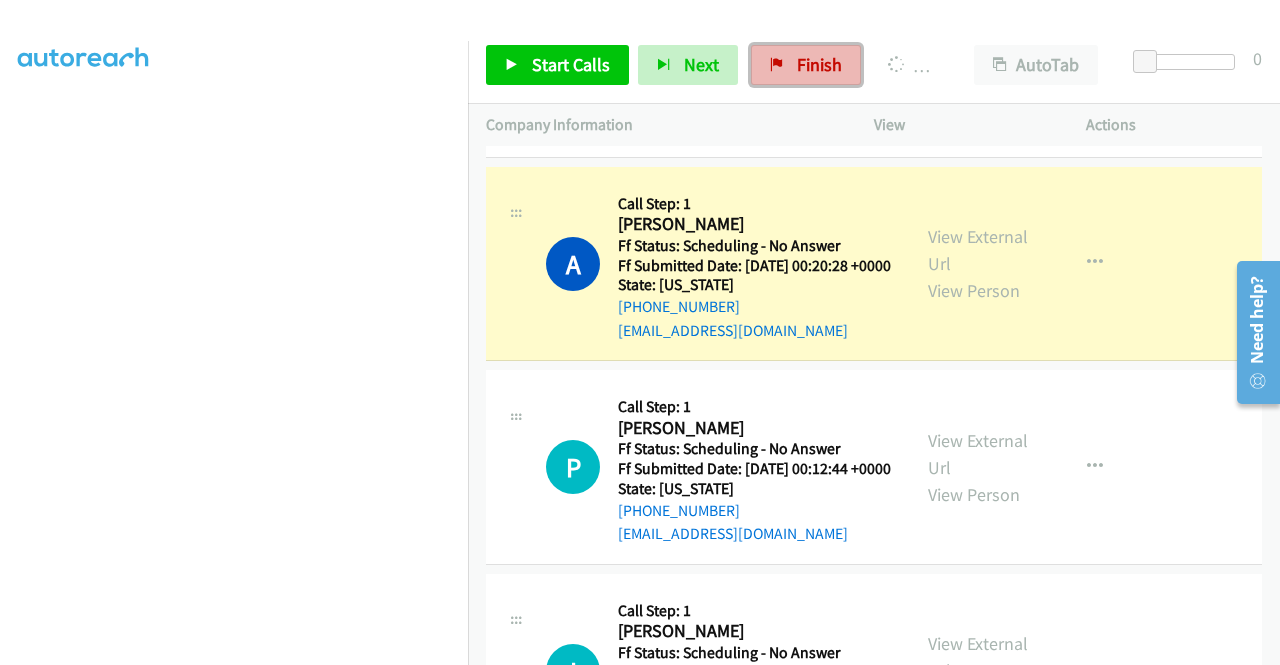 click on "Finish" at bounding box center (819, 64) 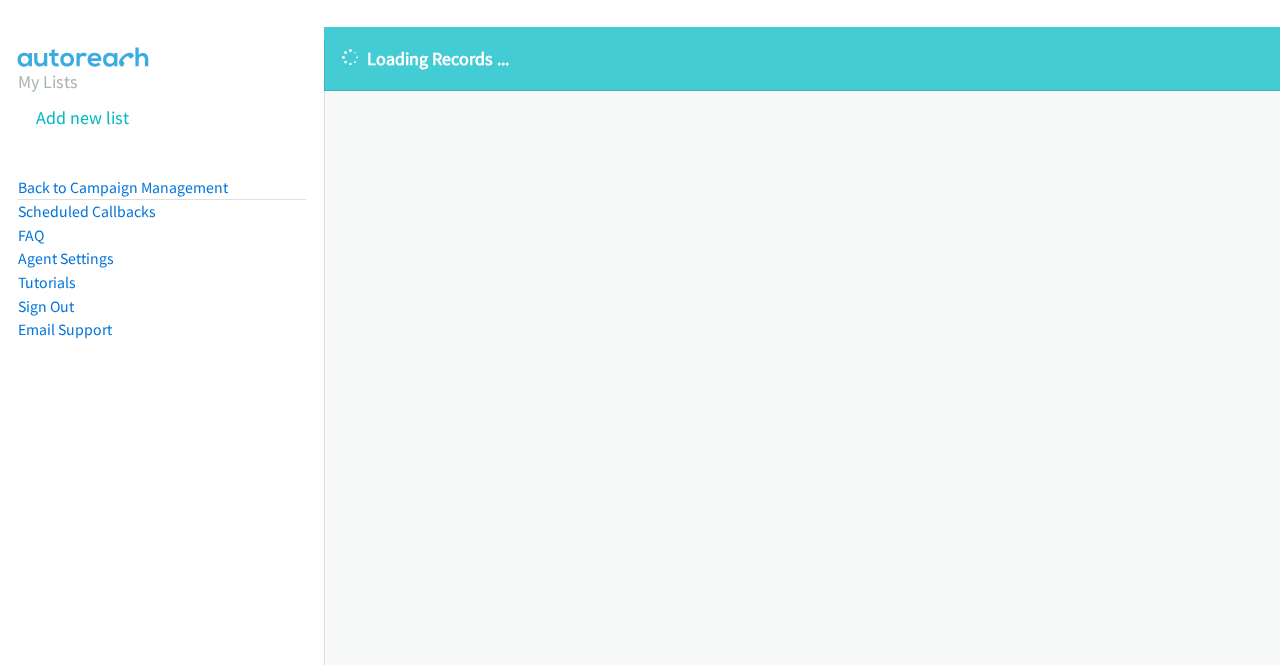 scroll, scrollTop: 0, scrollLeft: 0, axis: both 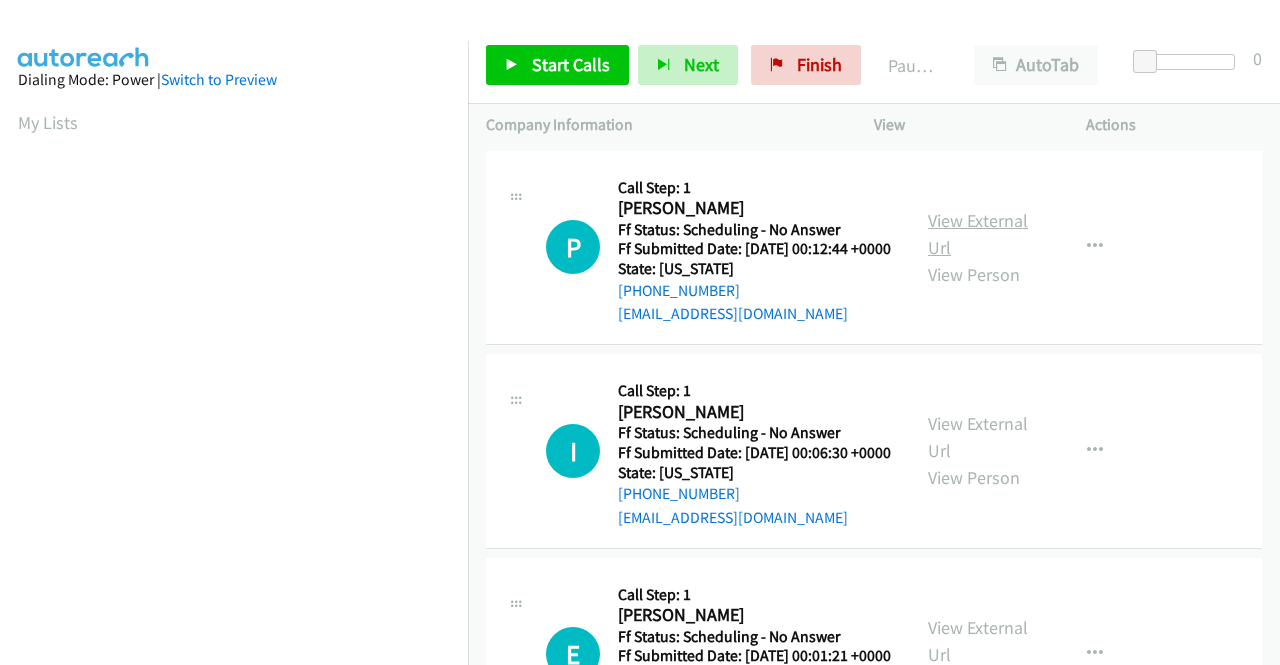 click on "View External Url" at bounding box center [978, 234] 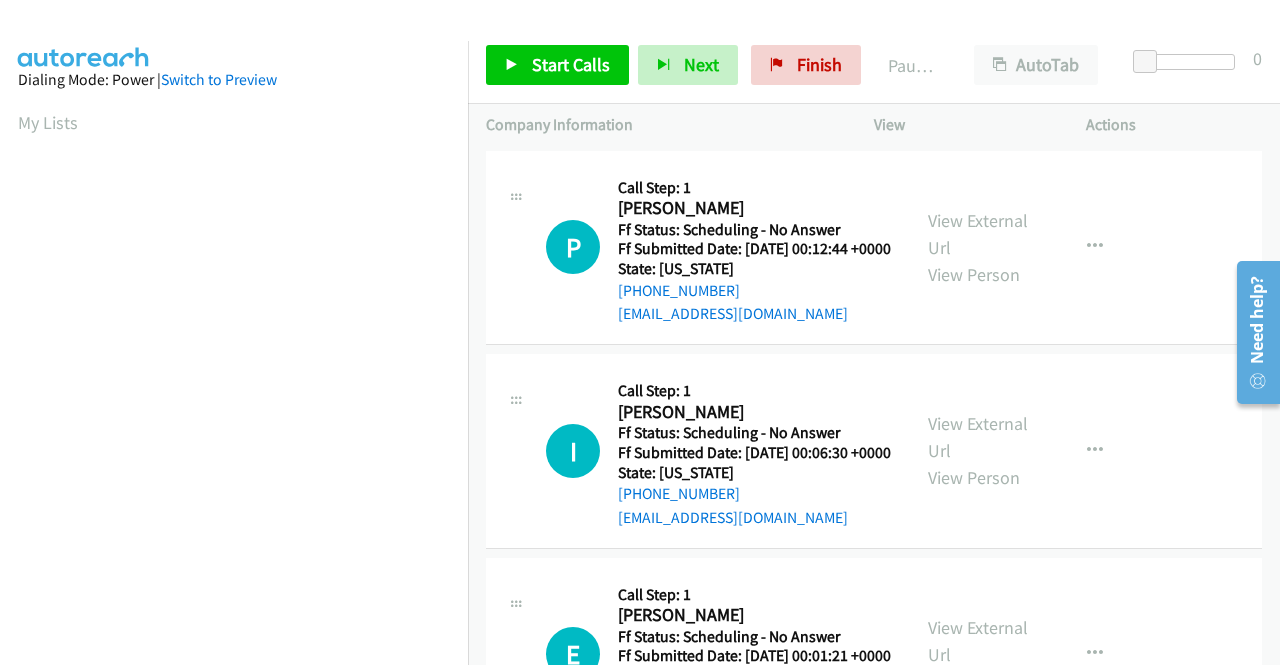 click on "View External Url
View Person" at bounding box center [980, 450] 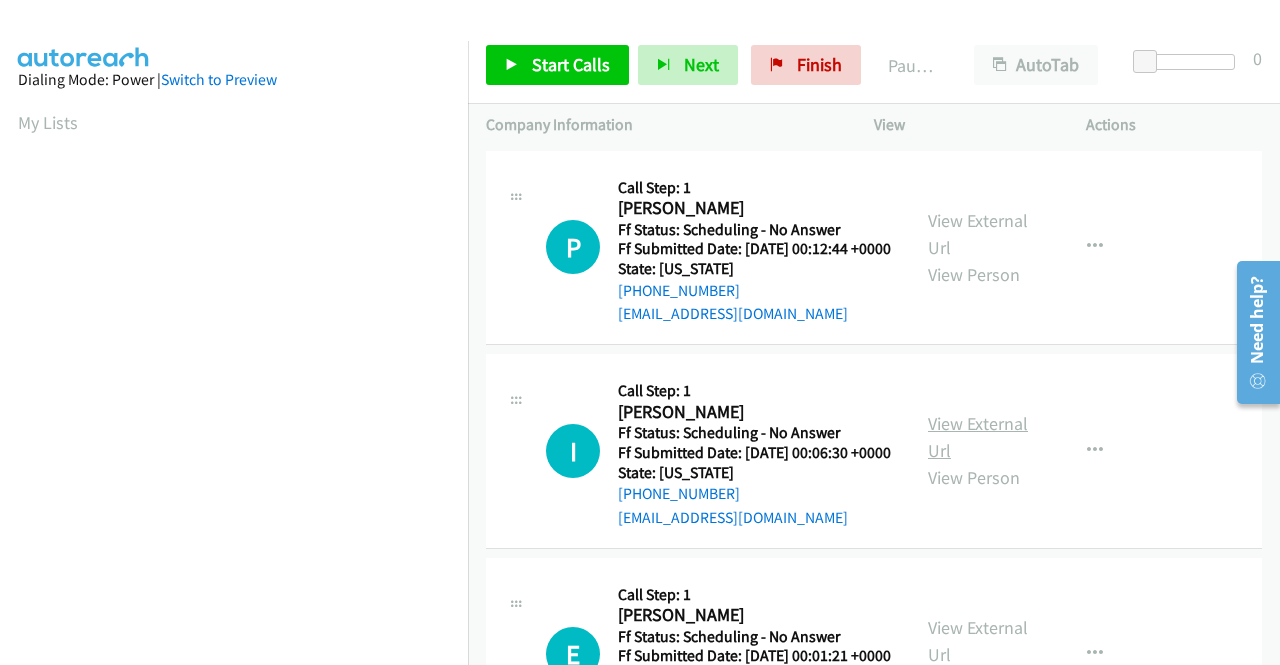 click on "View External Url" at bounding box center (978, 437) 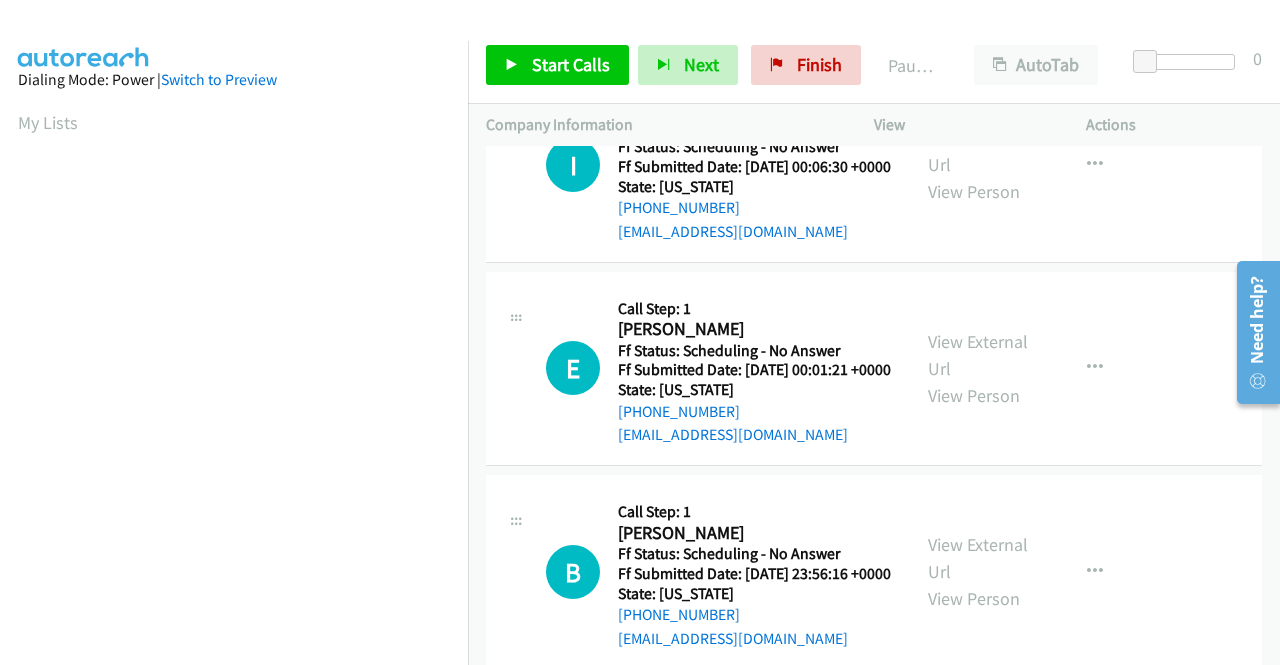 scroll, scrollTop: 300, scrollLeft: 0, axis: vertical 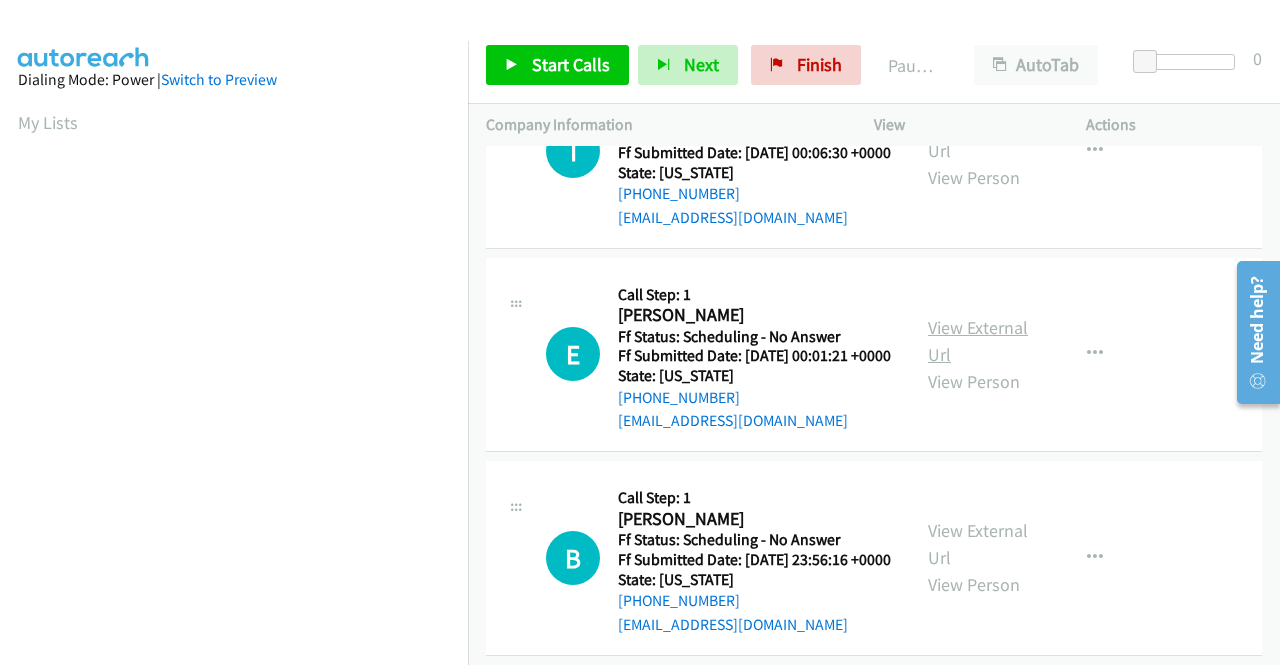 click on "View External Url" at bounding box center [978, 341] 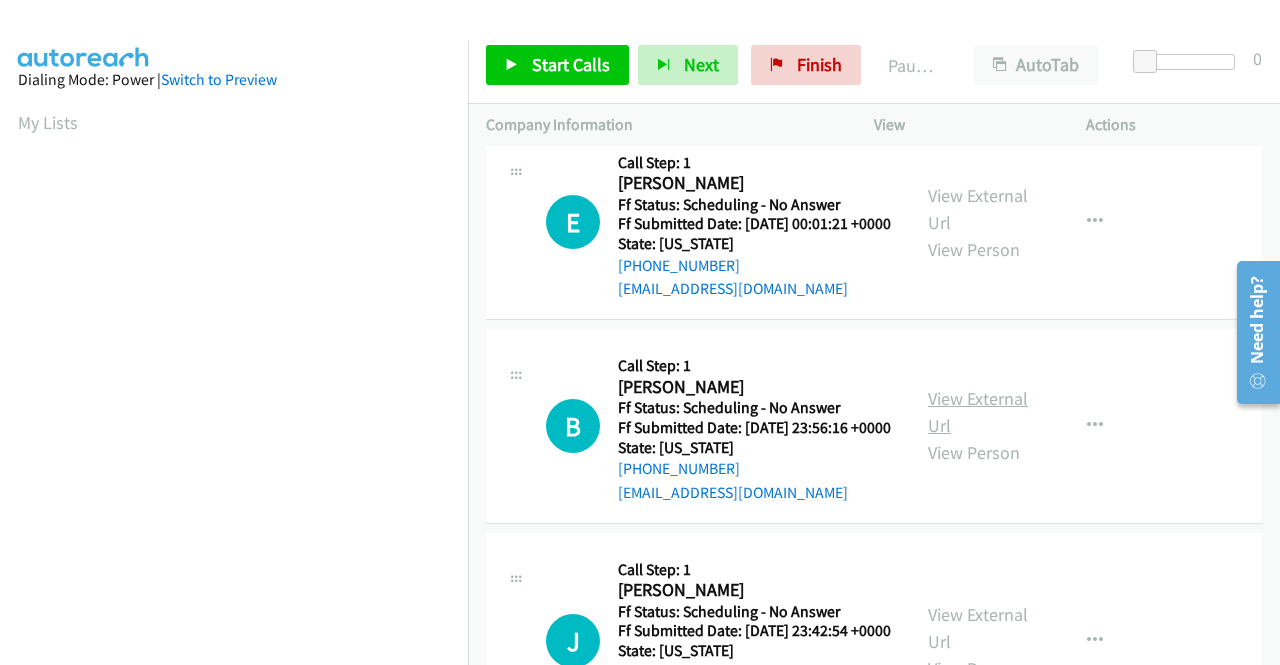 scroll, scrollTop: 500, scrollLeft: 0, axis: vertical 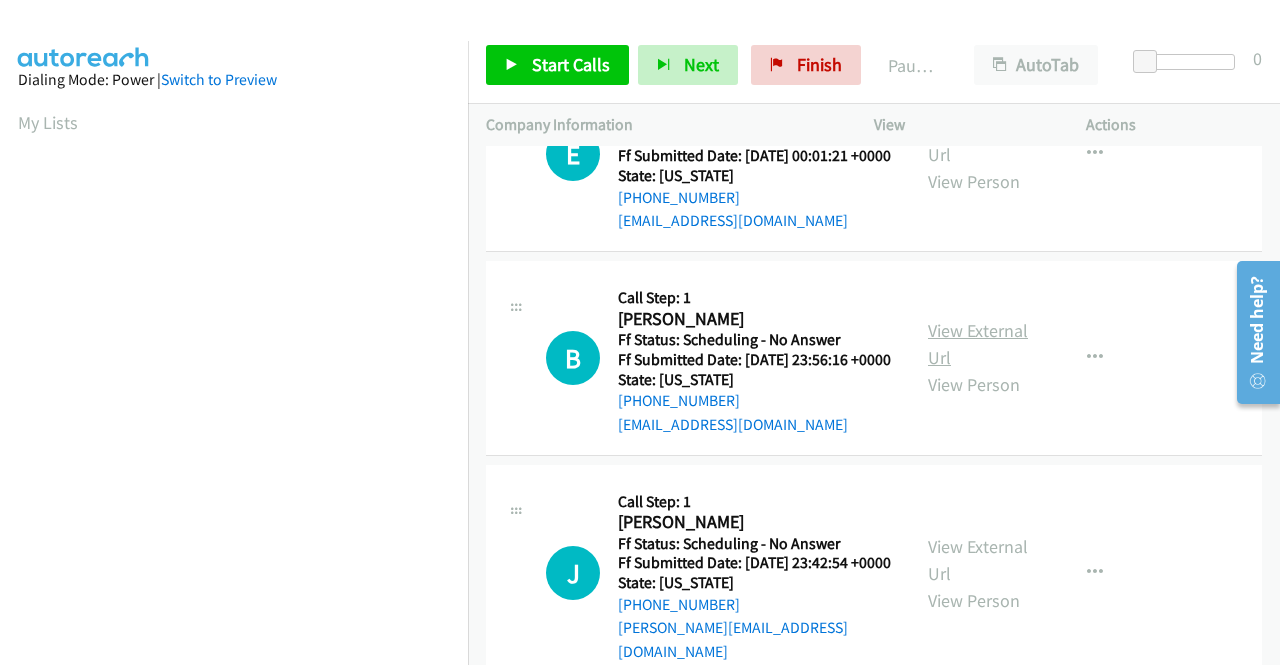 click on "View External Url" at bounding box center (978, 344) 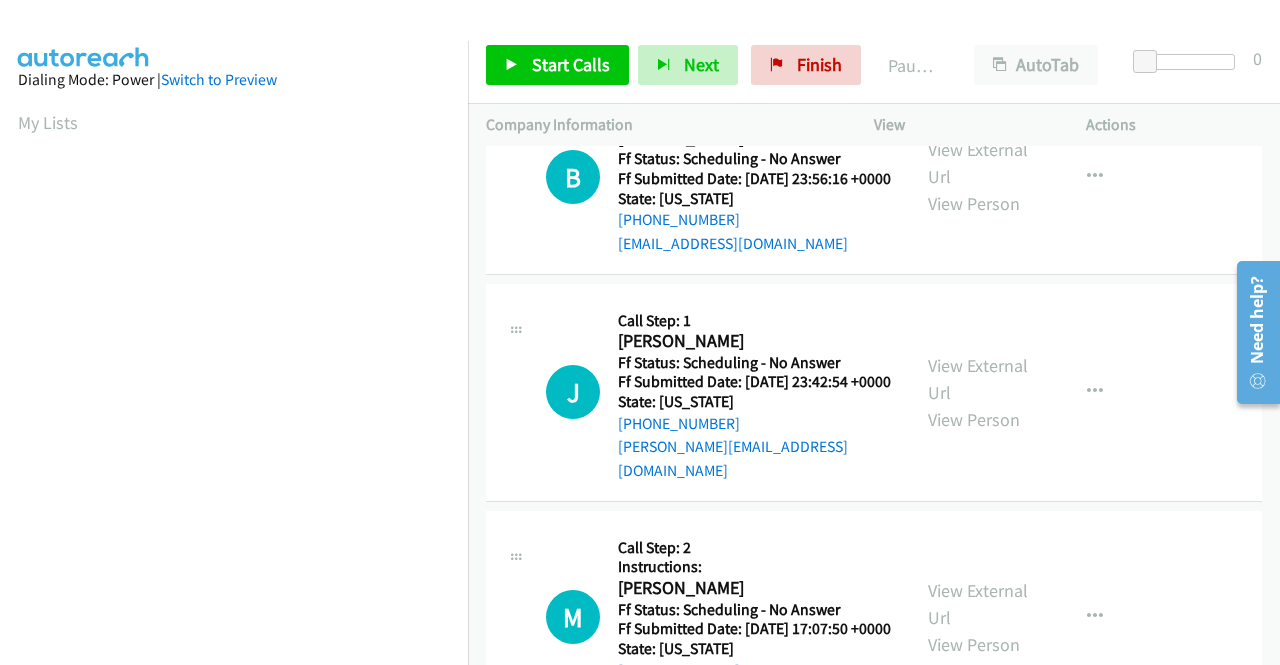 scroll, scrollTop: 700, scrollLeft: 0, axis: vertical 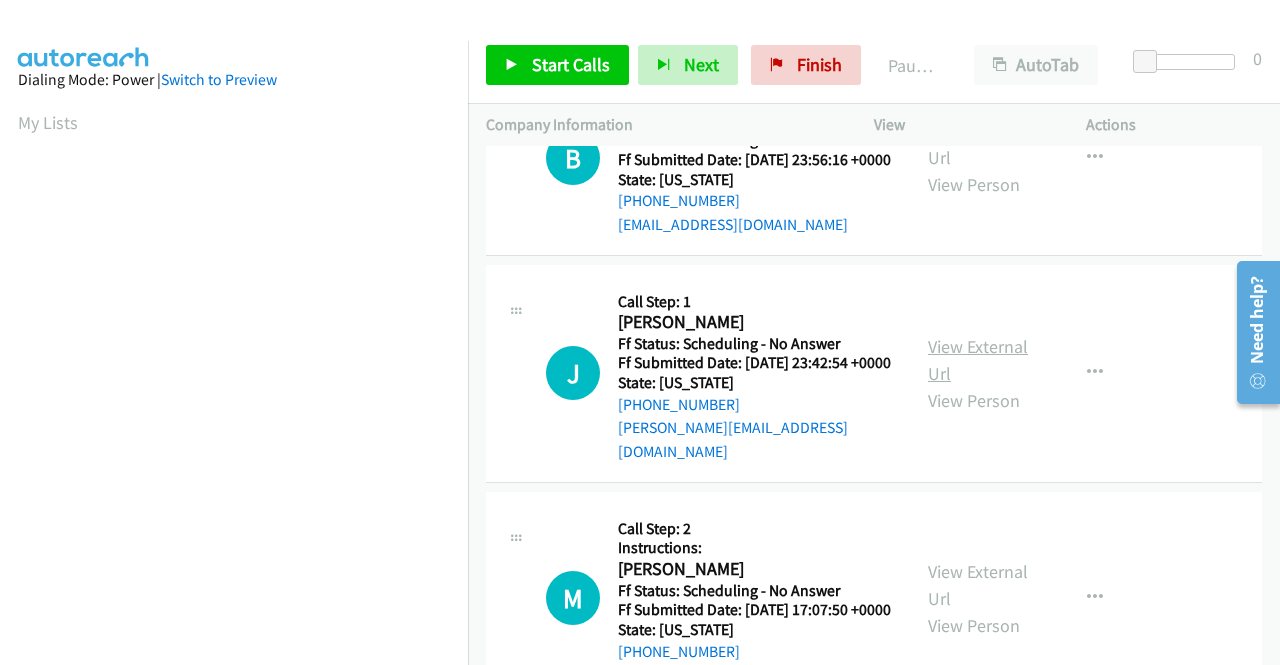 click on "View External Url" at bounding box center (978, 360) 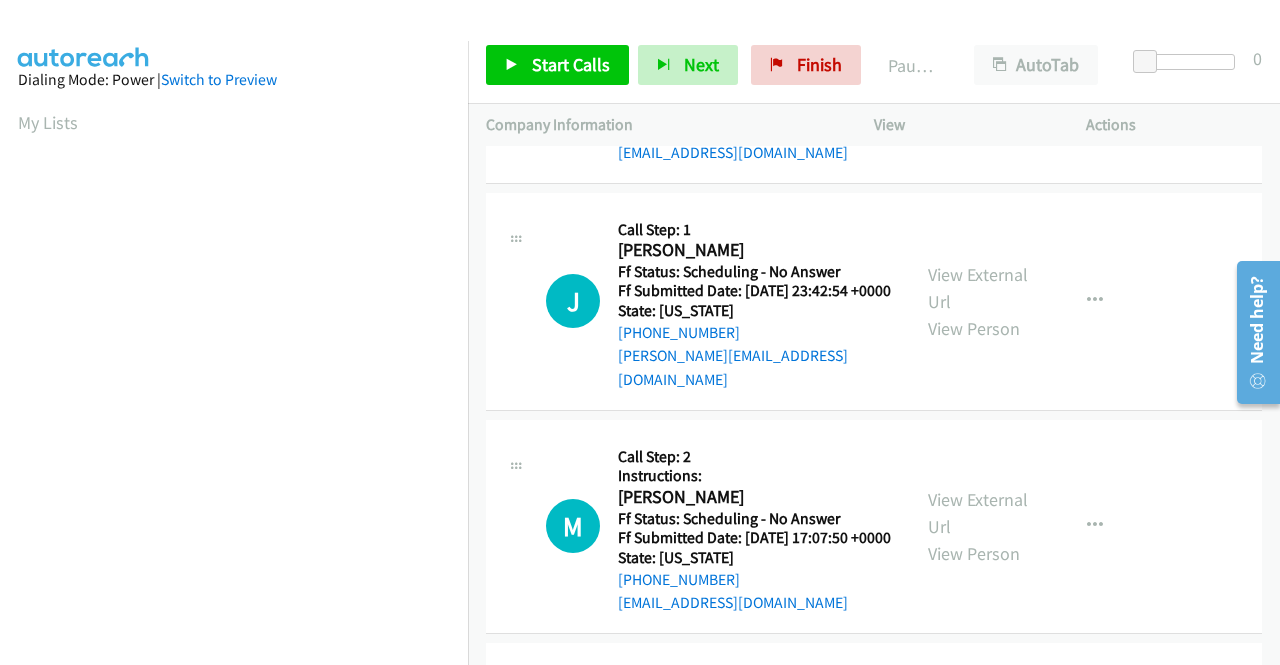 scroll, scrollTop: 900, scrollLeft: 0, axis: vertical 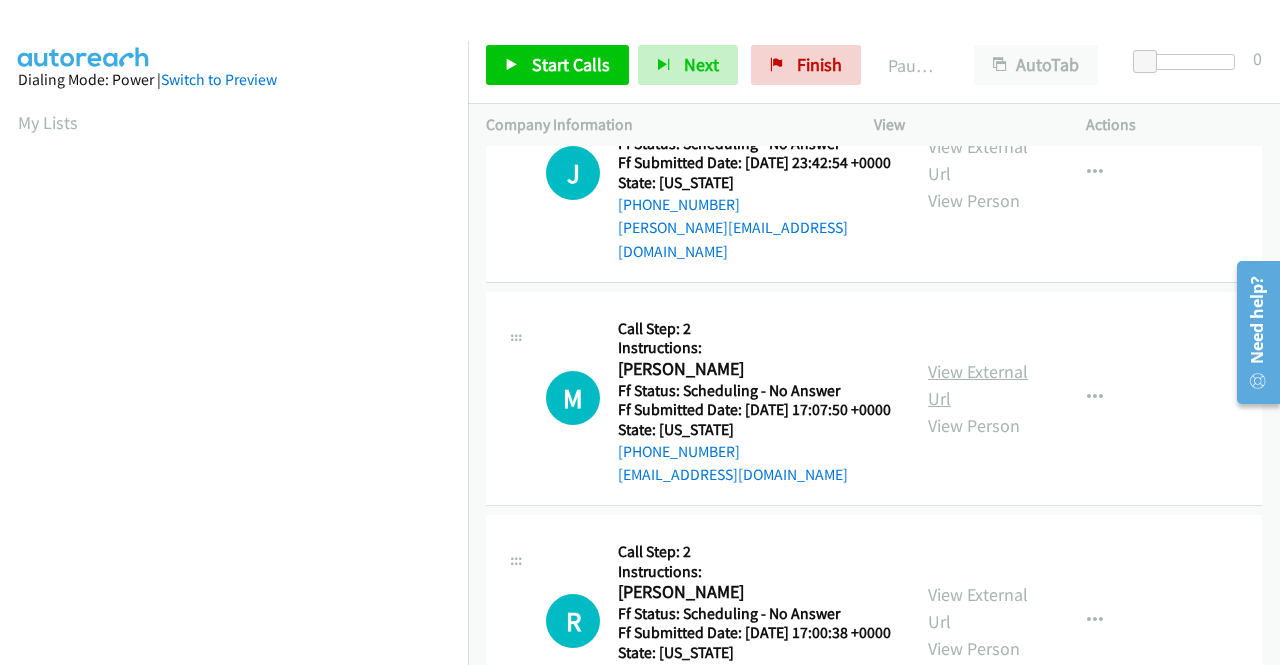 click on "View External Url" at bounding box center (978, 385) 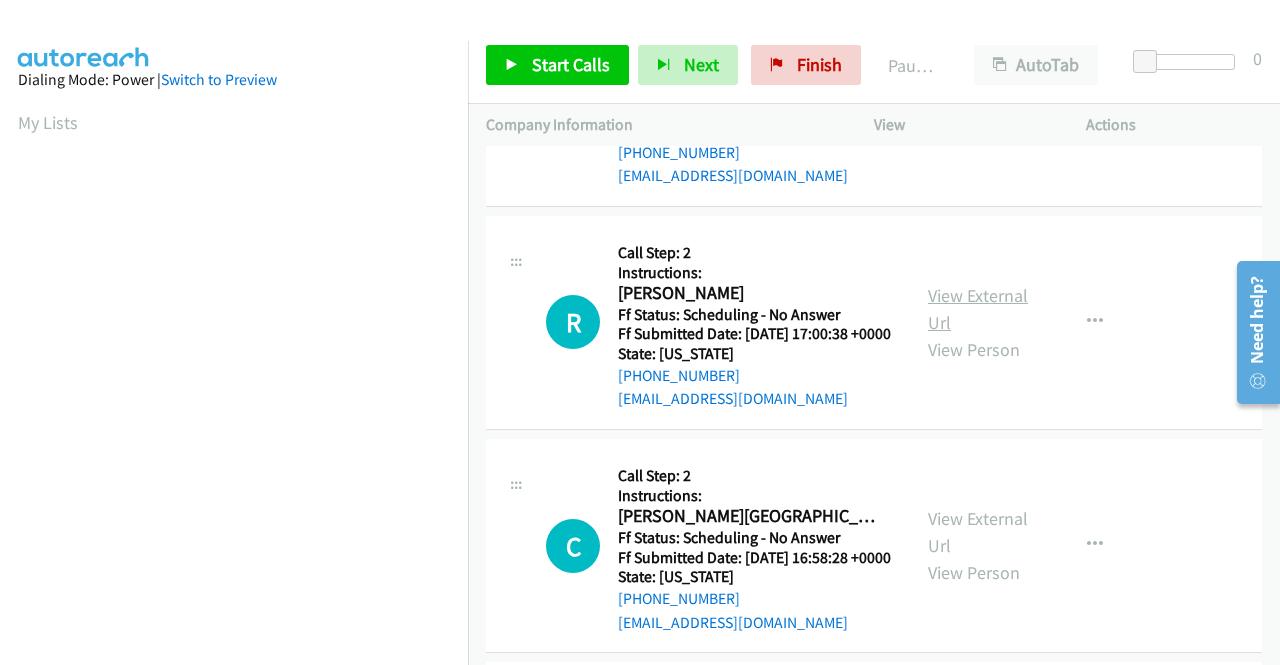 scroll, scrollTop: 1200, scrollLeft: 0, axis: vertical 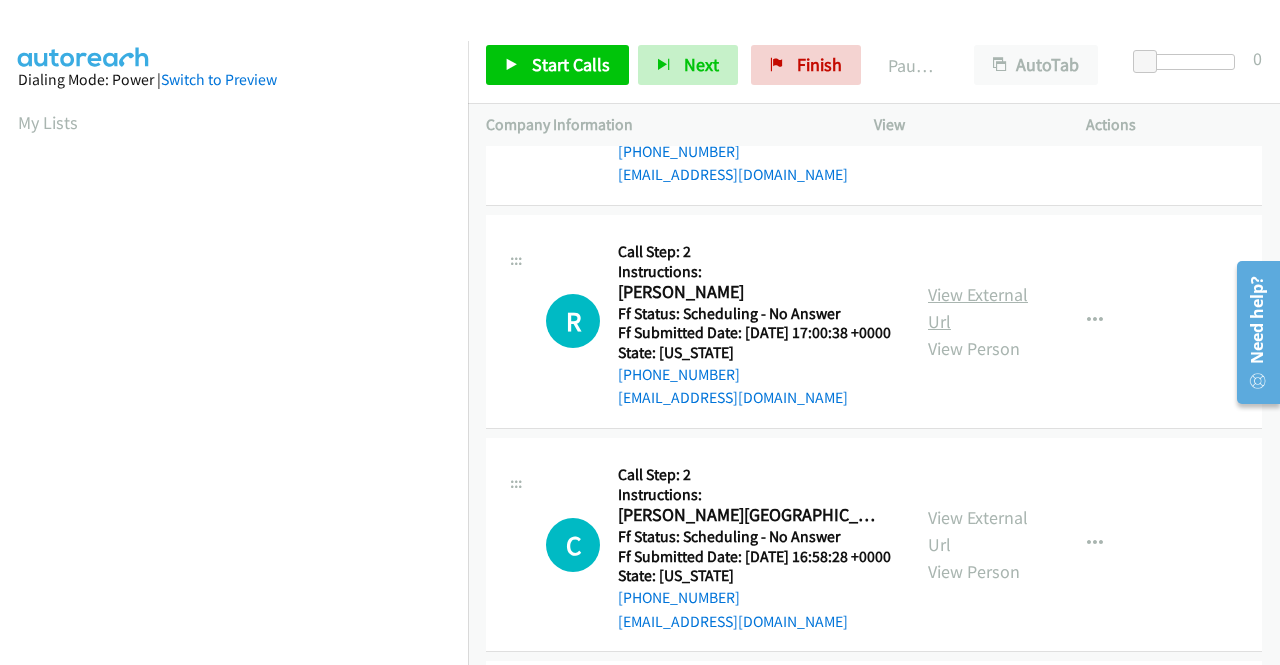 click on "View External Url" at bounding box center (978, 308) 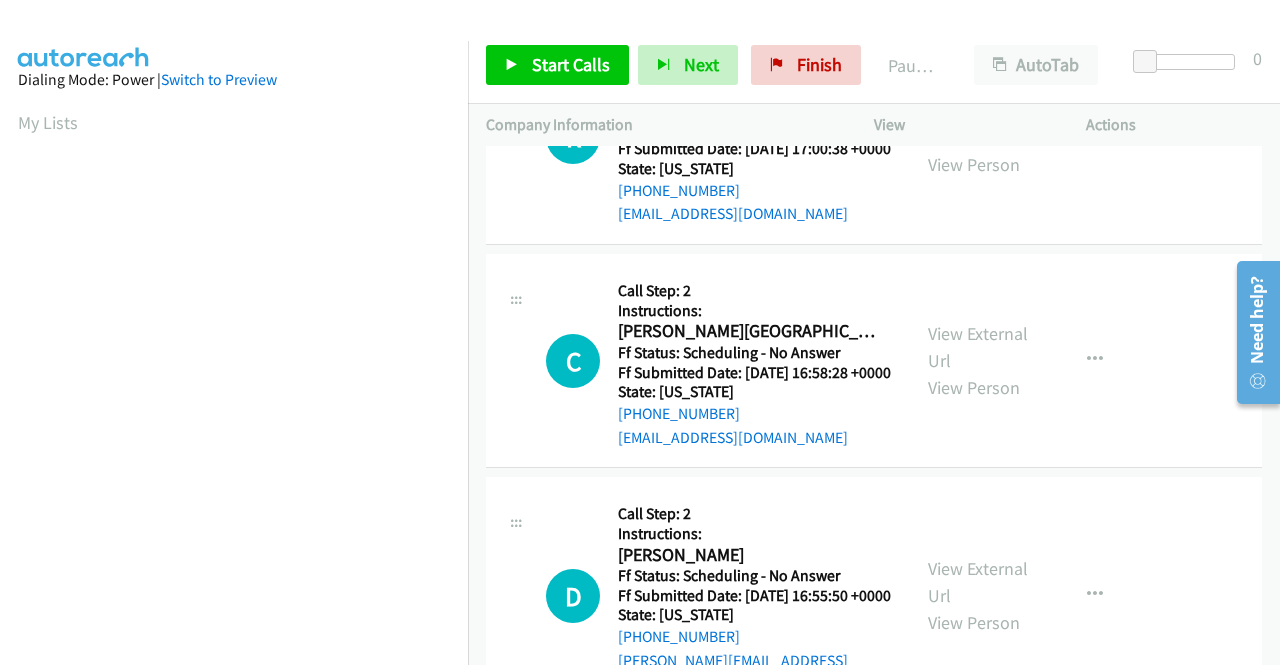 scroll, scrollTop: 1400, scrollLeft: 0, axis: vertical 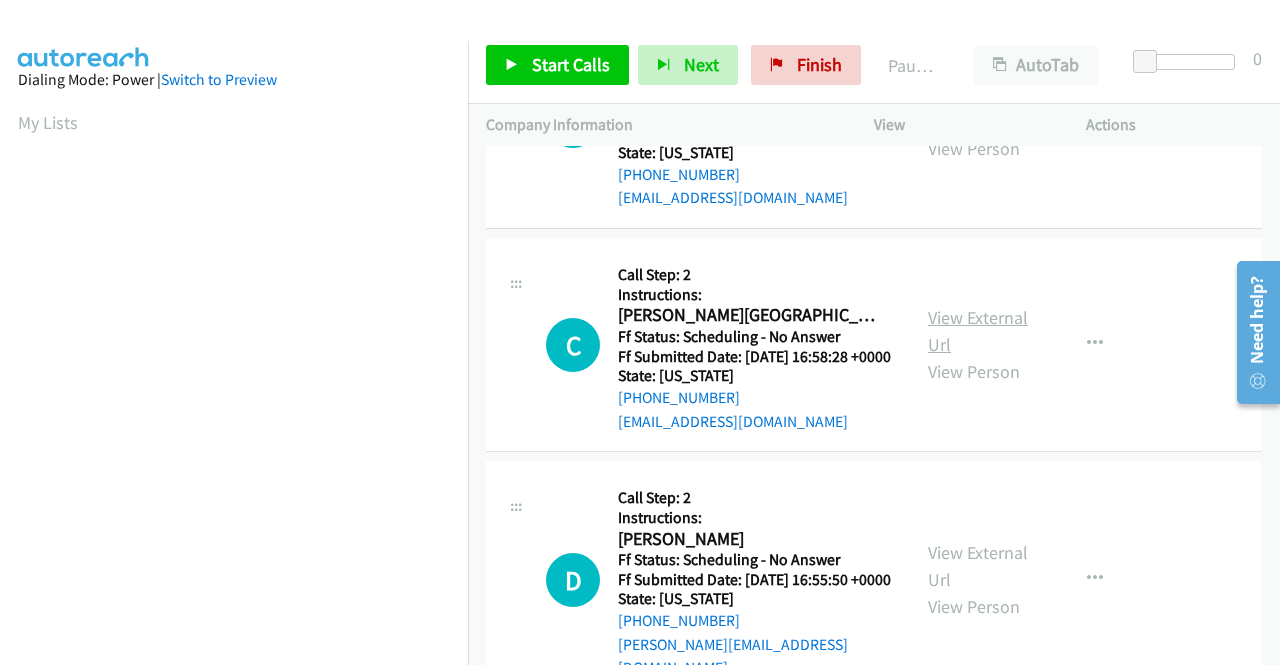 click on "View External Url" at bounding box center (978, 331) 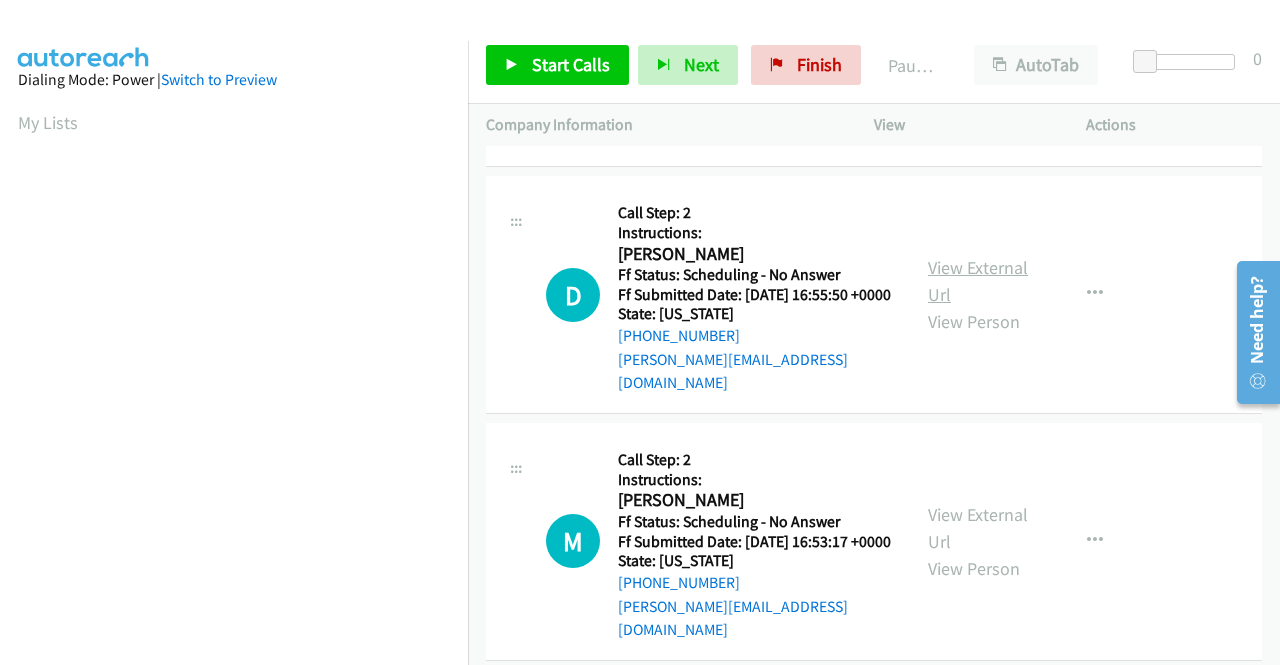 scroll, scrollTop: 1700, scrollLeft: 0, axis: vertical 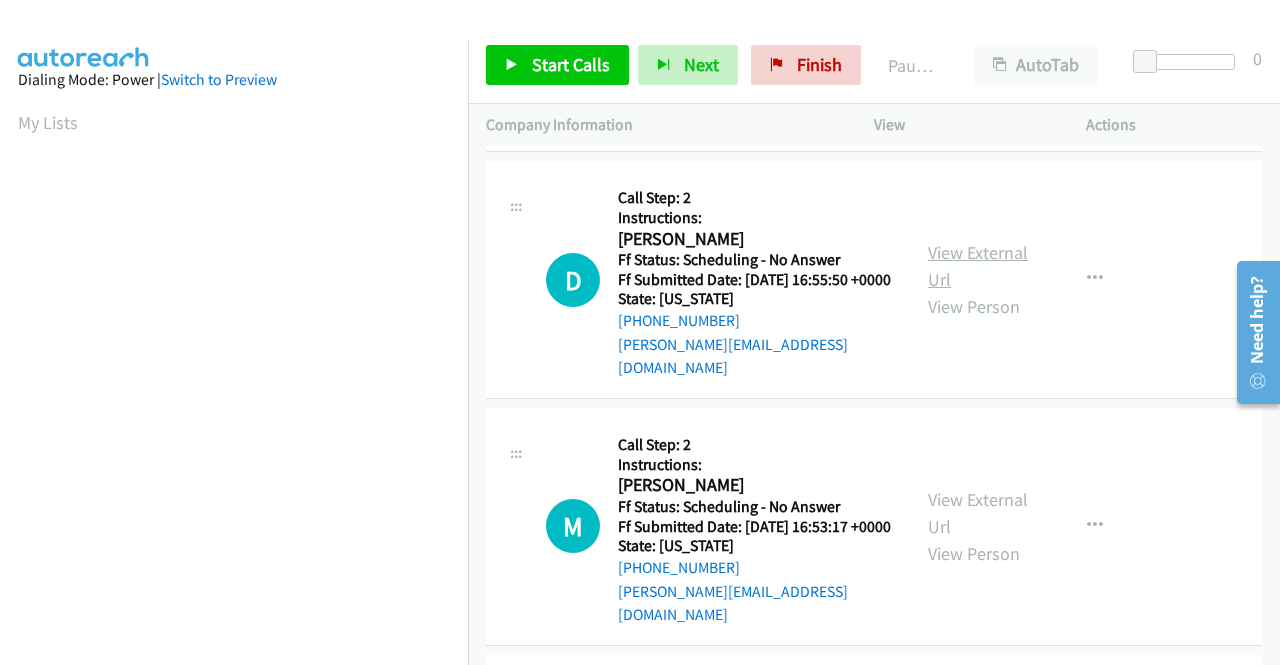 click on "View External Url" at bounding box center (978, 266) 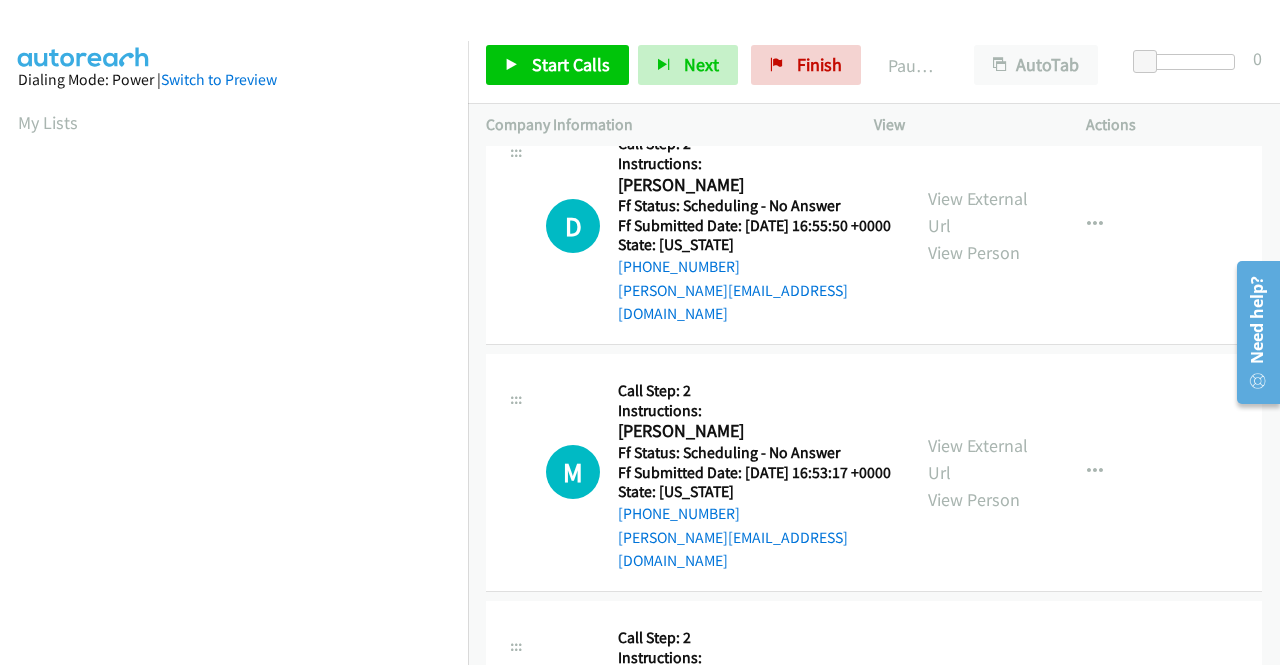 scroll, scrollTop: 1900, scrollLeft: 0, axis: vertical 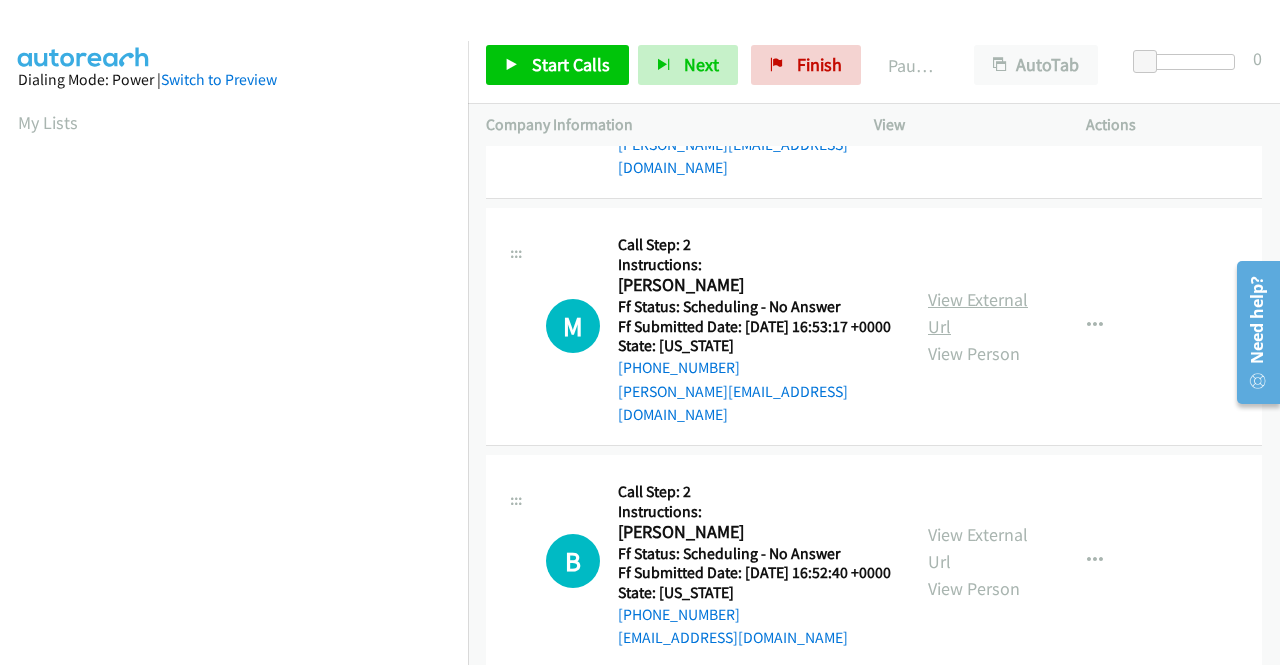 click on "View External Url" at bounding box center (978, 313) 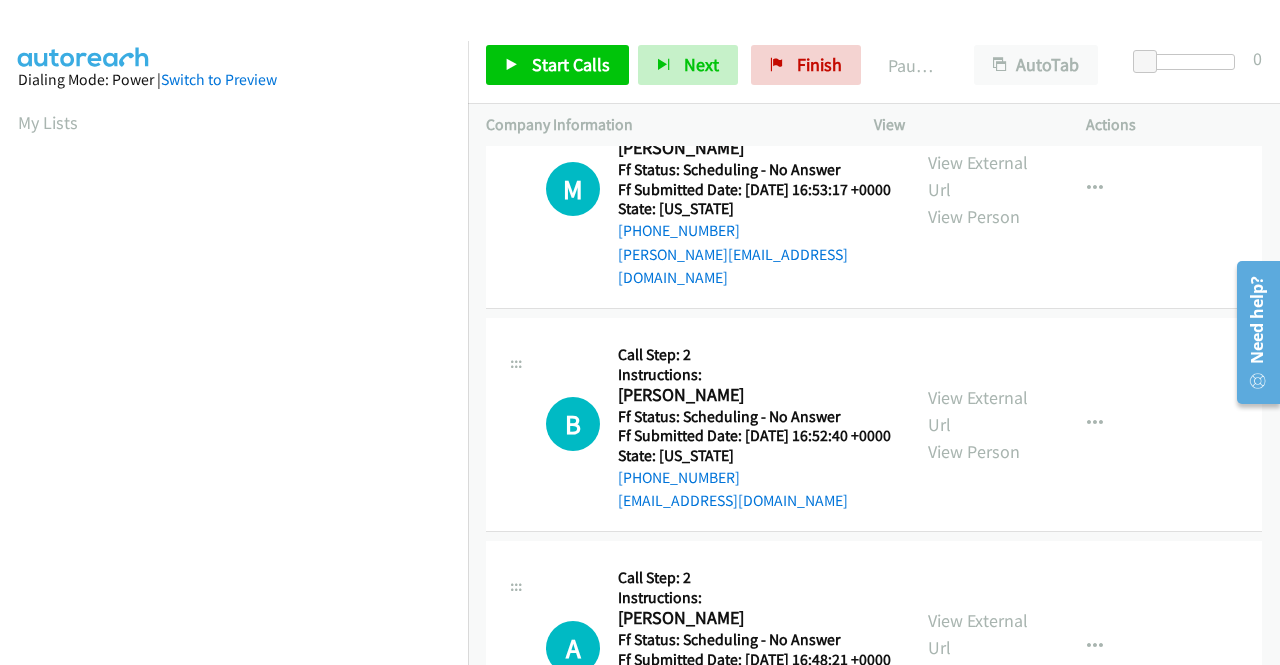 scroll, scrollTop: 2100, scrollLeft: 0, axis: vertical 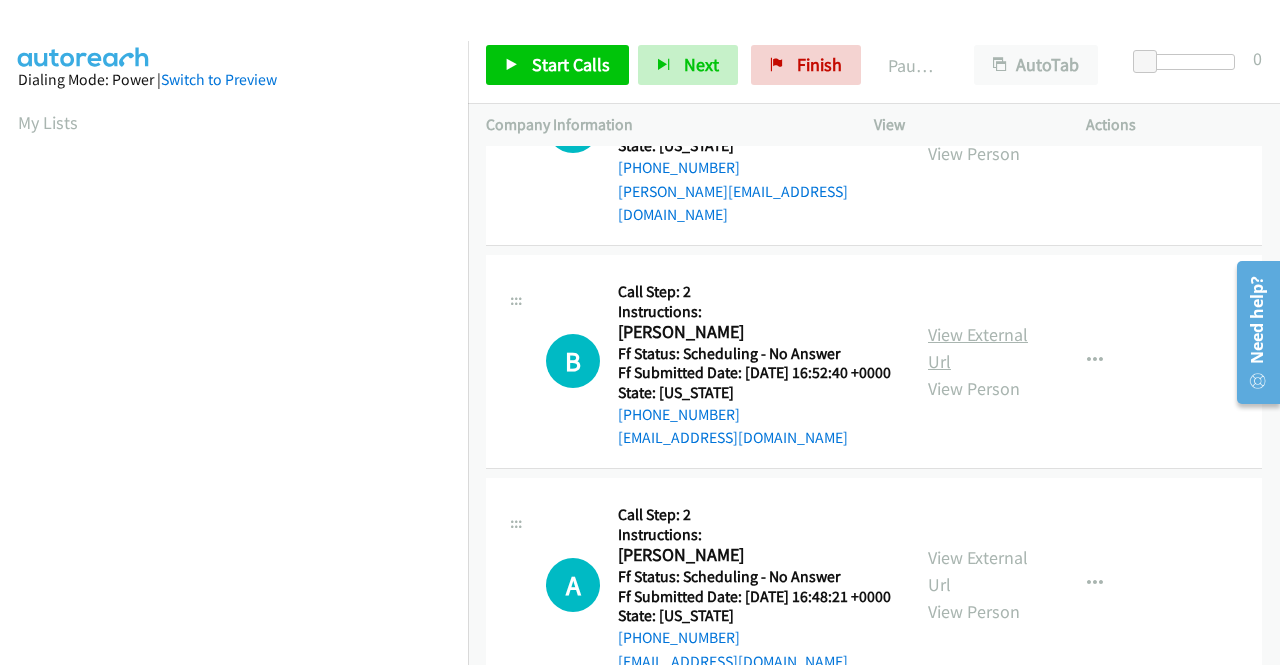 click on "View External Url" at bounding box center [978, 348] 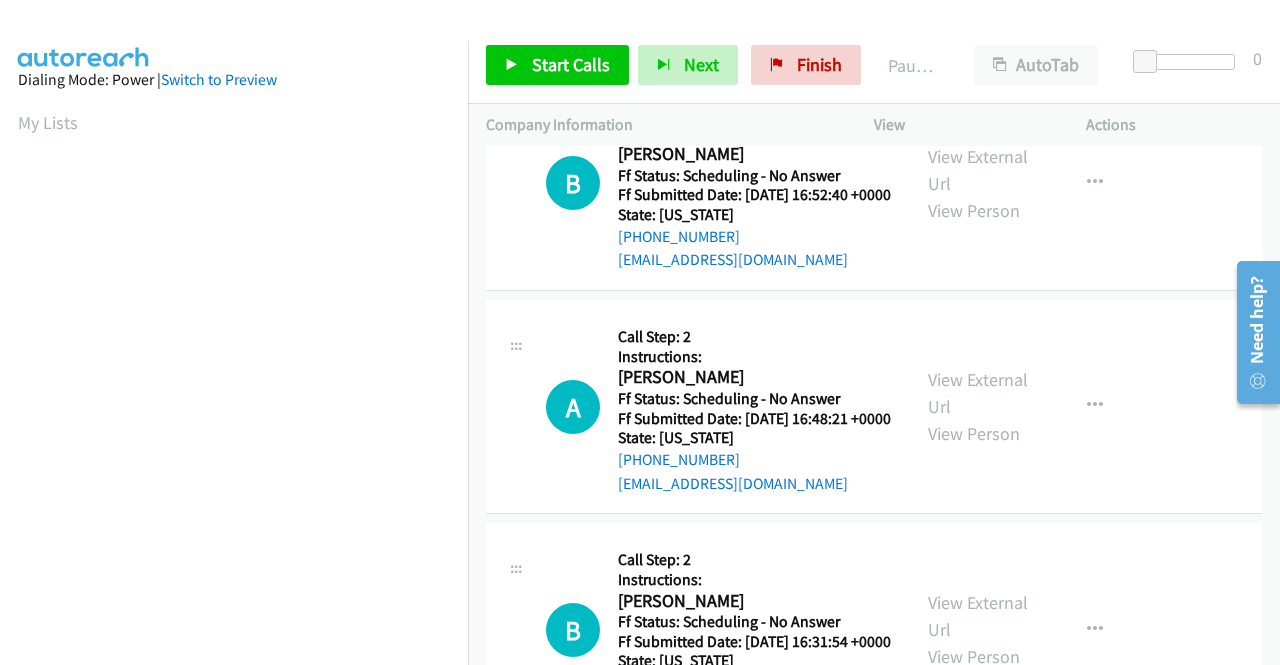 scroll, scrollTop: 2300, scrollLeft: 0, axis: vertical 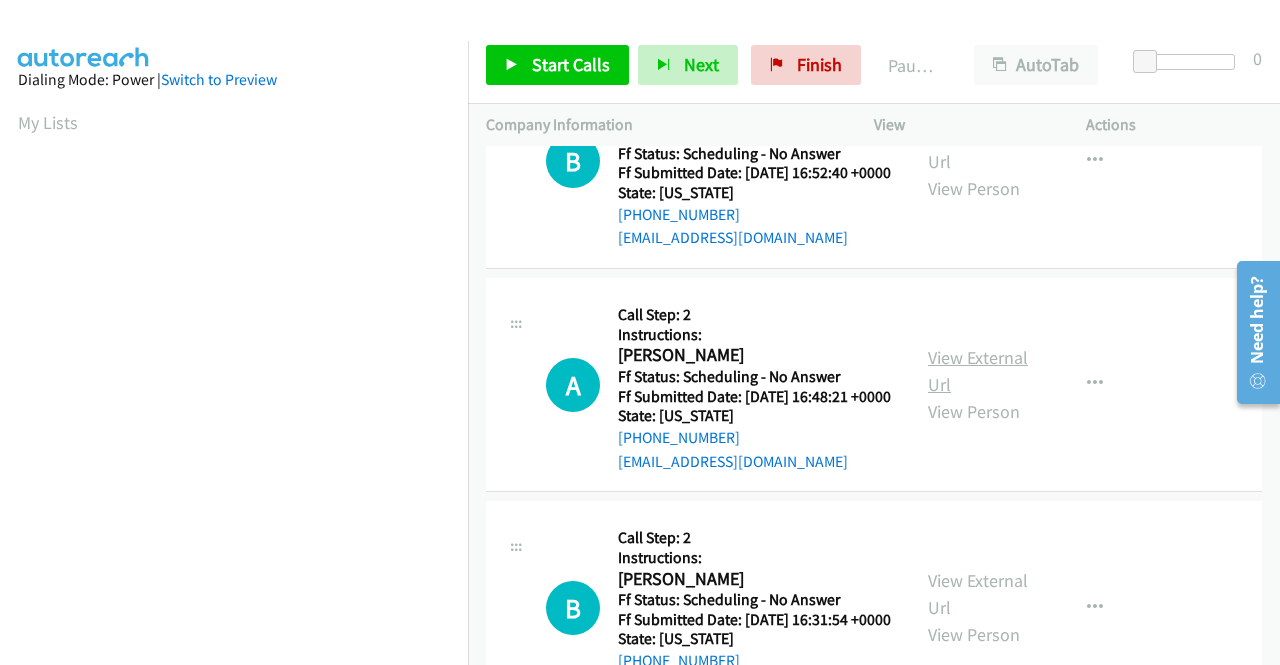 click on "View External Url" at bounding box center [978, 371] 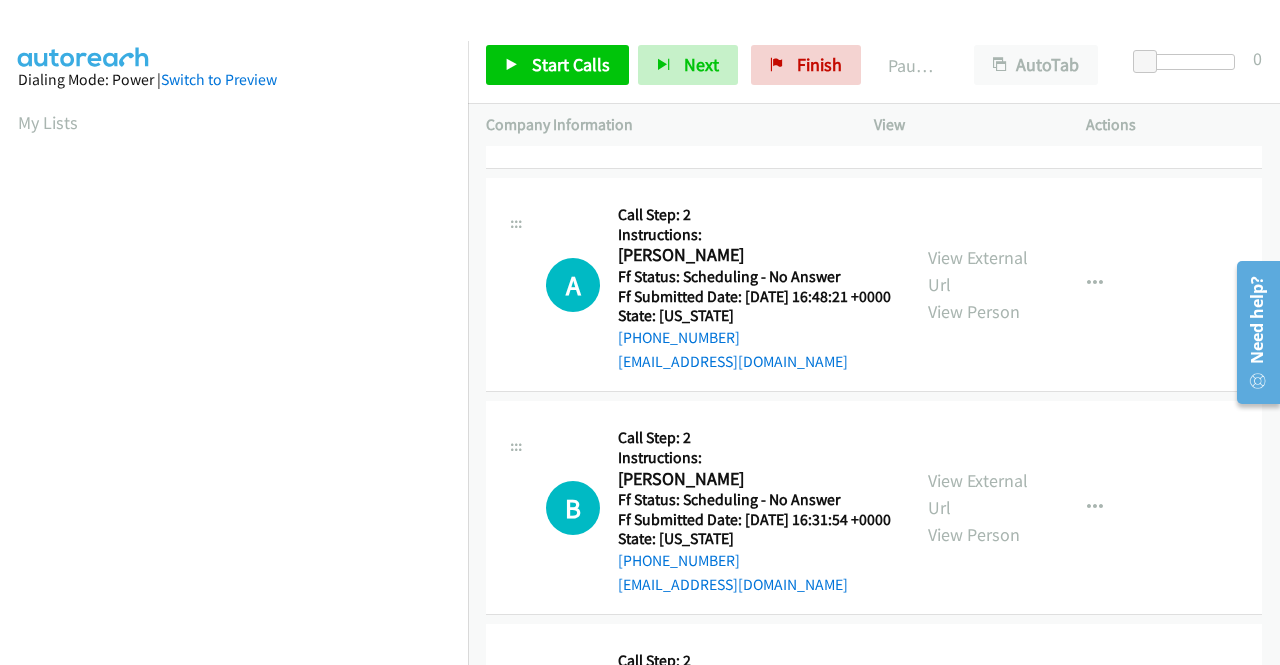 scroll, scrollTop: 2500, scrollLeft: 0, axis: vertical 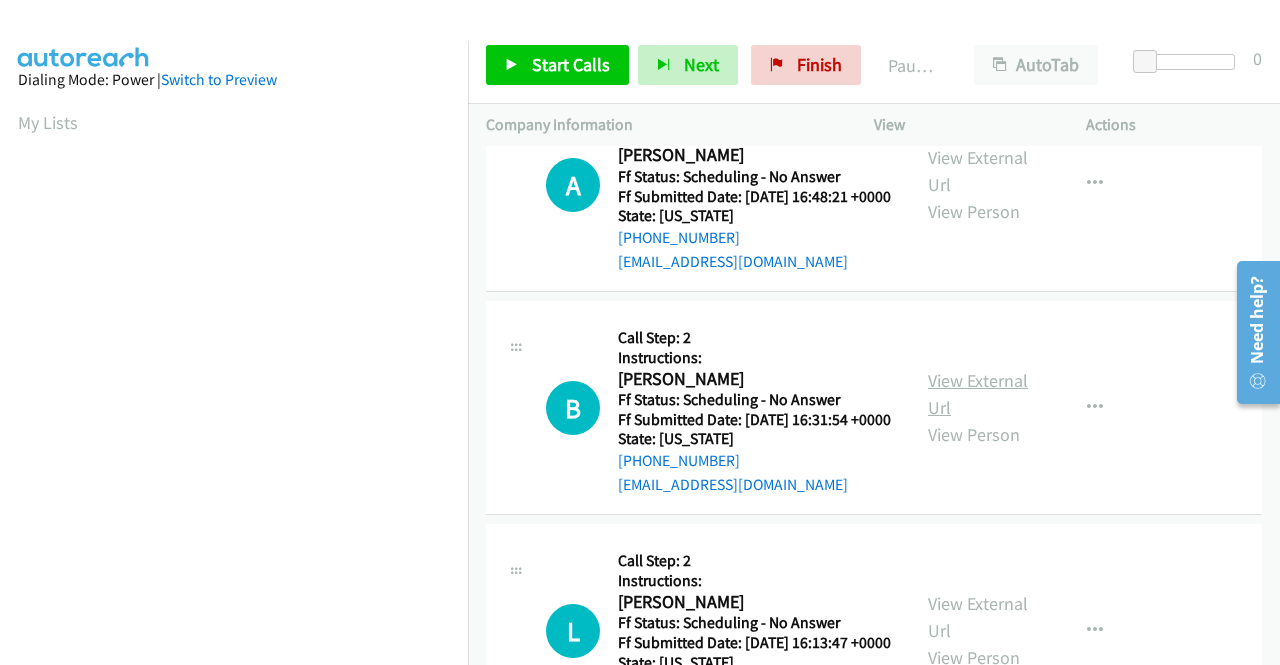 click on "View External Url" at bounding box center (978, 394) 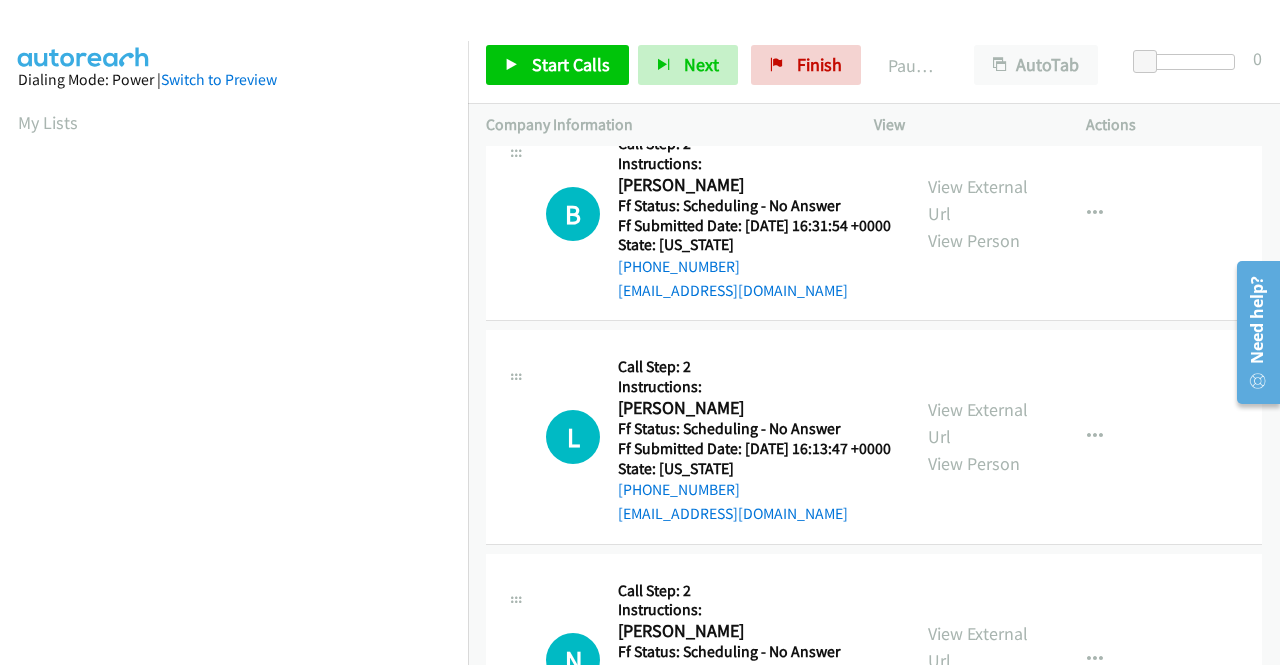 scroll, scrollTop: 2700, scrollLeft: 0, axis: vertical 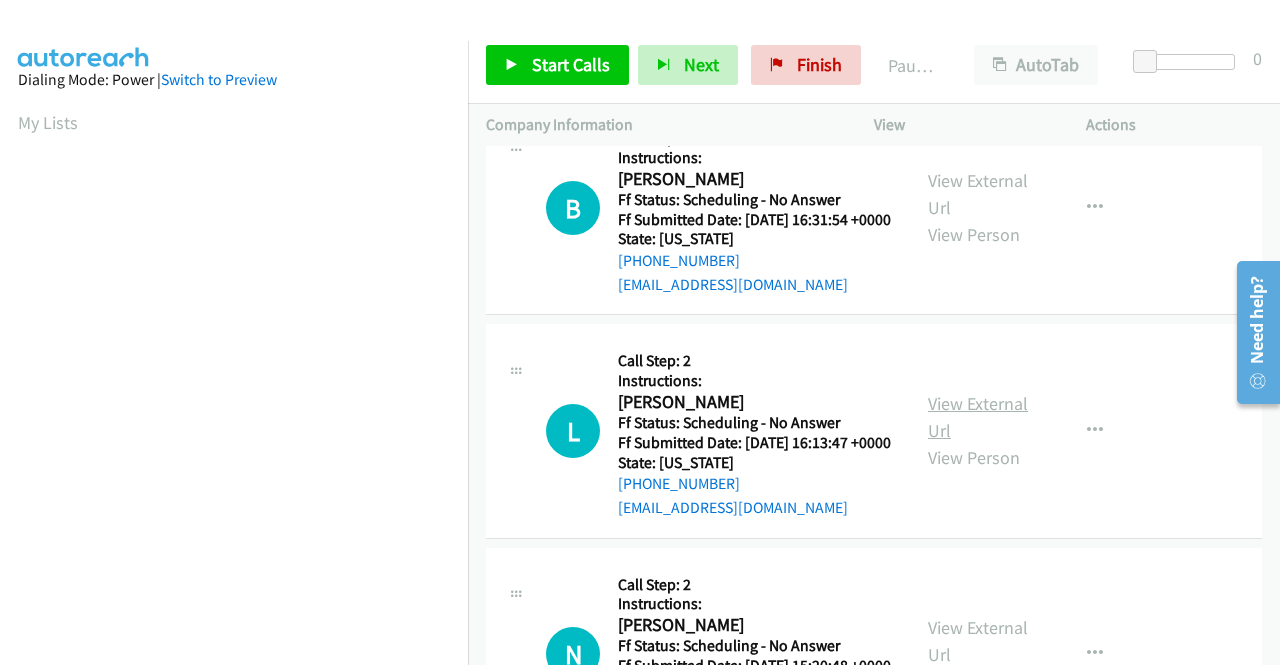 click on "View External Url" at bounding box center (978, 417) 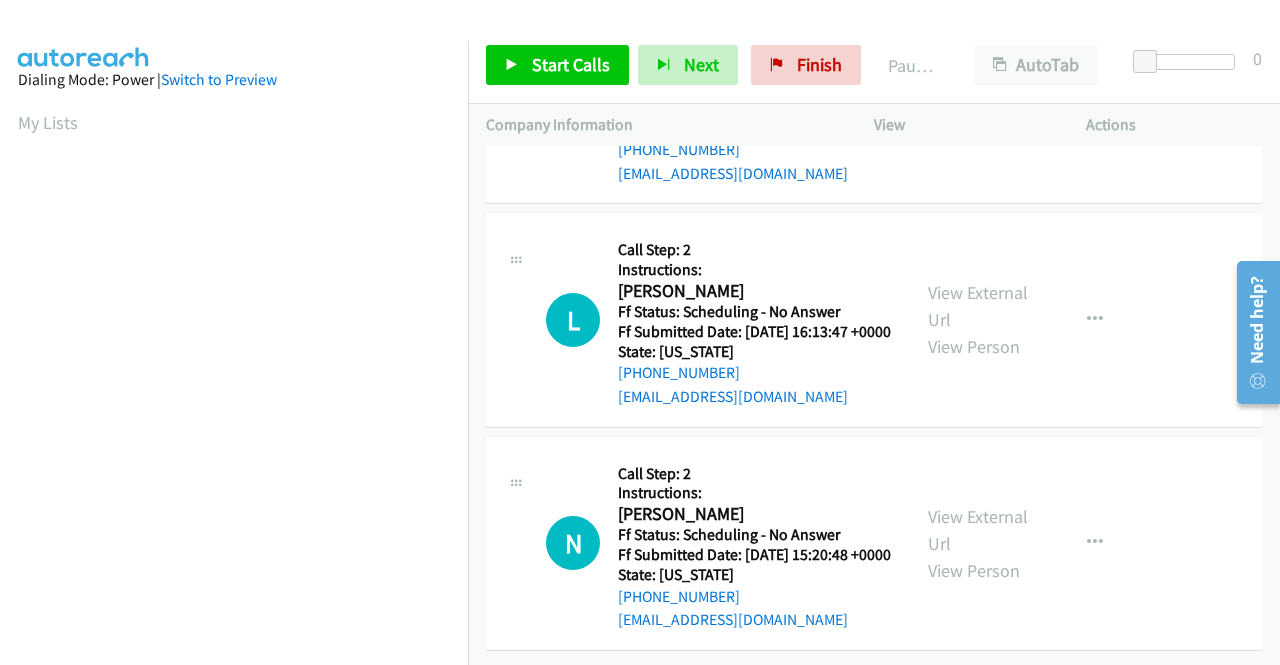 scroll, scrollTop: 3000, scrollLeft: 0, axis: vertical 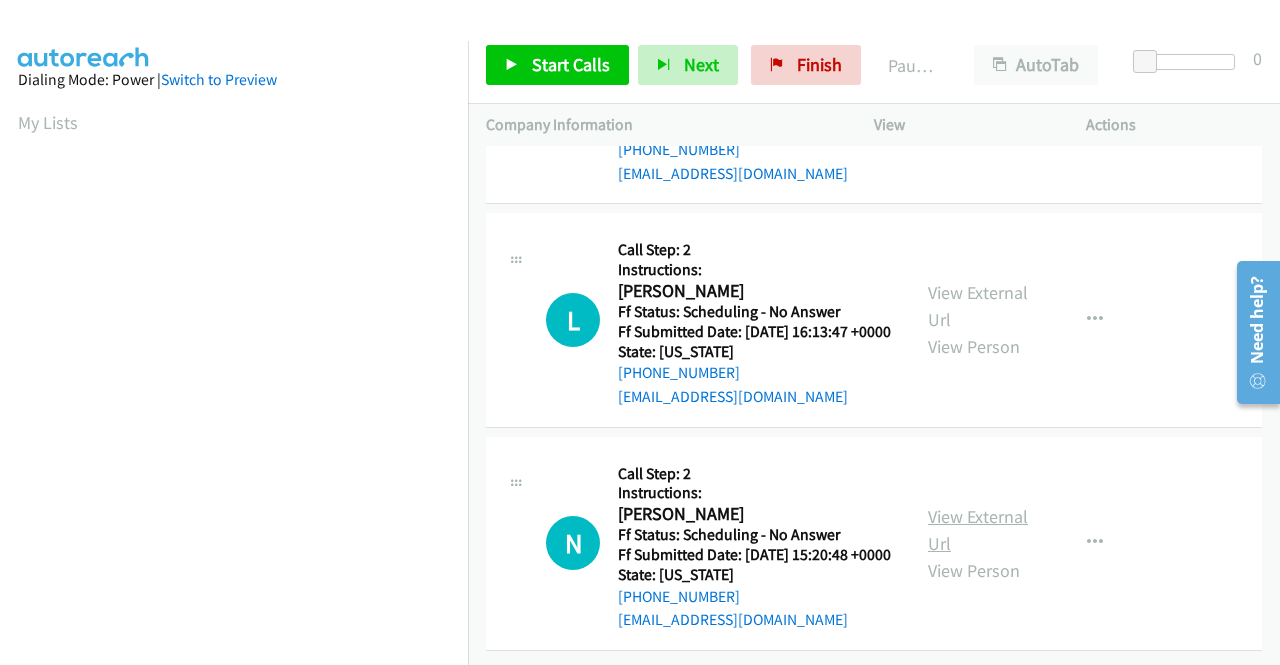 click on "View External Url" at bounding box center (978, 530) 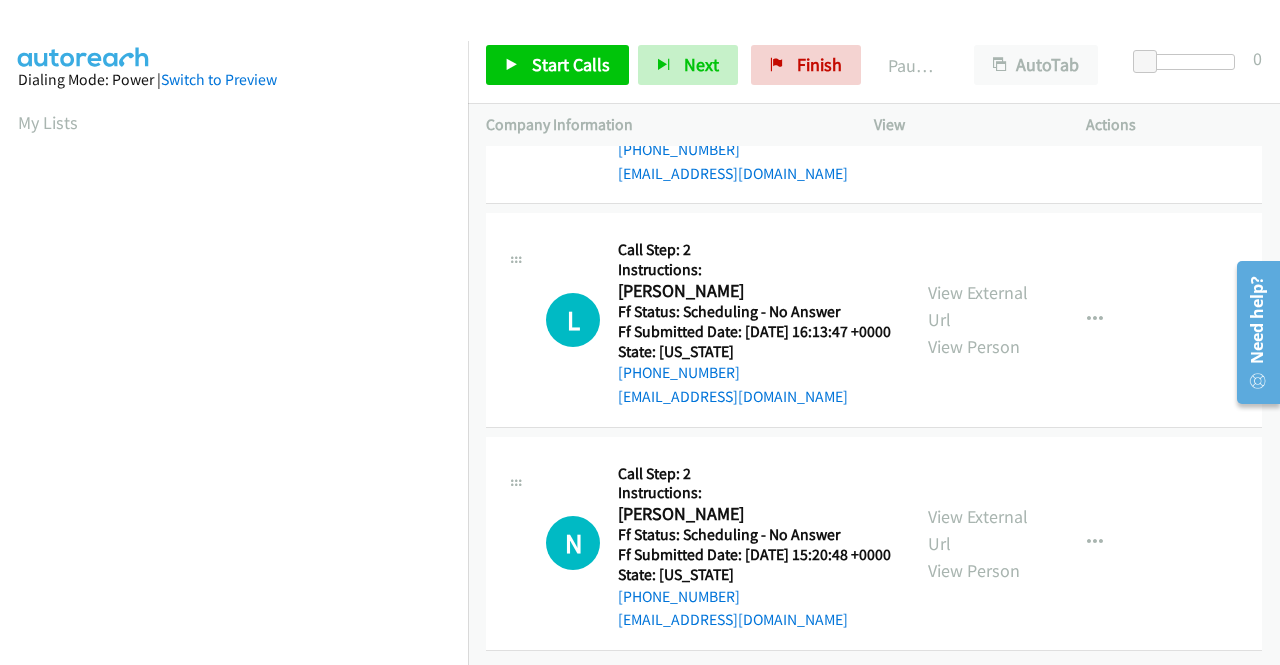 scroll, scrollTop: 3046, scrollLeft: 0, axis: vertical 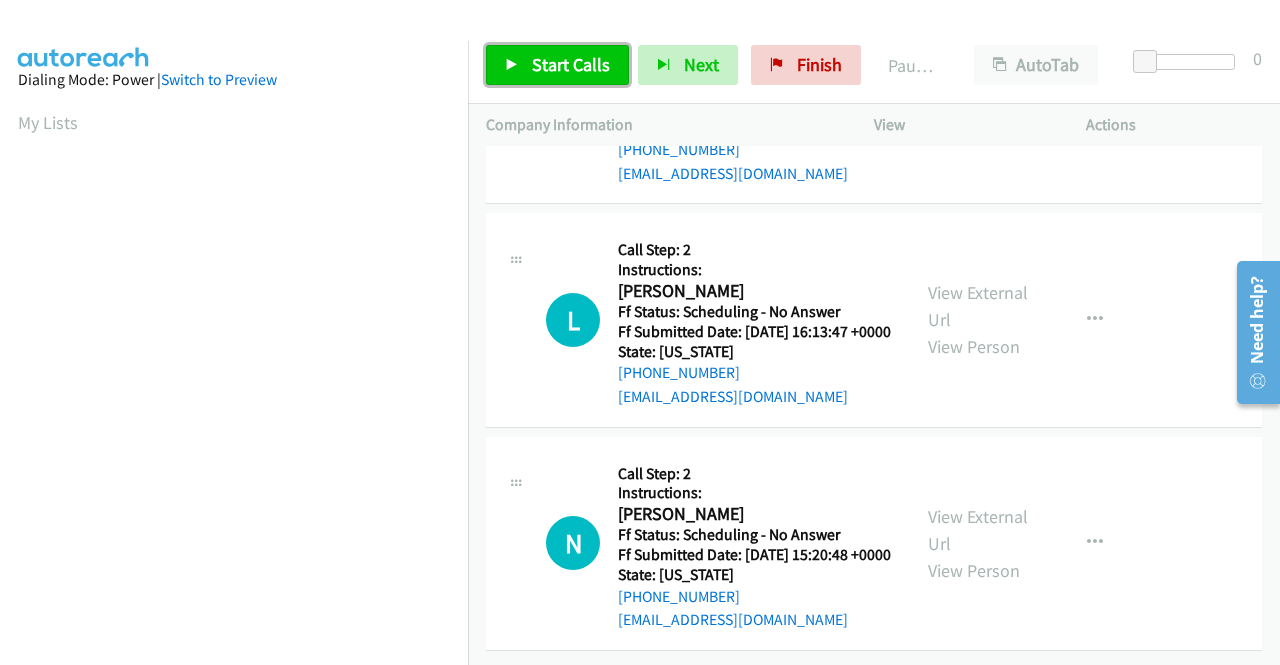 click on "Start Calls" at bounding box center (571, 64) 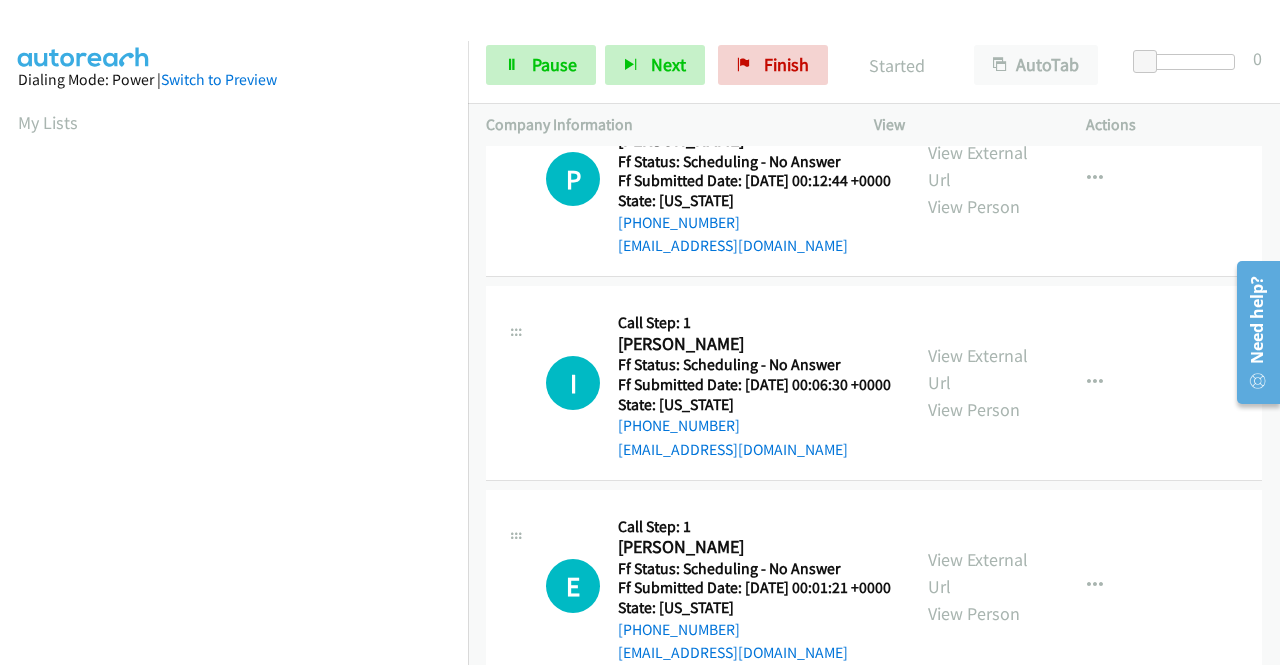 scroll, scrollTop: 0, scrollLeft: 0, axis: both 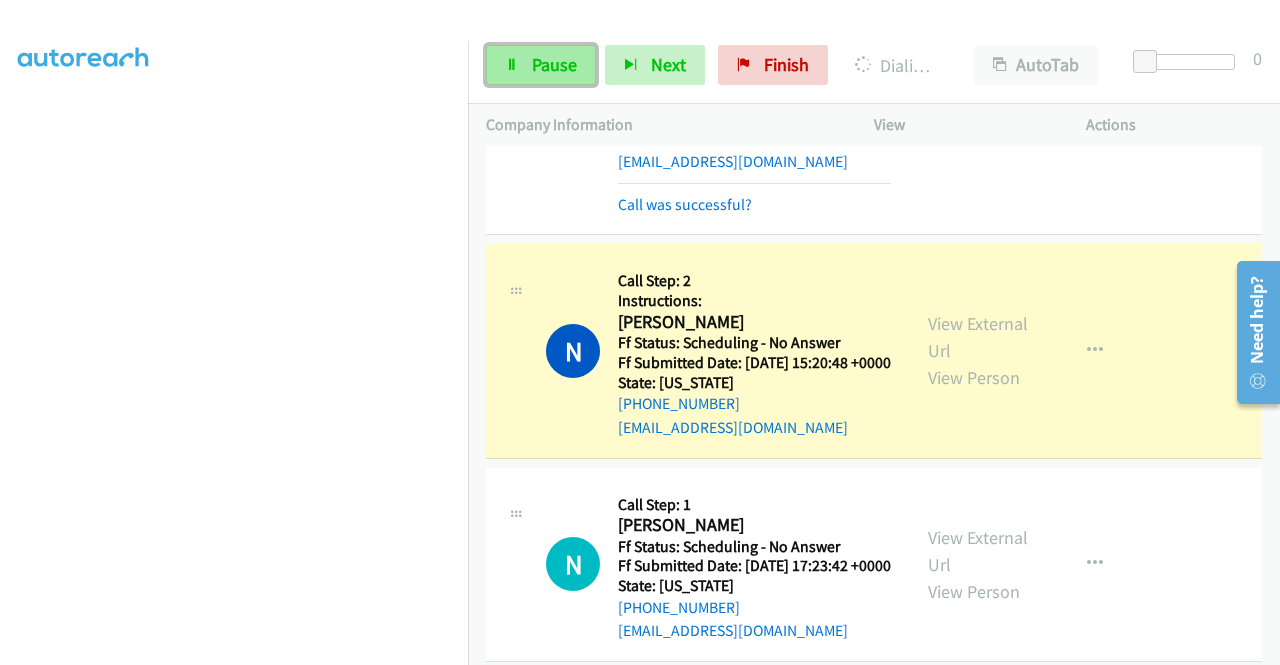 drag, startPoint x: 540, startPoint y: 59, endPoint x: 552, endPoint y: 59, distance: 12 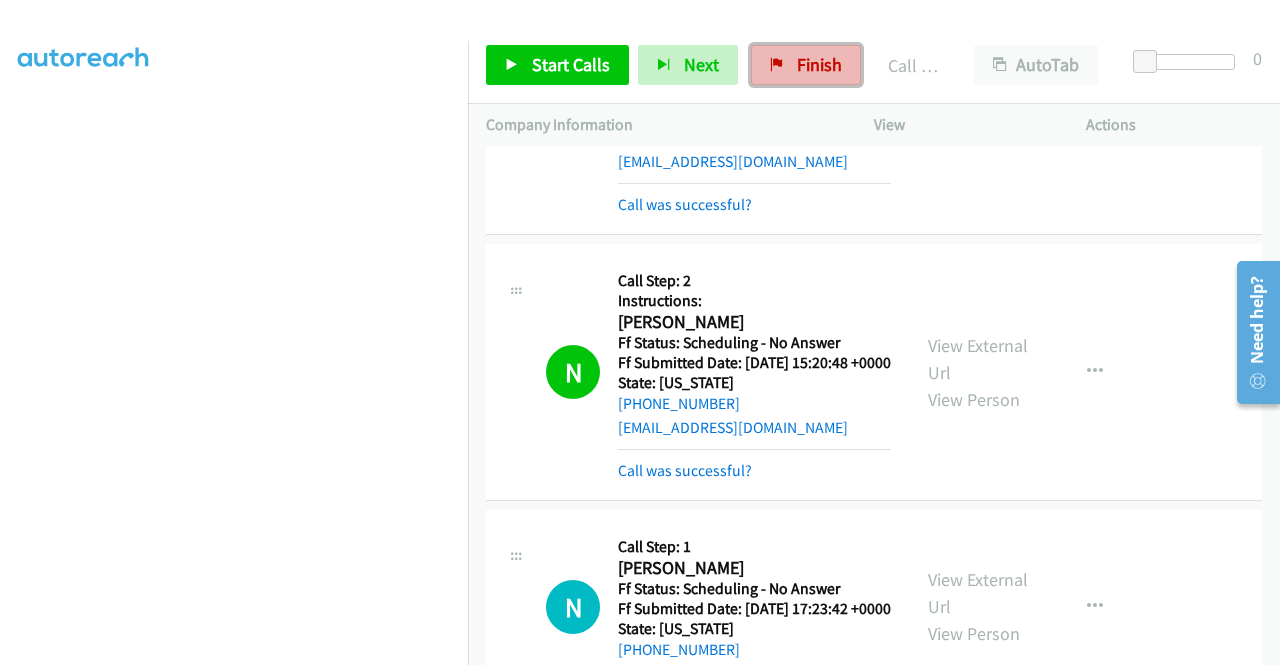 click on "Finish" at bounding box center (819, 64) 